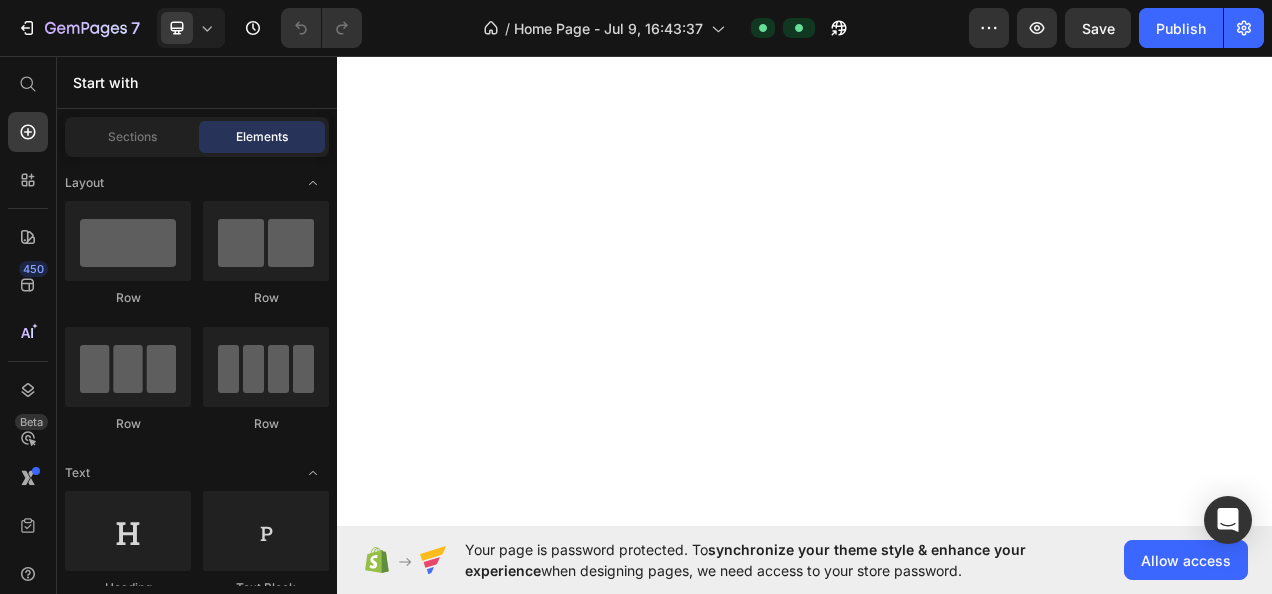 scroll, scrollTop: 0, scrollLeft: 0, axis: both 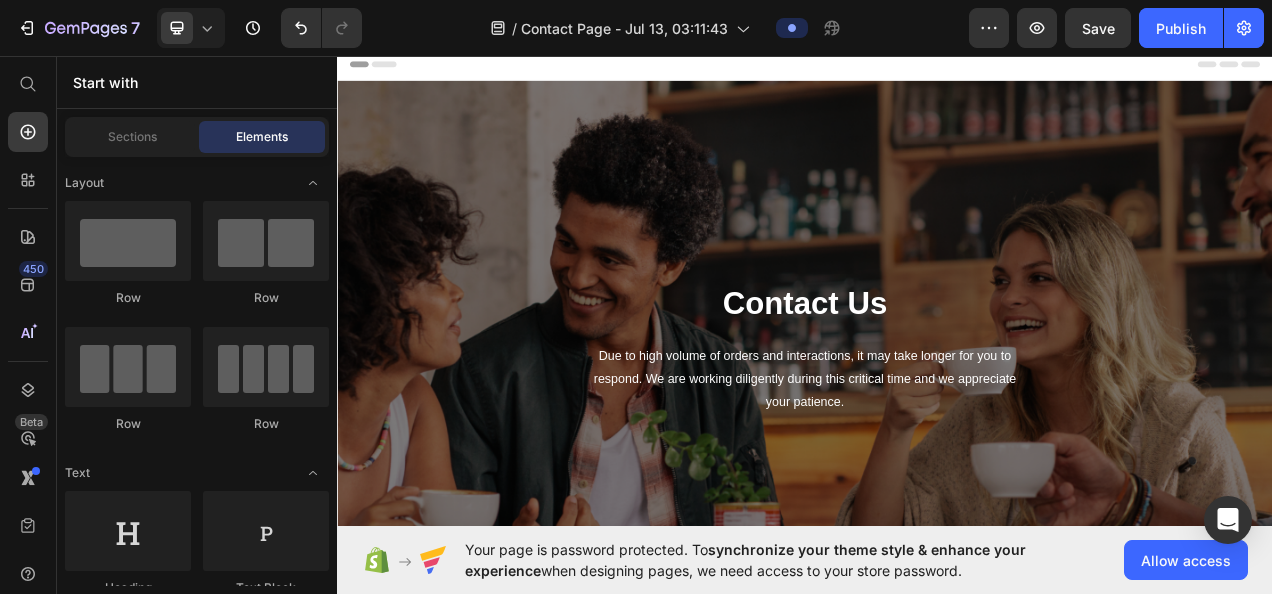 click on "Publish" 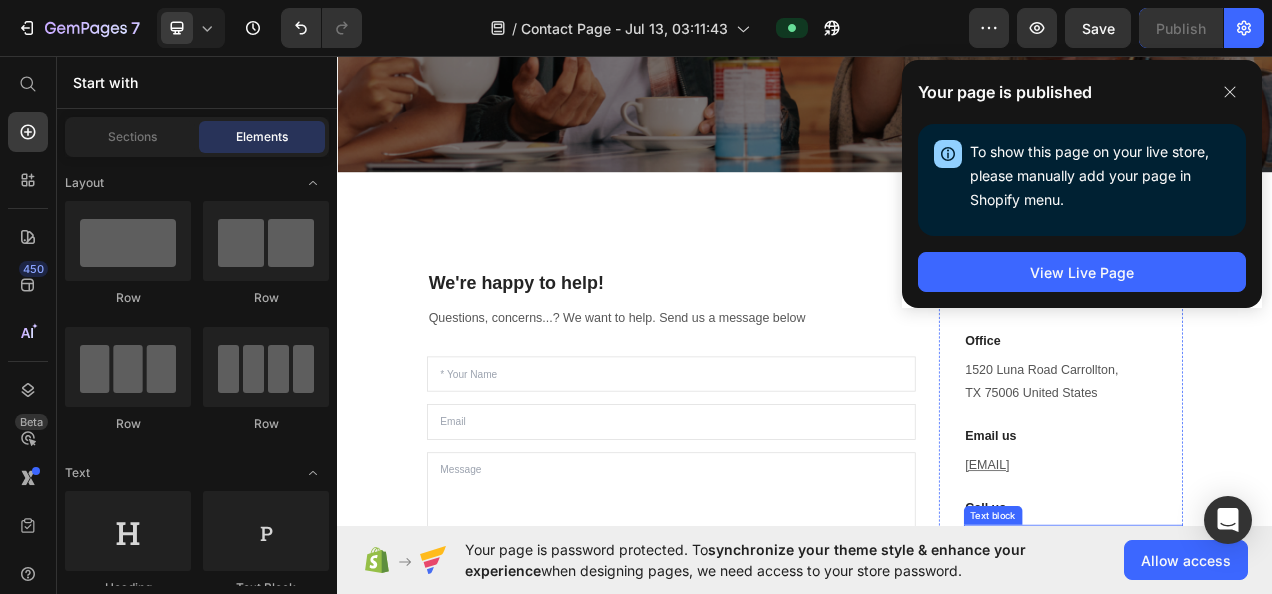 scroll, scrollTop: 567, scrollLeft: 0, axis: vertical 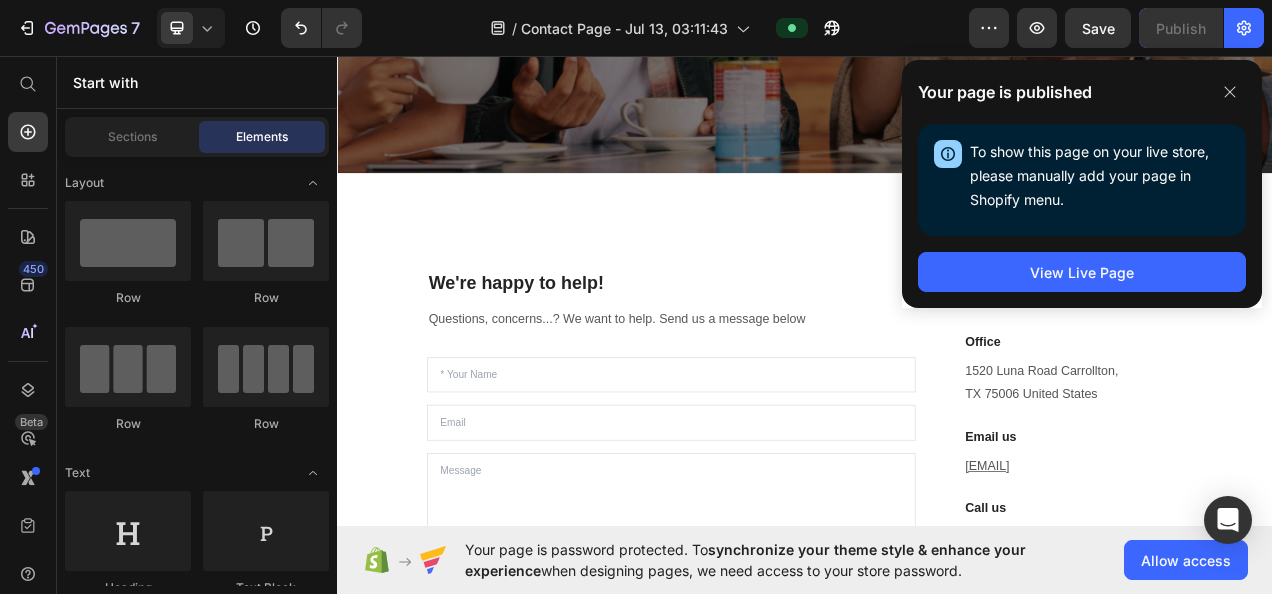 click 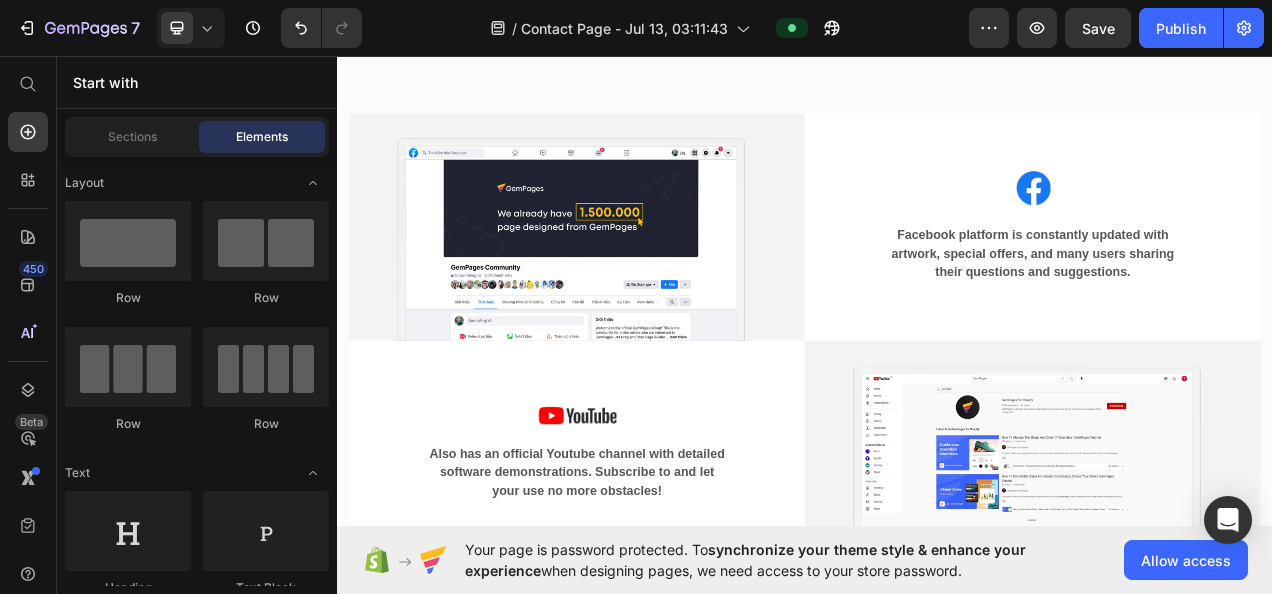 scroll, scrollTop: 1407, scrollLeft: 0, axis: vertical 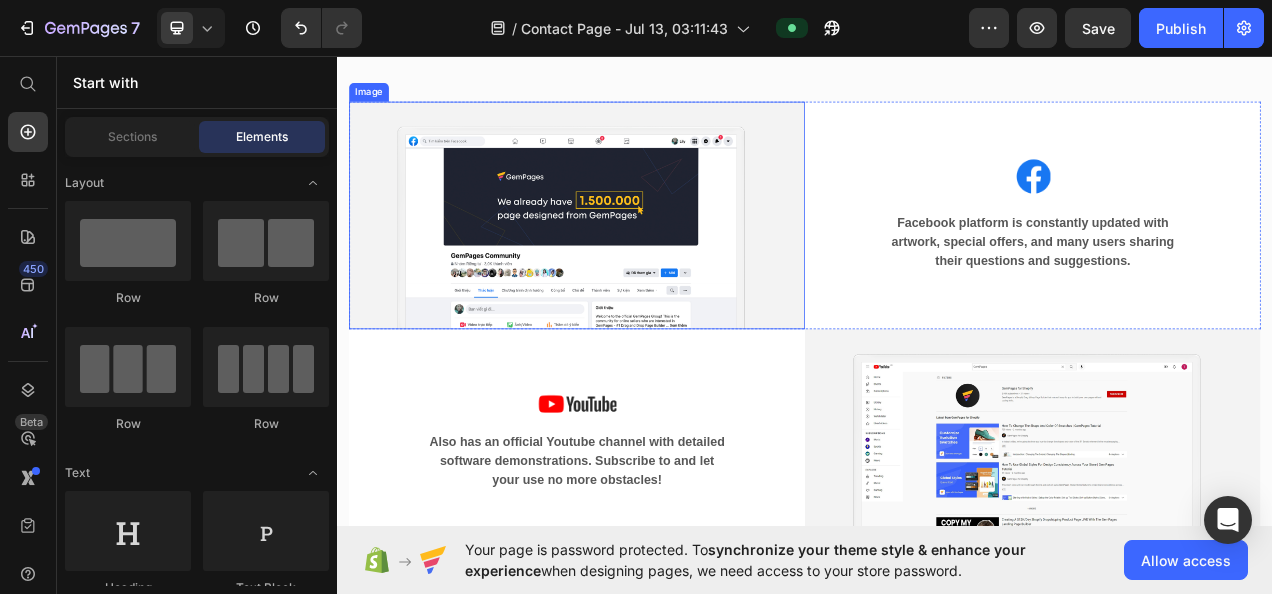 click at bounding box center [644, 262] 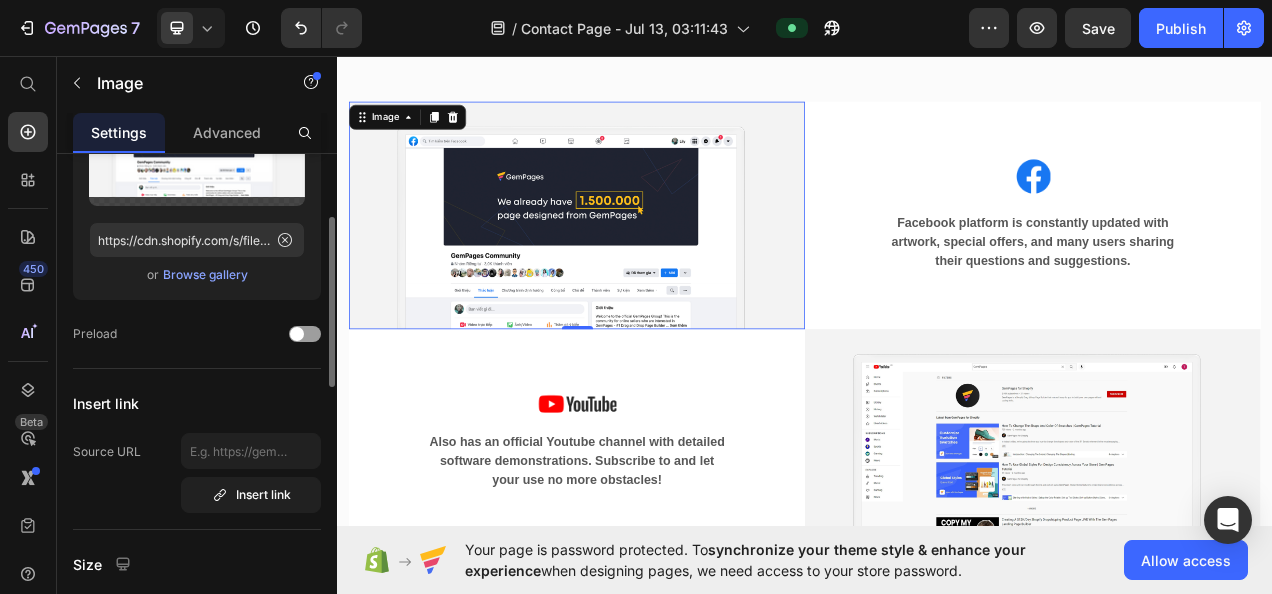 scroll, scrollTop: 186, scrollLeft: 0, axis: vertical 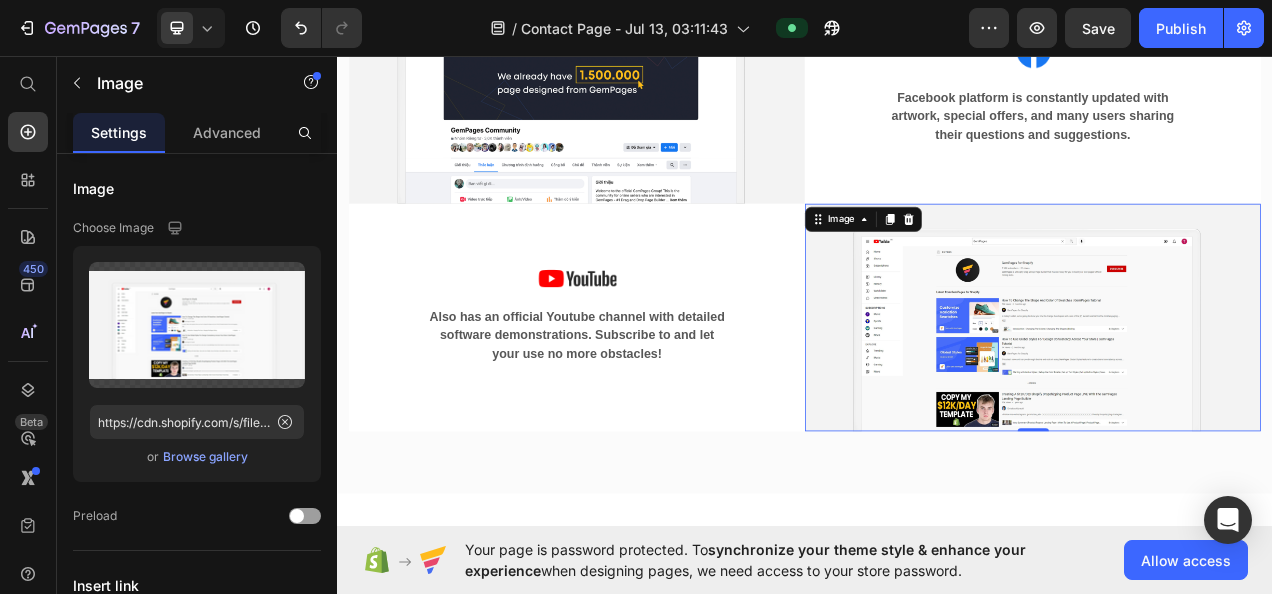 click 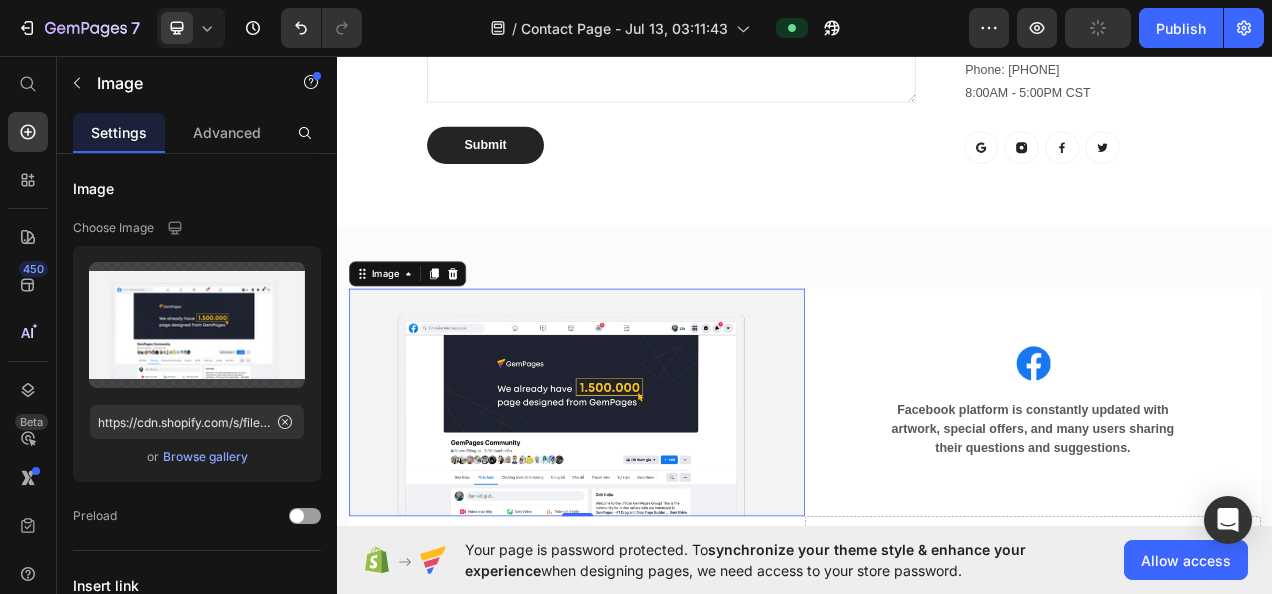 scroll, scrollTop: 1170, scrollLeft: 0, axis: vertical 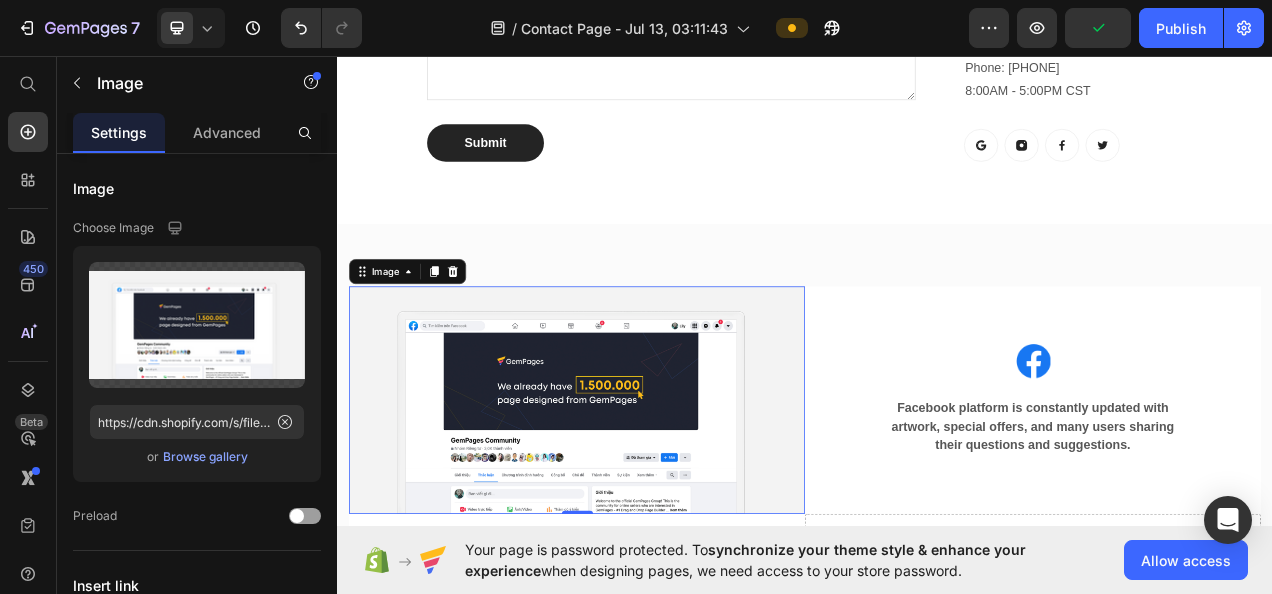 click 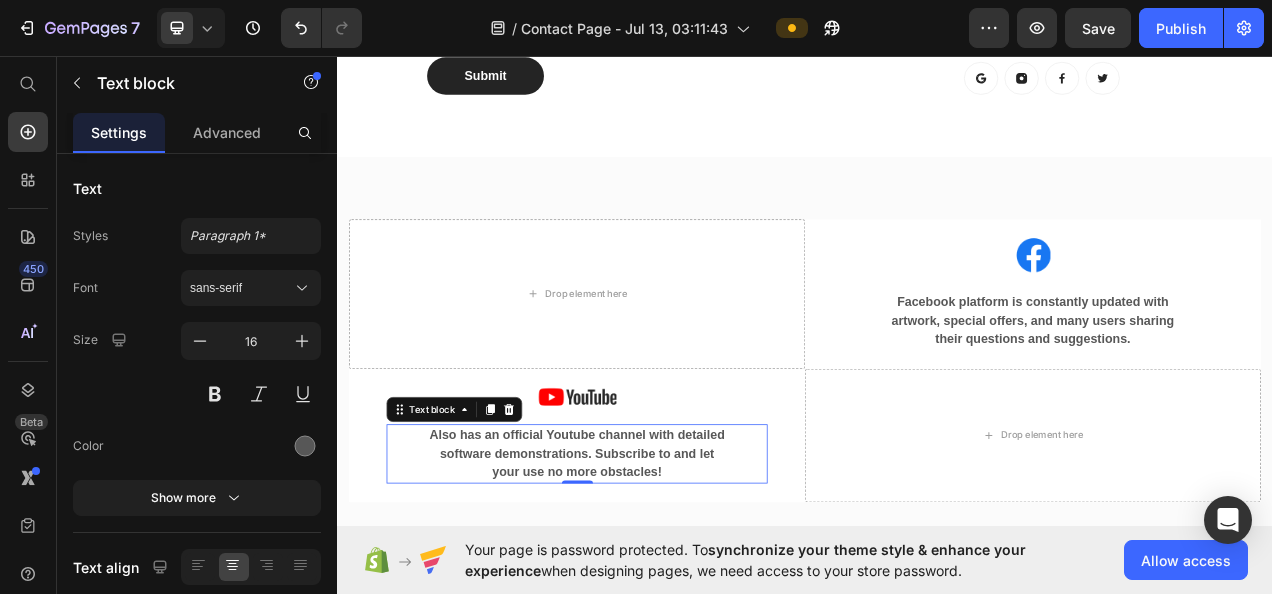 scroll, scrollTop: 1392, scrollLeft: 0, axis: vertical 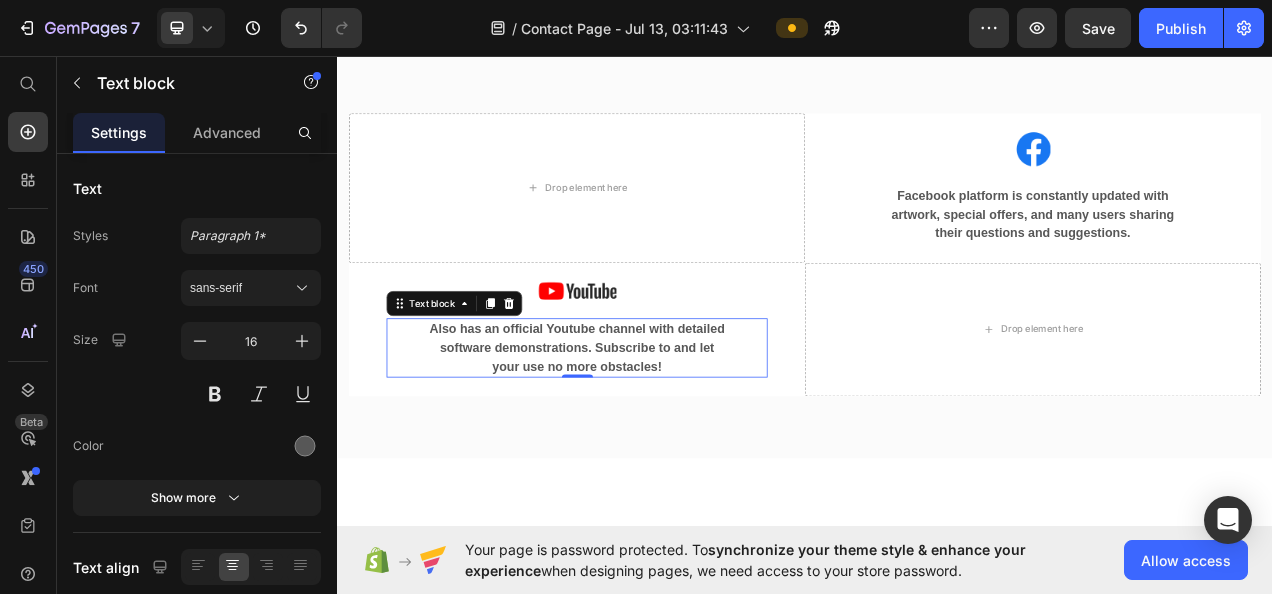 click on "Facebook platform is constantly updated with artwork, special offers, and many users sharing their questions and suggestions." at bounding box center [1229, 261] 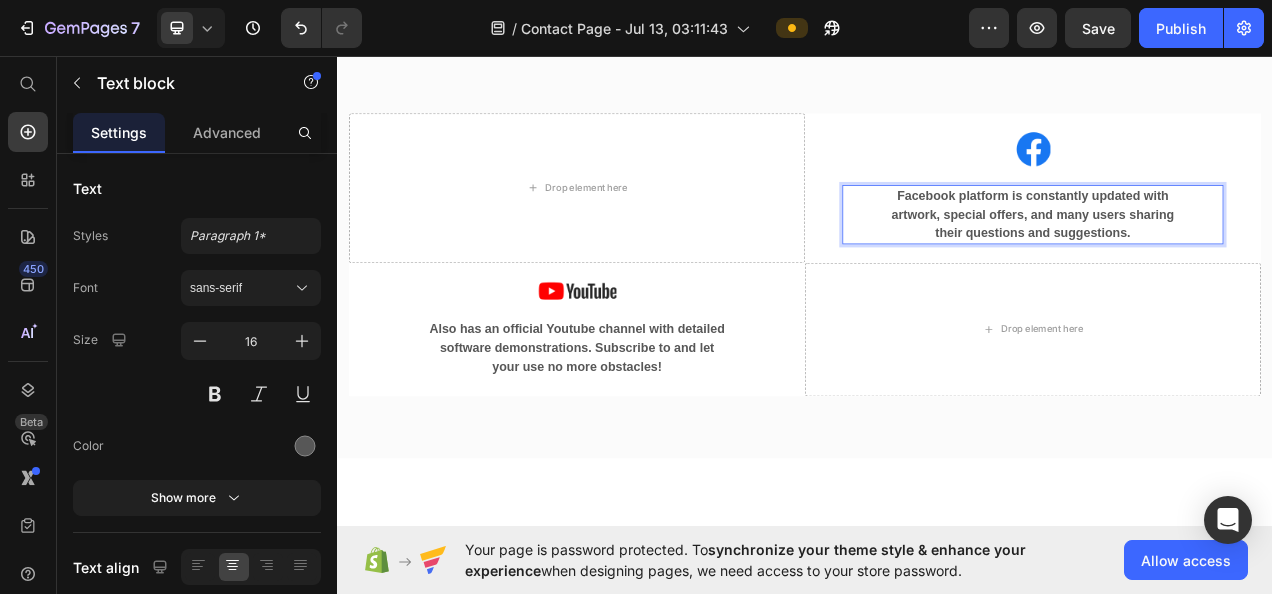 click on "Facebook platform is constantly updated with artwork, special offers, and many users sharing their questions and suggestions." at bounding box center [1229, 261] 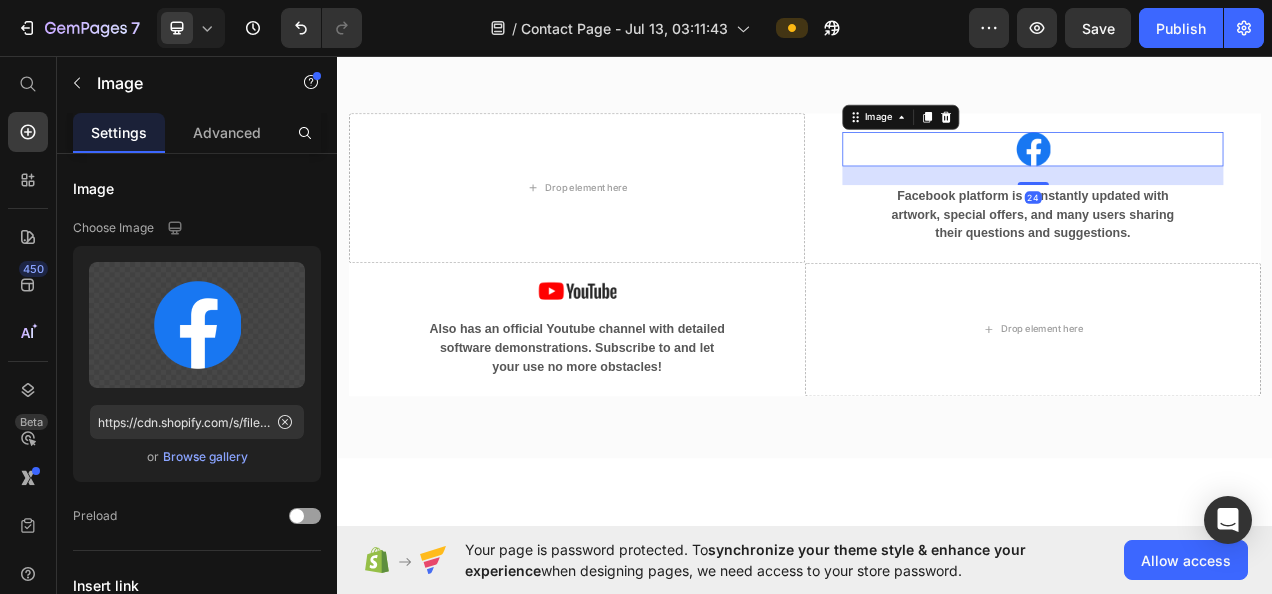 click 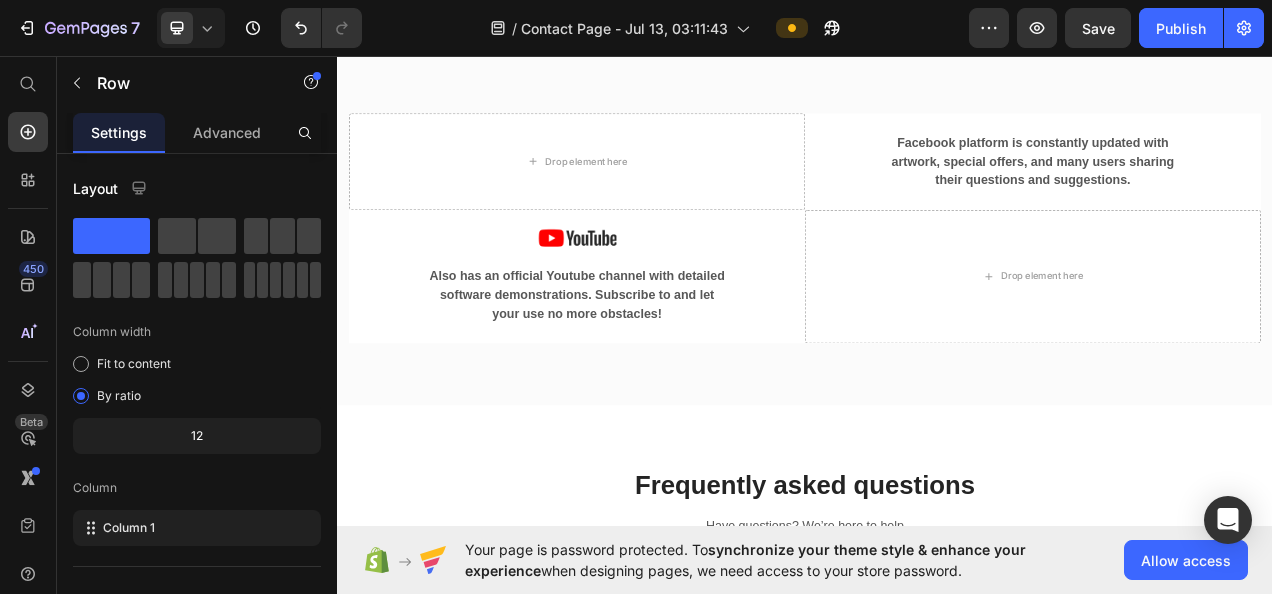 click on "Facebook platform is constantly updated with artwork, special offers, and many users sharing their questions and suggestions. Text block Row" at bounding box center (1229, 193) 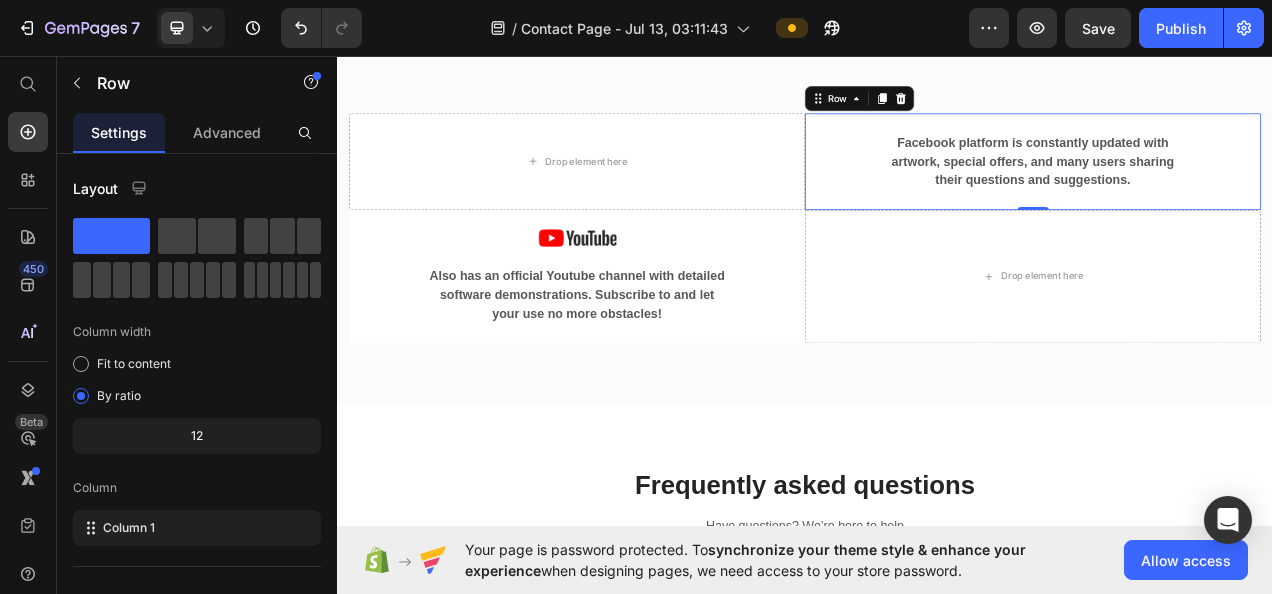 click 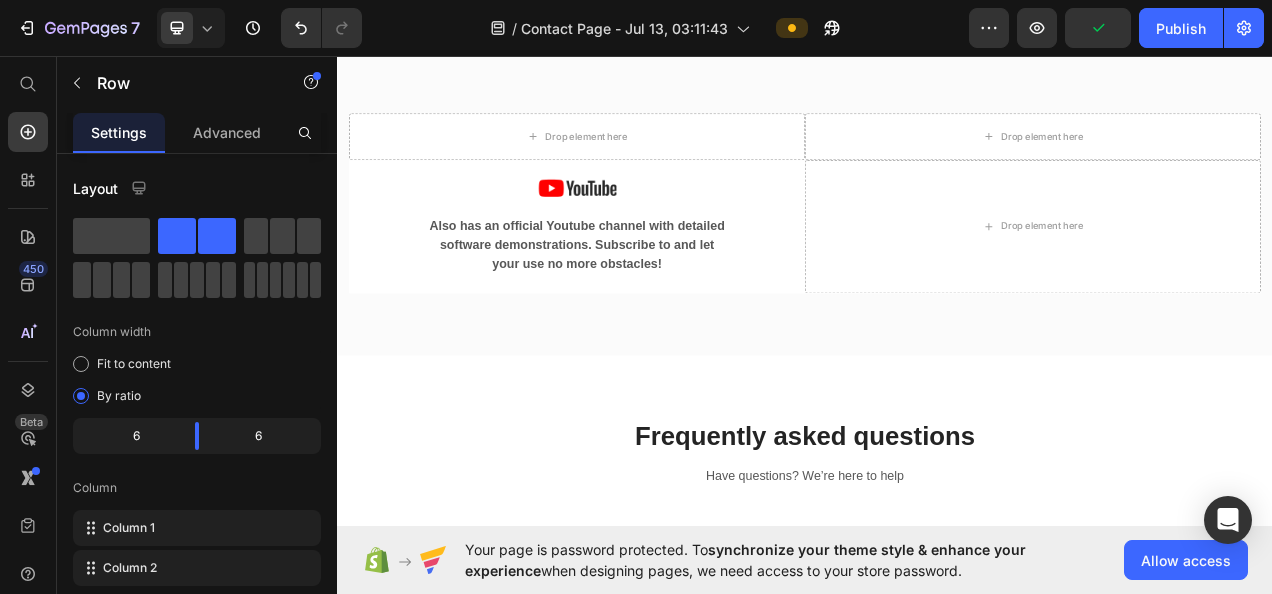 click on "Drop element here" at bounding box center [644, 161] 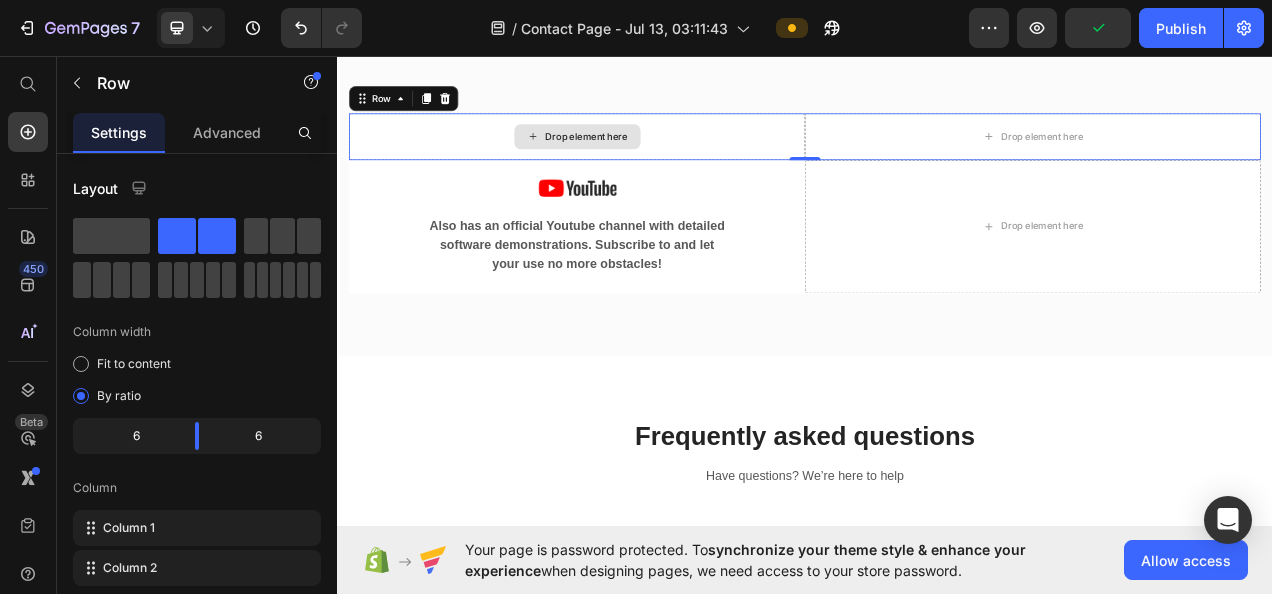 click on "Drop element here" at bounding box center (1229, 161) 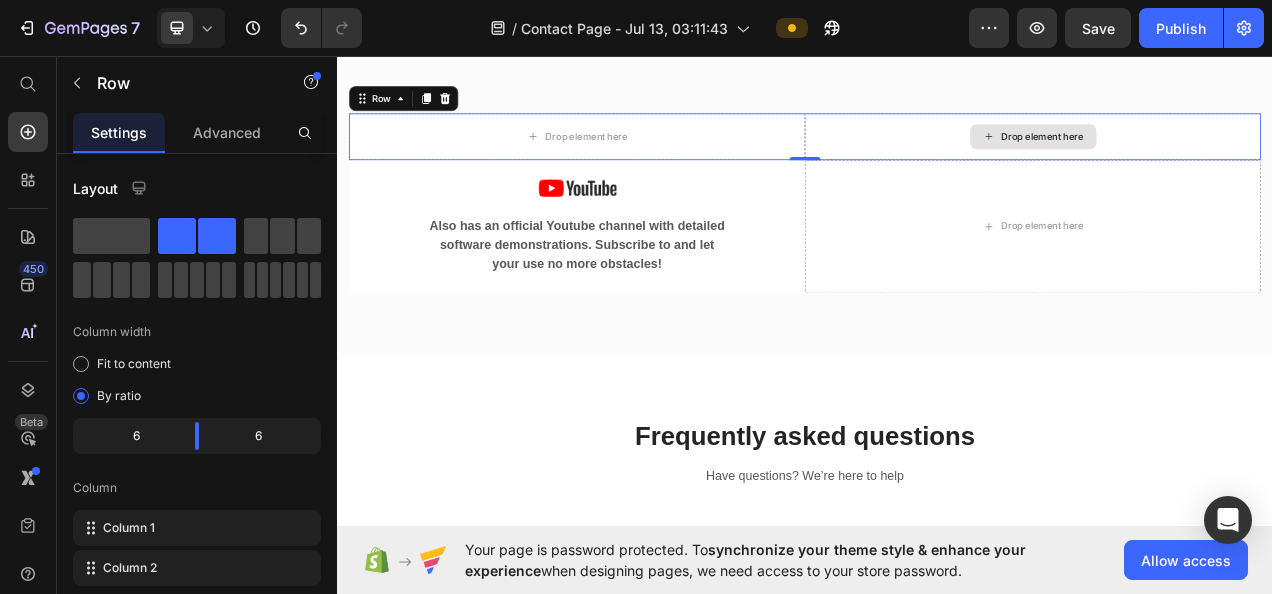 click 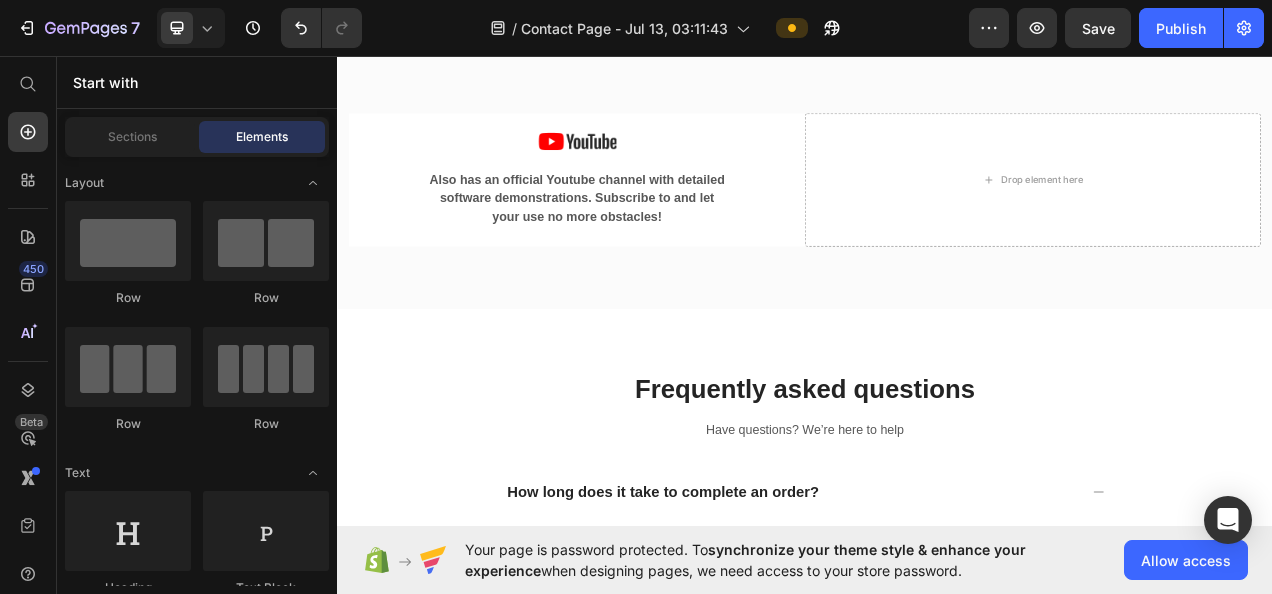 click on "Drop element here" at bounding box center (1229, 216) 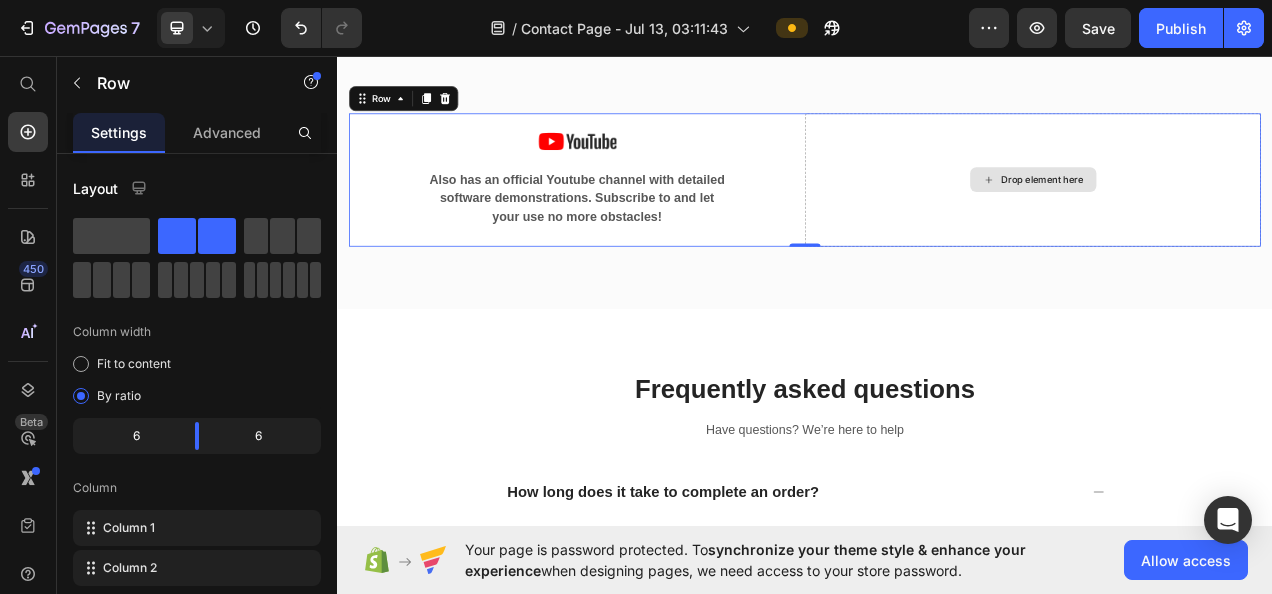 click 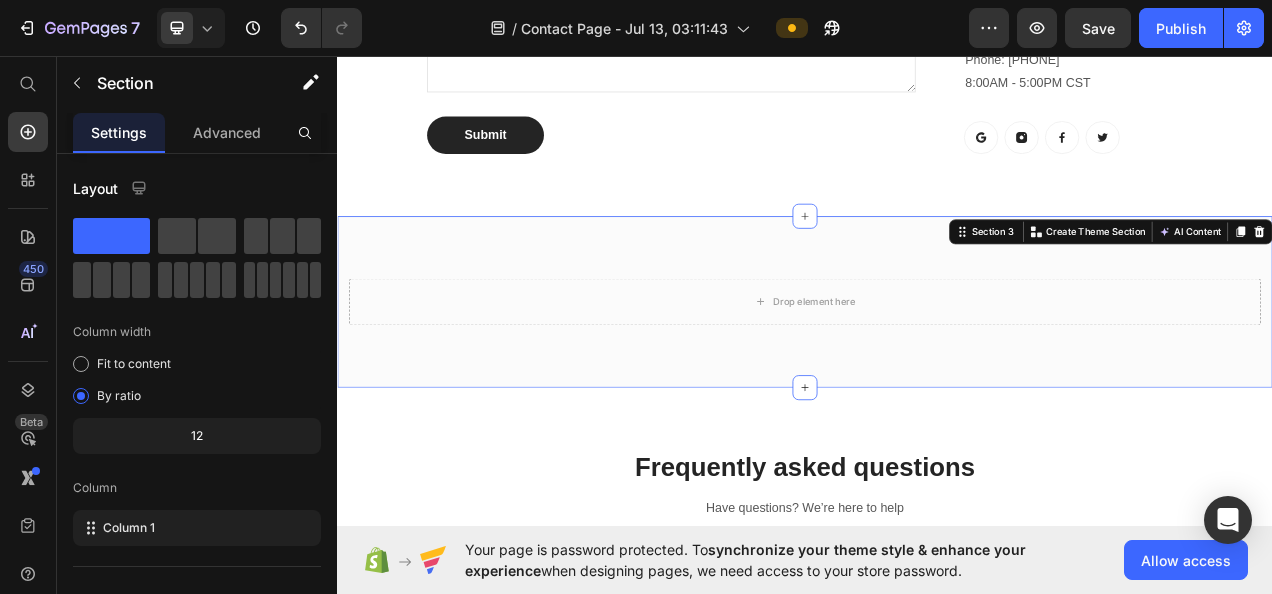 scroll, scrollTop: 1153, scrollLeft: 0, axis: vertical 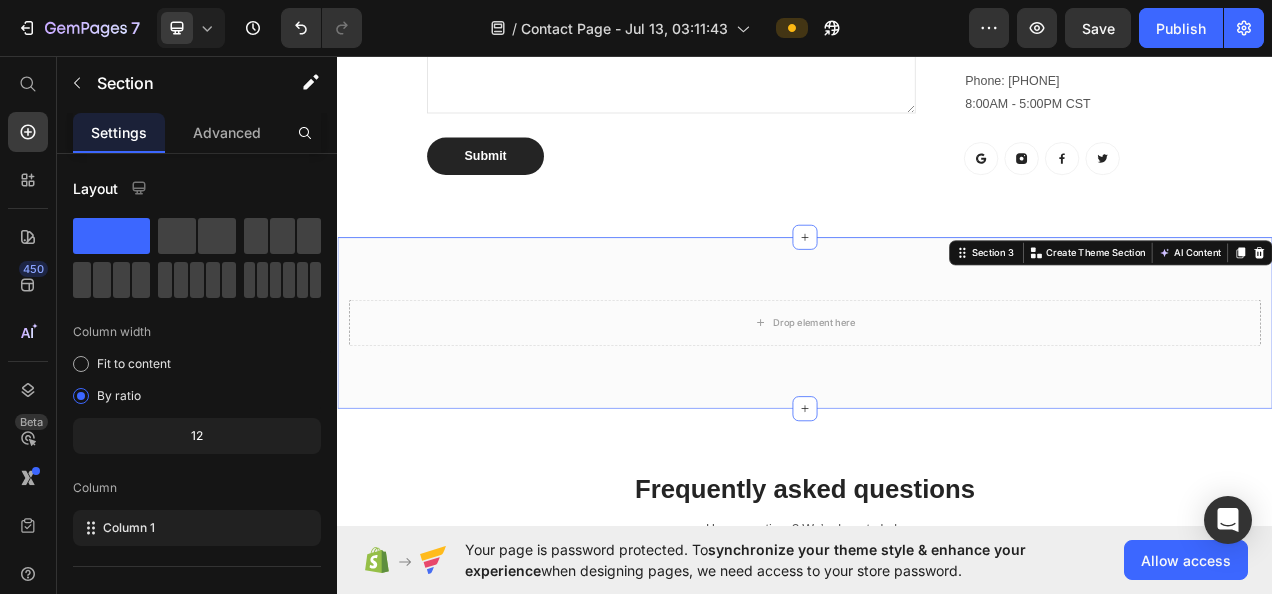 click 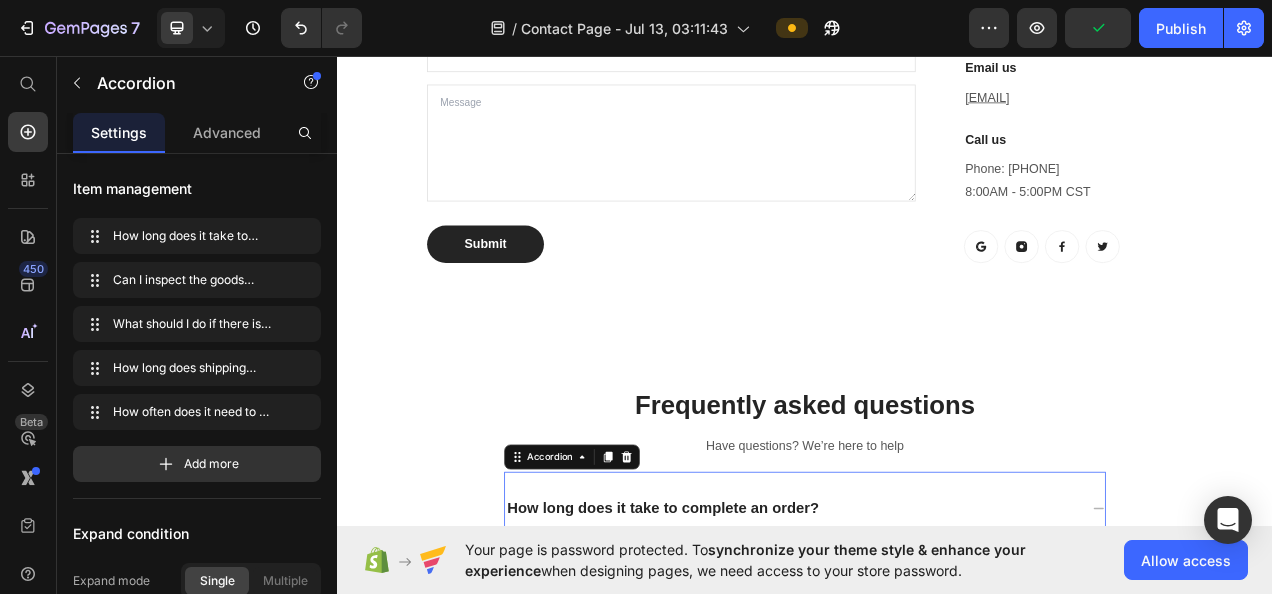 scroll, scrollTop: 1027, scrollLeft: 0, axis: vertical 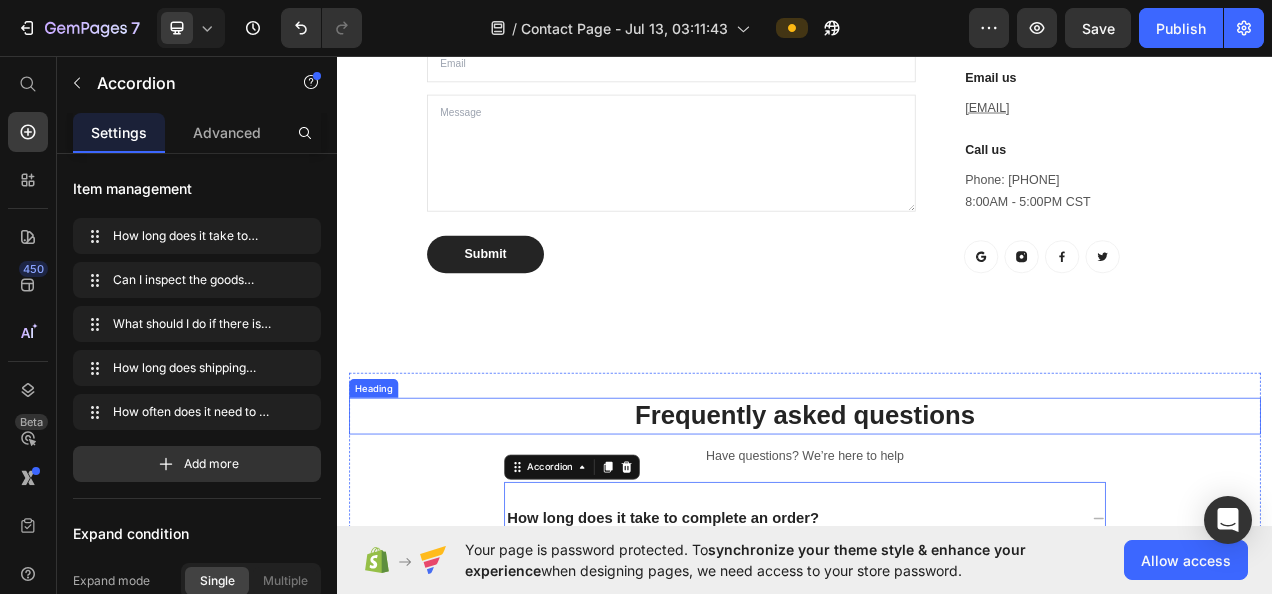 click on "Frequently asked questions" at bounding box center [937, 519] 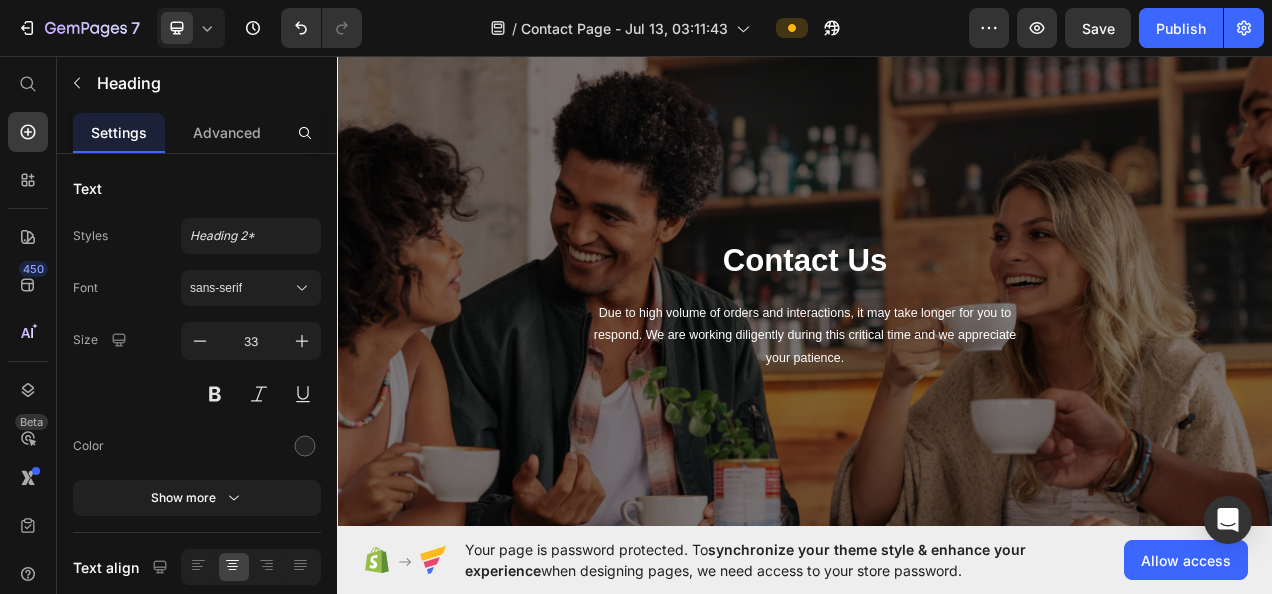 scroll, scrollTop: 0, scrollLeft: 0, axis: both 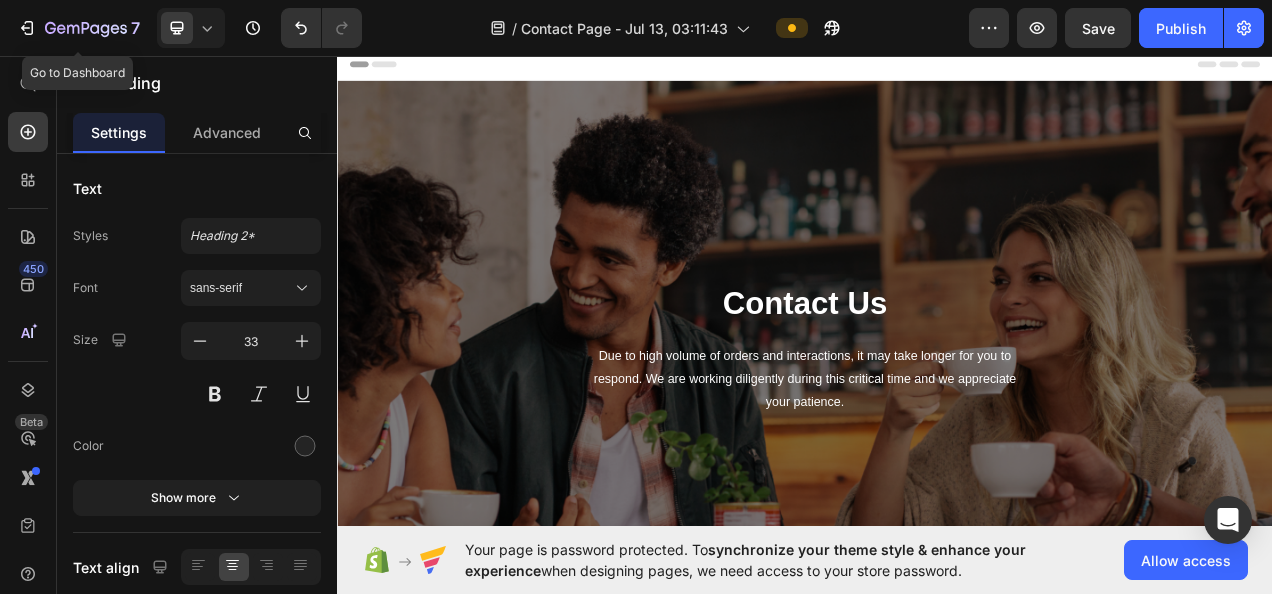 click on "7" 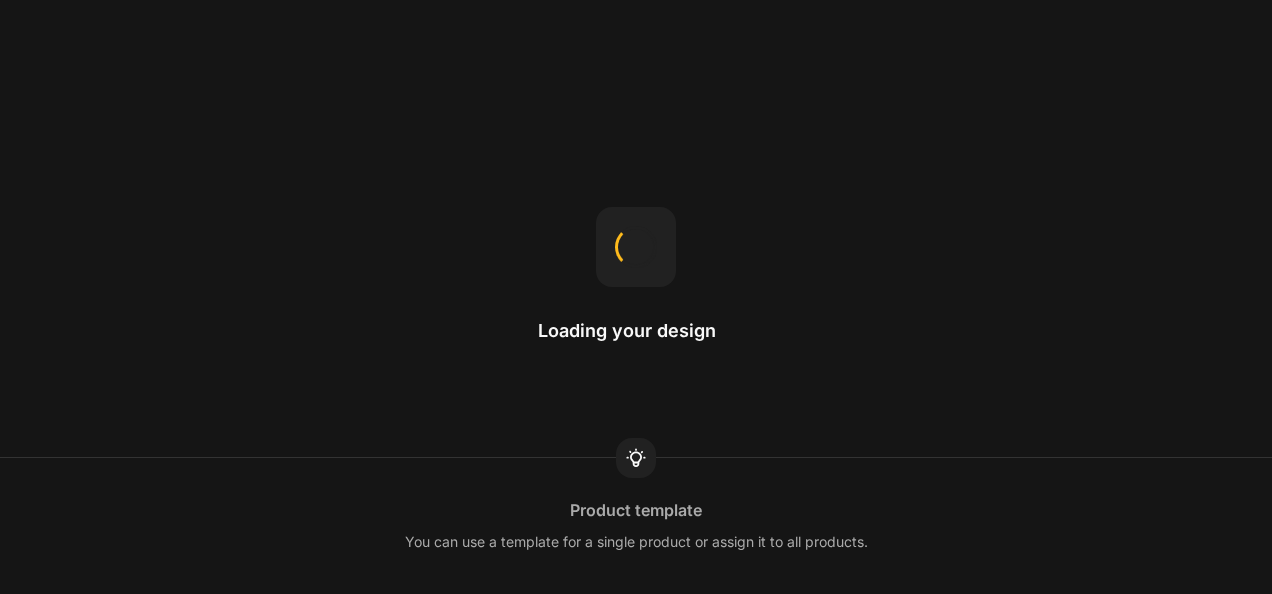 scroll, scrollTop: 0, scrollLeft: 0, axis: both 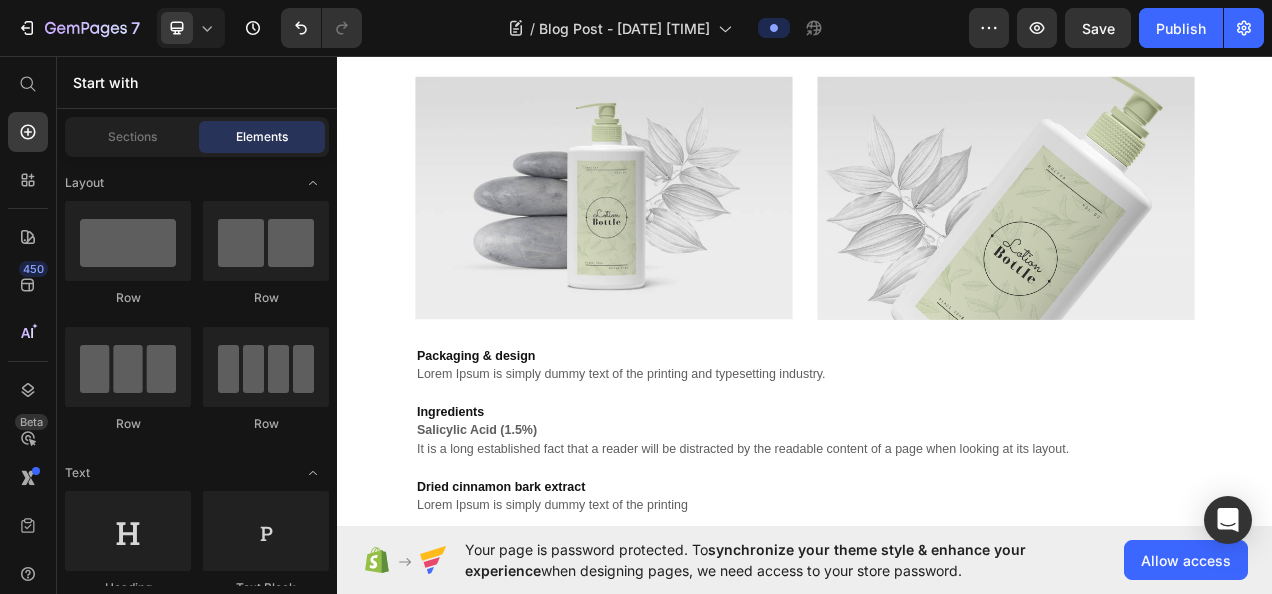 click on "Publish" at bounding box center (1181, 28) 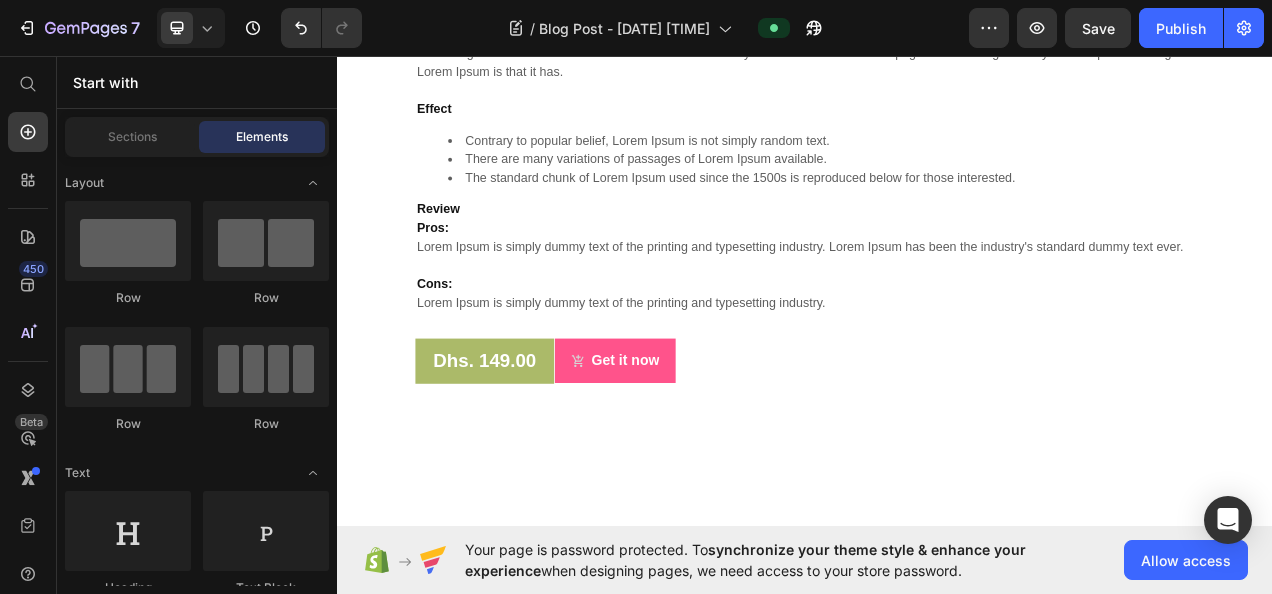 scroll, scrollTop: 2484, scrollLeft: 0, axis: vertical 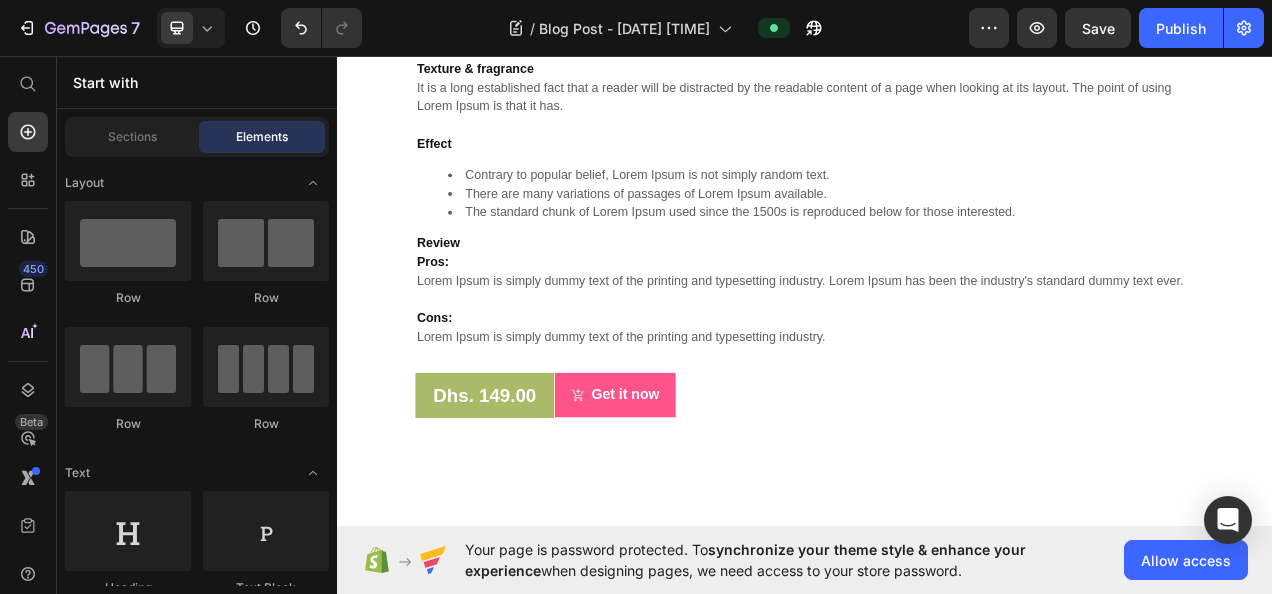 click on "Publish" at bounding box center [1181, 28] 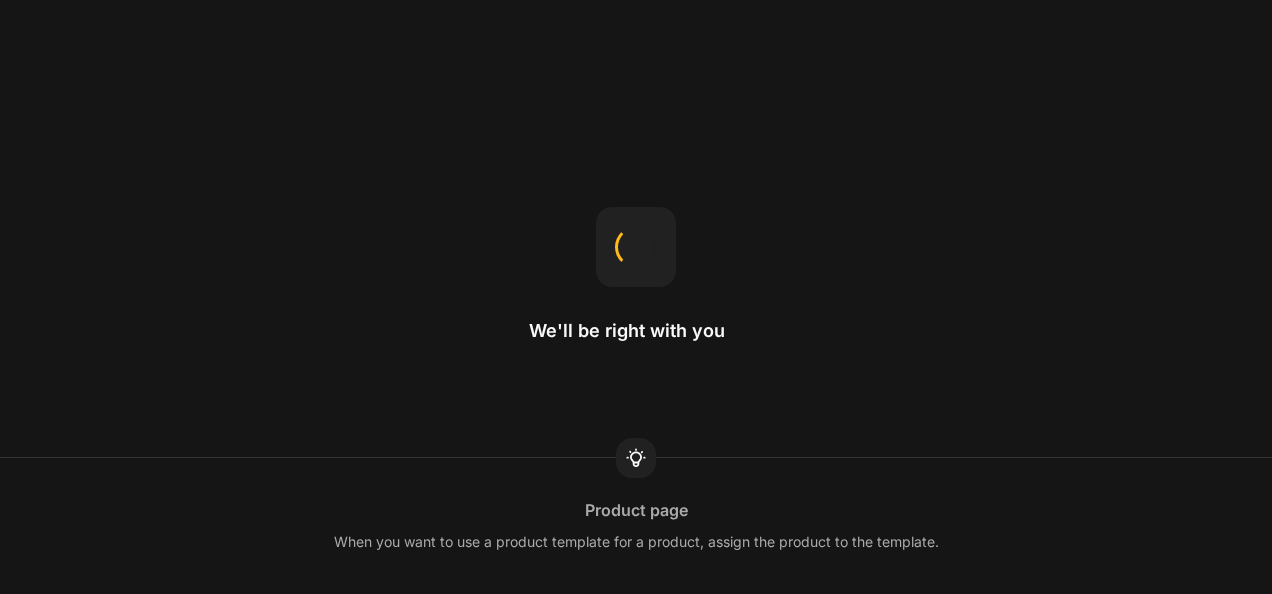 scroll, scrollTop: 0, scrollLeft: 0, axis: both 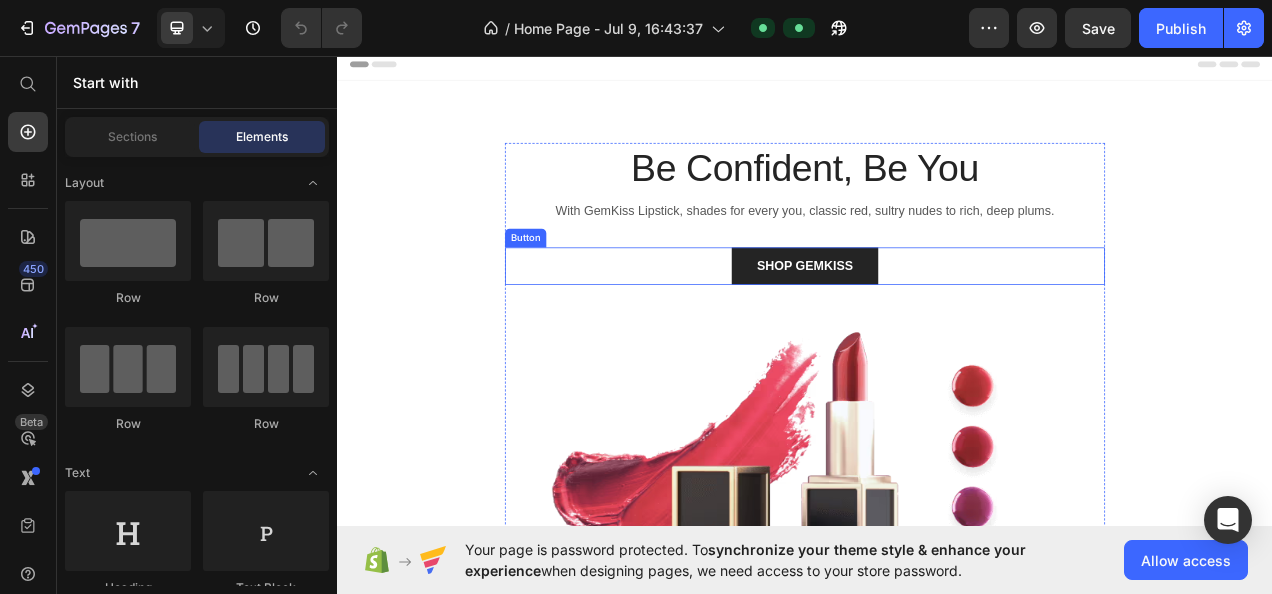 click on "SHOP GEMKISS" at bounding box center [936, 327] 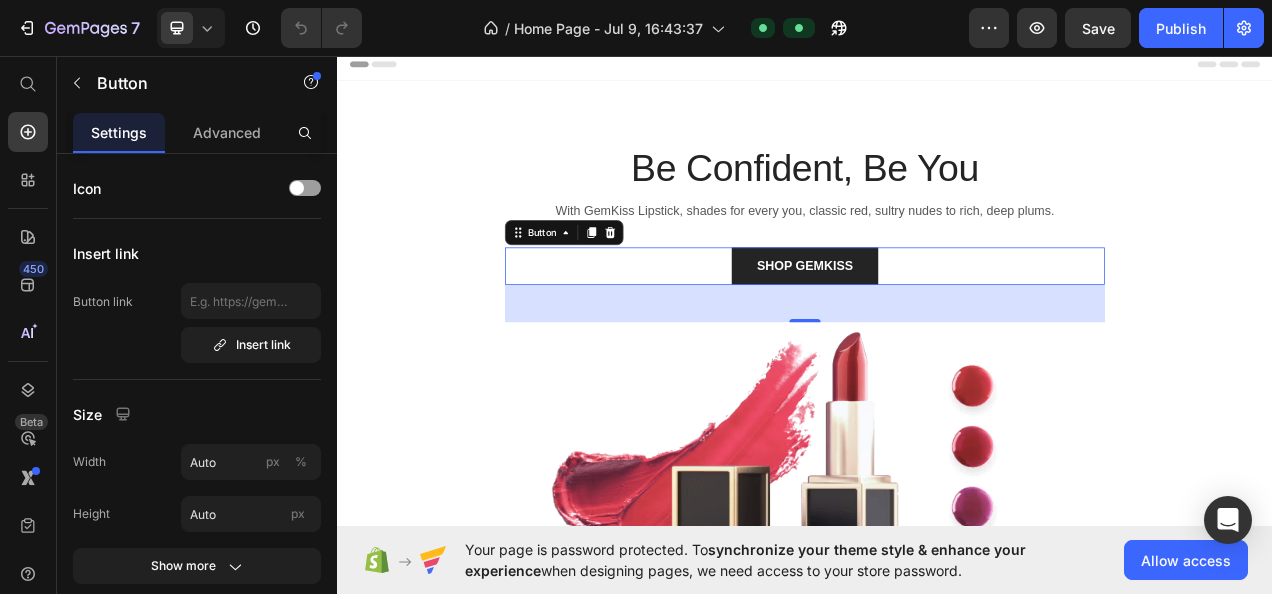 click on "SHOP GEMKISS" at bounding box center (936, 327) 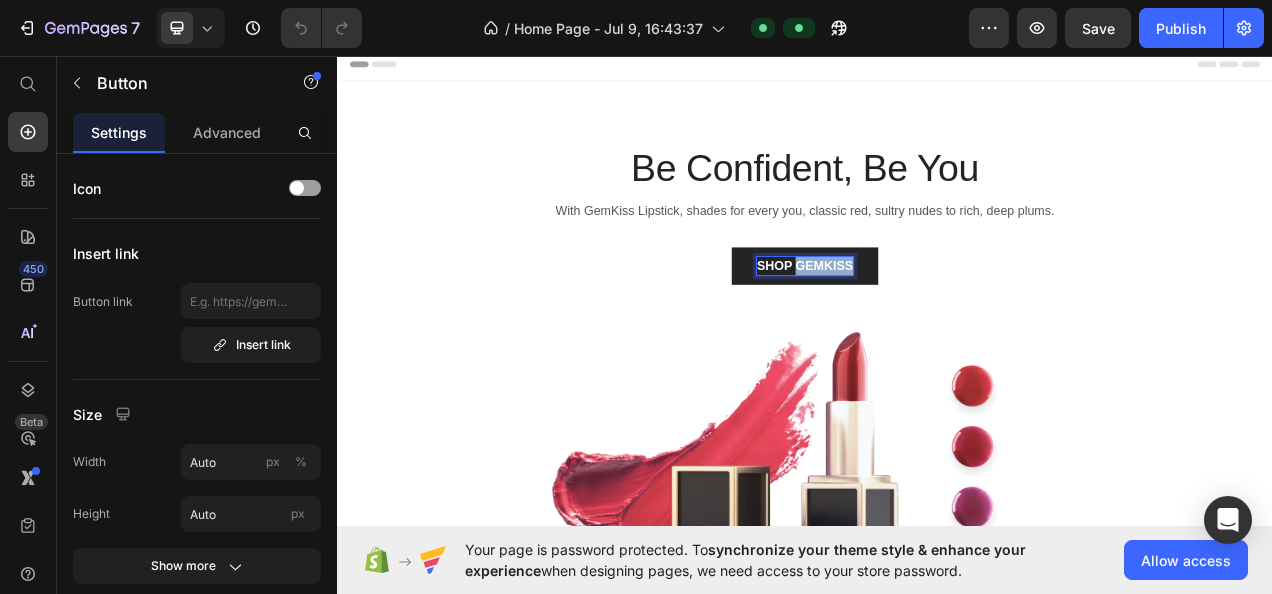 click on "SHOP GEMKISS" at bounding box center (936, 327) 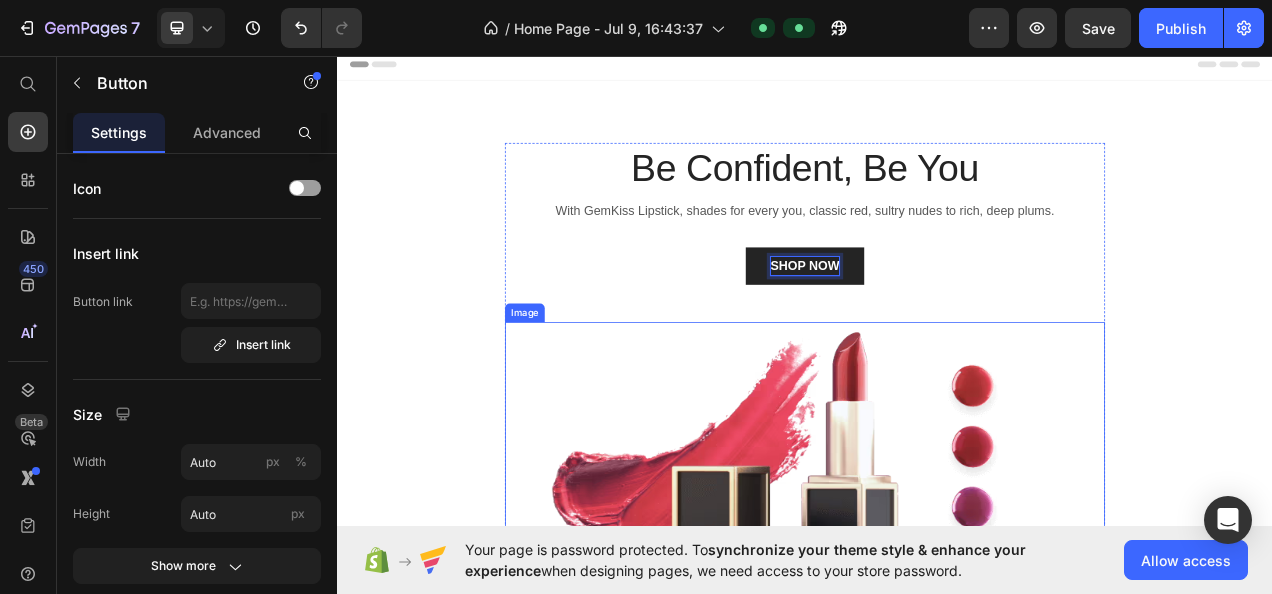 click at bounding box center [937, 591] 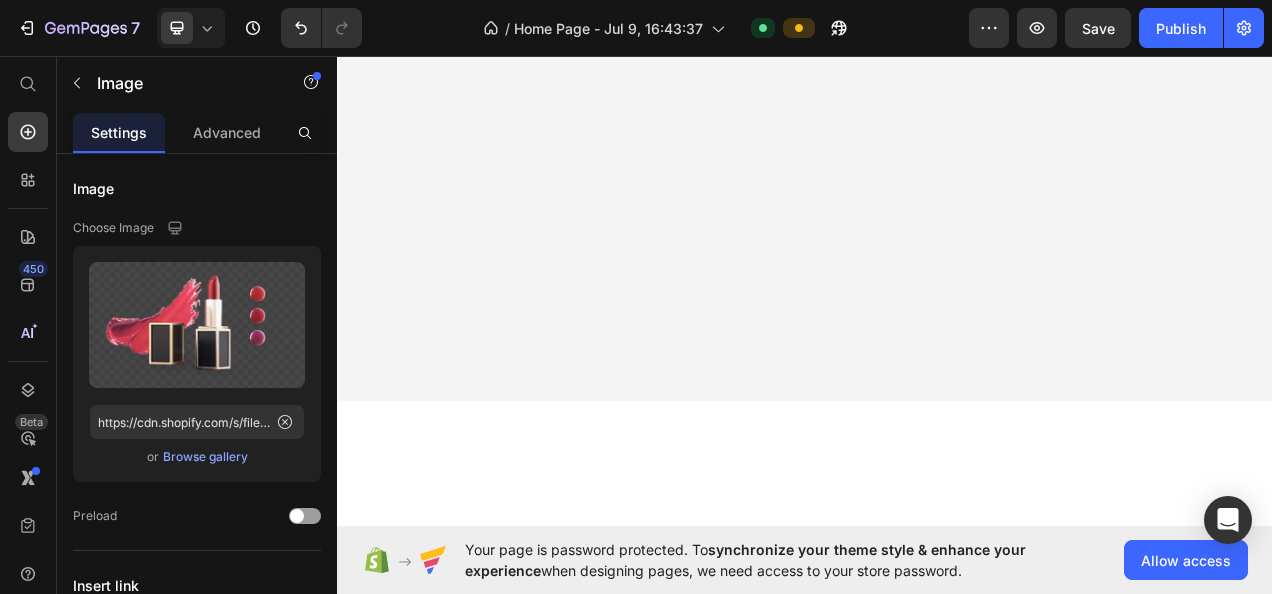 scroll, scrollTop: 2239, scrollLeft: 0, axis: vertical 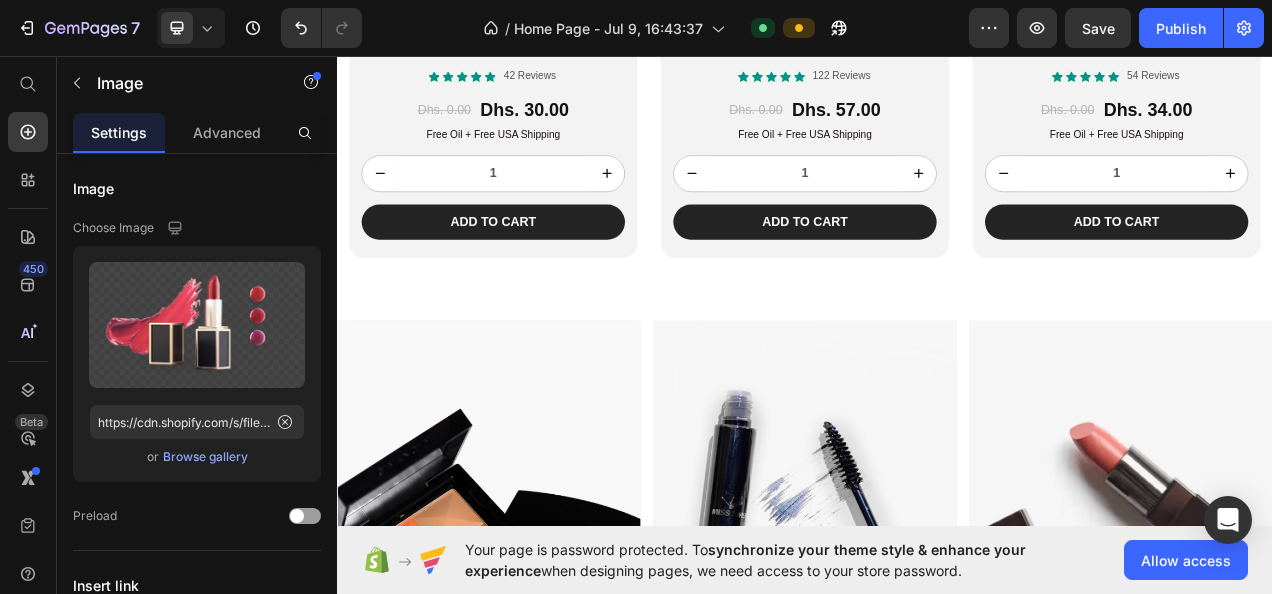 click on "Publish" at bounding box center (1181, 28) 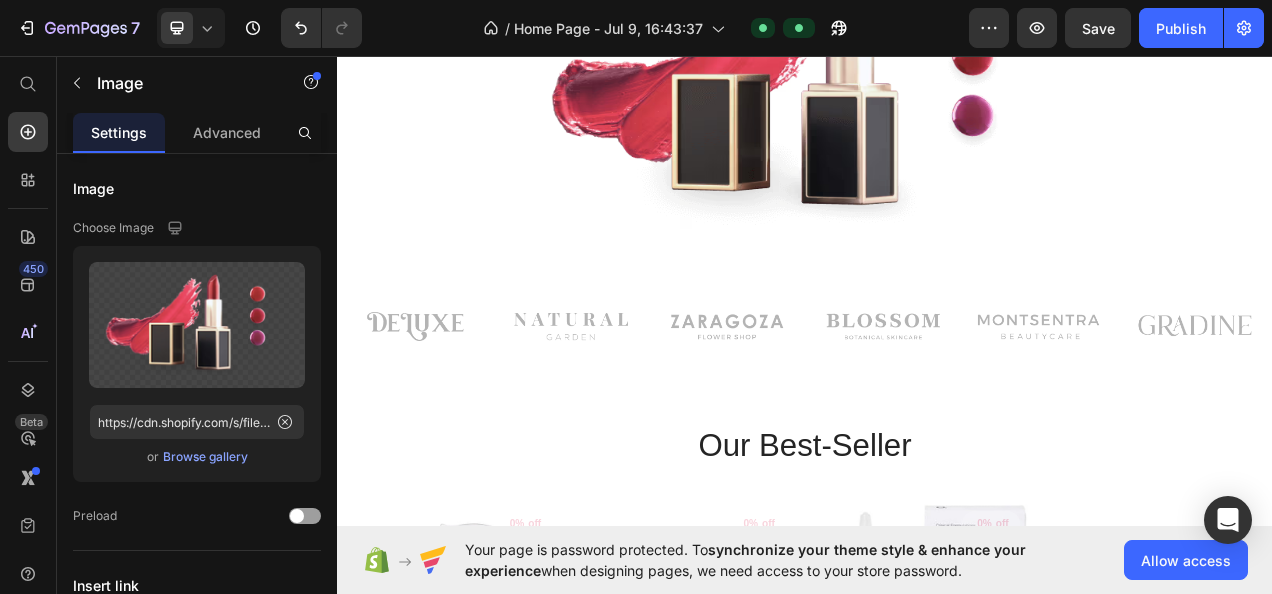 scroll, scrollTop: 0, scrollLeft: 0, axis: both 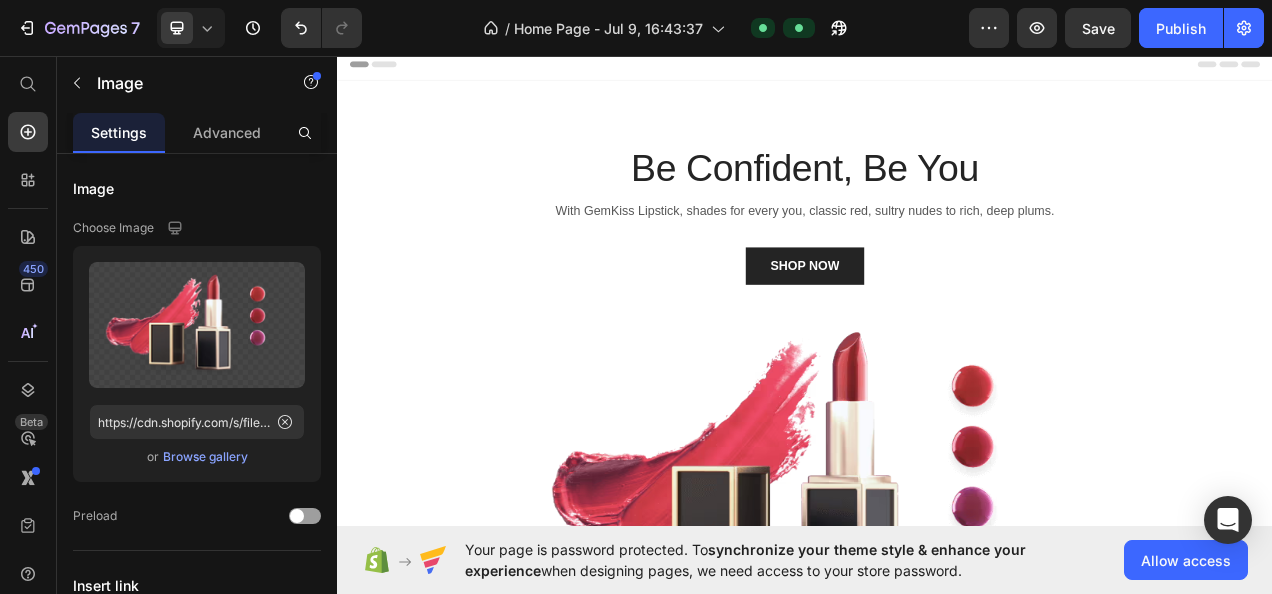 click on "Be Confident, Be You Heading  With GemKiss Lipstick, shades for every you, classic red, sultry nudes to rich, deep plums.  Text block SHOP now Button Image Row Section 1" at bounding box center (937, 436) 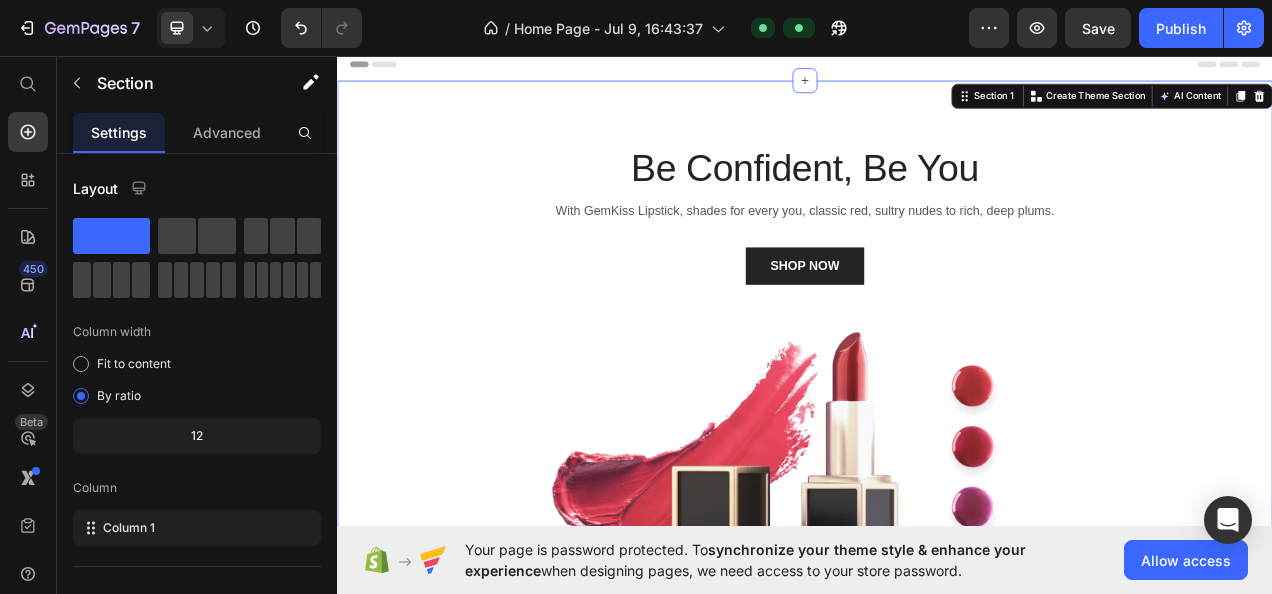 click at bounding box center (937, 89) 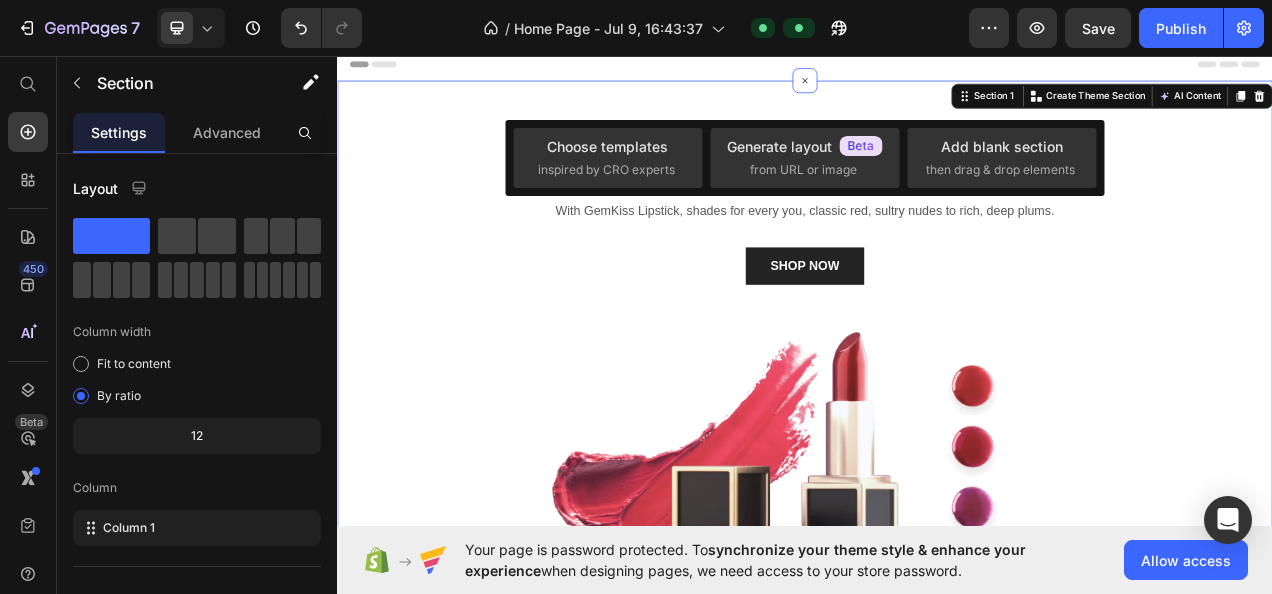 click on "Add blank section" at bounding box center [1002, 146] 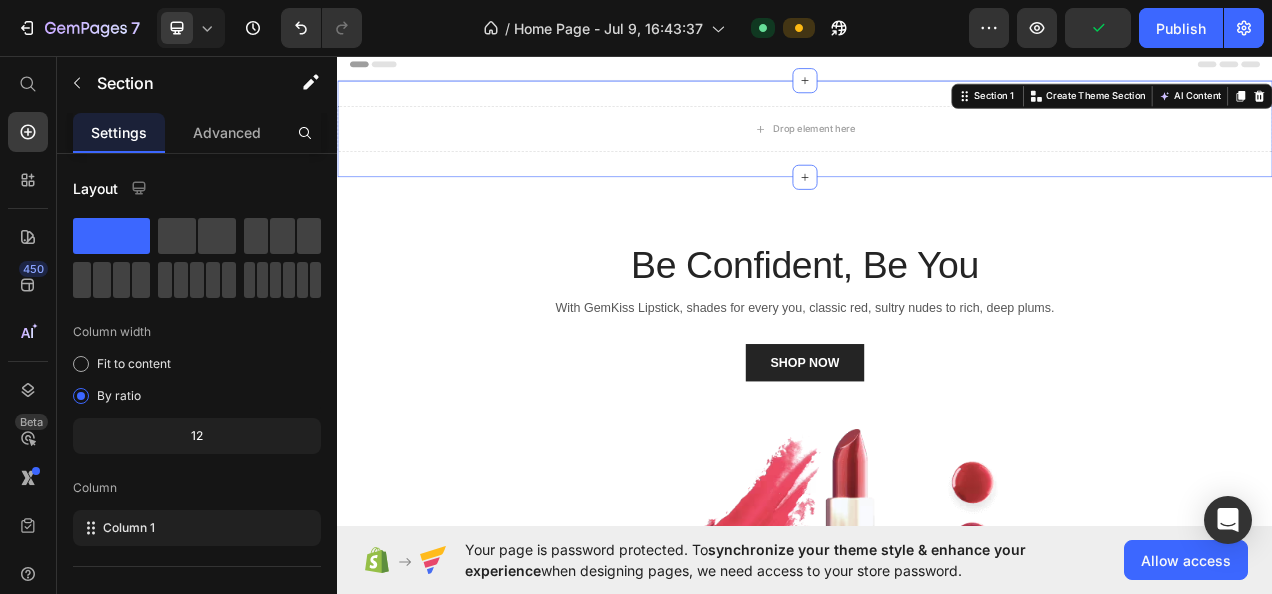 drag, startPoint x: 129, startPoint y: 235, endPoint x: 106, endPoint y: 243, distance: 24.351591 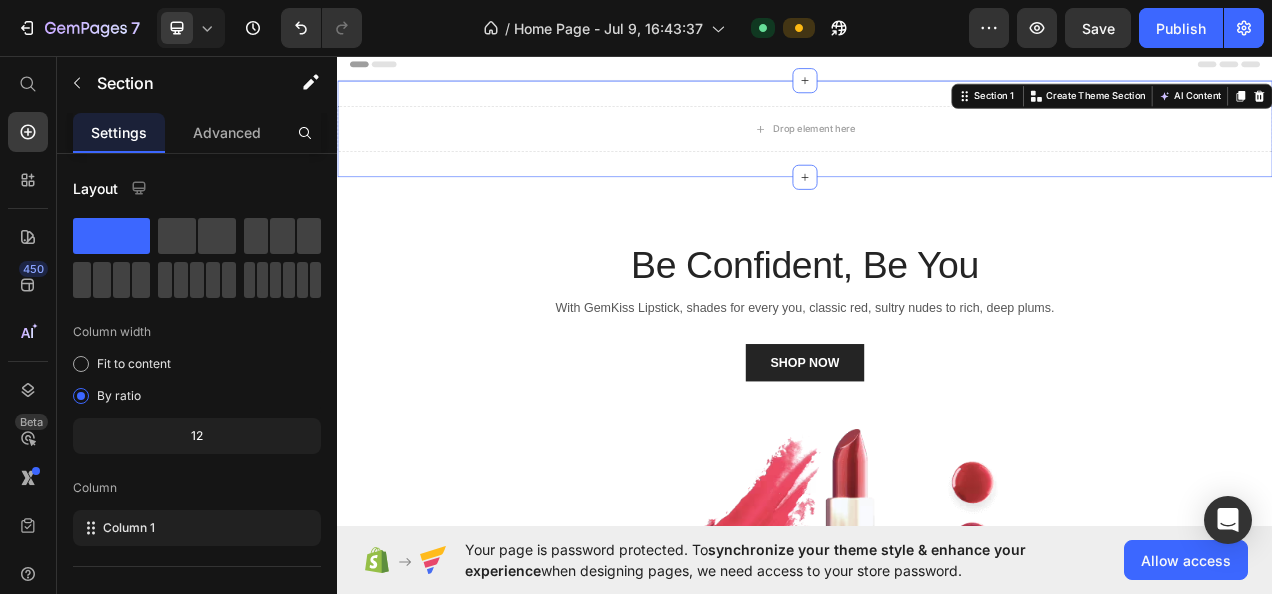 click 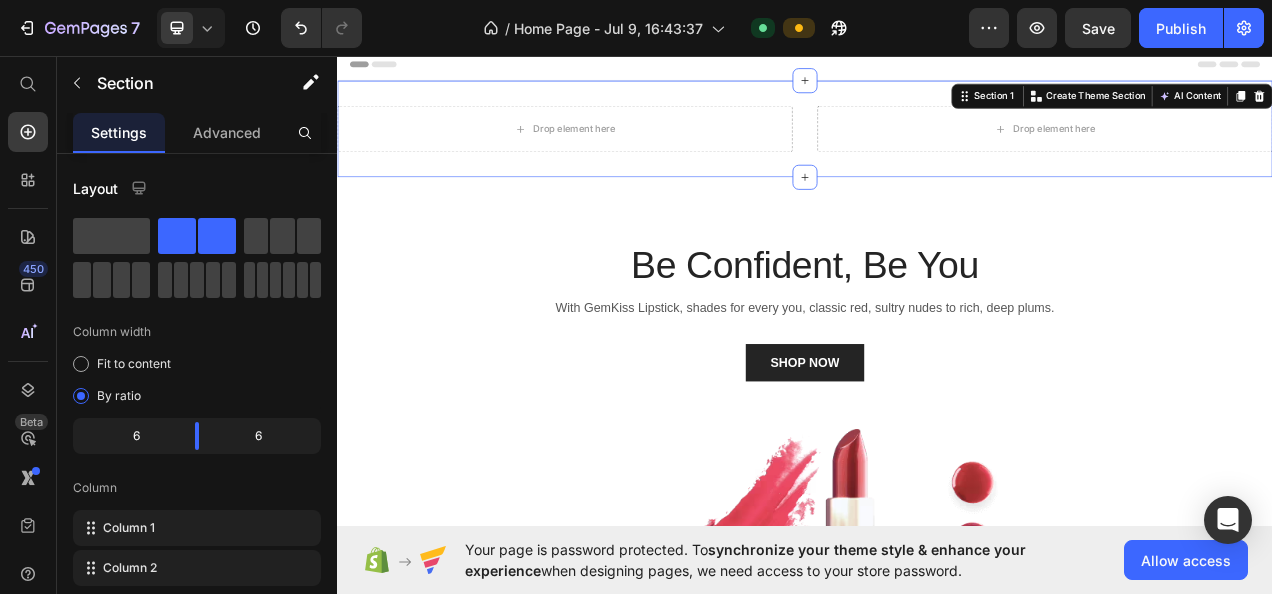 click 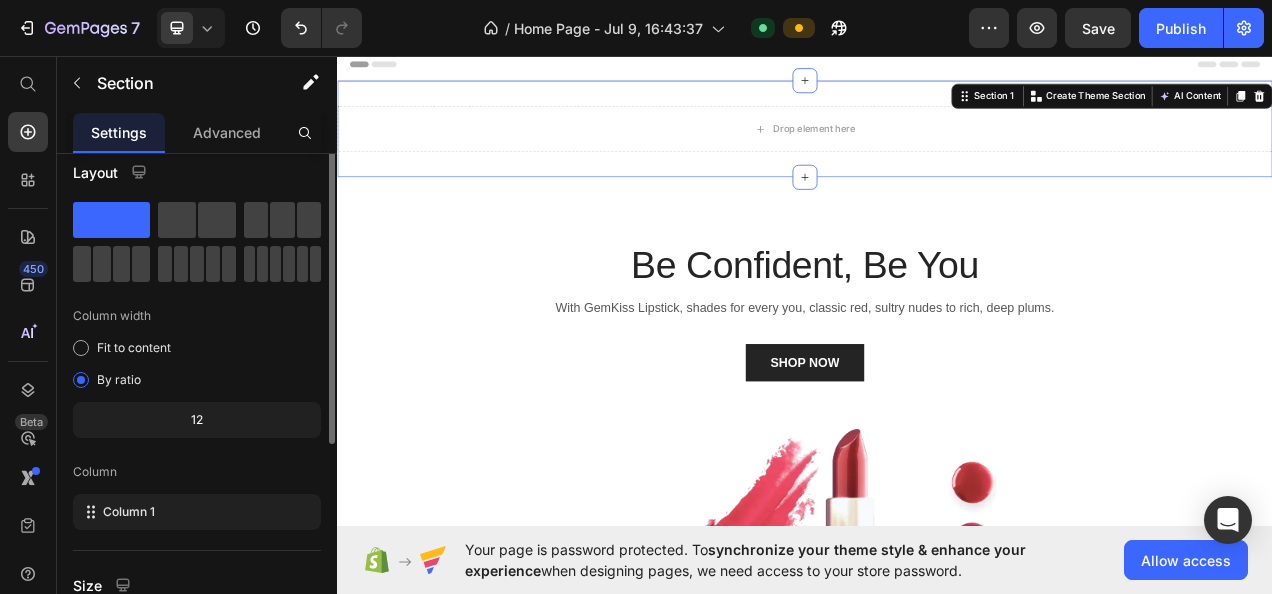 scroll, scrollTop: 0, scrollLeft: 0, axis: both 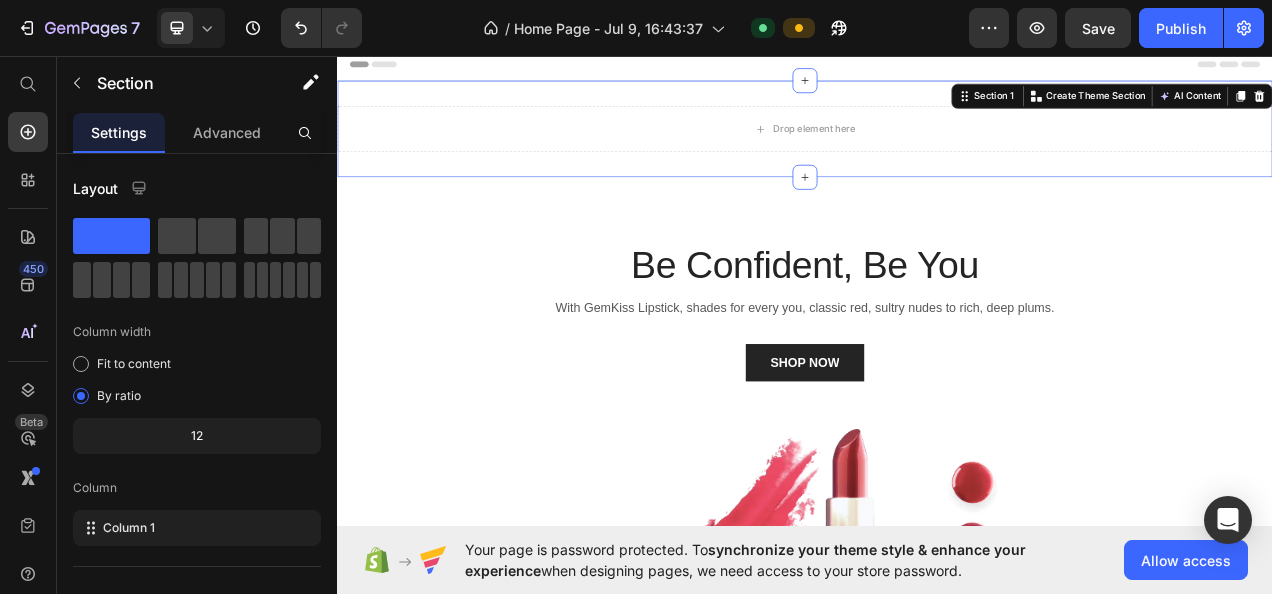 click 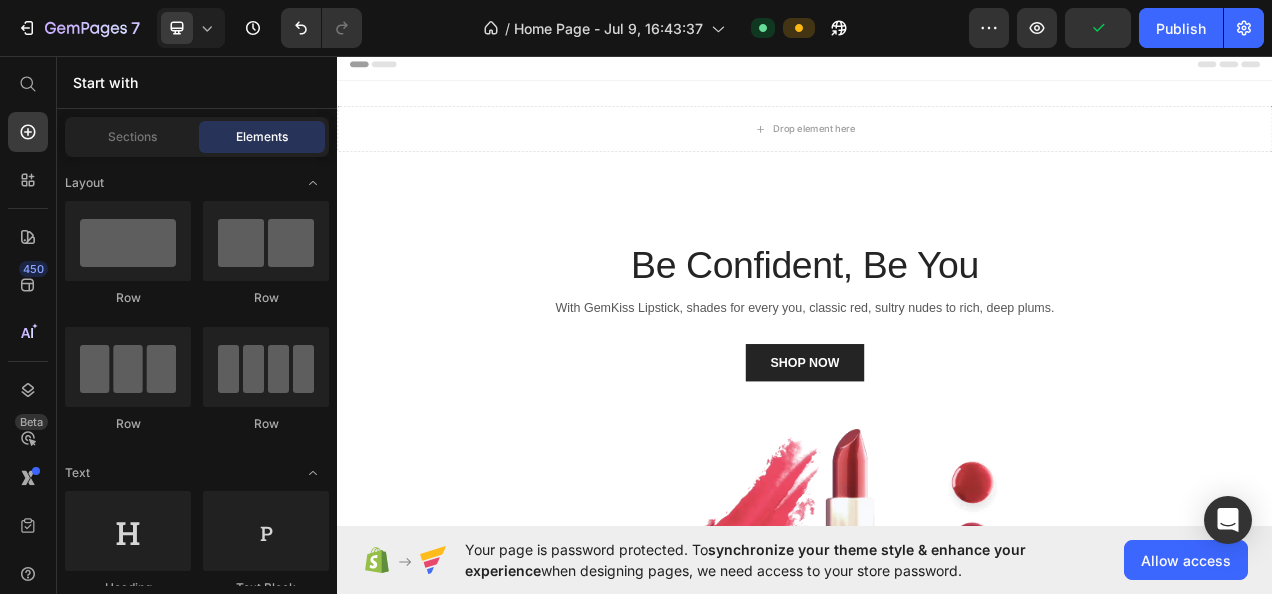 click 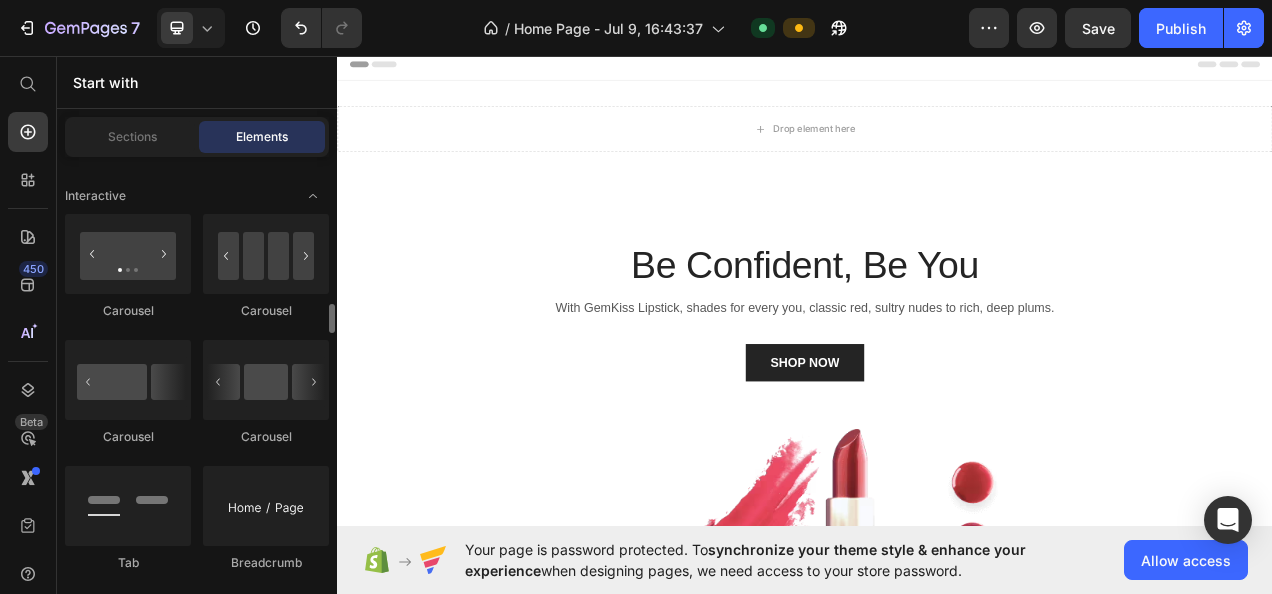 scroll, scrollTop: 2114, scrollLeft: 0, axis: vertical 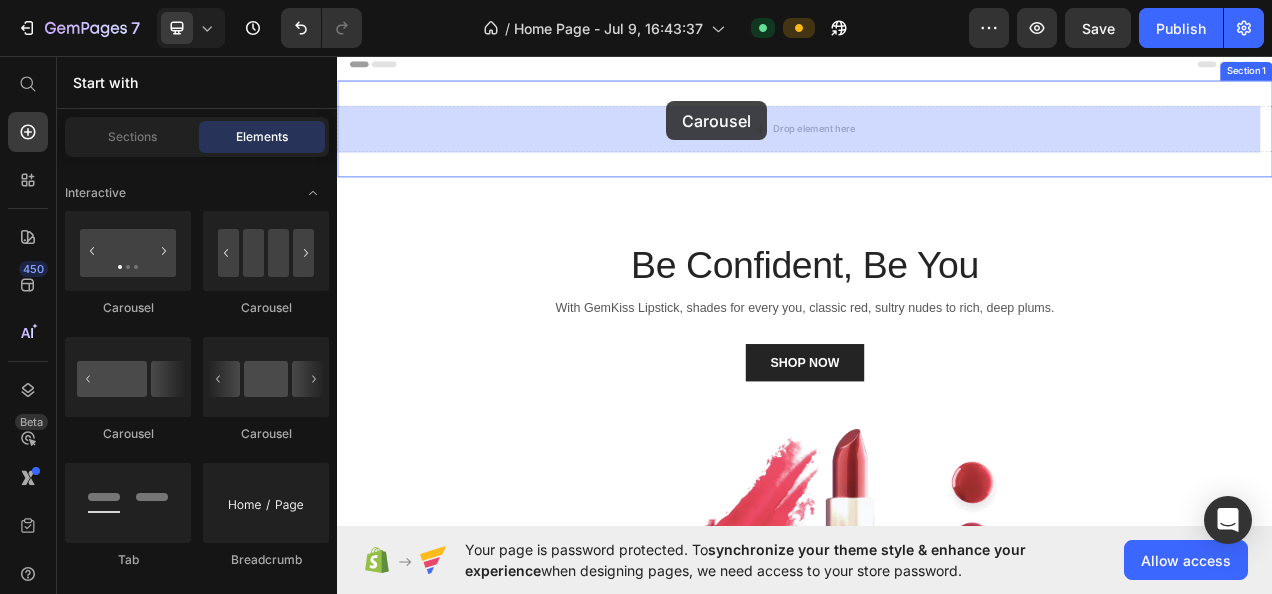 drag, startPoint x: 467, startPoint y: 303, endPoint x: 758, endPoint y: 116, distance: 345.9046 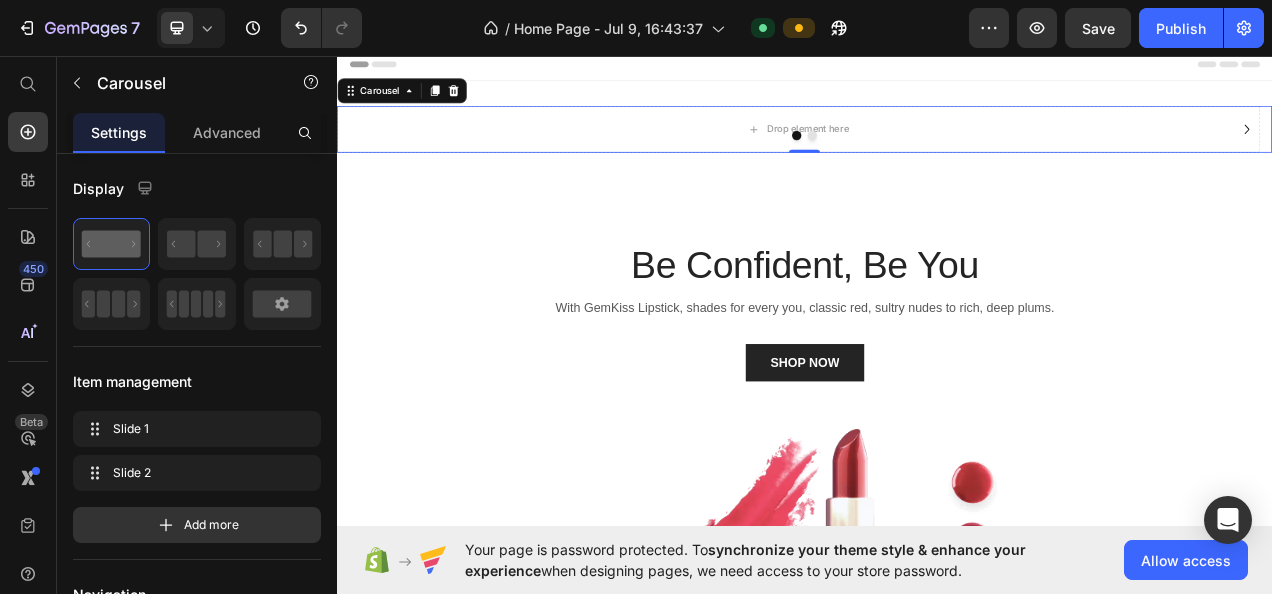 click 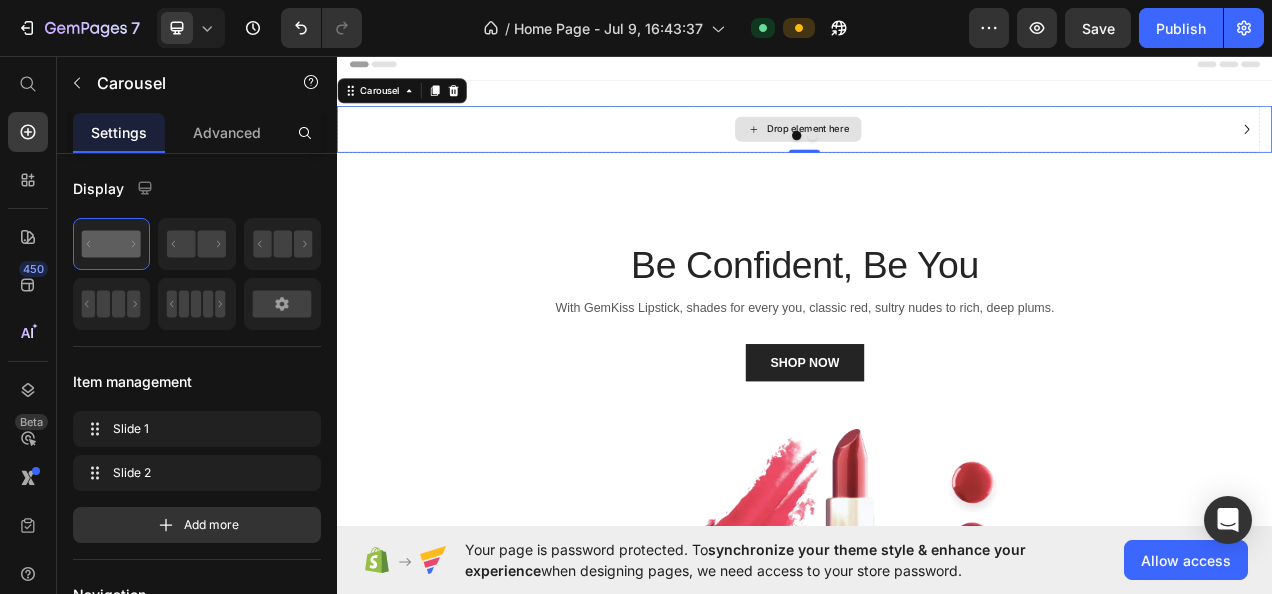 drag, startPoint x: 440, startPoint y: 294, endPoint x: 618, endPoint y: 175, distance: 214.11446 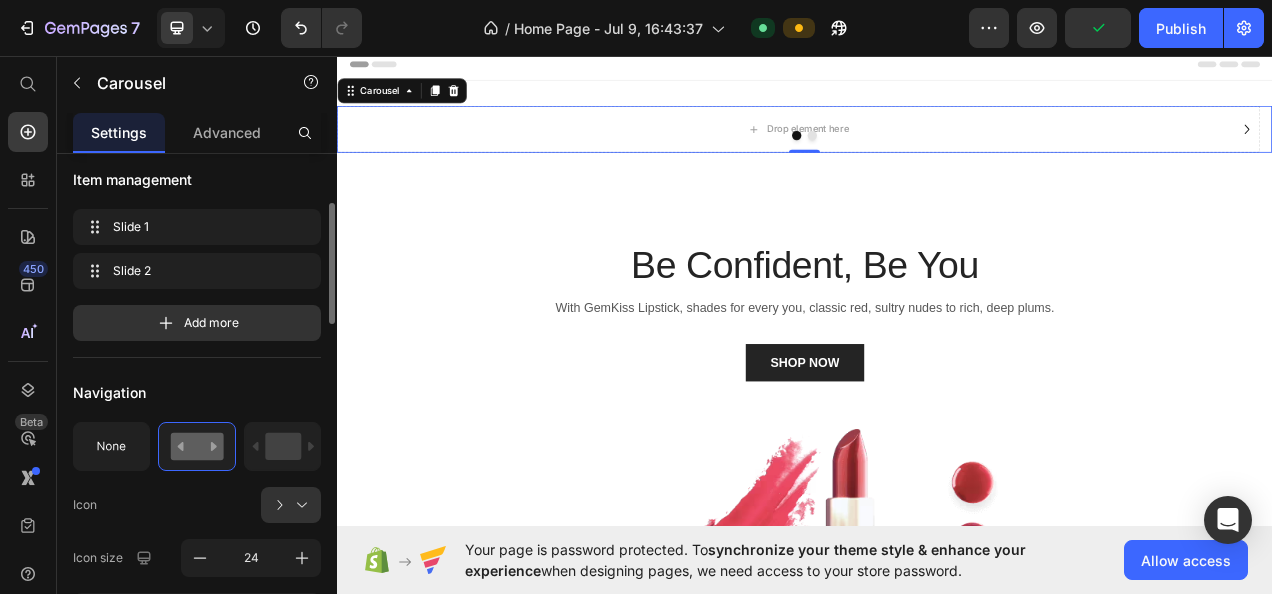 scroll, scrollTop: 205, scrollLeft: 0, axis: vertical 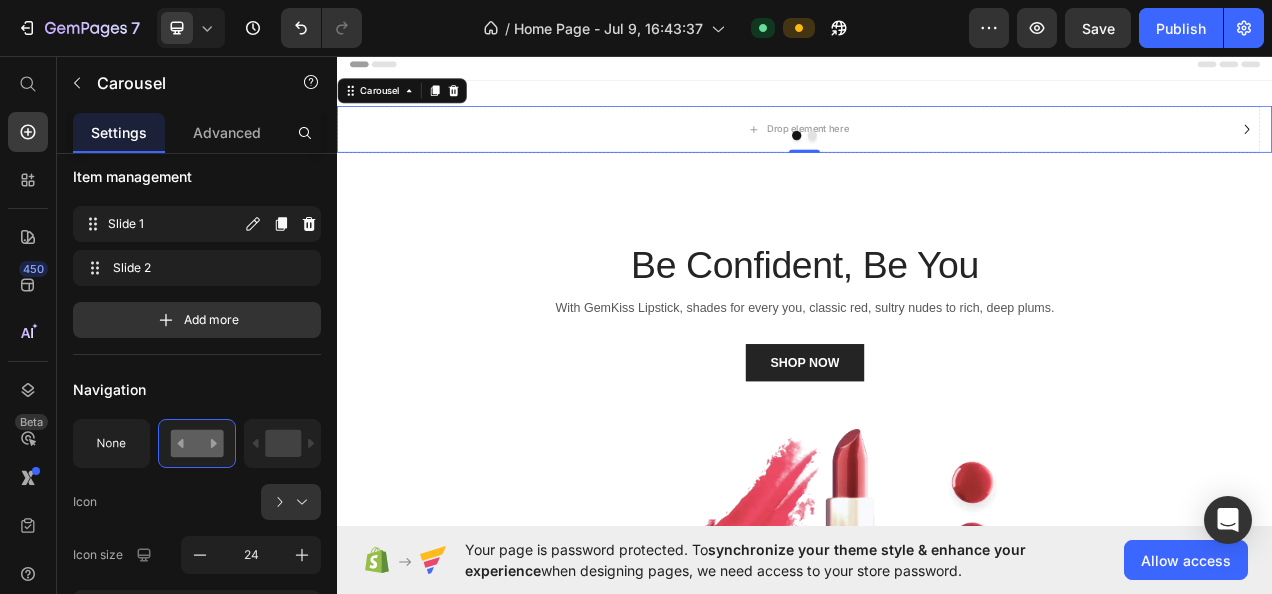 click on "Slide 1" at bounding box center (174, 224) 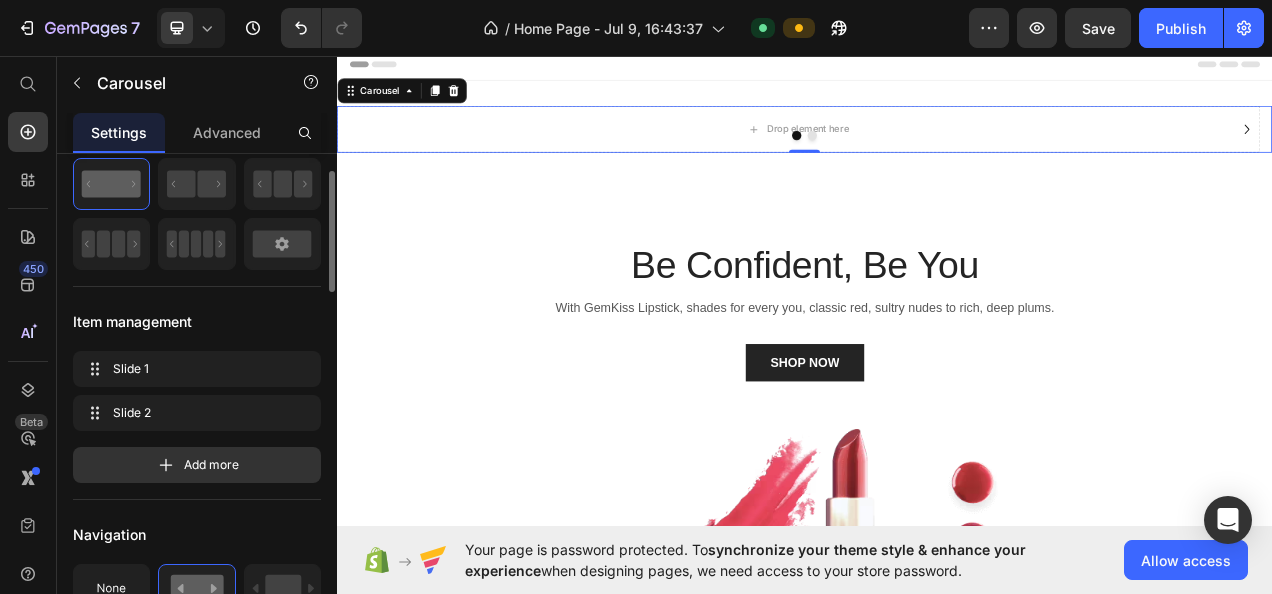 scroll, scrollTop: 62, scrollLeft: 0, axis: vertical 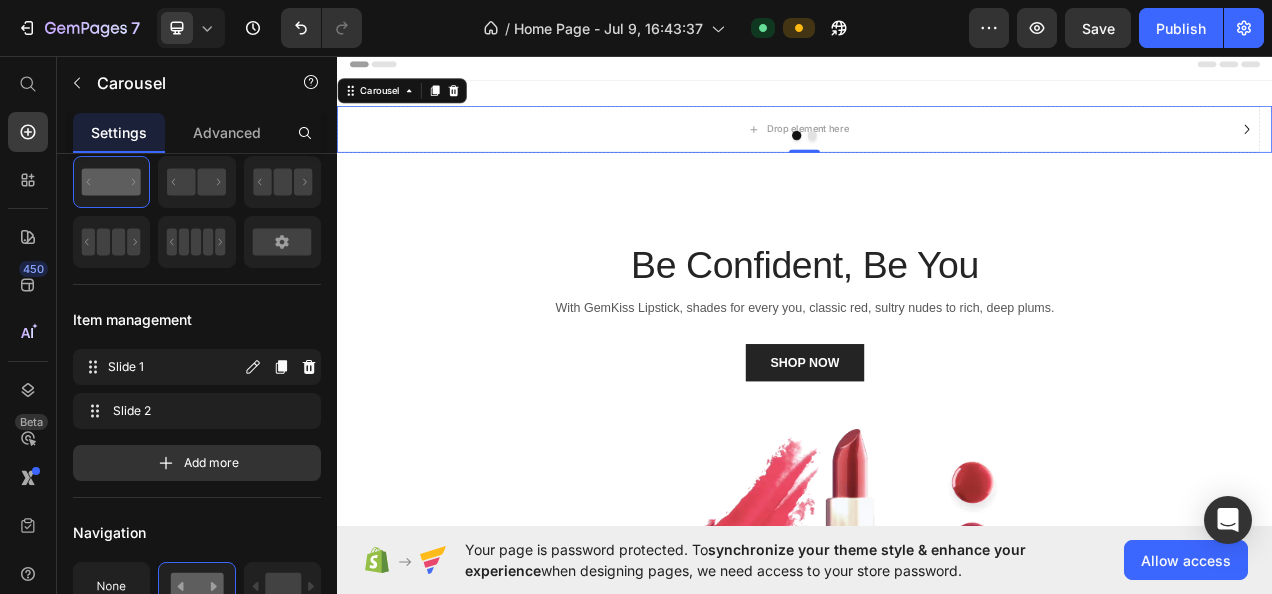 click 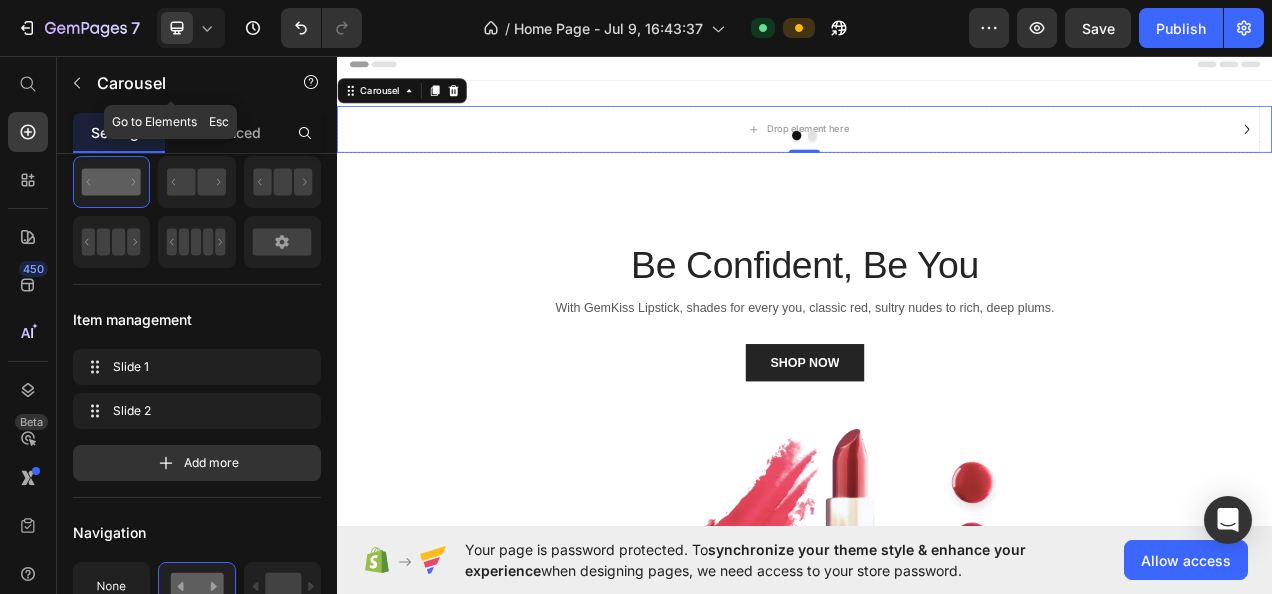 click at bounding box center [77, 83] 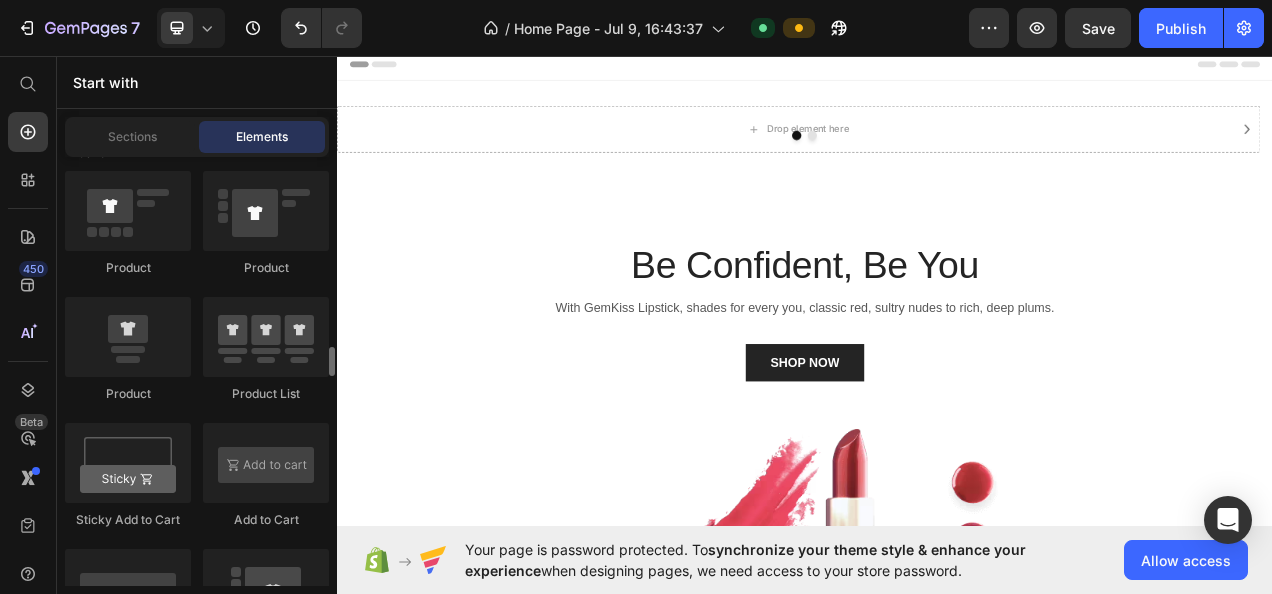 scroll, scrollTop: 2718, scrollLeft: 0, axis: vertical 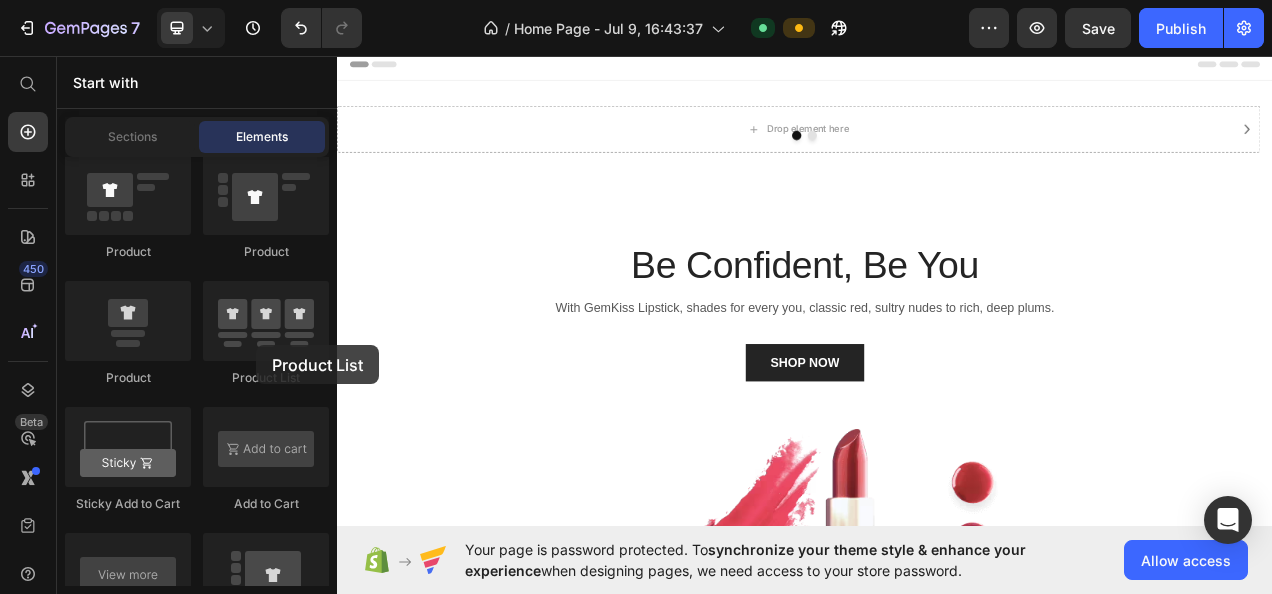 click at bounding box center (266, 321) 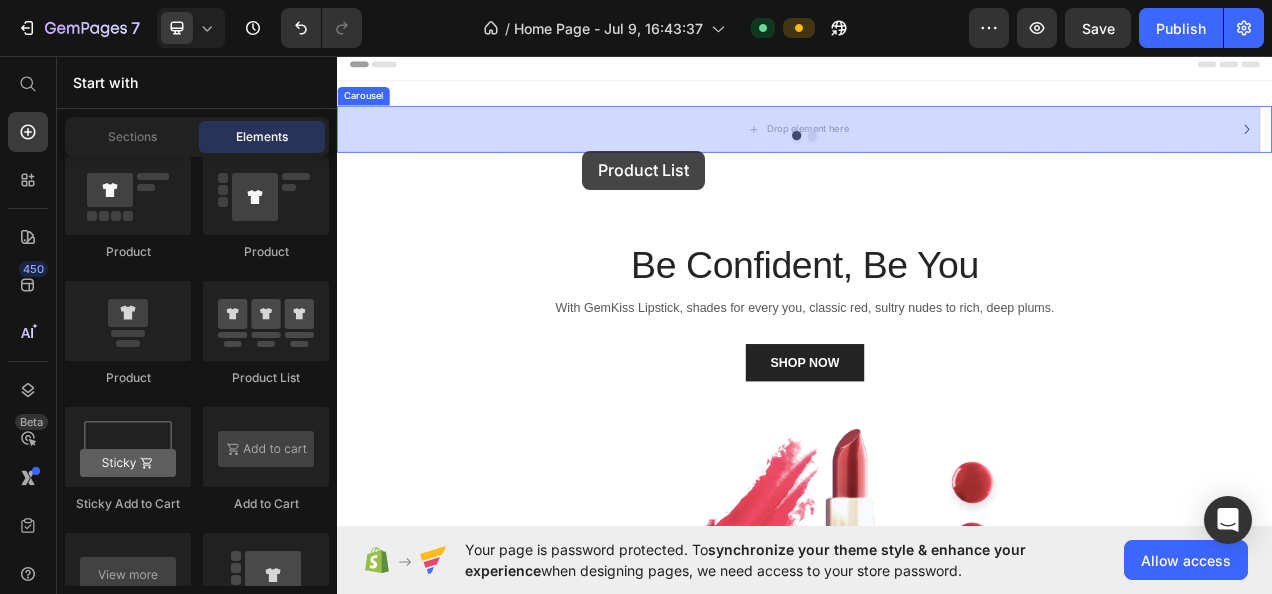 drag, startPoint x: 593, startPoint y: 393, endPoint x: 651, endPoint y: 179, distance: 221.72055 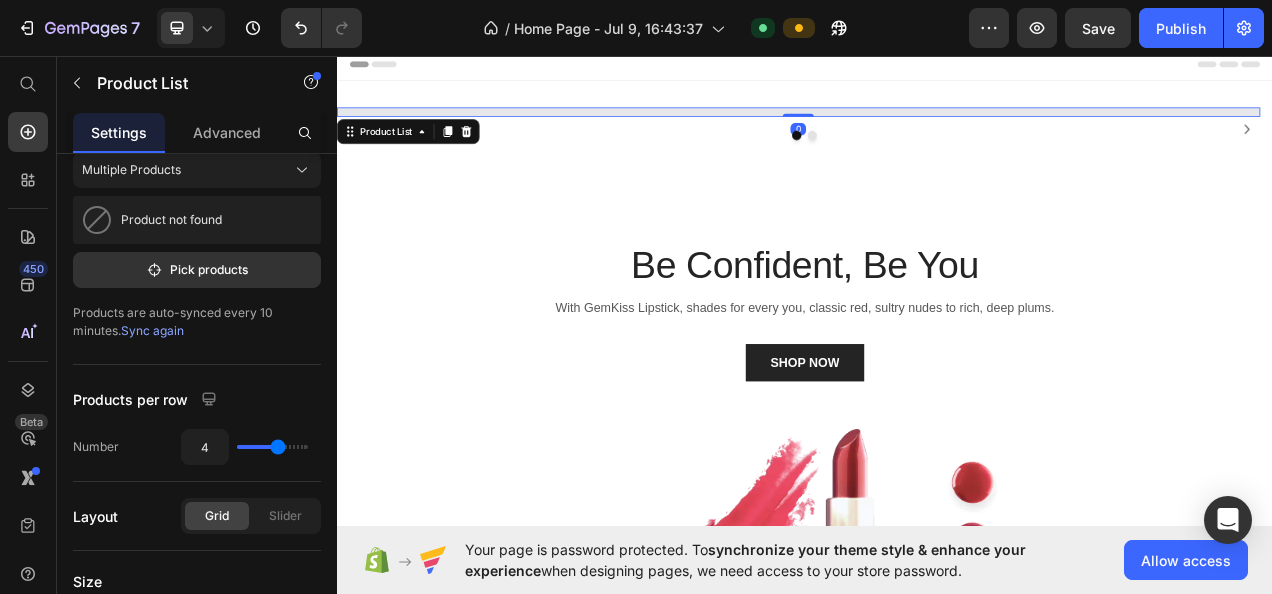 scroll, scrollTop: 0, scrollLeft: 0, axis: both 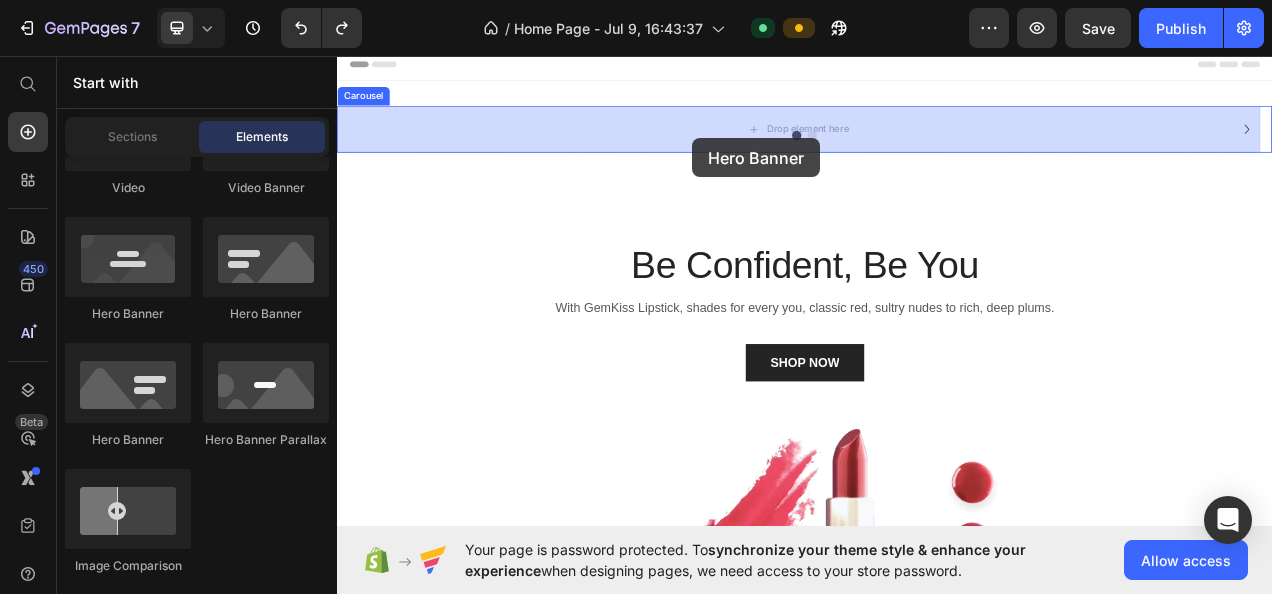 drag, startPoint x: 483, startPoint y: 440, endPoint x: 793, endPoint y: 162, distance: 416.39404 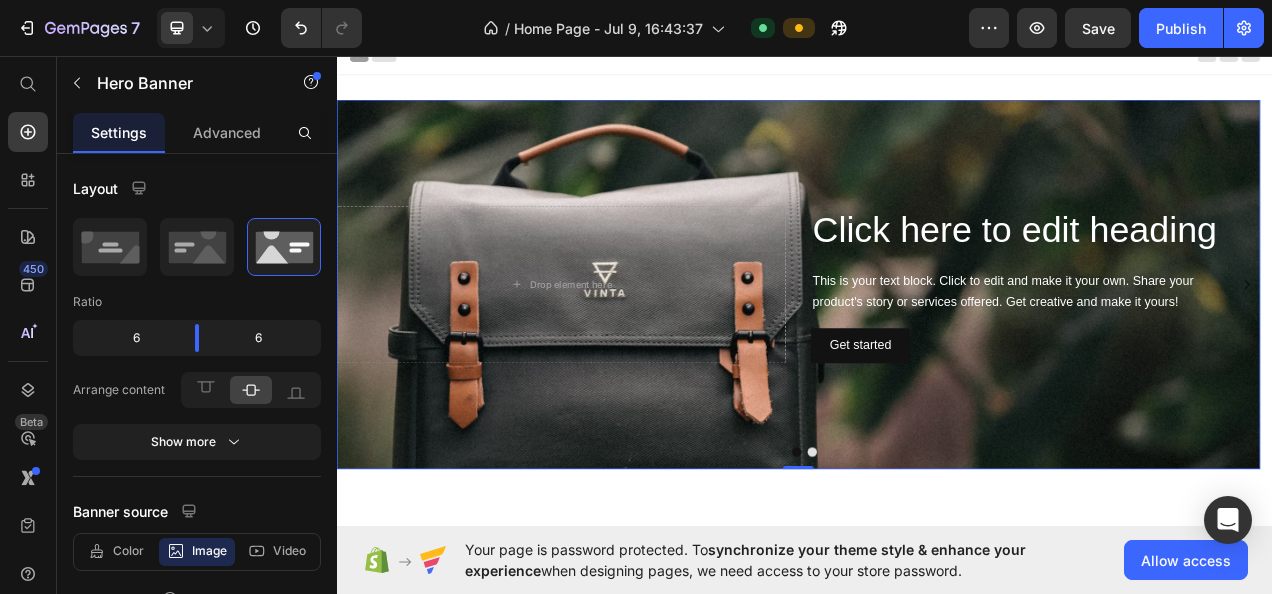 scroll, scrollTop: 0, scrollLeft: 0, axis: both 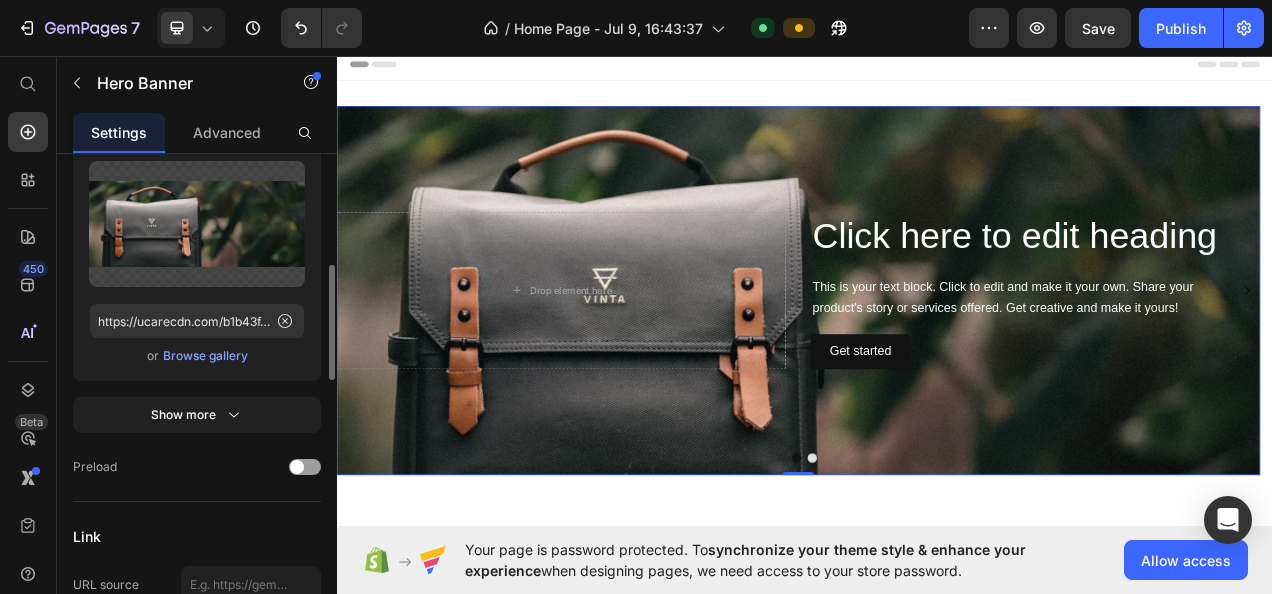 click on "Show more" at bounding box center [197, 415] 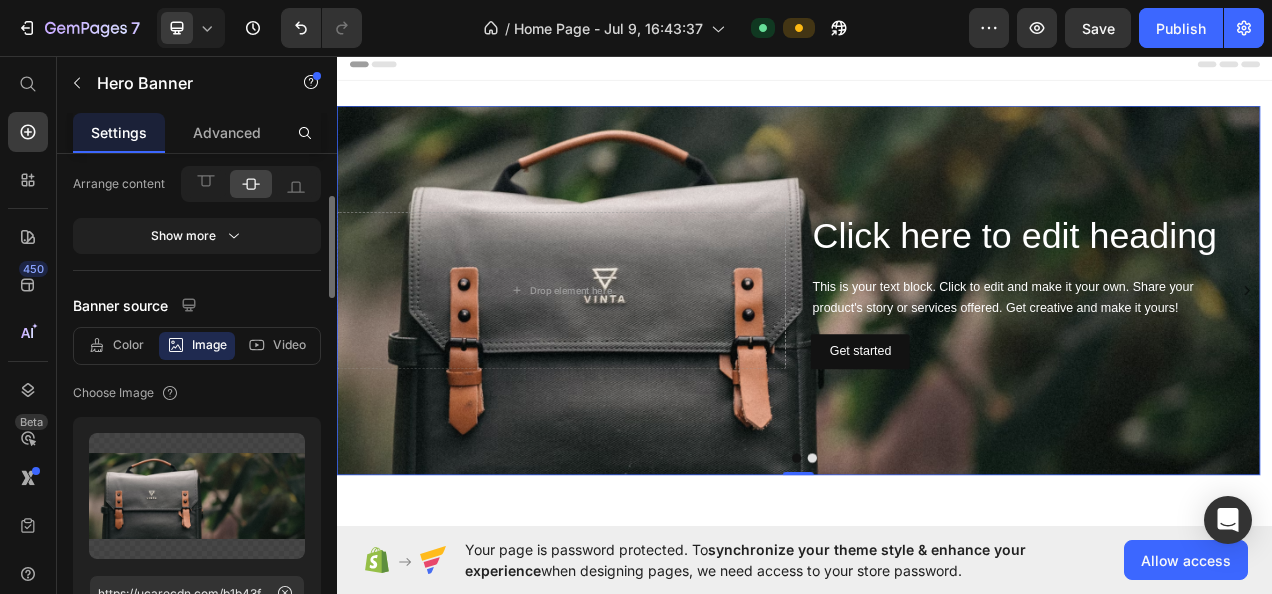 scroll, scrollTop: 206, scrollLeft: 0, axis: vertical 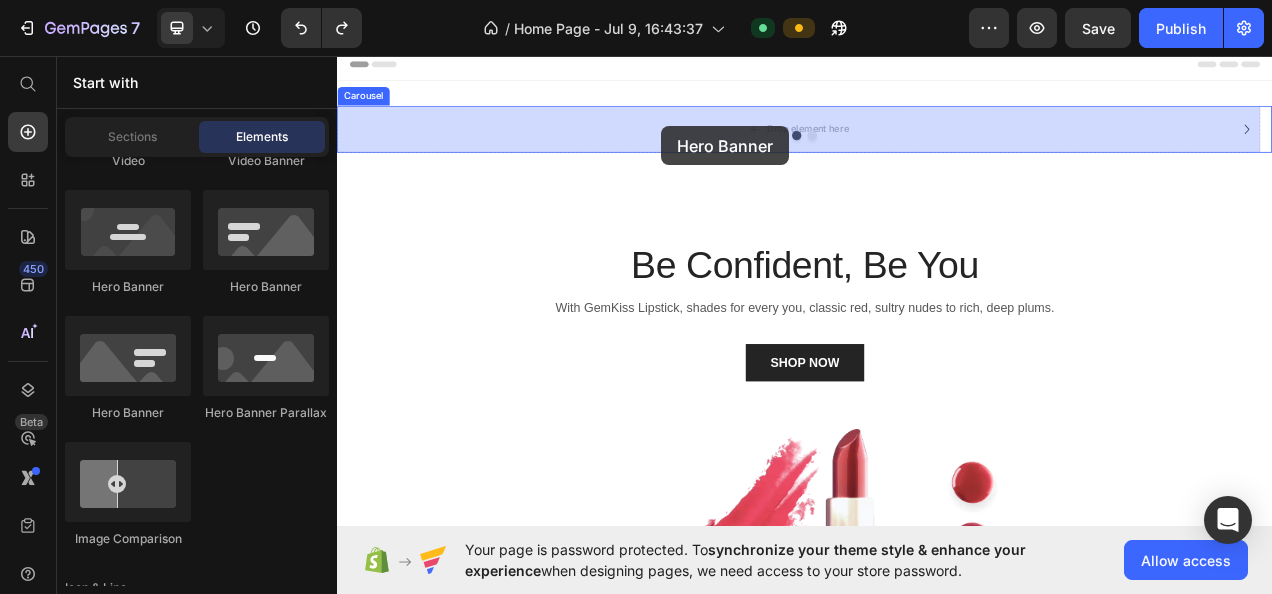 drag, startPoint x: 473, startPoint y: 423, endPoint x: 753, endPoint y: 144, distance: 395.27332 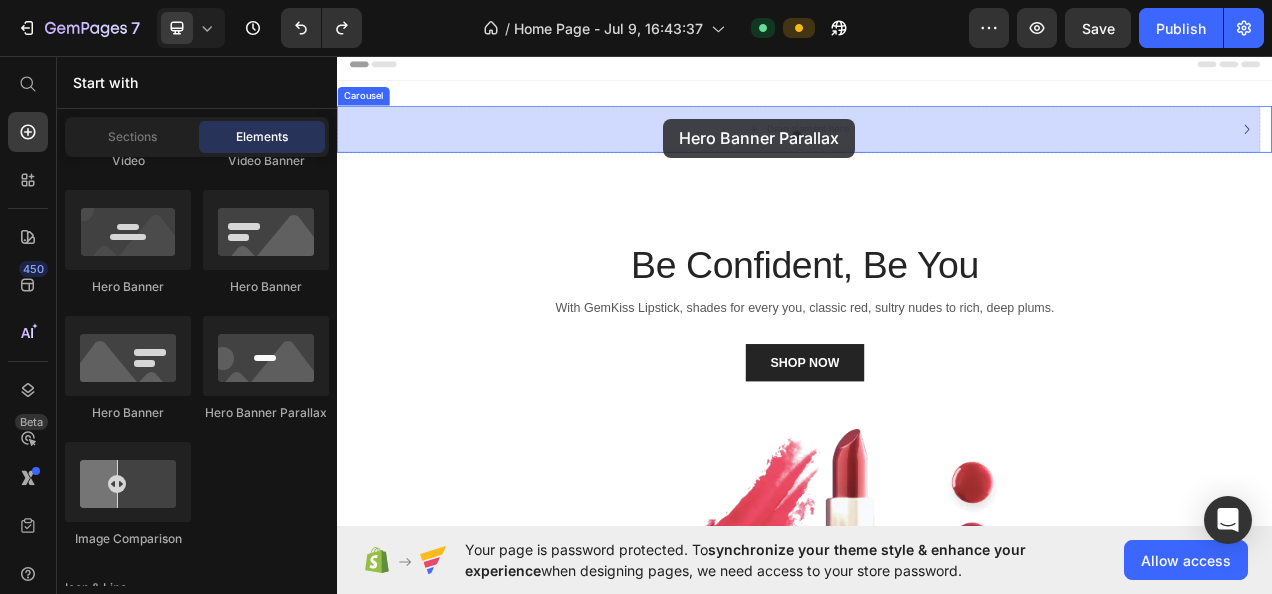 drag, startPoint x: 611, startPoint y: 402, endPoint x: 754, endPoint y: 143, distance: 295.8547 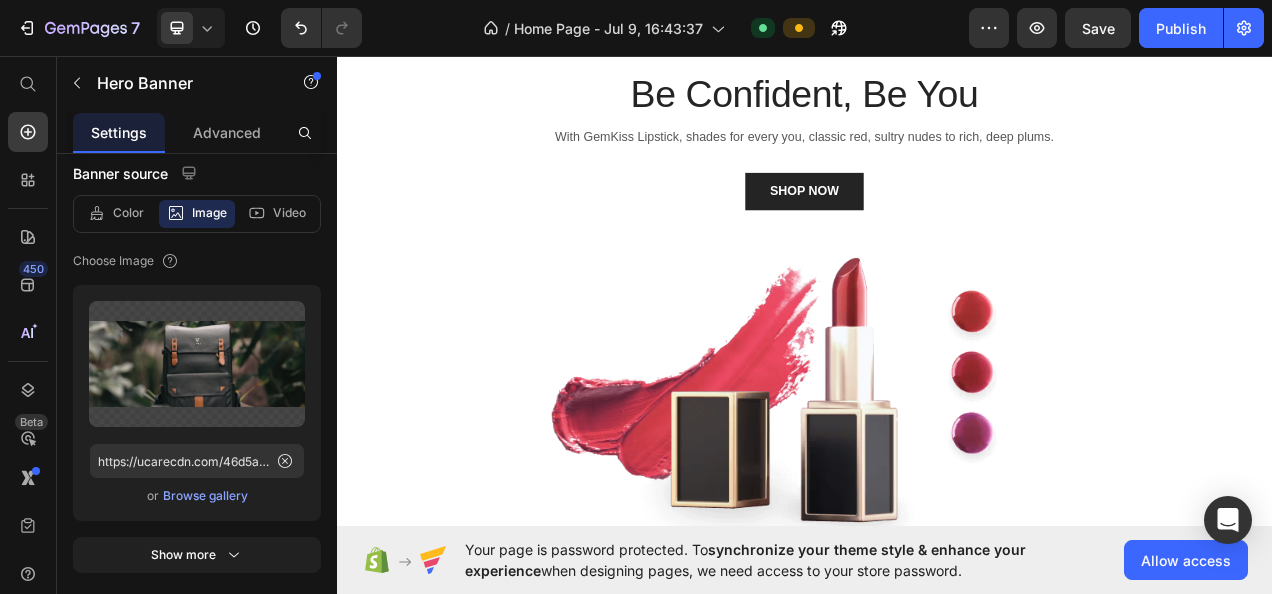 scroll, scrollTop: 0, scrollLeft: 0, axis: both 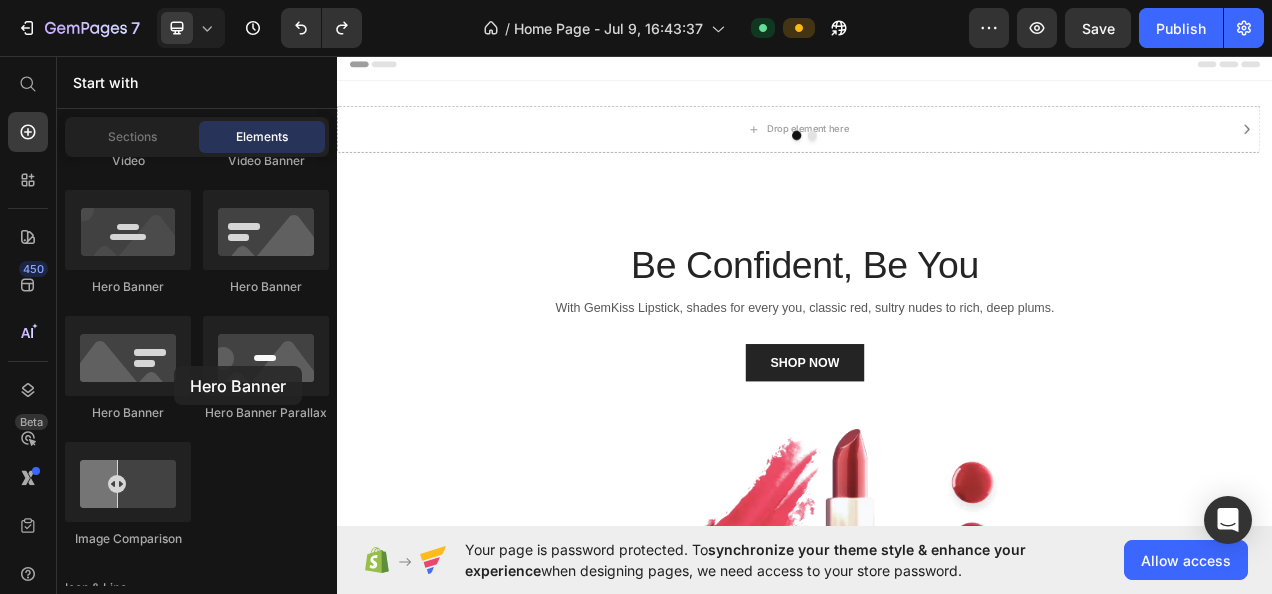 click at bounding box center [128, 356] 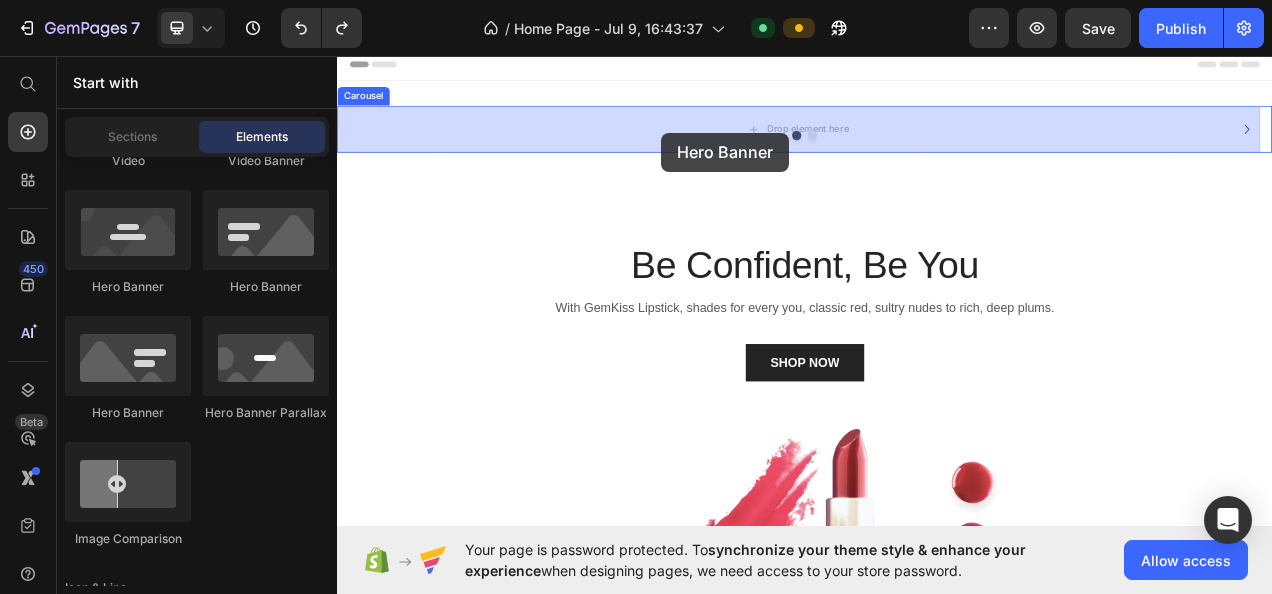 drag, startPoint x: 511, startPoint y: 414, endPoint x: 753, endPoint y: 156, distance: 353.73438 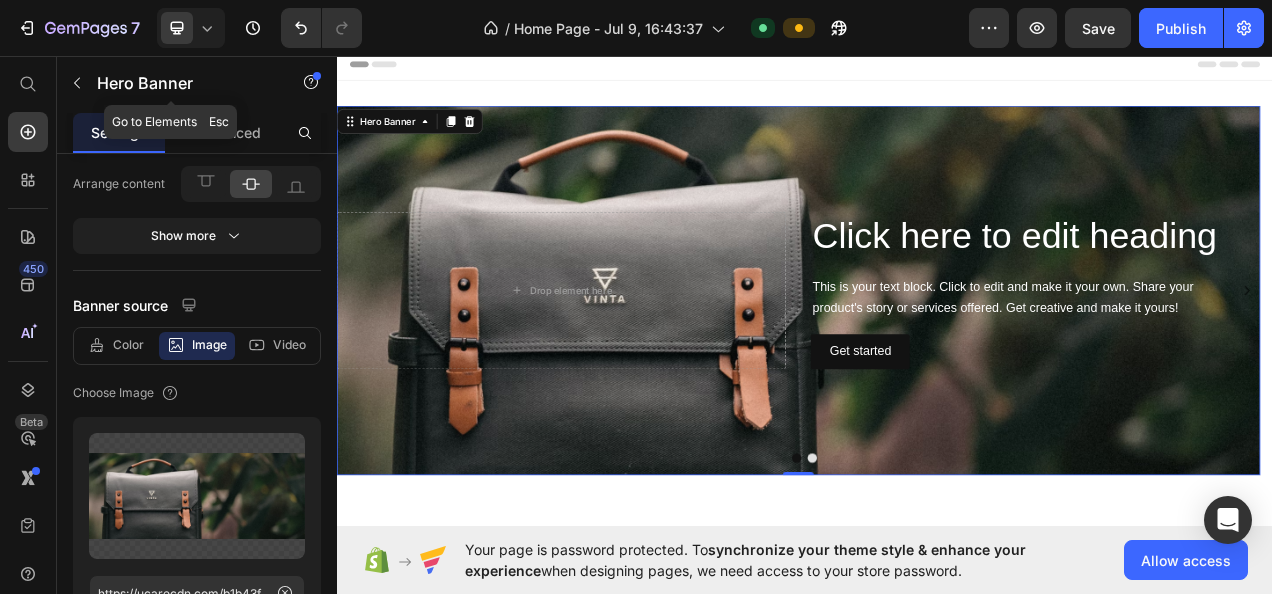 click 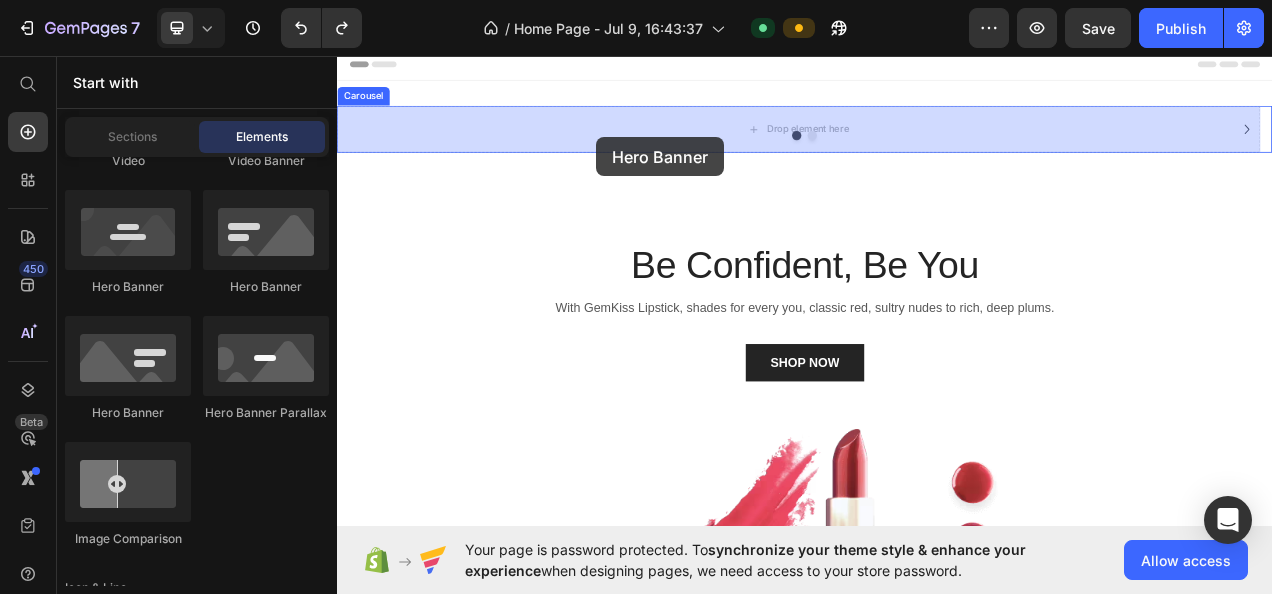 drag, startPoint x: 437, startPoint y: 318, endPoint x: 670, endPoint y: 162, distance: 280.4015 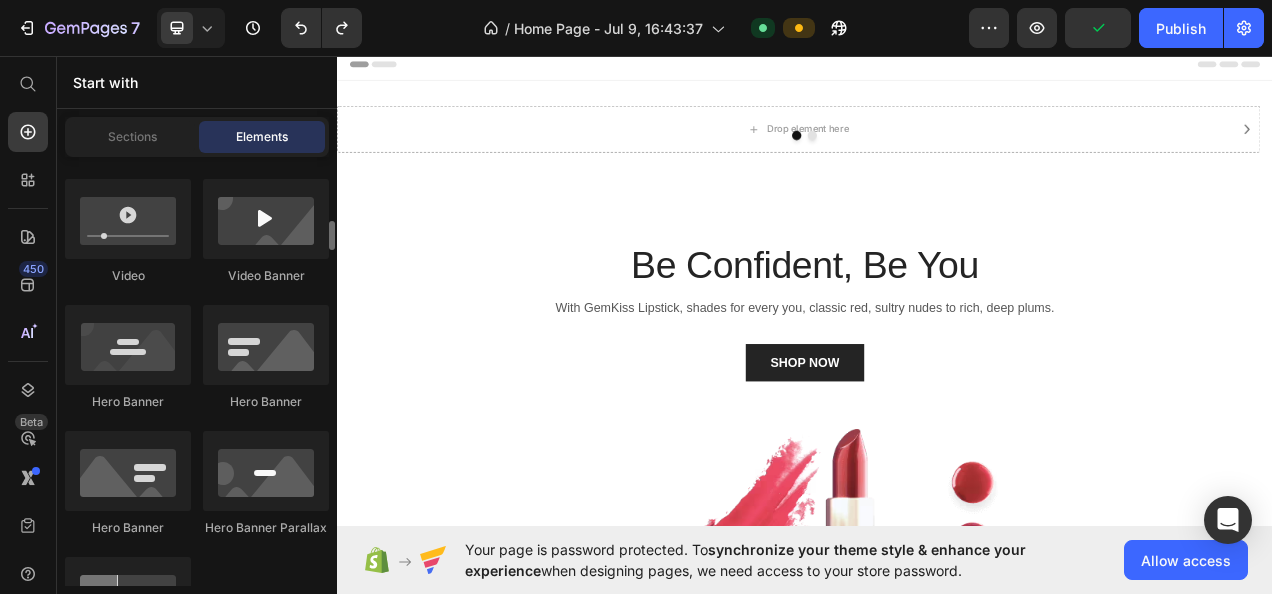 scroll, scrollTop: 892, scrollLeft: 0, axis: vertical 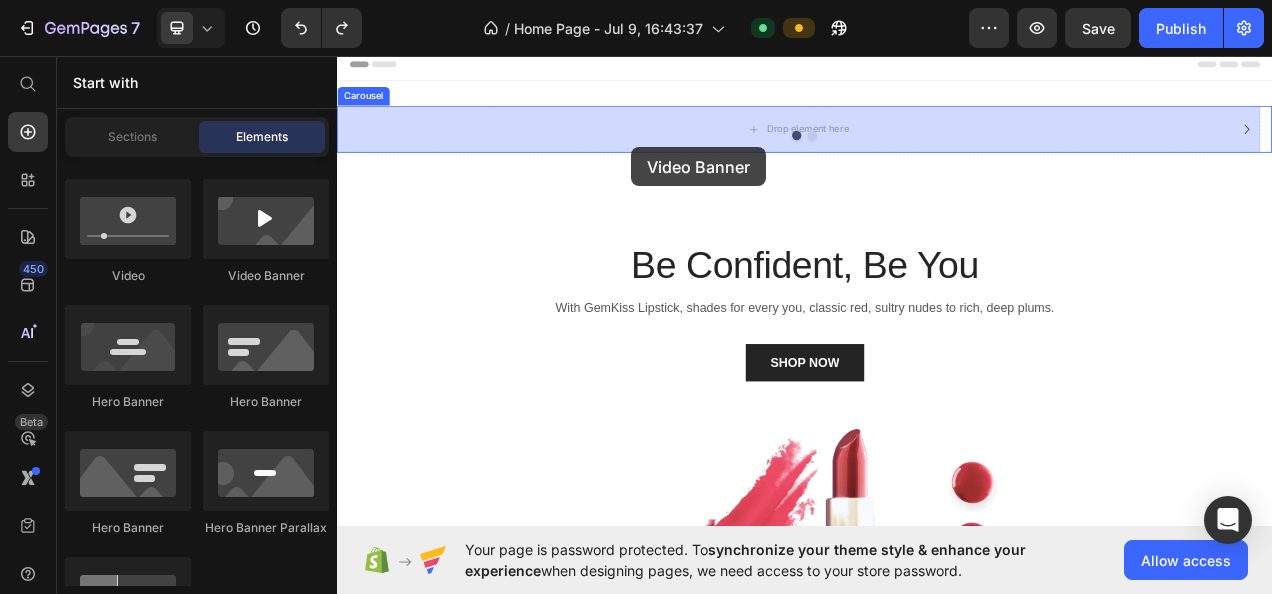 drag, startPoint x: 598, startPoint y: 297, endPoint x: 714, endPoint y: 175, distance: 168.34488 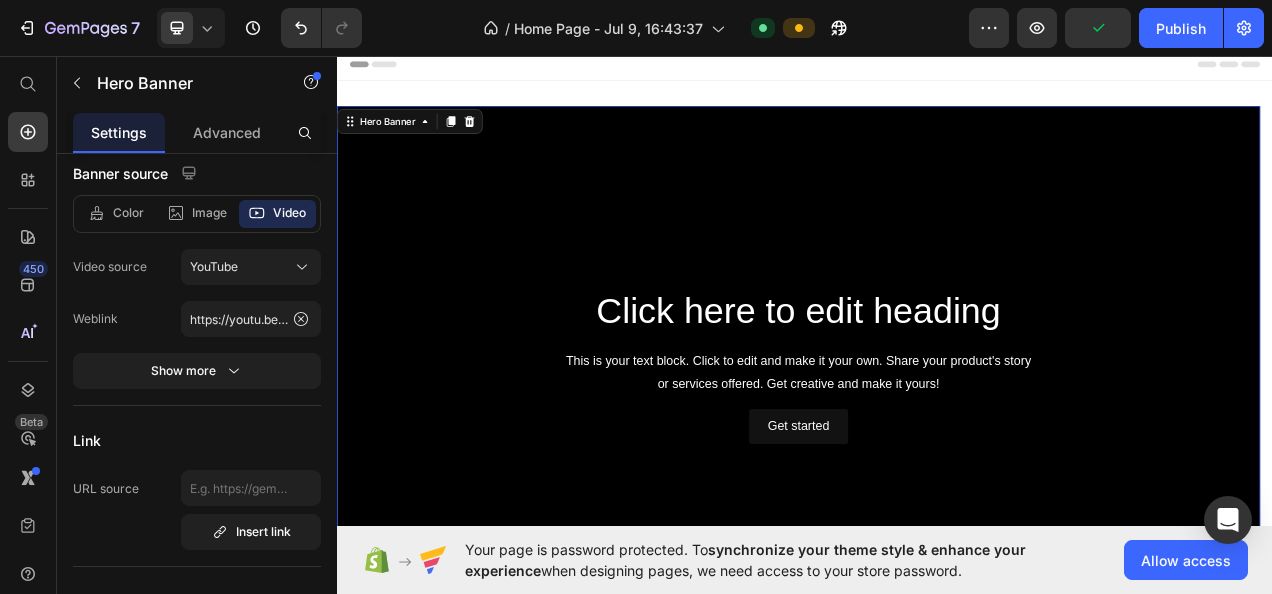 click on "YouTube" 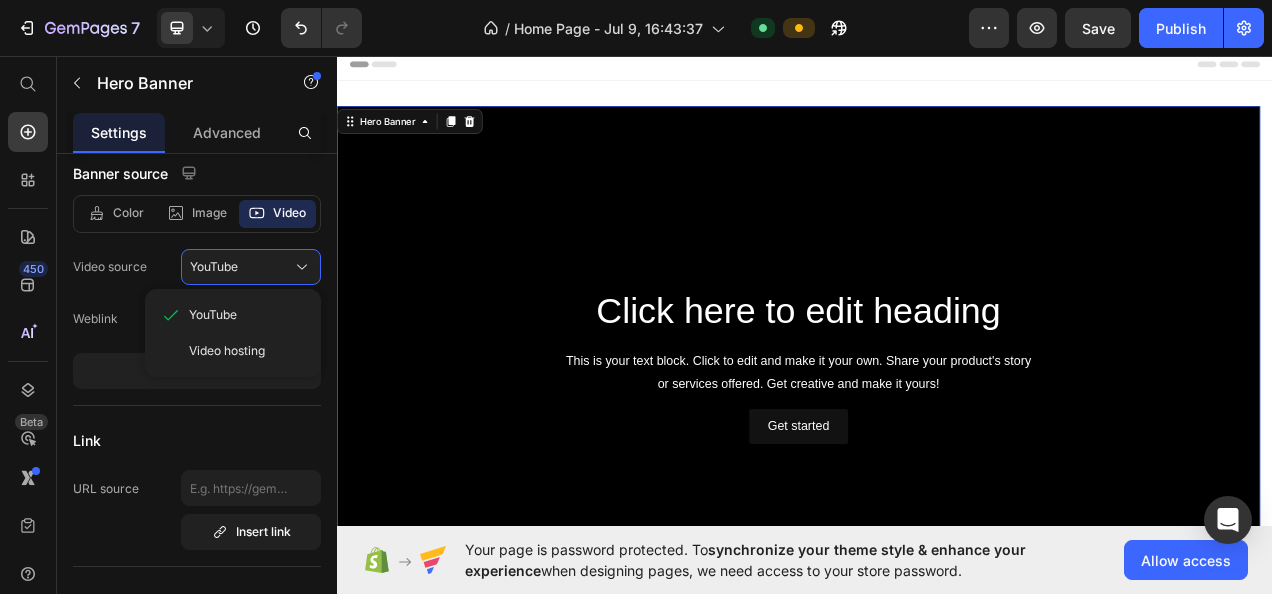 click on "Video hosting" at bounding box center (227, 351) 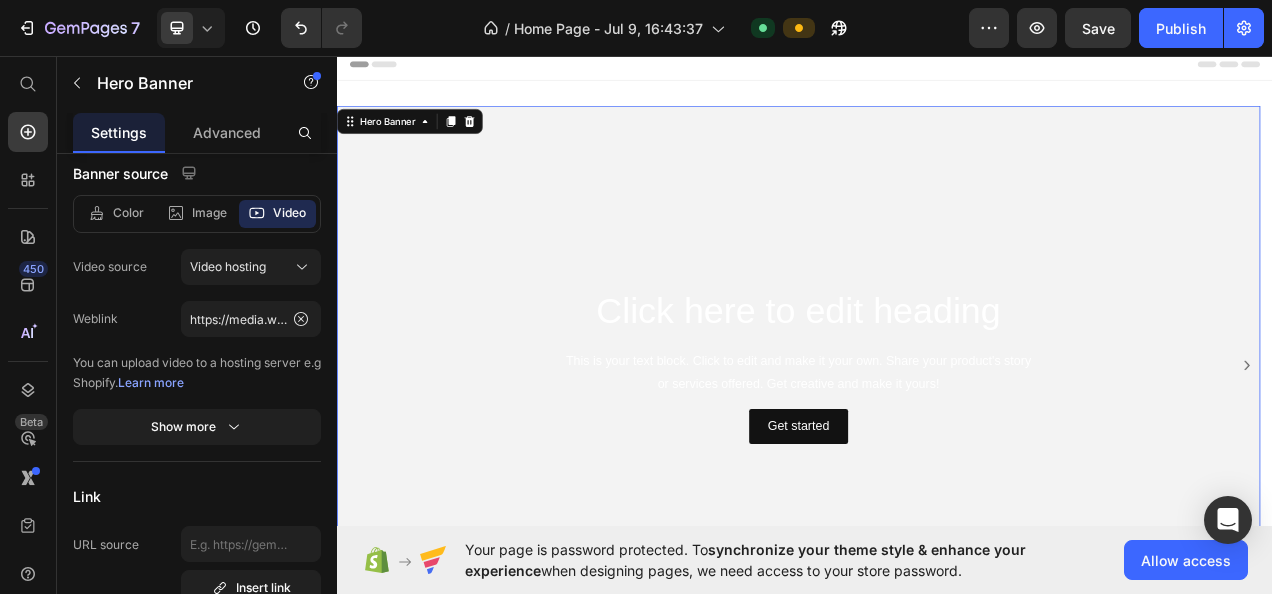 click on "Video hosting" 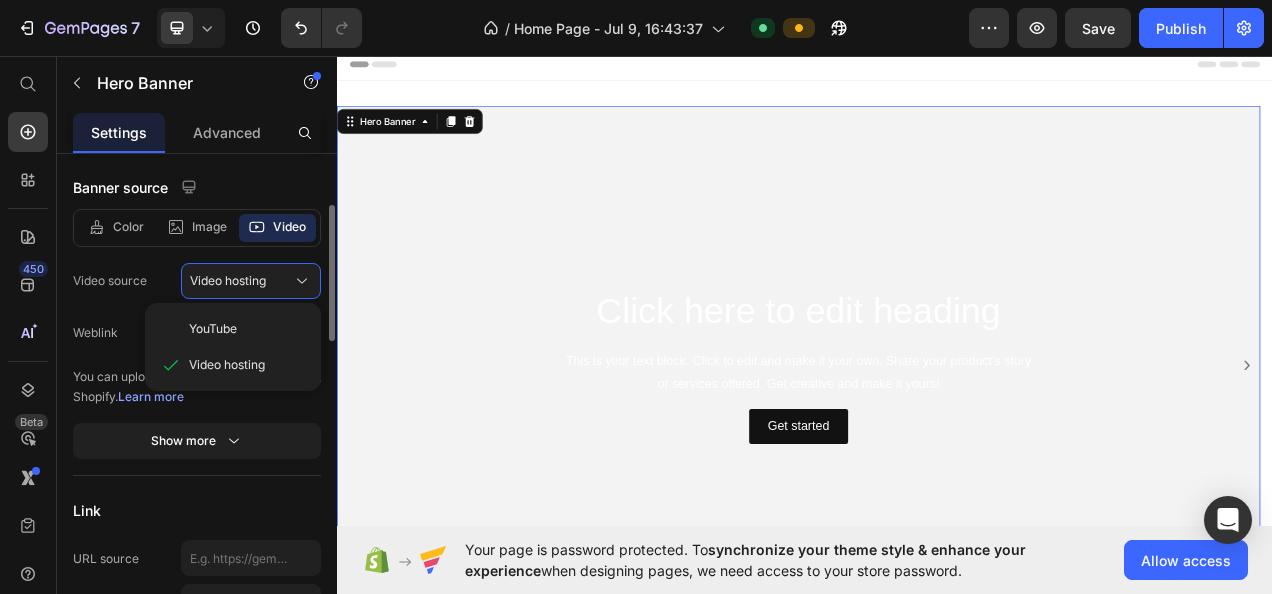 scroll, scrollTop: 189, scrollLeft: 0, axis: vertical 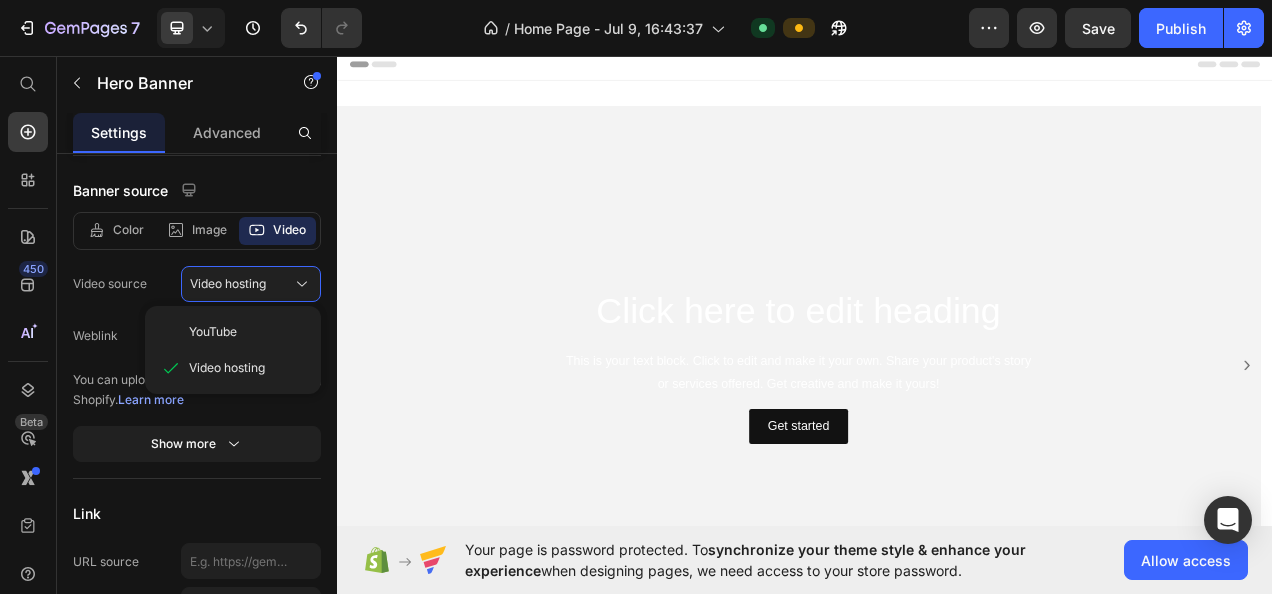 type 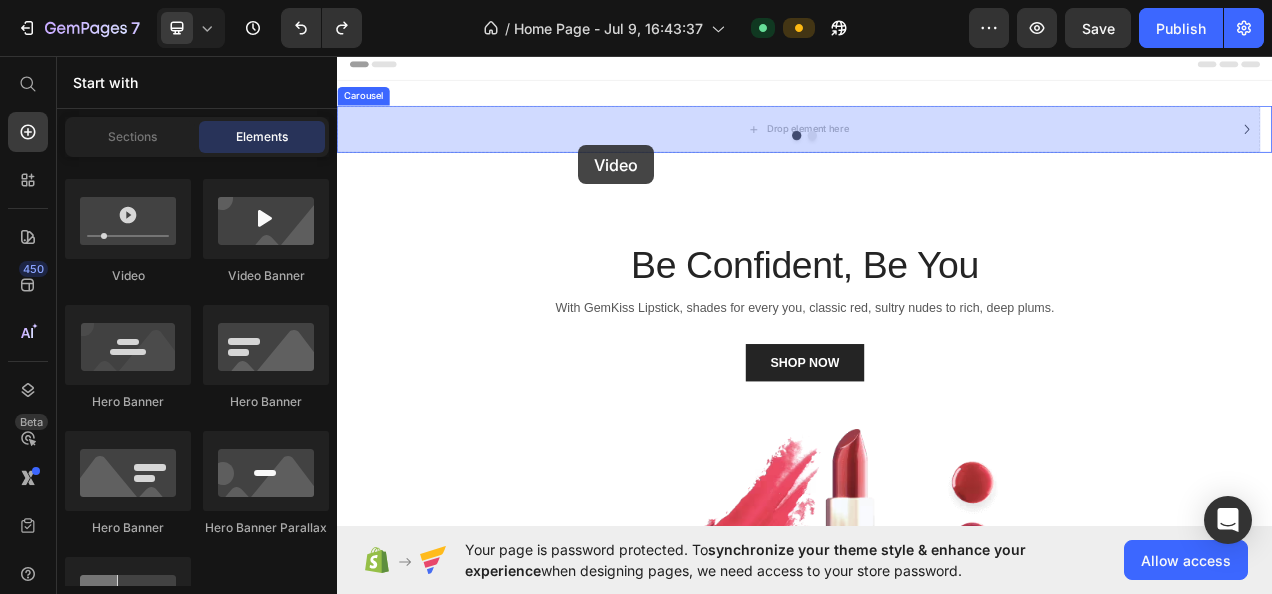 drag, startPoint x: 483, startPoint y: 272, endPoint x: 646, endPoint y: 172, distance: 191.23022 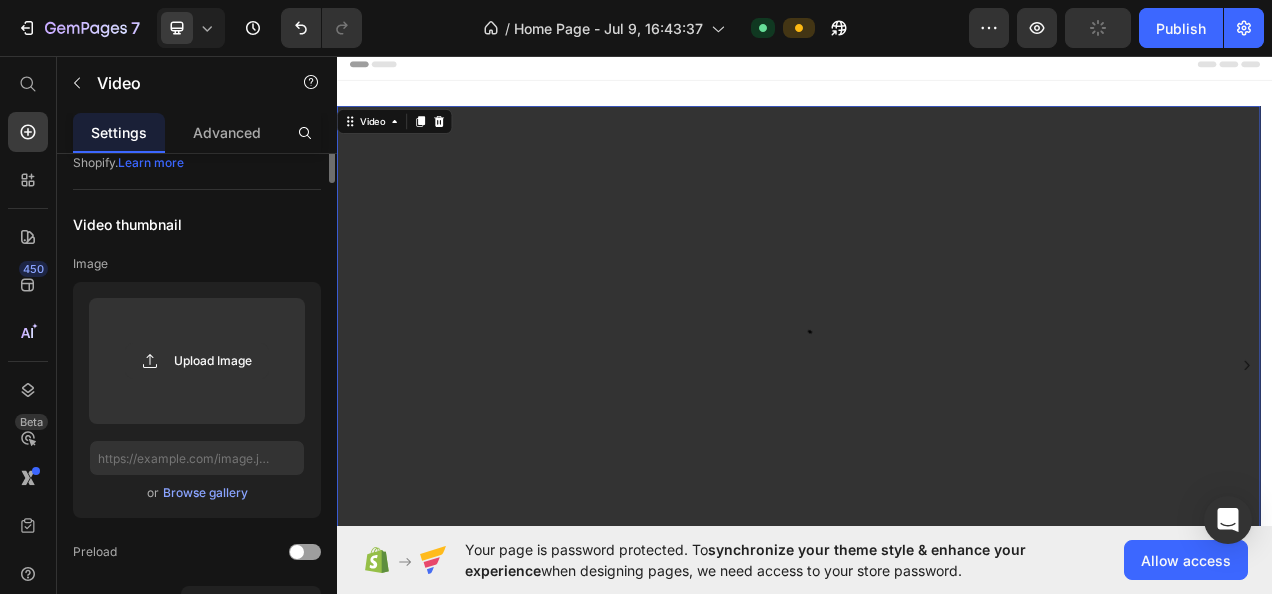 scroll, scrollTop: 0, scrollLeft: 0, axis: both 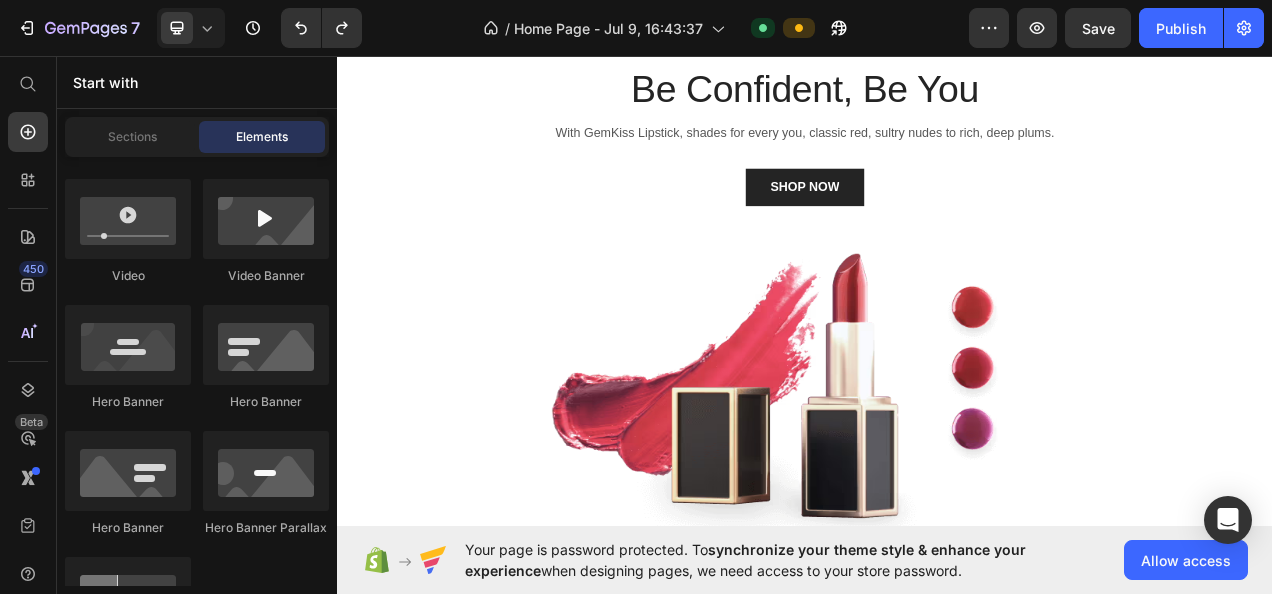 click at bounding box center (266, 219) 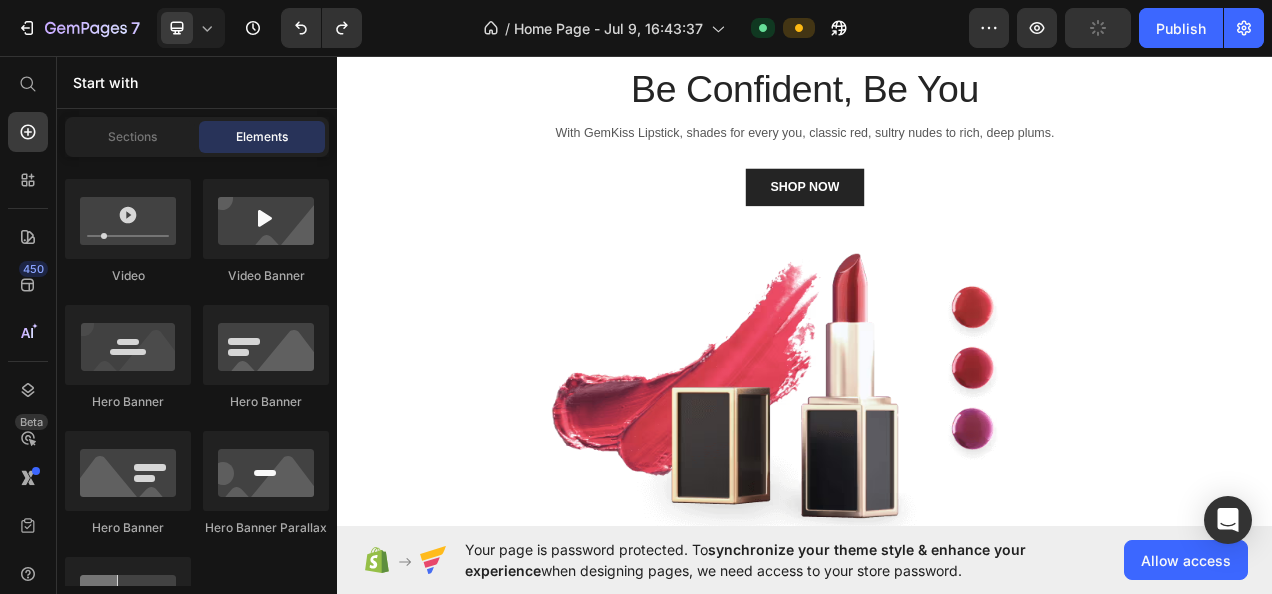 scroll, scrollTop: 0, scrollLeft: 0, axis: both 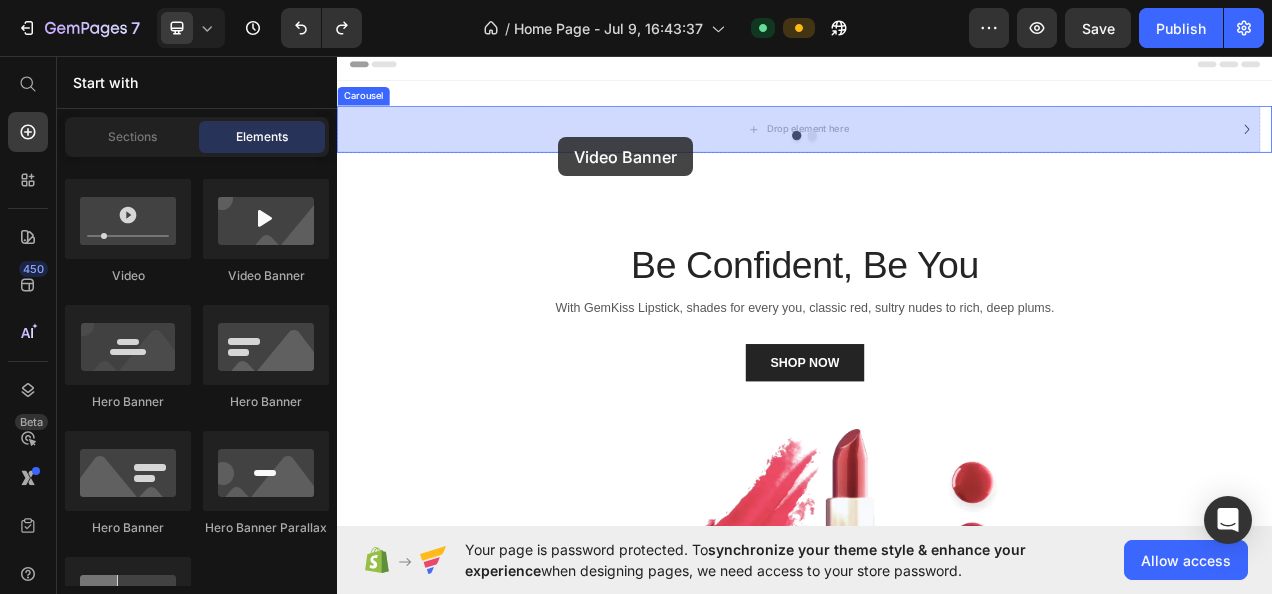 drag, startPoint x: 562, startPoint y: 292, endPoint x: 620, endPoint y: 162, distance: 142.35168 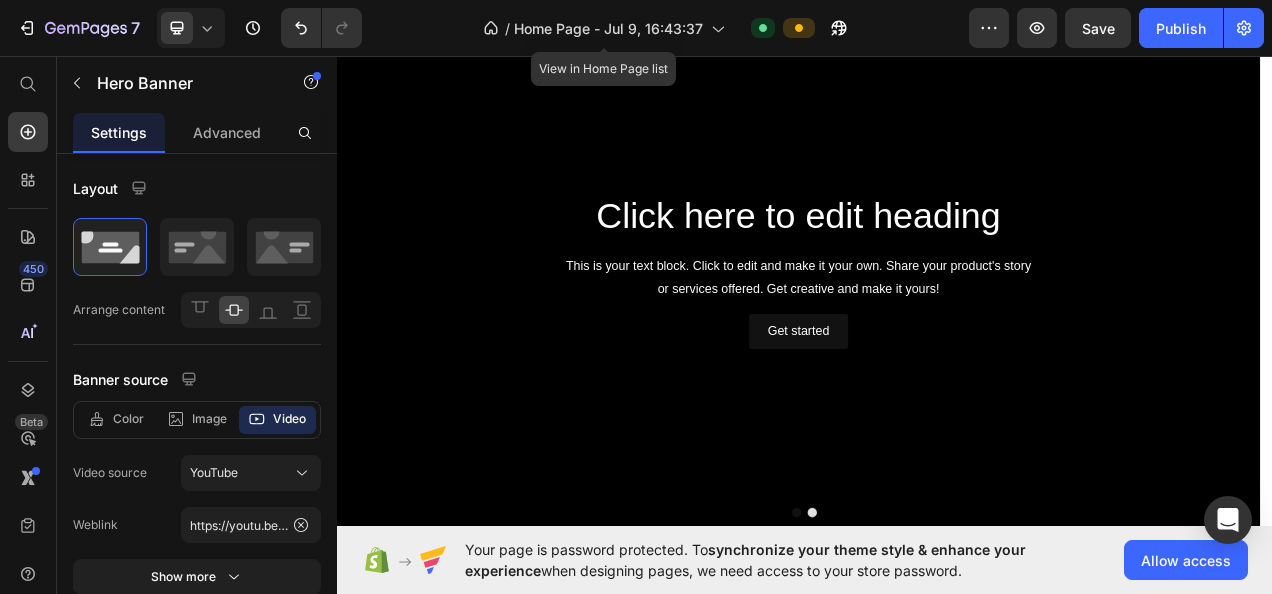 scroll, scrollTop: 68, scrollLeft: 0, axis: vertical 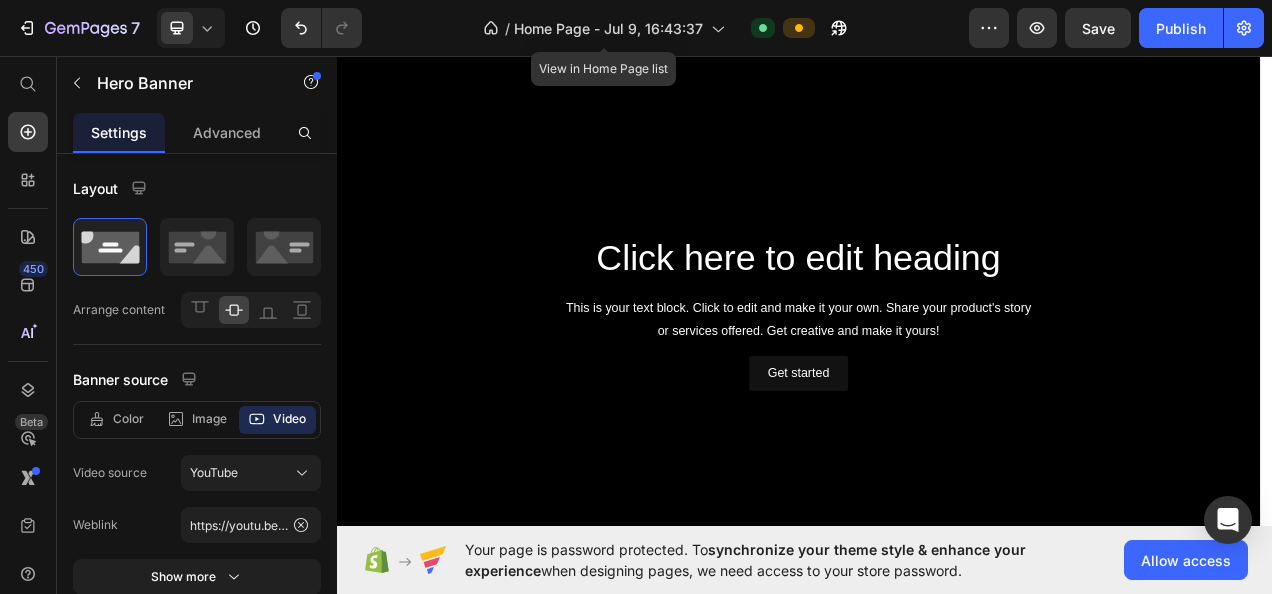 click on "YouTube" 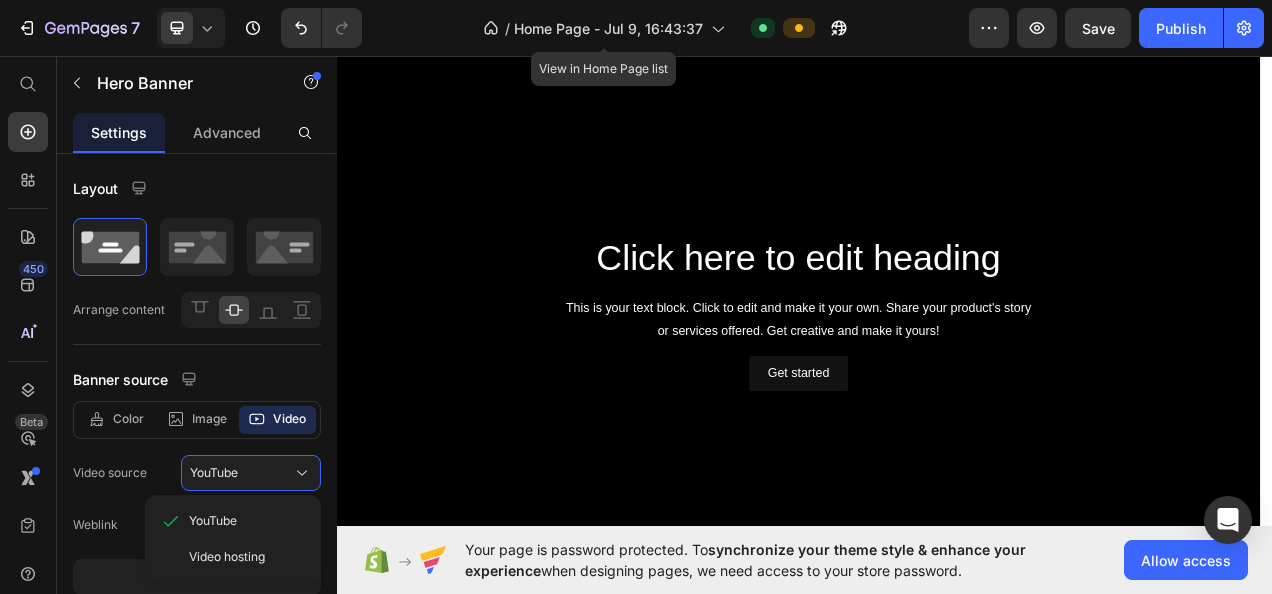 click on "Video hosting" at bounding box center [227, 557] 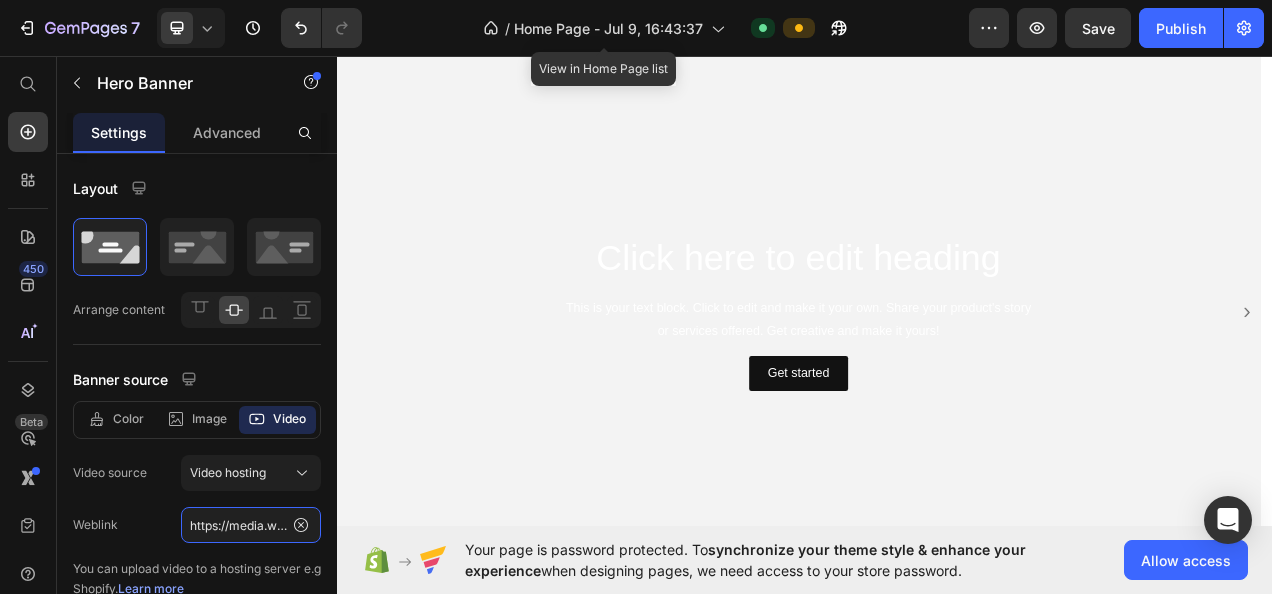 click on "https://media.w3.org/2010/05/sintel/trailer.mp4" 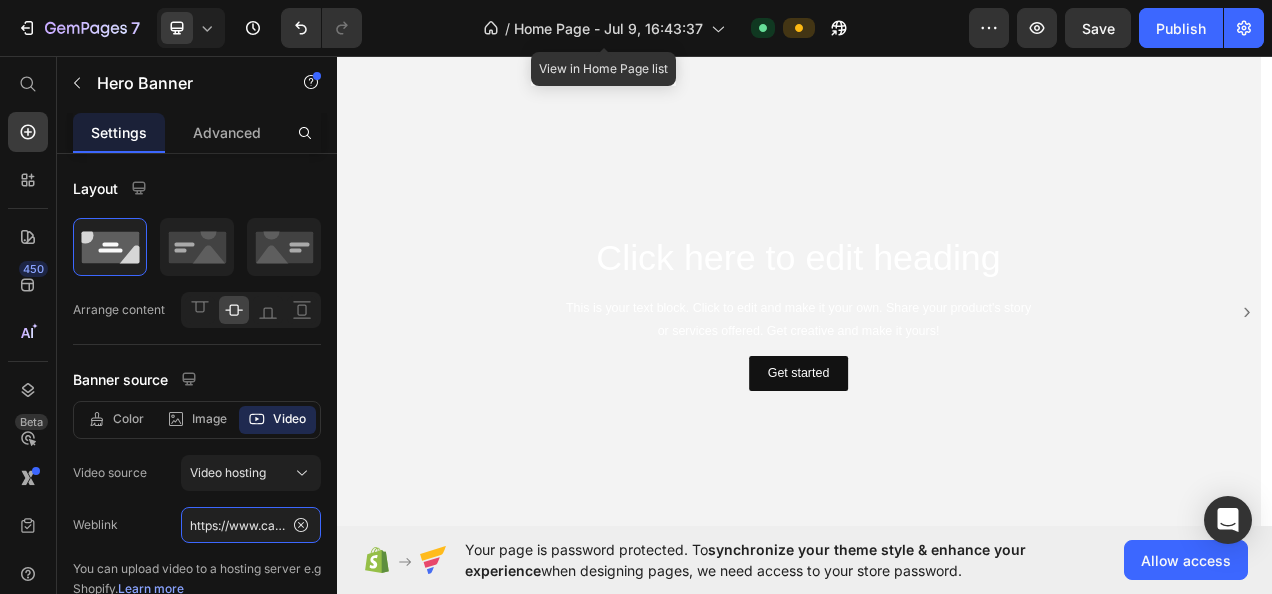 scroll, scrollTop: 0, scrollLeft: 954, axis: horizontal 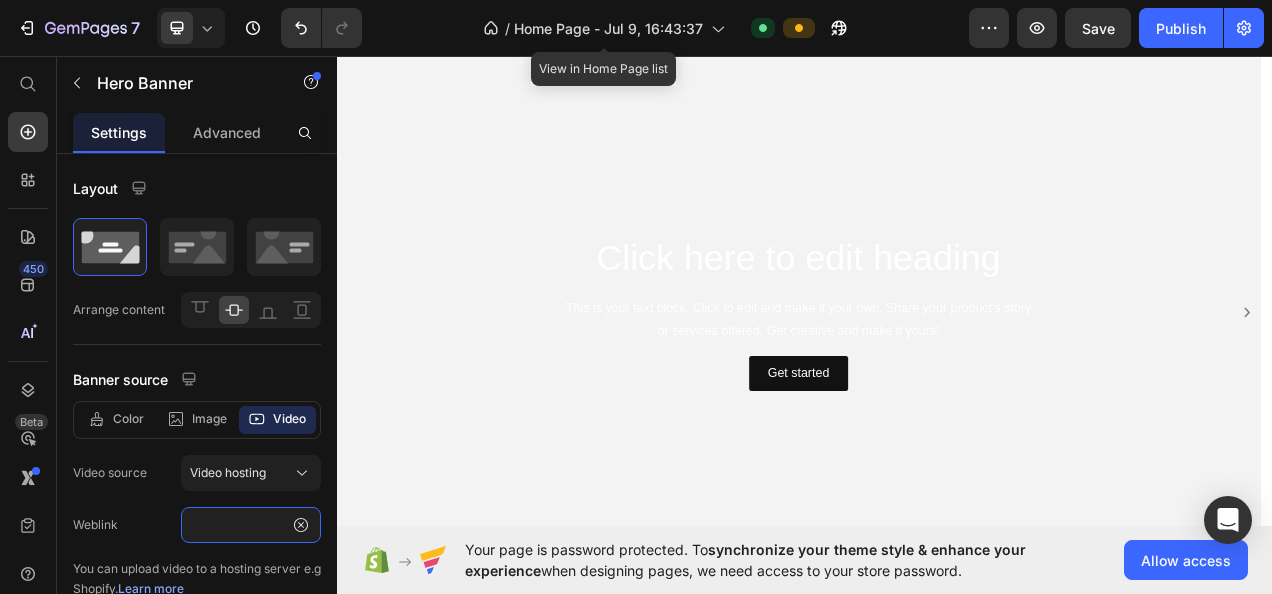type on "https://www.canva.com/design/DAGrwItogWI/Nm6g47C5A2D8oQkH02s7VQ/edit?utm_content=DAGrwItogWI&utm_campaign=designshare&utm_medium=link2&utm_source=sharebutton" 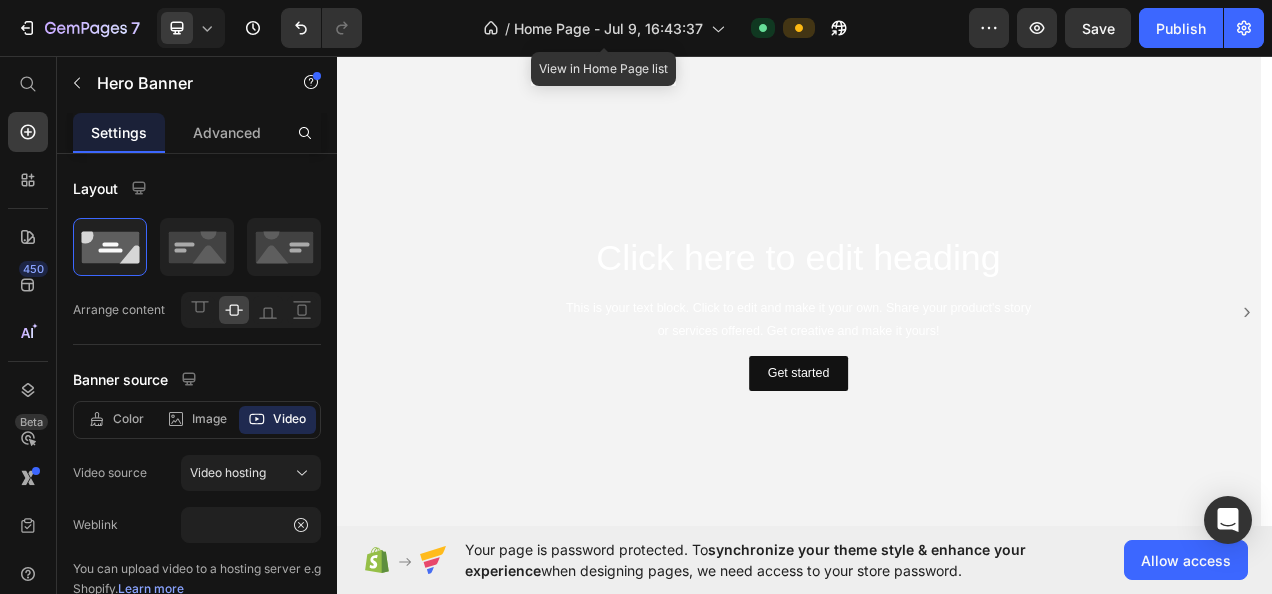 click 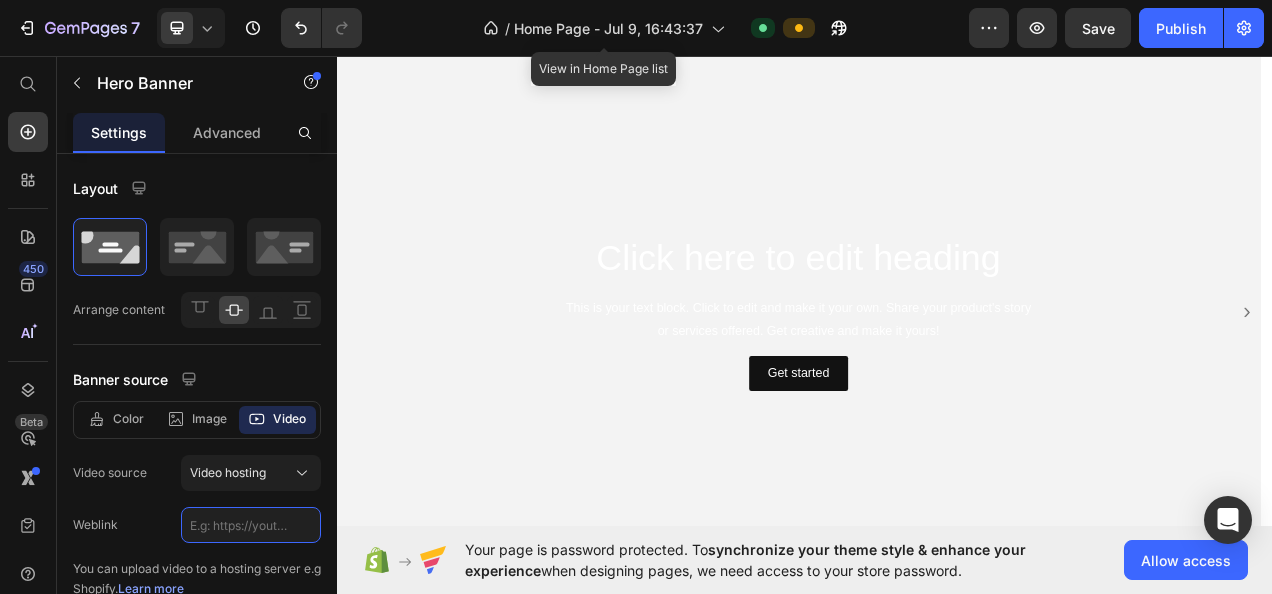scroll, scrollTop: 0, scrollLeft: 0, axis: both 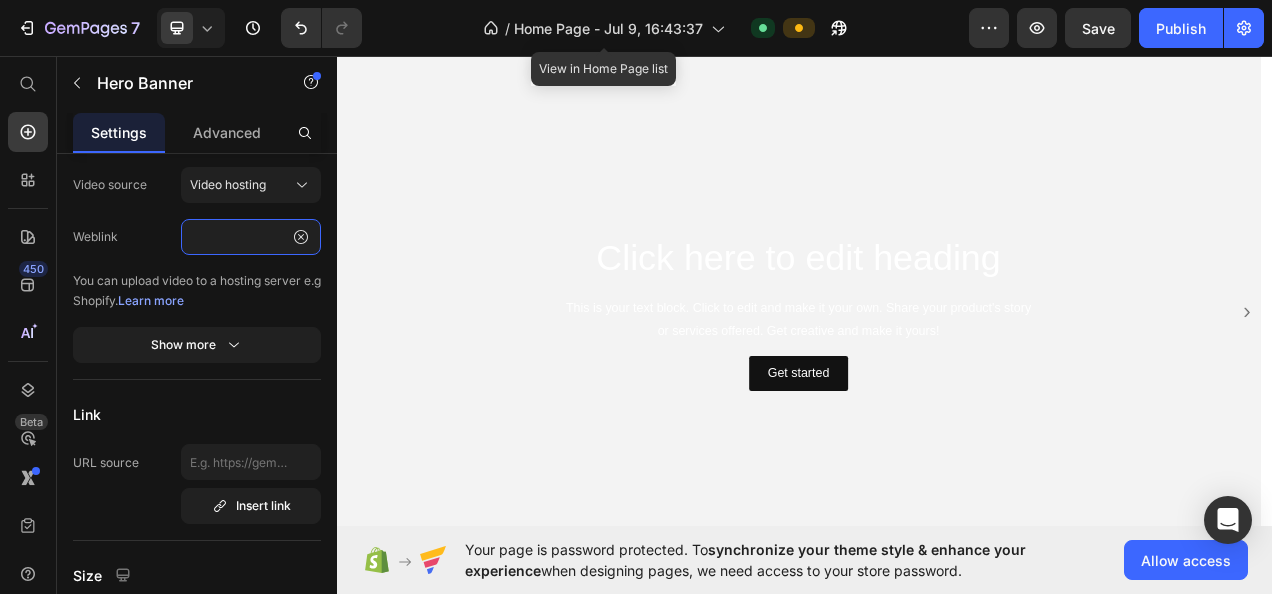 type on "https://www.canva.com/design/DAGrwItogWI/Nm6g47C5A2D8oQkH02s7VQ/edit?utm_content=DAGrwItogWI&utm_campaign=designshare&utm_medium=link2&utm_source=sharebutton" 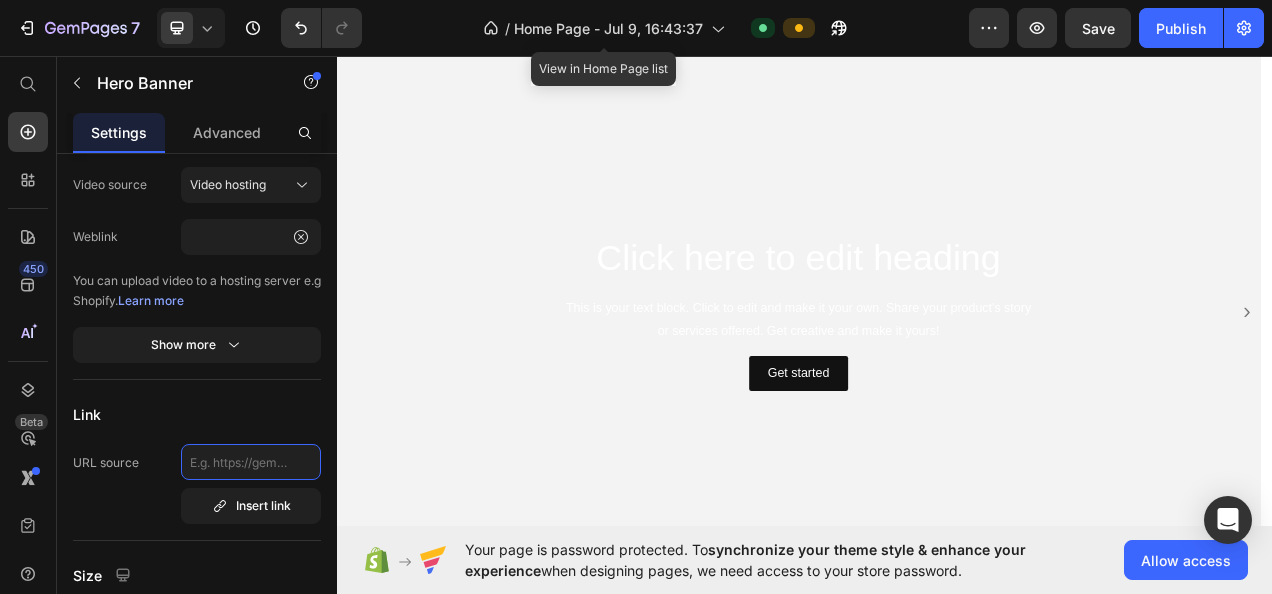 click 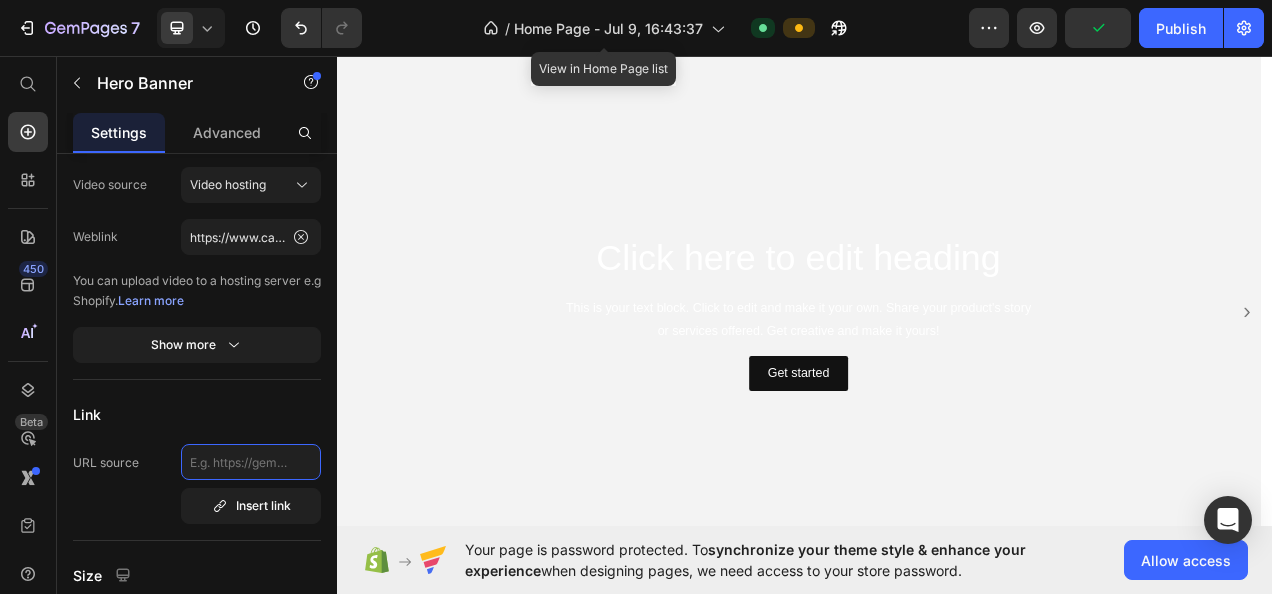 paste on "https://www.canva.com/design/DAGrwItogWI/Nm6g47C5A2D8oQkH02s7VQ/edit?utm_content=DAGrwItogWI&utm_campaign=designshare&utm_medium=link2&utm_source=sharebutton" 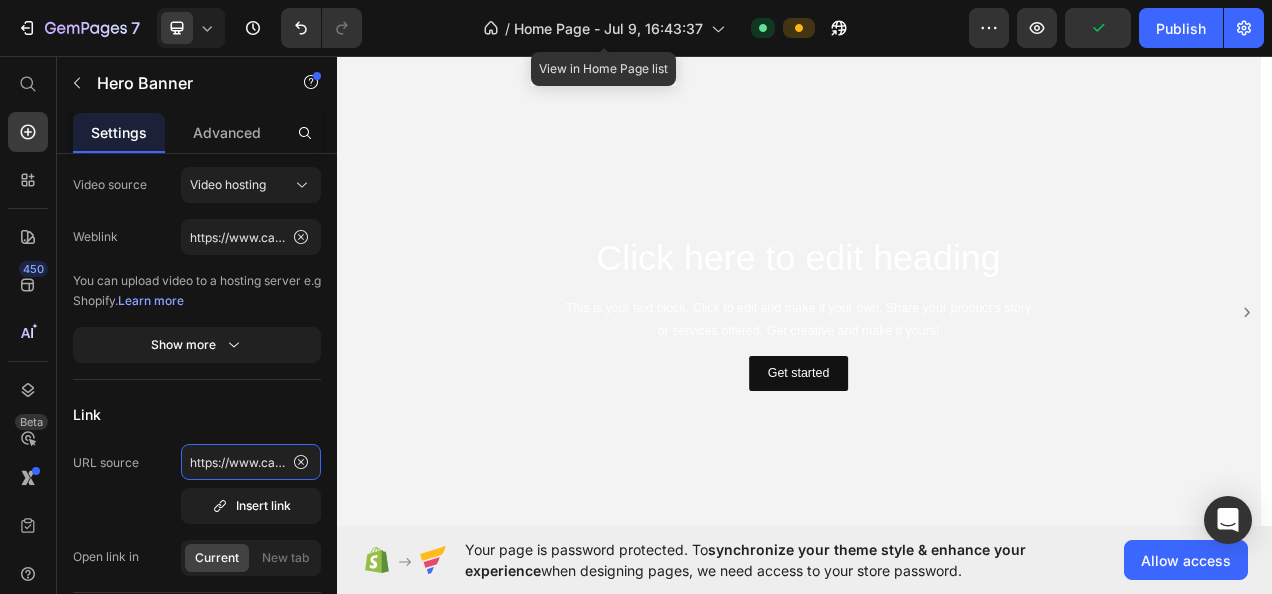 scroll, scrollTop: 0, scrollLeft: 954, axis: horizontal 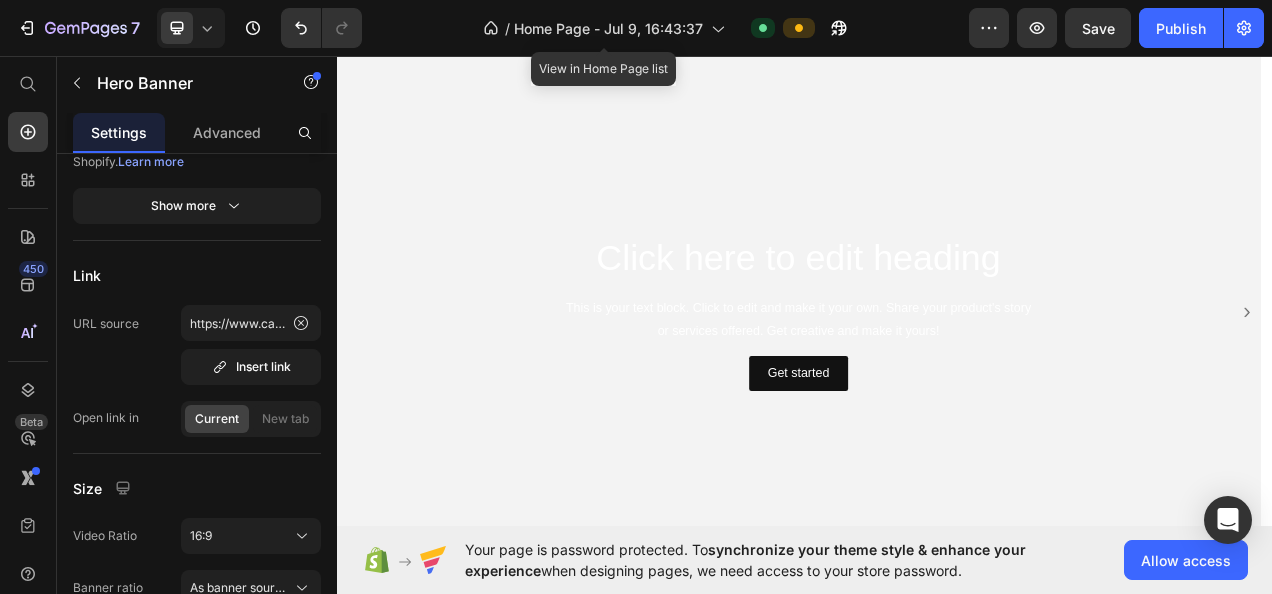 click on "Insert link" at bounding box center [251, 367] 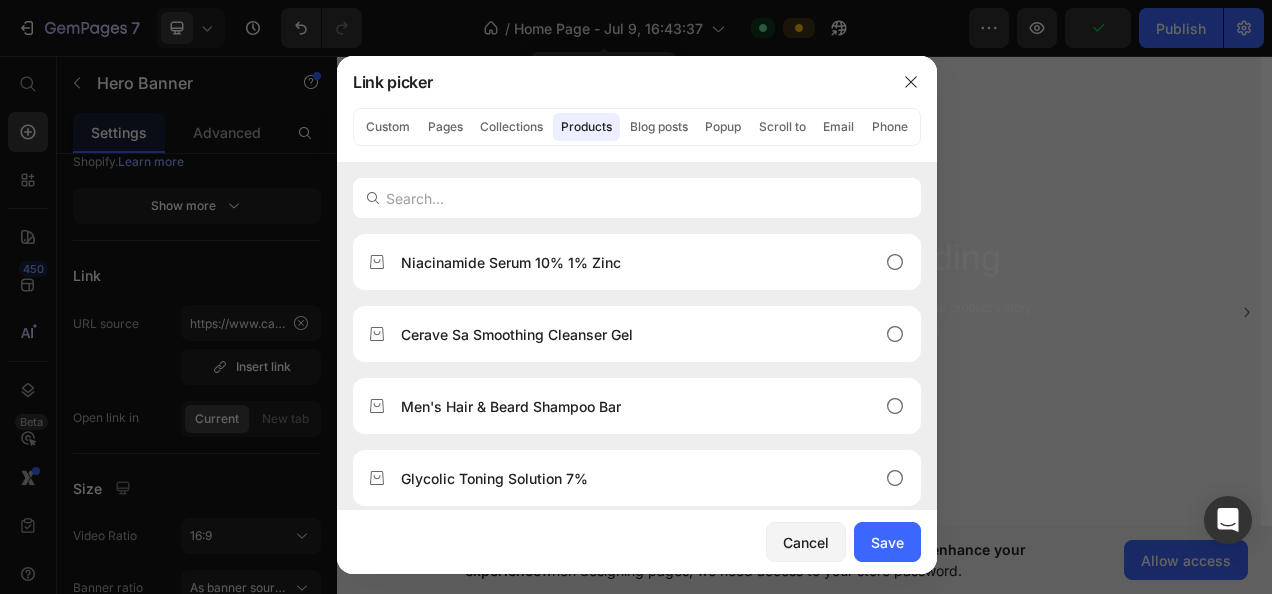 click at bounding box center (637, 198) 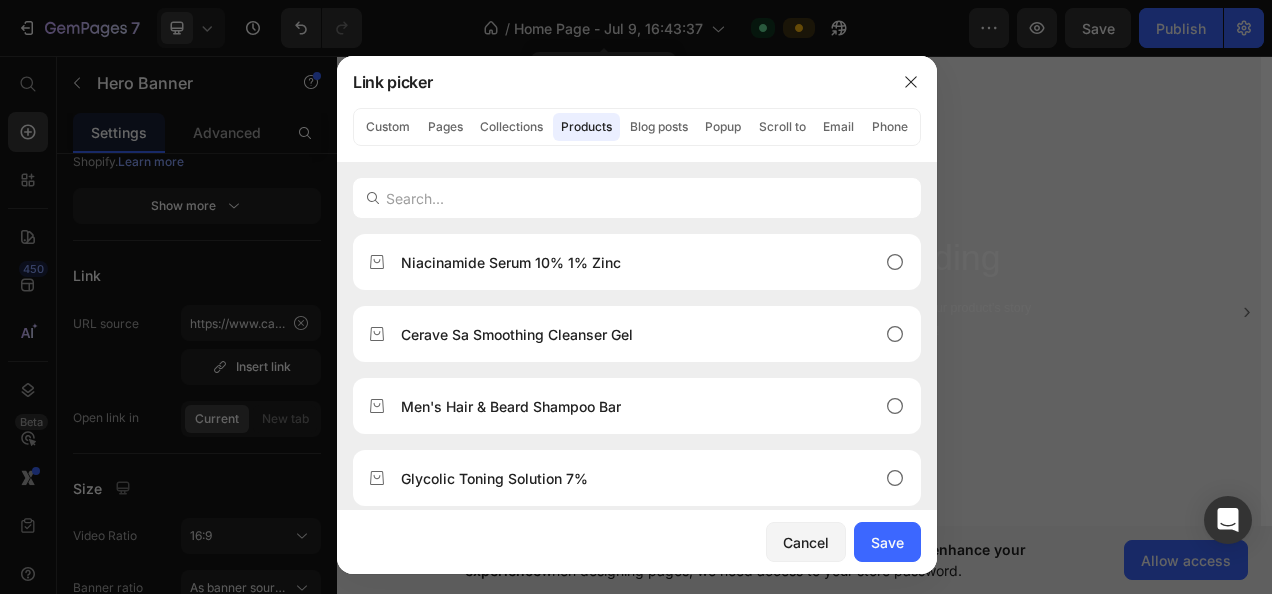 click on "Cerave Sa Smoothing Cleanser Gel" at bounding box center (517, 334) 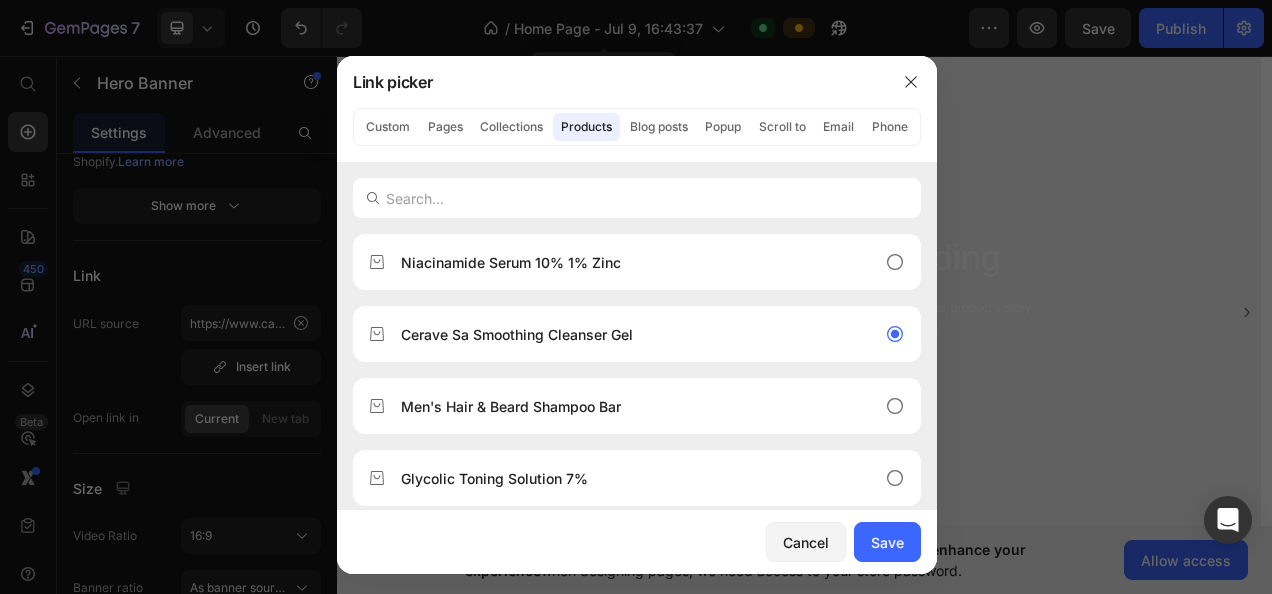 click on "Save" at bounding box center (887, 542) 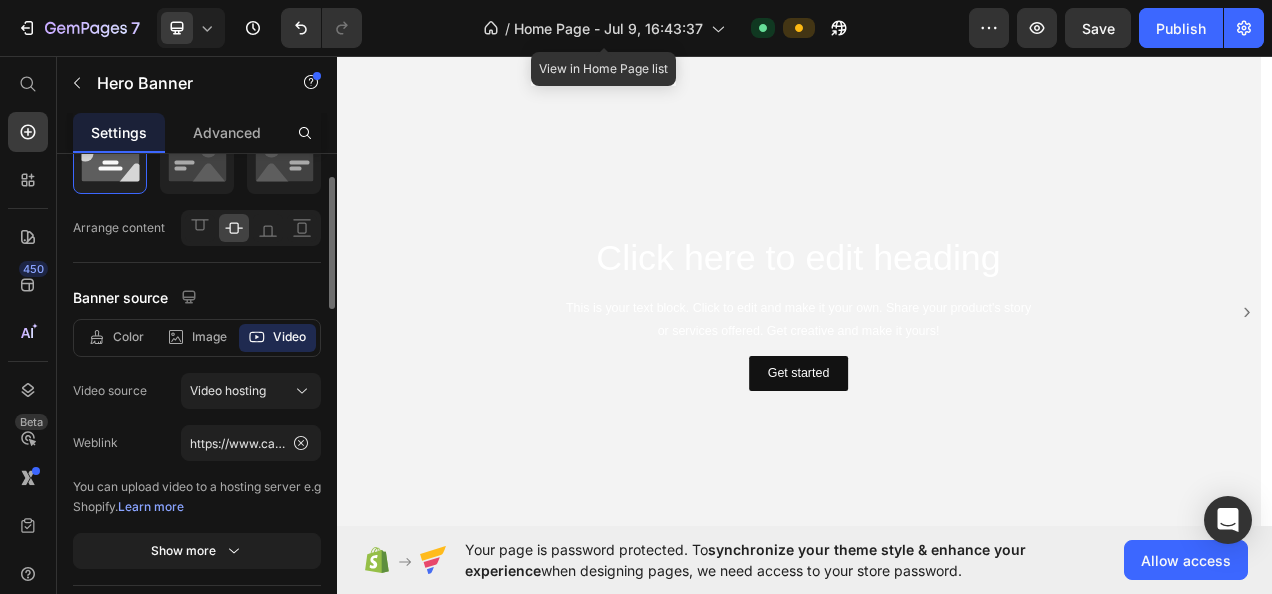 scroll, scrollTop: 82, scrollLeft: 0, axis: vertical 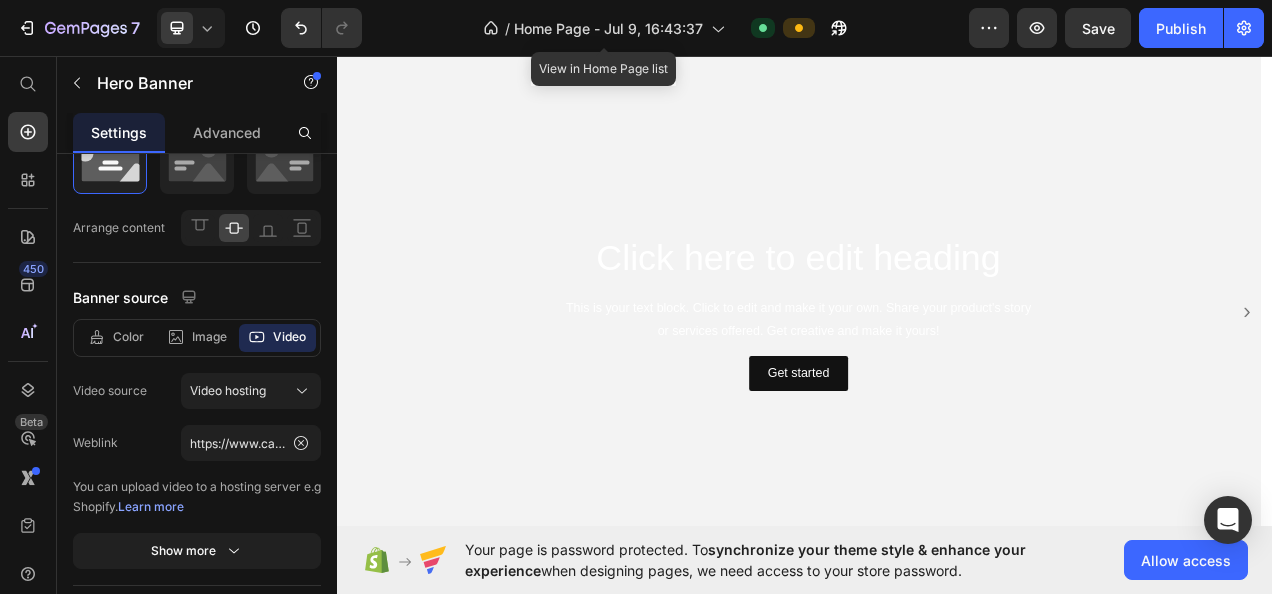 click 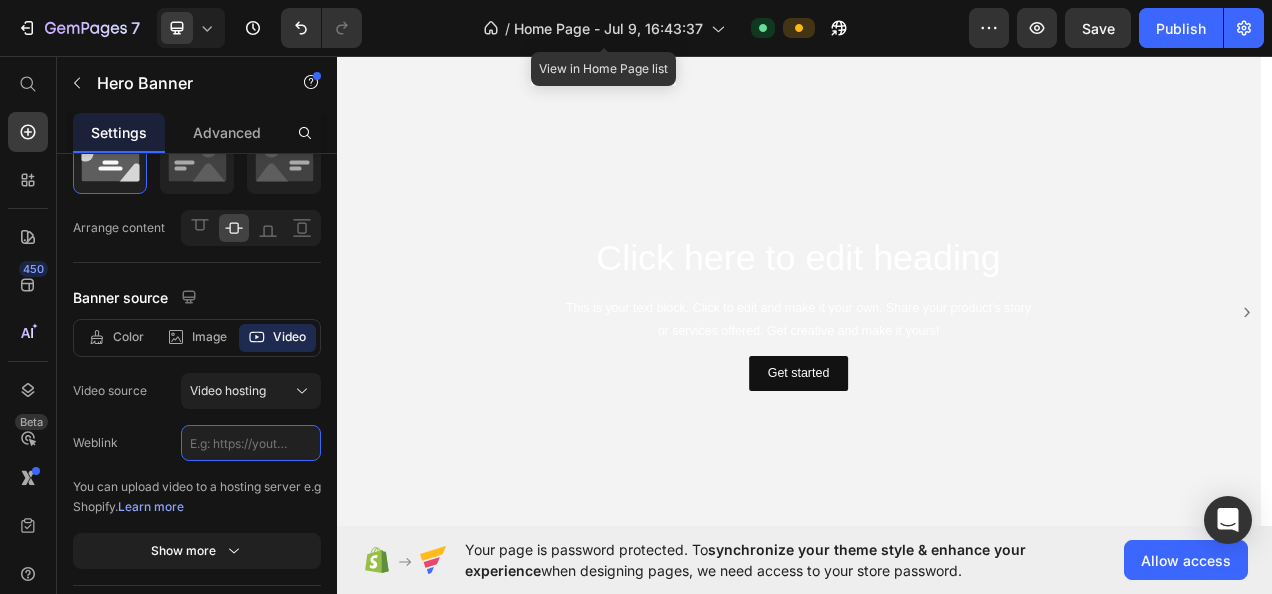 scroll, scrollTop: 0, scrollLeft: 0, axis: both 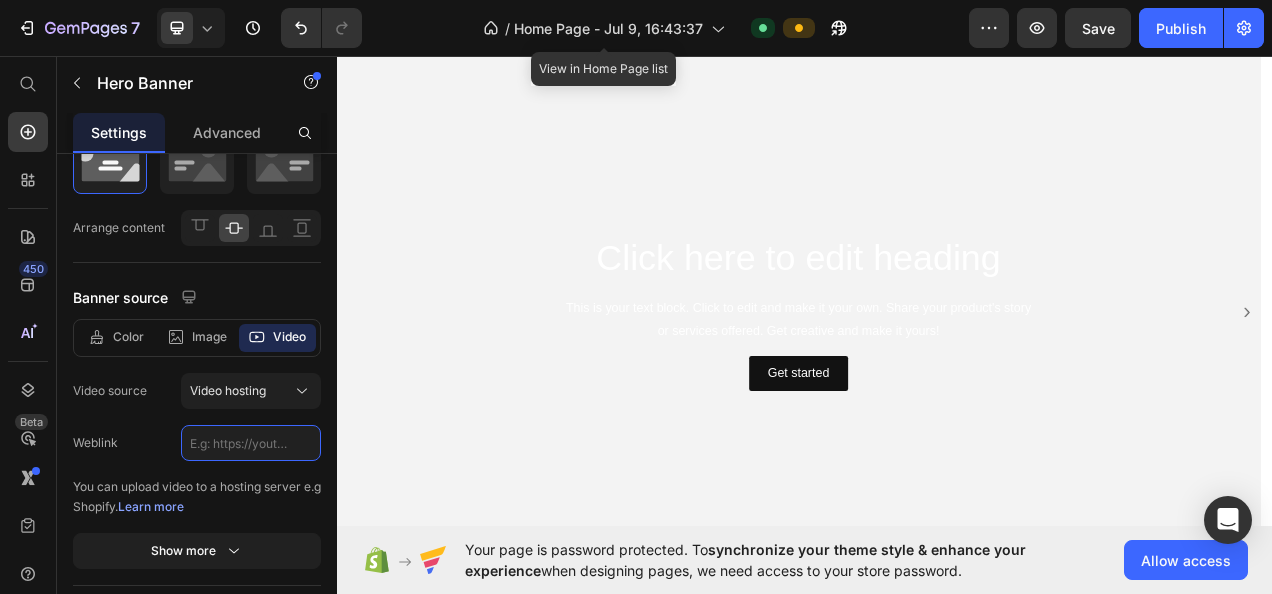 paste on "https://www.canva.com/design/DAGrwItogWI/Nm6g47C5A2D8oQkH02s7VQ/edit?utm_content=DAGrwItogWI&utm_campaign=designshare&utm_medium=link2&utm_source=sharebutton" 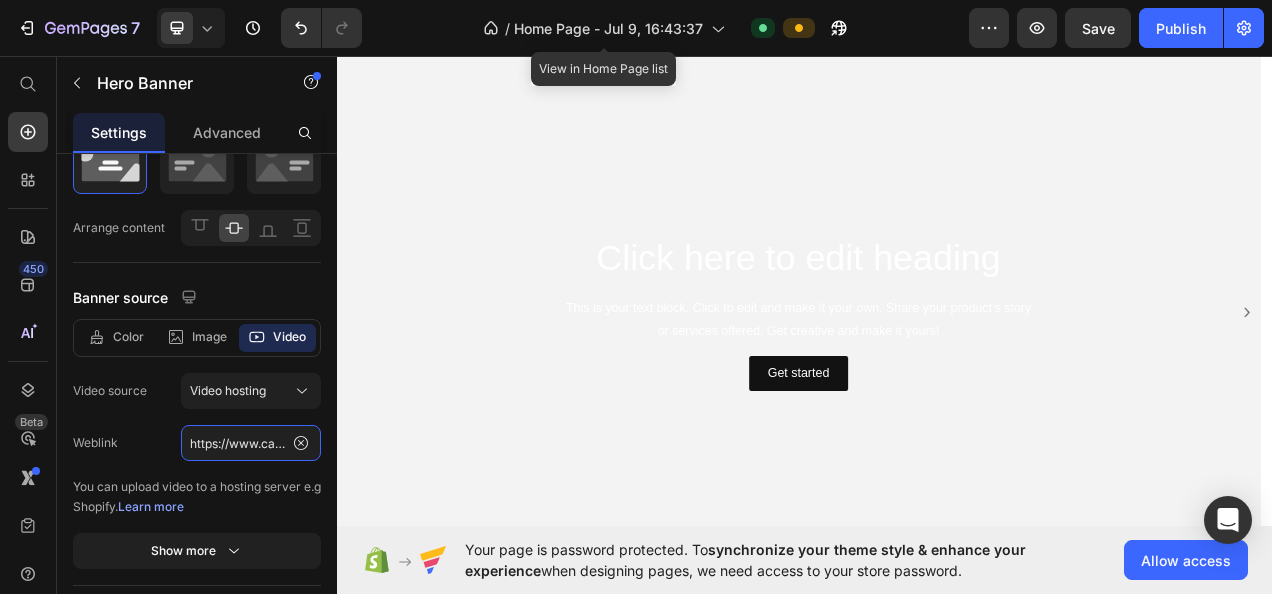 scroll, scrollTop: 0, scrollLeft: 954, axis: horizontal 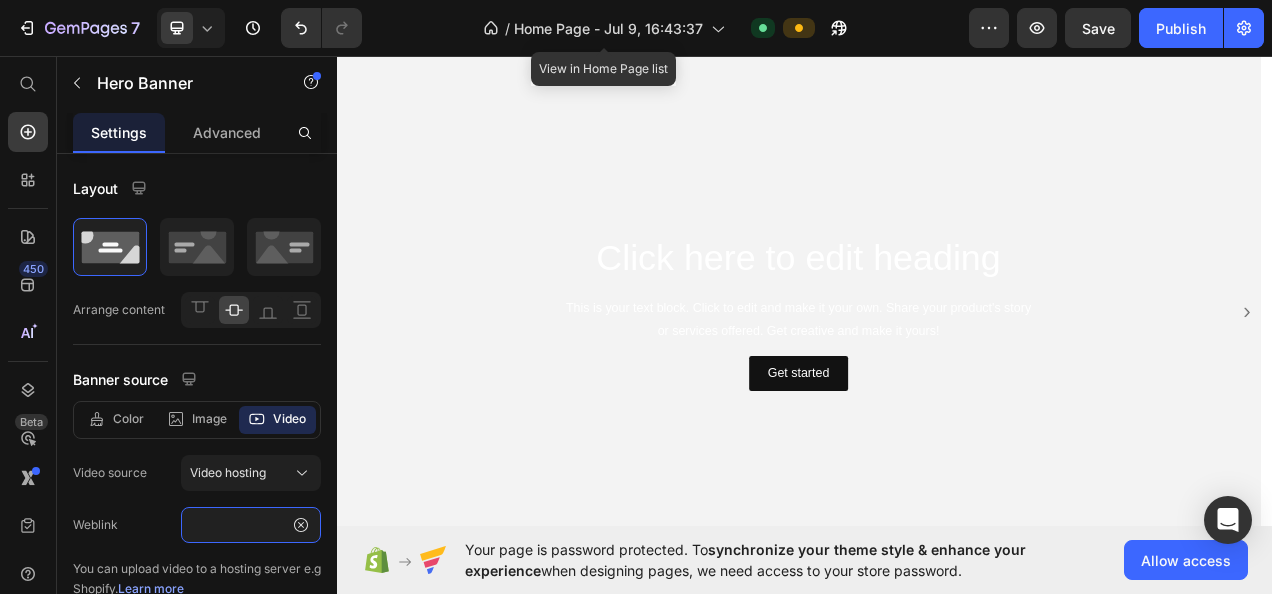 type on "https://www.canva.com/design/DAGrwItogWI/Nm6g47C5A2D8oQkH02s7VQ/edit?utm_content=DAGrwItogWI&utm_campaign=designshare&utm_medium=link2&utm_source=sharebutton" 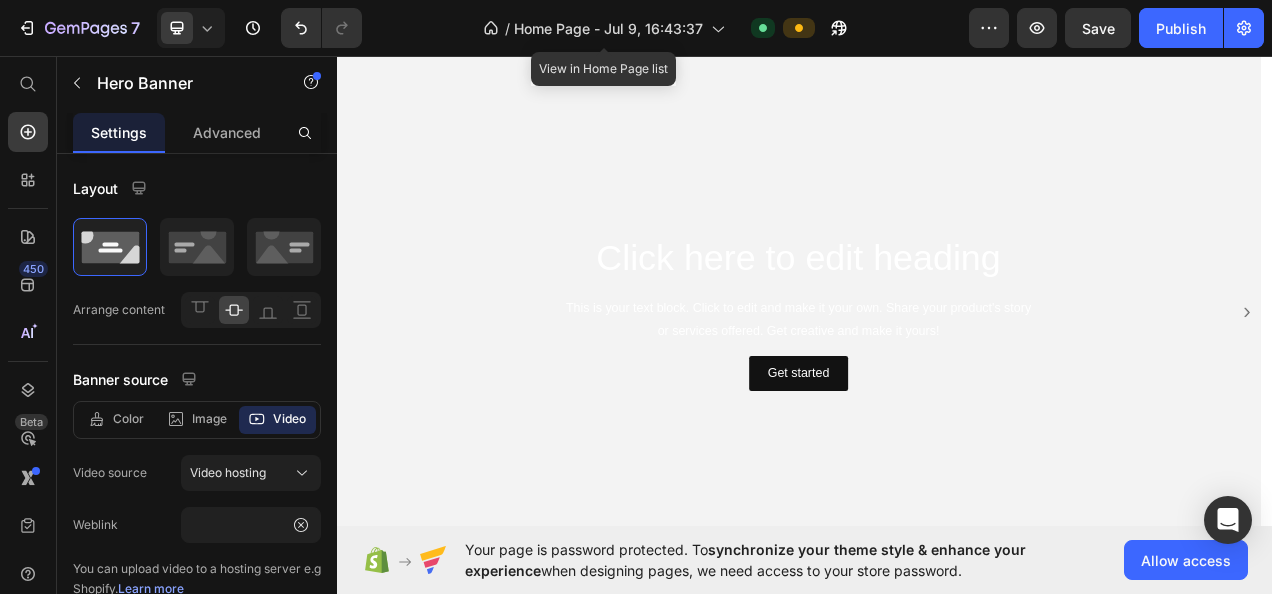 click on "Color Image Video" at bounding box center [197, 420] 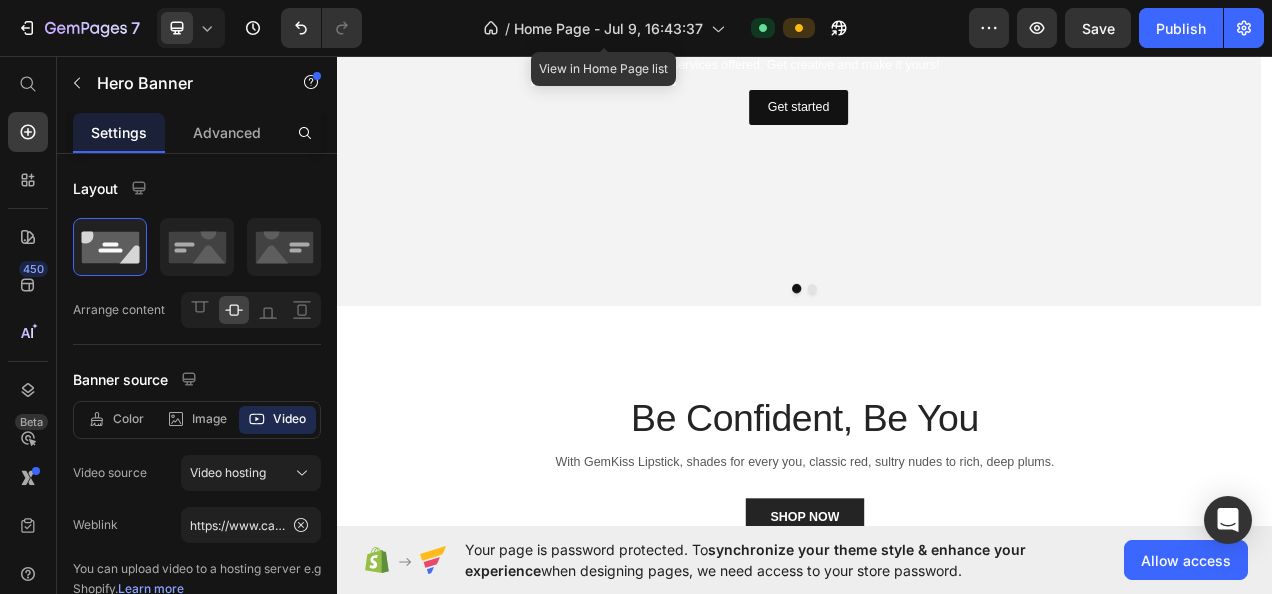 scroll, scrollTop: 0, scrollLeft: 0, axis: both 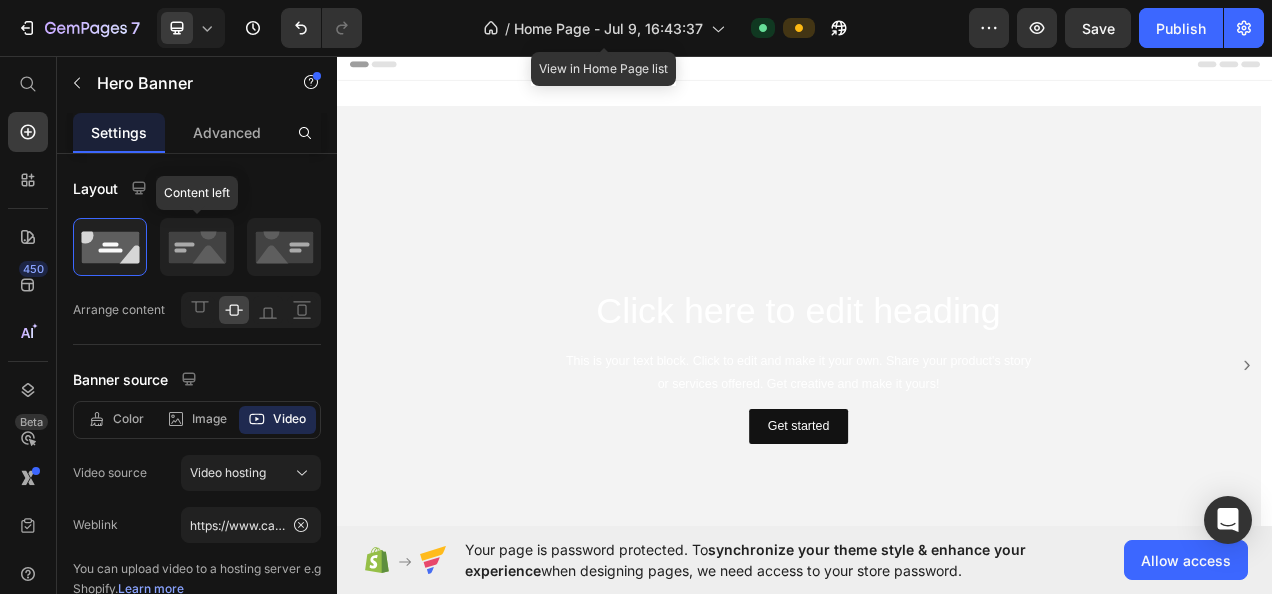 click 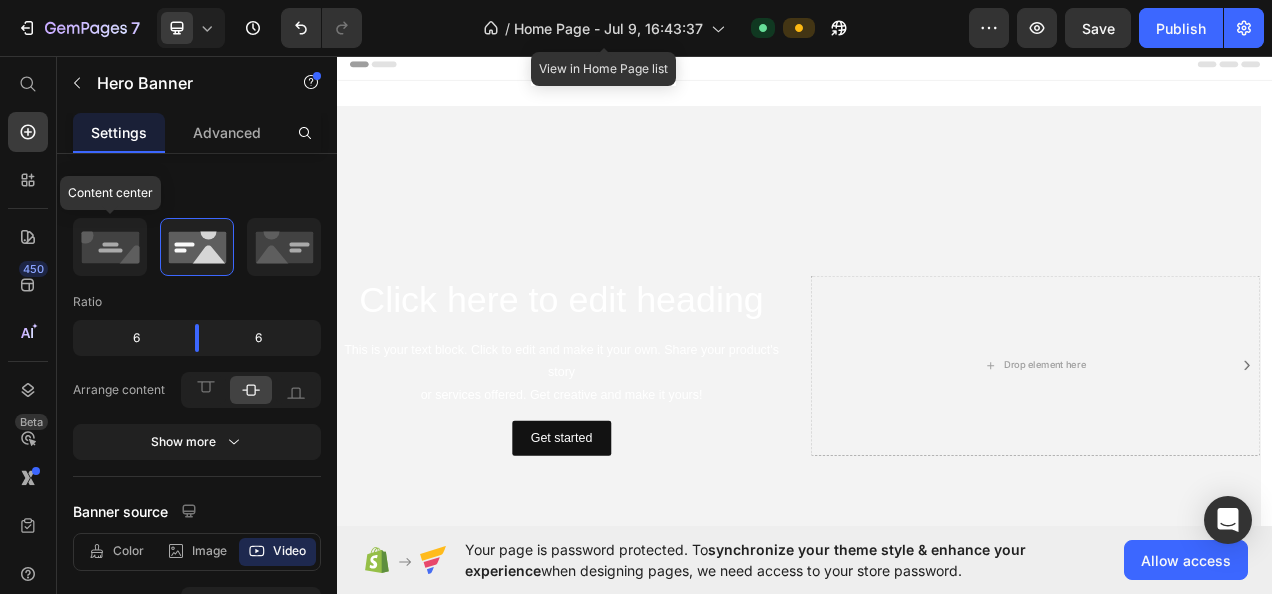 click 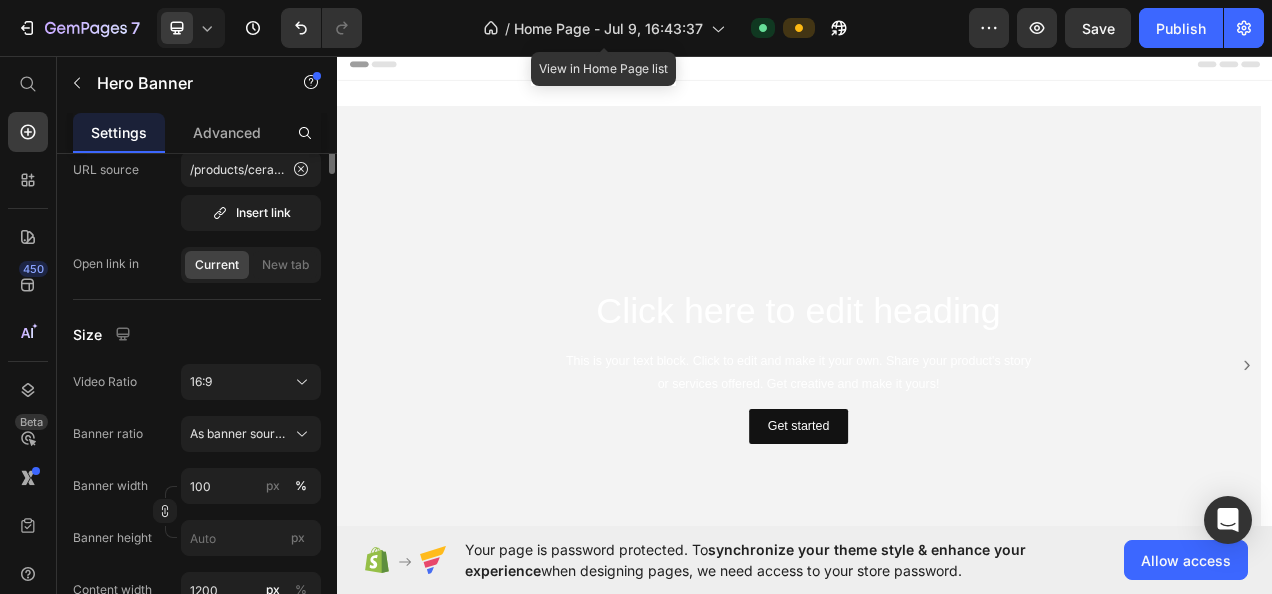 scroll, scrollTop: 0, scrollLeft: 0, axis: both 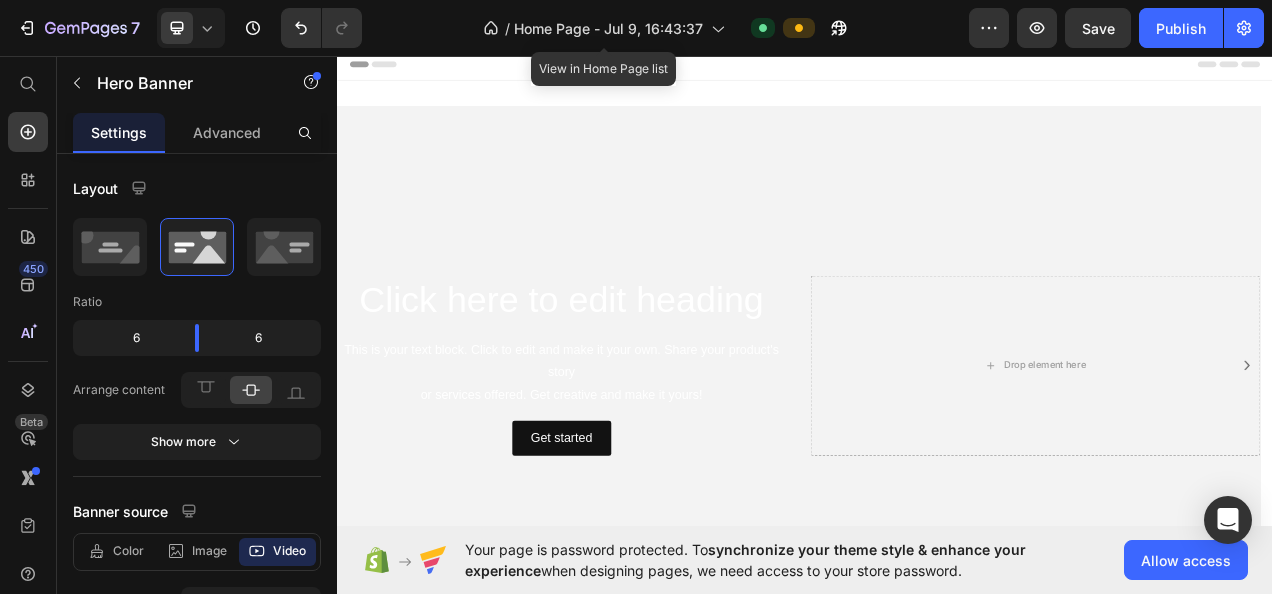 type on "https://www.canva.com/design/DAGrwItogWI/Nm6g47C5A2D8oQkH02s7VQ/edit?utm_content=DAGrwItogWI&utm_campaign=designshare&utm_medium=link2&utm_source=sharebutton" 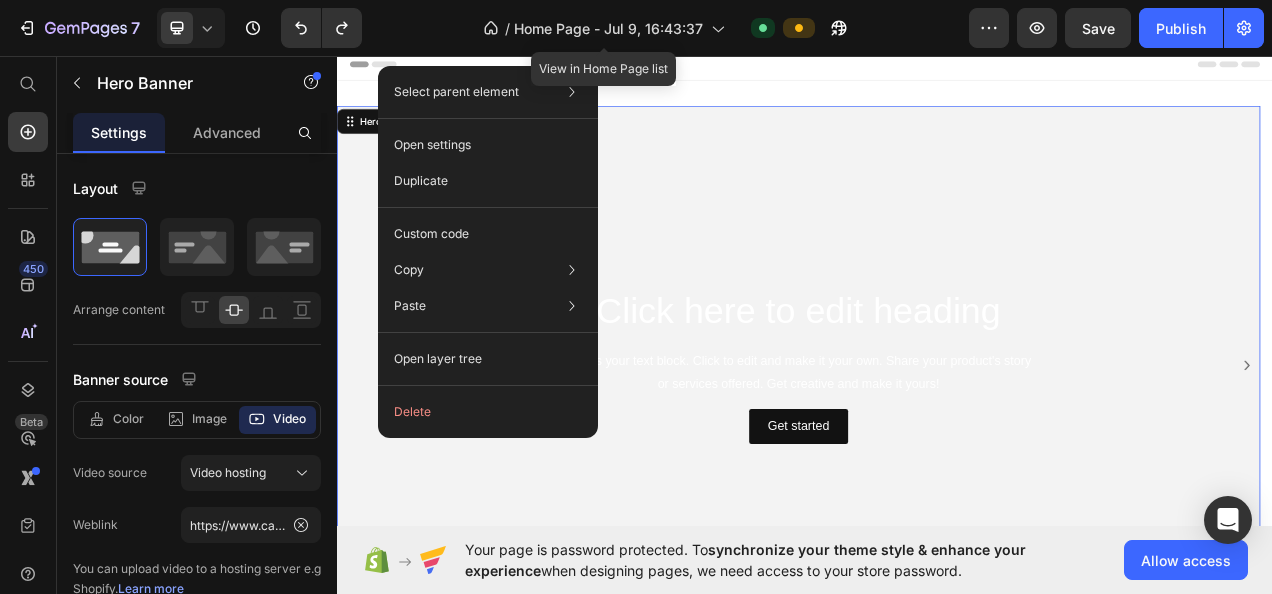 click on "Delete" 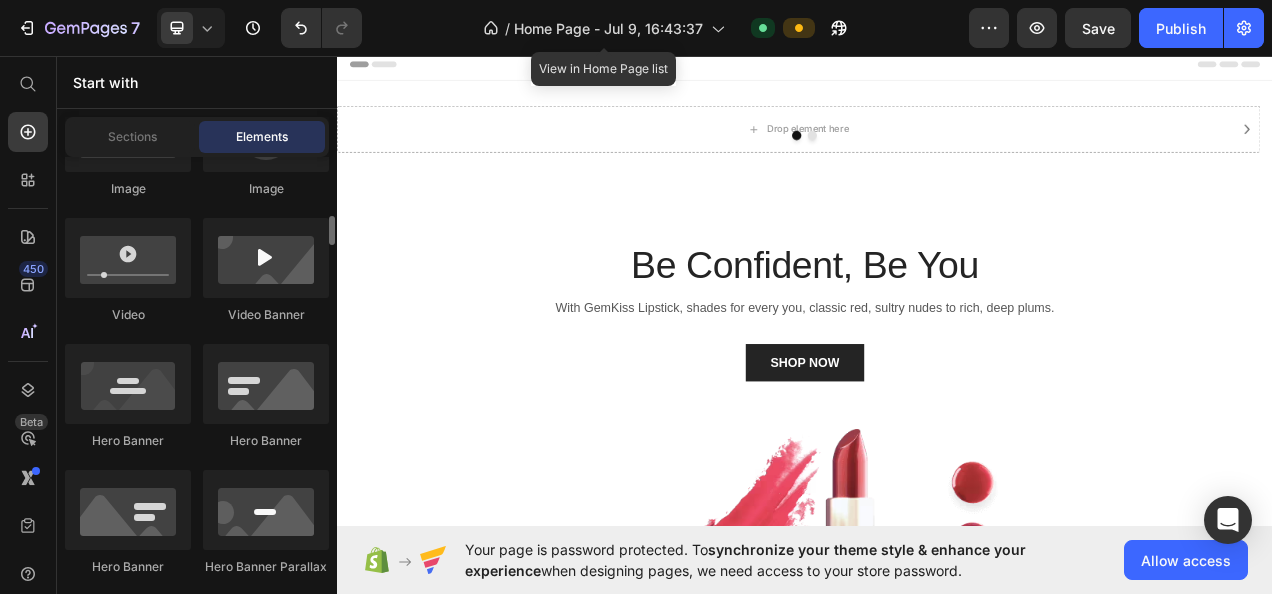 scroll, scrollTop: 851, scrollLeft: 0, axis: vertical 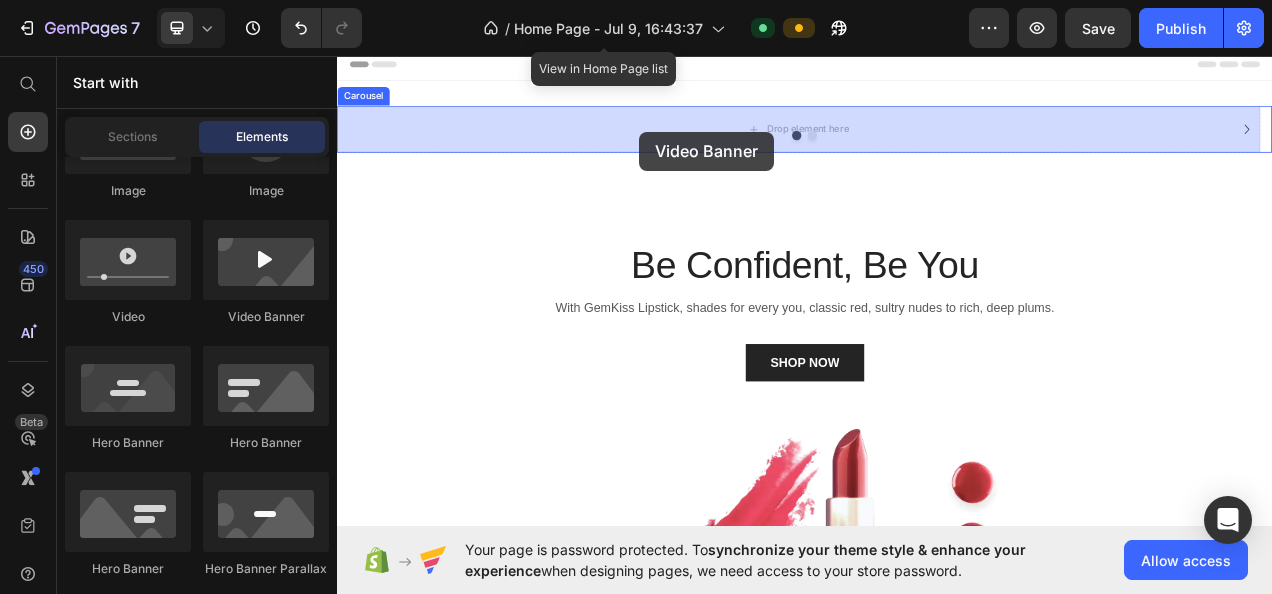 drag, startPoint x: 590, startPoint y: 330, endPoint x: 726, endPoint y: 151, distance: 224.80435 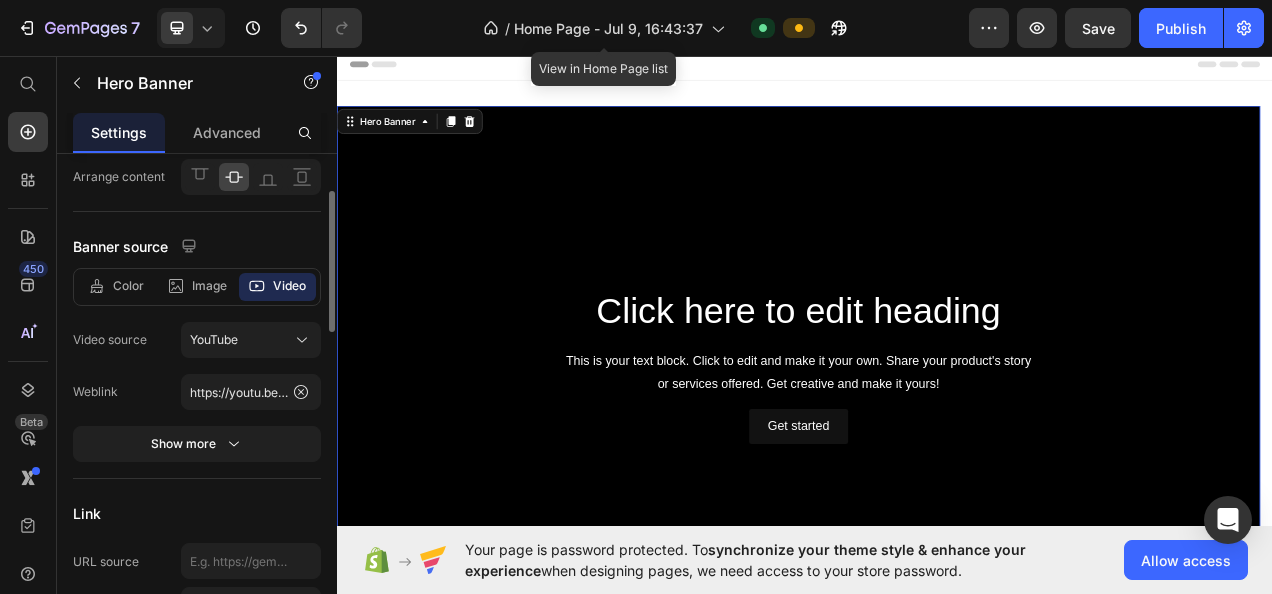 scroll, scrollTop: 134, scrollLeft: 0, axis: vertical 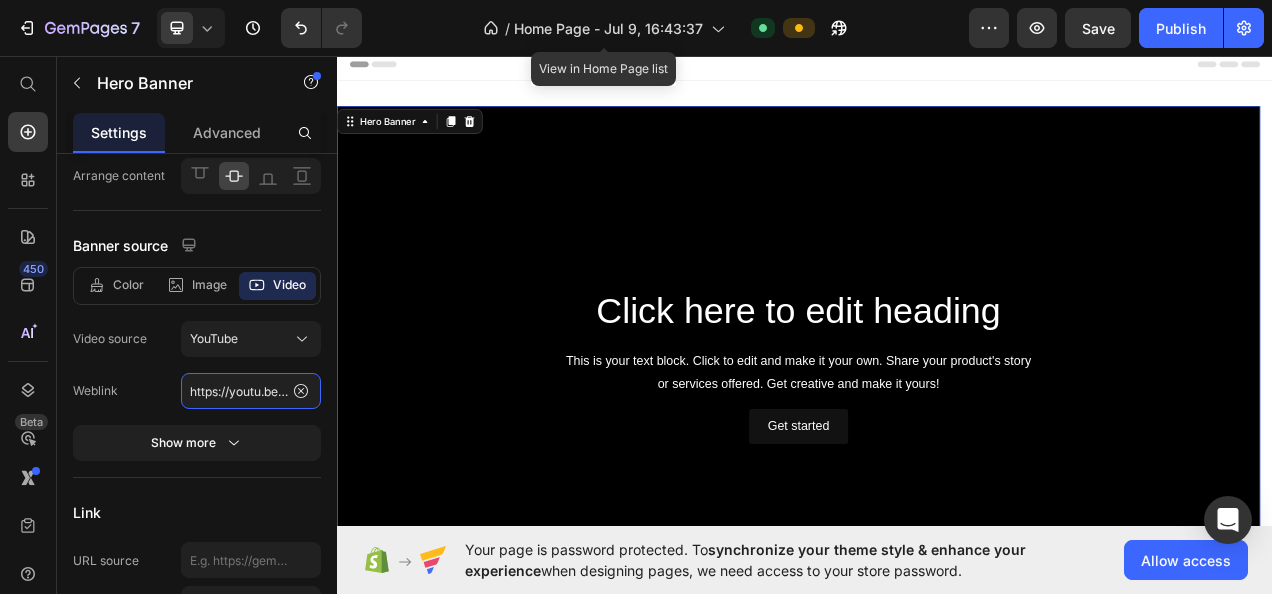 click on "https://youtu.be/KOxfzBp72uk" 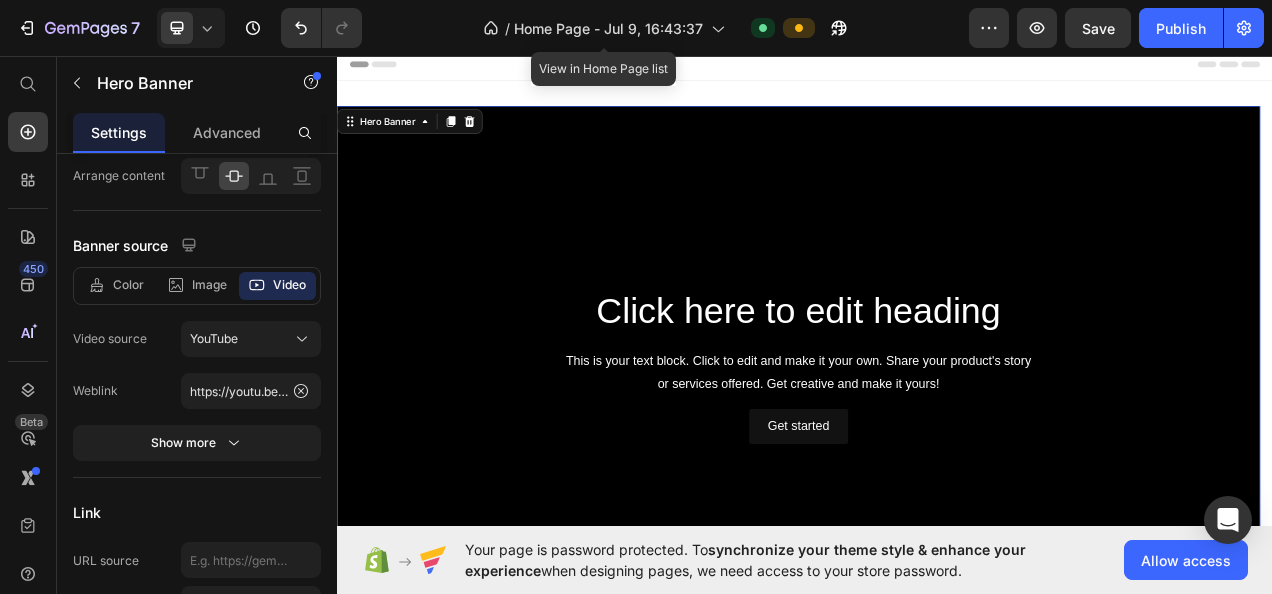 click 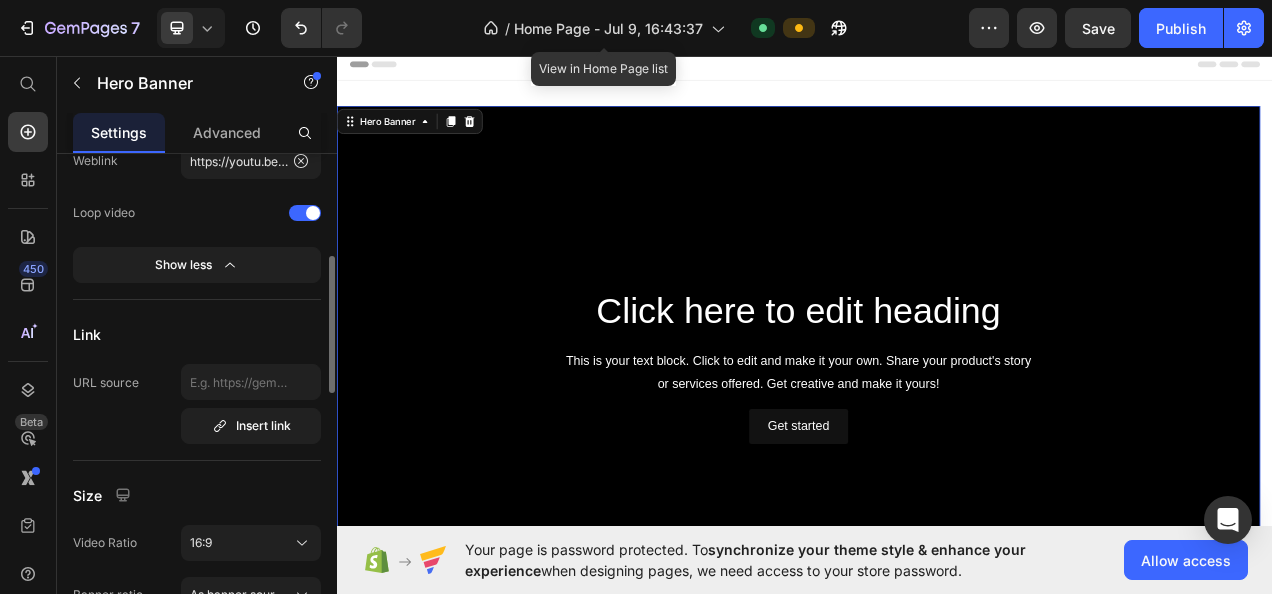 scroll, scrollTop: 366, scrollLeft: 0, axis: vertical 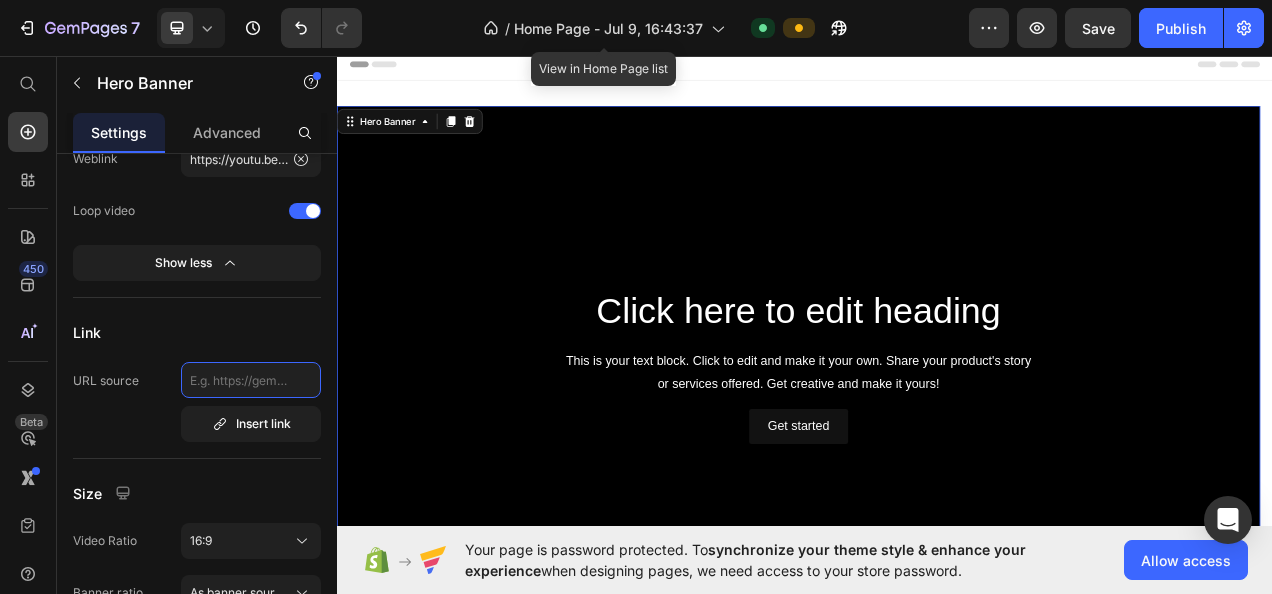 click 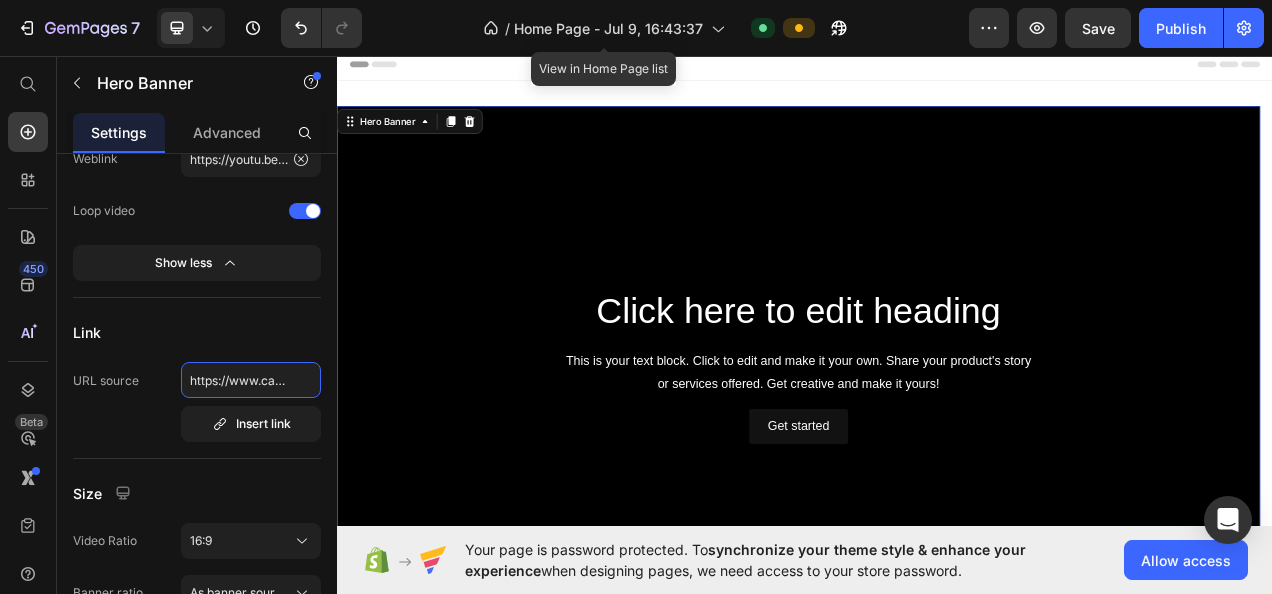 scroll, scrollTop: 0, scrollLeft: 954, axis: horizontal 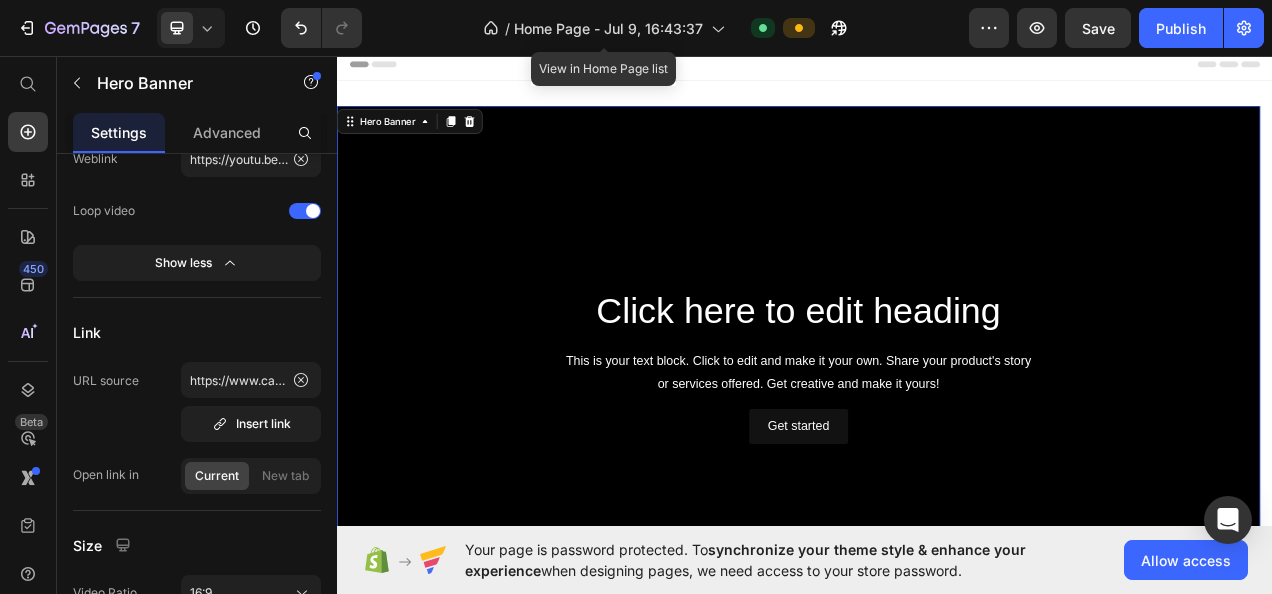 click on "Current" 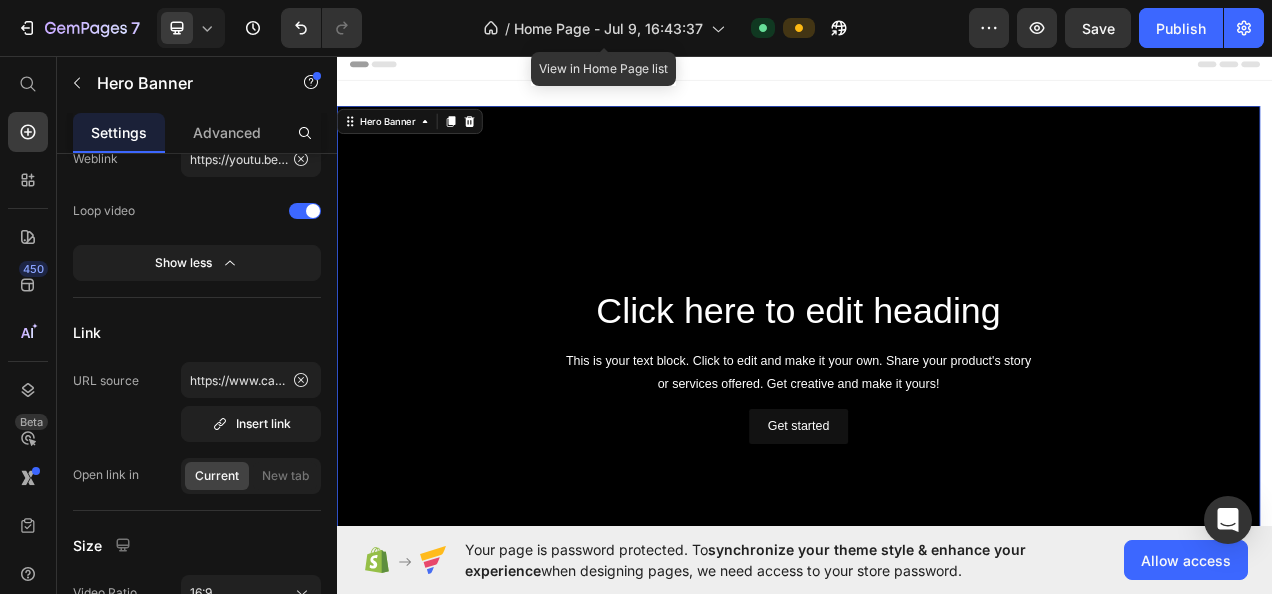 click on "Insert link" at bounding box center (251, 424) 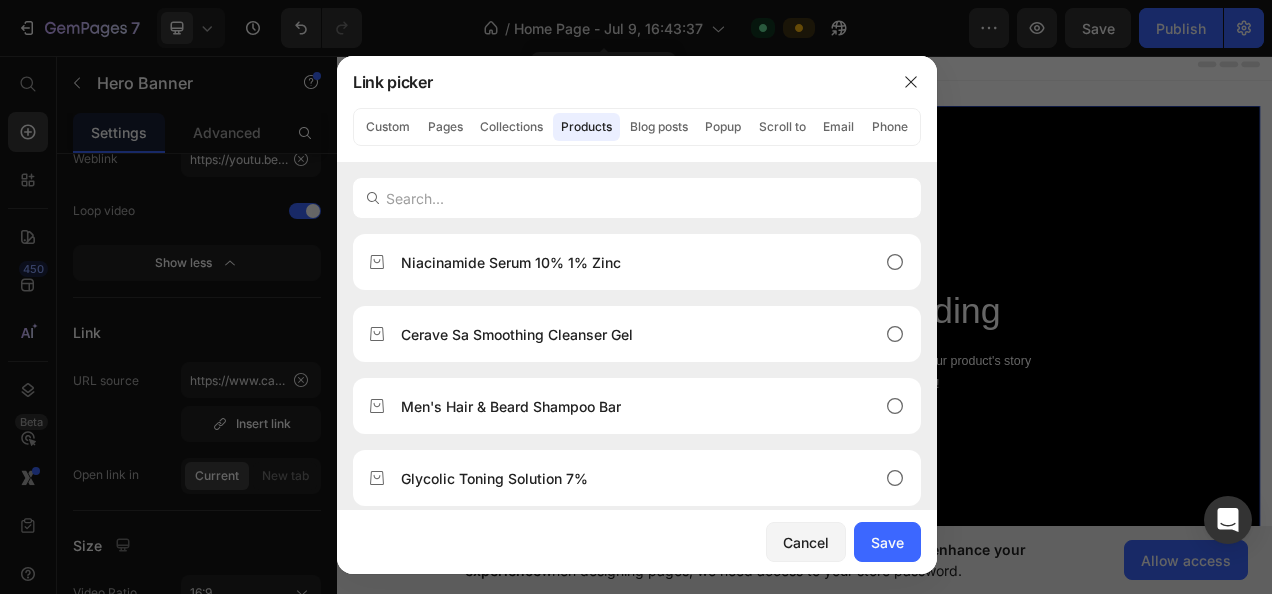 click on "Cerave Sa Smoothing Cleanser Gel" at bounding box center (621, 334) 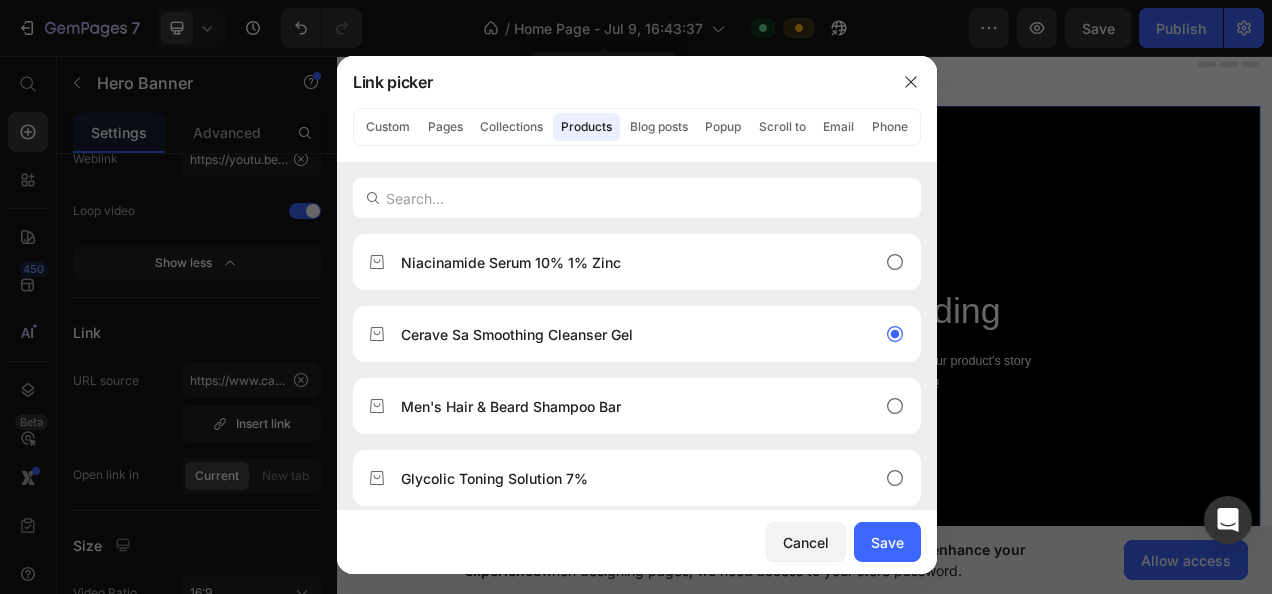click on "Save" at bounding box center (887, 542) 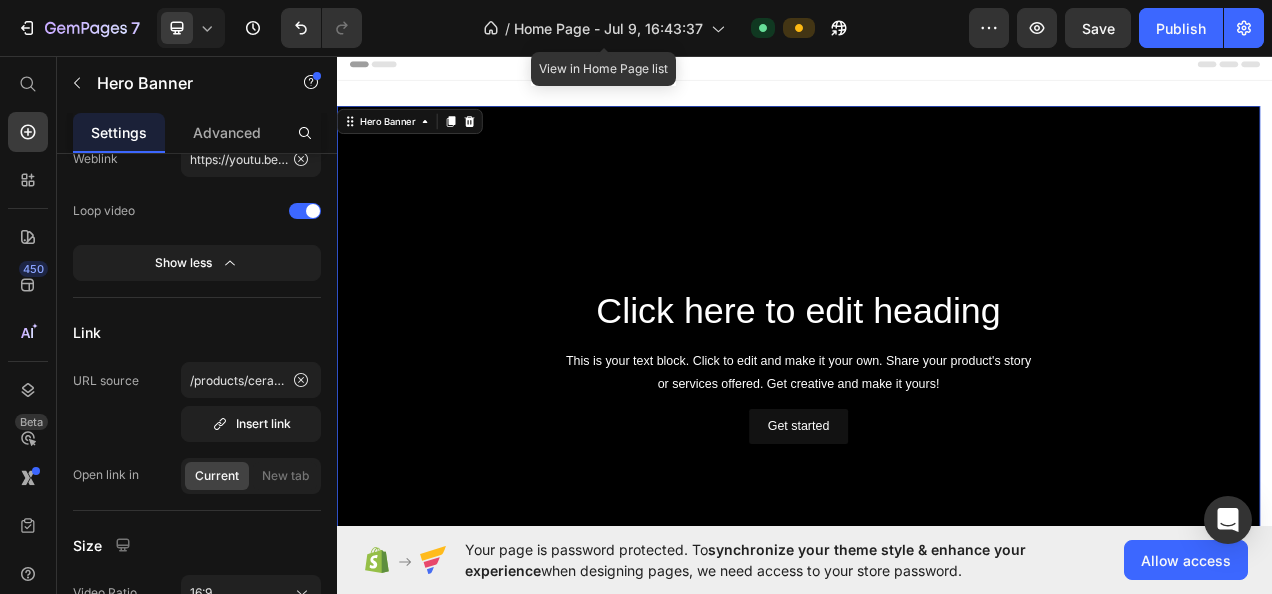 click on "Insert link" at bounding box center [251, 424] 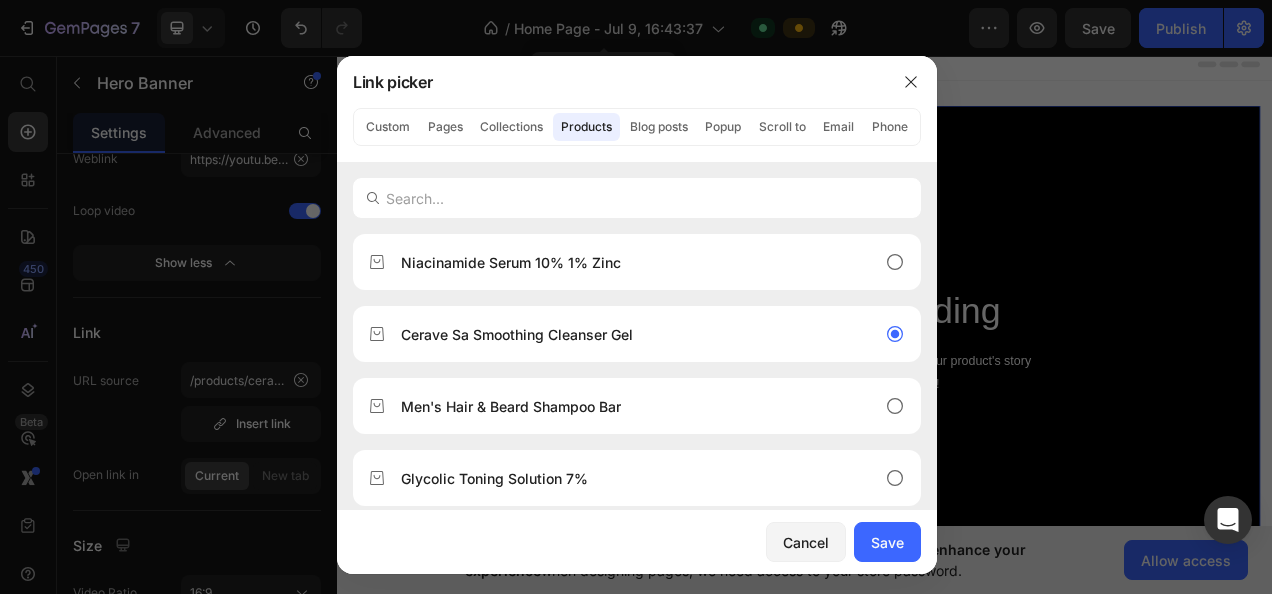 click on "Collections" 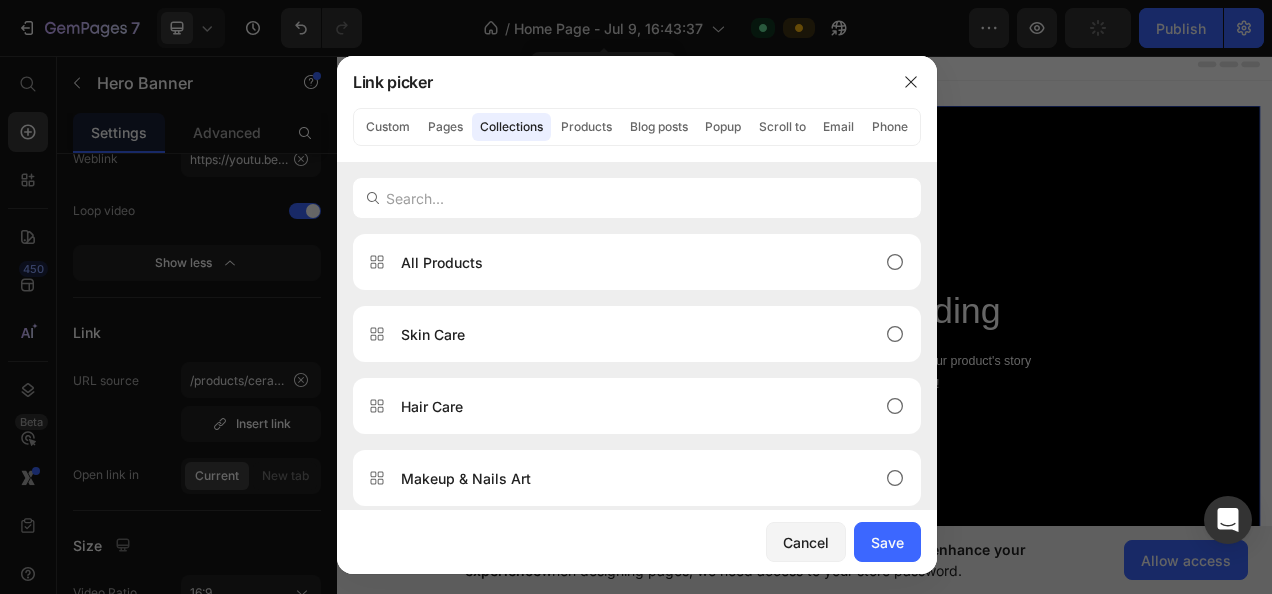 click on "Products" 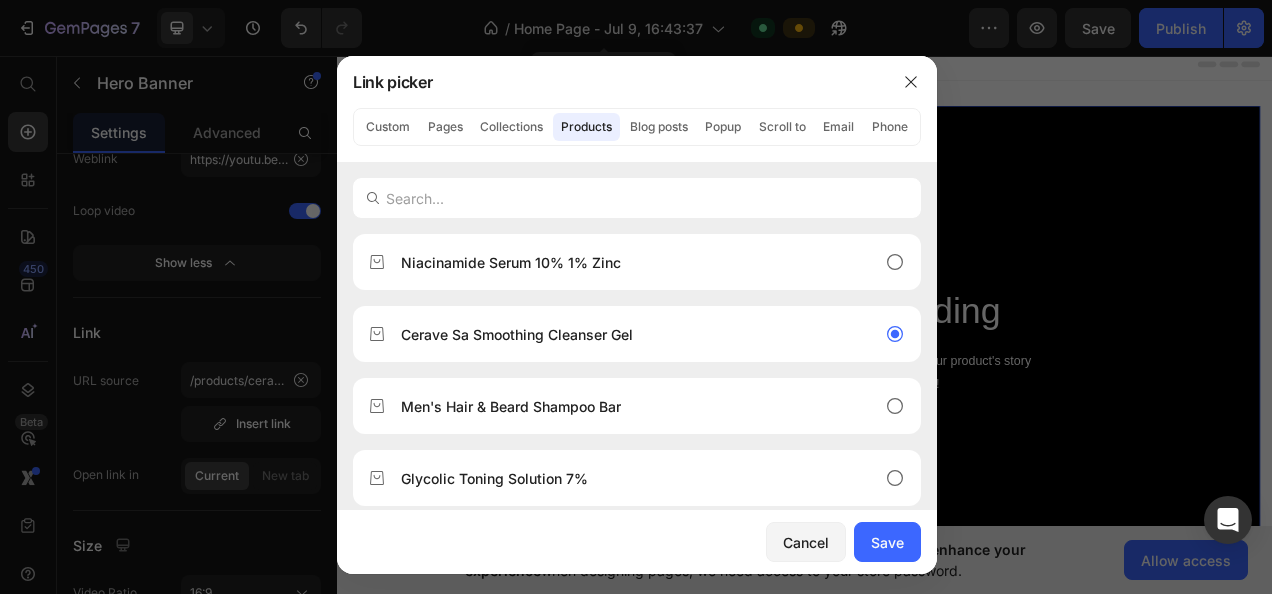 click on "Save" at bounding box center (887, 542) 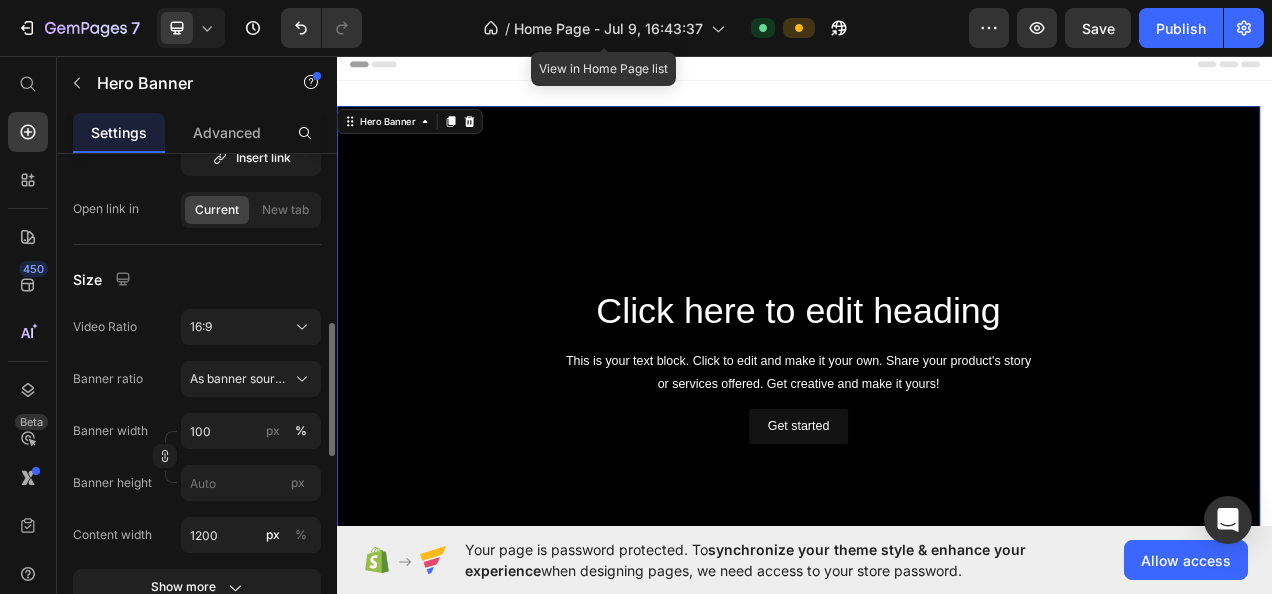 scroll, scrollTop: 634, scrollLeft: 0, axis: vertical 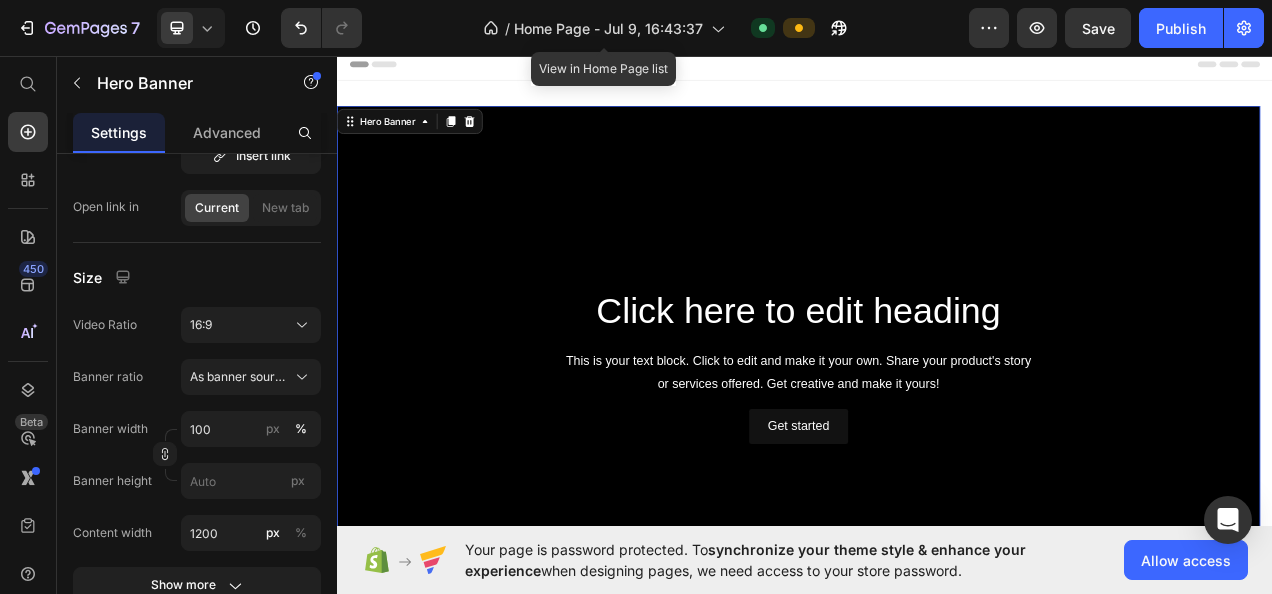 click on "As banner source" at bounding box center (239, 377) 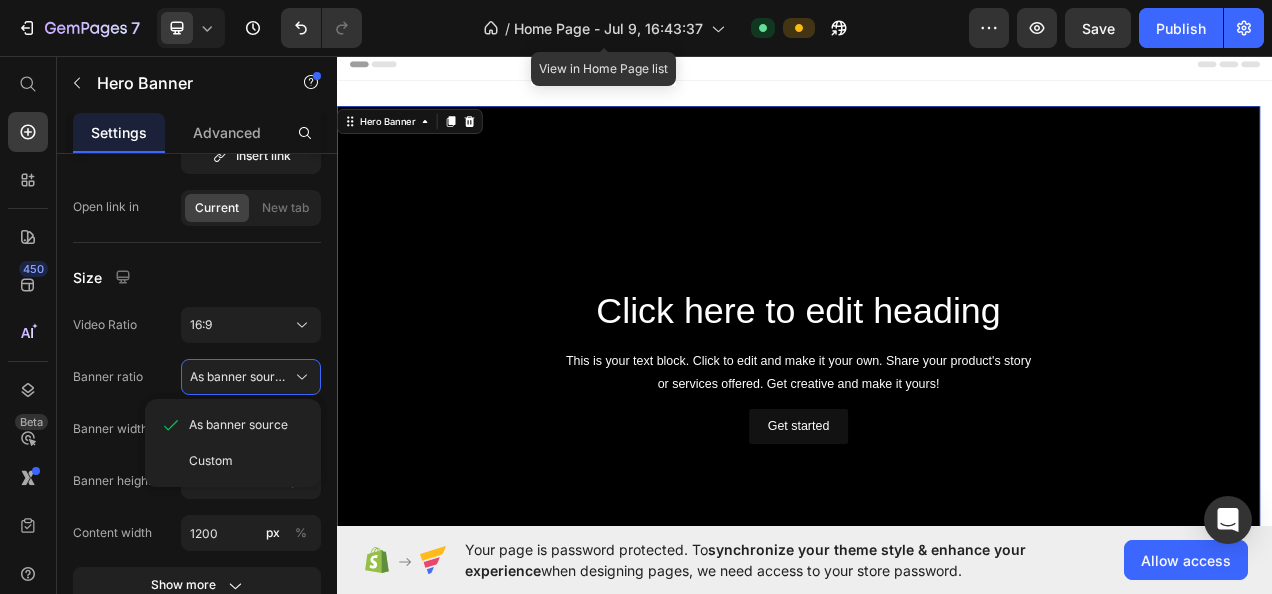 click on "As banner source" at bounding box center (239, 377) 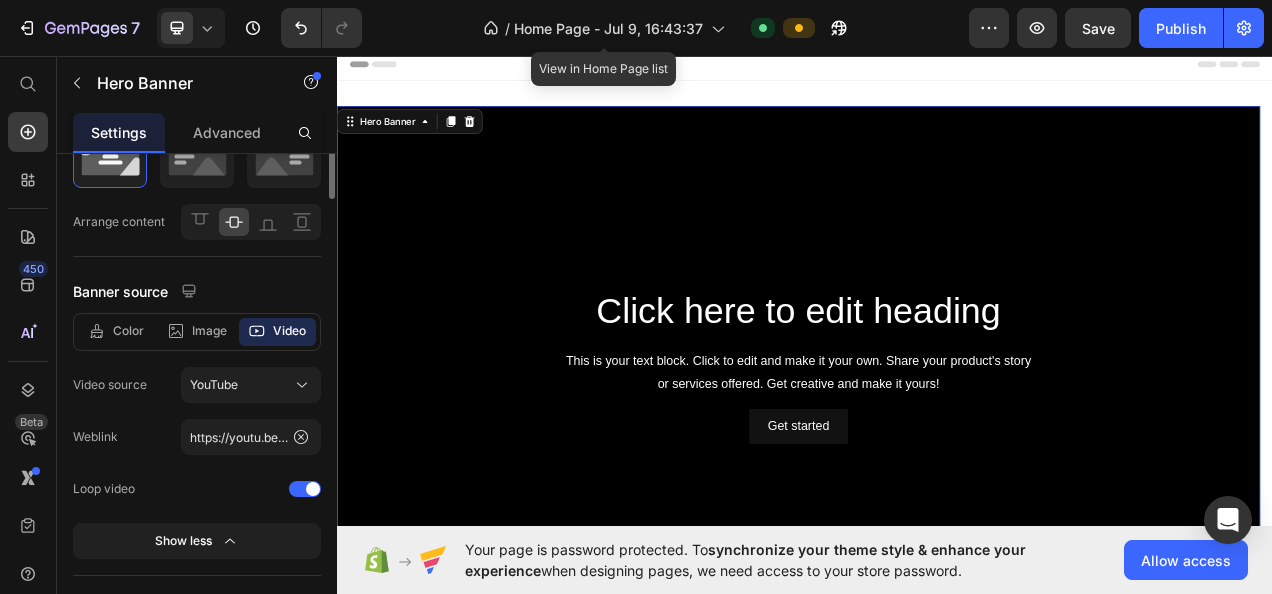 scroll, scrollTop: 0, scrollLeft: 0, axis: both 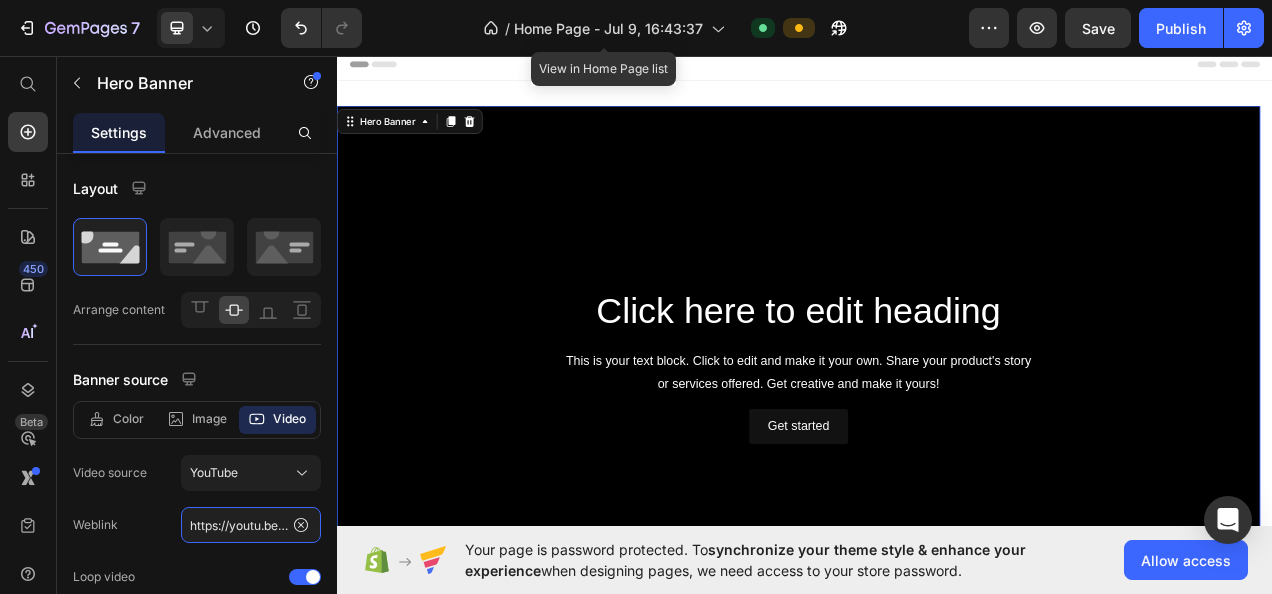 click on "https://youtu.be/KOxfzBp72uk" 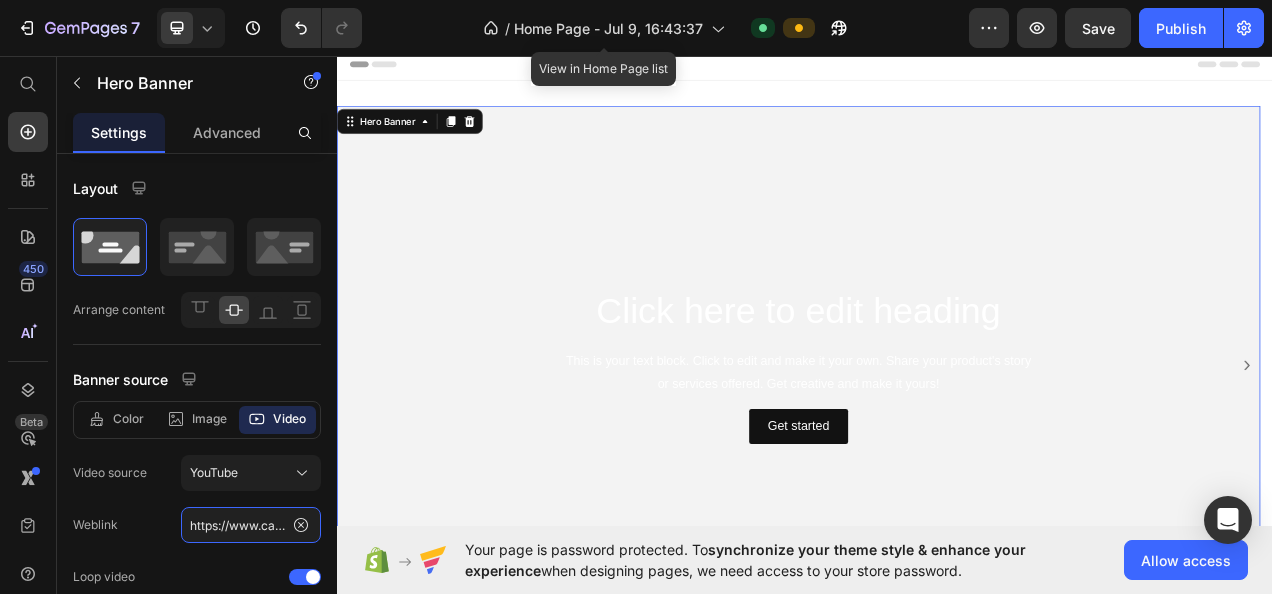 scroll, scrollTop: 0, scrollLeft: 954, axis: horizontal 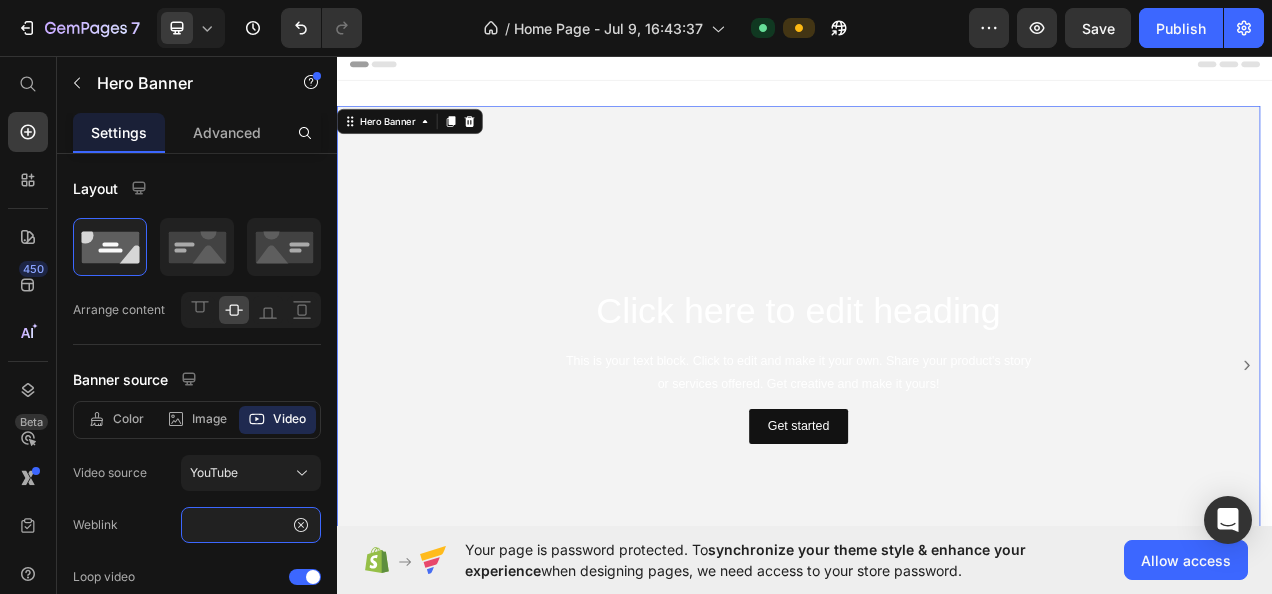 type on "https://www.canva.com/design/DAGrwItogWI/Nm6g47C5A2D8oQkH02s7VQ/edit?utm_content=DAGrwItogWI&utm_campaign=designshare&utm_medium=link2&utm_source=sharebutton" 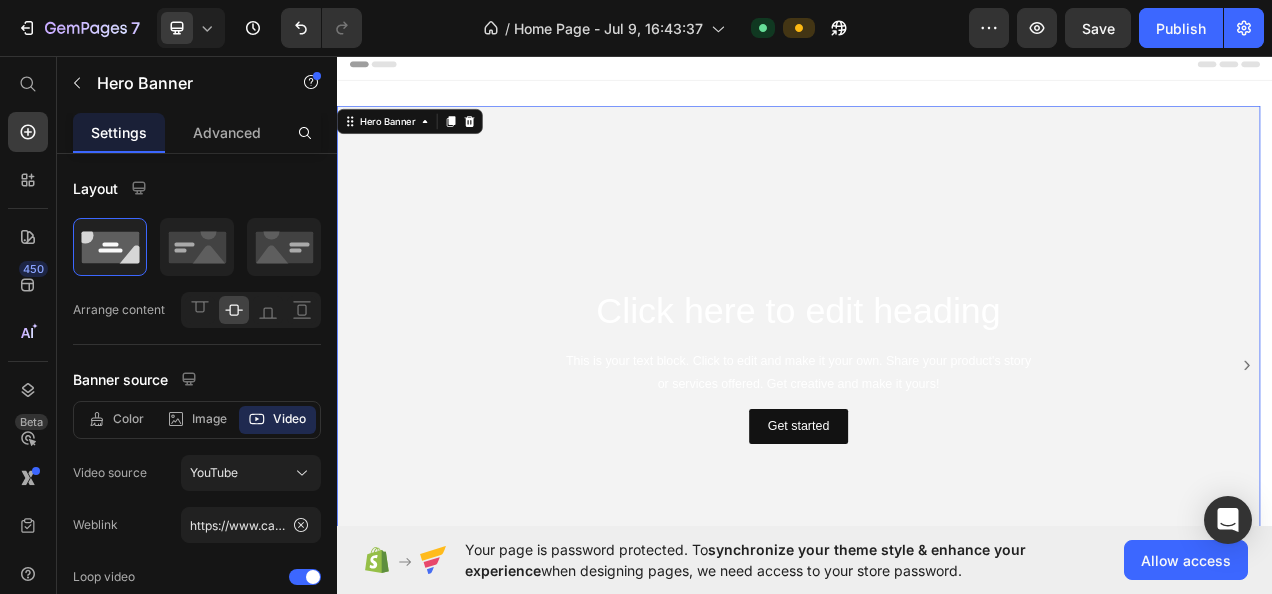 click 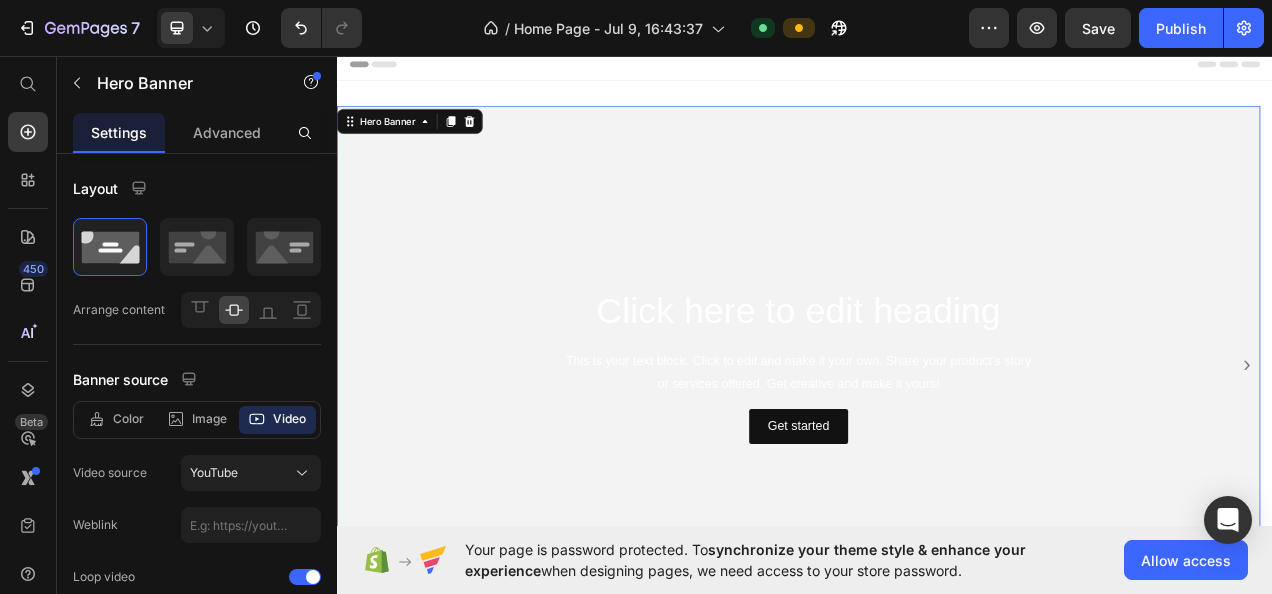 click 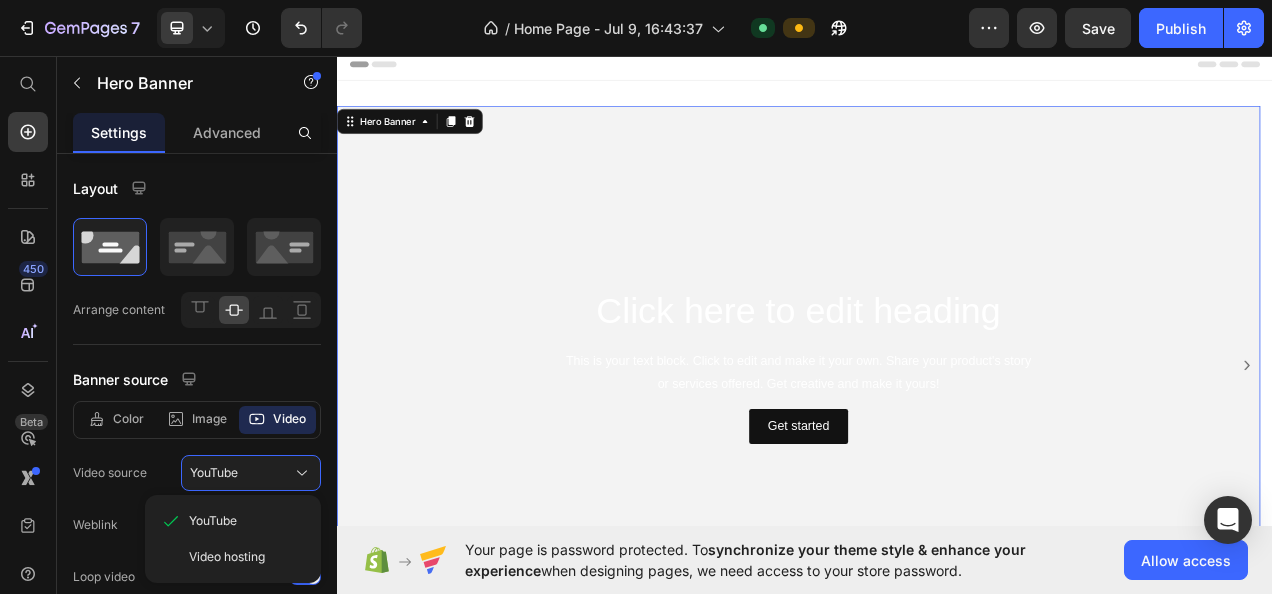 click on "Video hosting" at bounding box center [227, 557] 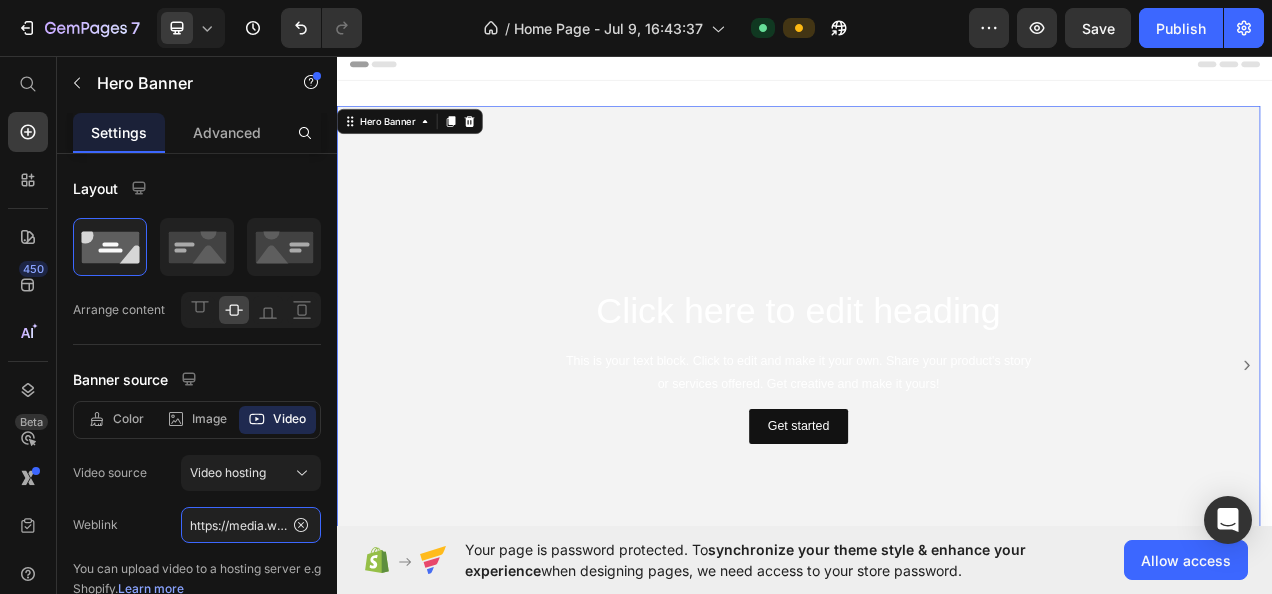 click on "https://media.w3.org/2010/05/sintel/trailer.mp4" 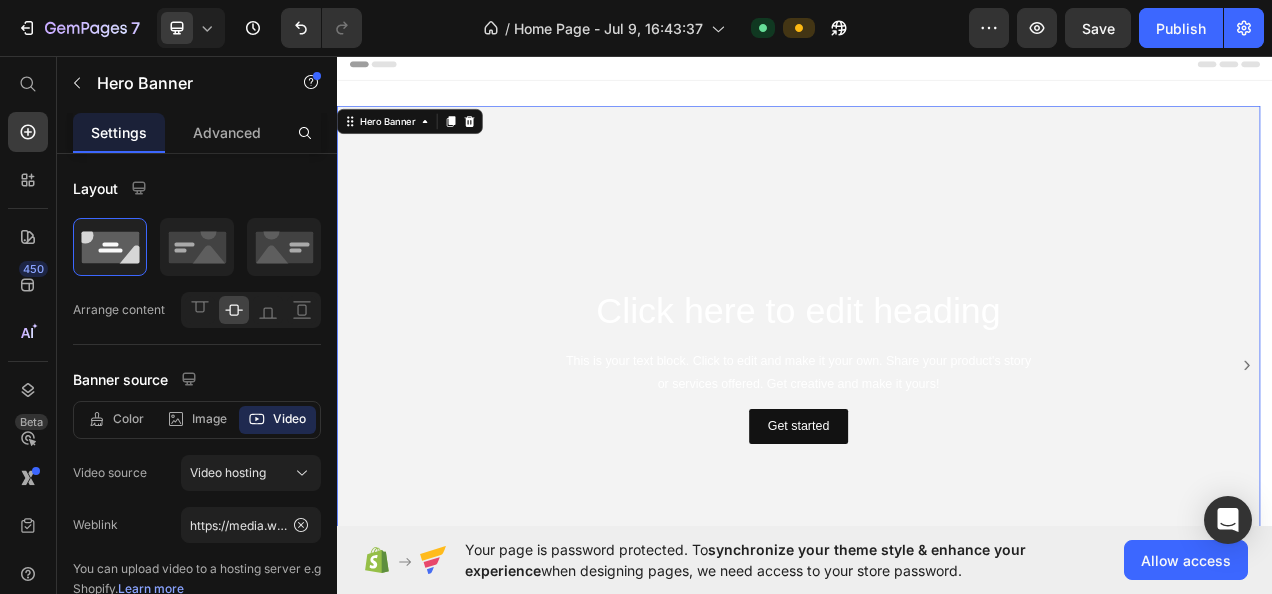 click 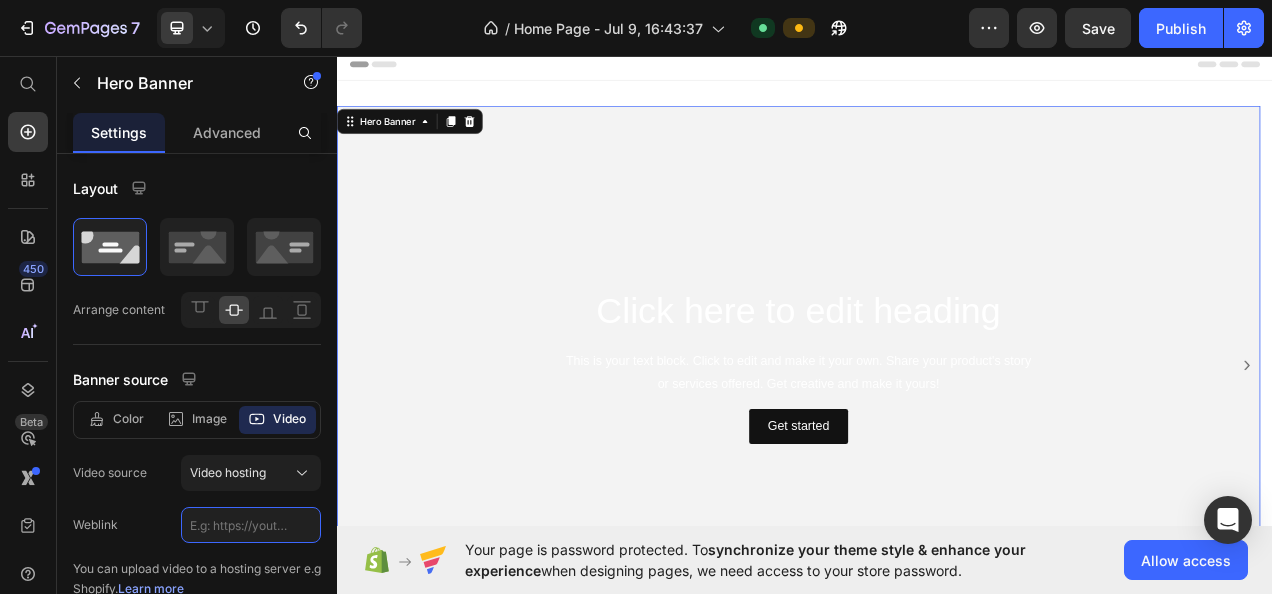 click 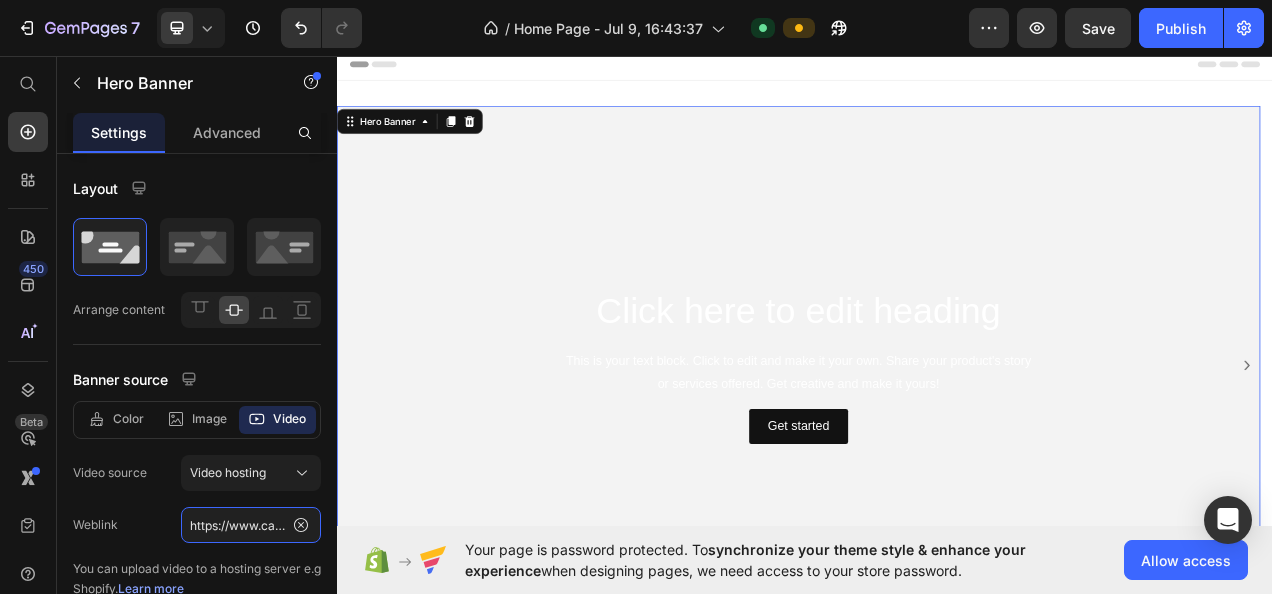 scroll, scrollTop: 0, scrollLeft: 1060, axis: horizontal 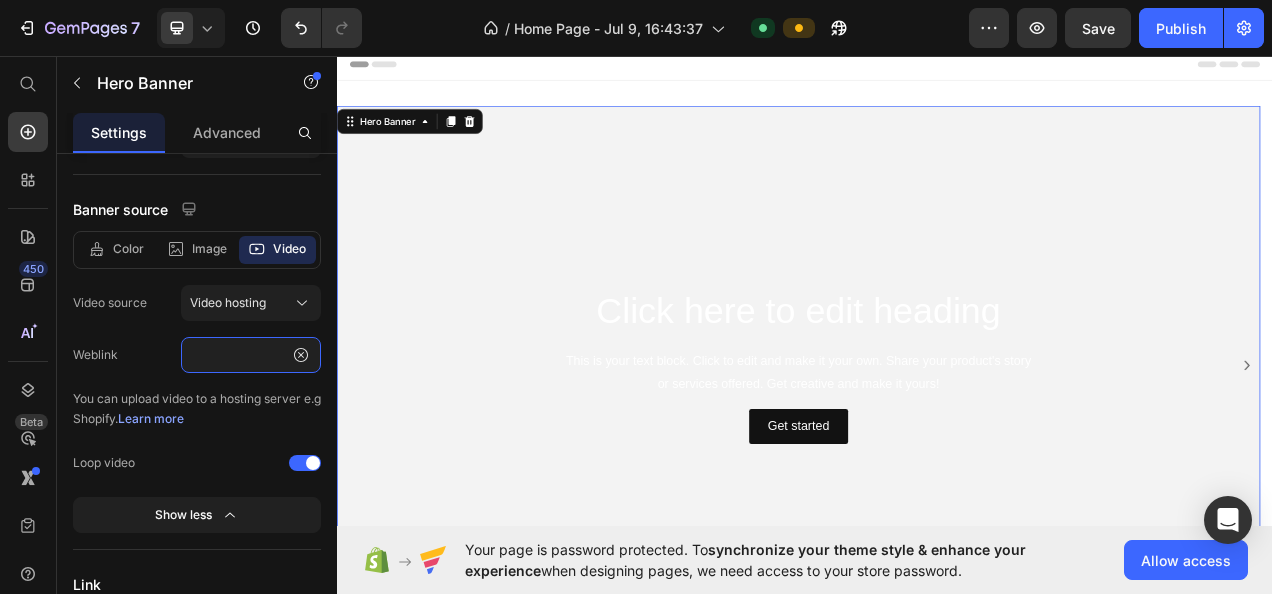 type on "https://www.canva.com/design/DAGrwItogWI/R7idR5IvkZwvEBLrL4HkIQ/watch?utm_content=DAGrwItogWI&utm_campaign=designshare&utm_medium=link2&utm_source=uniquelinks&utlId=h82203e2379" 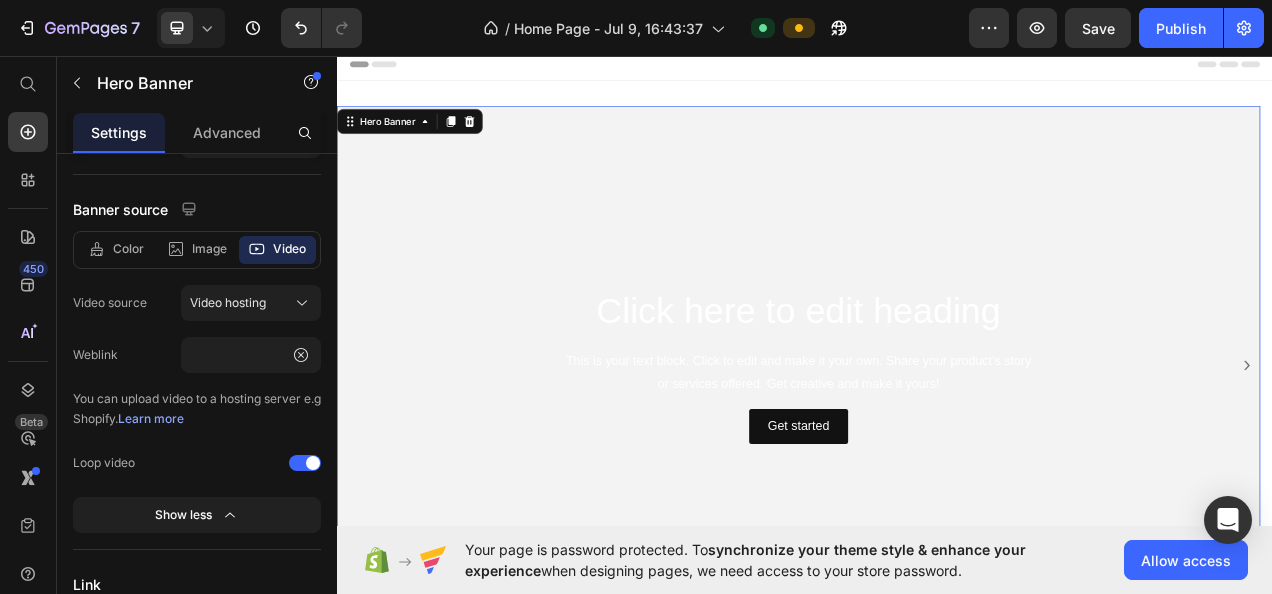 click on "Show less" at bounding box center (197, 515) 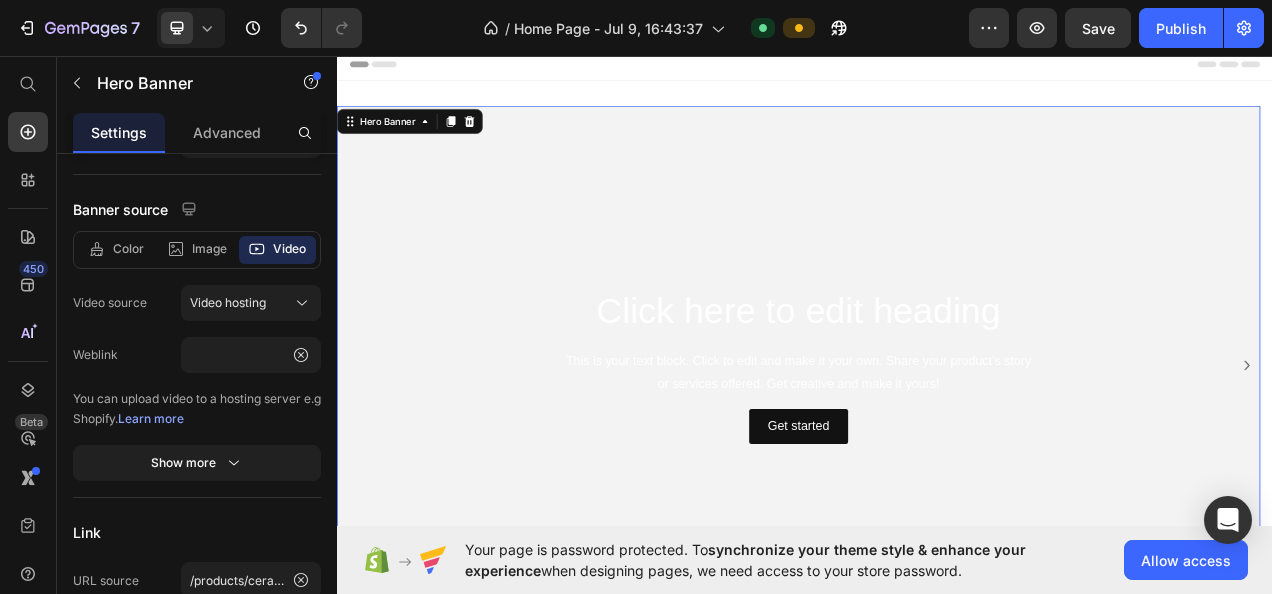 scroll, scrollTop: 0, scrollLeft: 0, axis: both 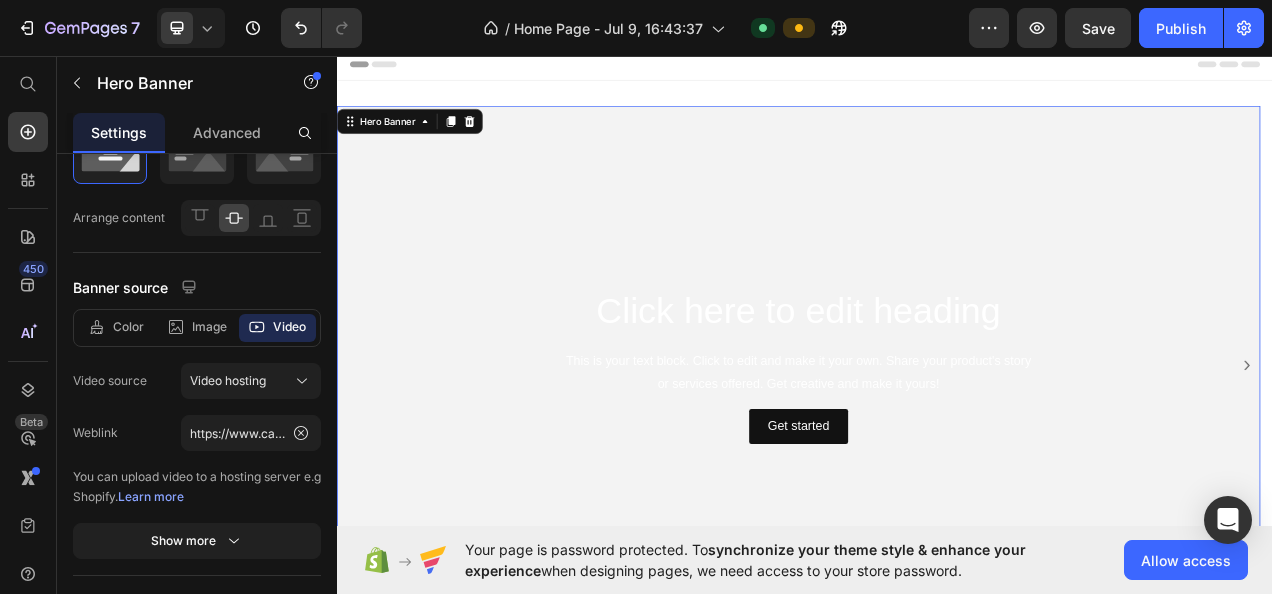 click on "Video hosting" at bounding box center [251, 381] 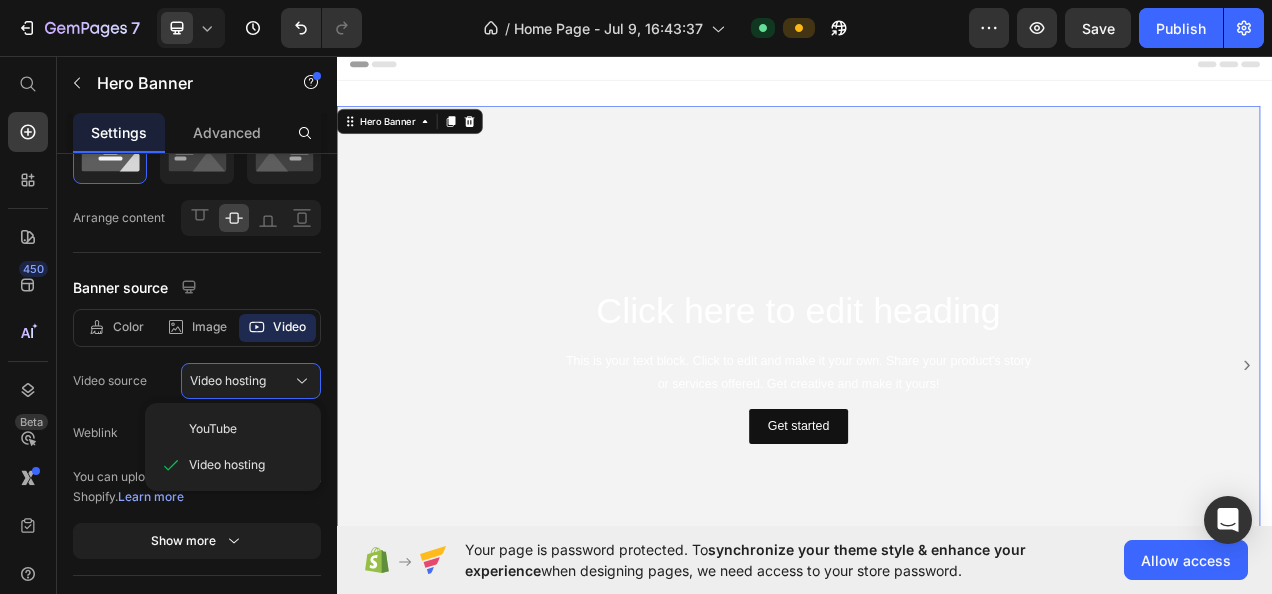 click on "YouTube" at bounding box center (247, 429) 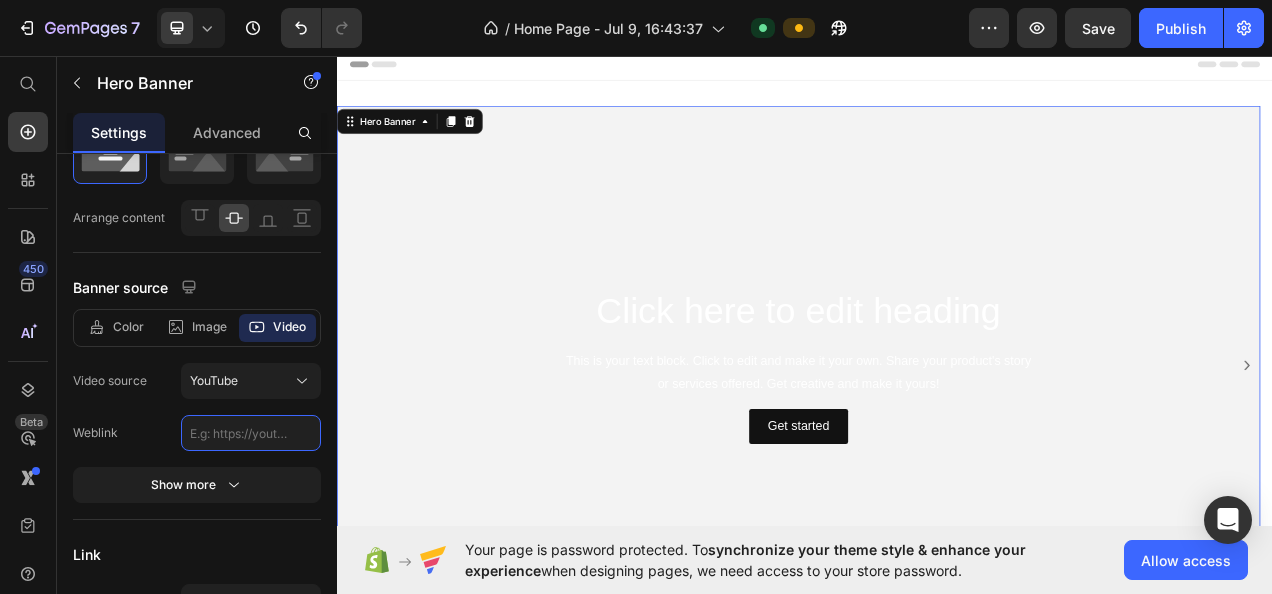 click 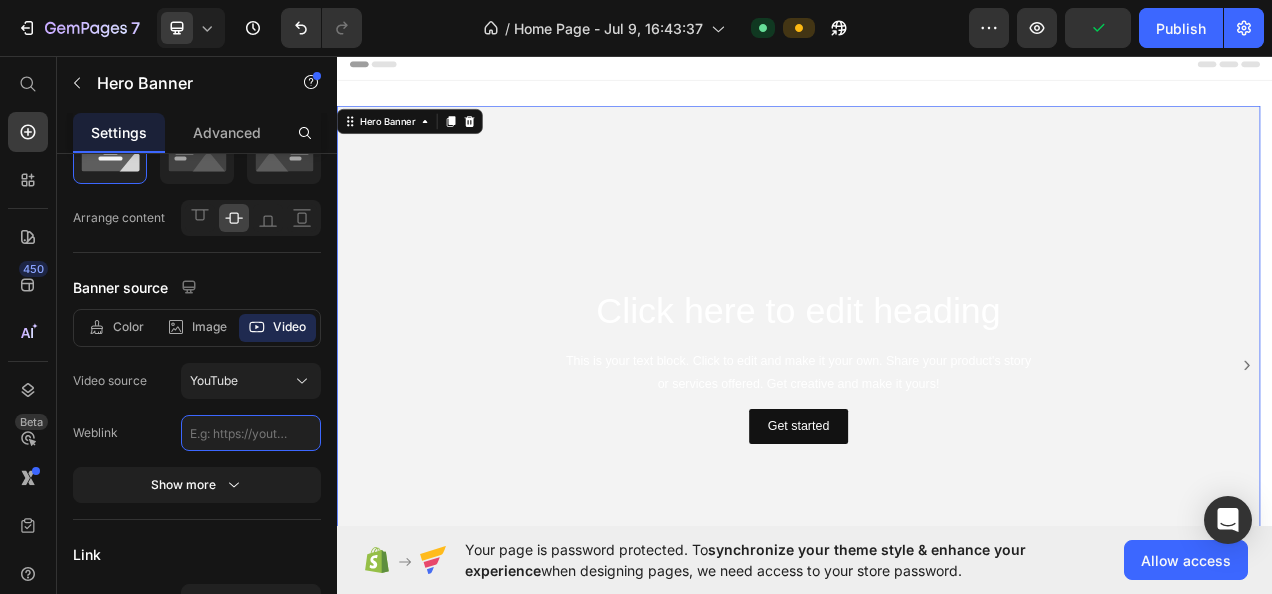 paste on "https://www.canva.com/design/DAGrwItogWI/R7idR5IvkZwvEBLrL4HkIQ/watch?utm_content=DAGrwItogWI&utm_campaign=designshare&utm_medium=link2&utm_source=uniquelinks&utlId=h82203e2379" 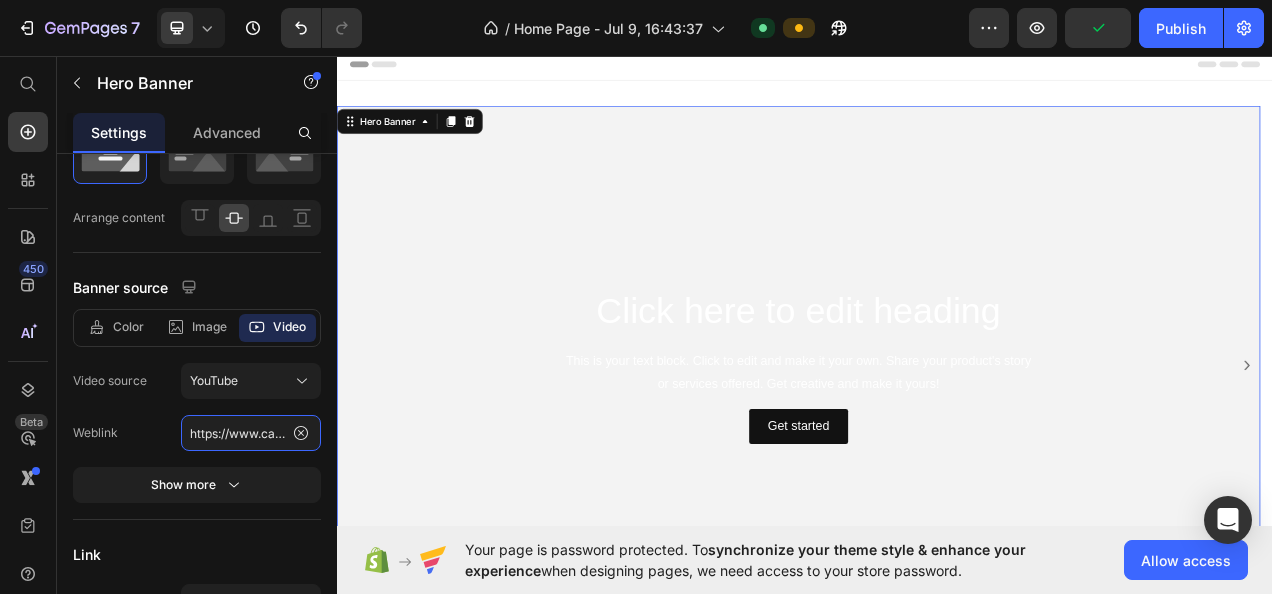 scroll, scrollTop: 0, scrollLeft: 1060, axis: horizontal 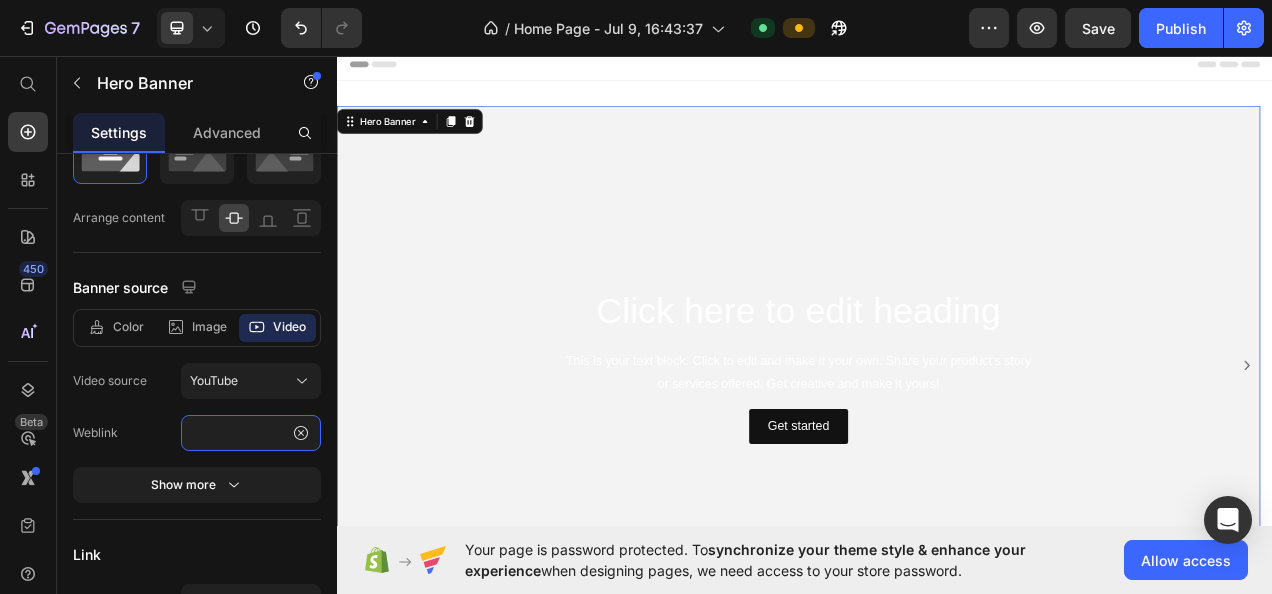 type on "https://www.canva.com/design/DAGrwItogWI/R7idR5IvkZwvEBLrL4HkIQ/watch?utm_content=DAGrwItogWI&utm_campaign=designshare&utm_medium=link2&utm_source=uniquelinks&utlId=h82203e2379" 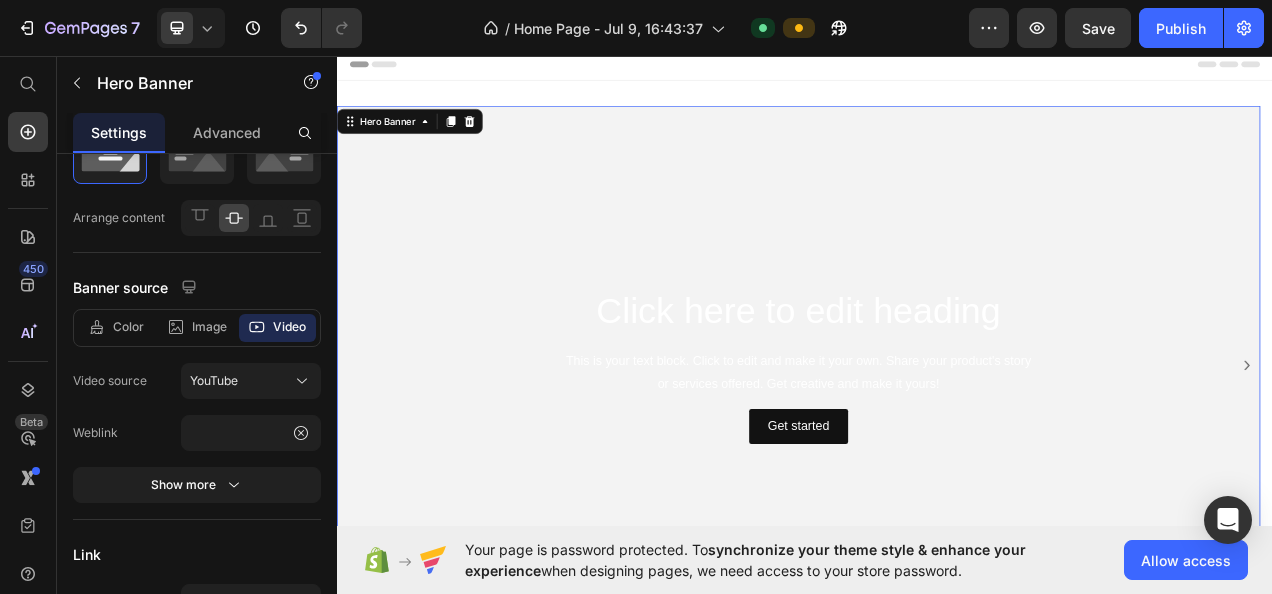click 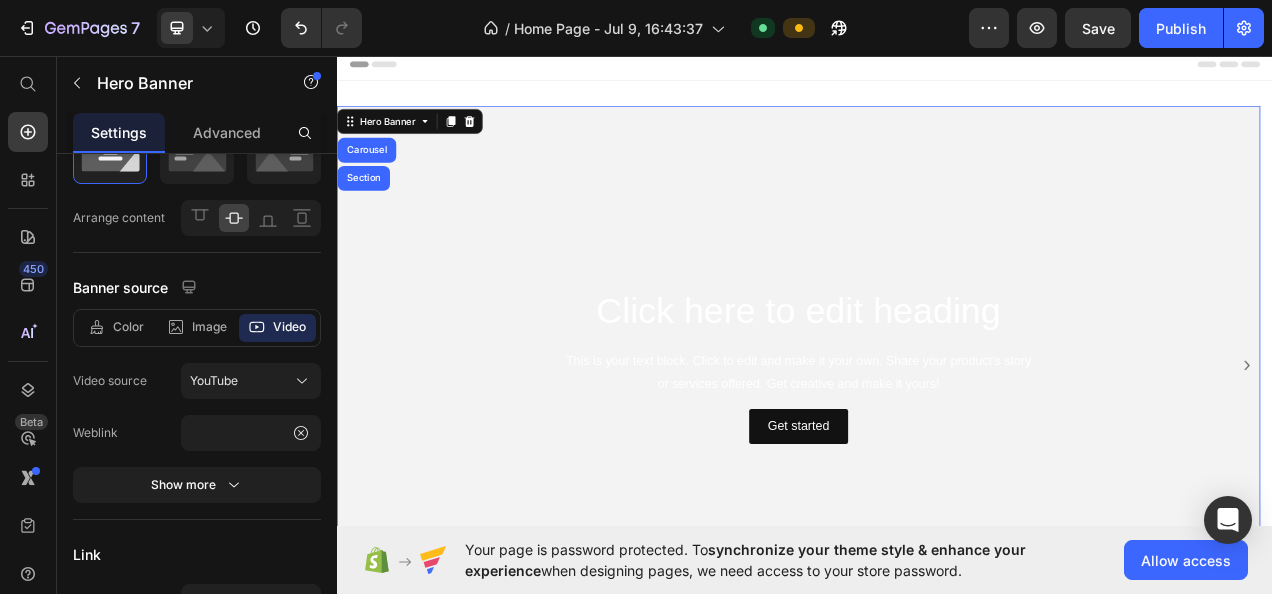 scroll, scrollTop: 0, scrollLeft: 0, axis: both 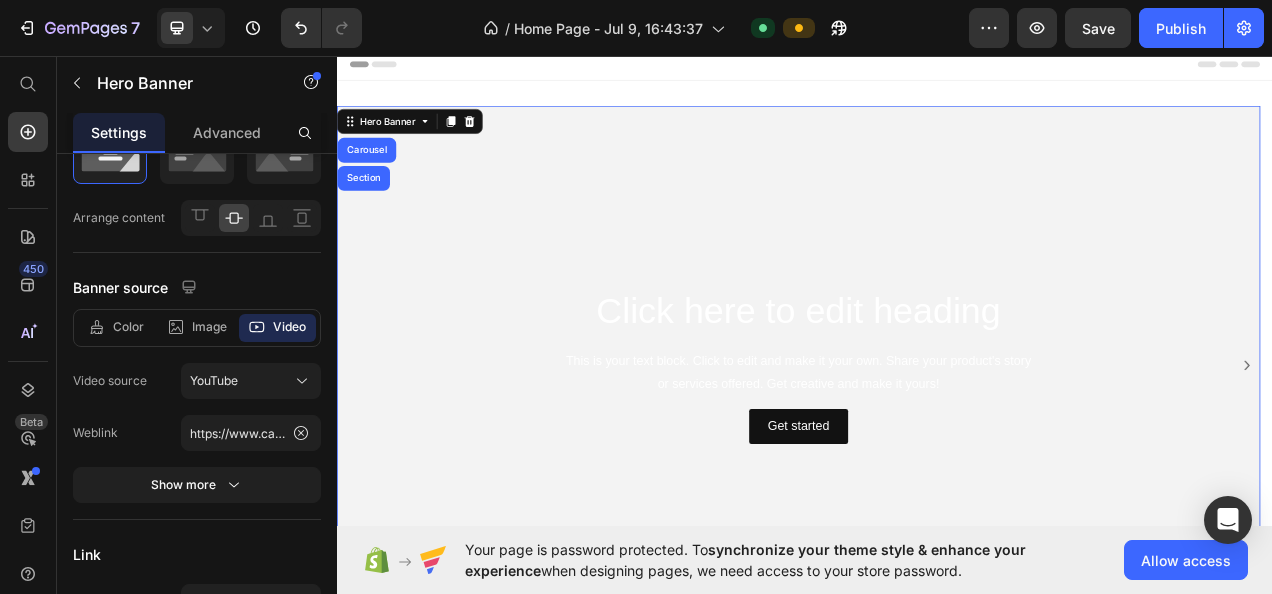 click on "Section" at bounding box center [371, 214] 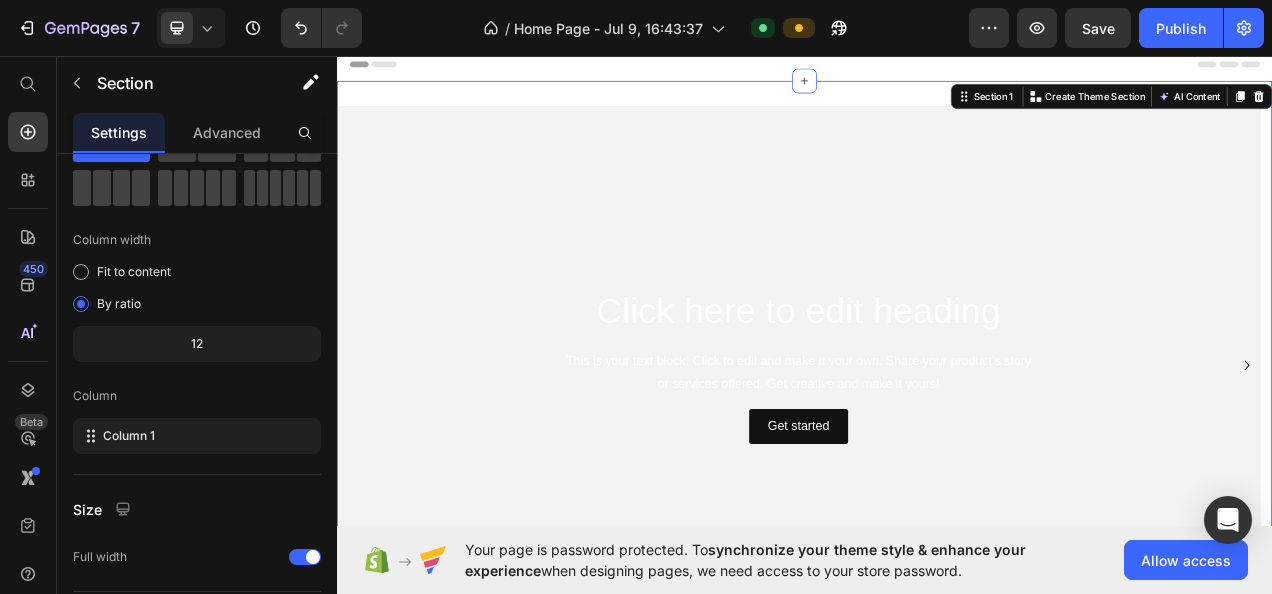 scroll, scrollTop: 0, scrollLeft: 0, axis: both 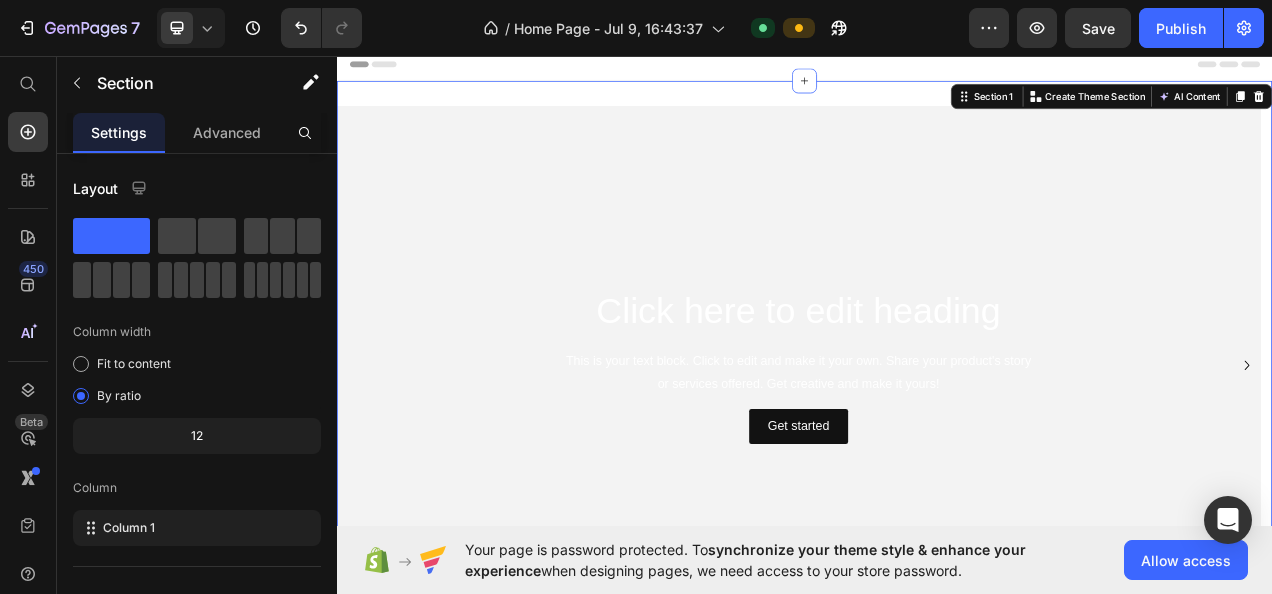 click at bounding box center (929, 454) 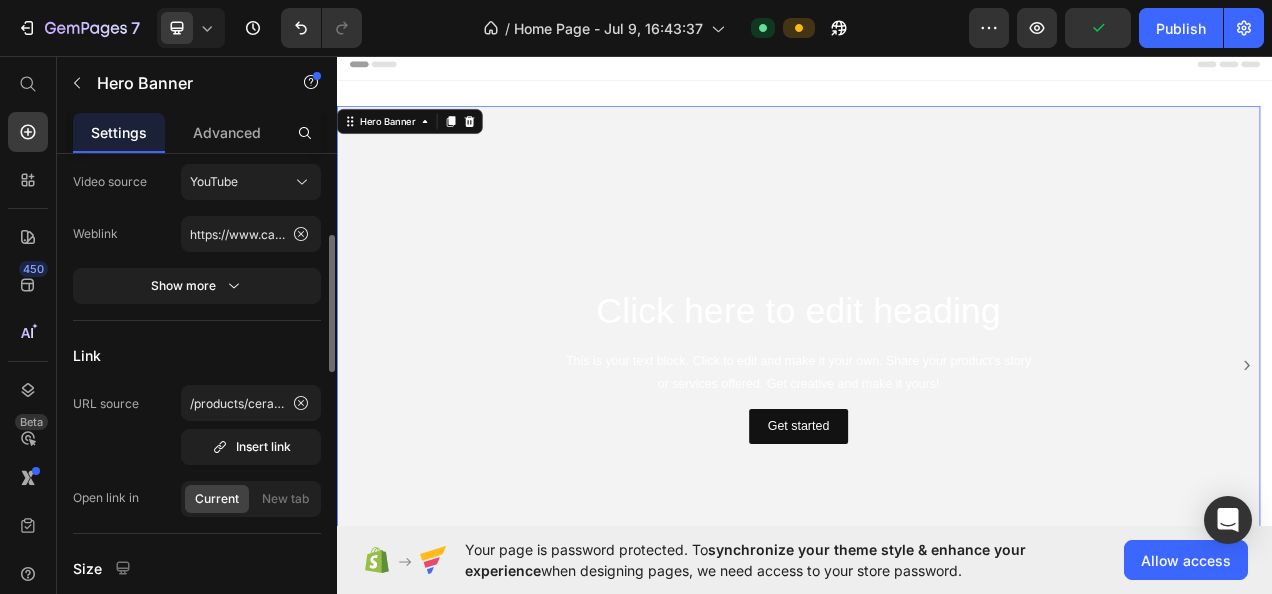 scroll, scrollTop: 296, scrollLeft: 0, axis: vertical 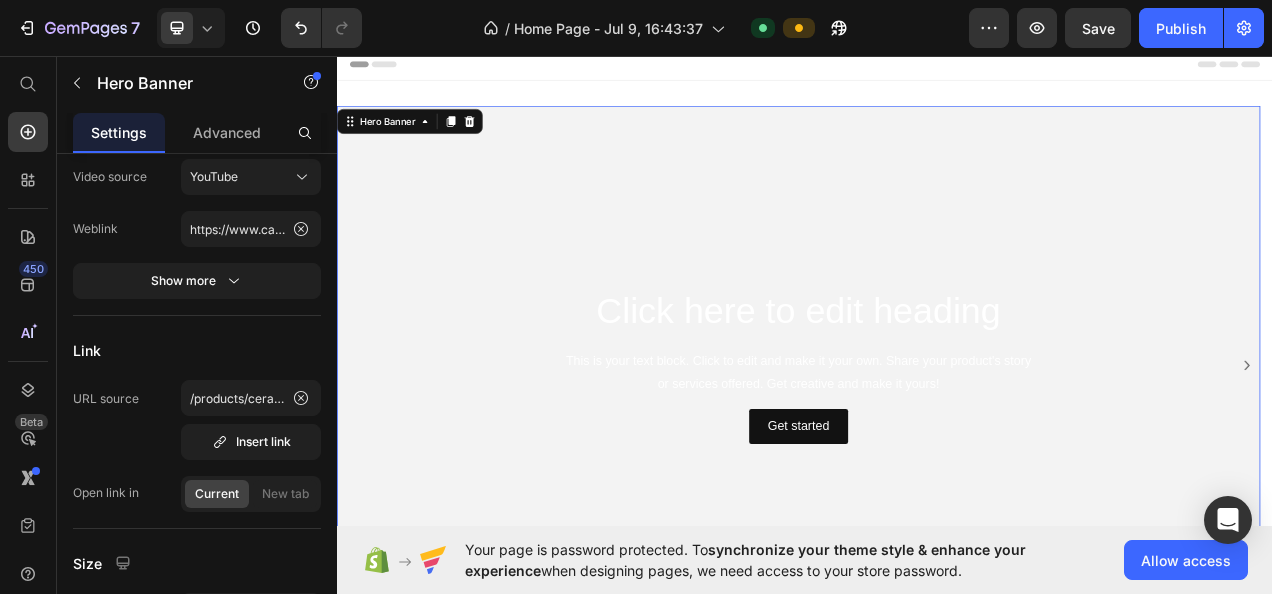 click 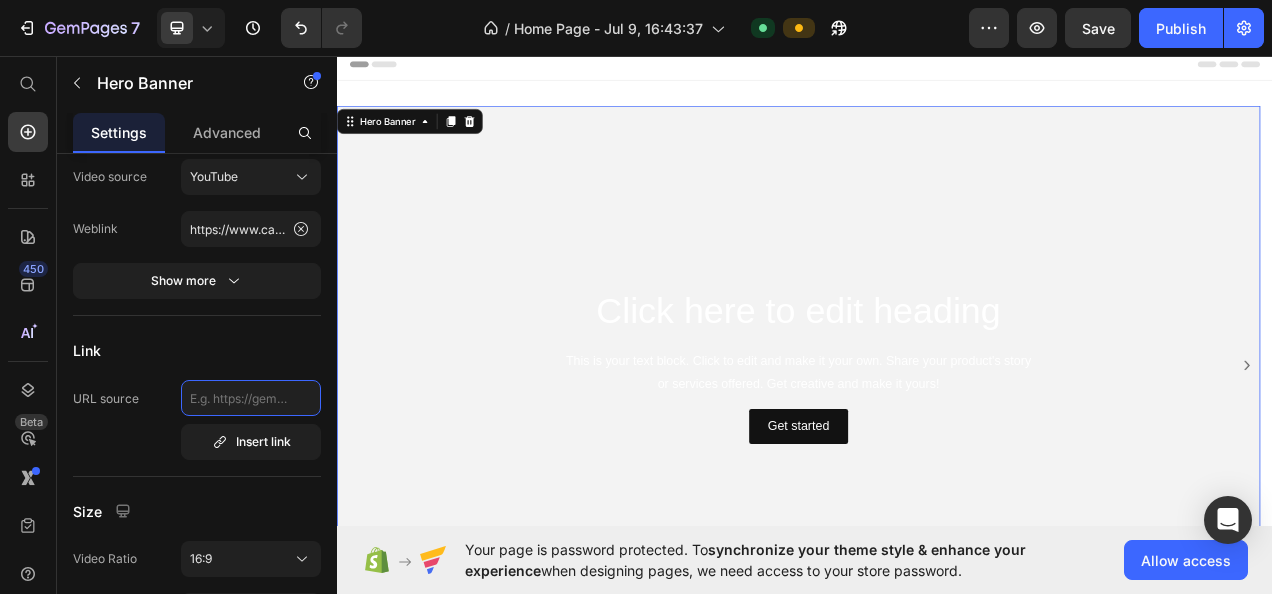 scroll, scrollTop: 0, scrollLeft: 0, axis: both 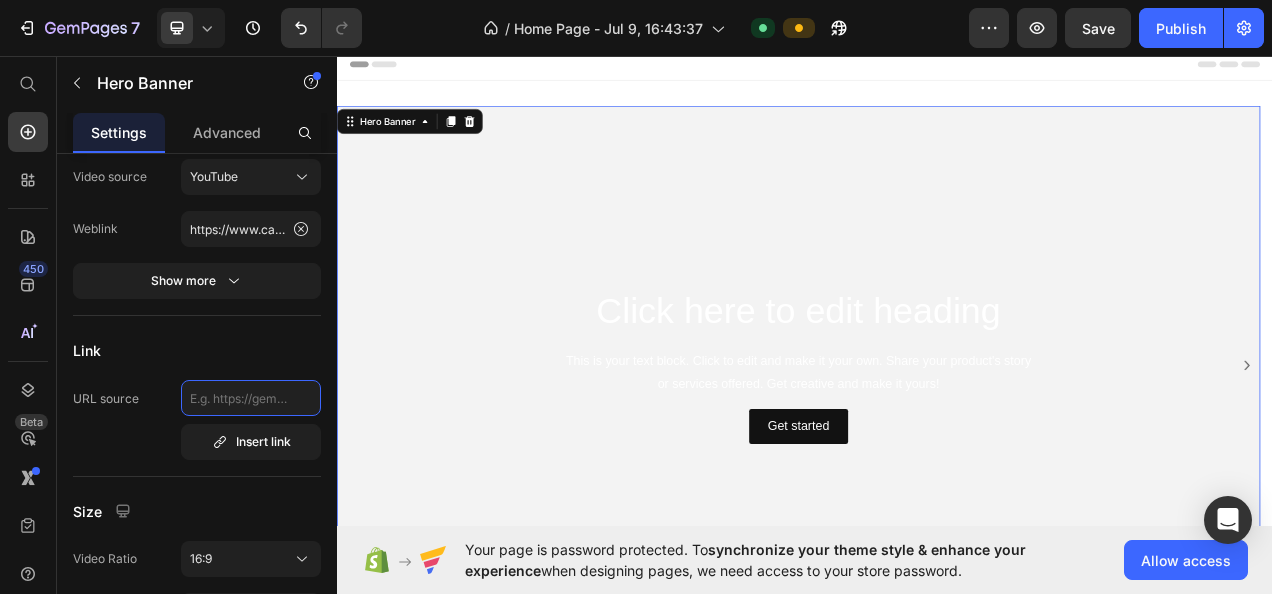 paste on "https://www.canva.com/design/DAGrwItogWI/R7idR5IvkZwvEBLrL4HkIQ/watch?utm_content=DAGrwItogWI&utm_campaign=designshare&utm_medium=link2&utm_source=uniquelinks&utlId=h82203e2379" 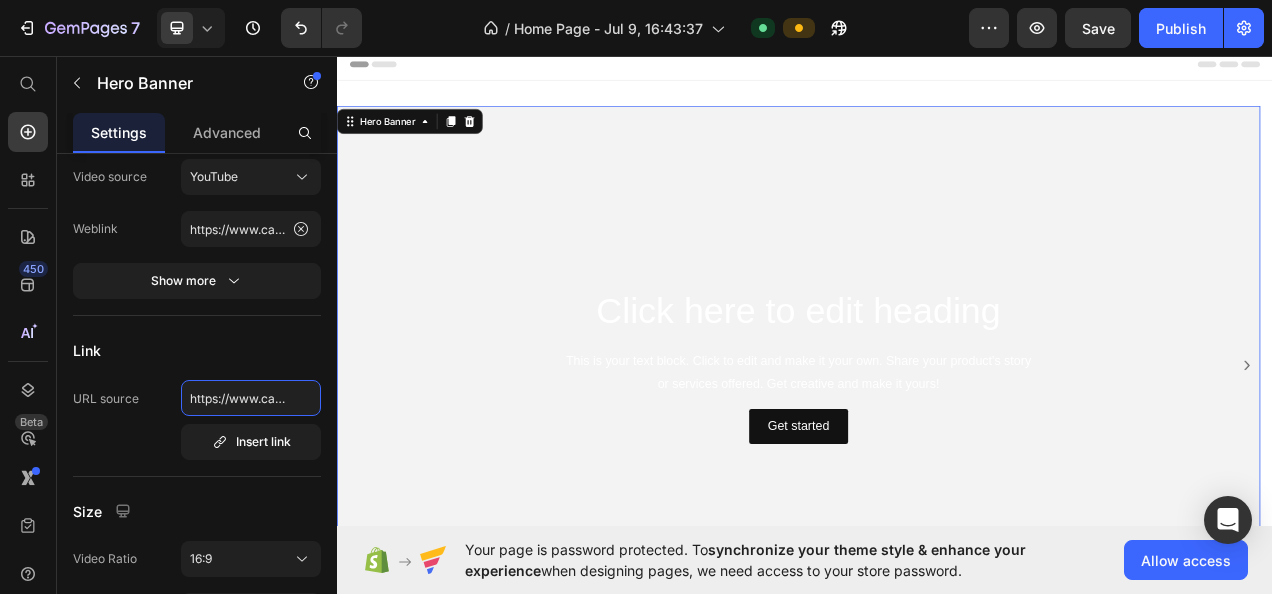 scroll, scrollTop: 0, scrollLeft: 1060, axis: horizontal 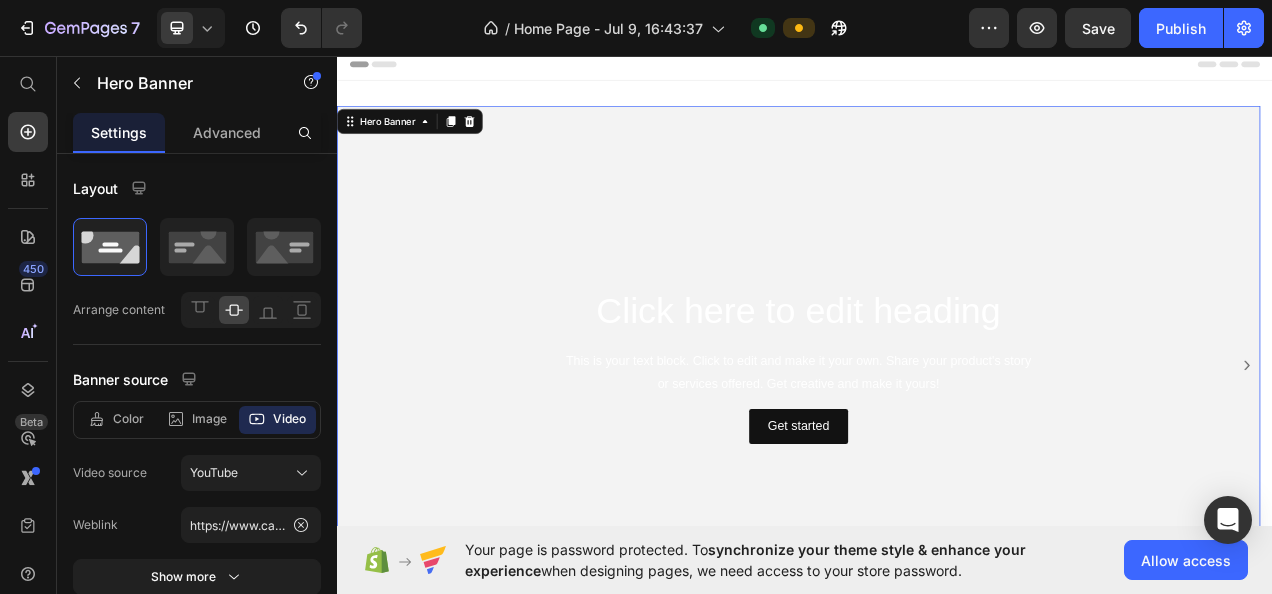 type on "https://www.canva.com/design/DAGrwItogWI/R7idR5IvkZwvEBLrL4HkIQ/watch?utm_content=DAGrwItogWI&utm_campaign=designshare&utm_medium=link2&utm_source=uniquelinks&utlId=h82203e2379" 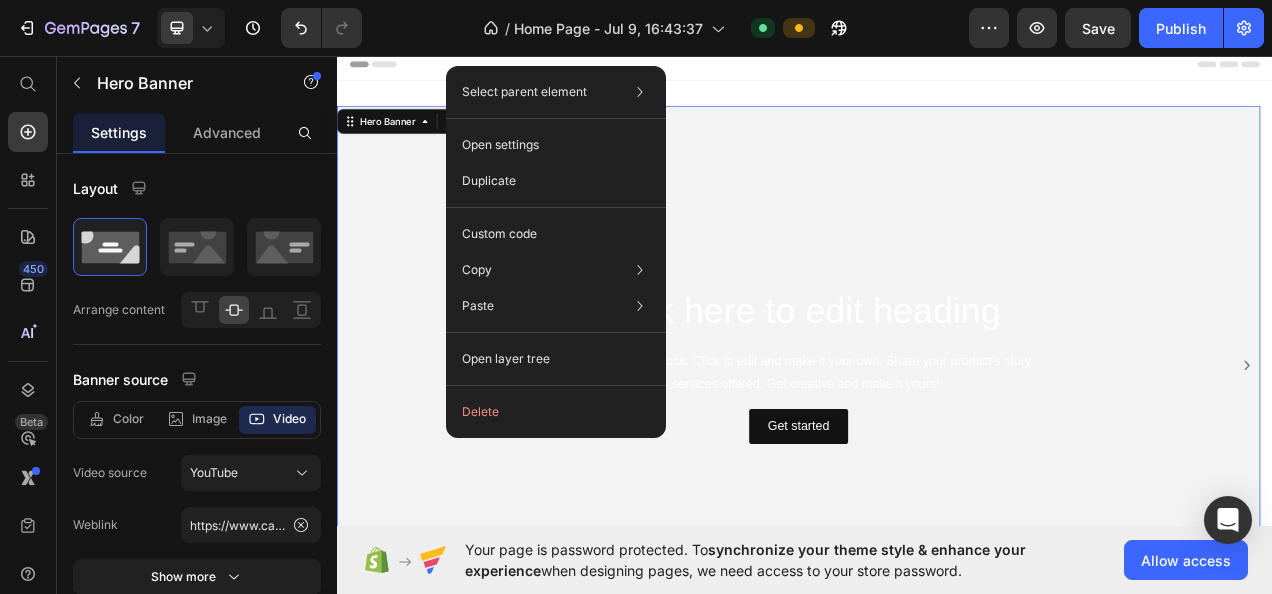 click on "Delete" 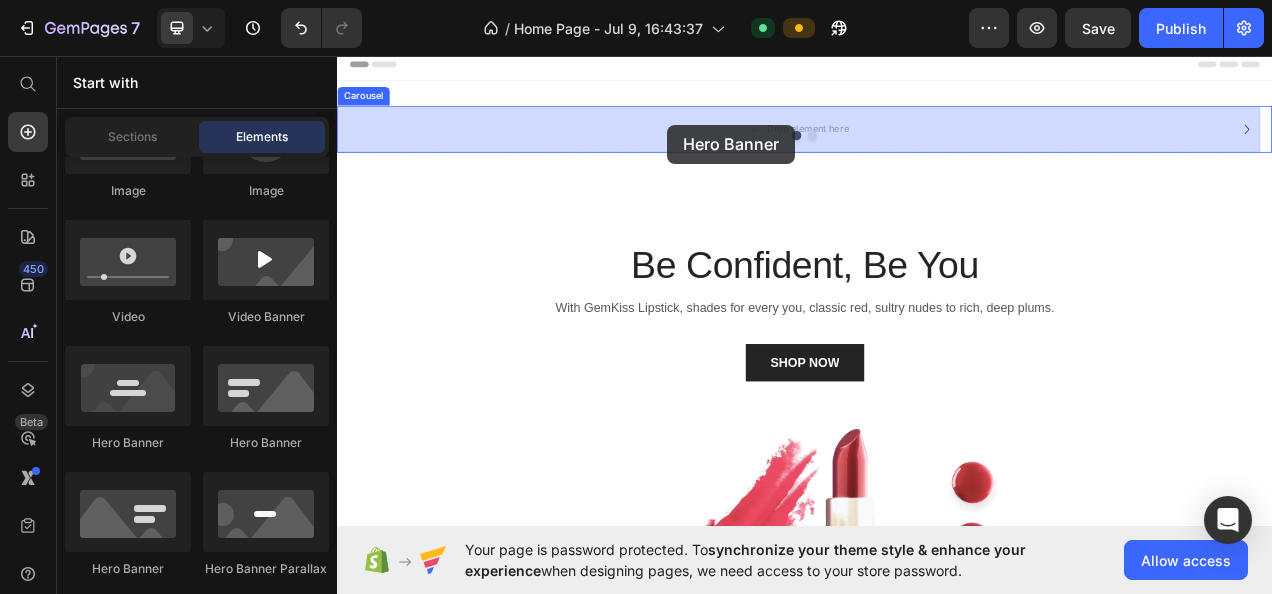 drag, startPoint x: 590, startPoint y: 449, endPoint x: 761, endPoint y: 146, distance: 347.9224 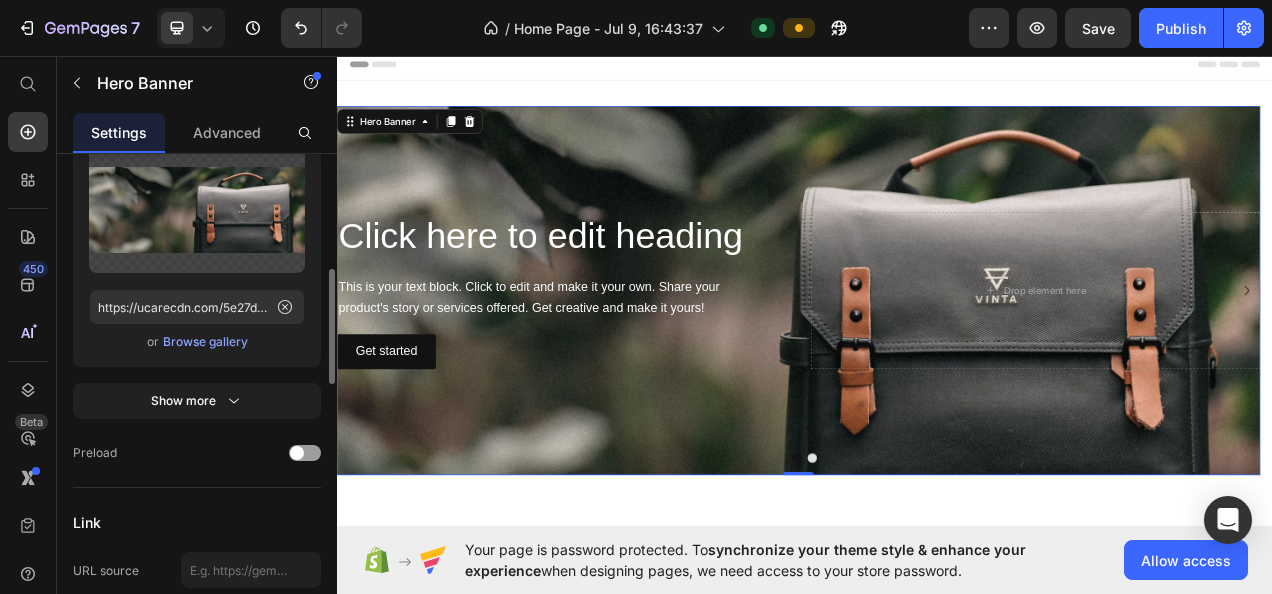 scroll, scrollTop: 490, scrollLeft: 0, axis: vertical 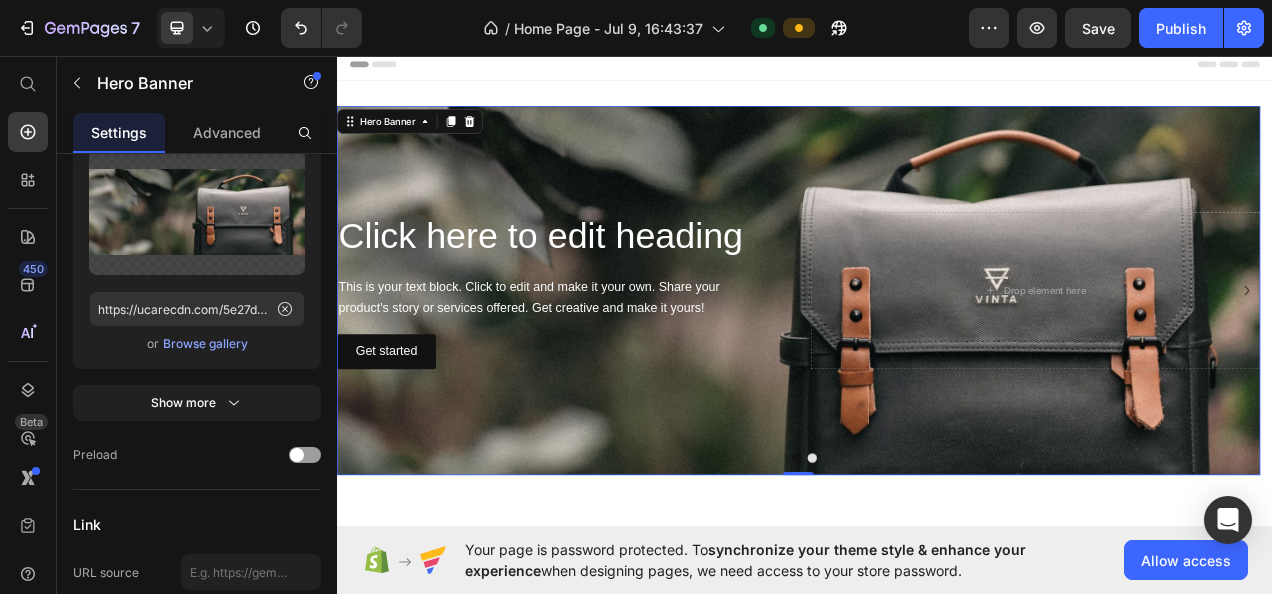 click 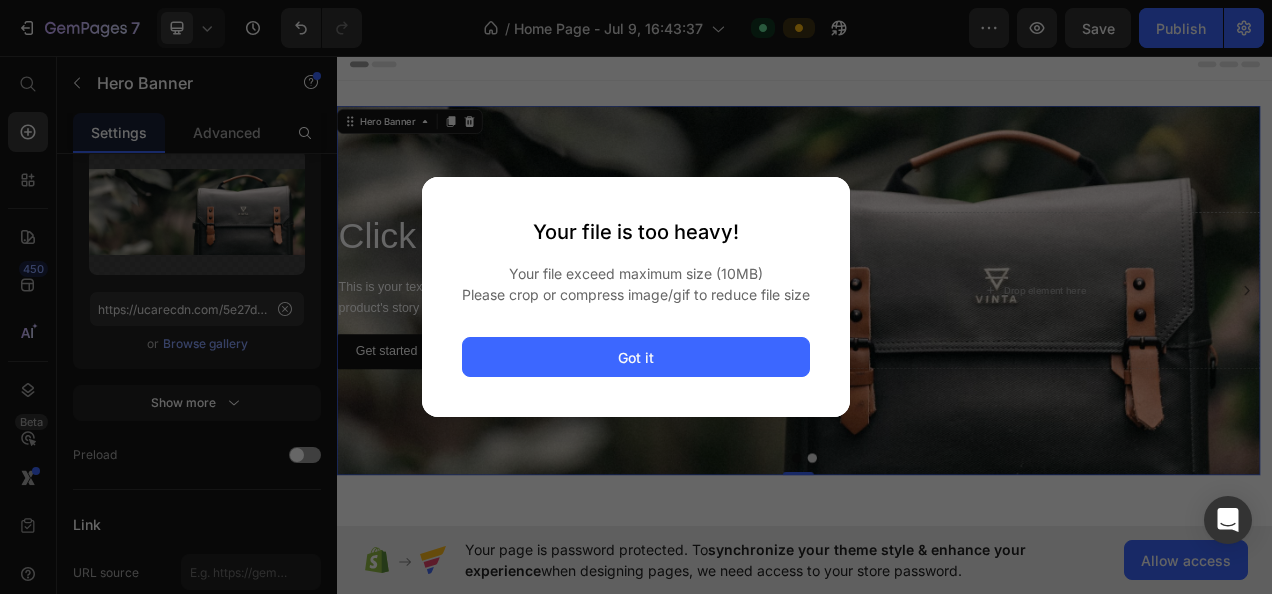 click on "Got it" at bounding box center [636, 357] 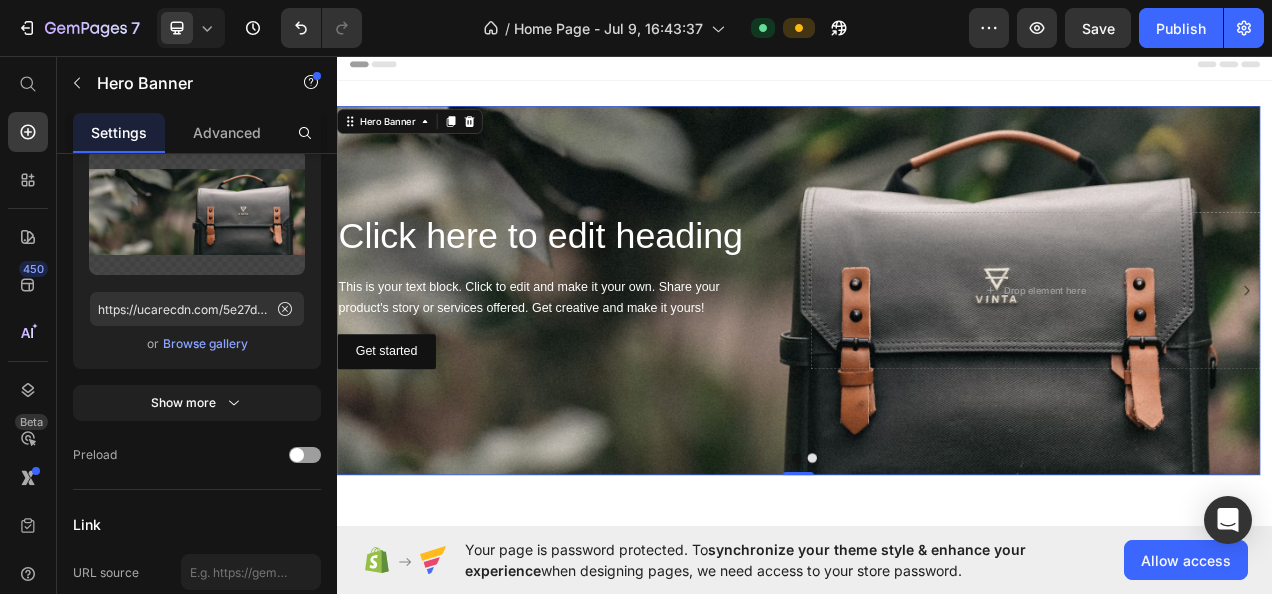 click 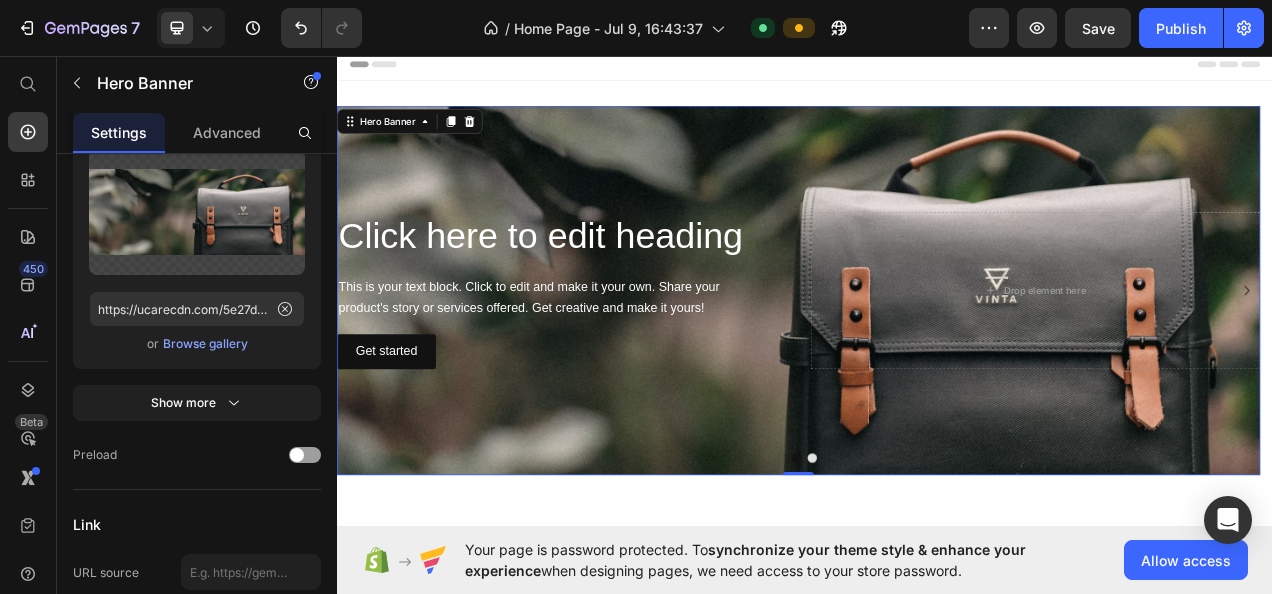 type 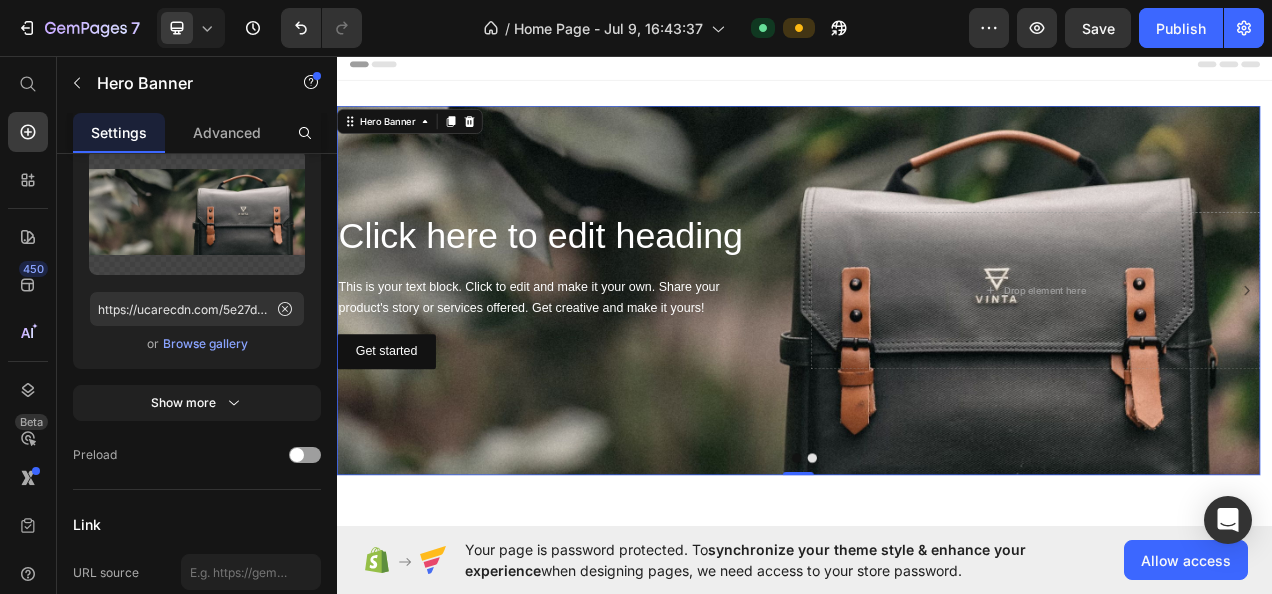 click 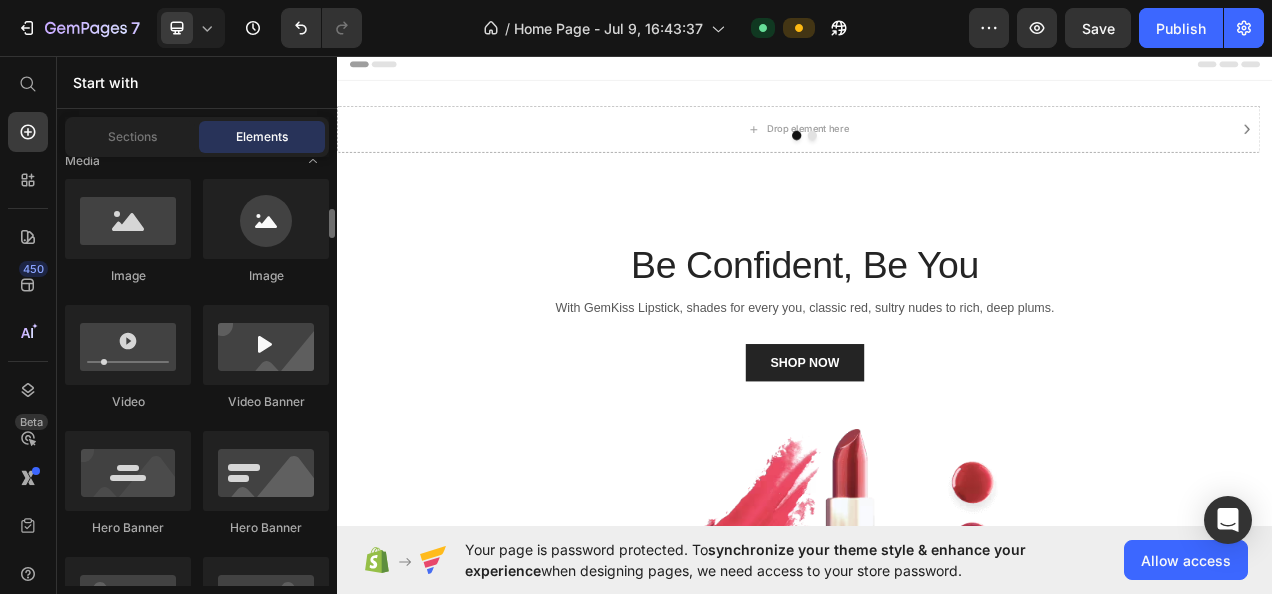 scroll, scrollTop: 747, scrollLeft: 0, axis: vertical 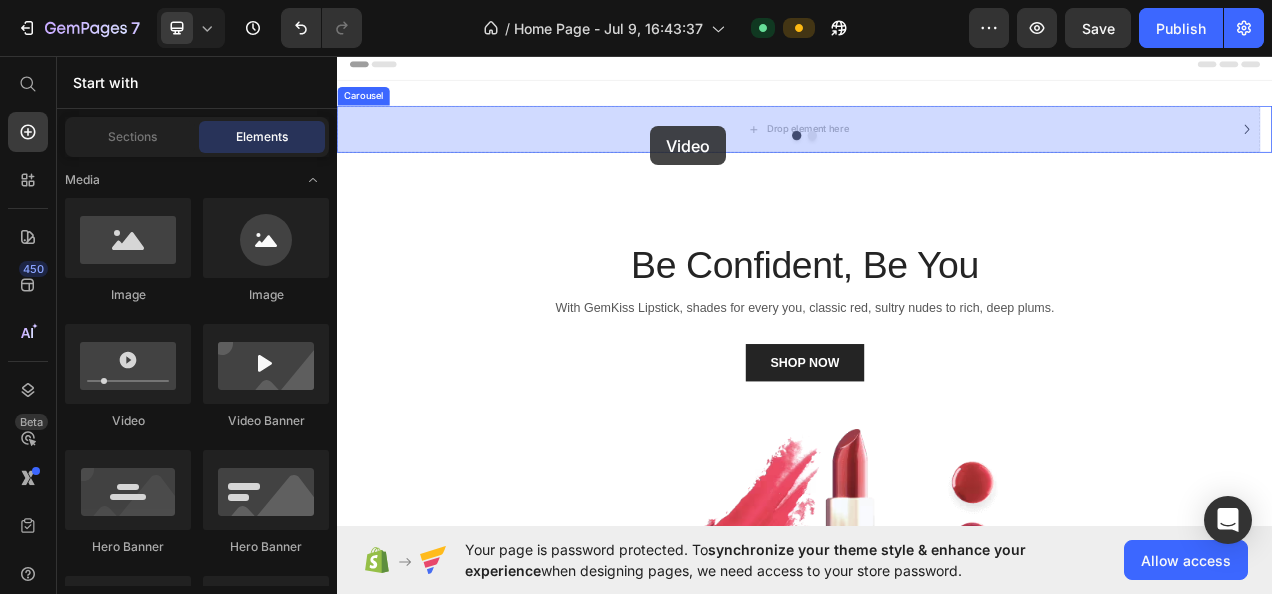 drag, startPoint x: 488, startPoint y: 418, endPoint x: 739, endPoint y: 148, distance: 368.64752 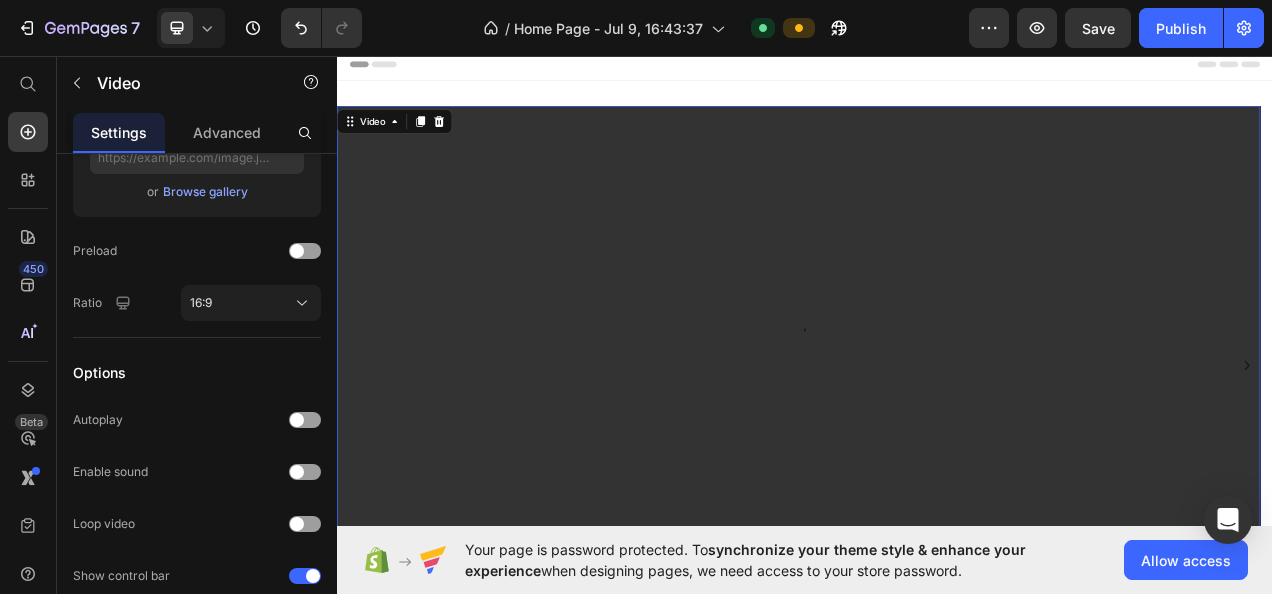 scroll, scrollTop: 0, scrollLeft: 0, axis: both 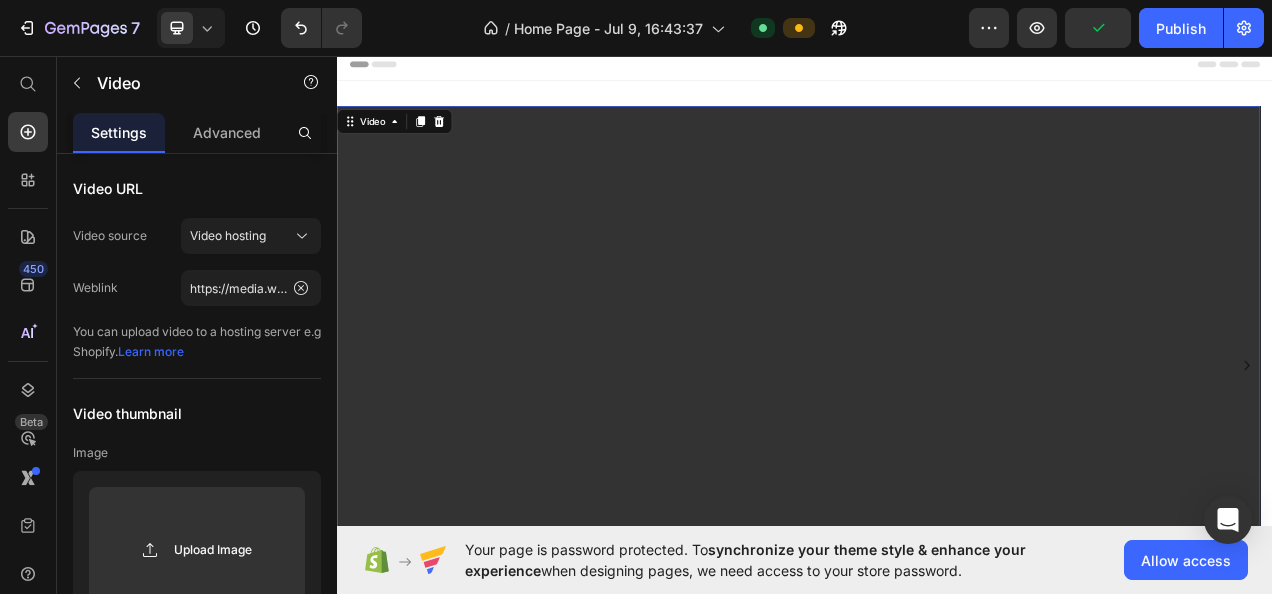 click 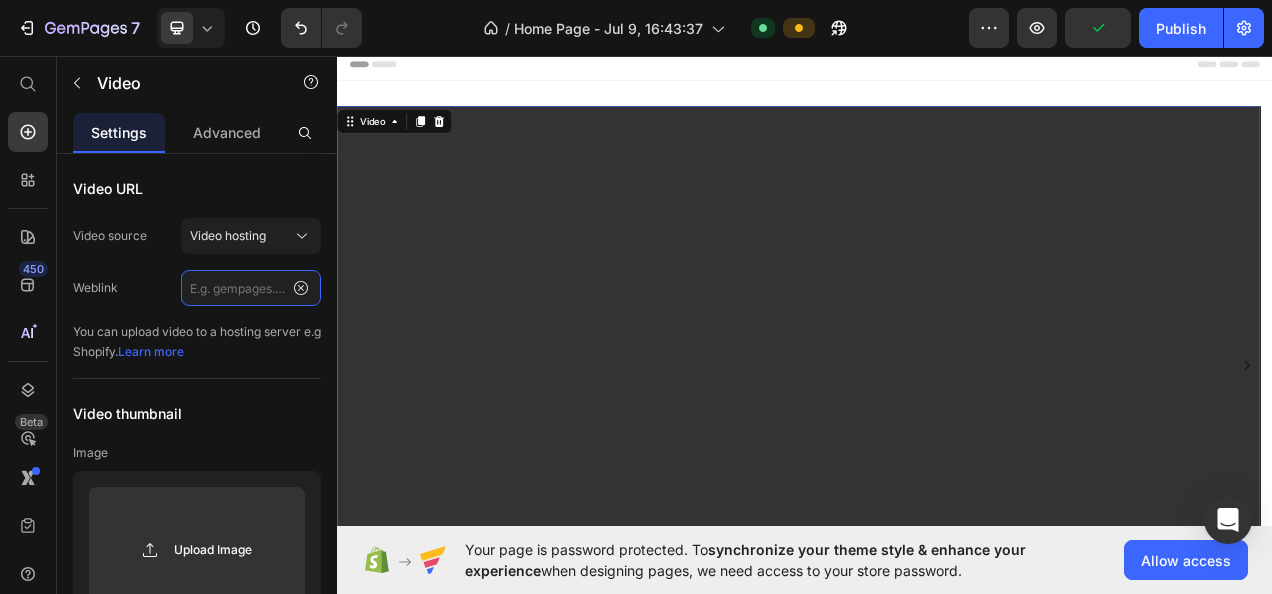 scroll, scrollTop: 0, scrollLeft: 0, axis: both 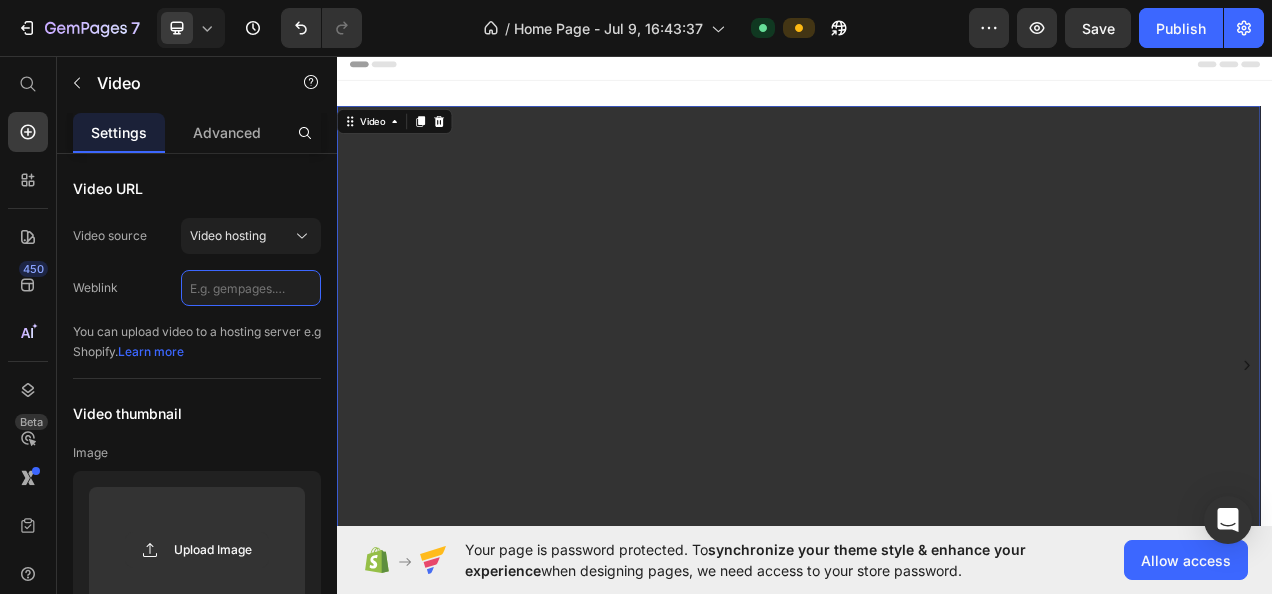 click 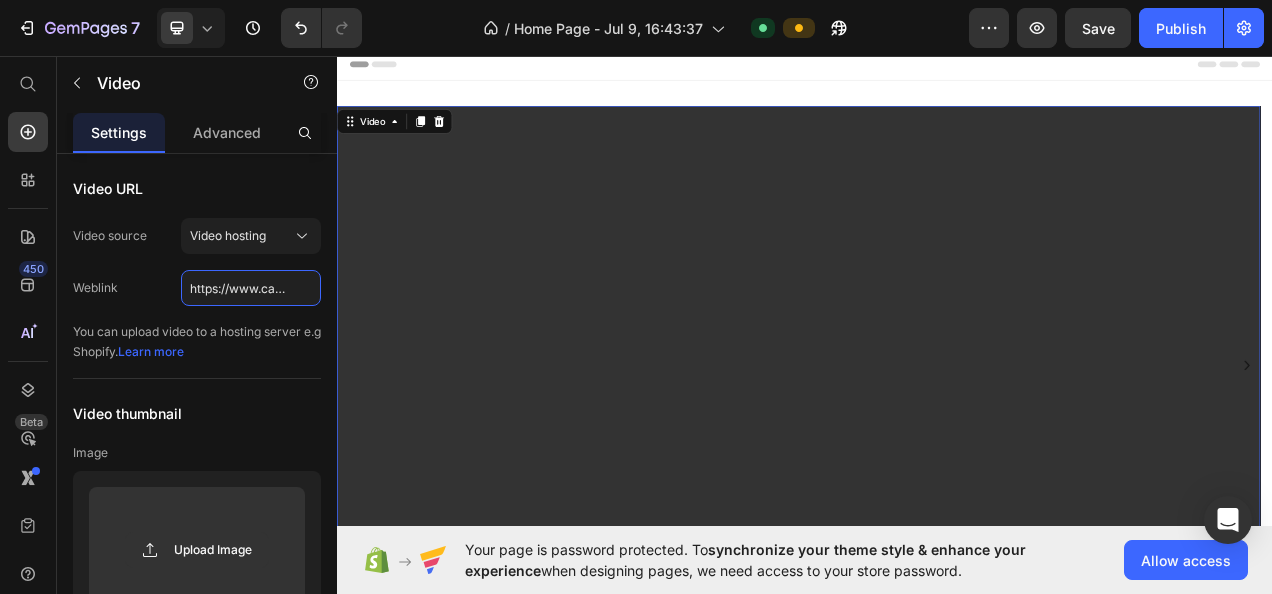 scroll, scrollTop: 0, scrollLeft: 1060, axis: horizontal 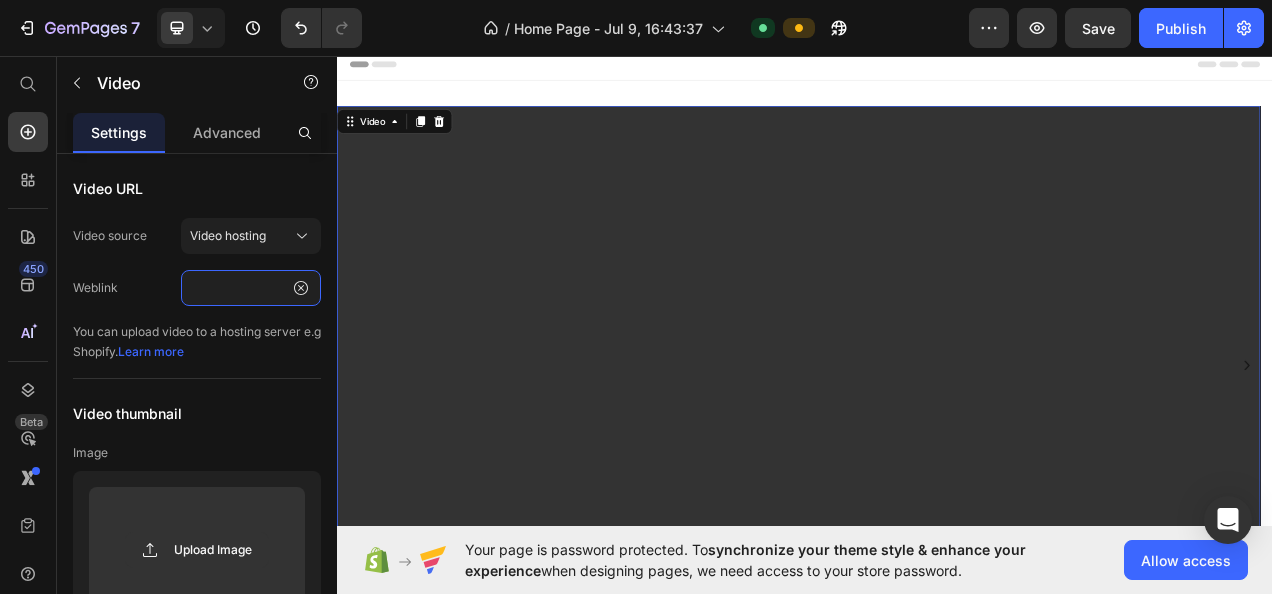 type on "https://www.canva.com/design/DAGrwItogWI/R7idR5IvkZwvEBLrL4HkIQ/watch?utm_content=DAGrwItogWI&utm_campaign=designshare&utm_medium=link2&utm_source=uniquelinks&utlId=h82203e2379" 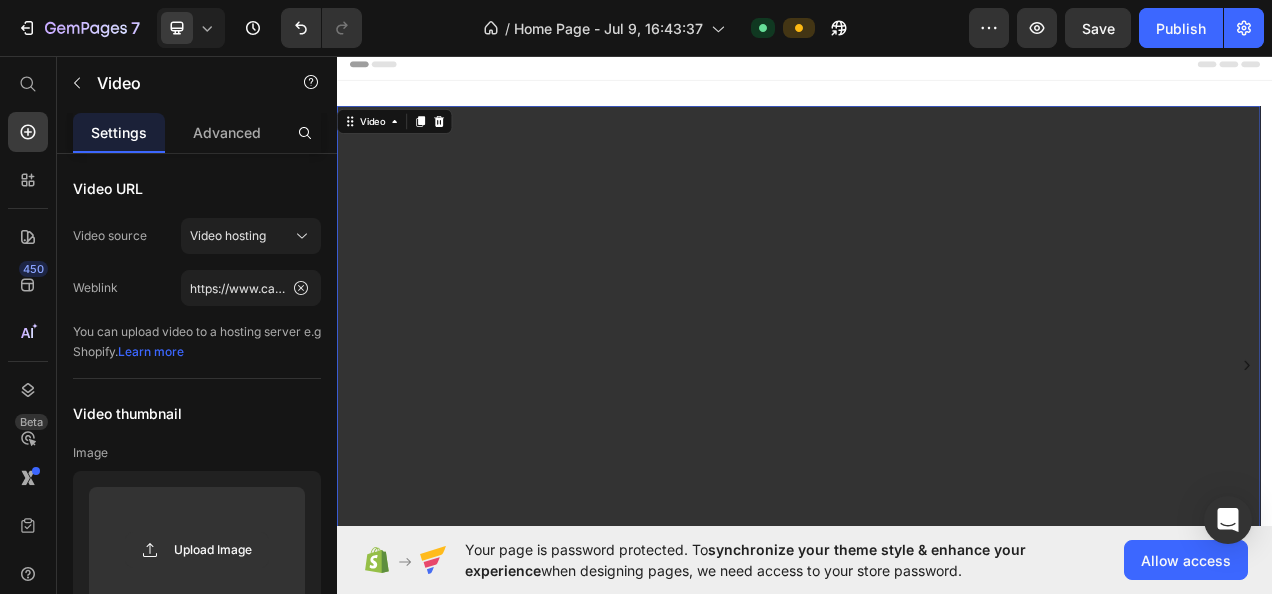 click 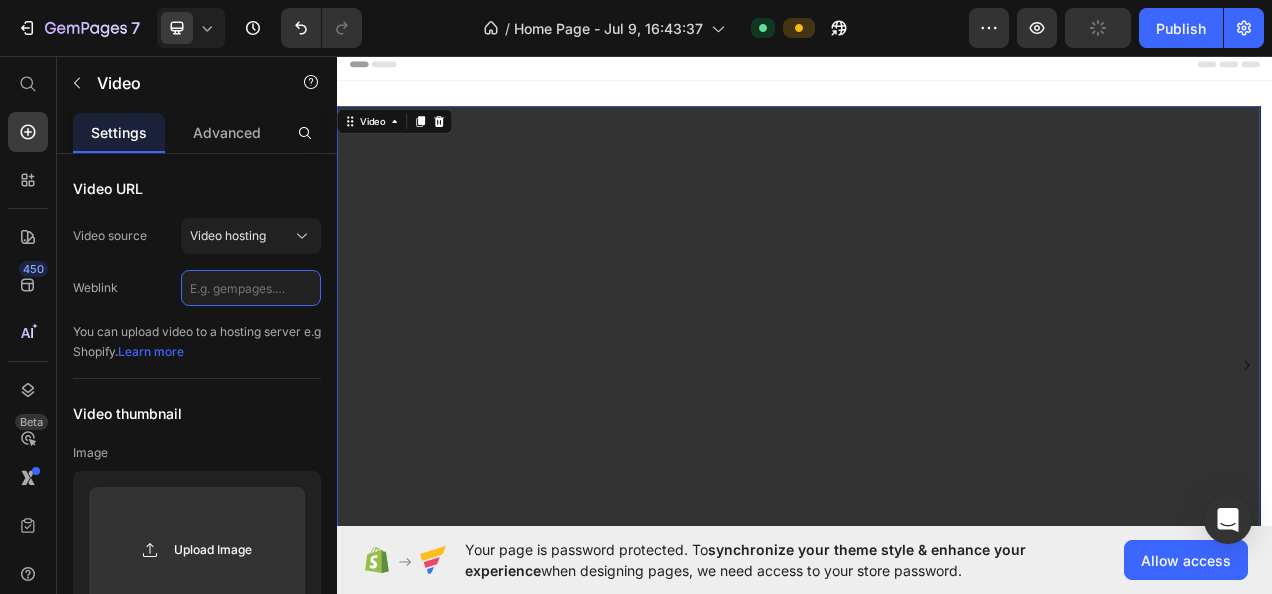 paste on "https://www.canva.com/design/DAGrwItogWI/R7idR5IvkZwvEBLrL4HkIQ/watch?utm_content=DAGrwItogWI&utm_campaign=designshare&utm_medium=link2&utm_source=uniquelinks&utlId=h82203e2379" 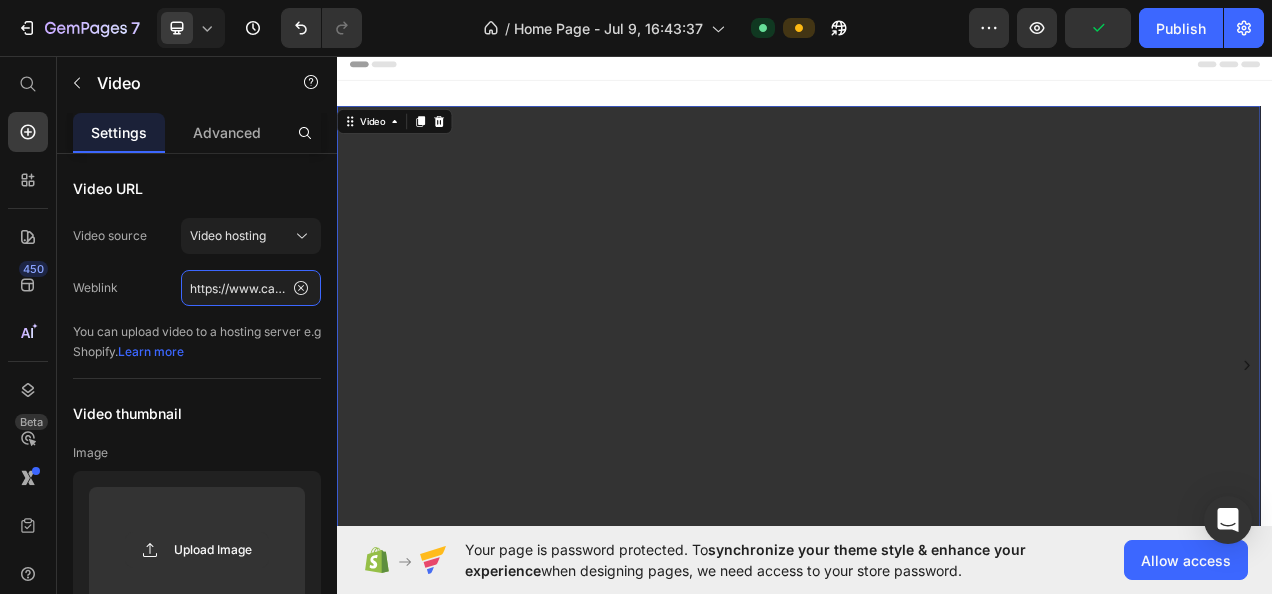 scroll, scrollTop: 0, scrollLeft: 1060, axis: horizontal 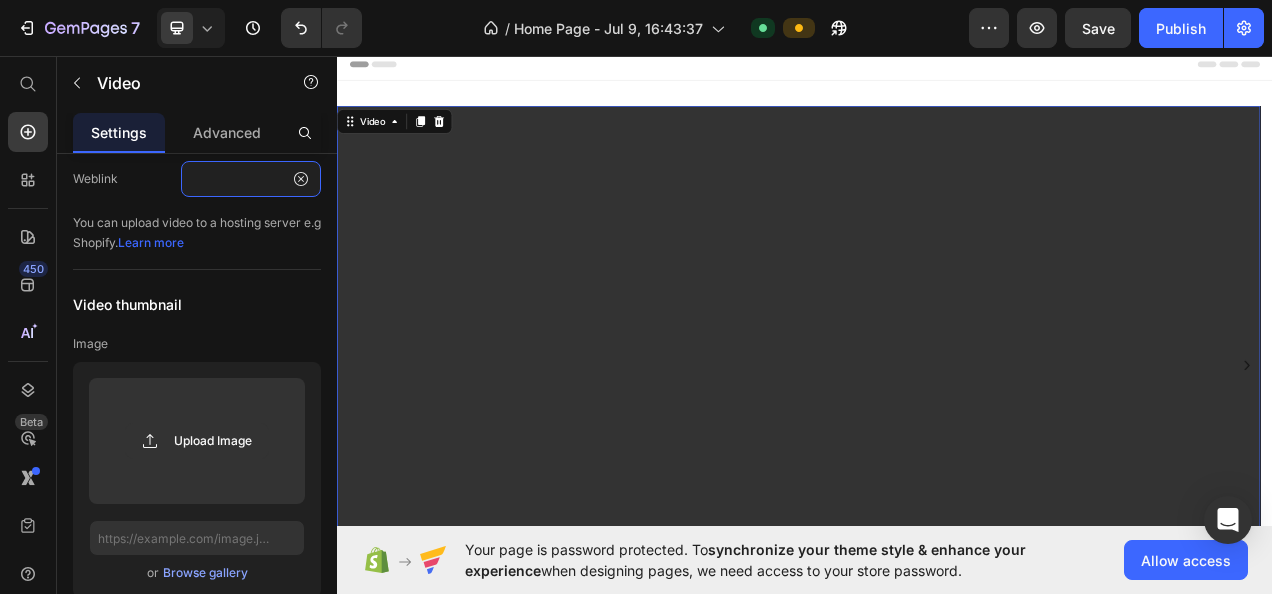 type on "https://www.canva.com/design/DAGrwItogWI/R7idR5IvkZwvEBLrL4HkIQ/watch?utm_content=DAGrwItogWI&utm_campaign=designshare&utm_medium=link2&utm_source=uniquelinks&utlId=h82203e2379" 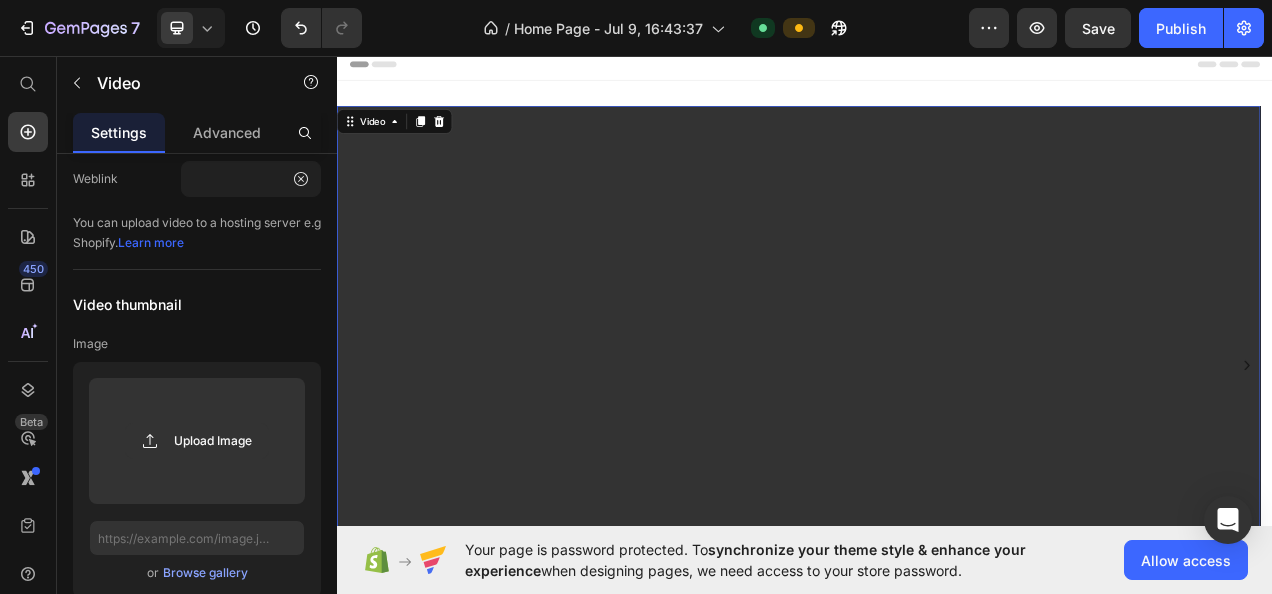 scroll, scrollTop: 0, scrollLeft: 0, axis: both 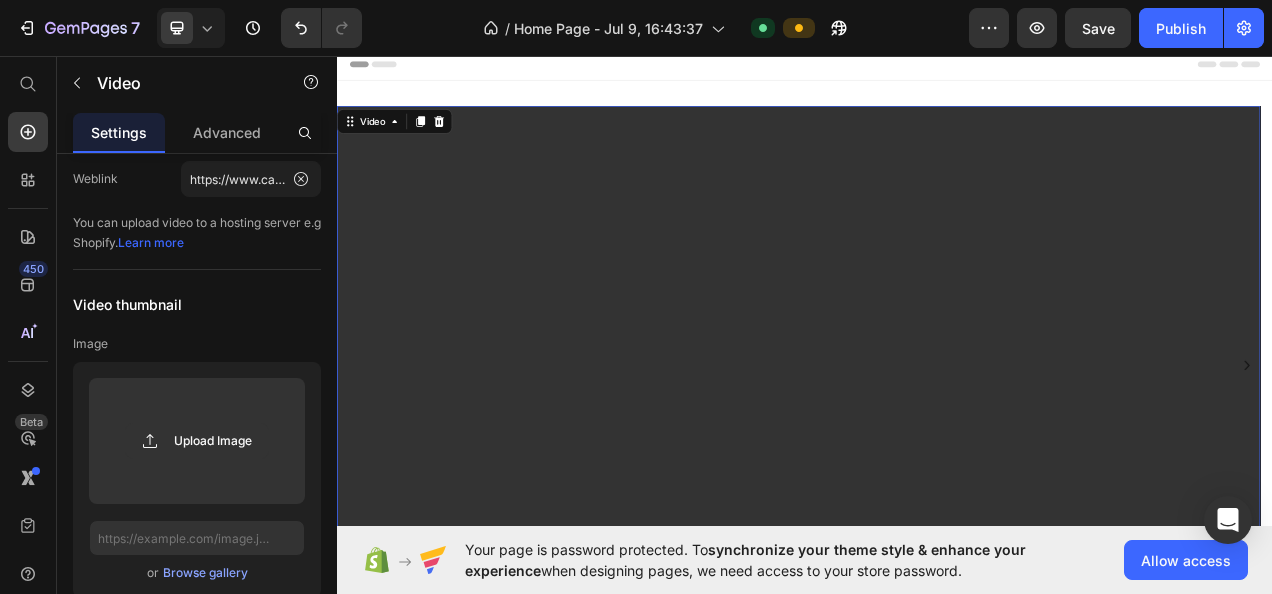 click 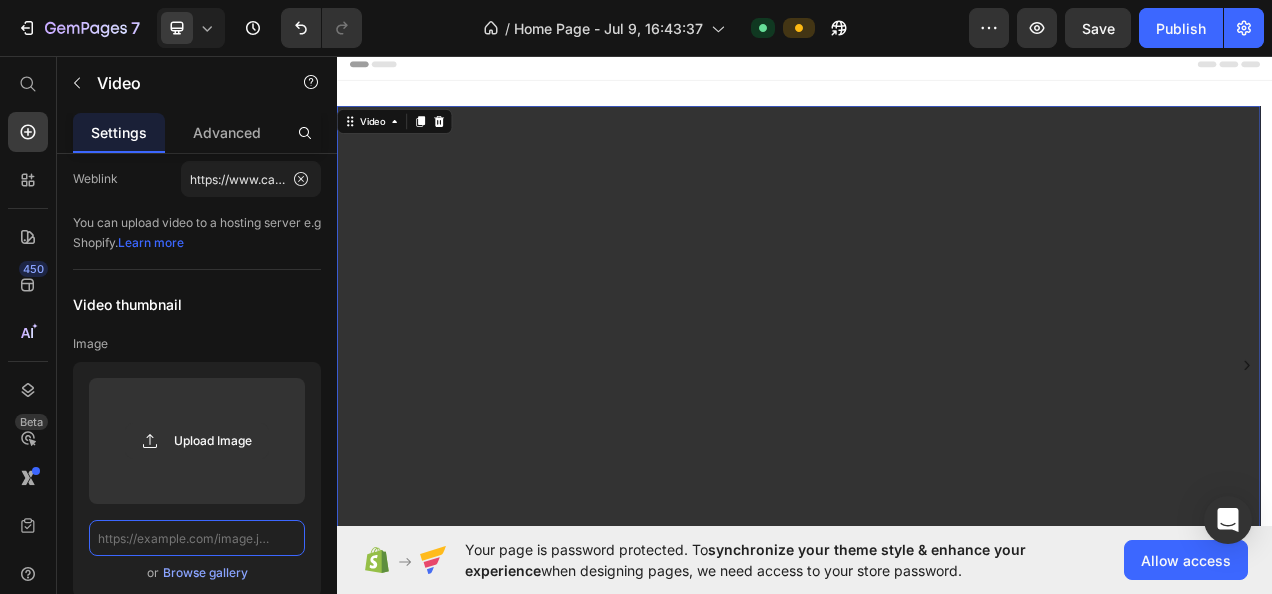 click 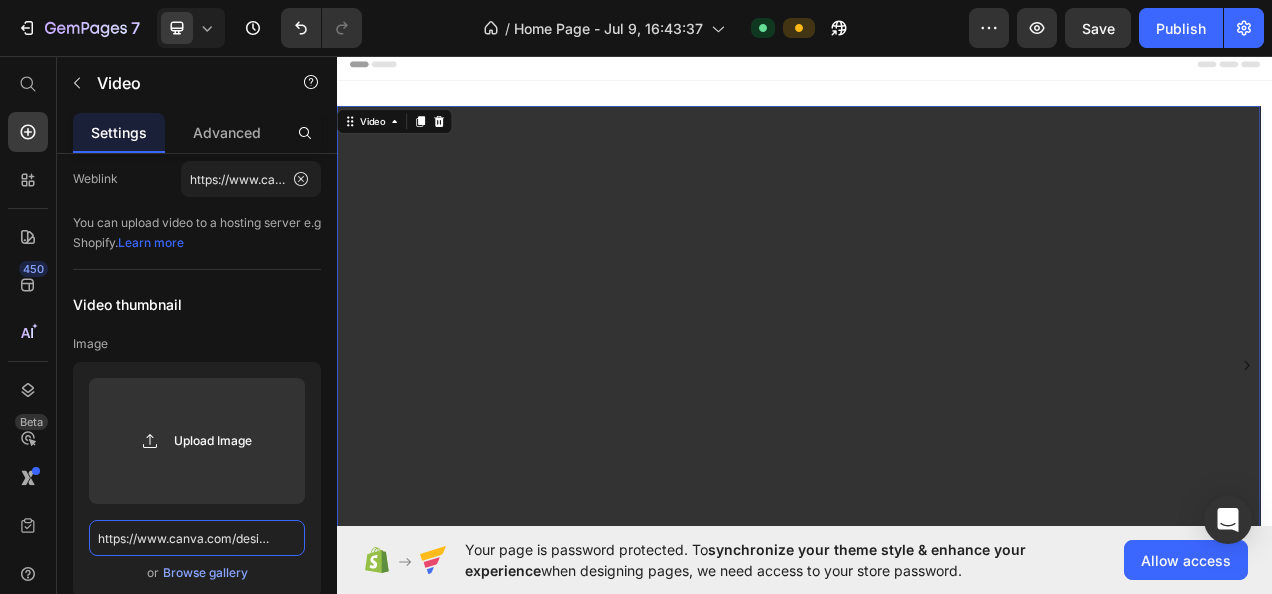 scroll, scrollTop: 0, scrollLeft: 984, axis: horizontal 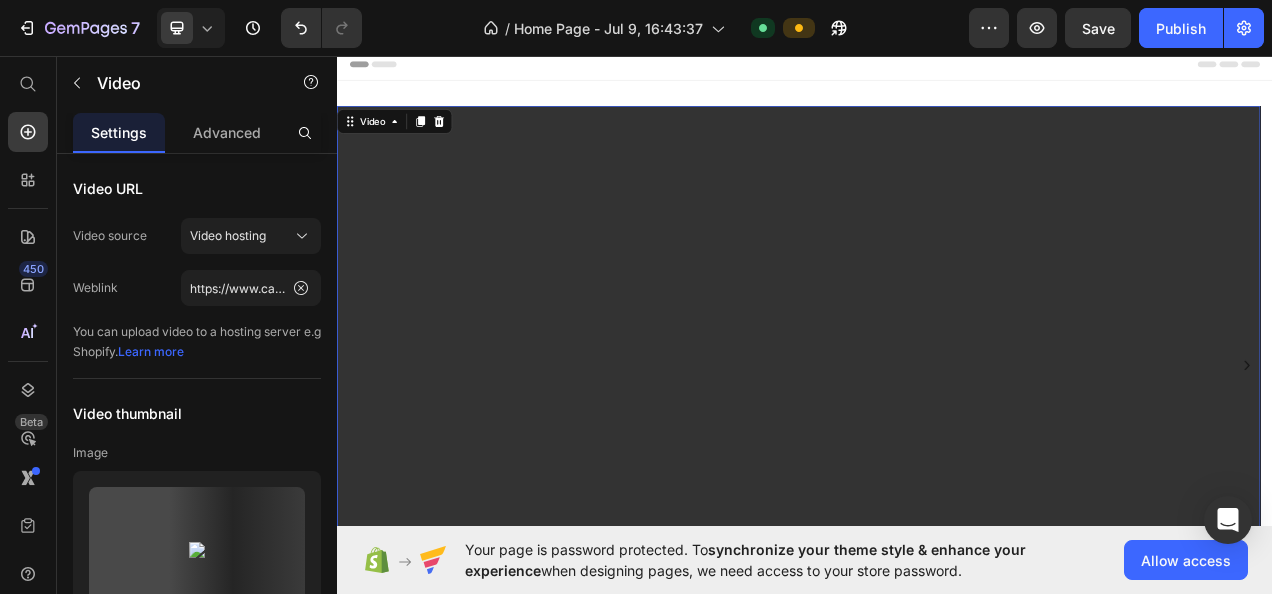 type on "https://www.canva.com/design/DAGrwItogWI/R7idR5IvkZwvEBLrL4HkIQ/watch?utm_content=DAGrwItogWI&utm_campaign=designshare&utm_medium=link2&utm_source=uniquelinks&utlId=h82203e2379" 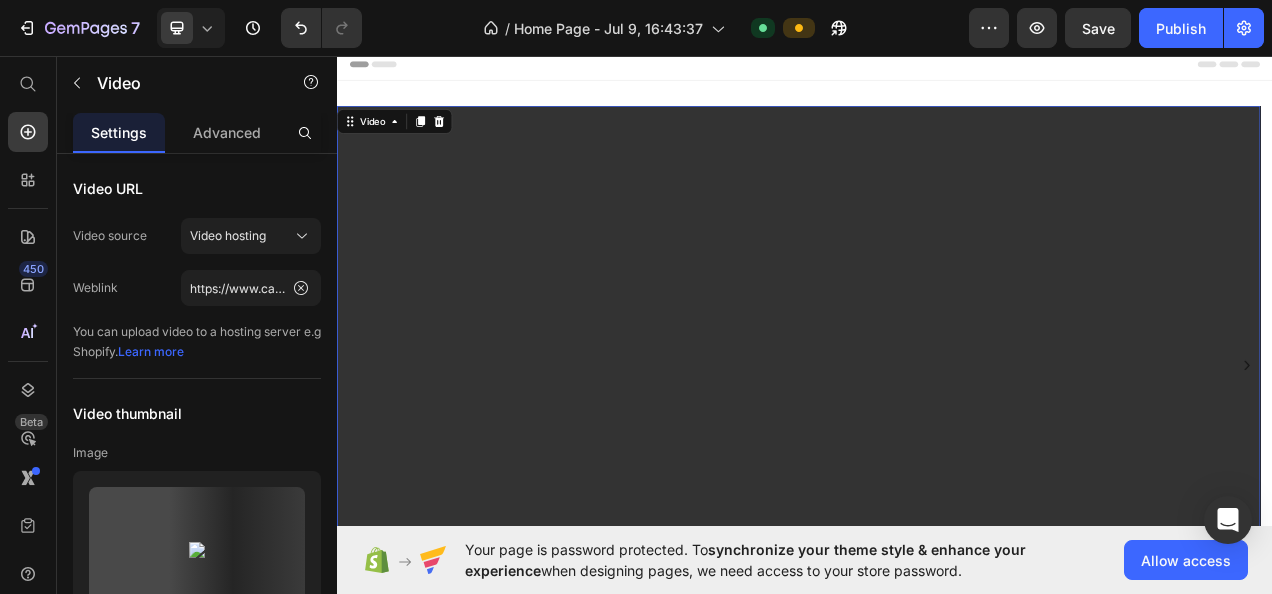 scroll, scrollTop: 0, scrollLeft: 0, axis: both 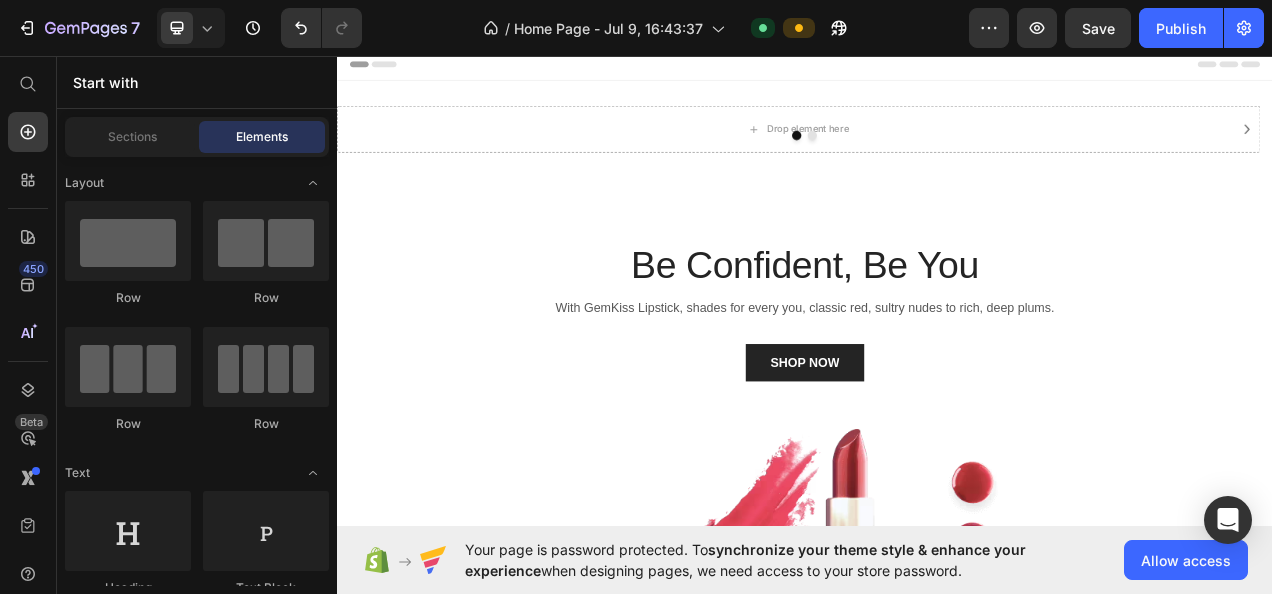 click on "Sections" 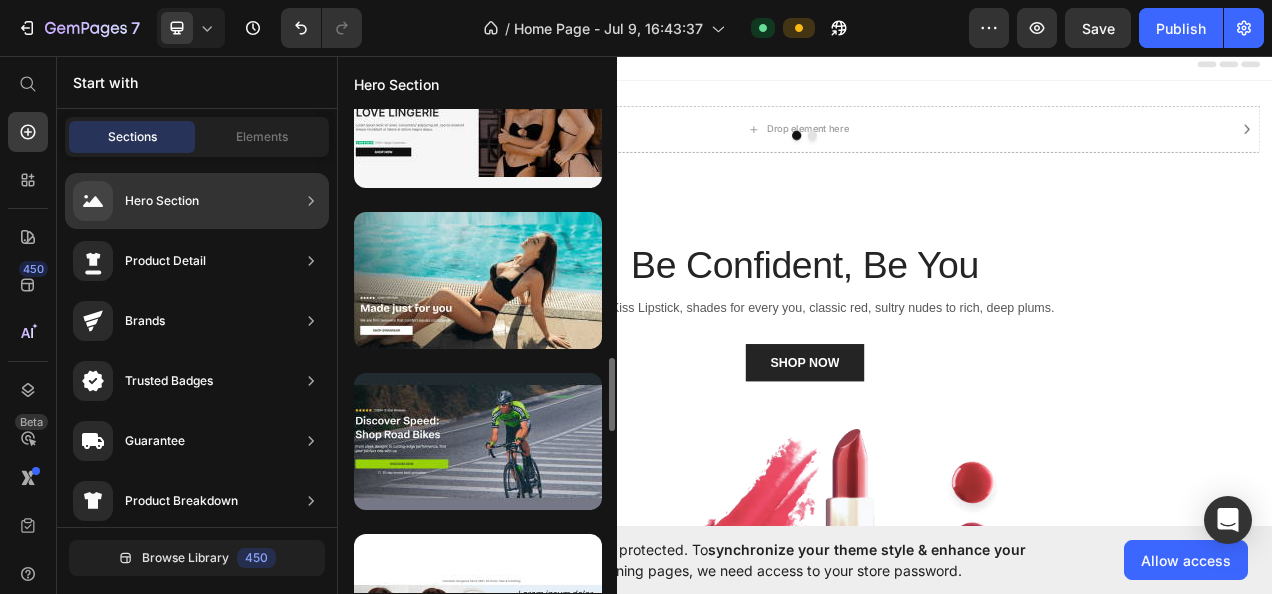 scroll, scrollTop: 1675, scrollLeft: 0, axis: vertical 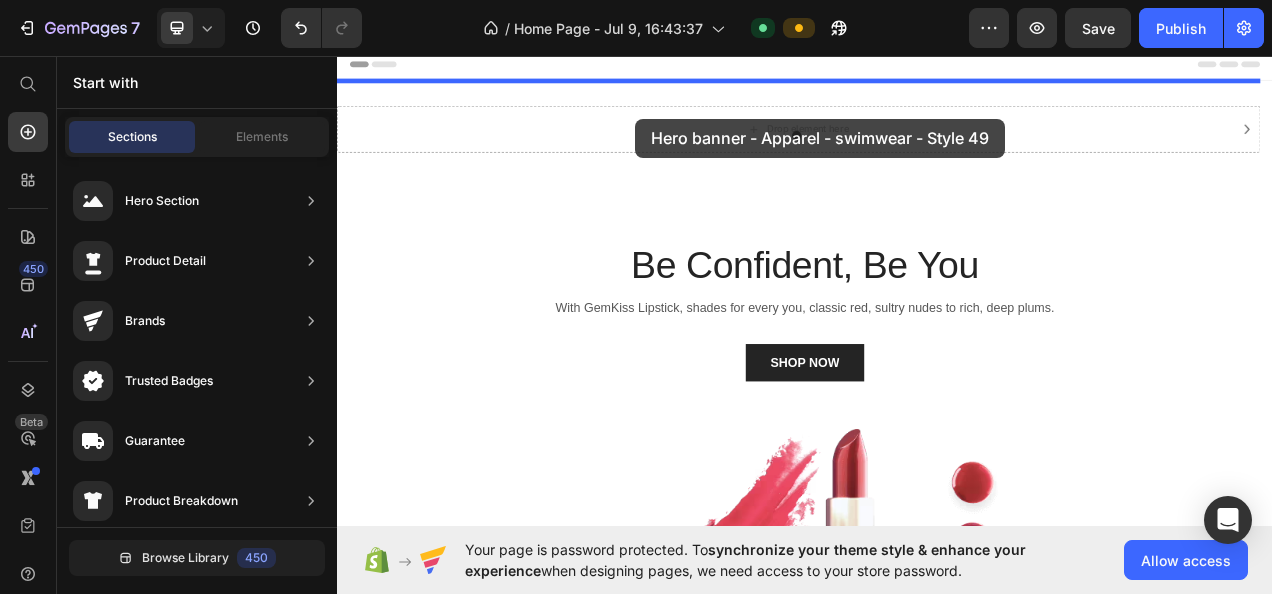 drag, startPoint x: 787, startPoint y: 347, endPoint x: 720, endPoint y: 138, distance: 219.47665 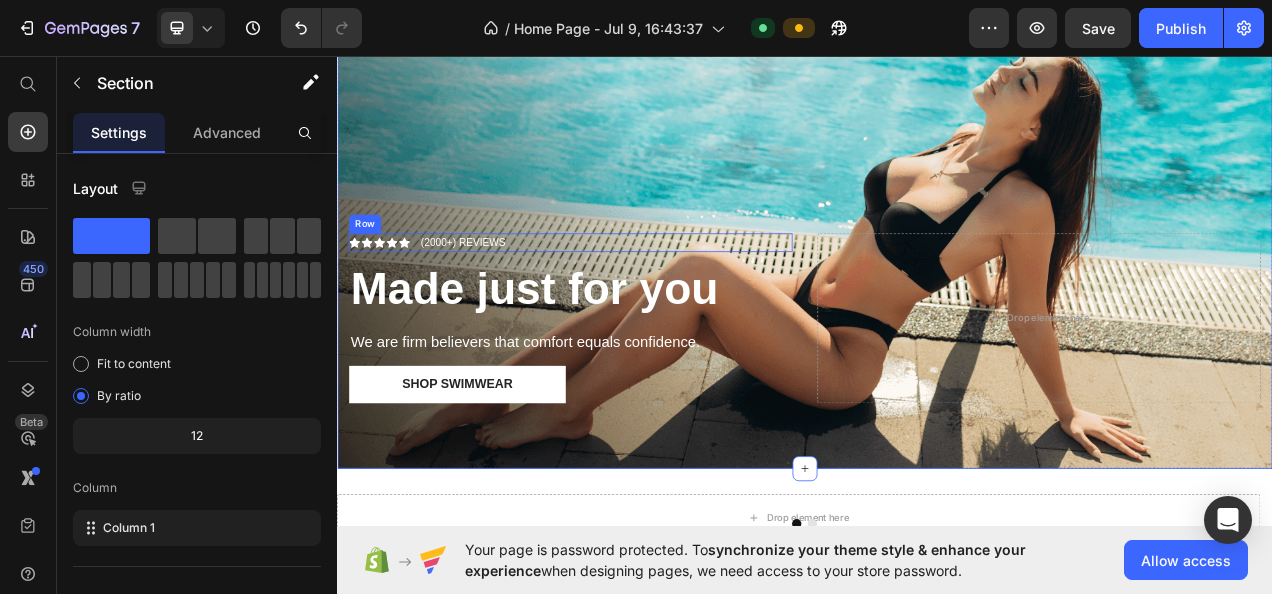 scroll, scrollTop: 0, scrollLeft: 0, axis: both 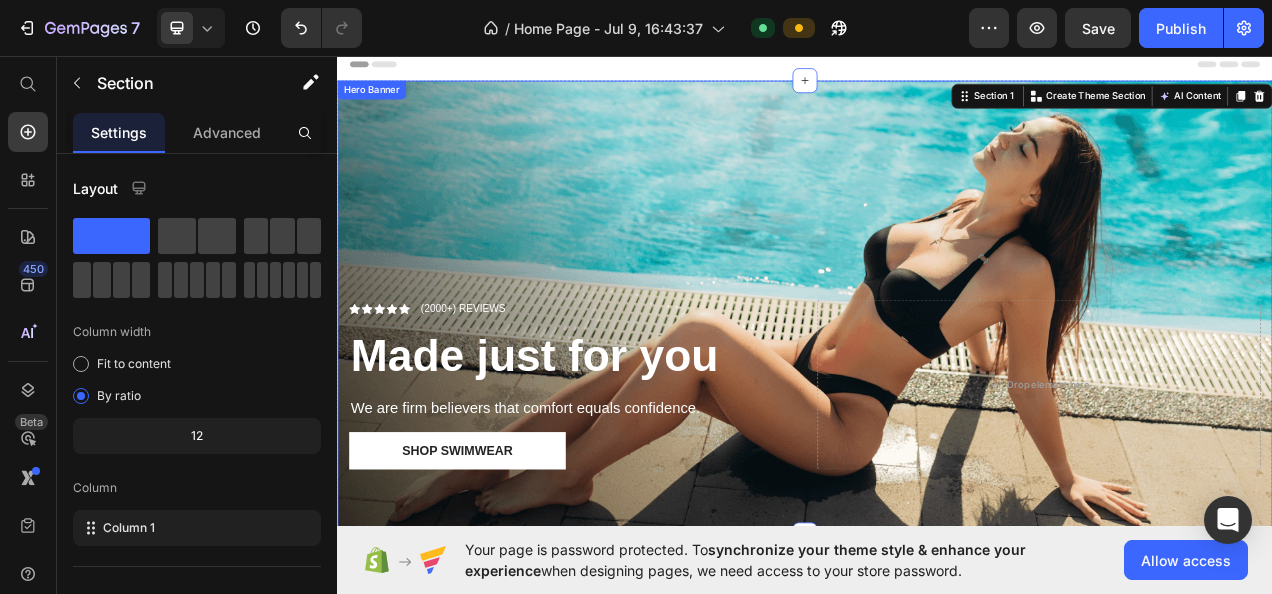 click at bounding box center (937, 380) 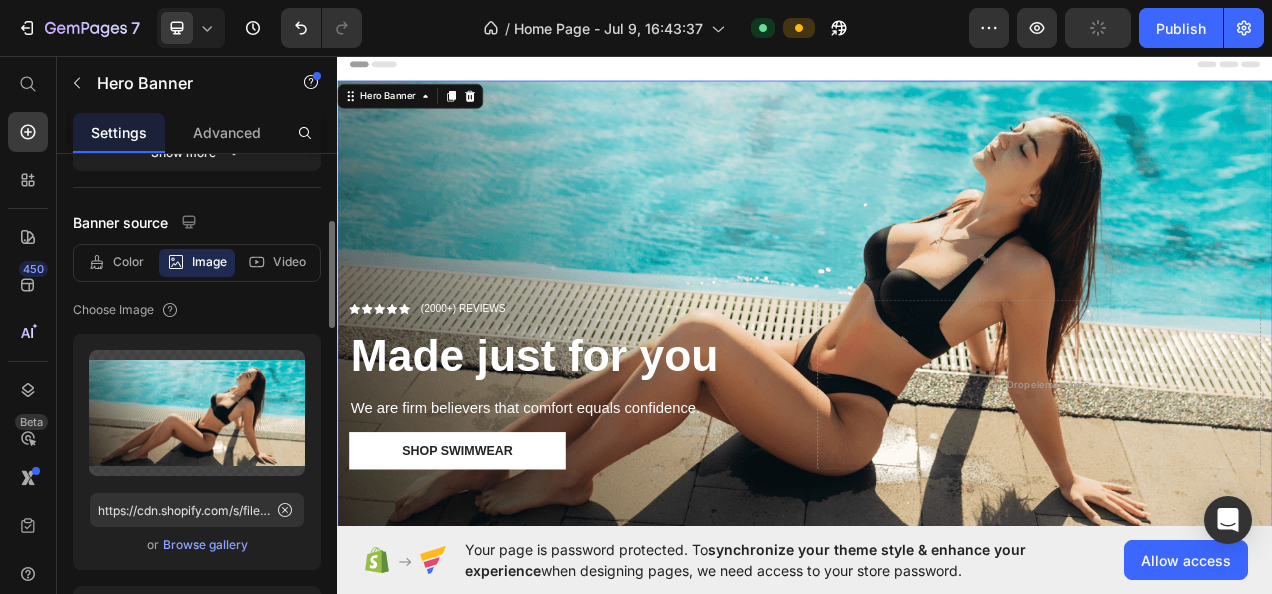 scroll, scrollTop: 294, scrollLeft: 0, axis: vertical 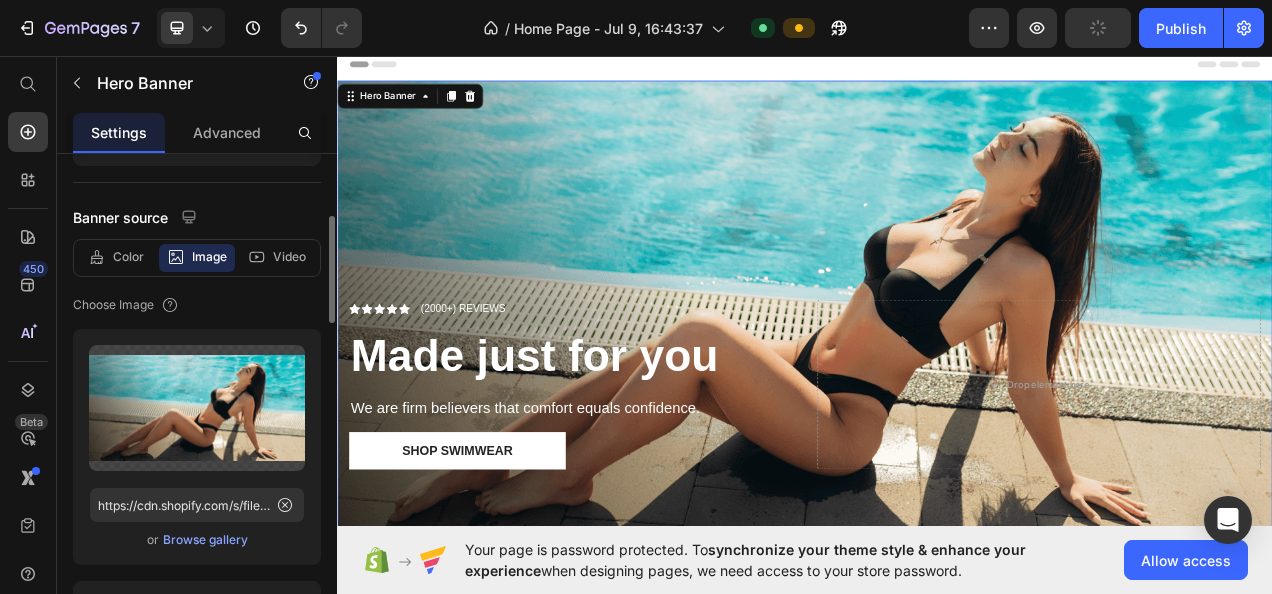 type on "https://cdn.shopify.com/s/files/1/0714/3057/0153/files/gempages_574678874558825701-7d63cc8f-9773-42bc-837d-c0d4b132a10f.png" 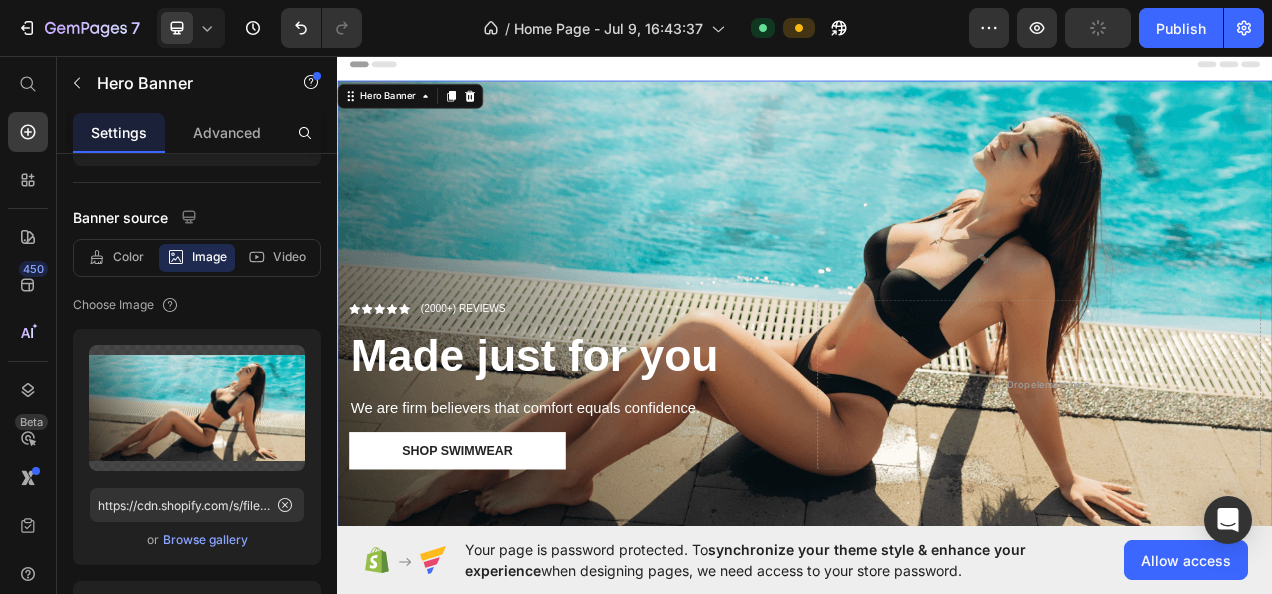 click on "Video" 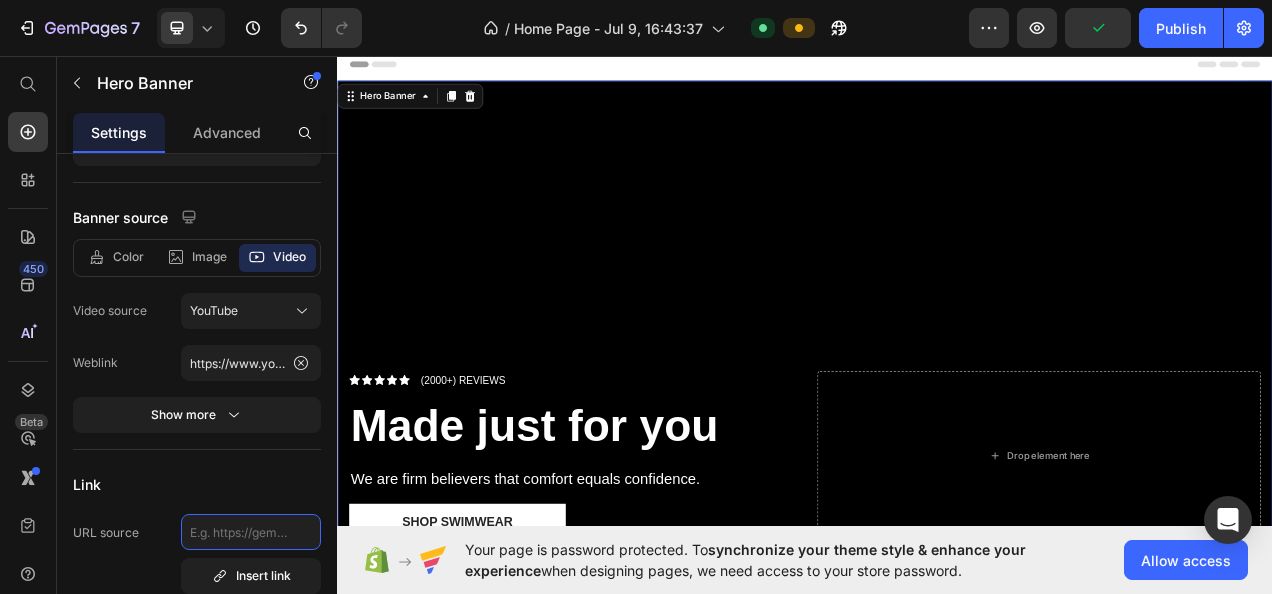 click 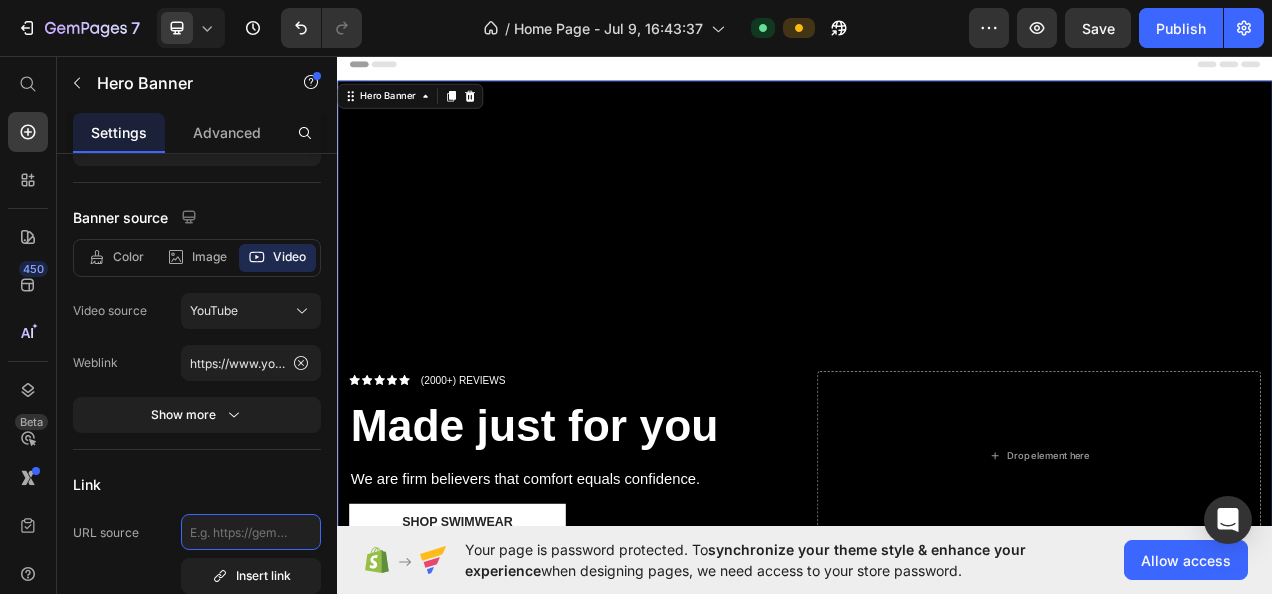 paste on "https://www.canva.com/design/DAGrwItogWI/R7idR5IvkZwvEBLrL4HkIQ/watch?utm_content=DAGrwItogWI&utm_campaign=designshare&utm_medium=link2&utm_source=uniquelinks&utlId=h82203e2379" 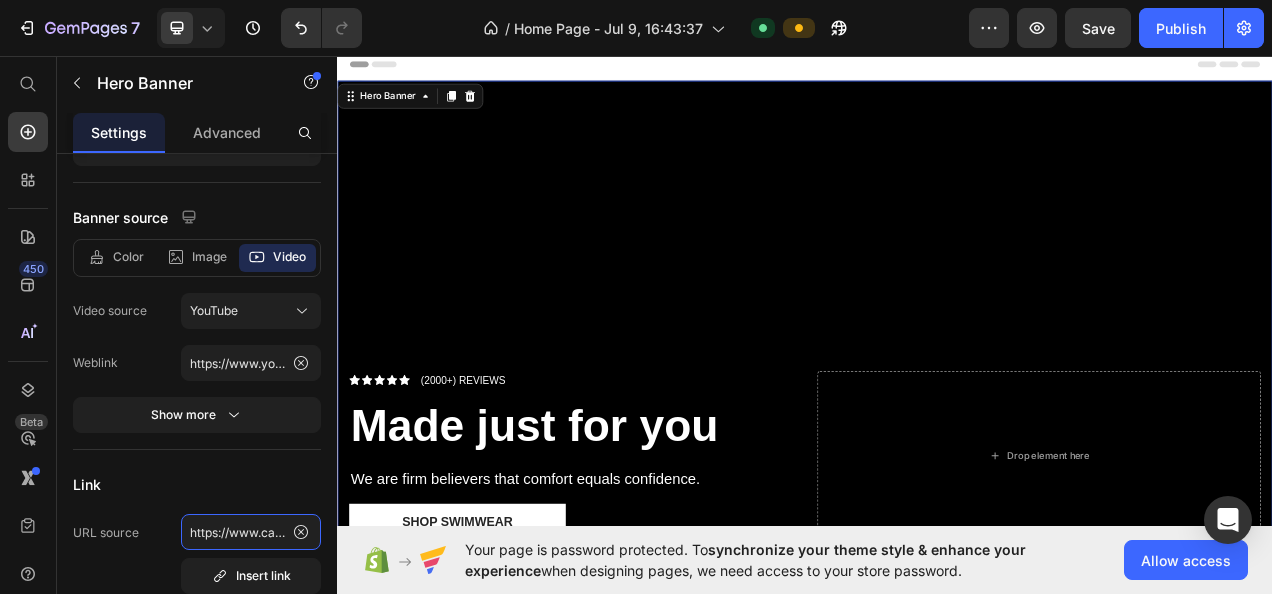 scroll, scrollTop: 0, scrollLeft: 1060, axis: horizontal 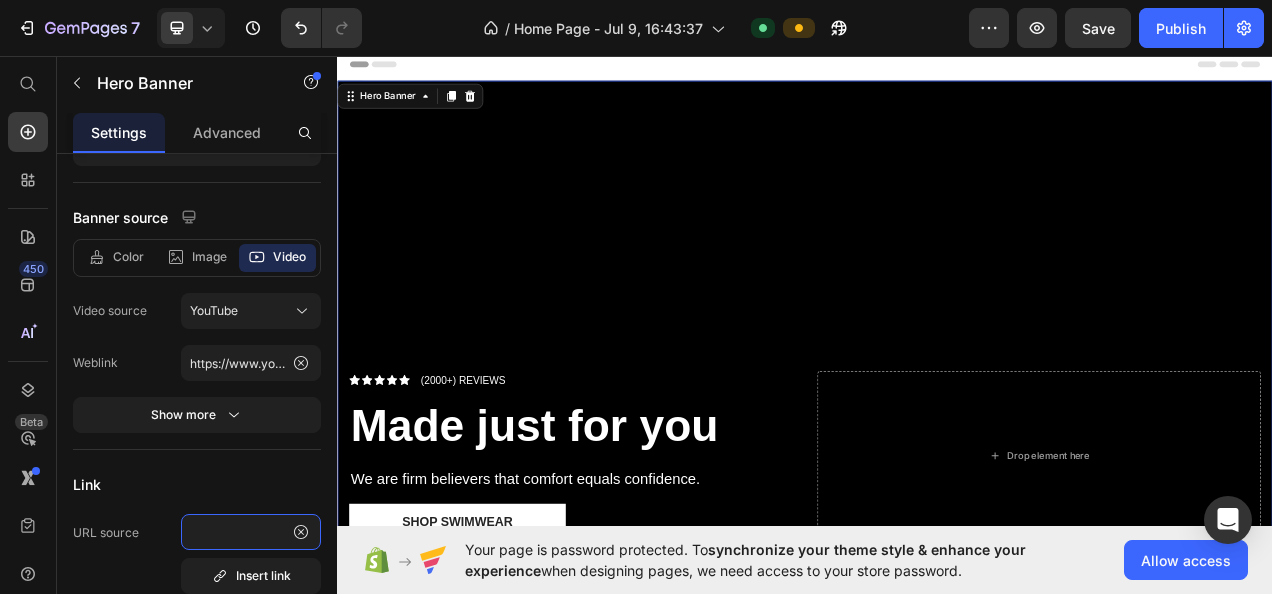type on "https://www.canva.com/design/DAGrwItogWI/R7idR5IvkZwvEBLrL4HkIQ/watch?utm_content=DAGrwItogWI&utm_campaign=designshare&utm_medium=link2&utm_source=uniquelinks&utlId=h82203e2379" 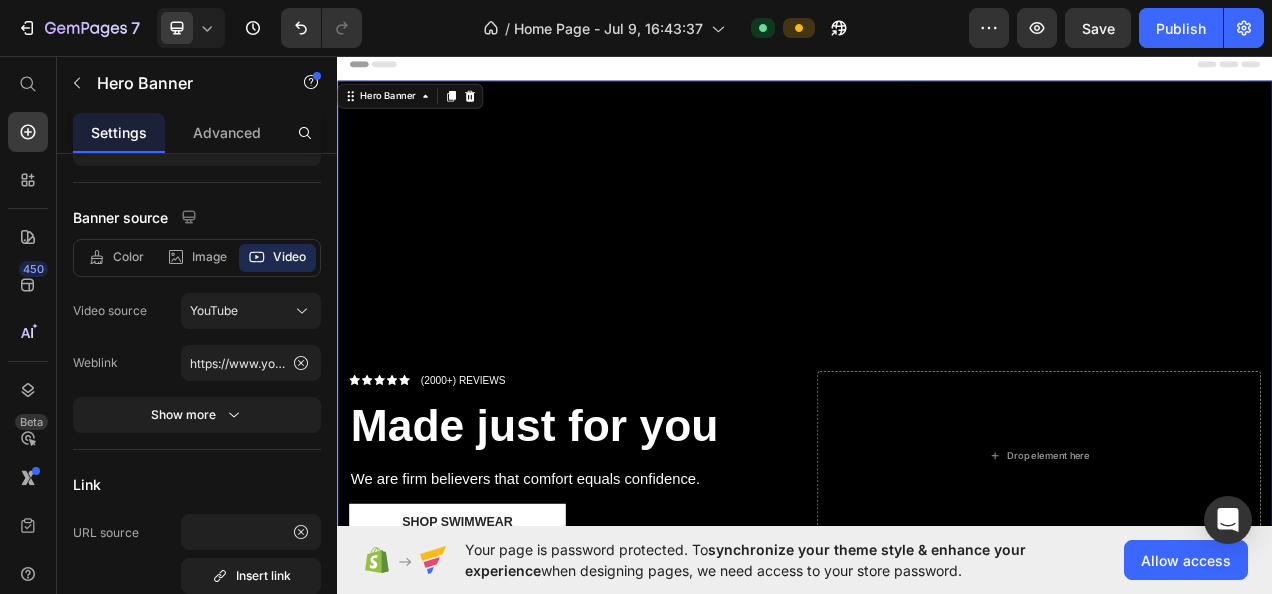 scroll, scrollTop: 0, scrollLeft: 0, axis: both 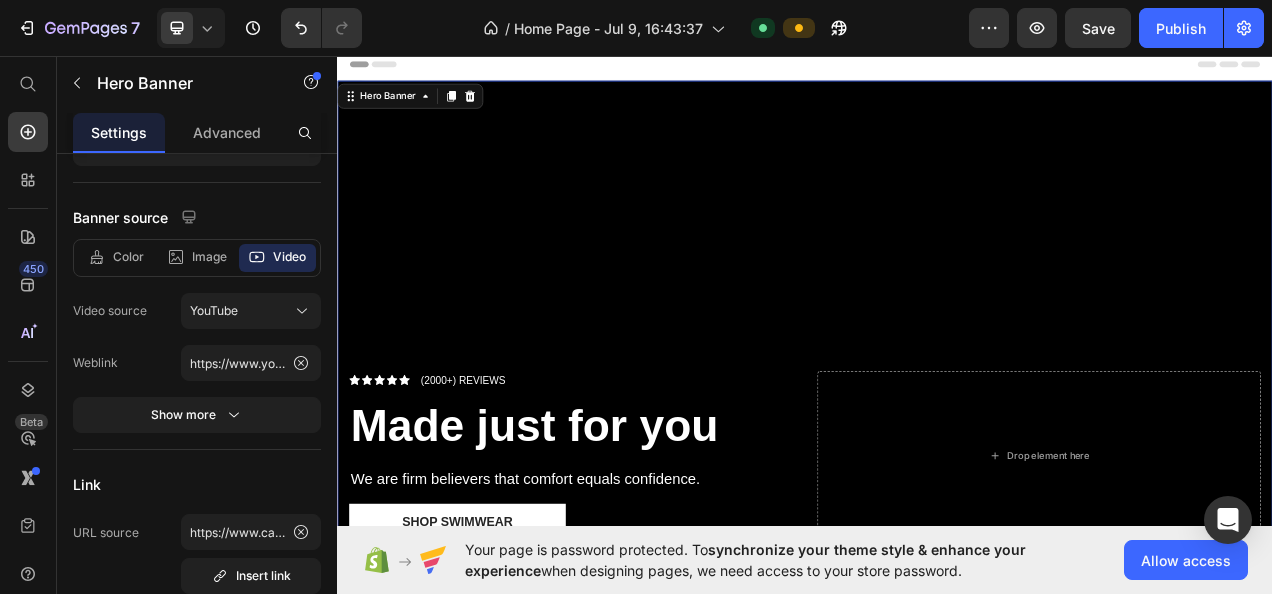 click 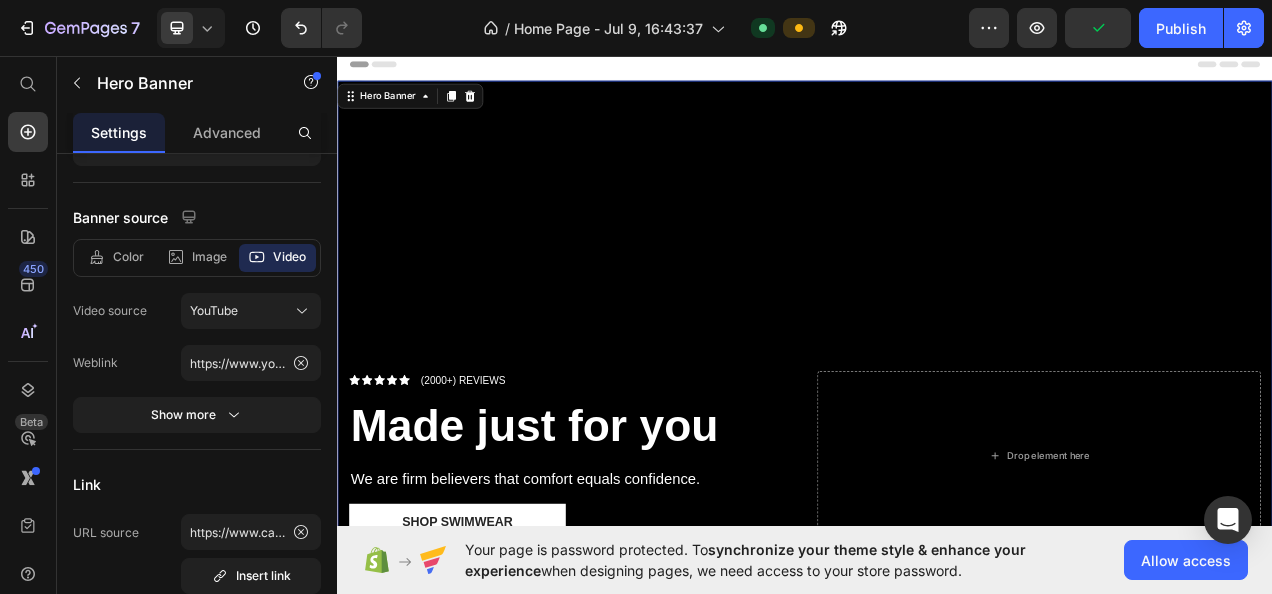 click on "Weblink https://www.youtube.com/watch?v=cyzh48XRS4M" 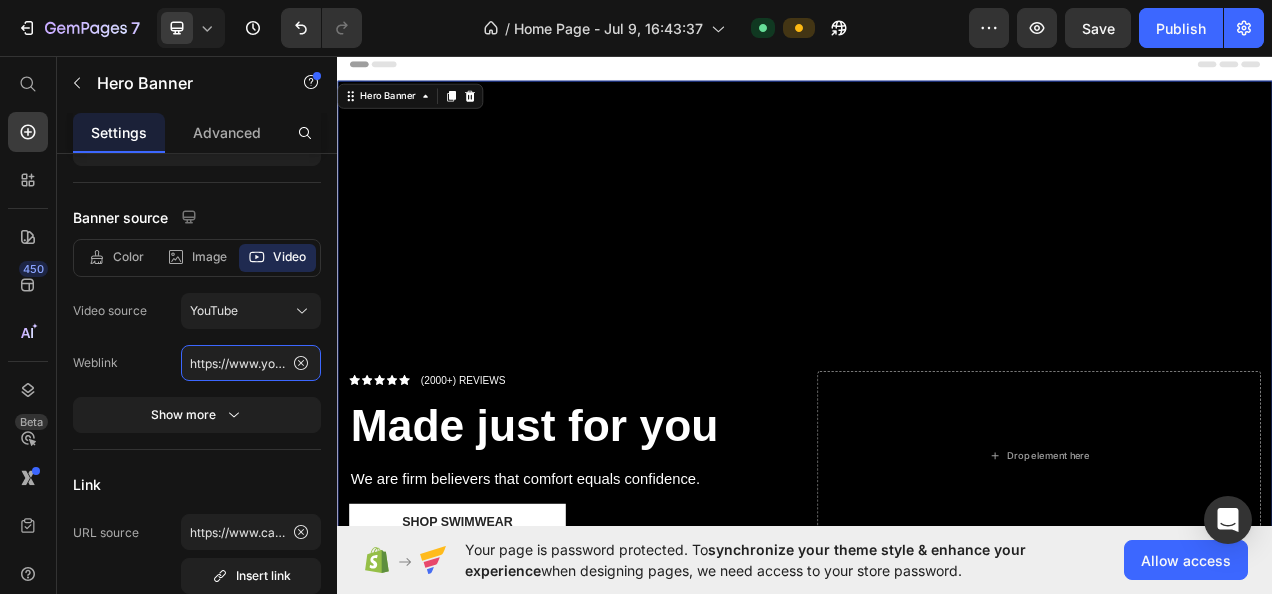 click on "https://www.youtube.com/watch?v=cyzh48XRS4M" 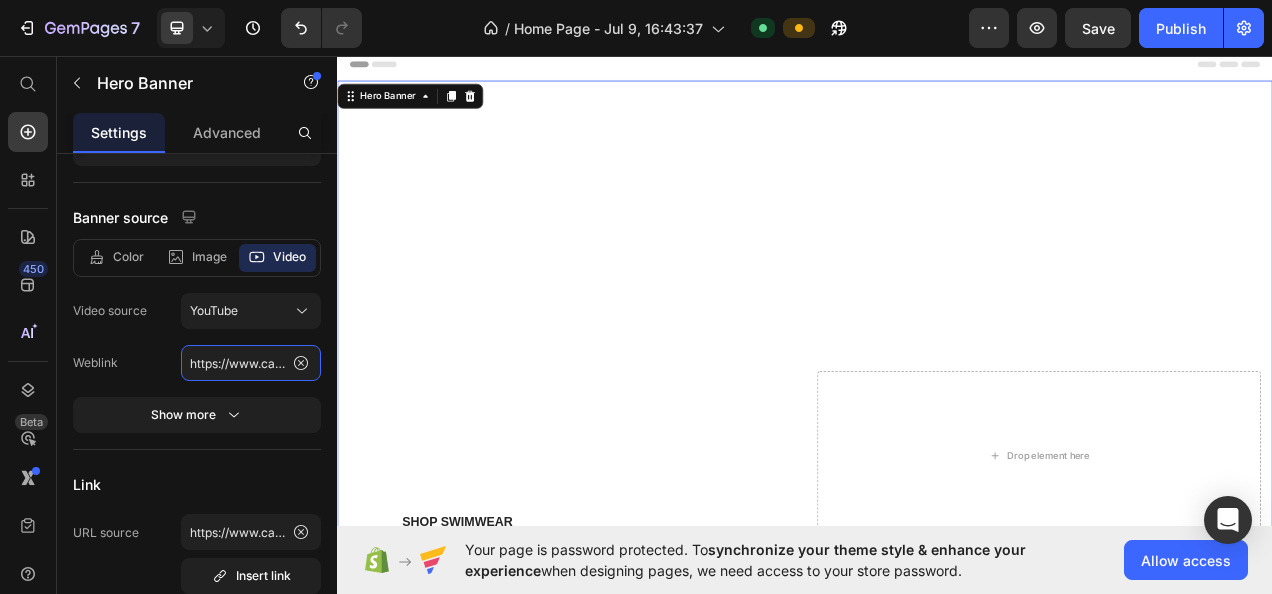 scroll, scrollTop: 0, scrollLeft: 1060, axis: horizontal 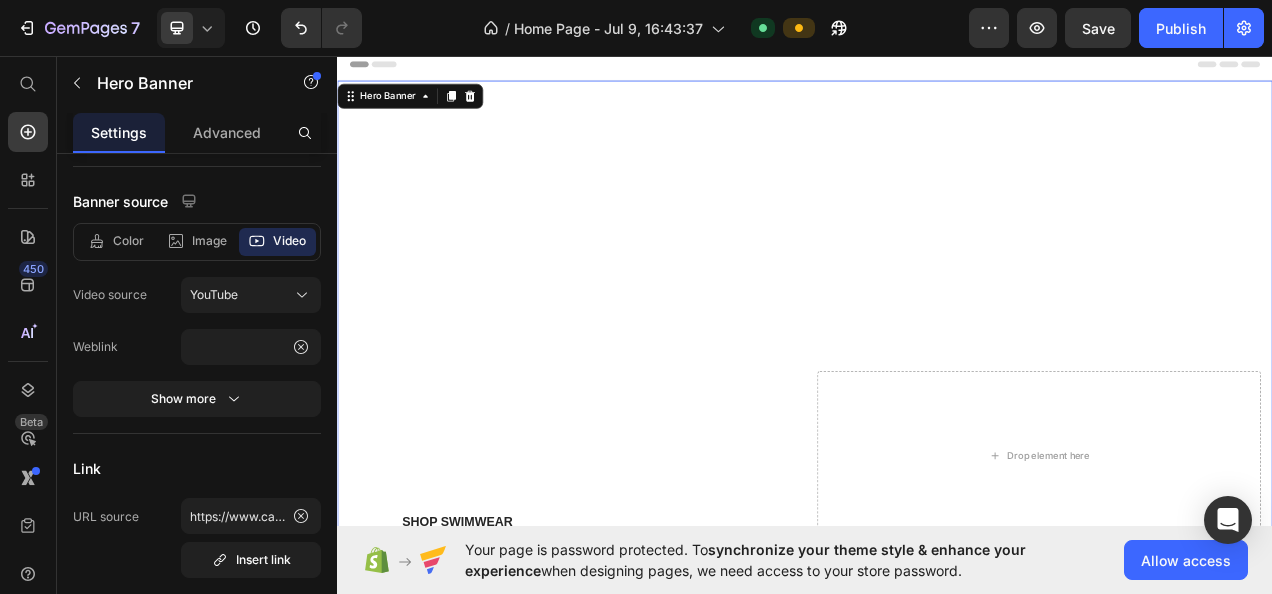click on "Show more" at bounding box center [197, 399] 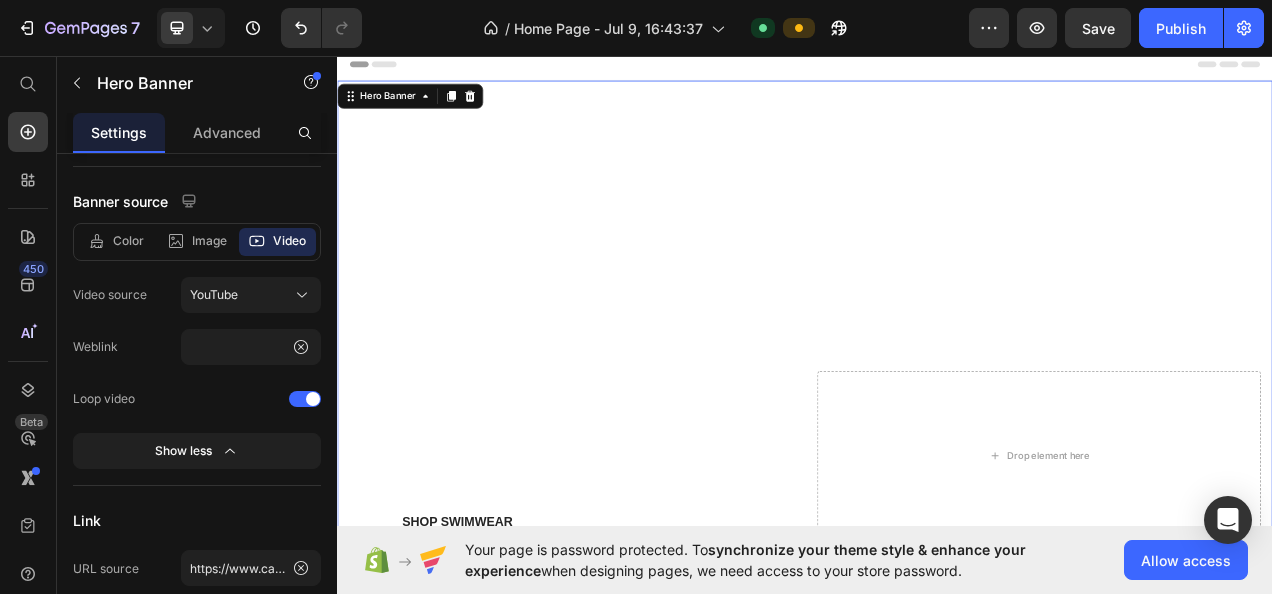 scroll, scrollTop: 0, scrollLeft: 0, axis: both 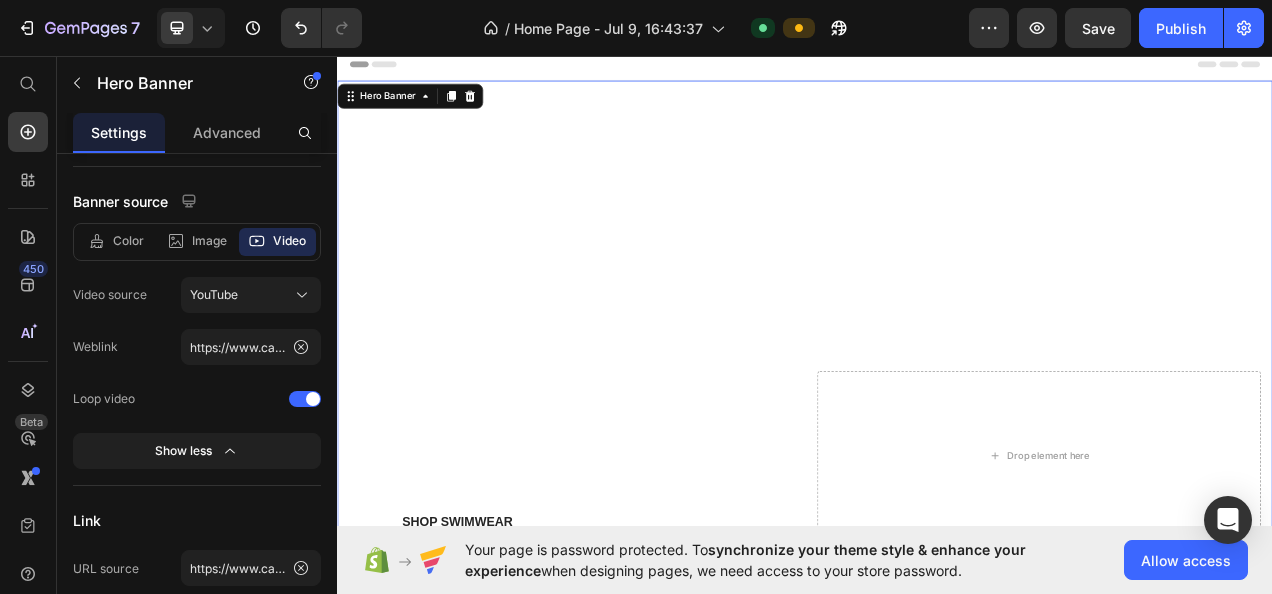 click on "YouTube" at bounding box center [251, 295] 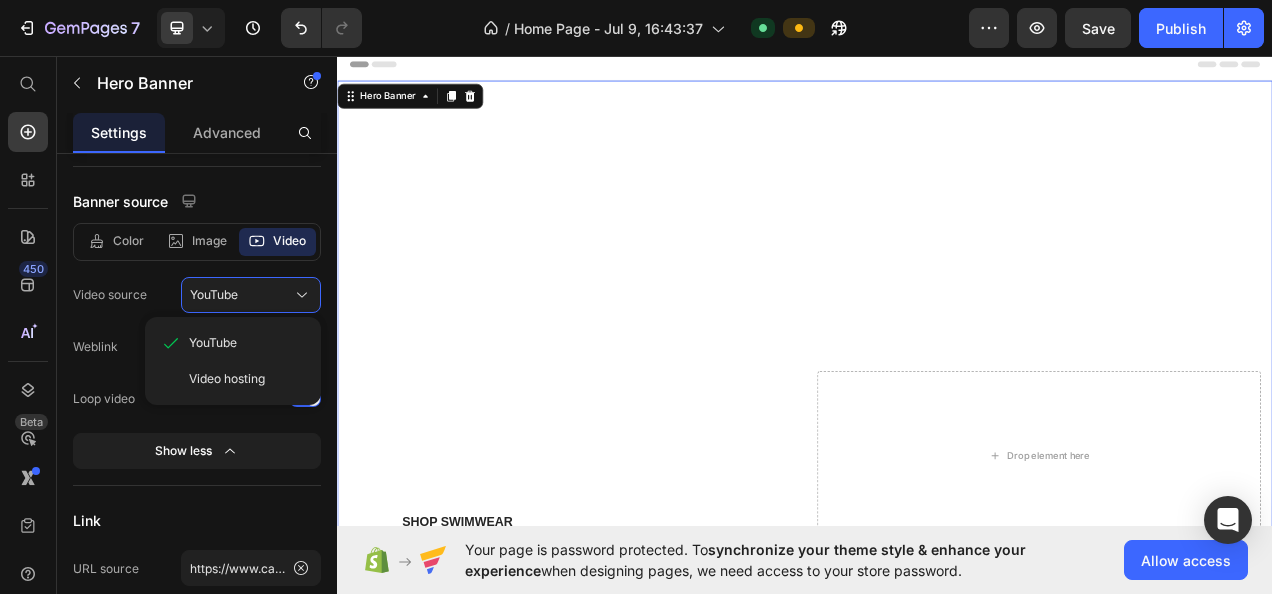 click on "Video hosting" at bounding box center (227, 379) 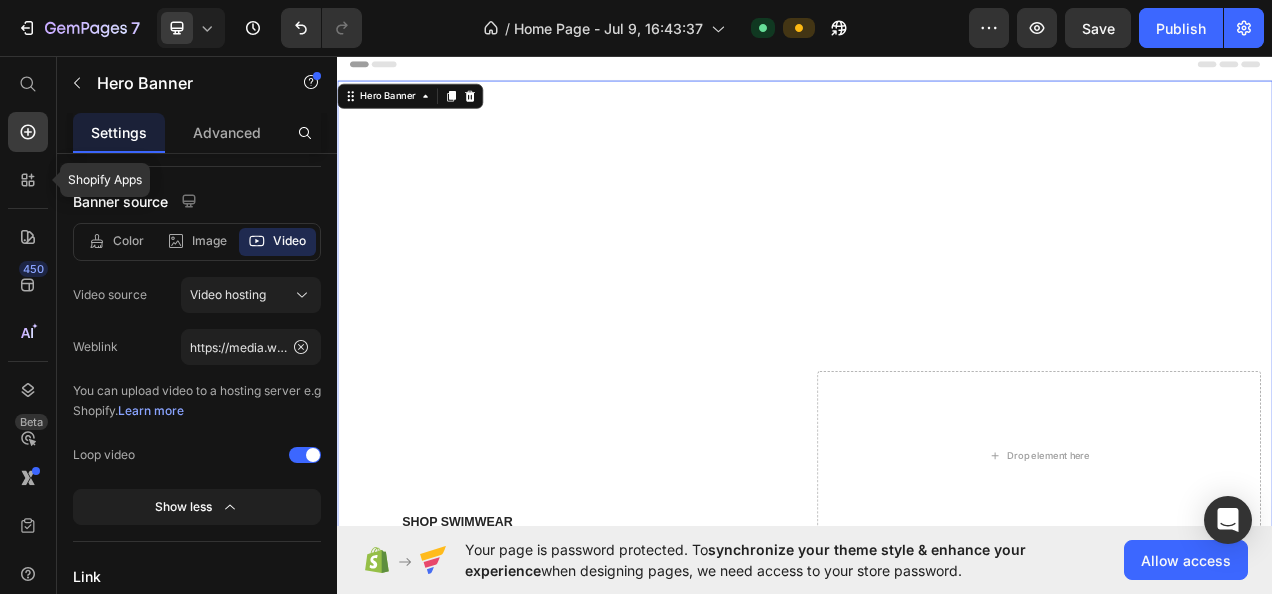 click 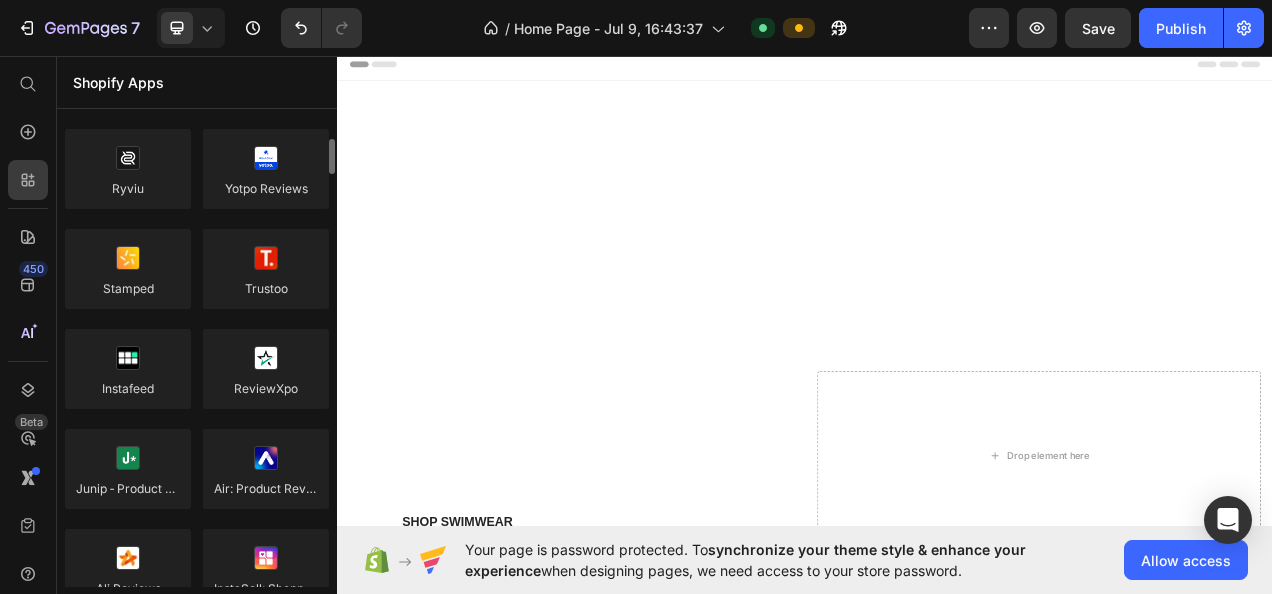 scroll, scrollTop: 330, scrollLeft: 0, axis: vertical 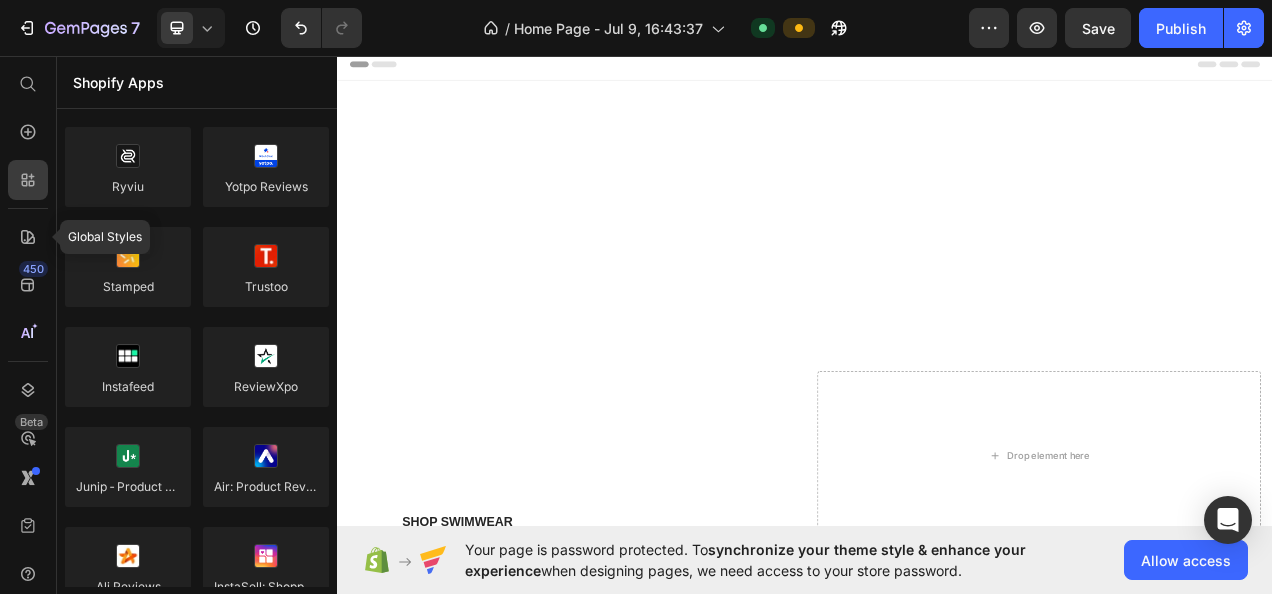 click 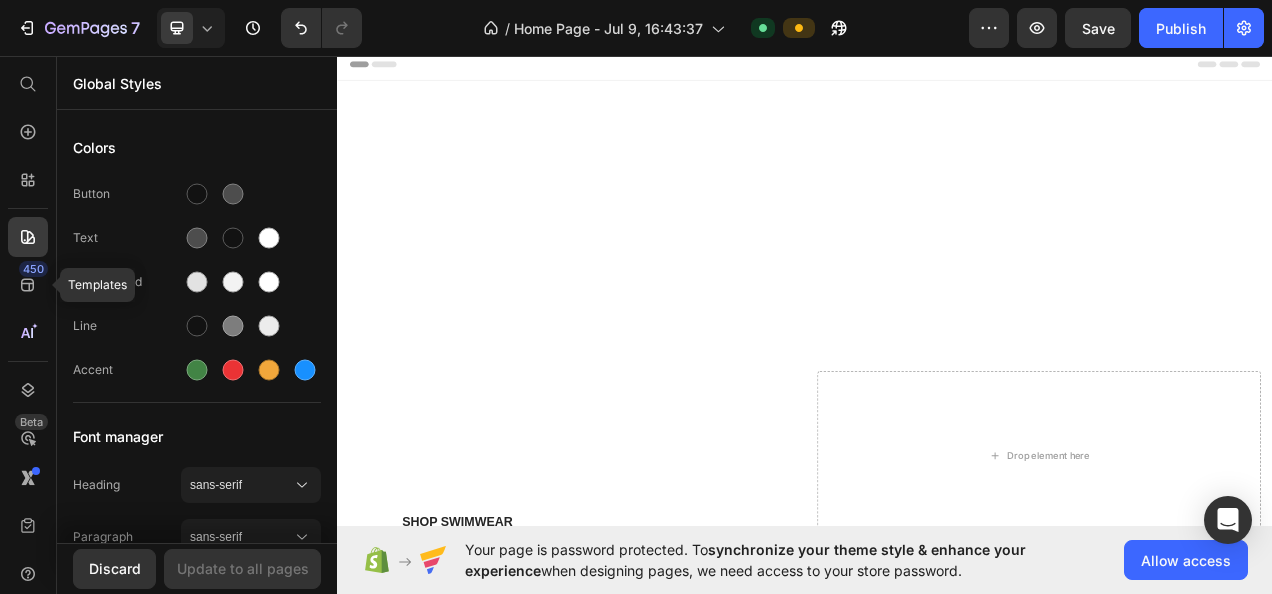 click 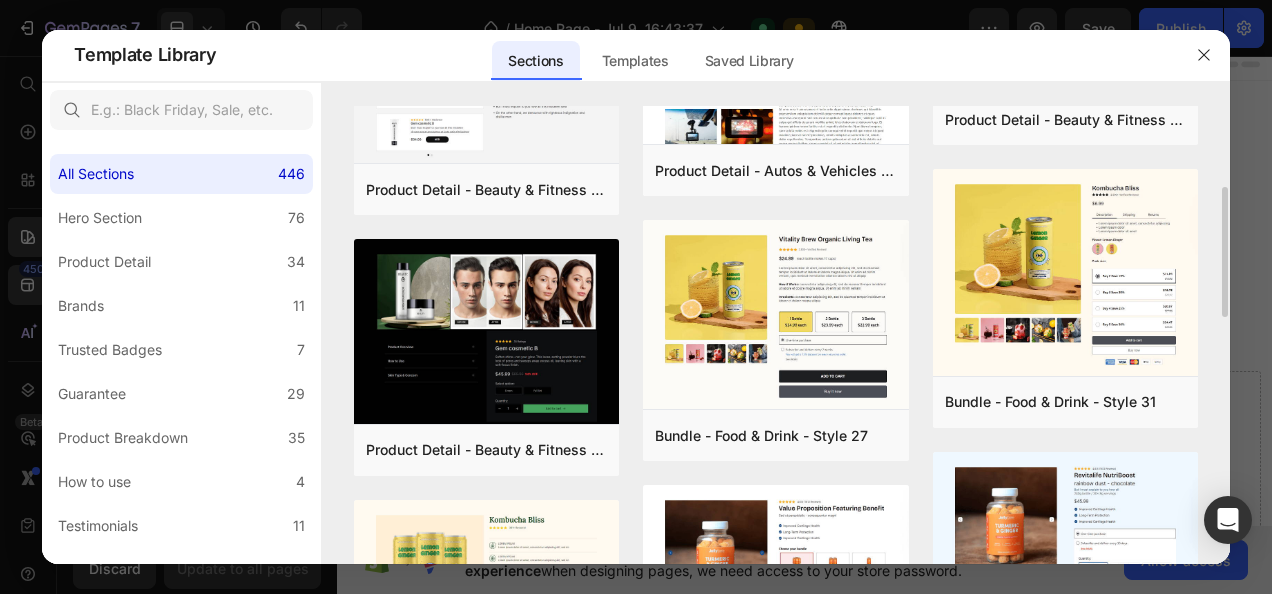scroll, scrollTop: 545, scrollLeft: 0, axis: vertical 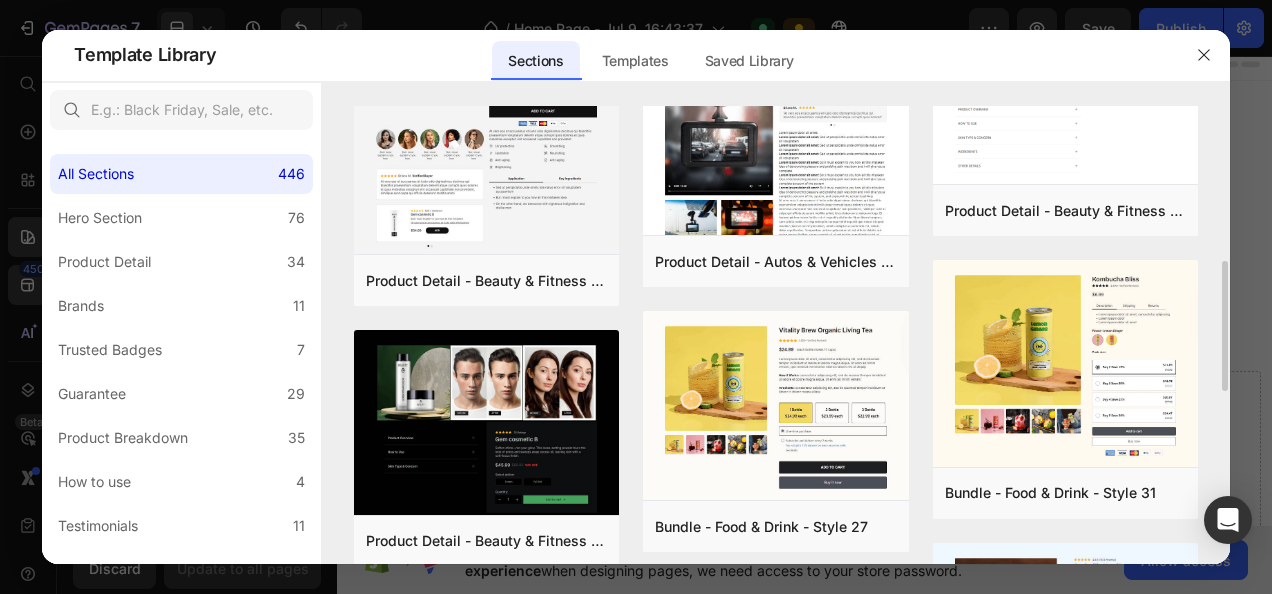 click on "Templates" 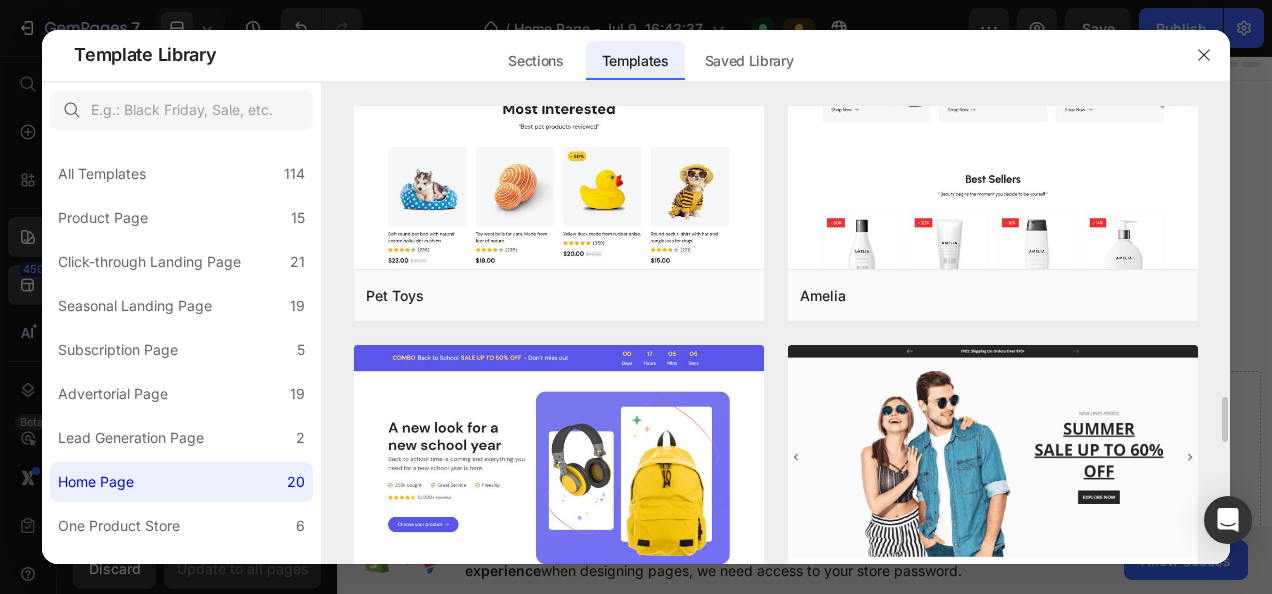 scroll, scrollTop: 2882, scrollLeft: 0, axis: vertical 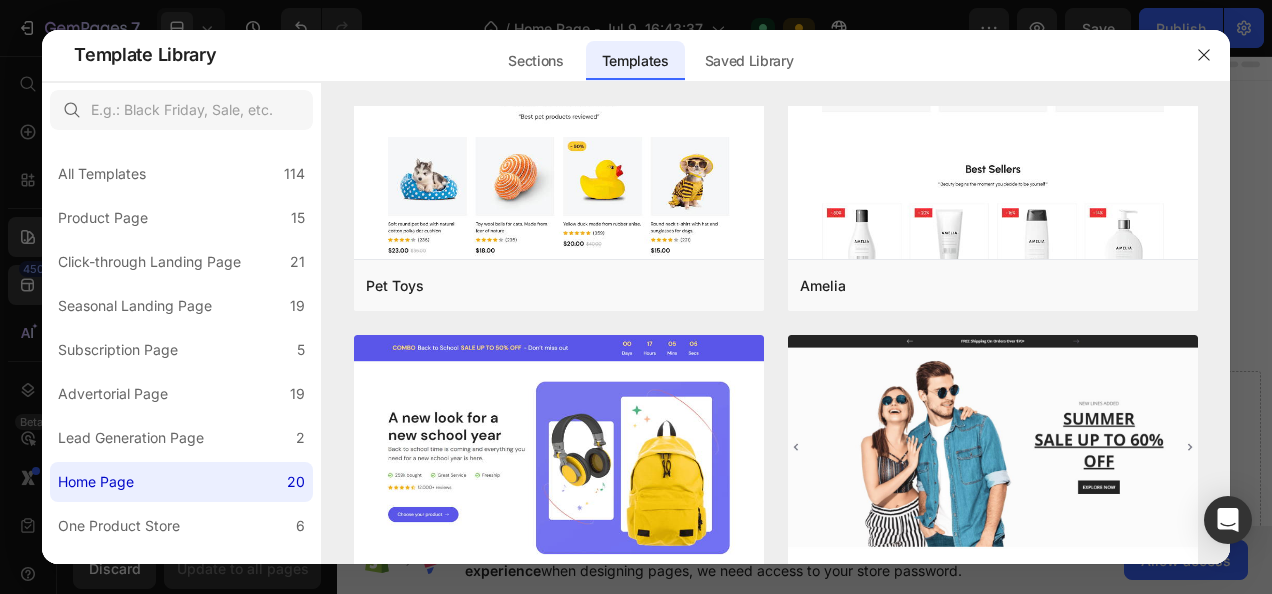 click on "Sections" 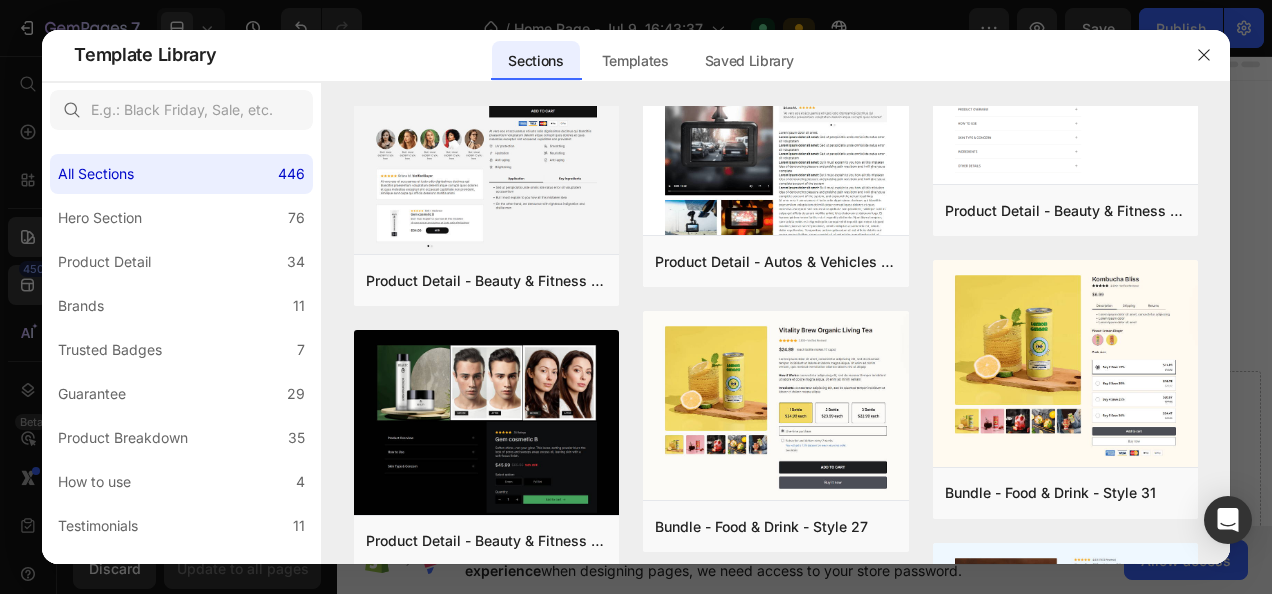 scroll, scrollTop: 0, scrollLeft: 0, axis: both 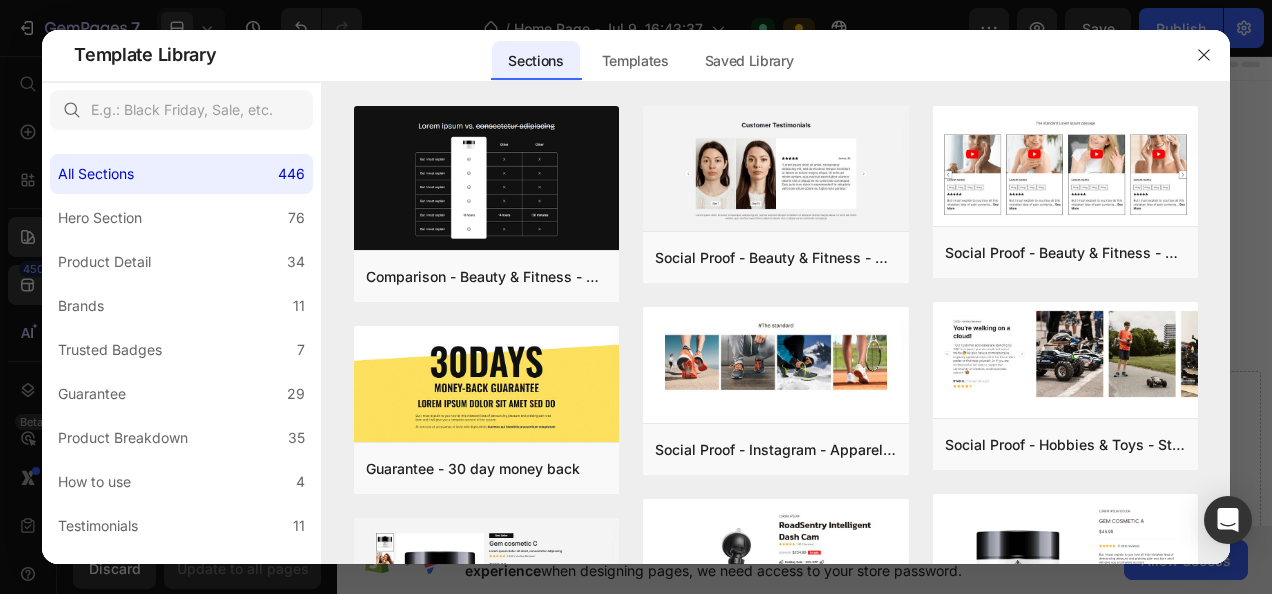 click on "Templates" 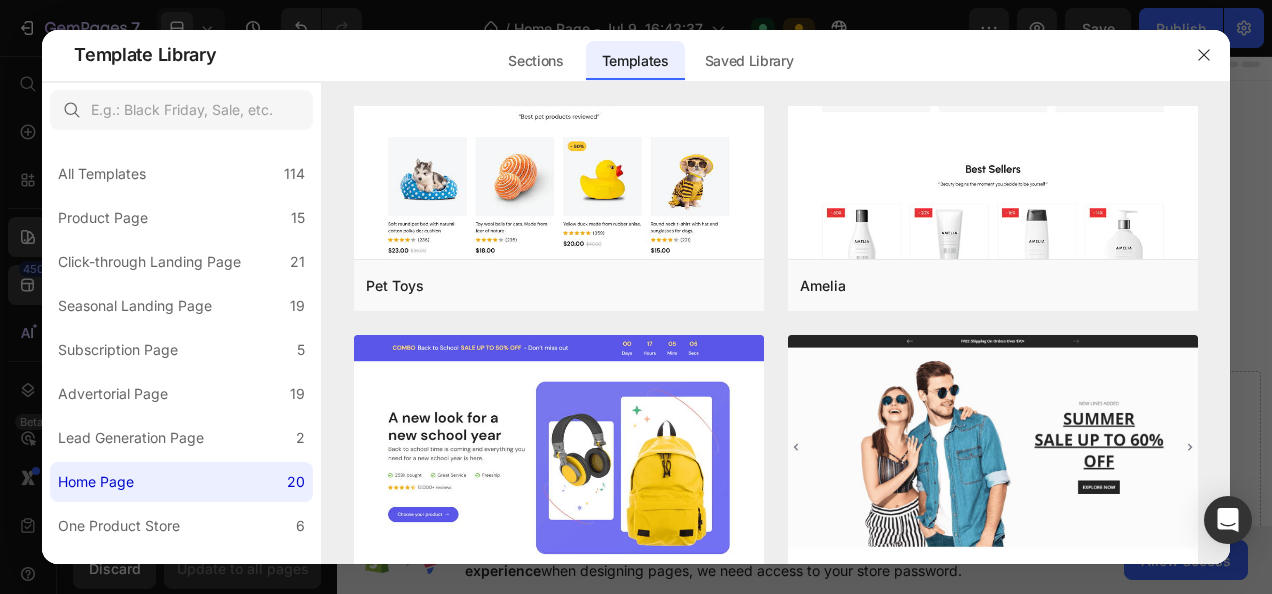 scroll, scrollTop: 0, scrollLeft: 0, axis: both 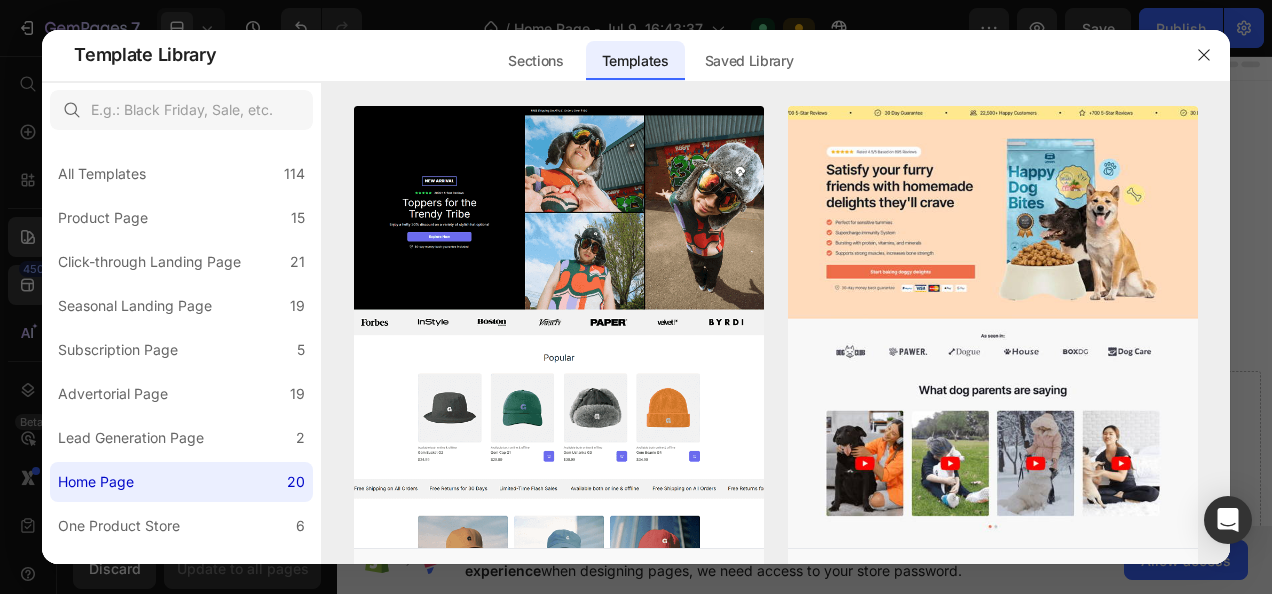 click on "Product Page 15" 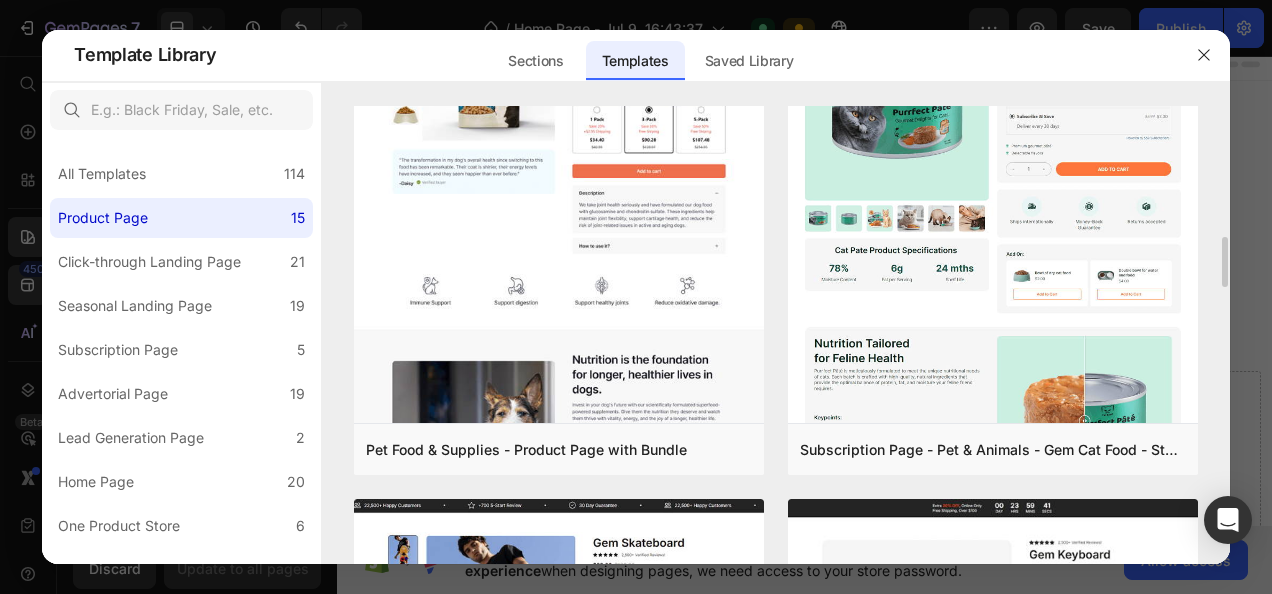 scroll, scrollTop: 1166, scrollLeft: 0, axis: vertical 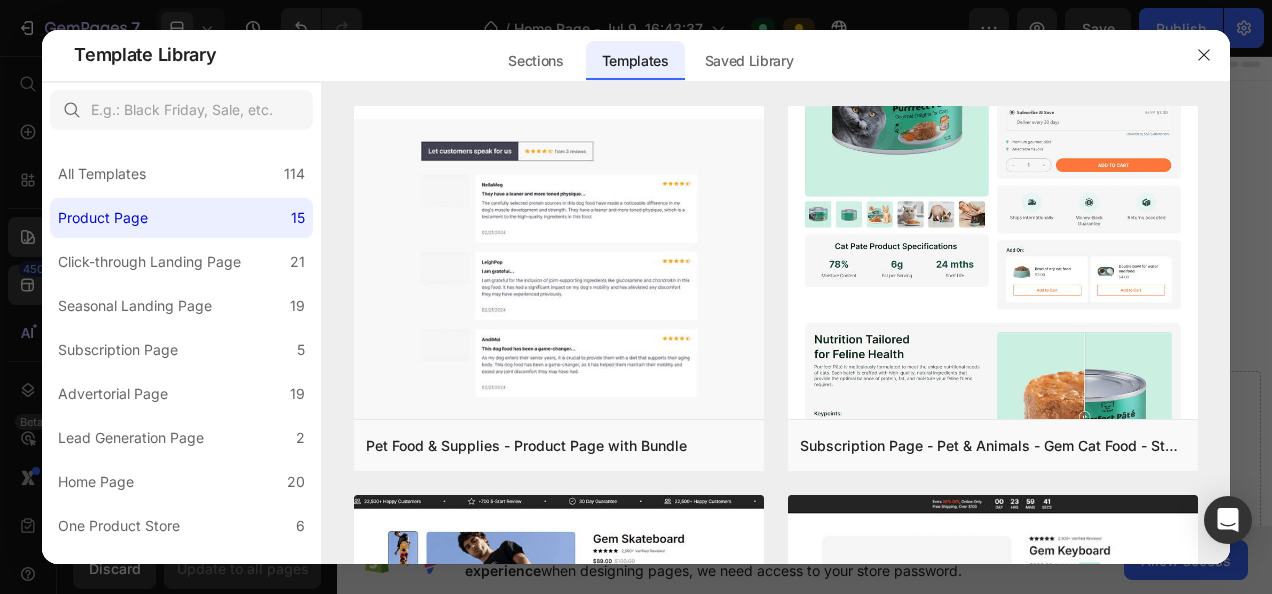 click on "Advertorial Page" at bounding box center (113, 394) 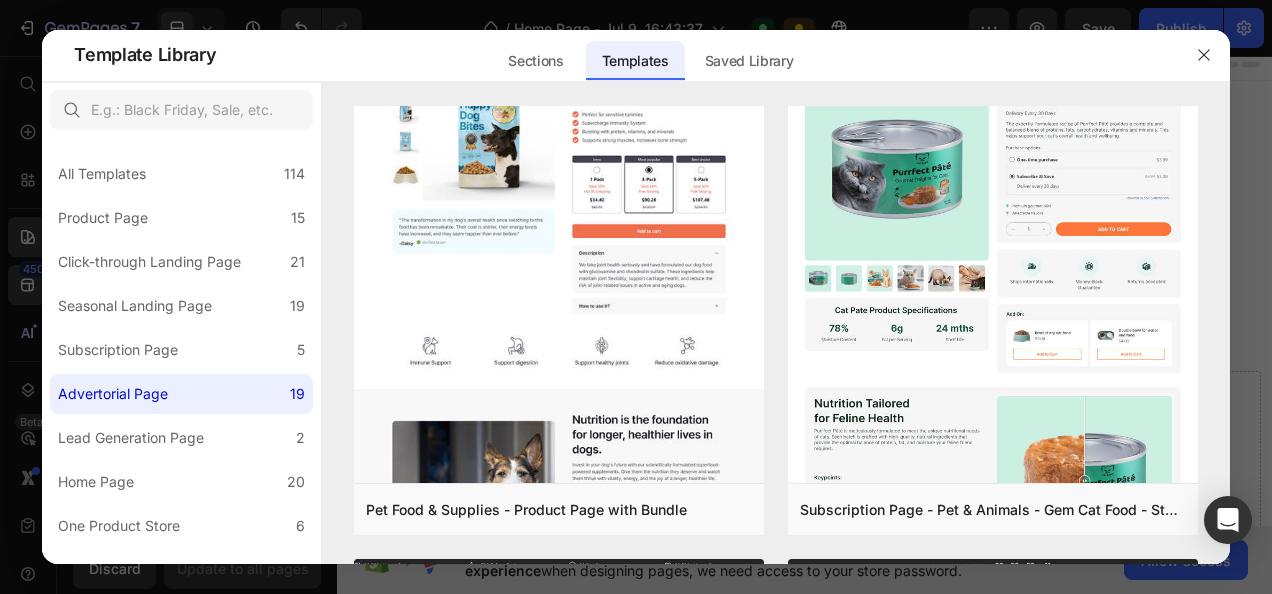 scroll, scrollTop: 0, scrollLeft: 0, axis: both 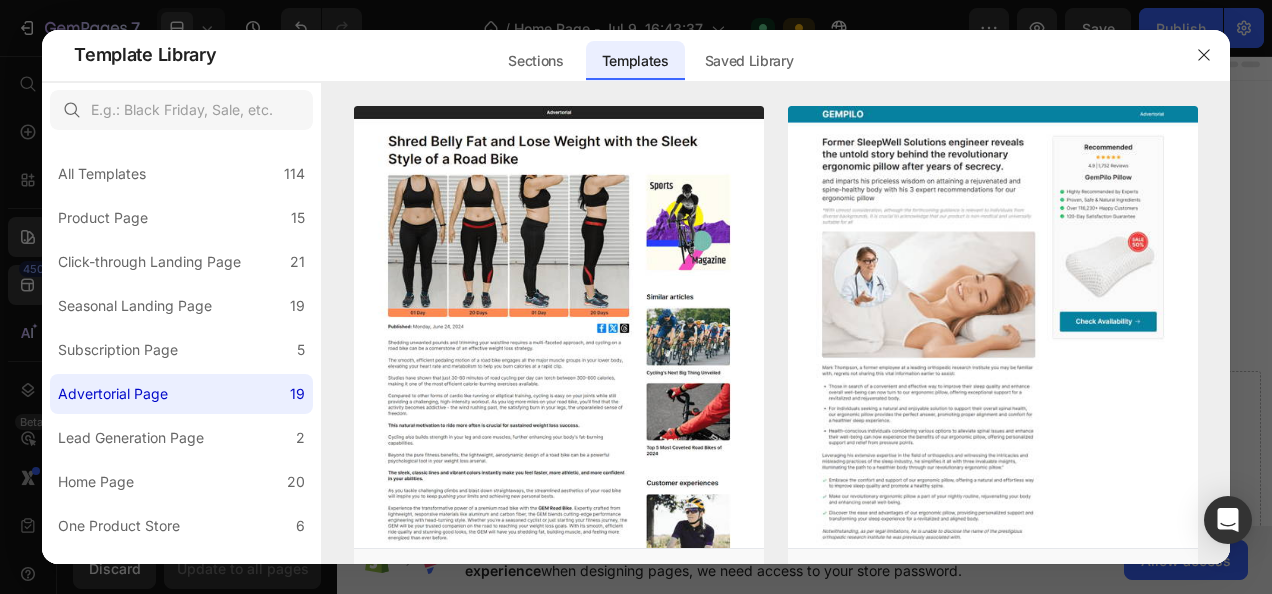 click on "Lead Generation Page 2" 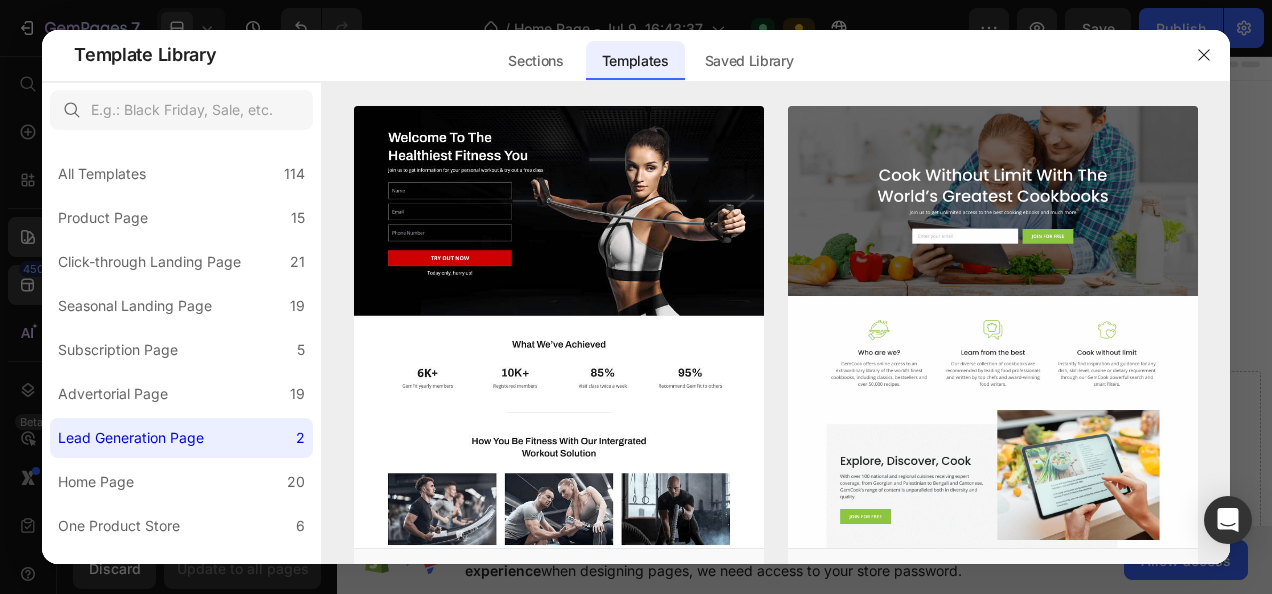 click on "Home Page 20" 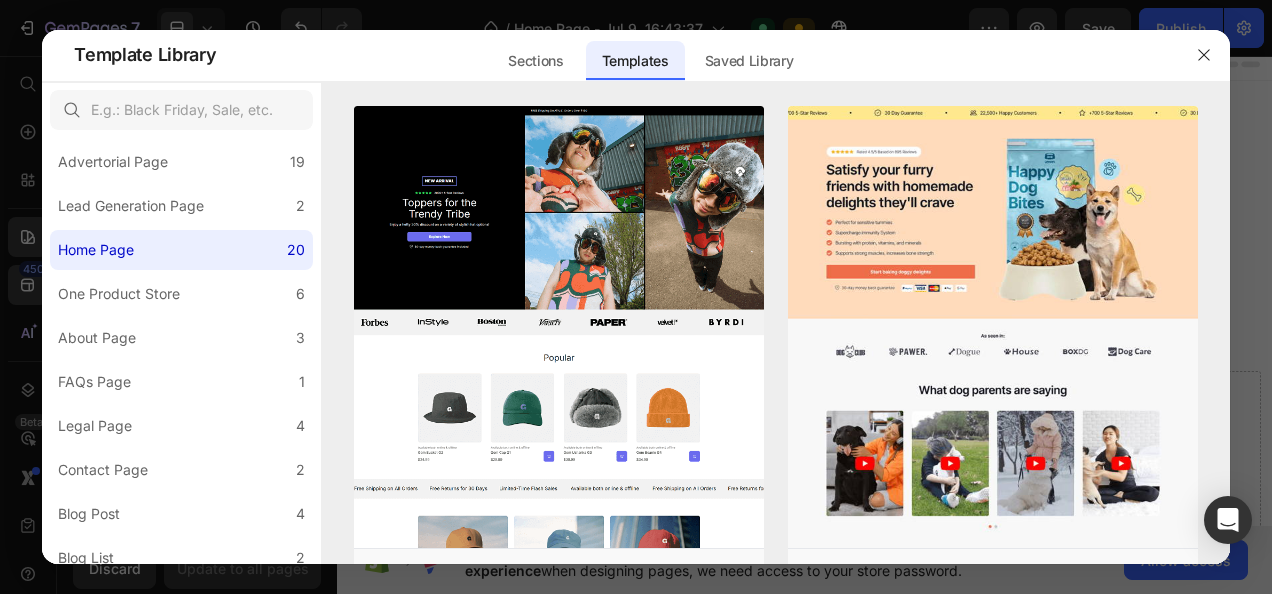 scroll, scrollTop: 289, scrollLeft: 0, axis: vertical 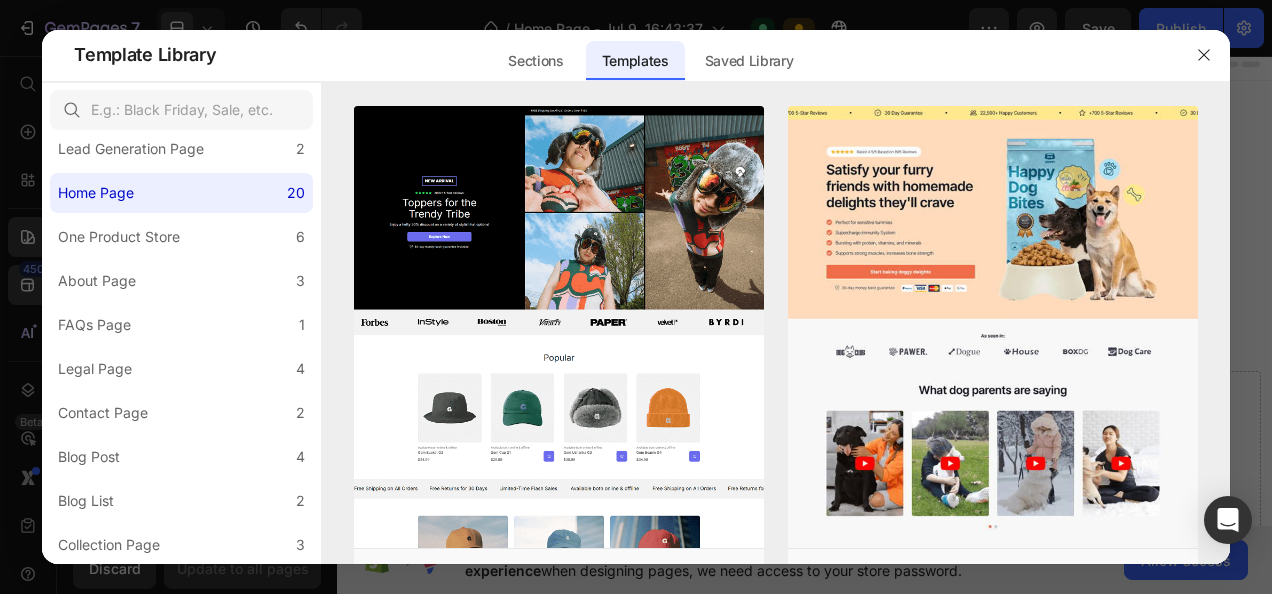 click on "Contact Page" at bounding box center (103, 413) 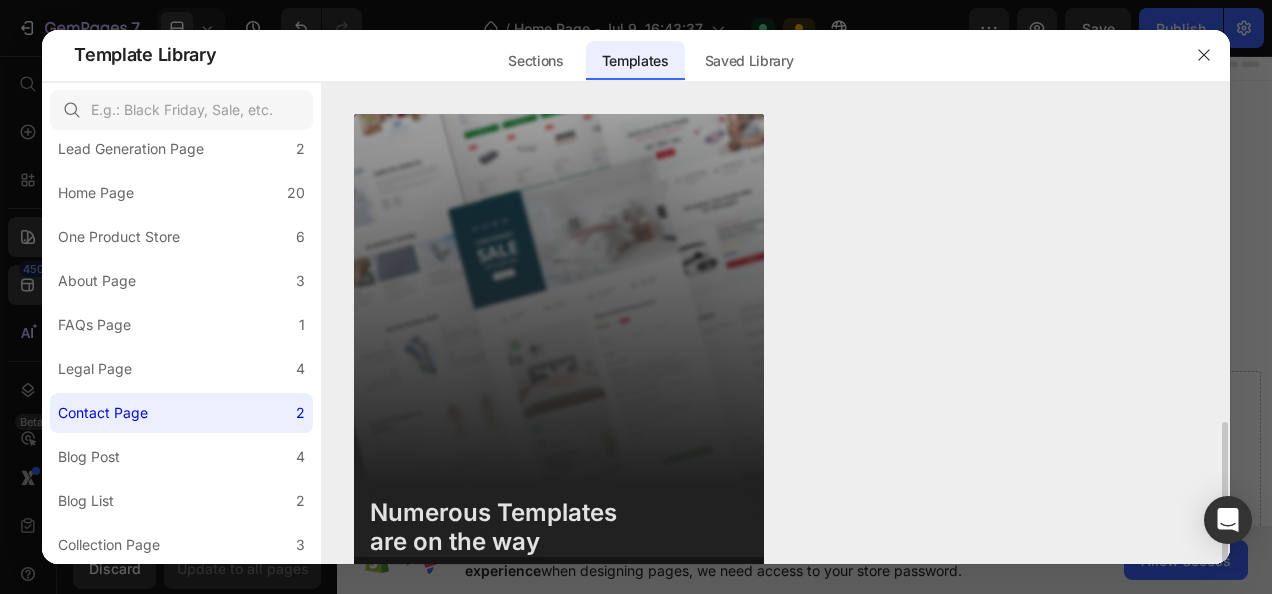 scroll, scrollTop: 575, scrollLeft: 0, axis: vertical 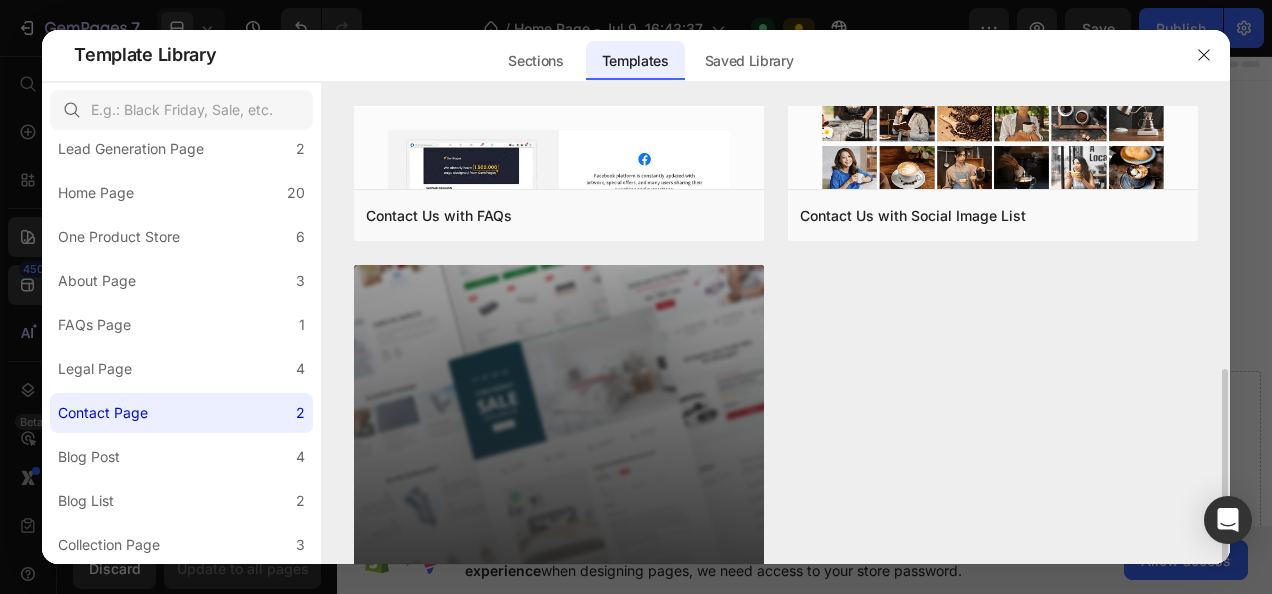 click at bounding box center [559, 548] 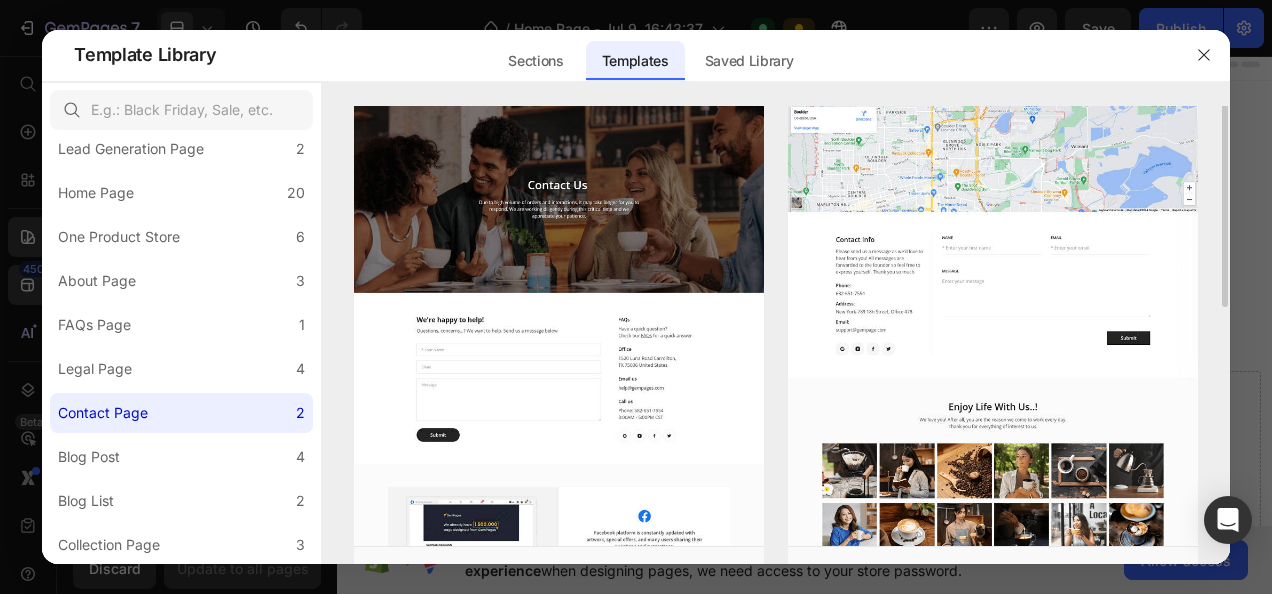 scroll, scrollTop: 0, scrollLeft: 0, axis: both 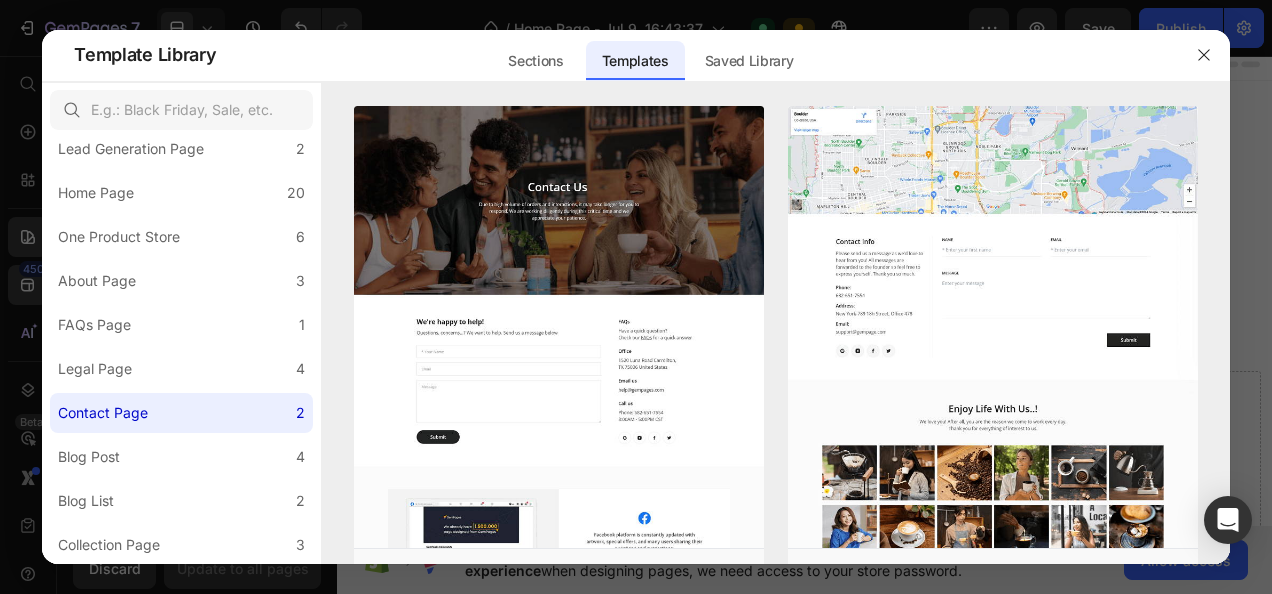 click on "Collection Page 3" 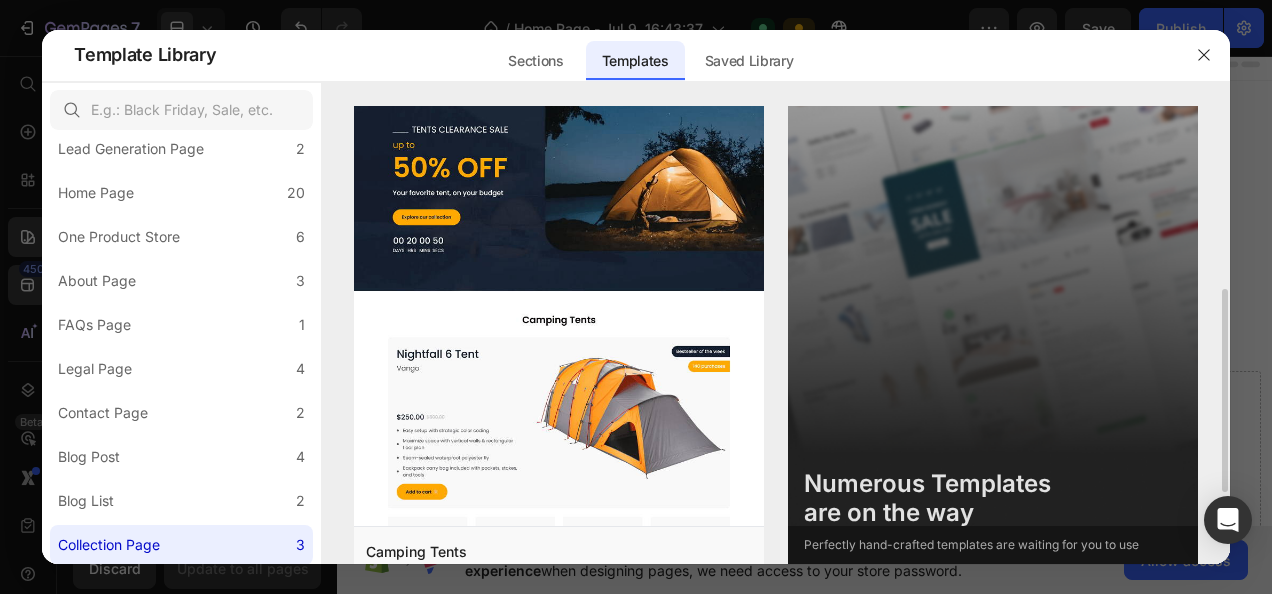 scroll, scrollTop: 578, scrollLeft: 0, axis: vertical 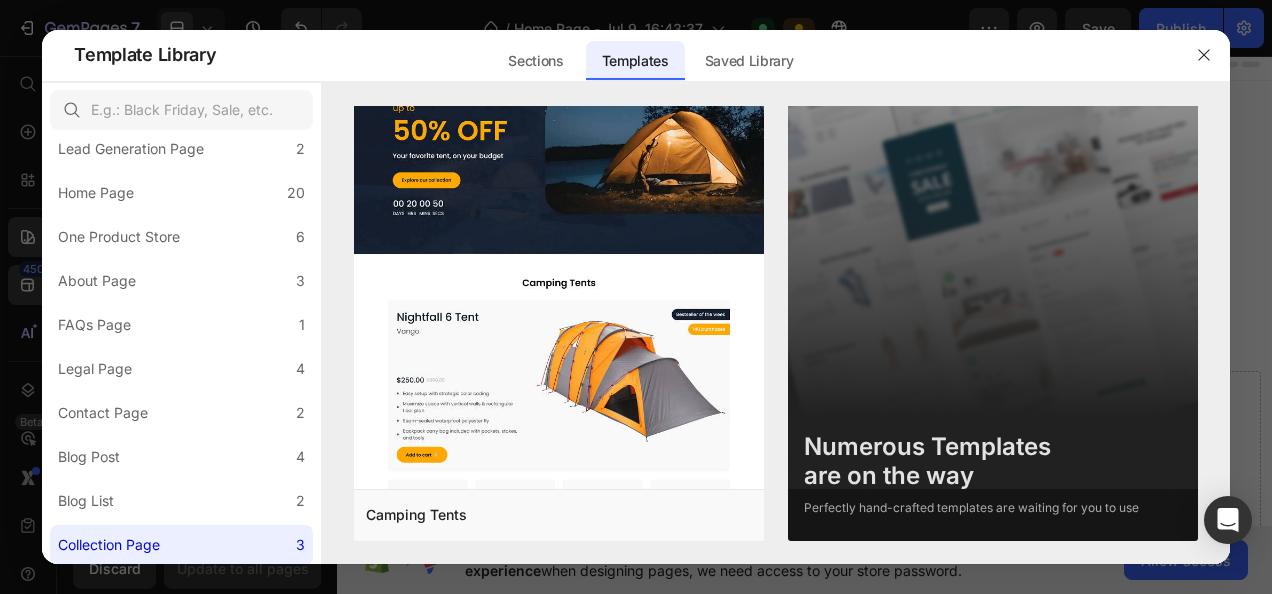 click on "One Product Store" at bounding box center [119, 237] 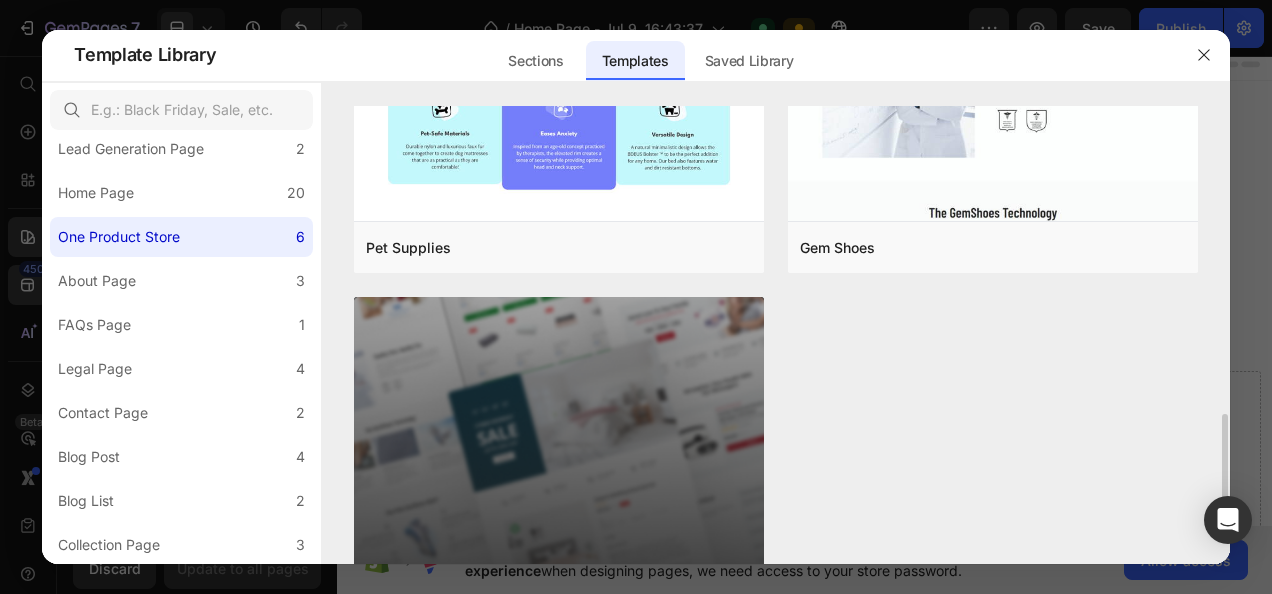 scroll, scrollTop: 1369, scrollLeft: 0, axis: vertical 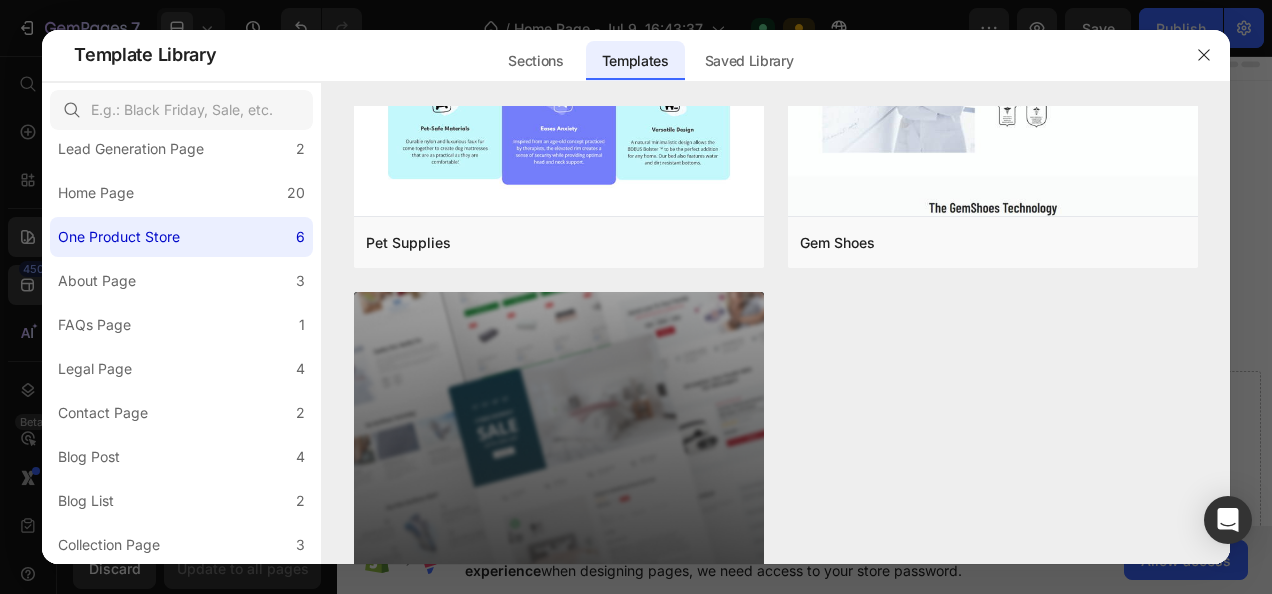 click 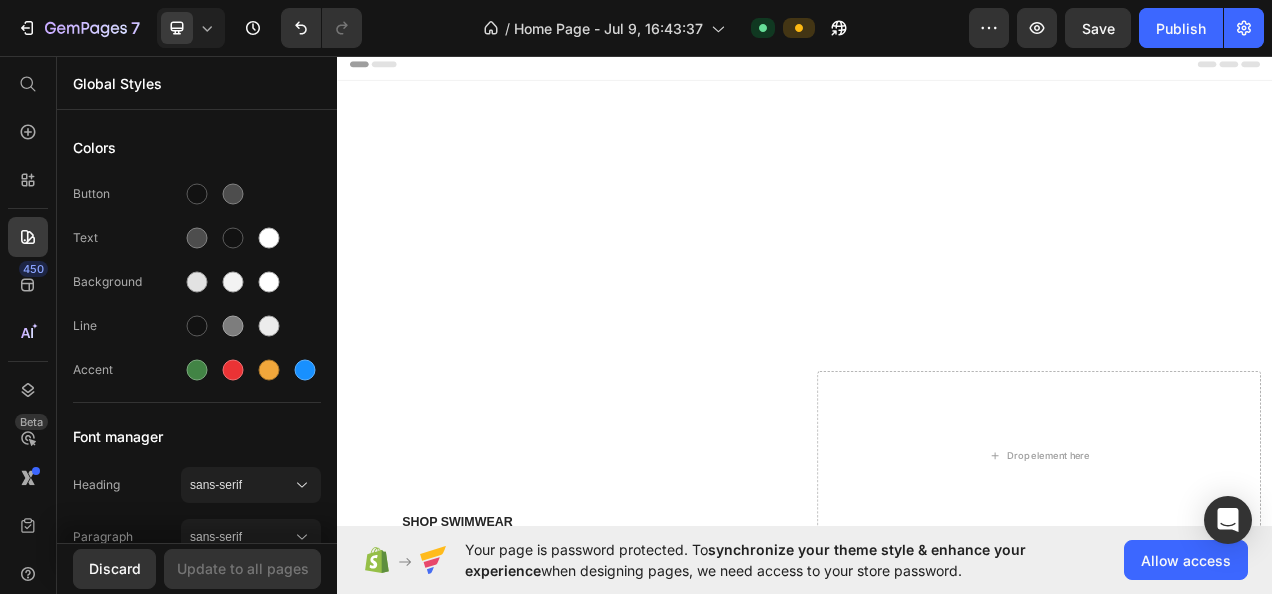 click 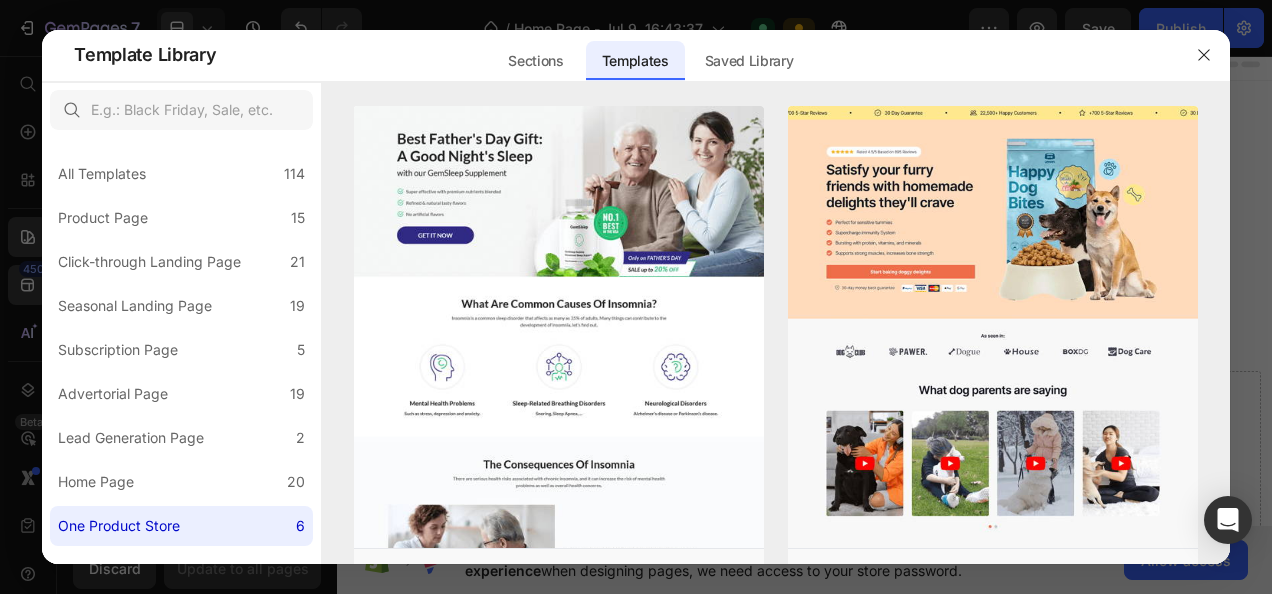 click at bounding box center (636, 297) 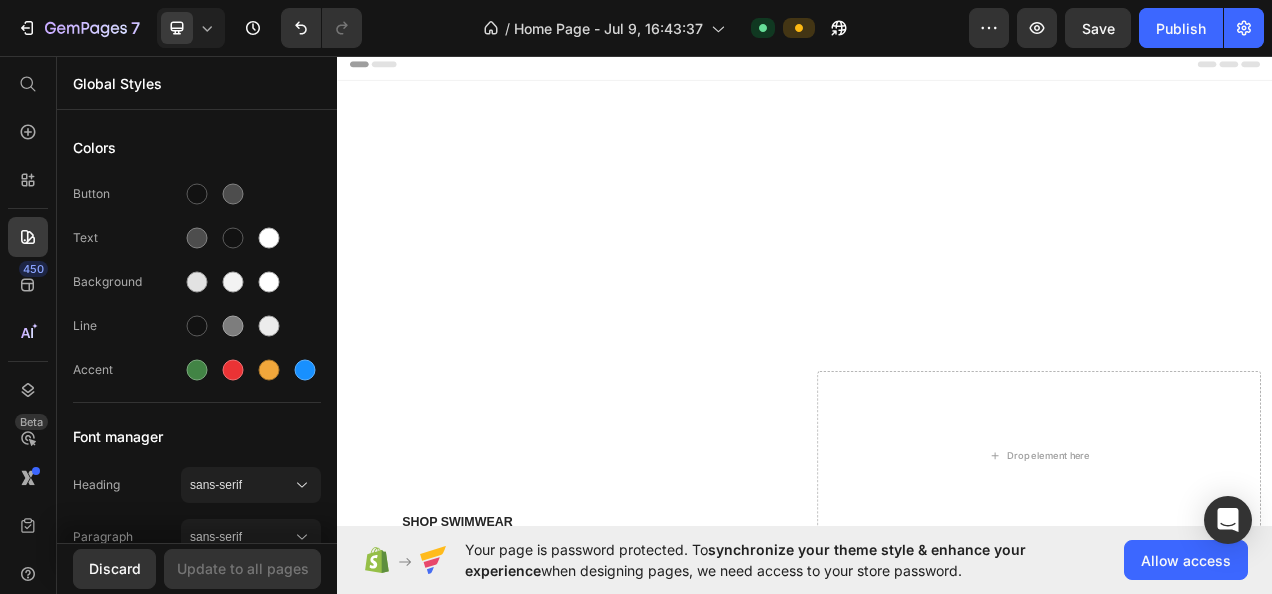 click 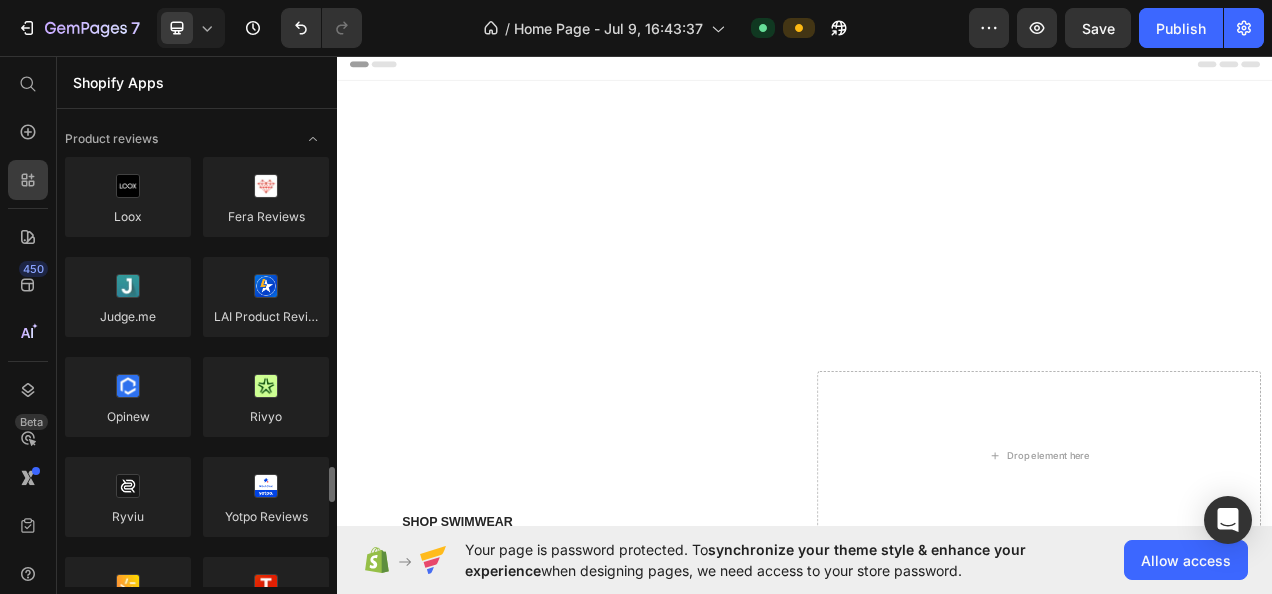 scroll, scrollTop: 330, scrollLeft: 0, axis: vertical 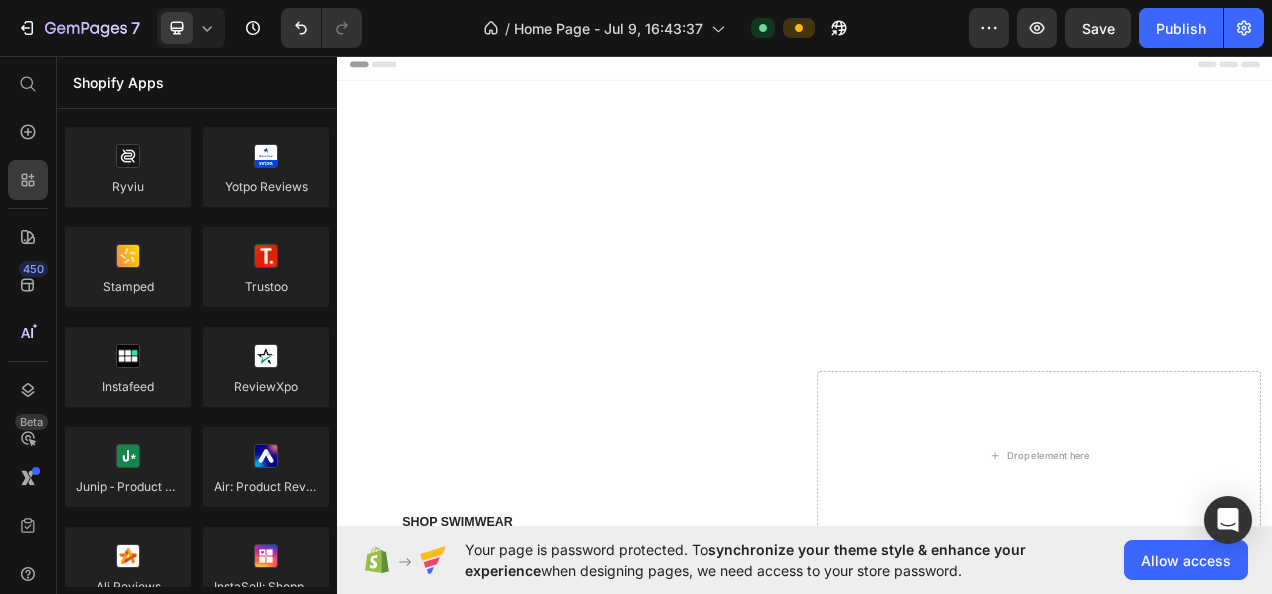click on "450" 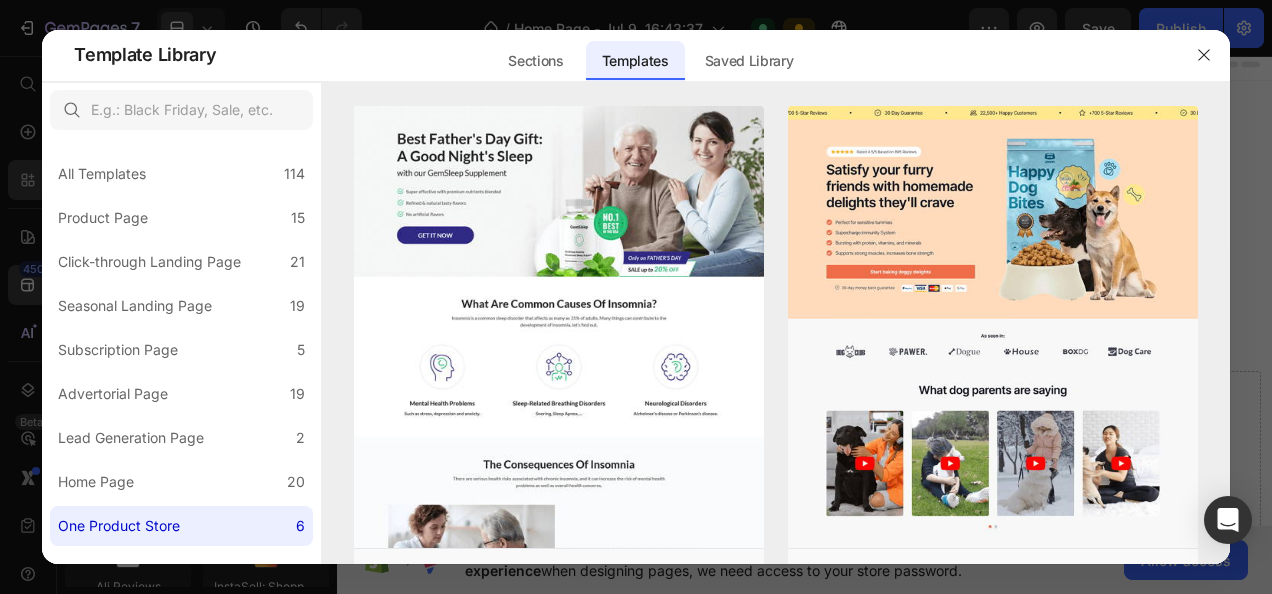 click 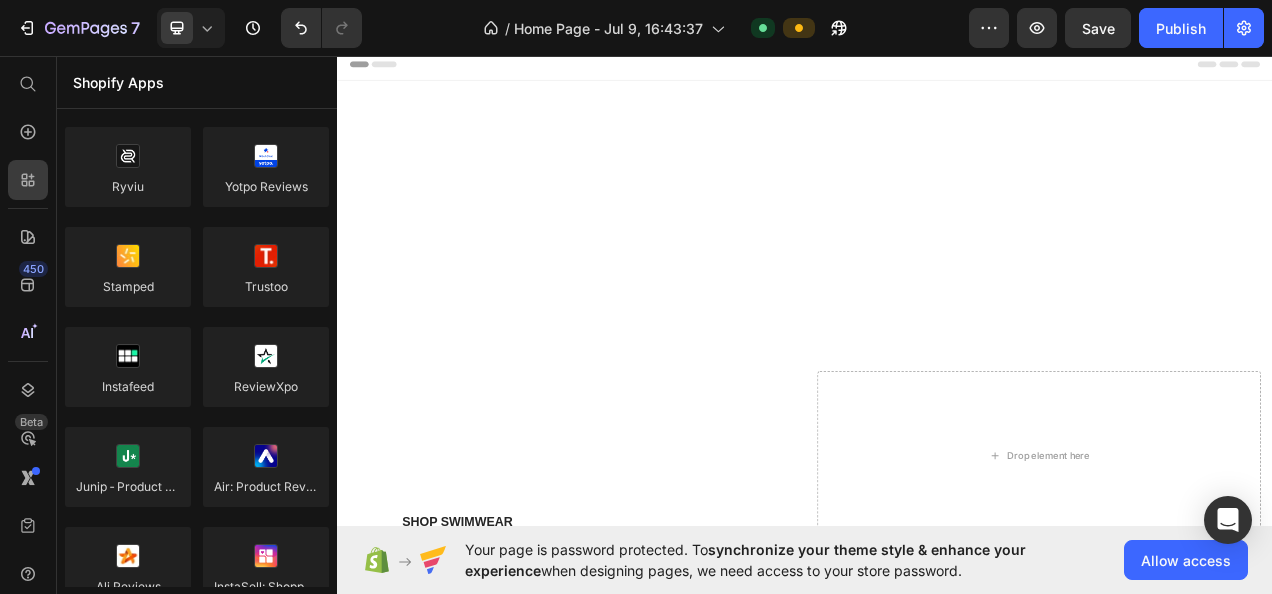 click 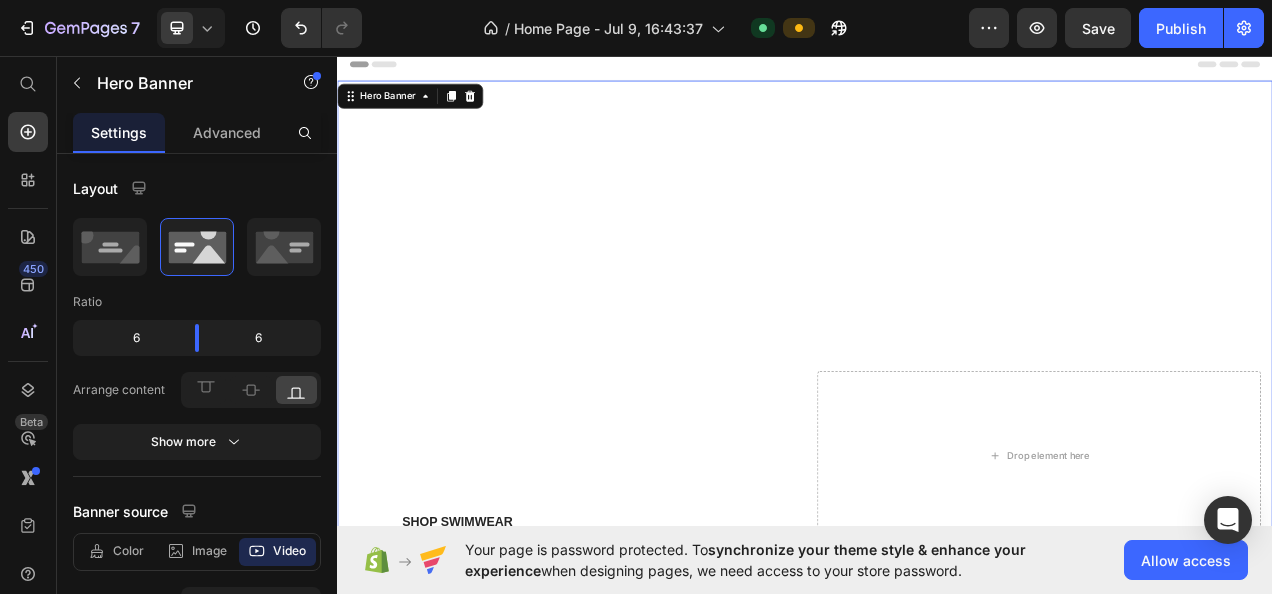click 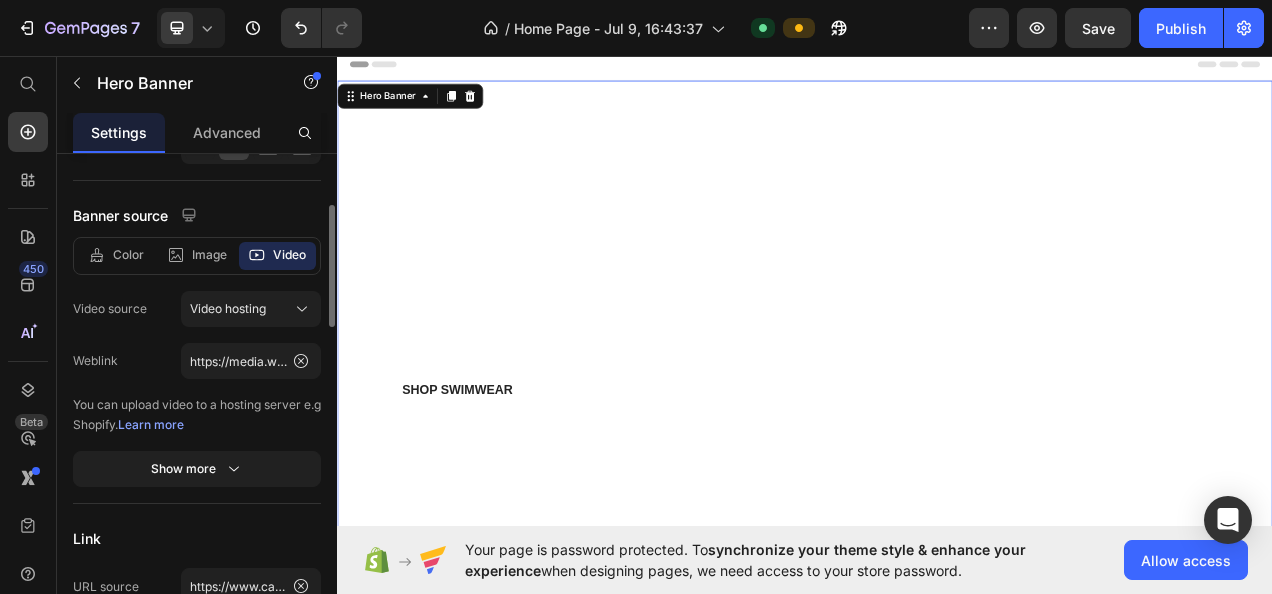 scroll, scrollTop: 174, scrollLeft: 0, axis: vertical 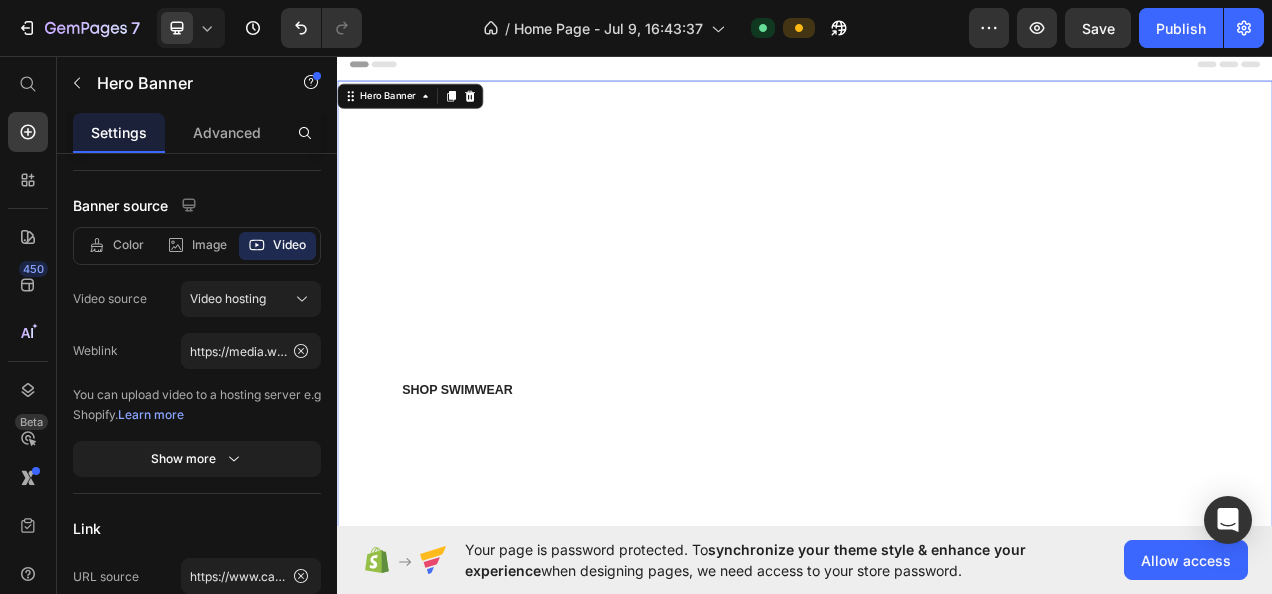 click on "Learn more" 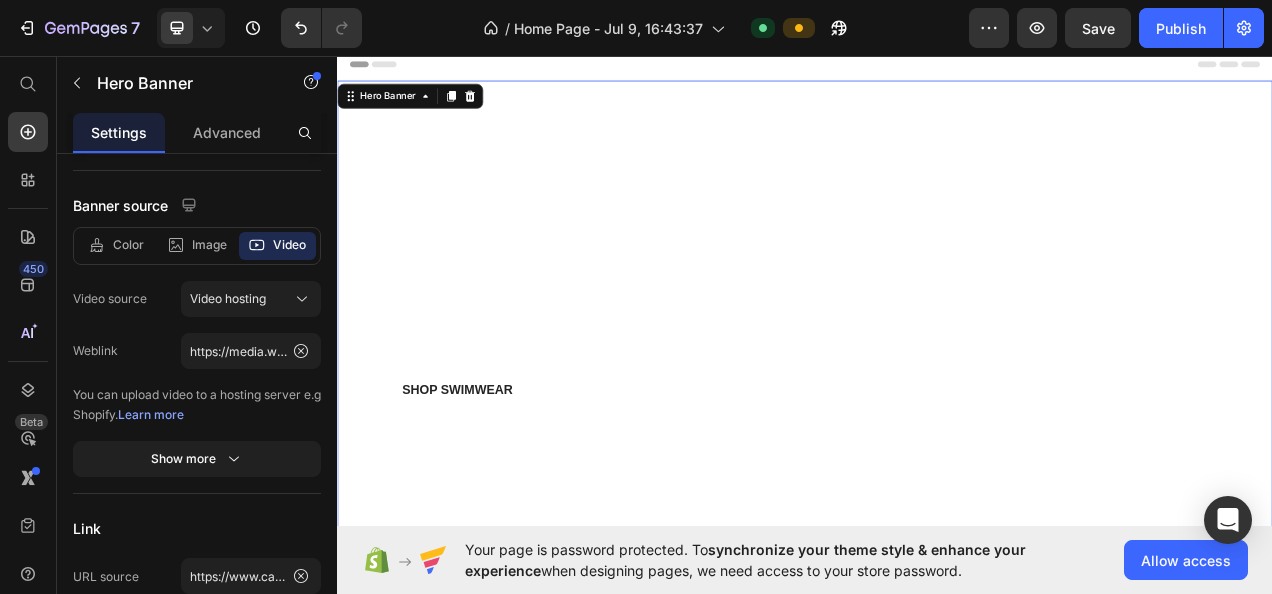 click 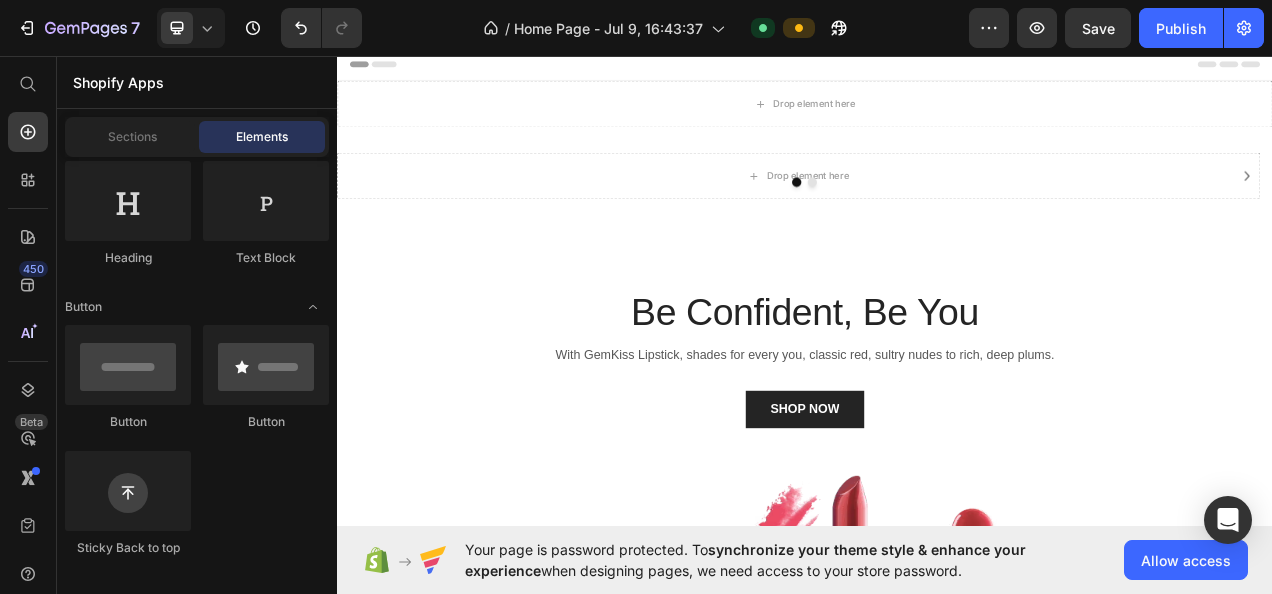 click on "7" 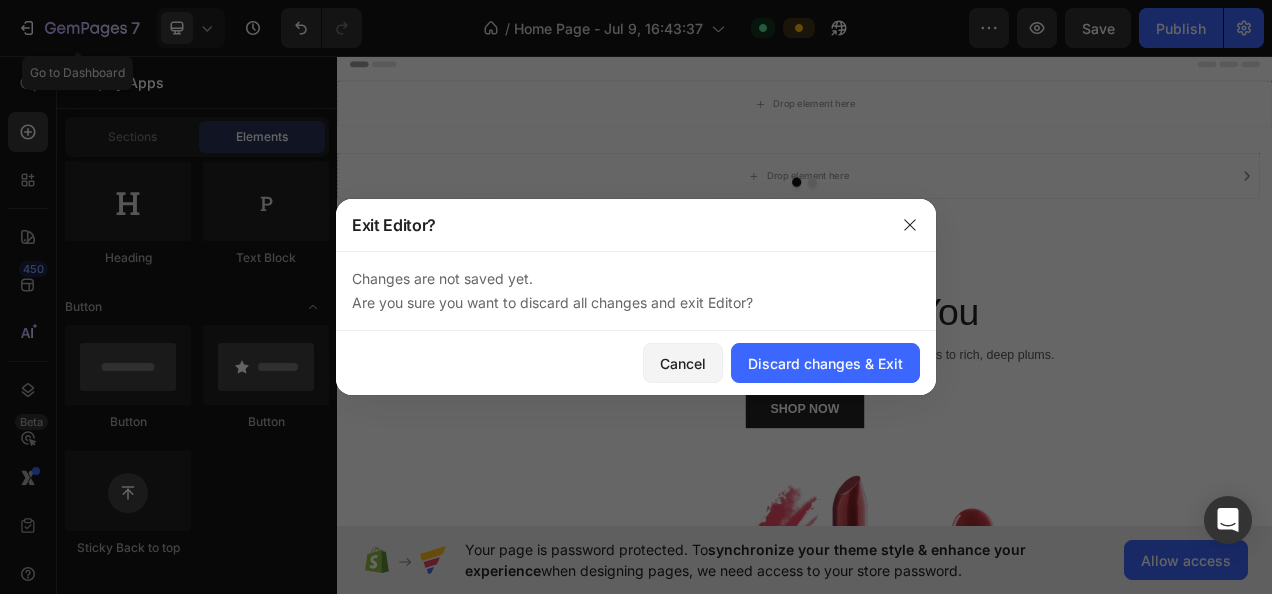 click on "Discard changes & Exit" 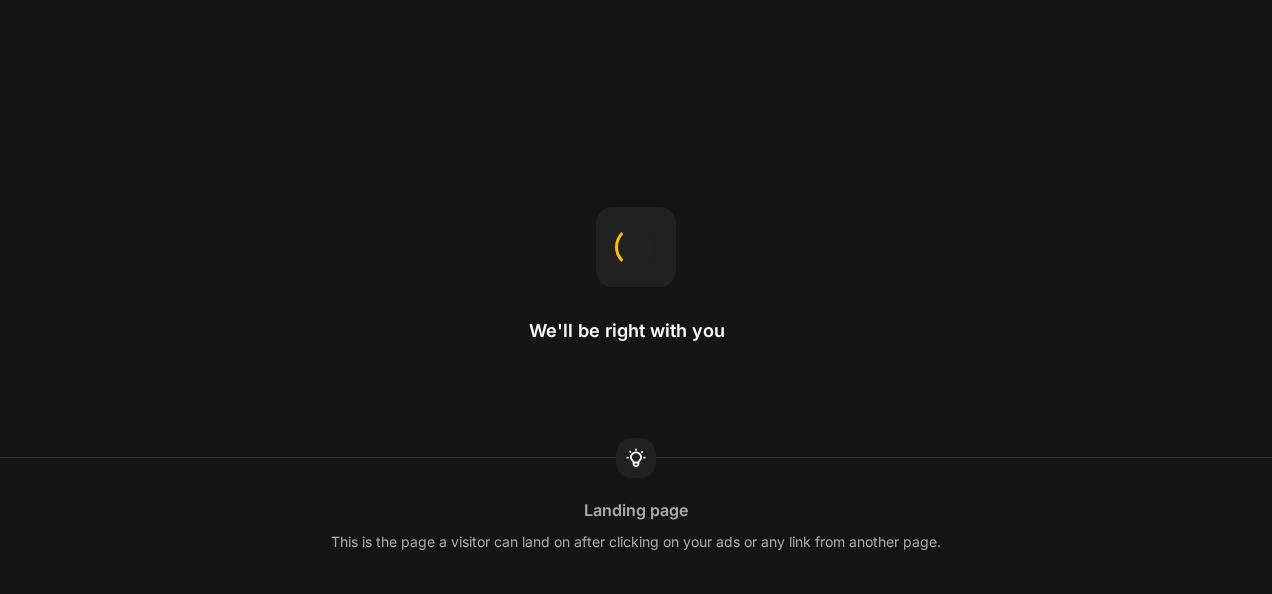 scroll, scrollTop: 0, scrollLeft: 0, axis: both 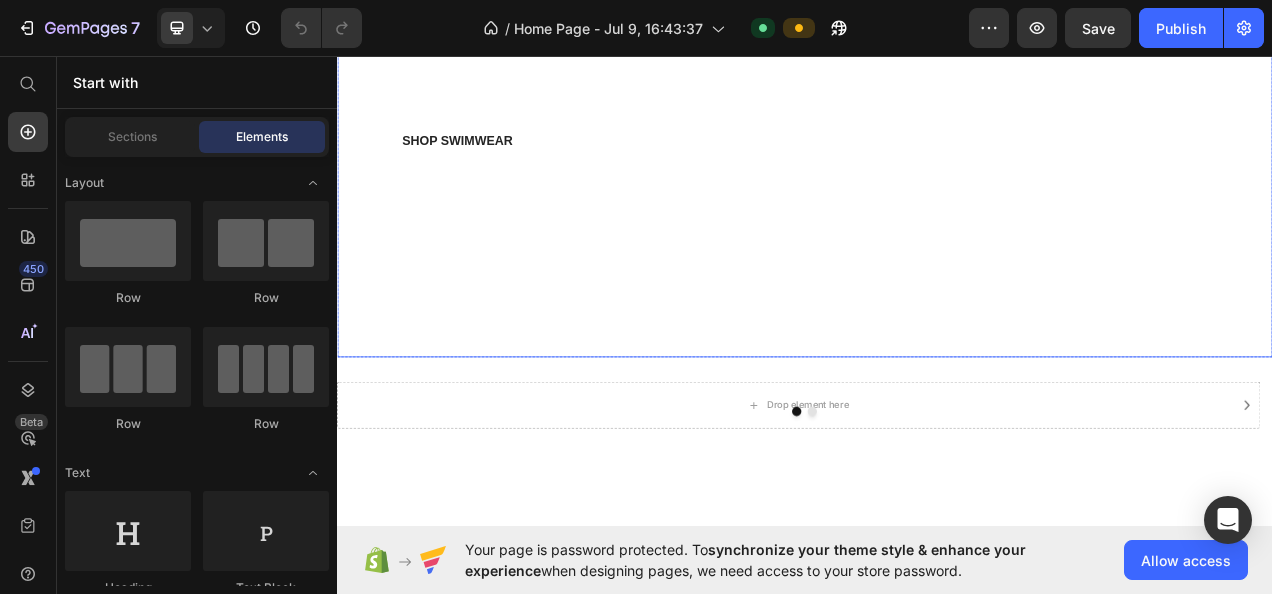 click on "Icon Icon Icon Icon Icon Icon List (2000+) REVIEWS Text Block Row Made just for you Heading We are firm believers that comfort equals confidence. Text Block Shop Swimwear Button" at bounding box center (937, 106) 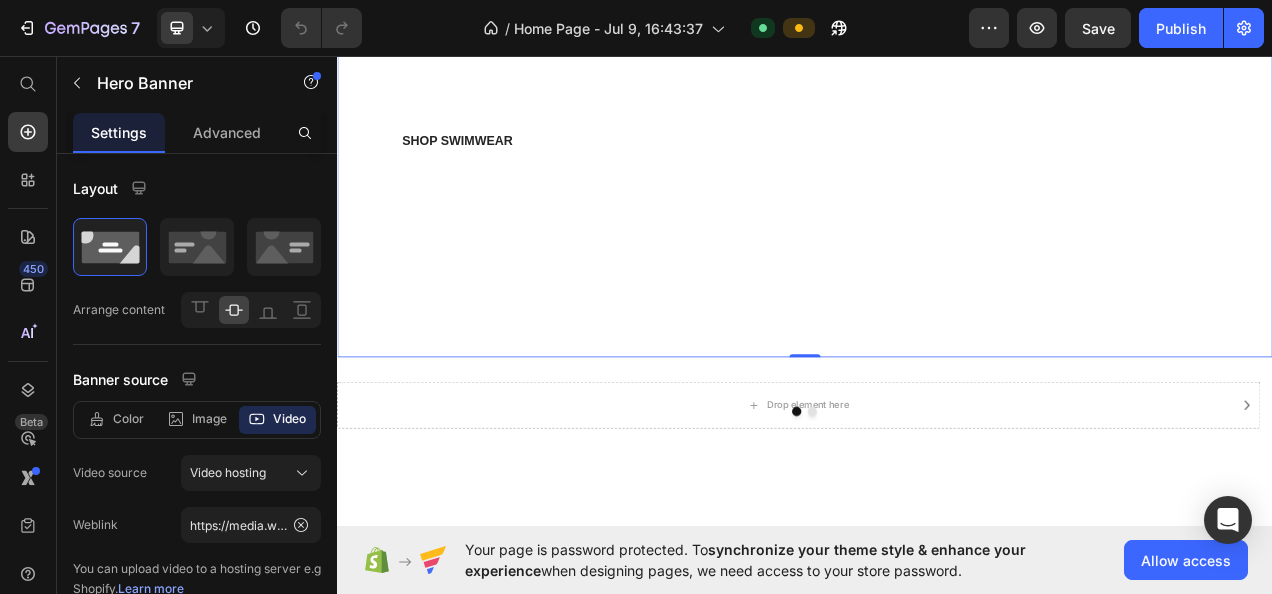 click 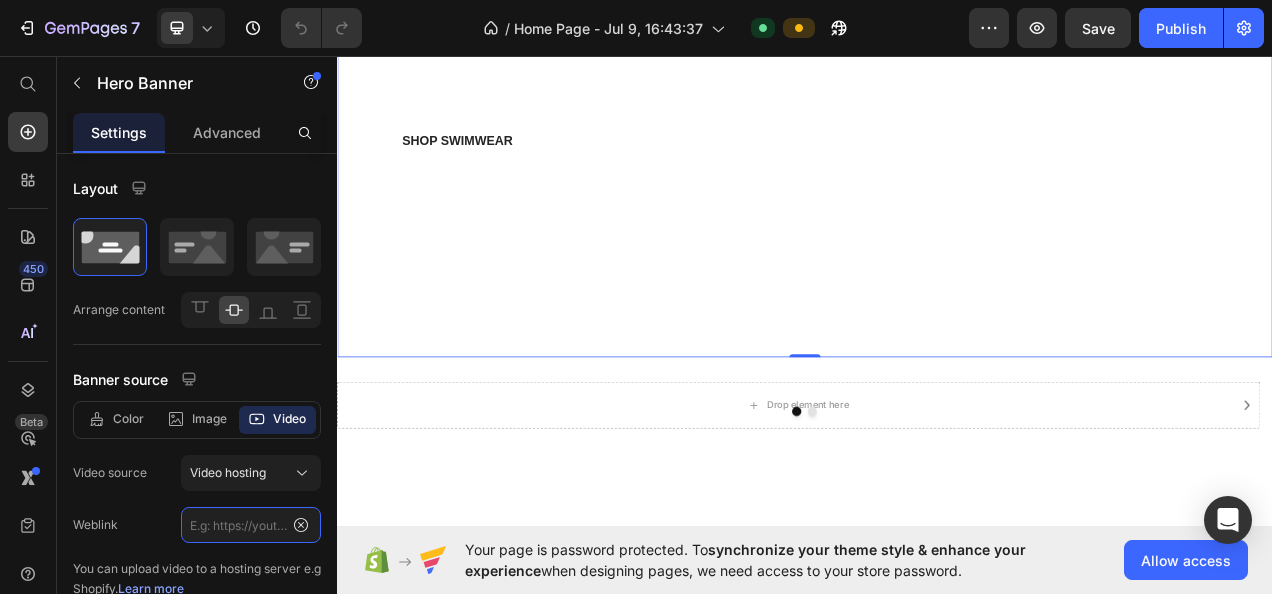 scroll, scrollTop: 0, scrollLeft: 0, axis: both 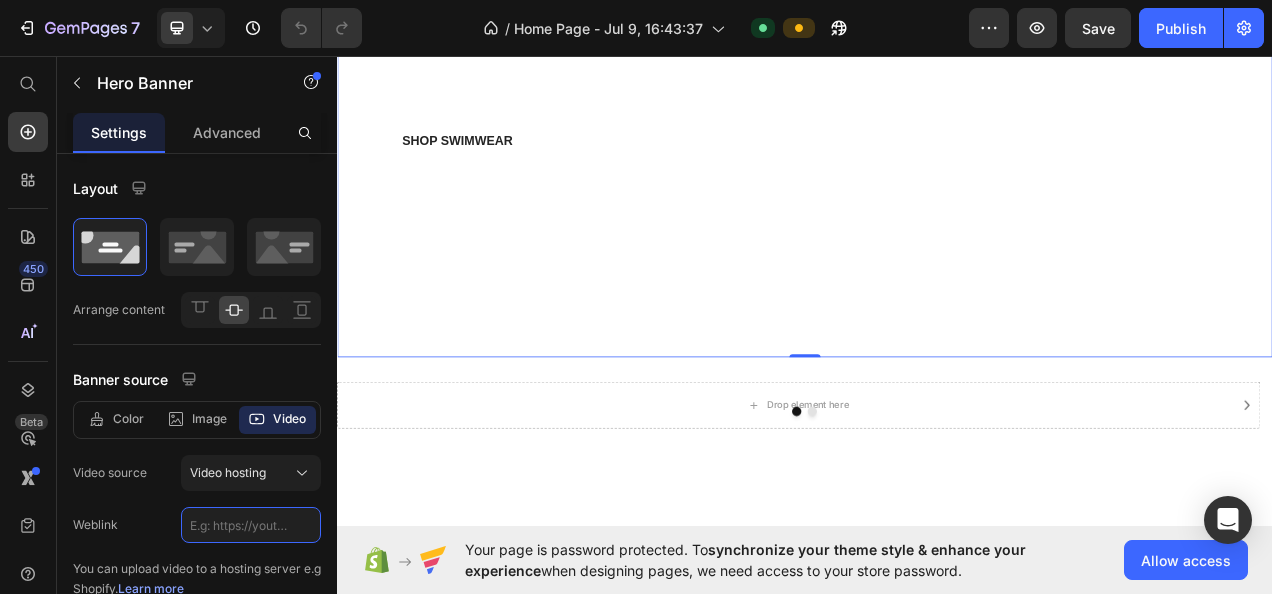 paste on "https://cdn.shopify.com/videos/c/o/v/41d9744a5b334bfeba151b26232459e8.mp4" 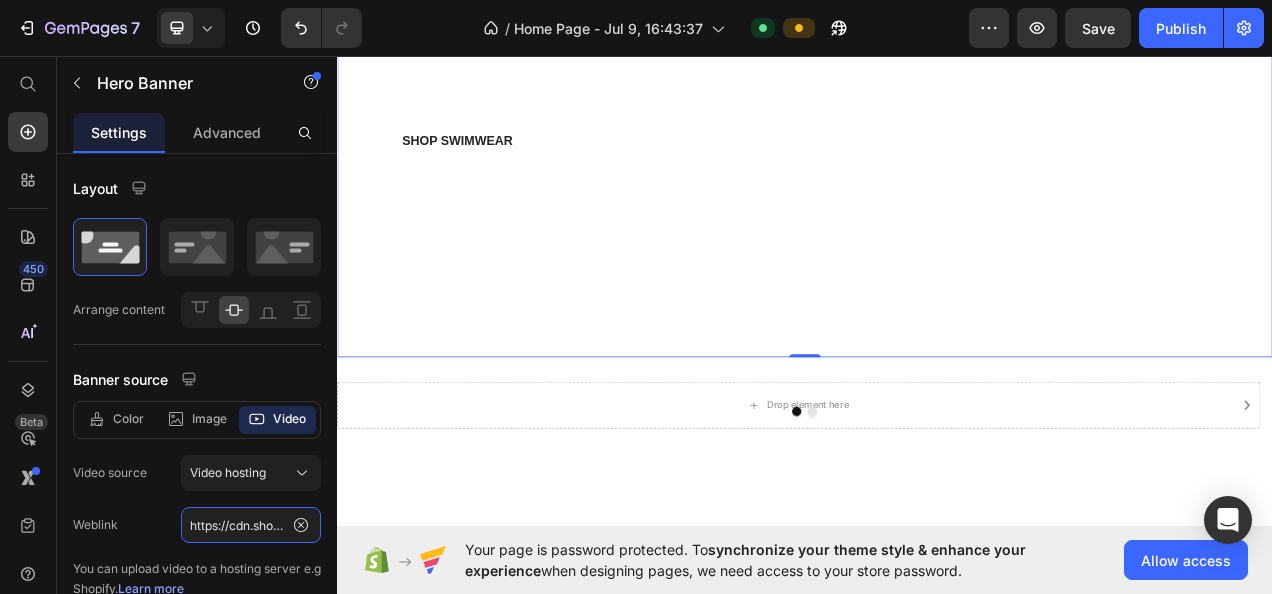 scroll, scrollTop: 0, scrollLeft: 366, axis: horizontal 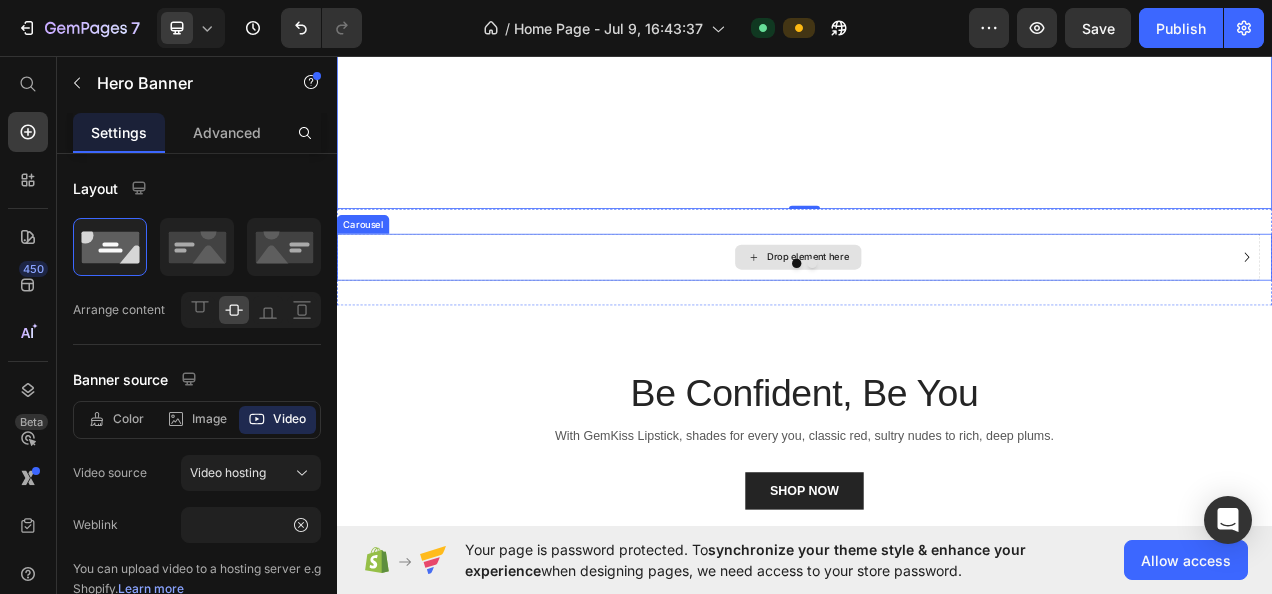 click on "Drop element here" at bounding box center (929, 316) 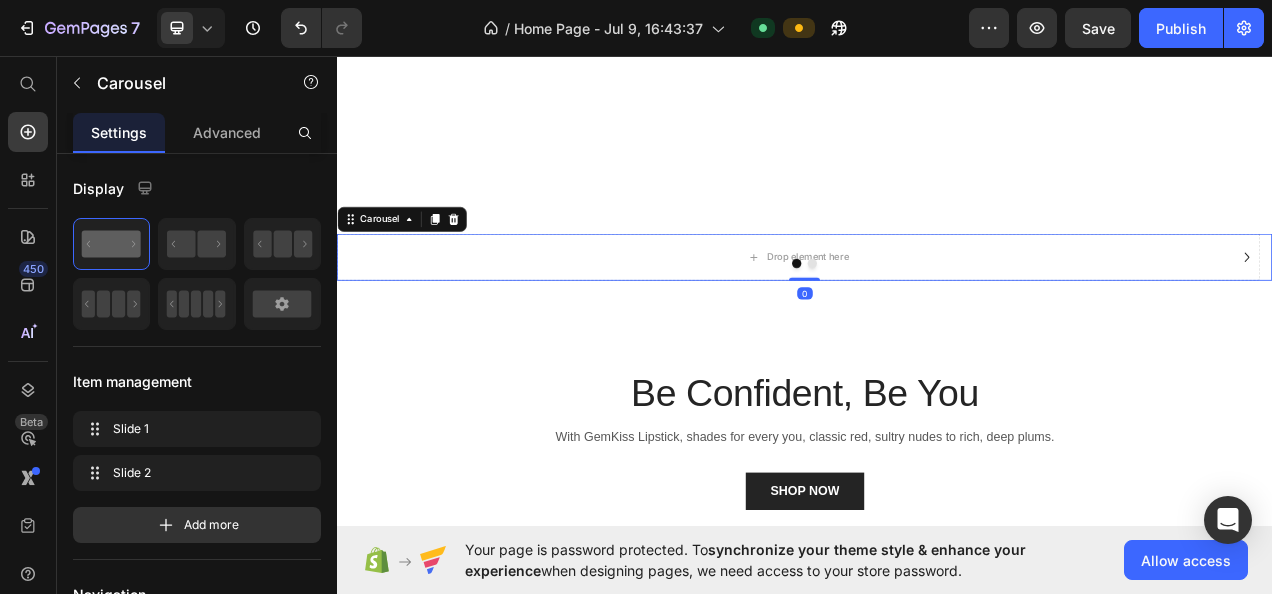 click 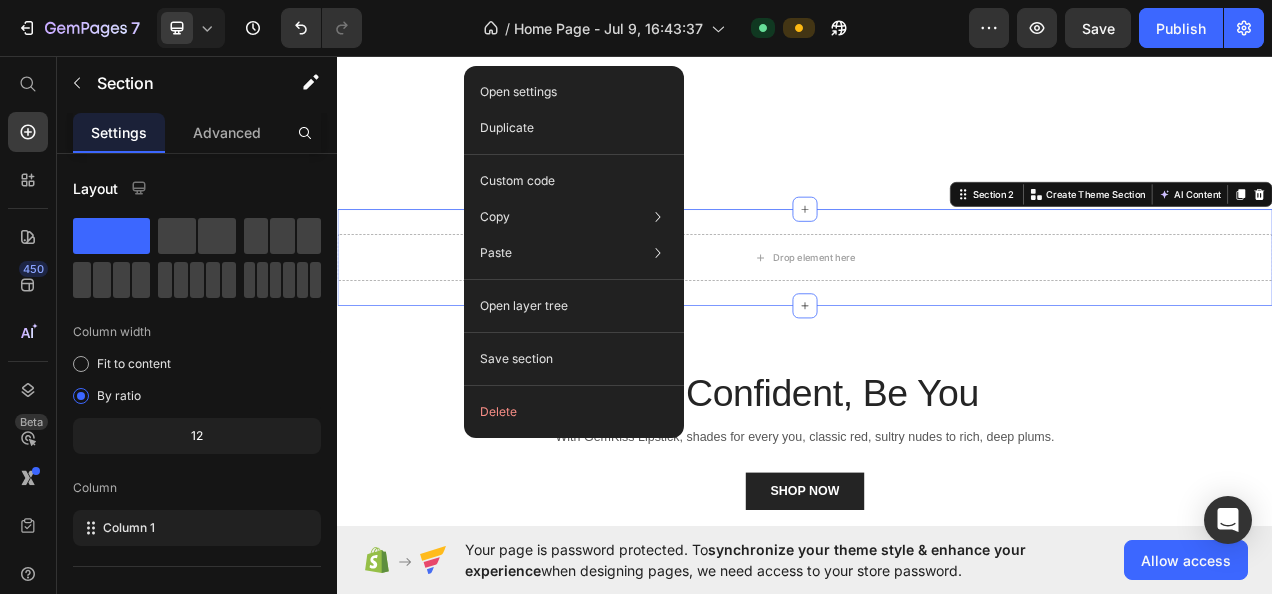 click on "Delete" 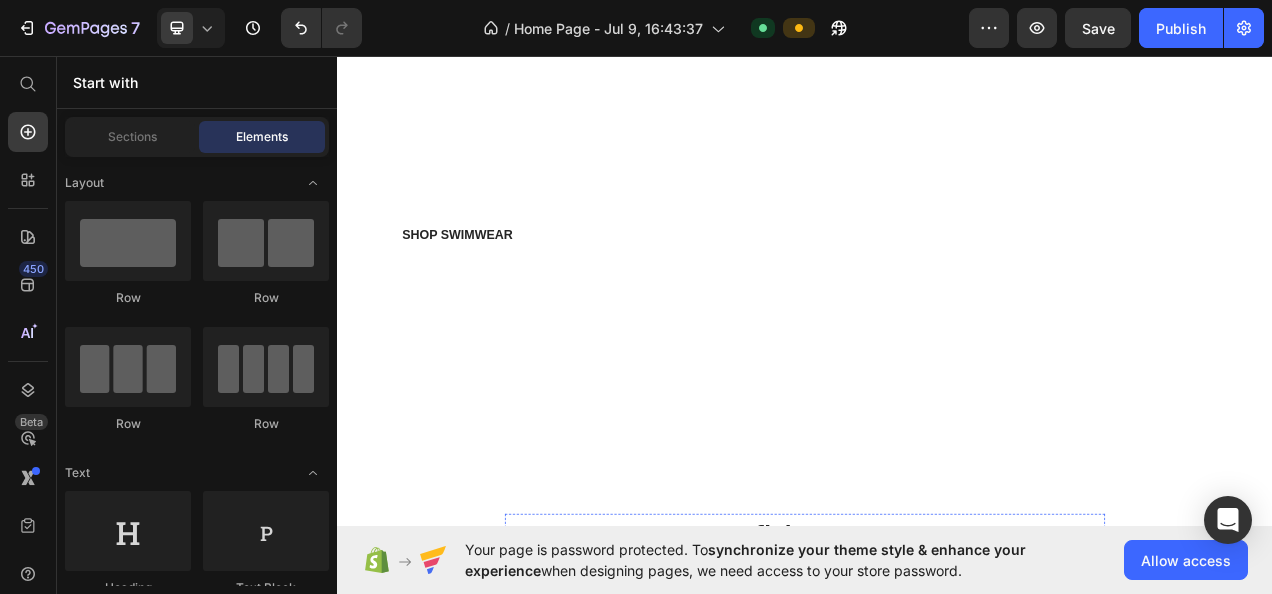 scroll, scrollTop: 305, scrollLeft: 0, axis: vertical 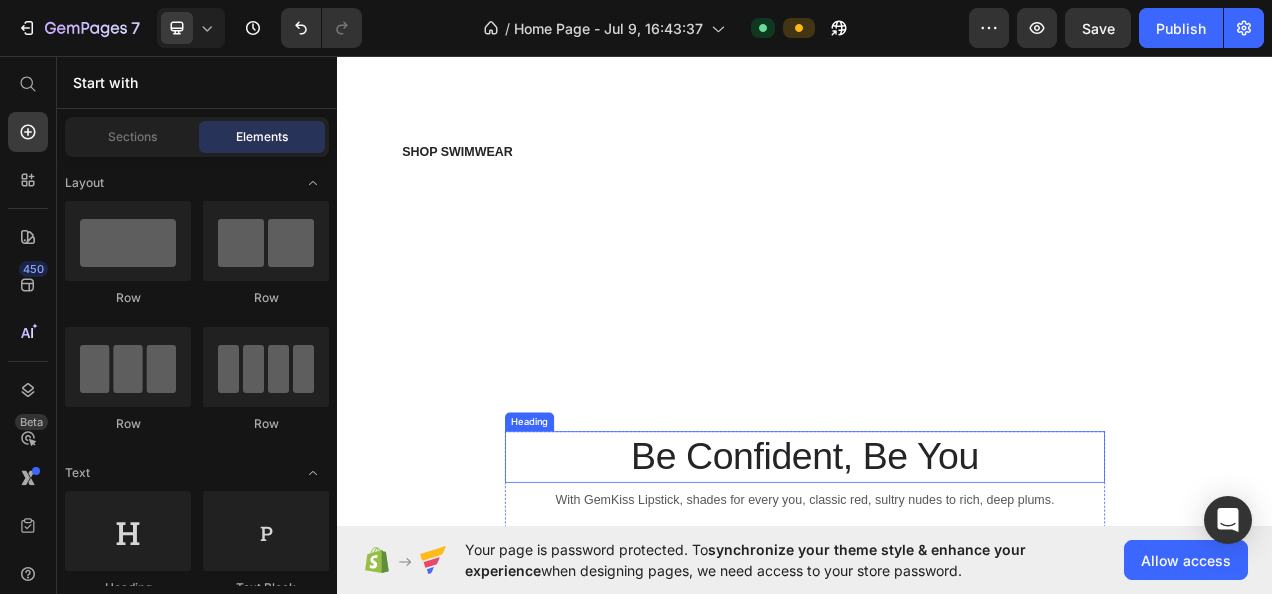 click on "Be Confident, Be You" at bounding box center (937, 572) 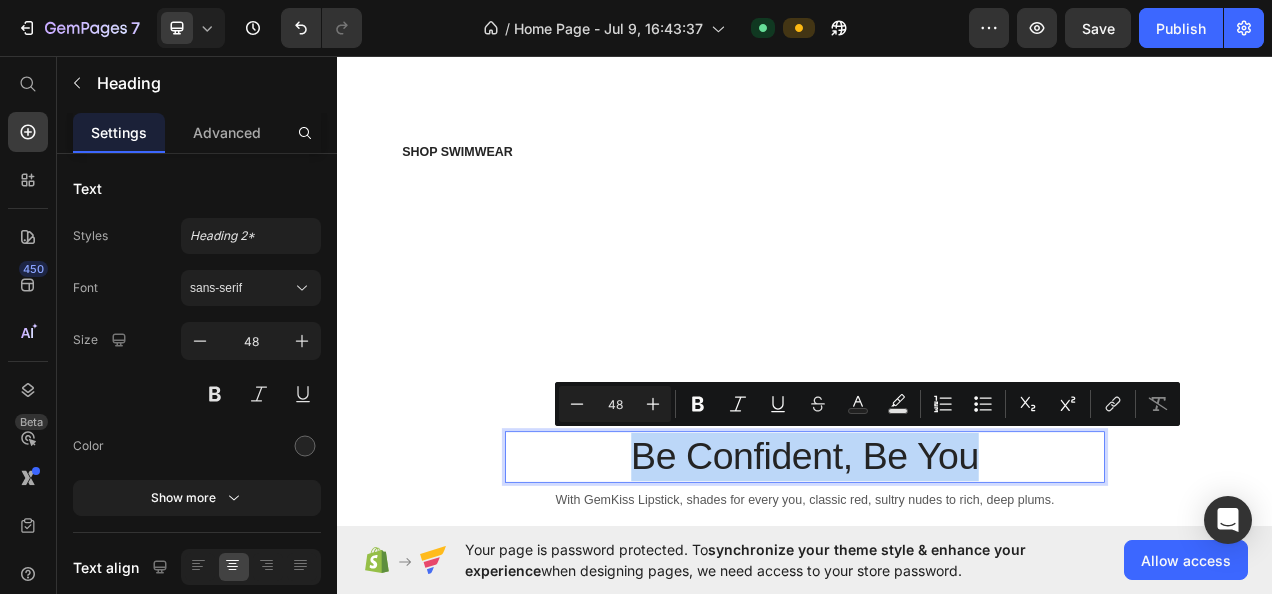 copy on "Be Confident, Be You" 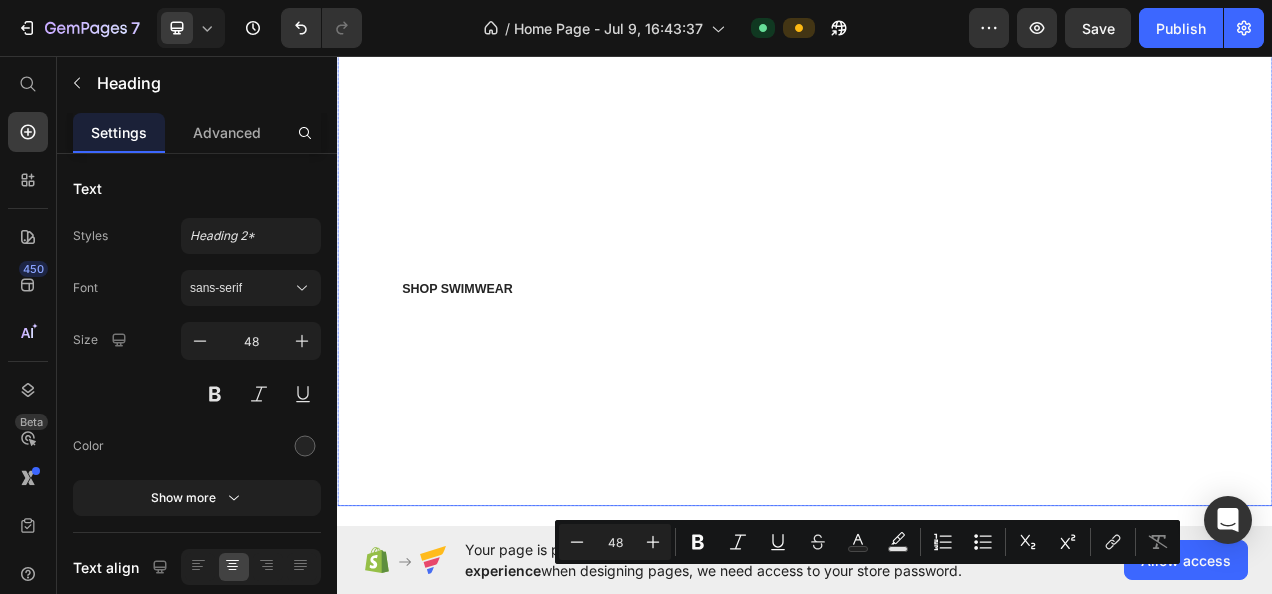 scroll, scrollTop: 128, scrollLeft: 0, axis: vertical 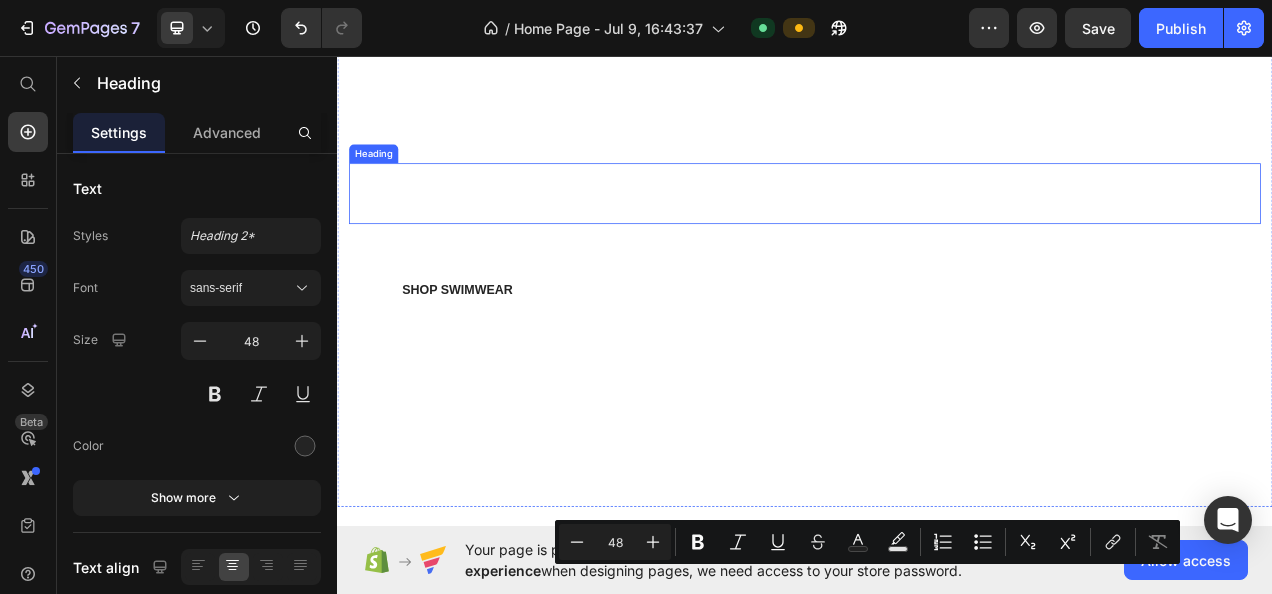 click on "Made just for you" at bounding box center [590, 234] 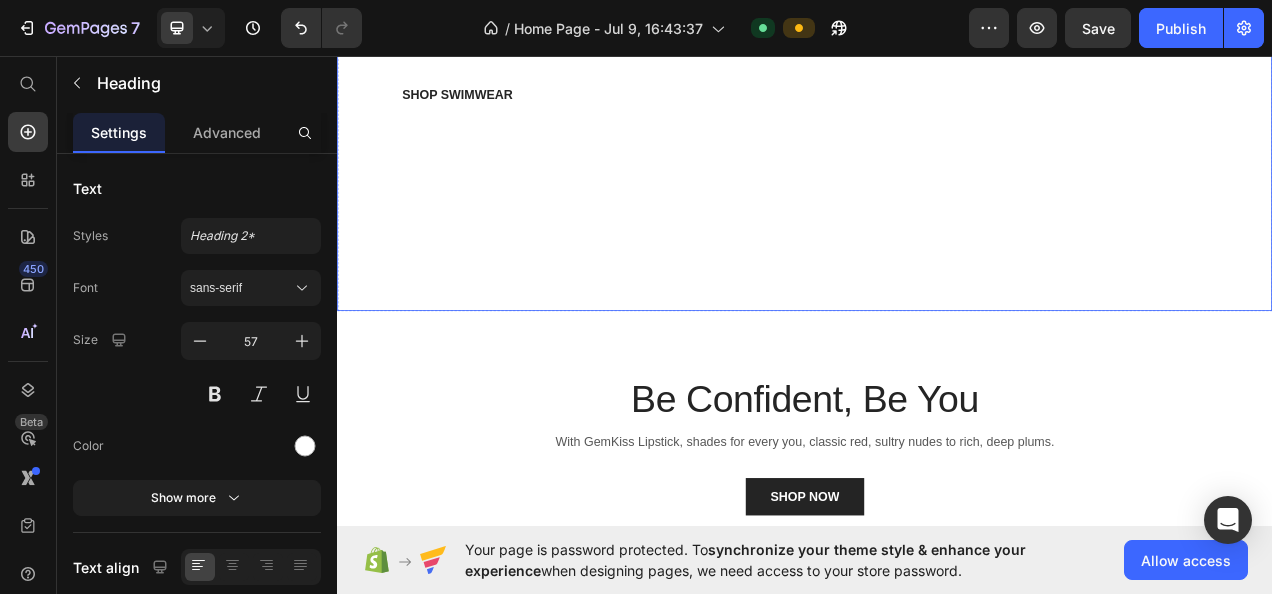 scroll, scrollTop: 378, scrollLeft: 0, axis: vertical 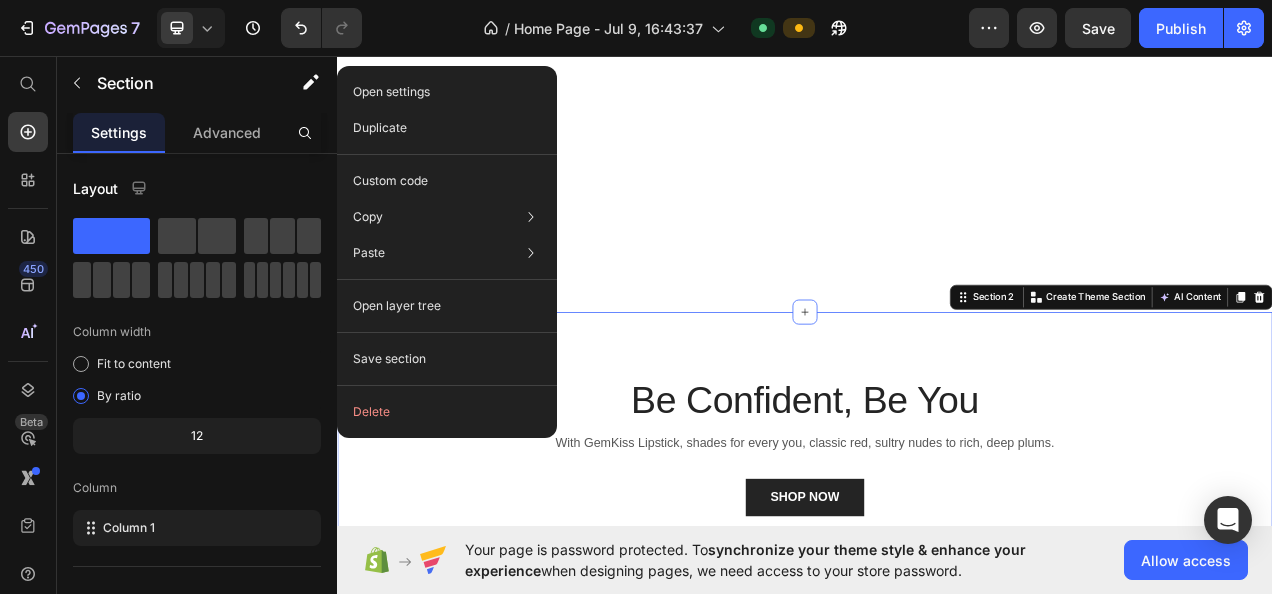 click on "Delete" 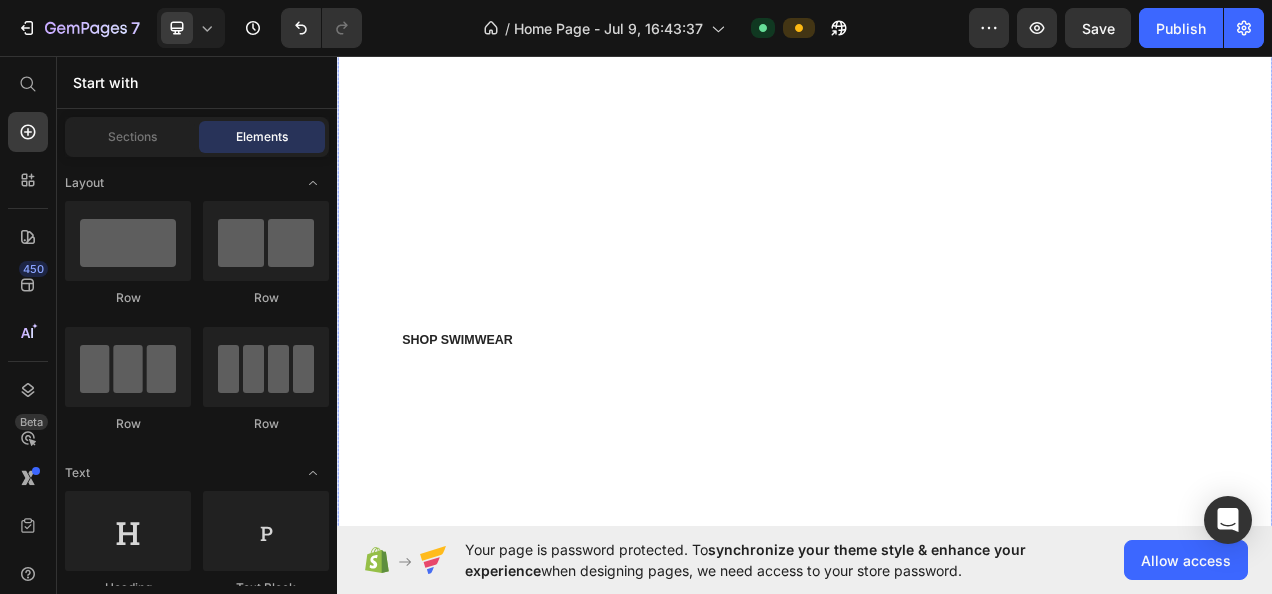 scroll, scrollTop: 0, scrollLeft: 0, axis: both 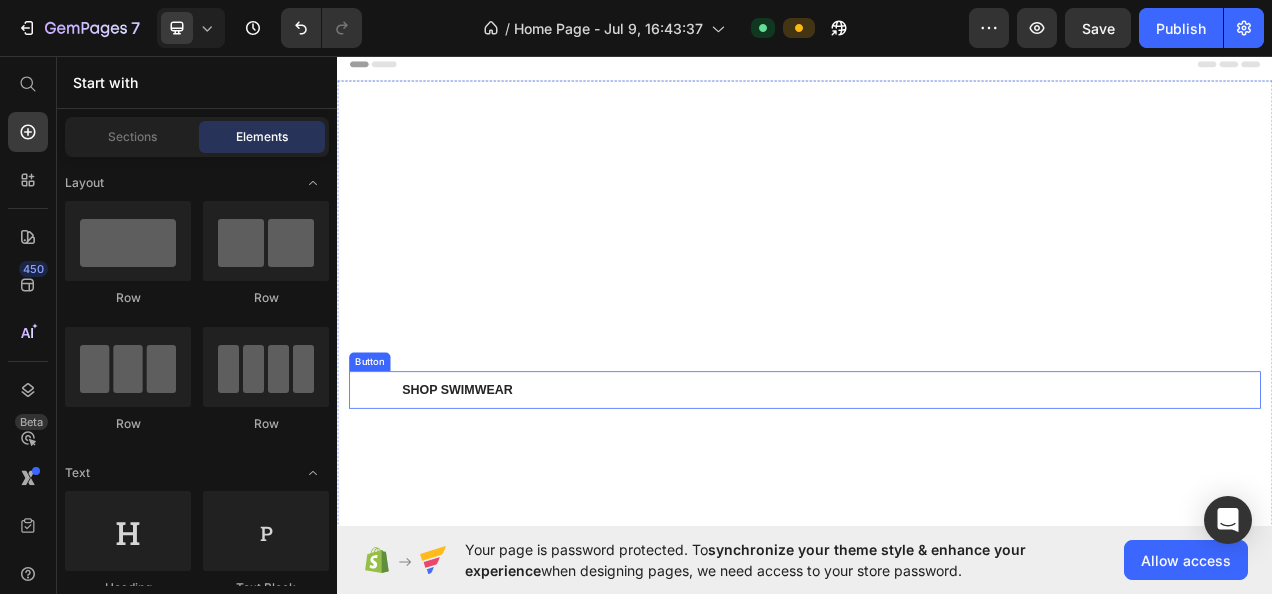 click on "Shop Swimwear" at bounding box center (491, 486) 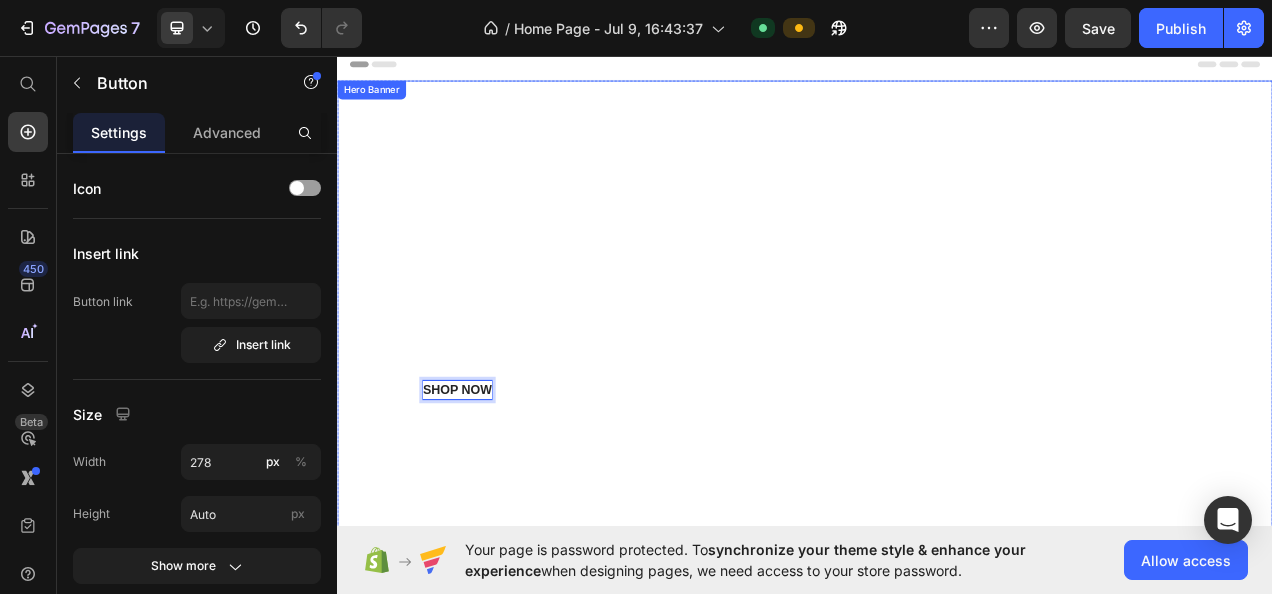 click at bounding box center [937, 426] 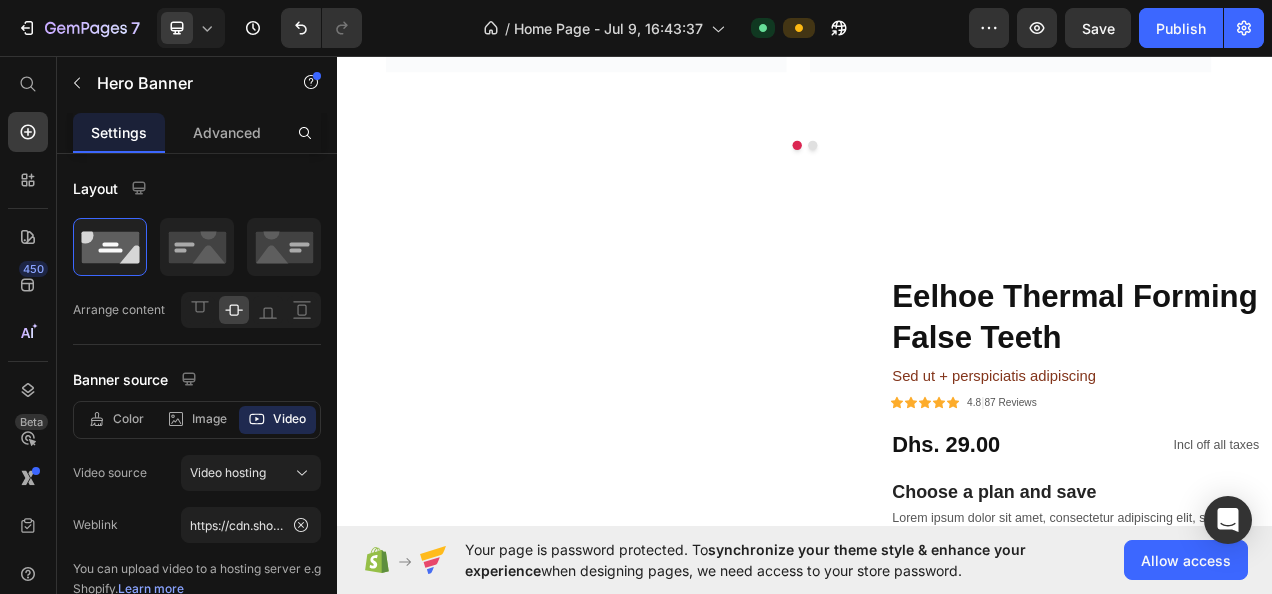 scroll, scrollTop: 3712, scrollLeft: 0, axis: vertical 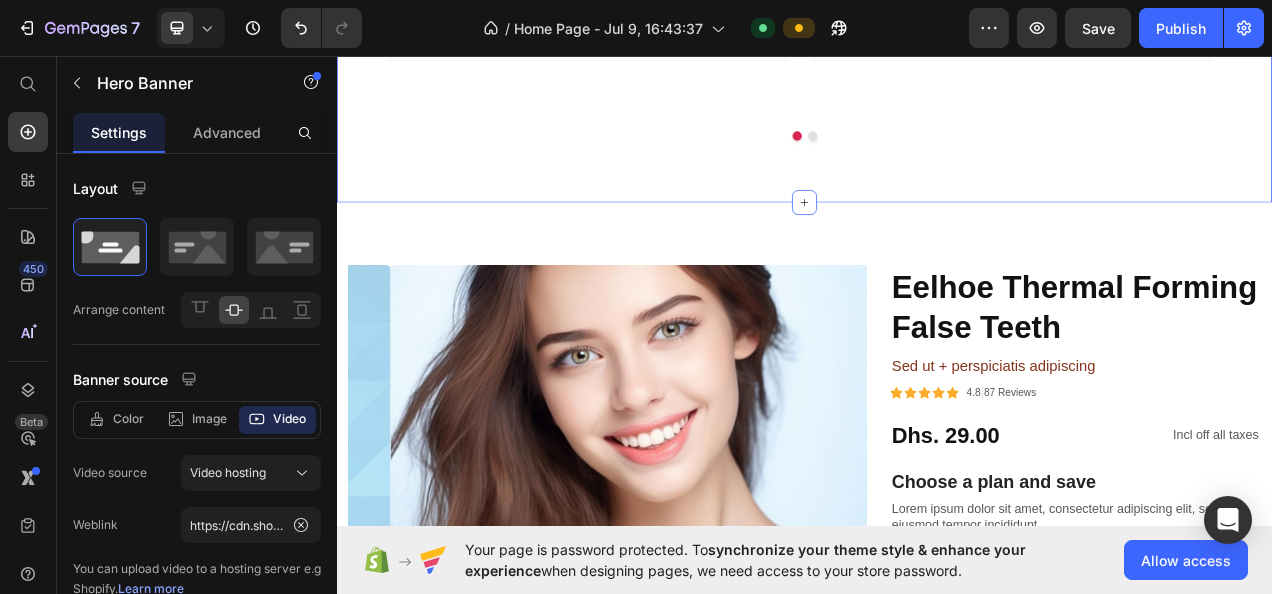 click at bounding box center [937, 246] 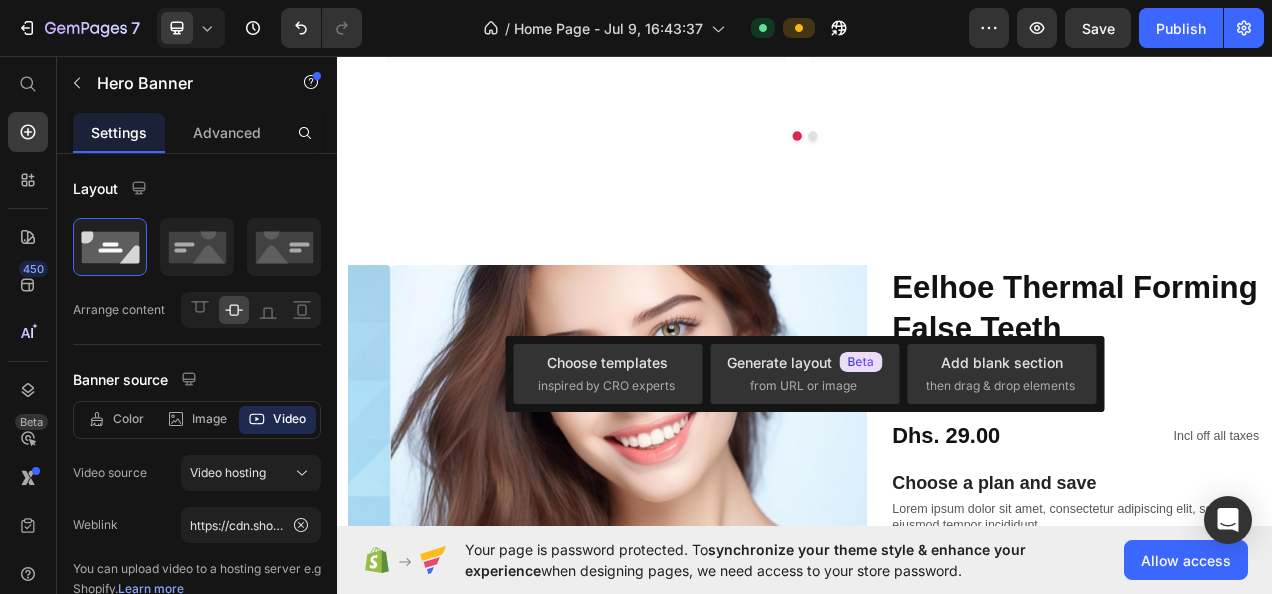click on "then drag & drop elements" at bounding box center [1000, 386] 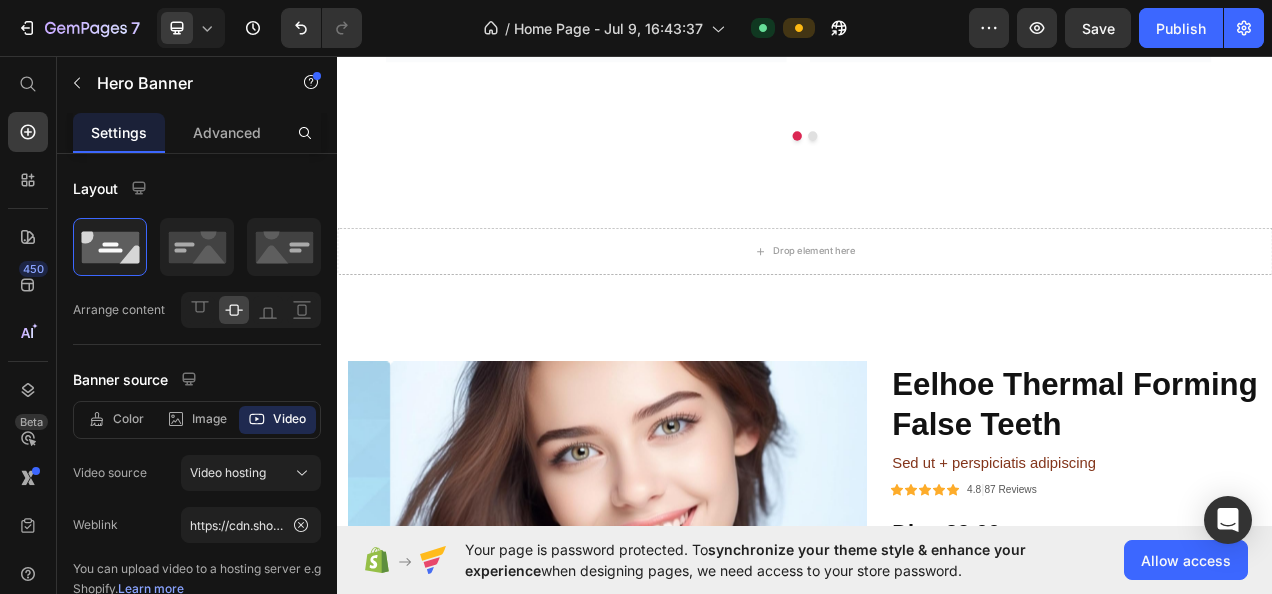click 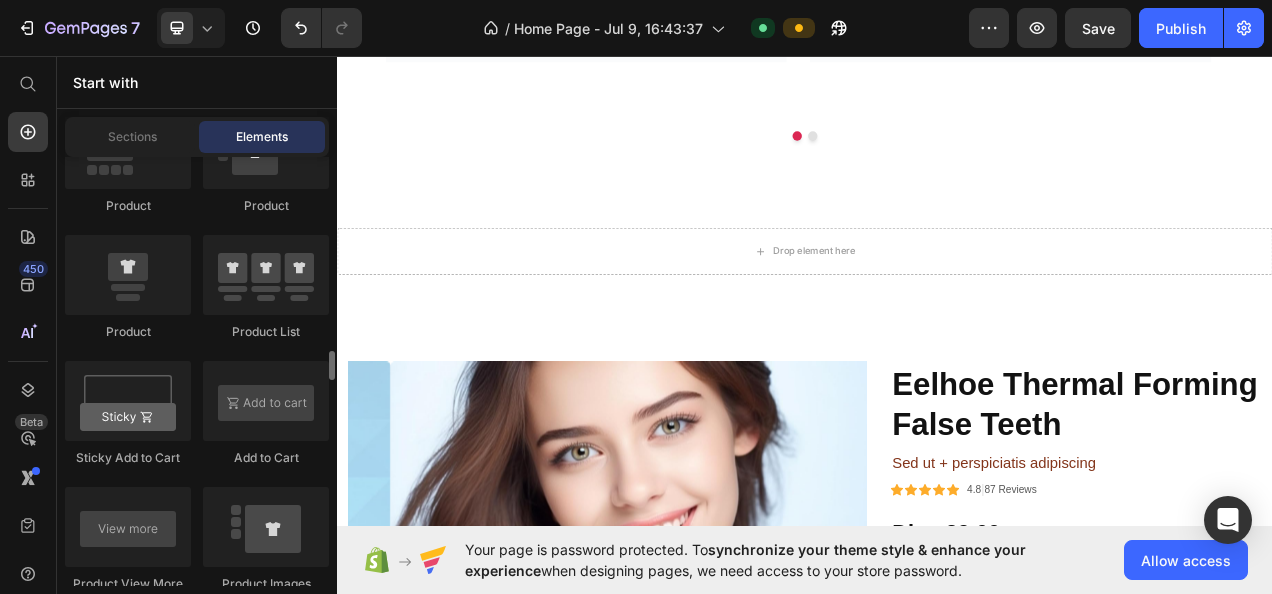 scroll, scrollTop: 2766, scrollLeft: 0, axis: vertical 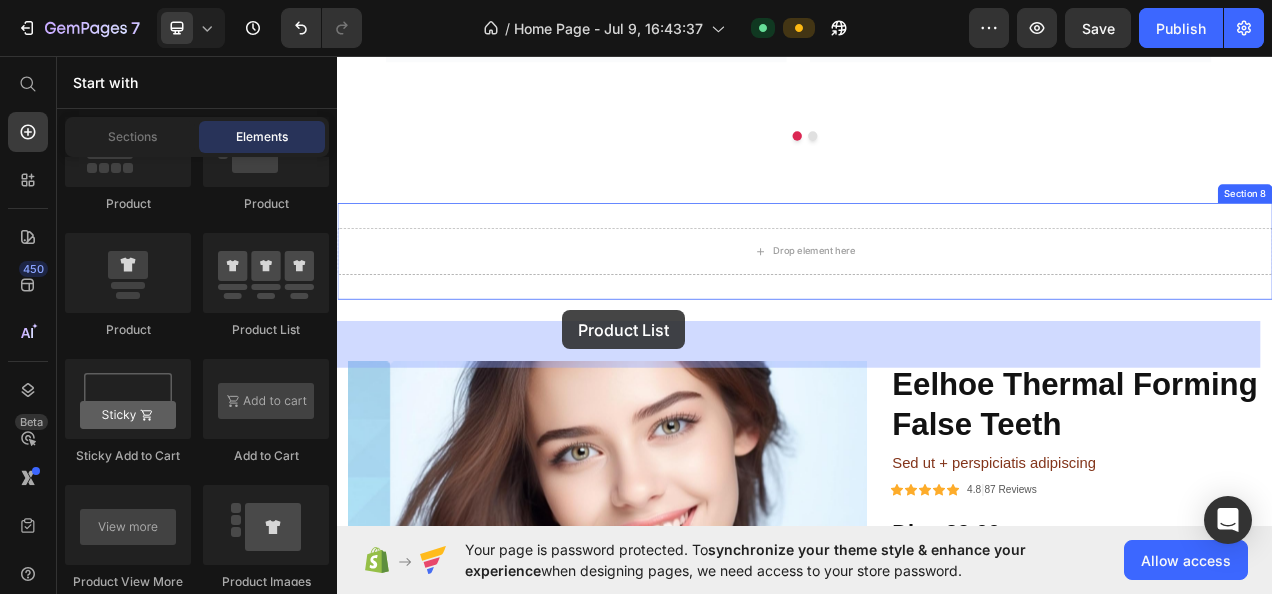 drag, startPoint x: 565, startPoint y: 337, endPoint x: 626, endPoint y: 384, distance: 77.00649 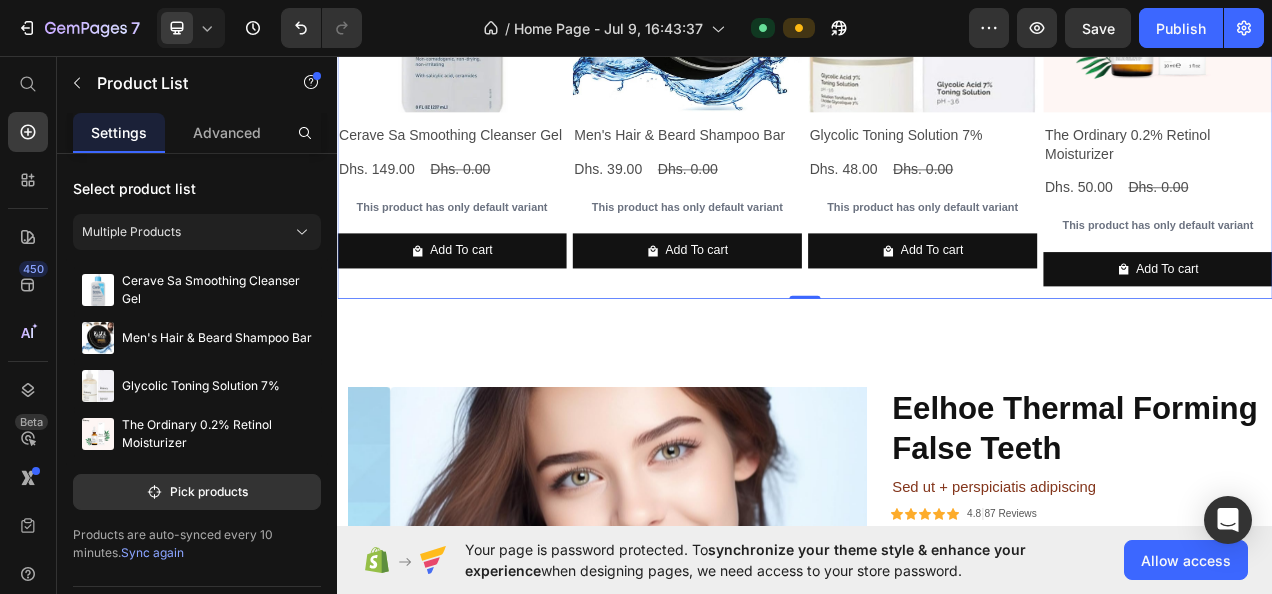 scroll, scrollTop: 4288, scrollLeft: 0, axis: vertical 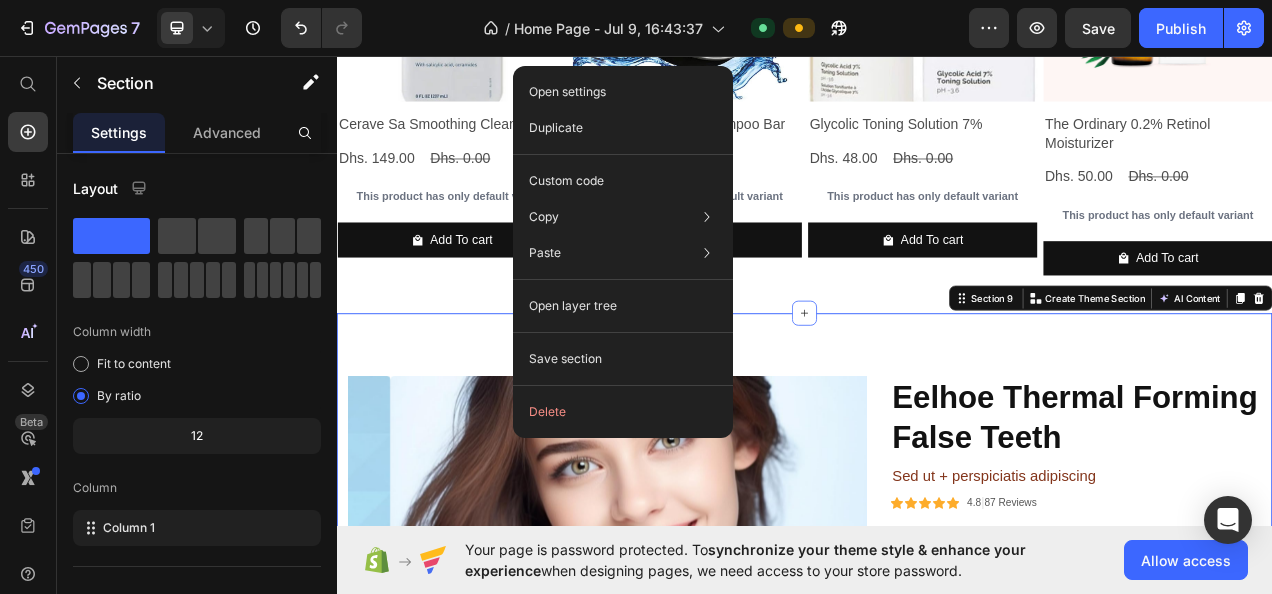click on "Delete" 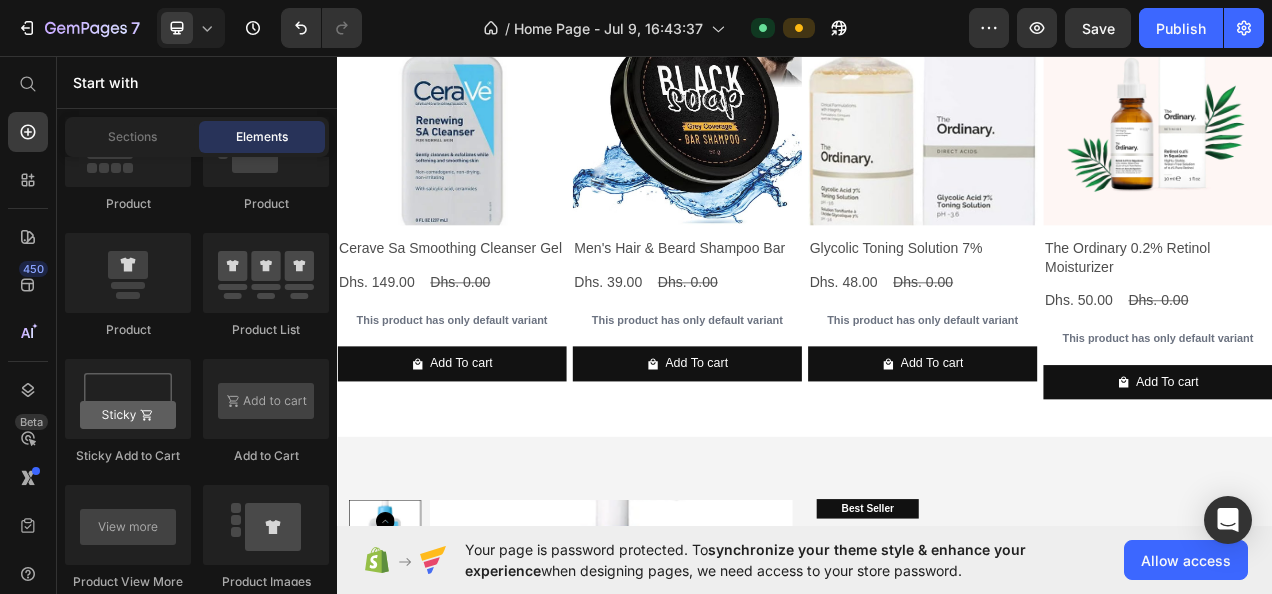 scroll, scrollTop: 4105, scrollLeft: 0, axis: vertical 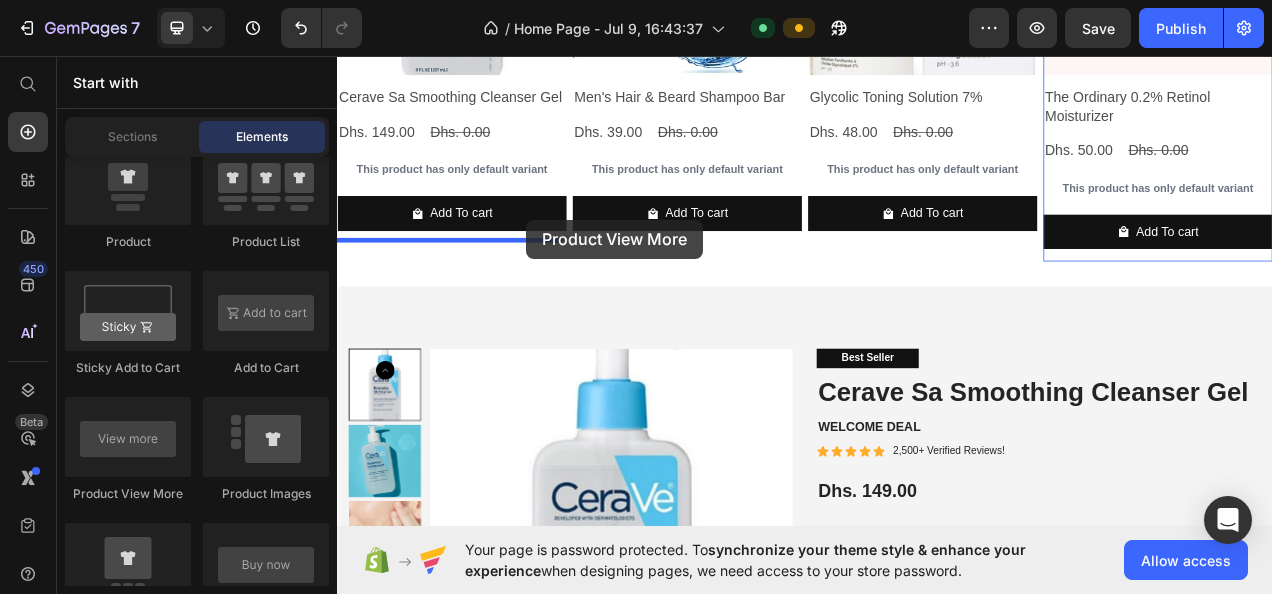 drag, startPoint x: 414, startPoint y: 481, endPoint x: 580, endPoint y: 268, distance: 270.0463 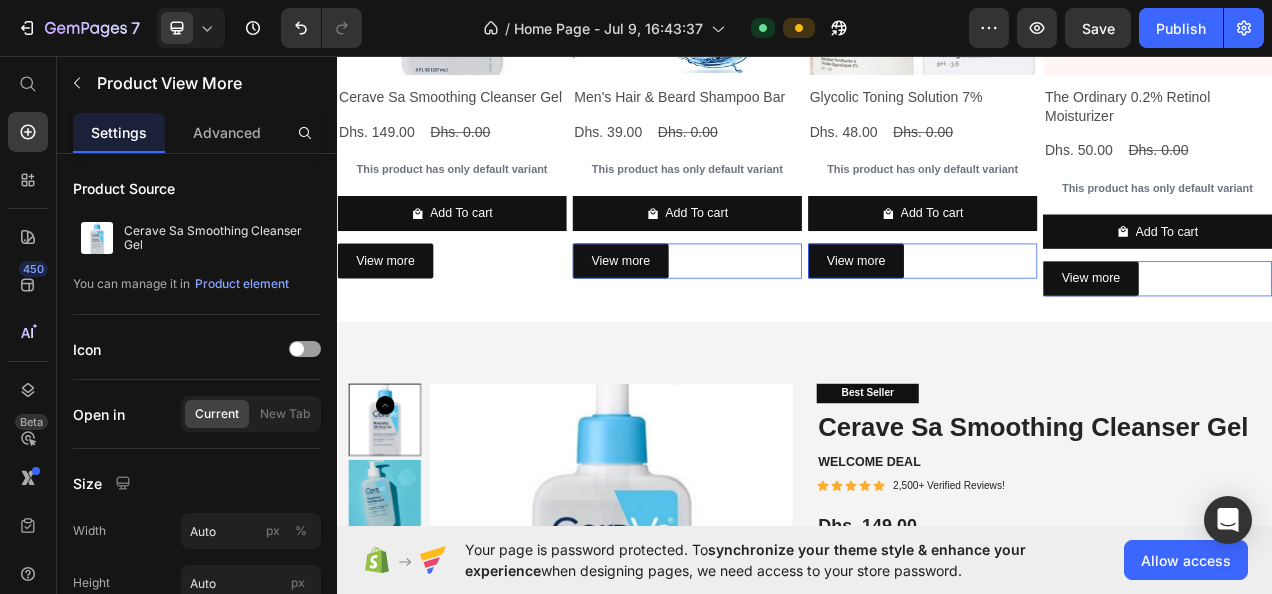 click on "View more" at bounding box center [484, 320] 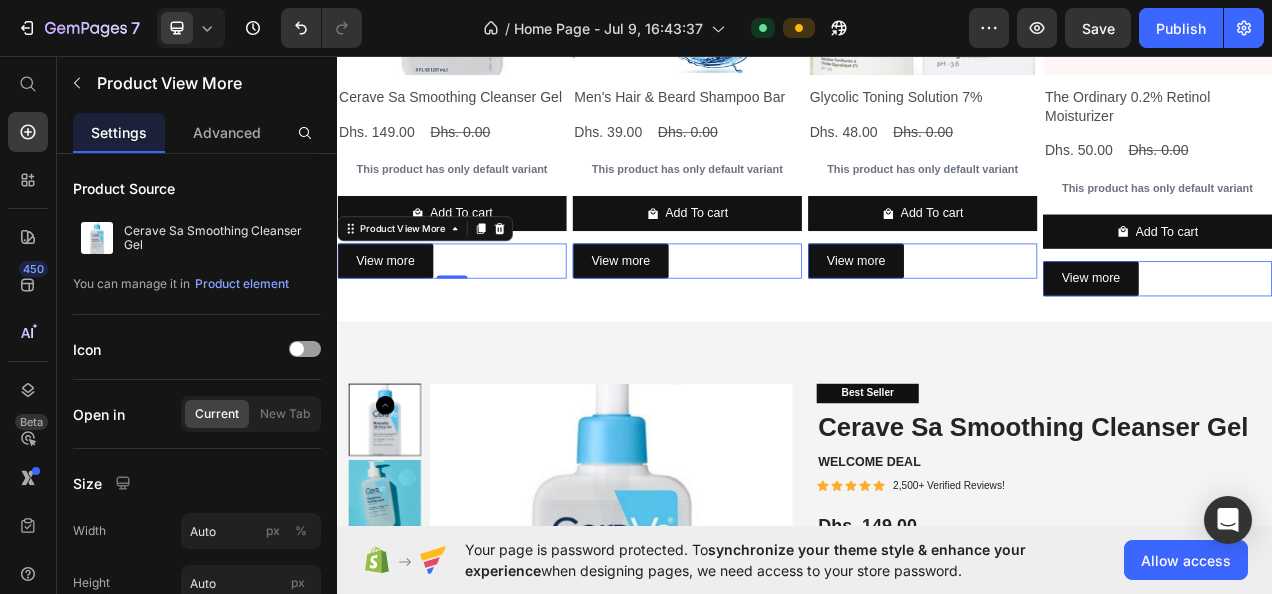 click 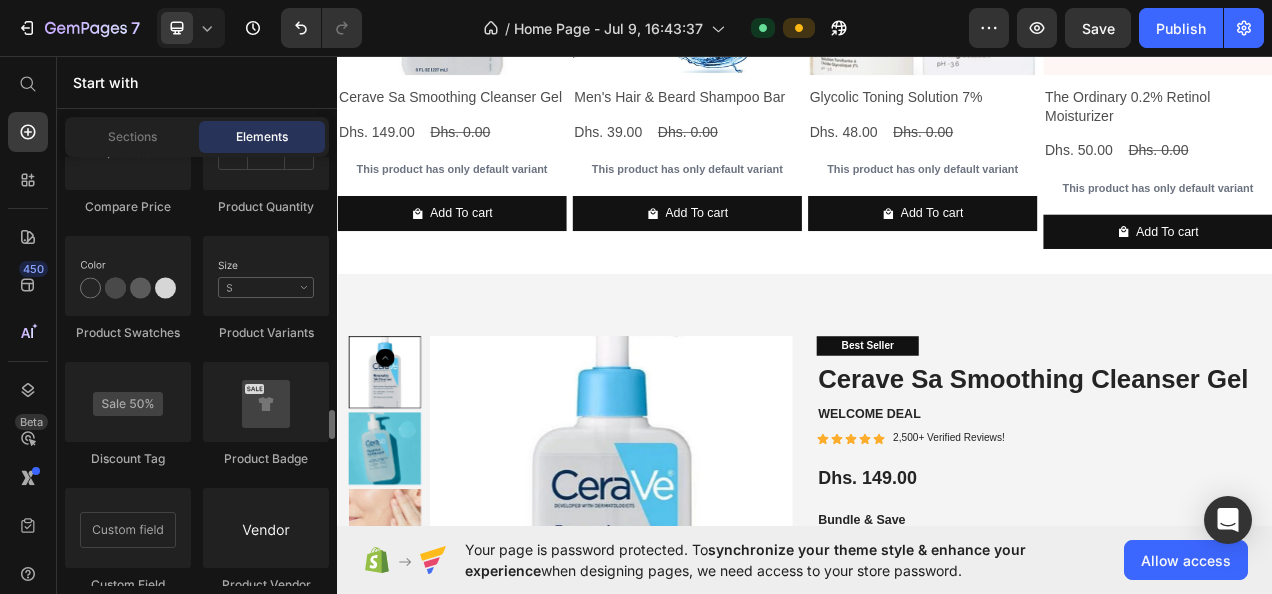 scroll, scrollTop: 3646, scrollLeft: 0, axis: vertical 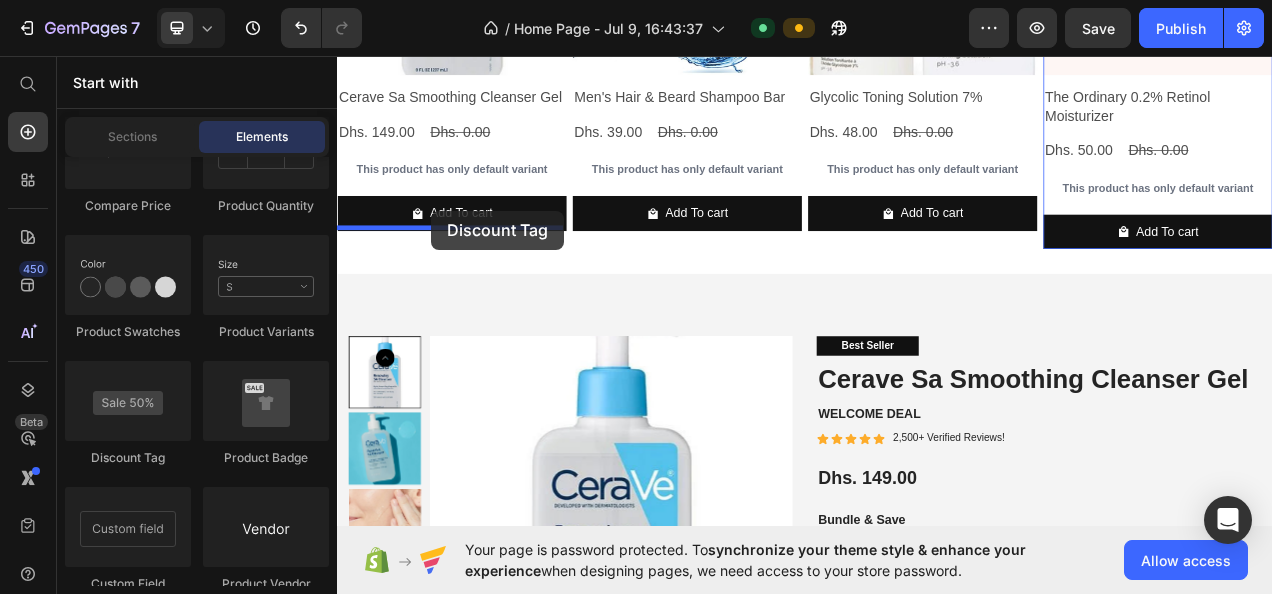 drag, startPoint x: 396, startPoint y: 374, endPoint x: 458, endPoint y: 256, distance: 133.29666 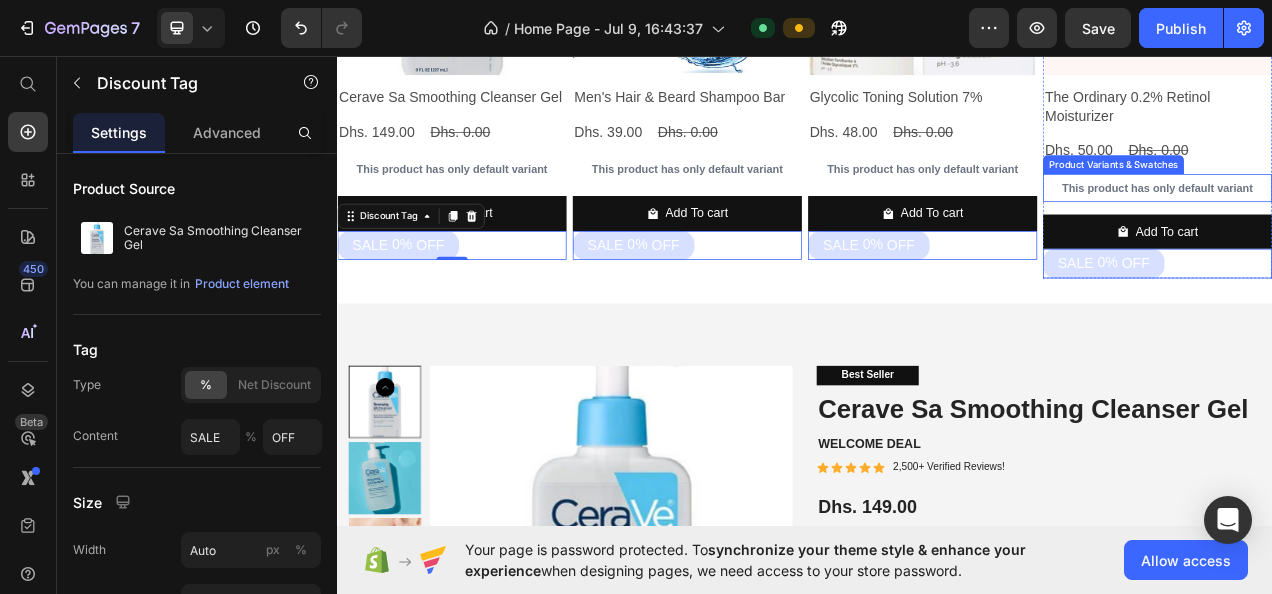 click on "This product has only default variant" at bounding box center (484, 203) 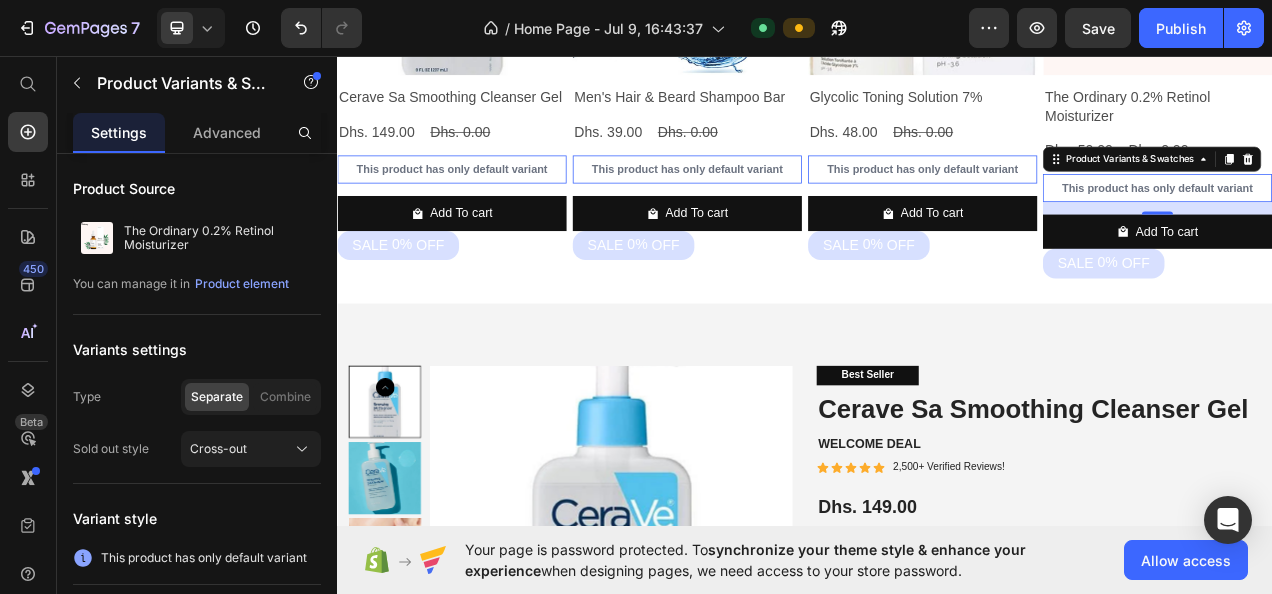 click 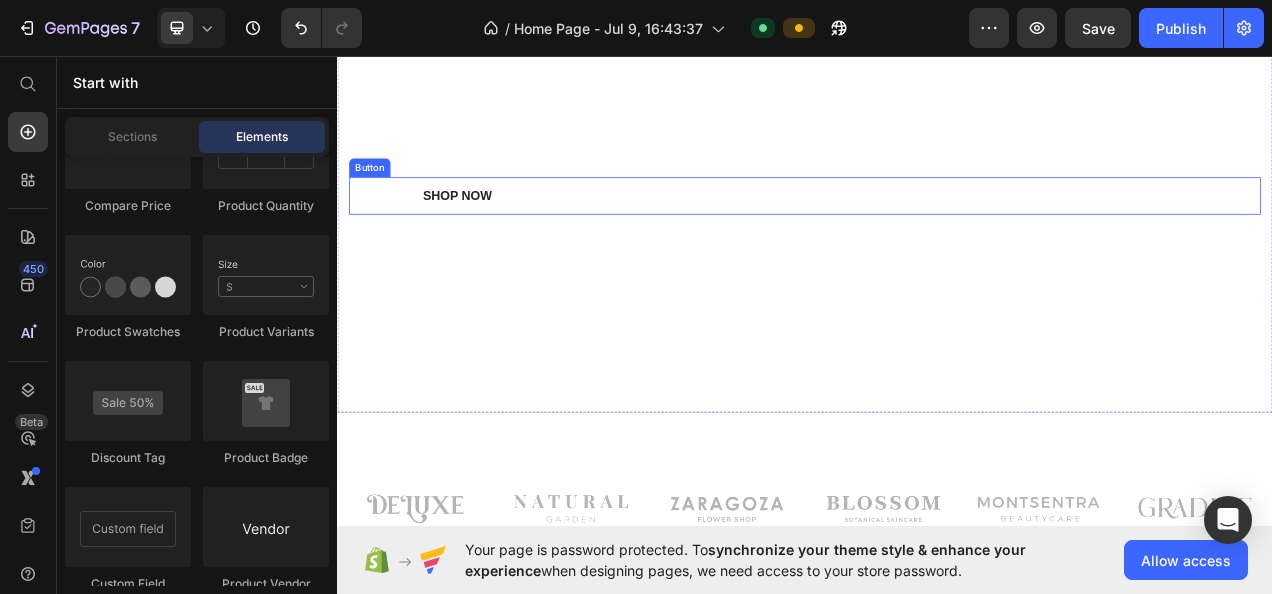 scroll, scrollTop: 260, scrollLeft: 0, axis: vertical 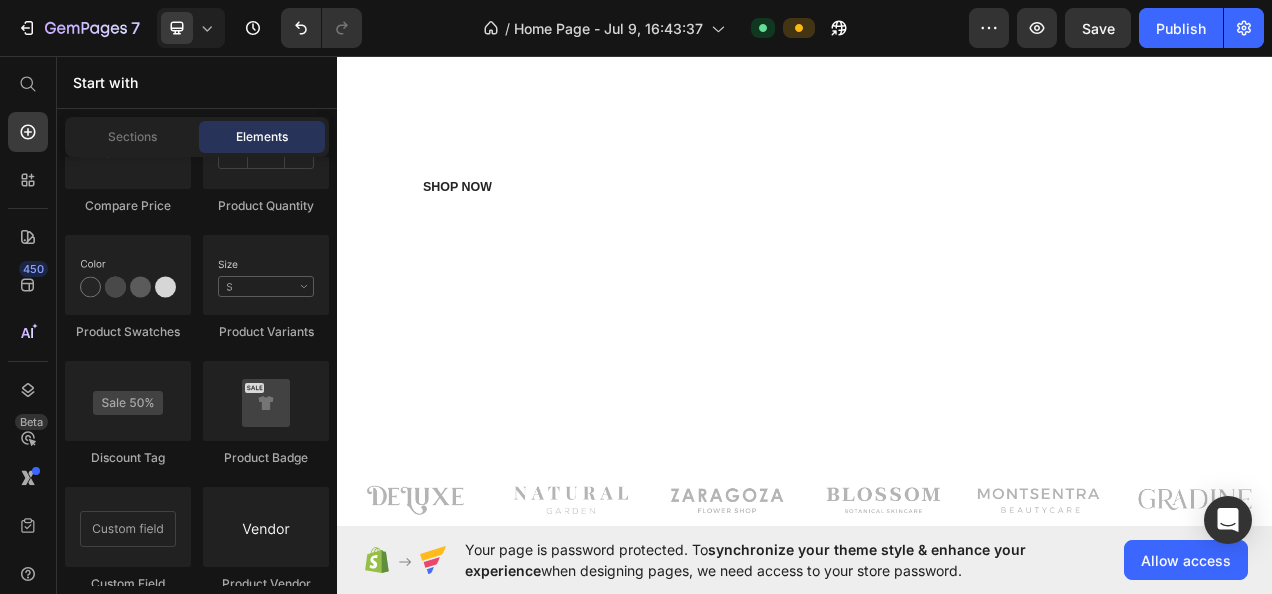 click on "Publish" at bounding box center [1181, 28] 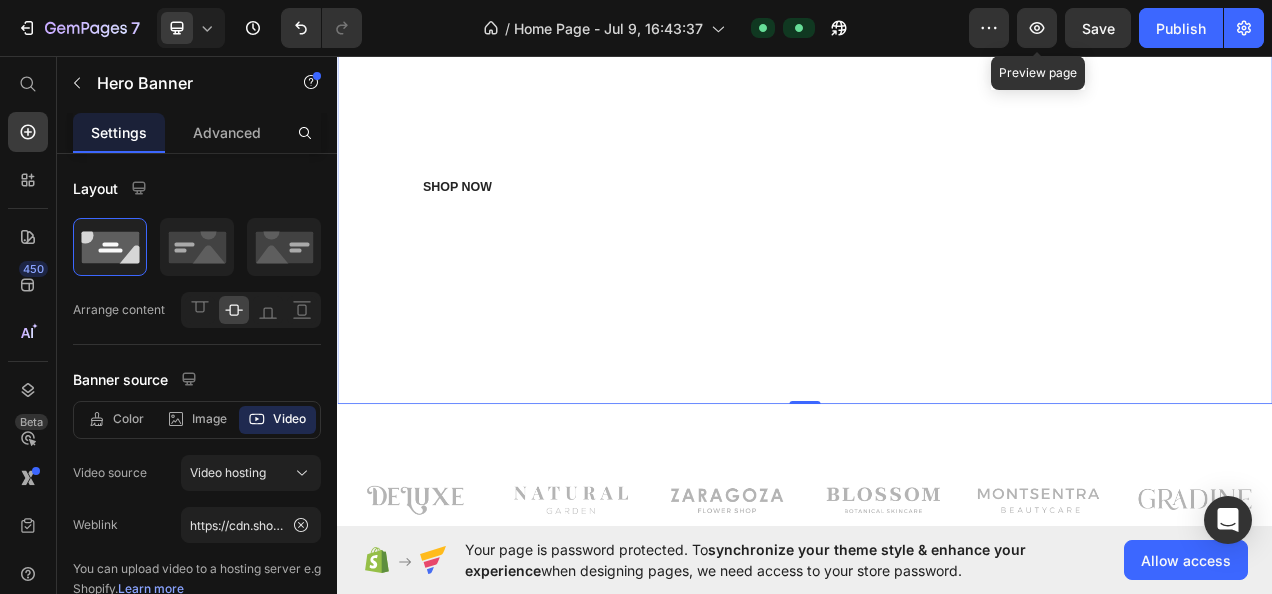 click 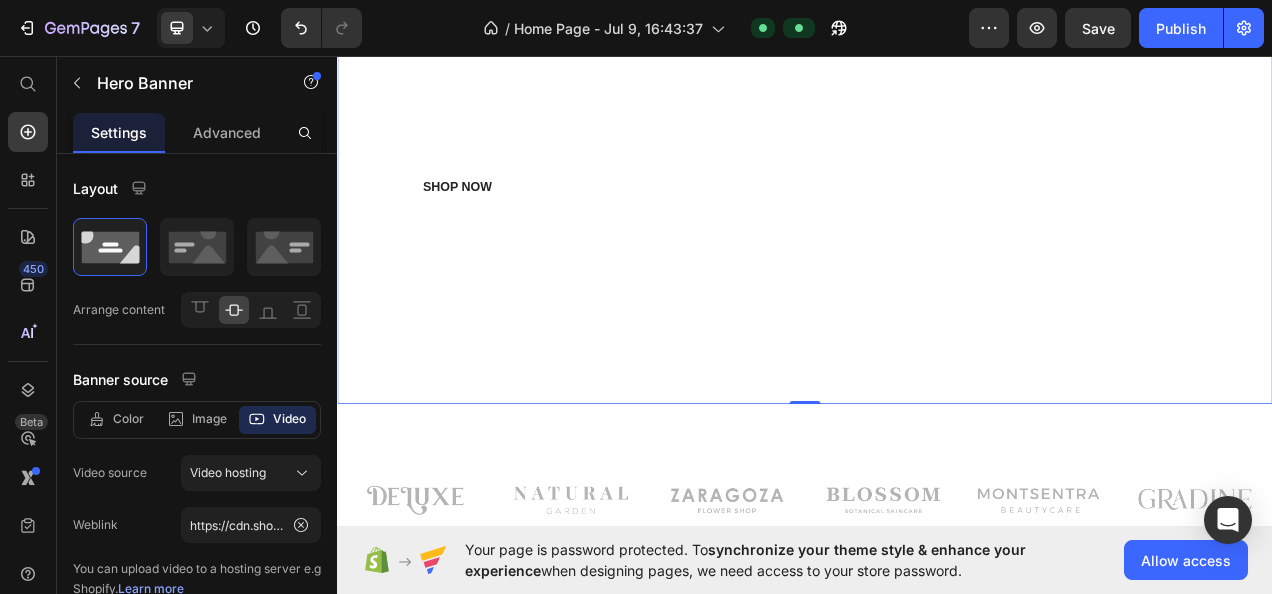 click 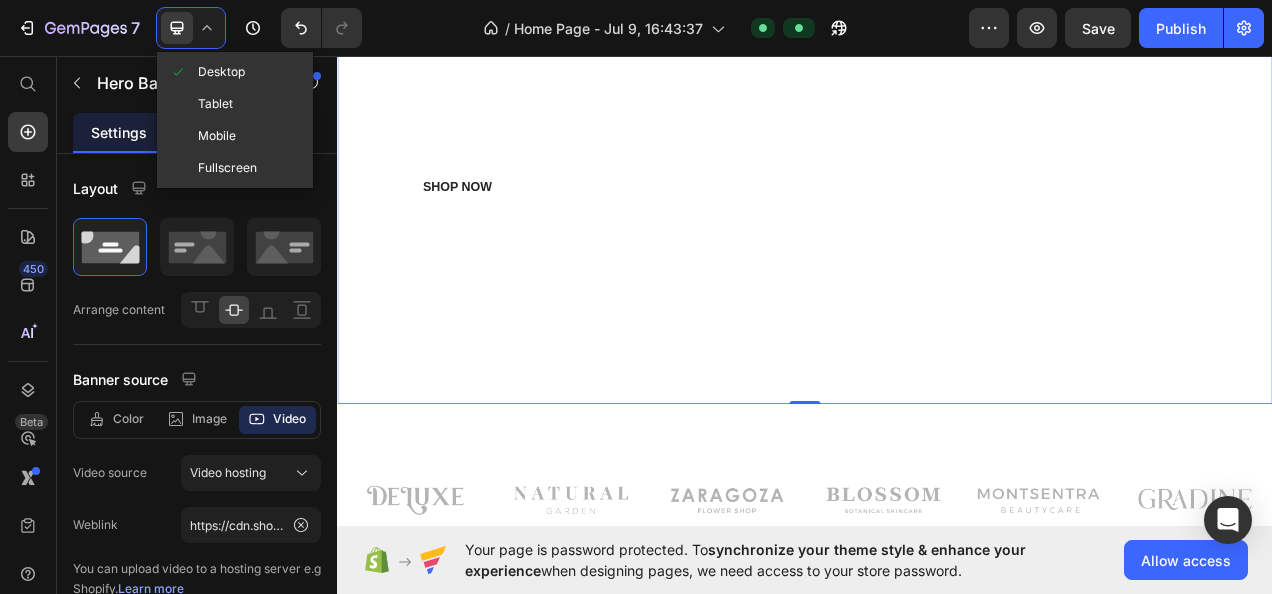 click on "Mobile" 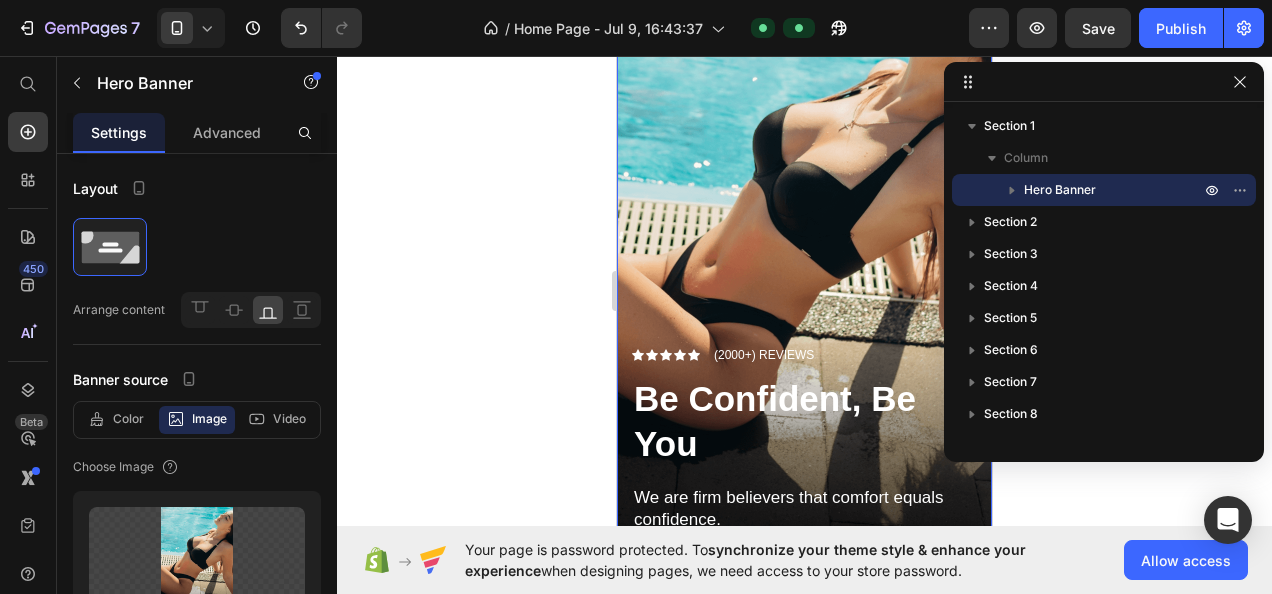 scroll, scrollTop: 0, scrollLeft: 0, axis: both 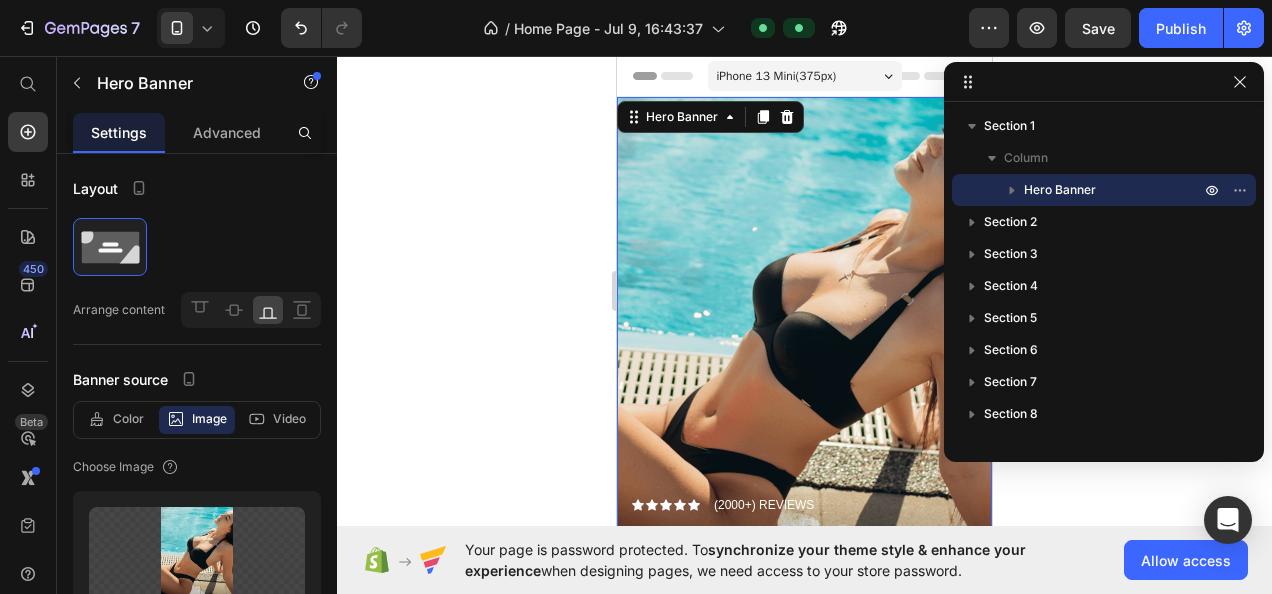 click on "Video" 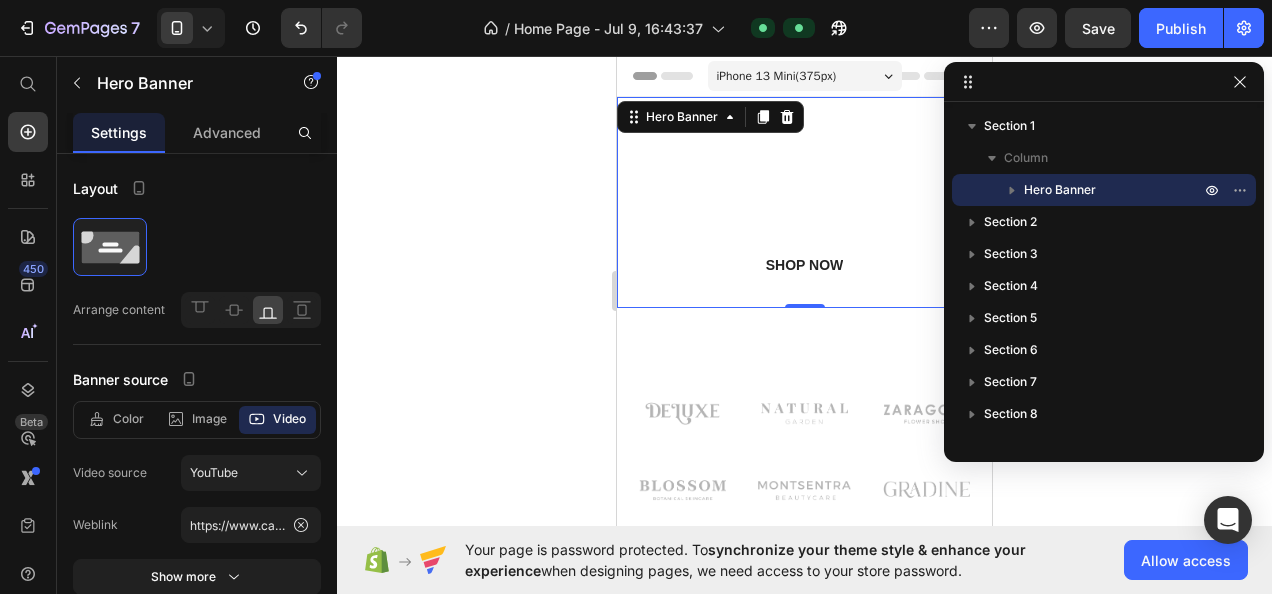 click on "YouTube" at bounding box center (251, 473) 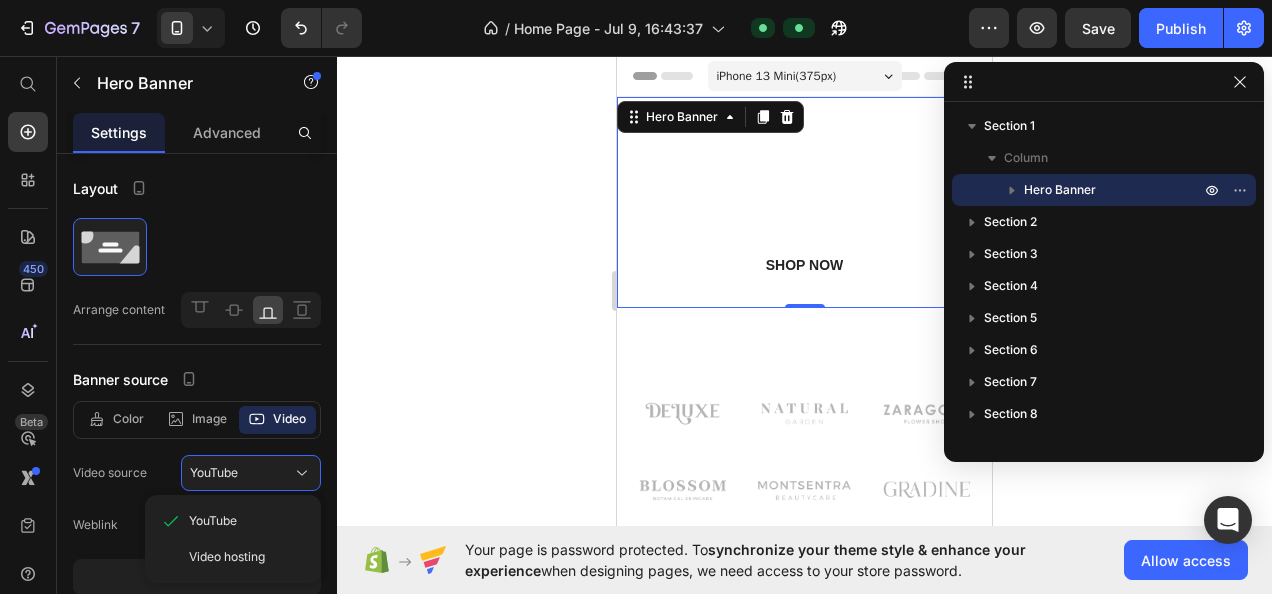 click on "Video hosting" at bounding box center [247, 557] 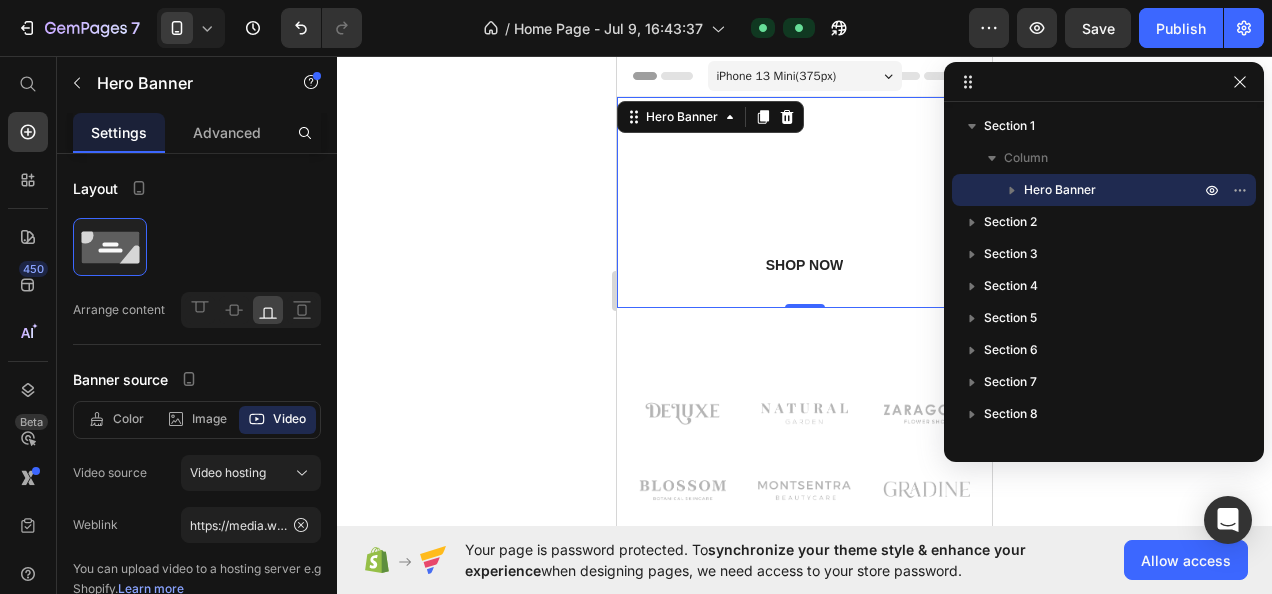 click 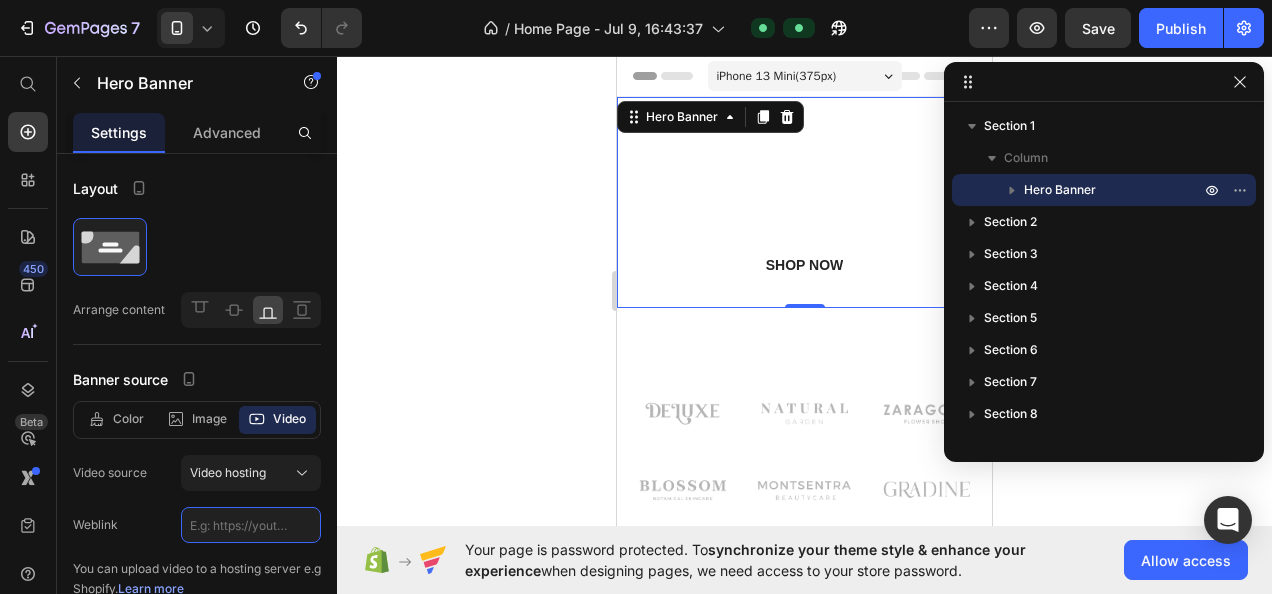 scroll, scrollTop: 0, scrollLeft: 0, axis: both 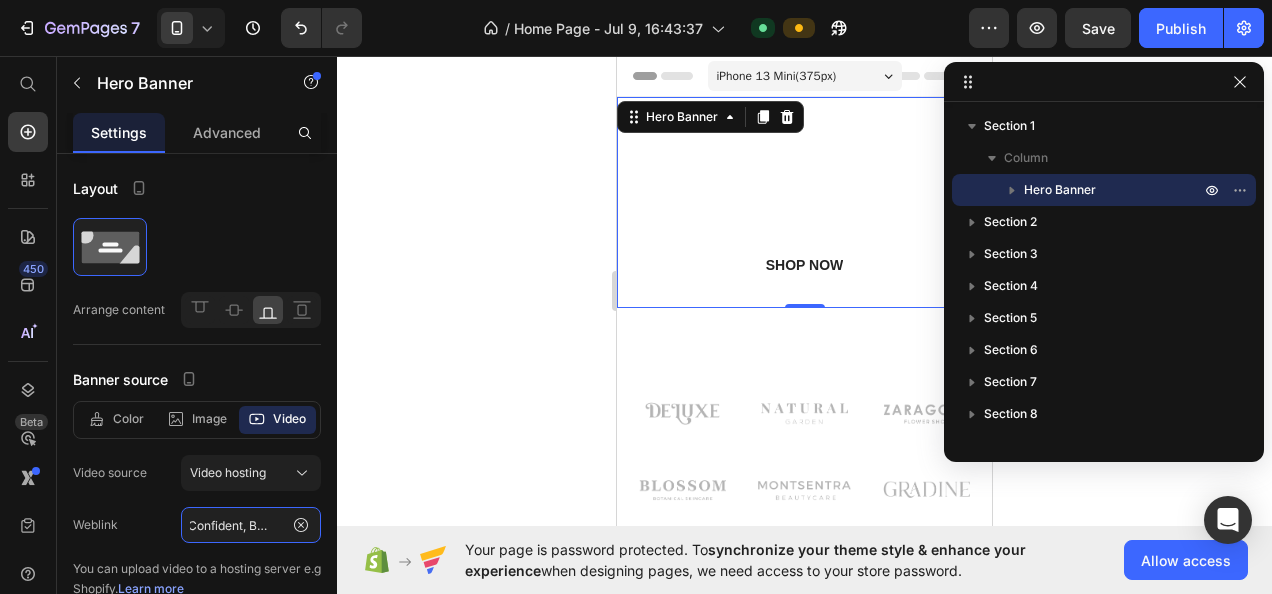 type 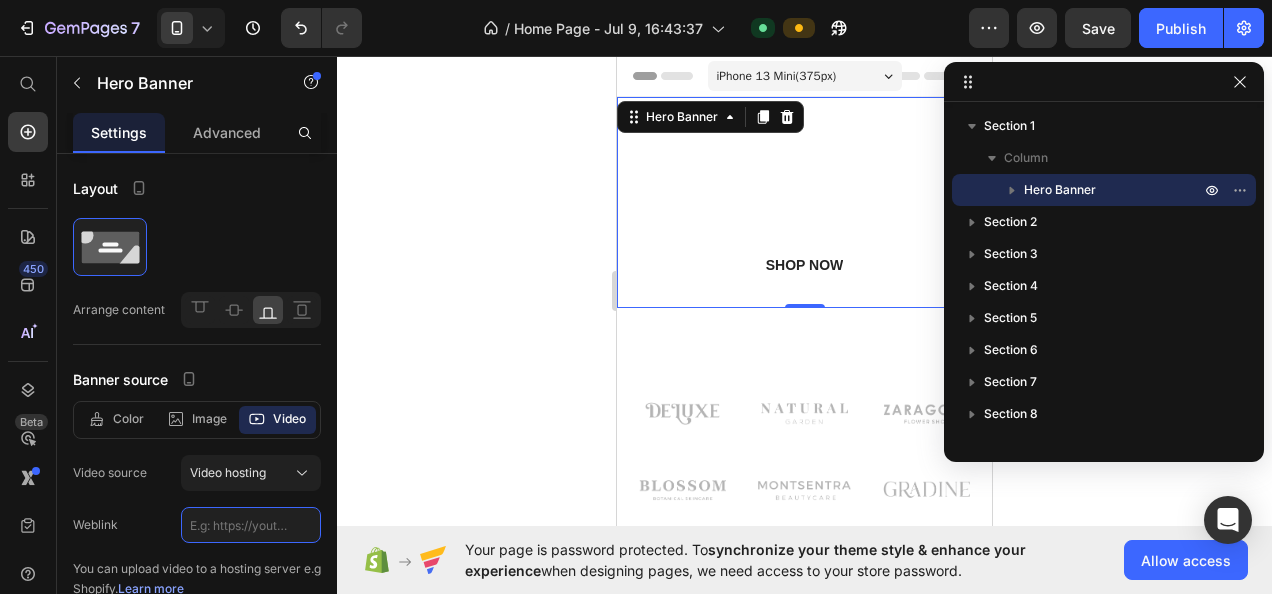 scroll, scrollTop: 0, scrollLeft: 0, axis: both 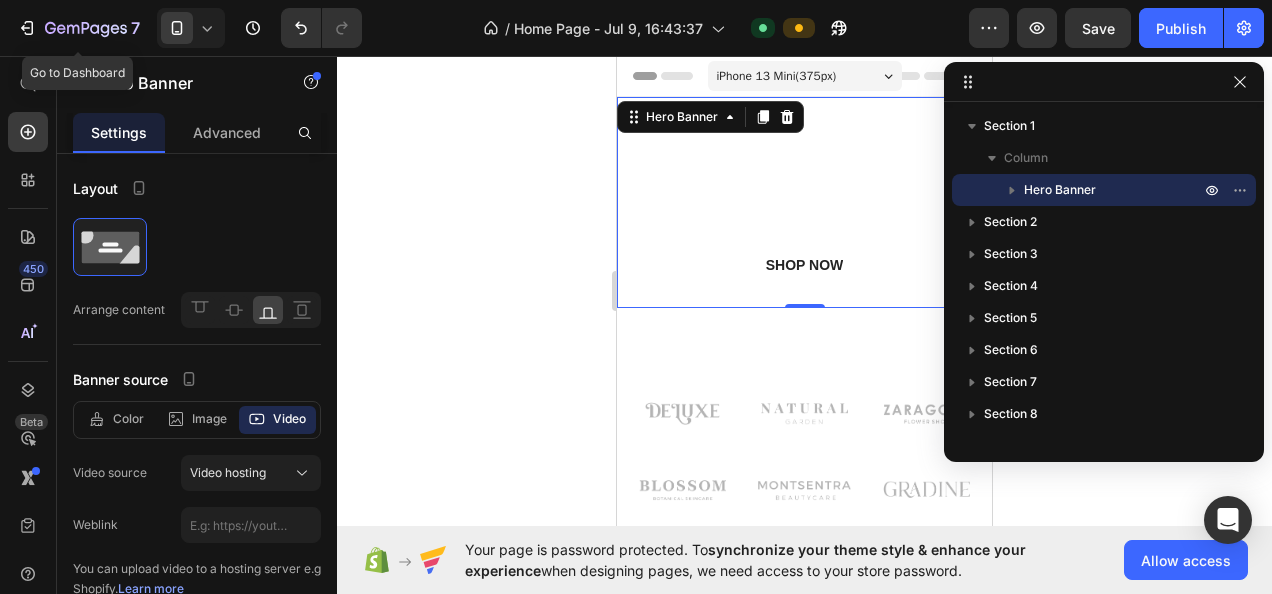 click on "7" at bounding box center (78, 28) 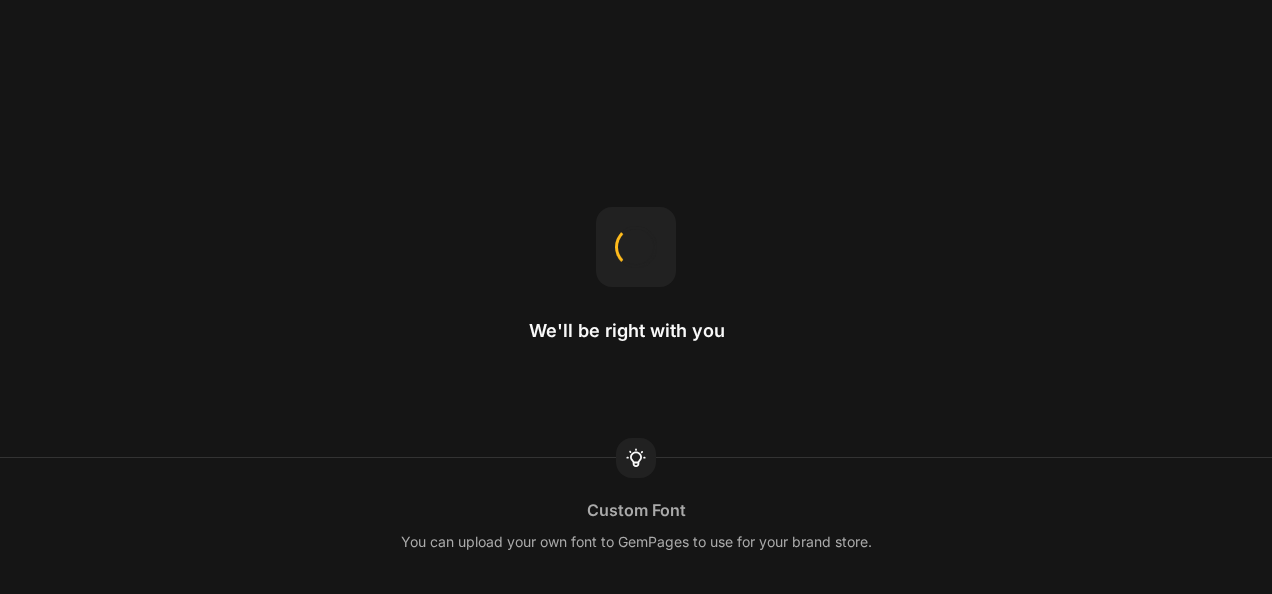 scroll, scrollTop: 0, scrollLeft: 0, axis: both 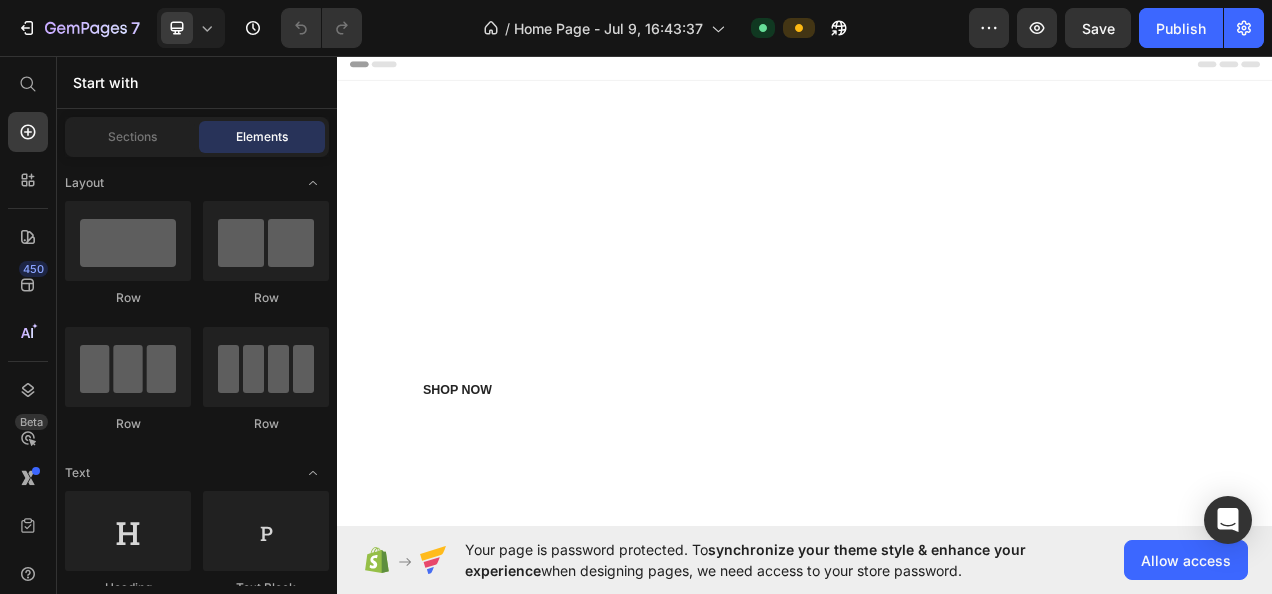 click 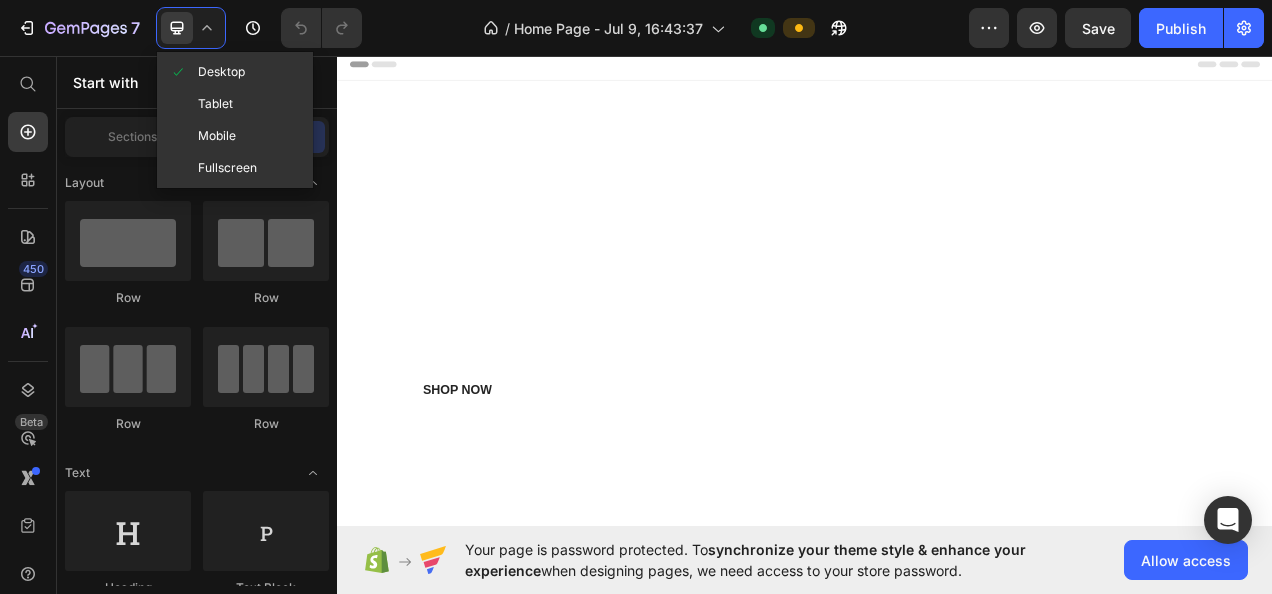 click on "Mobile" at bounding box center (217, 136) 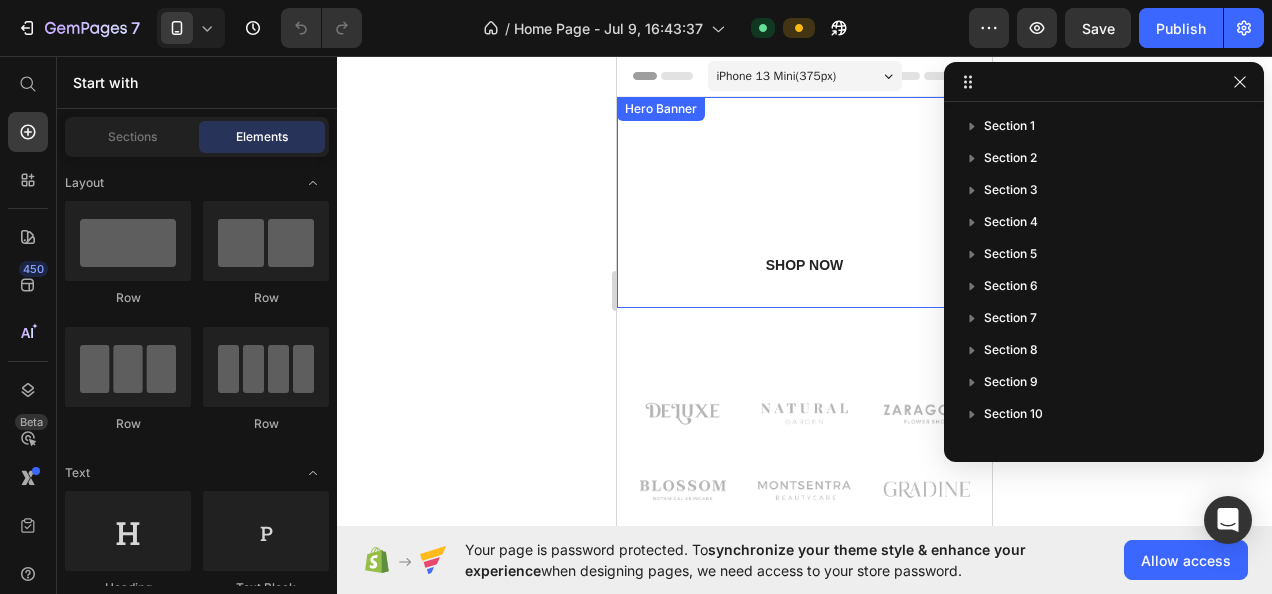 click on "Icon Icon Icon Icon Icon Icon List (2000+) REVIEWS Text Block Row Be Confident, Be You Heading We are firm believers that comfort equals confidence. Text Block Shop now Button" at bounding box center (804, 163) 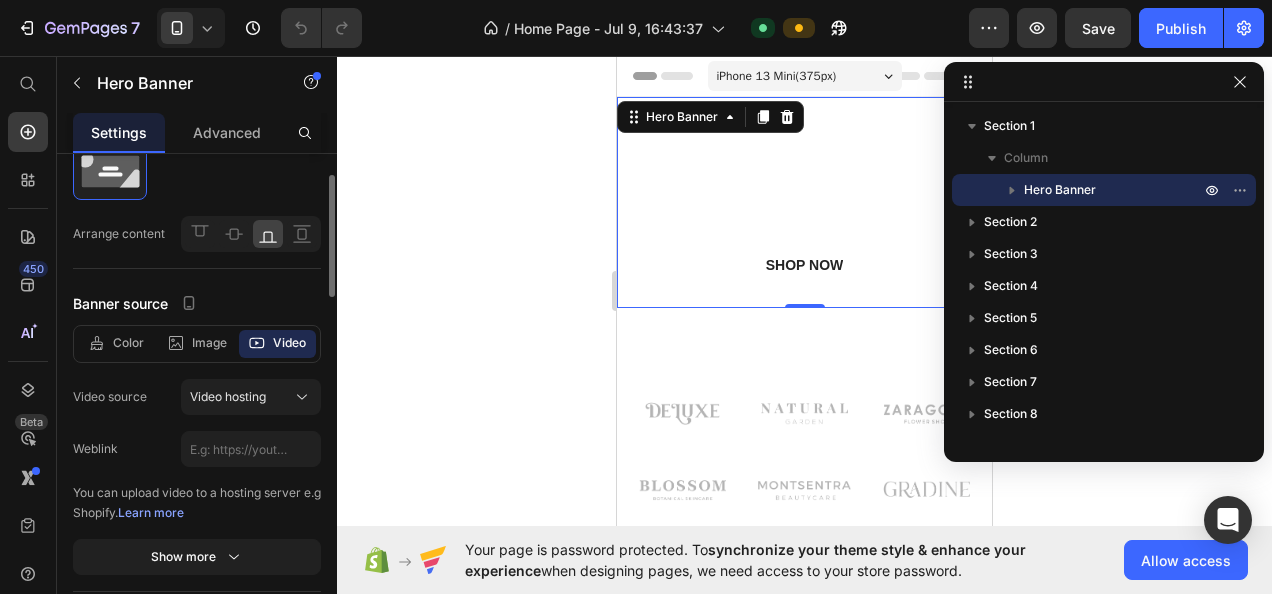 scroll, scrollTop: 78, scrollLeft: 0, axis: vertical 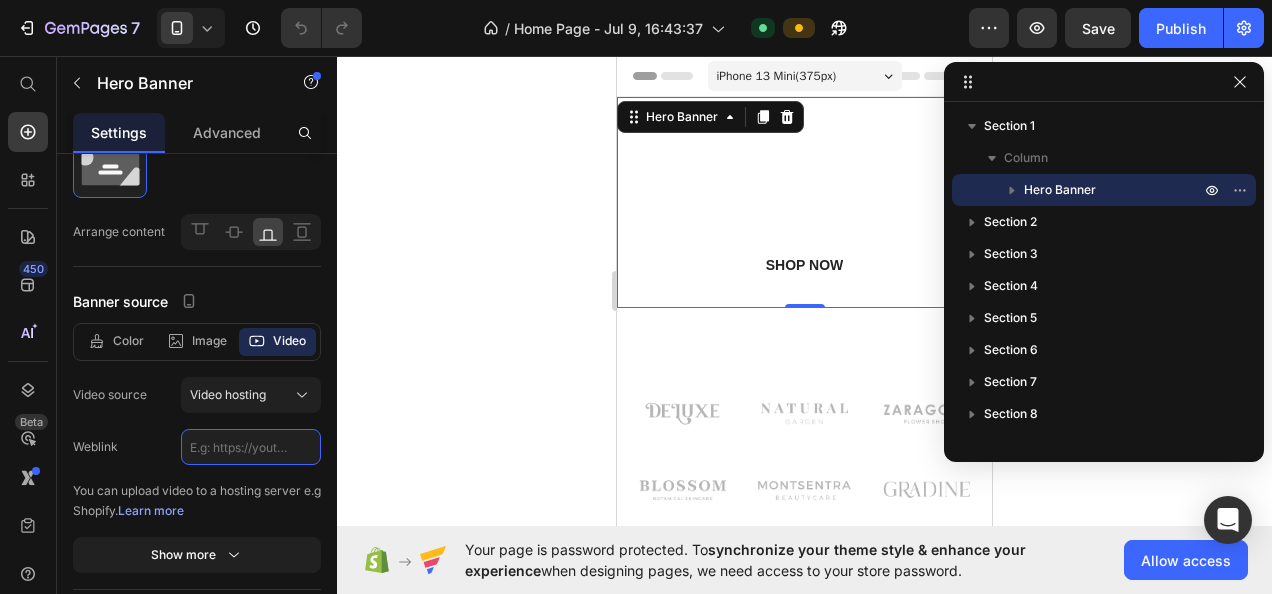 click 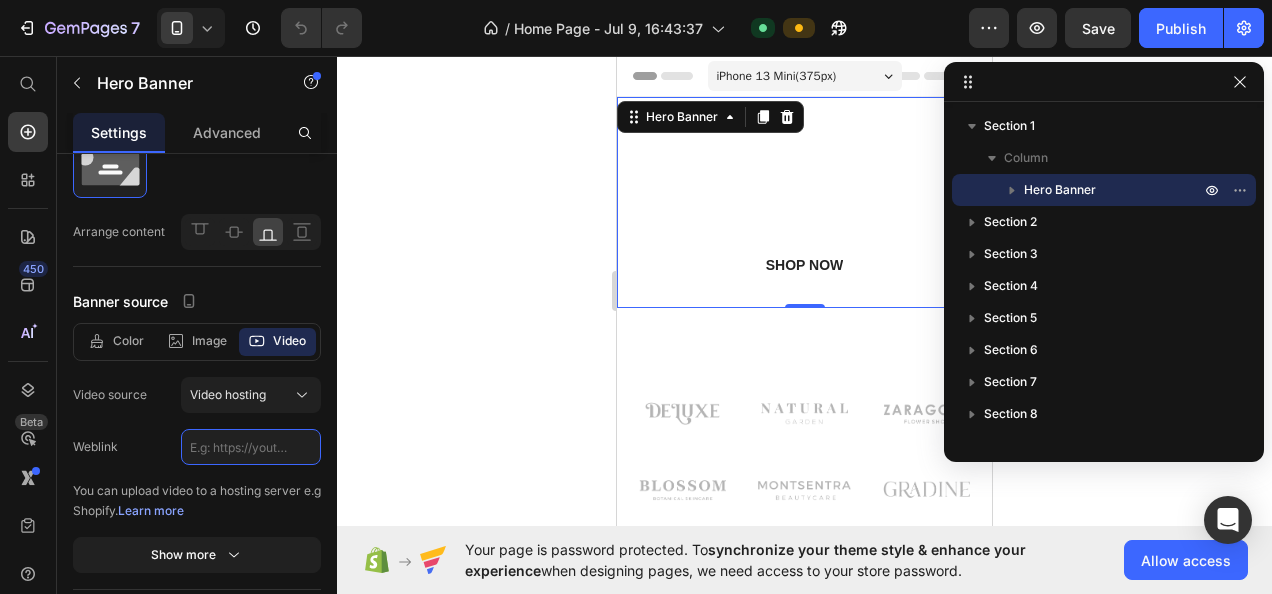 paste on "https://cdn.shopify.com/videos/c/o/v/569293b62bd8428da326e1c2767375cc.mp4" 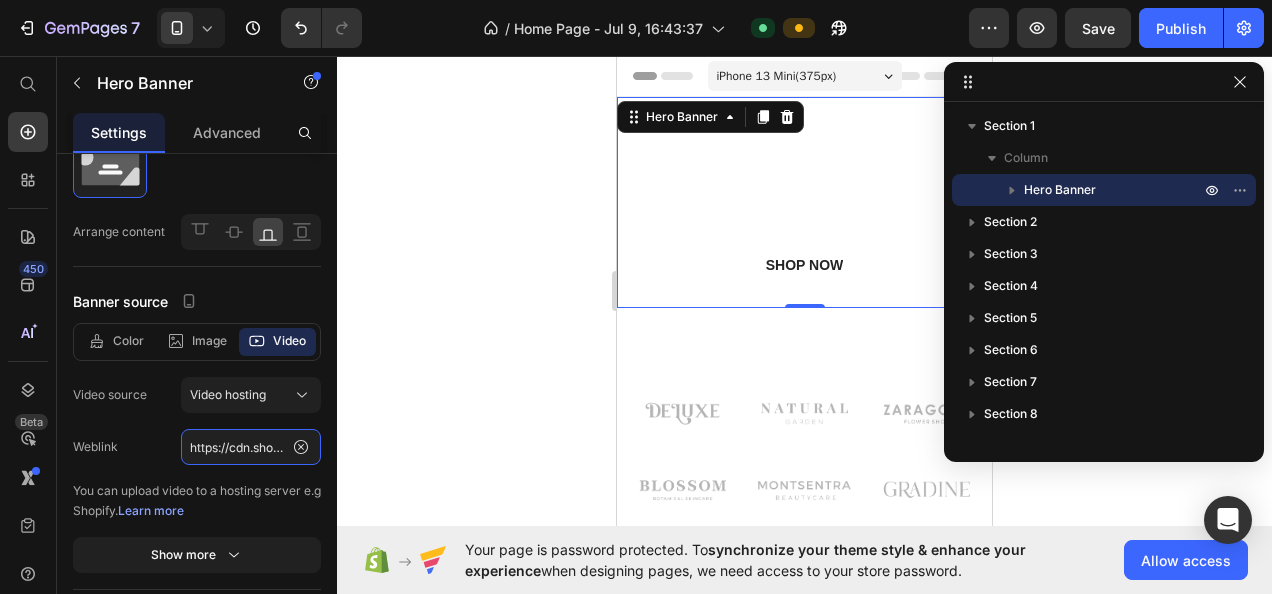 scroll, scrollTop: 0, scrollLeft: 373, axis: horizontal 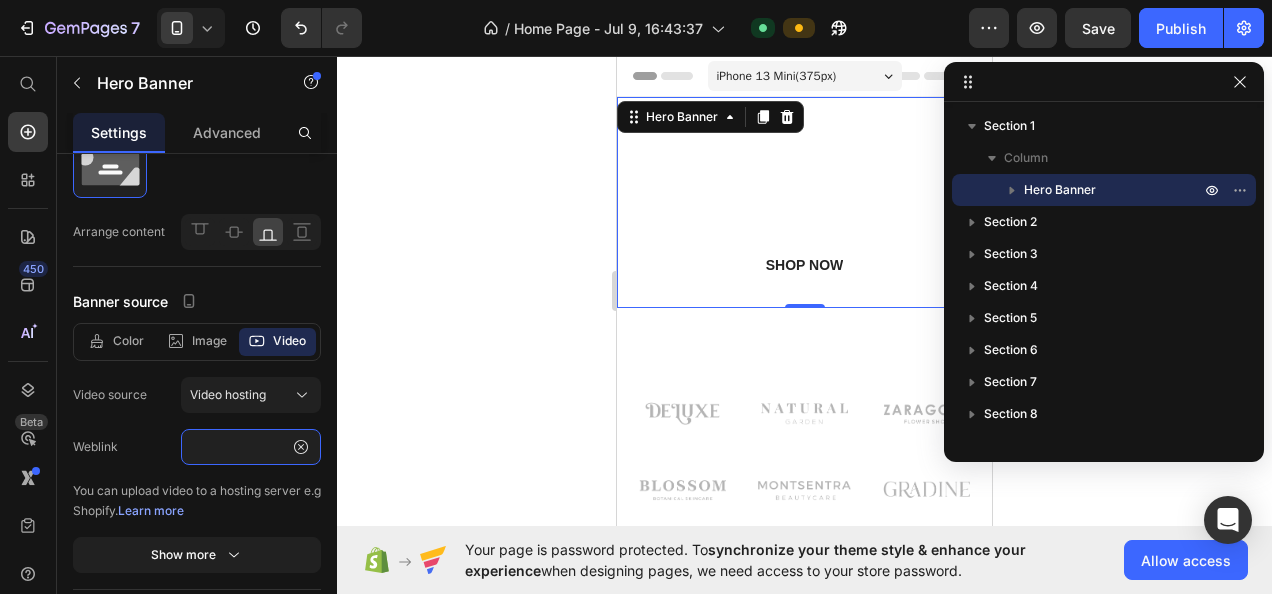 type on "https://cdn.shopify.com/videos/c/o/v/569293b62bd8428da326e1c2767375cc.mp4" 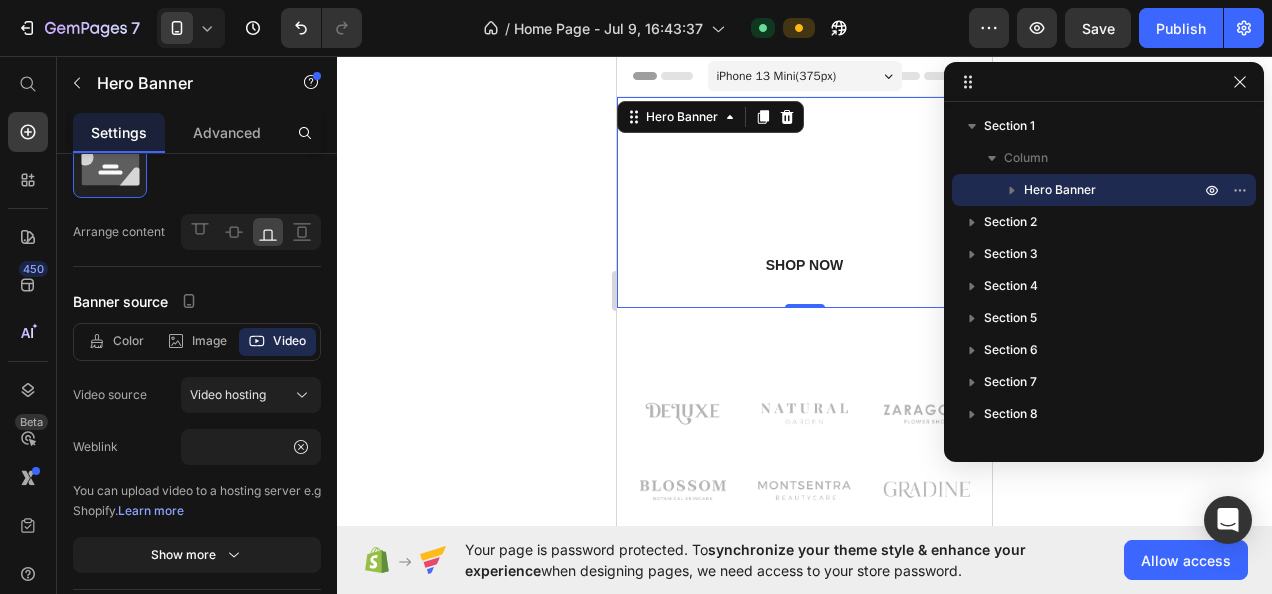 click 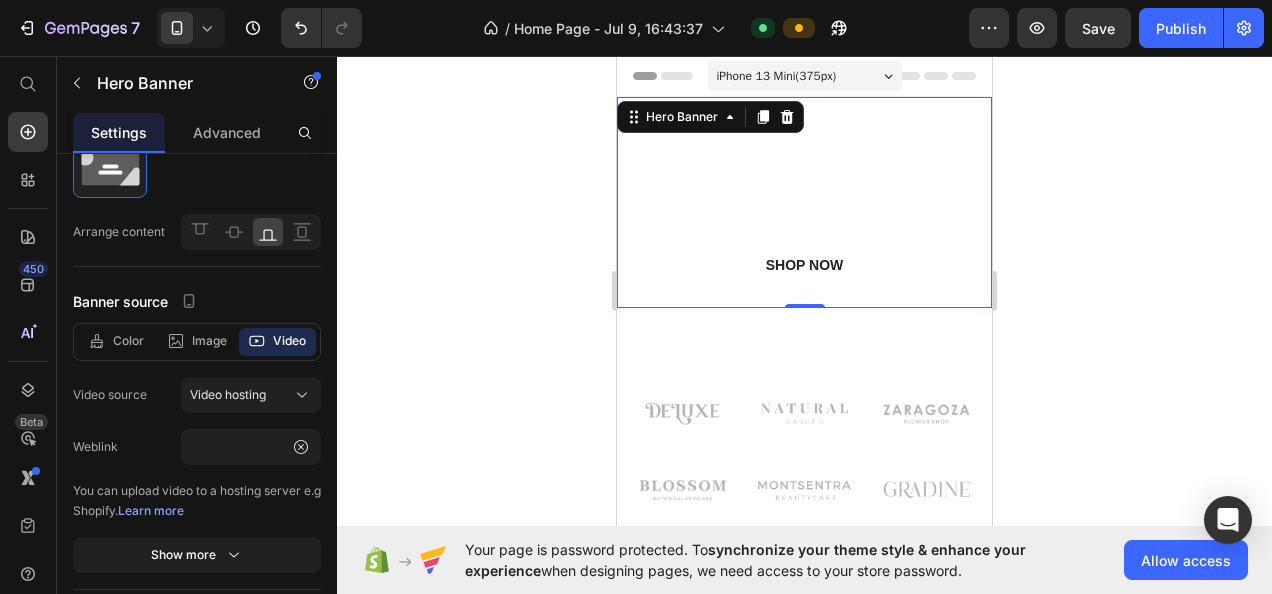 scroll, scrollTop: 0, scrollLeft: 0, axis: both 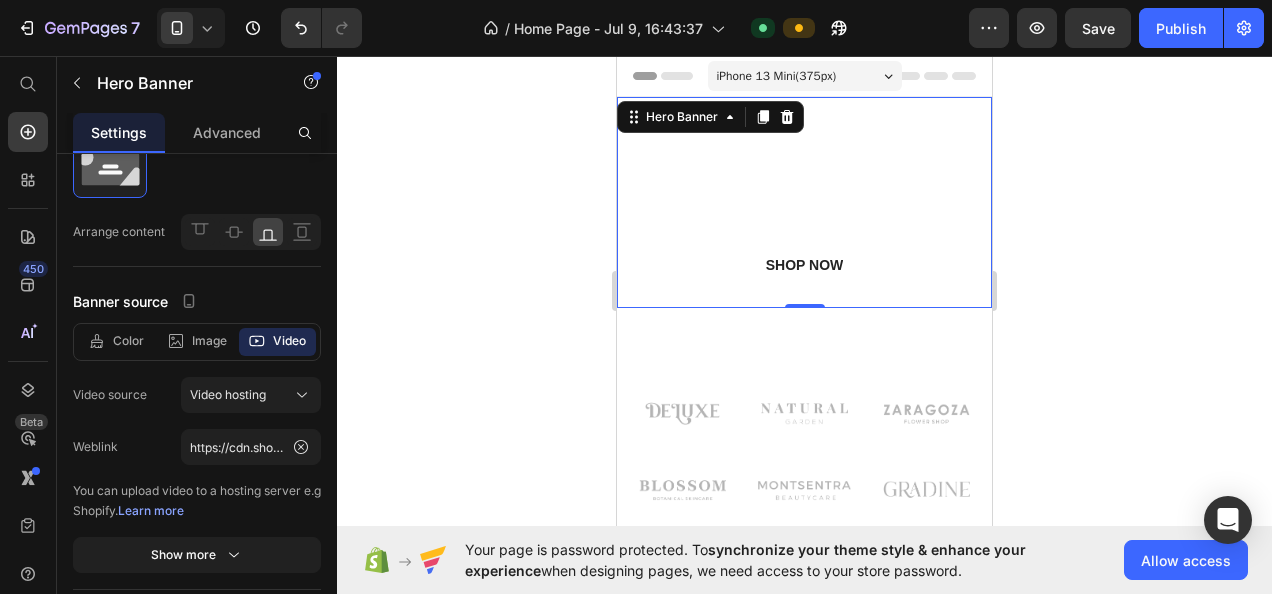 click 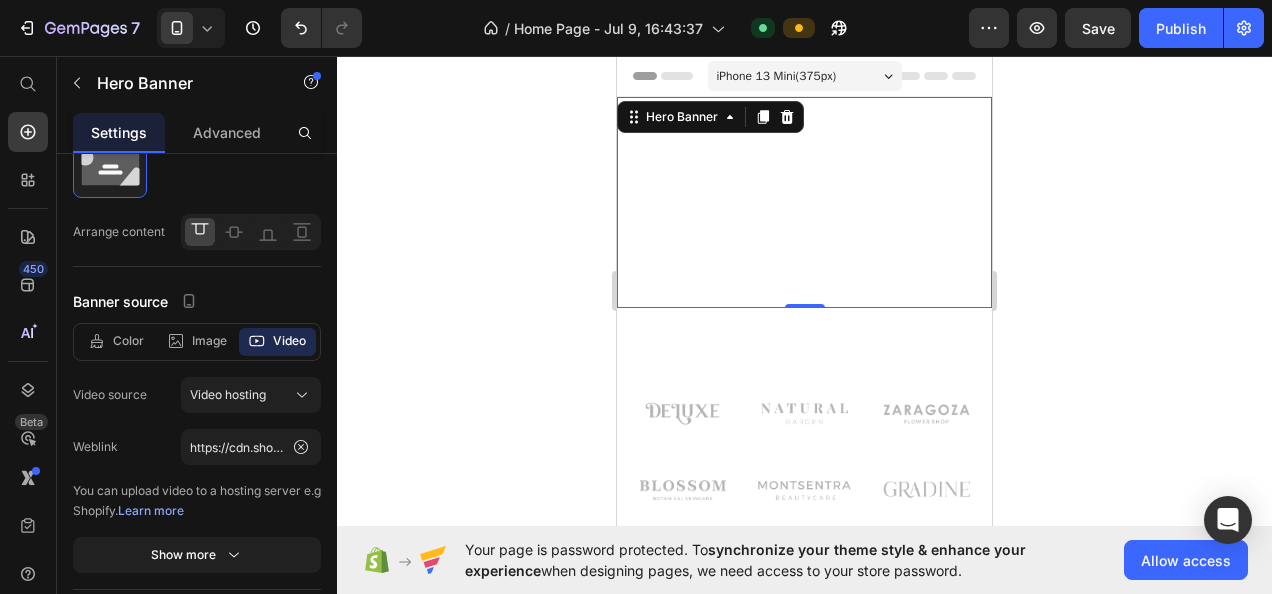 click 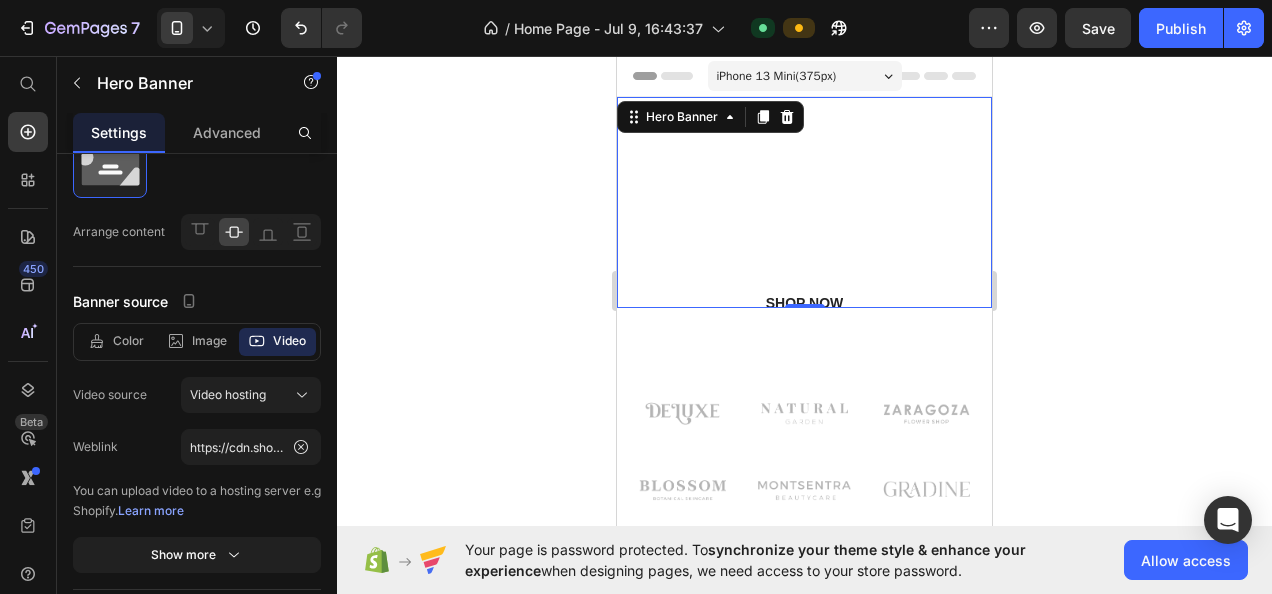 click 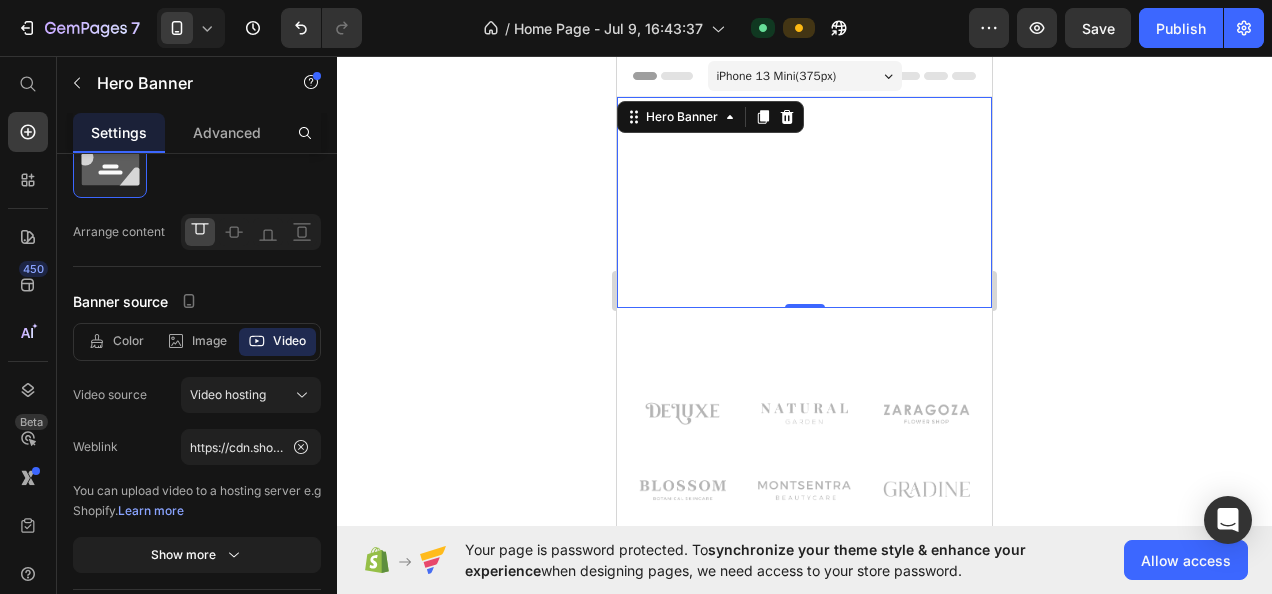 click 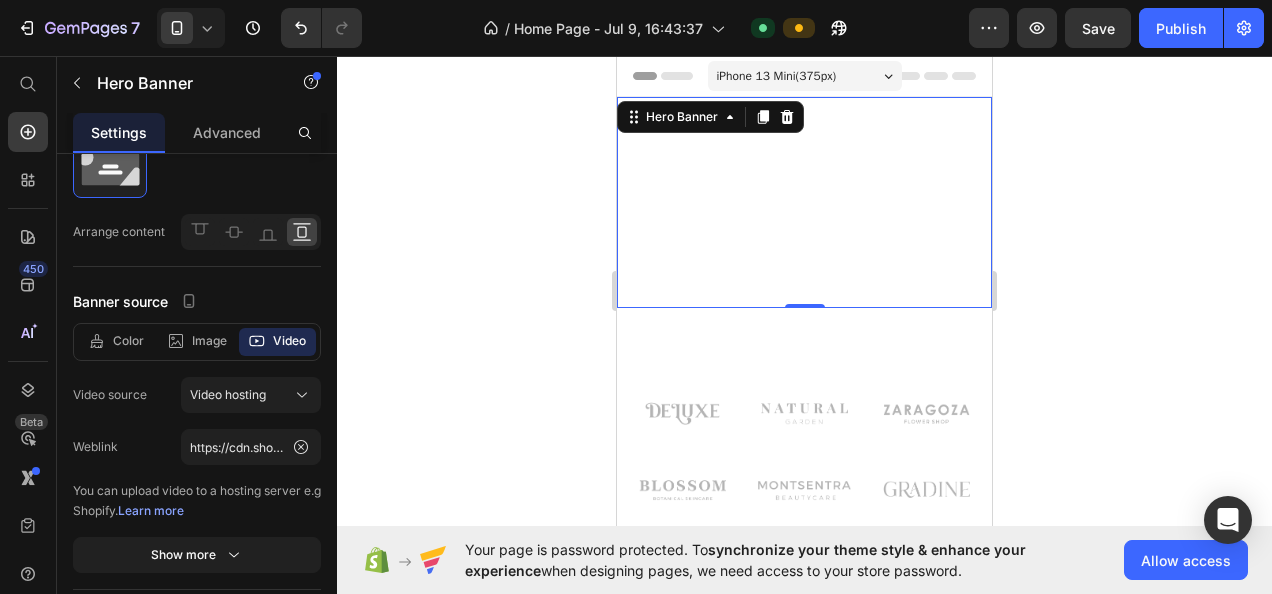 click 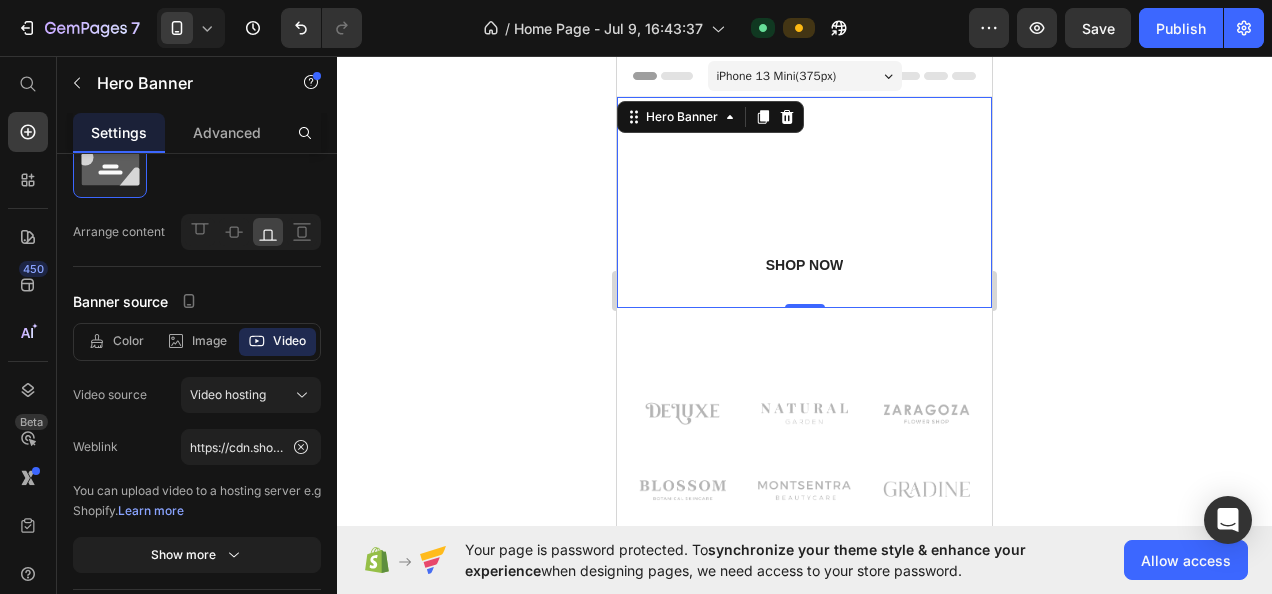 click 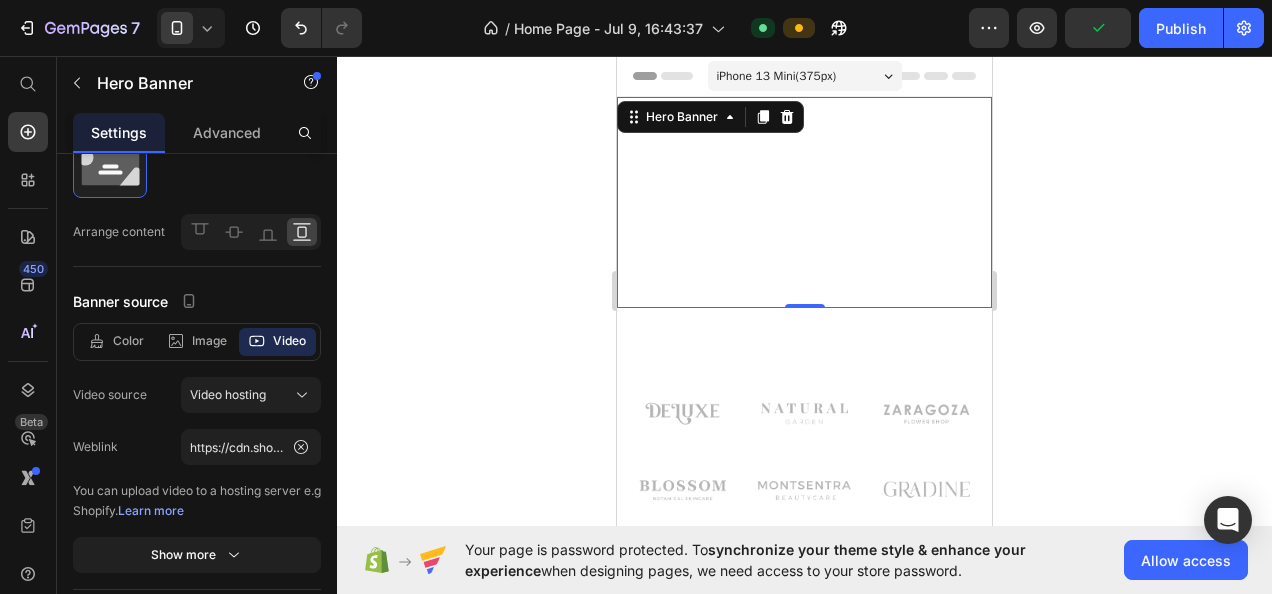 click on "Publish" at bounding box center (1181, 28) 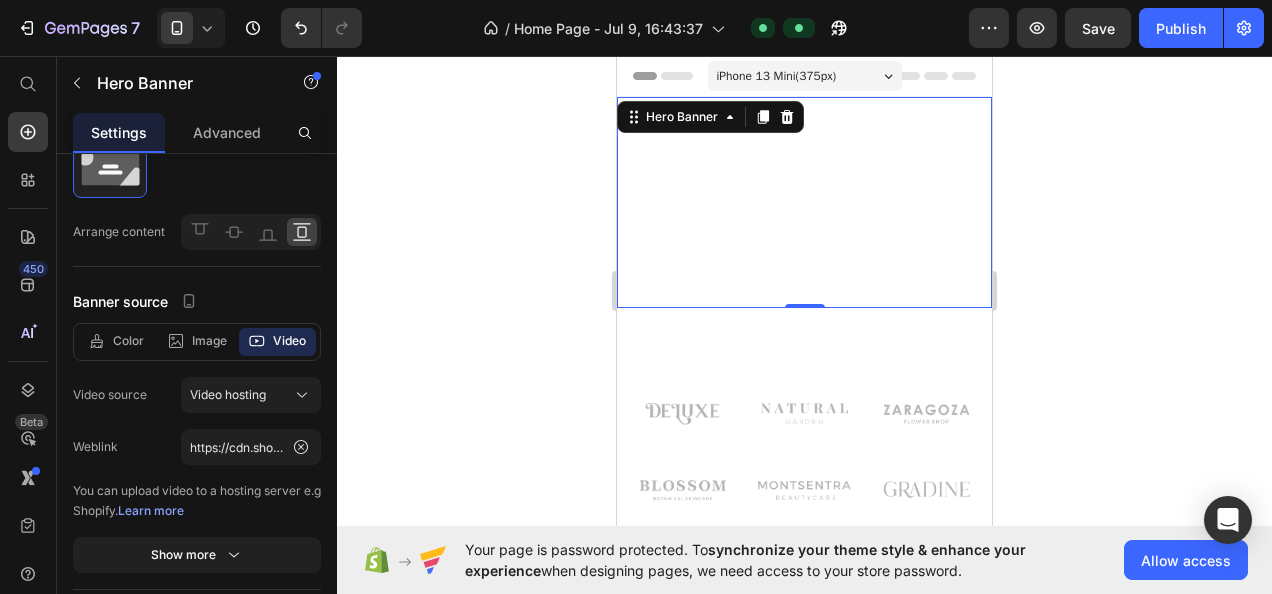 click 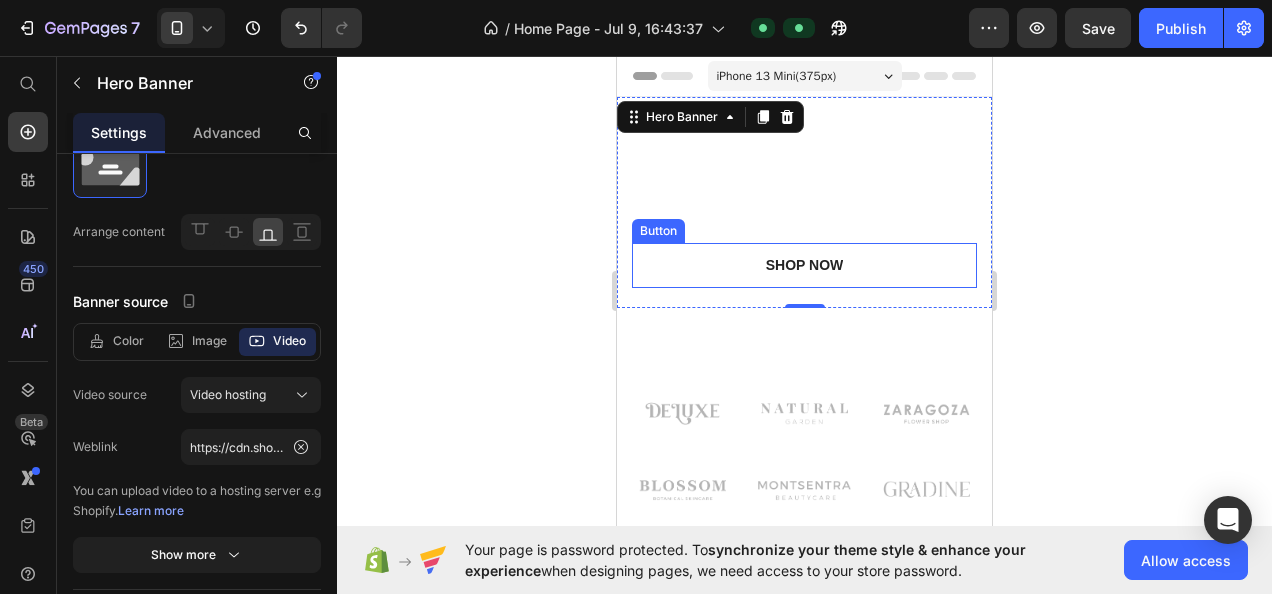 click on "Shop now" at bounding box center (804, 265) 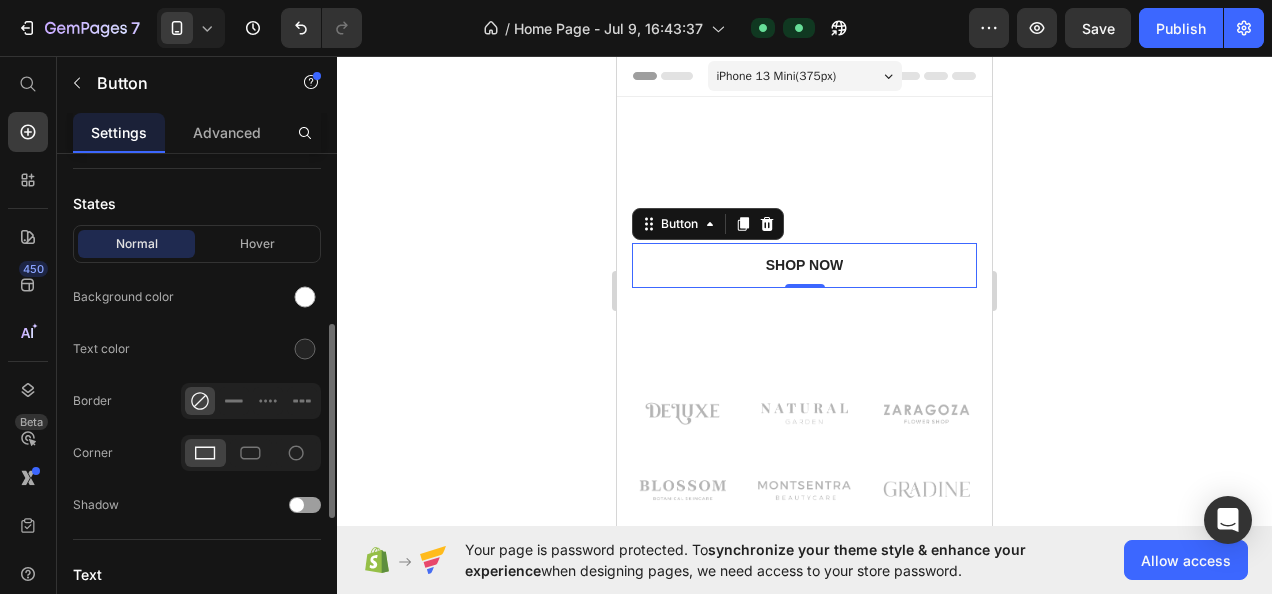 scroll, scrollTop: 434, scrollLeft: 0, axis: vertical 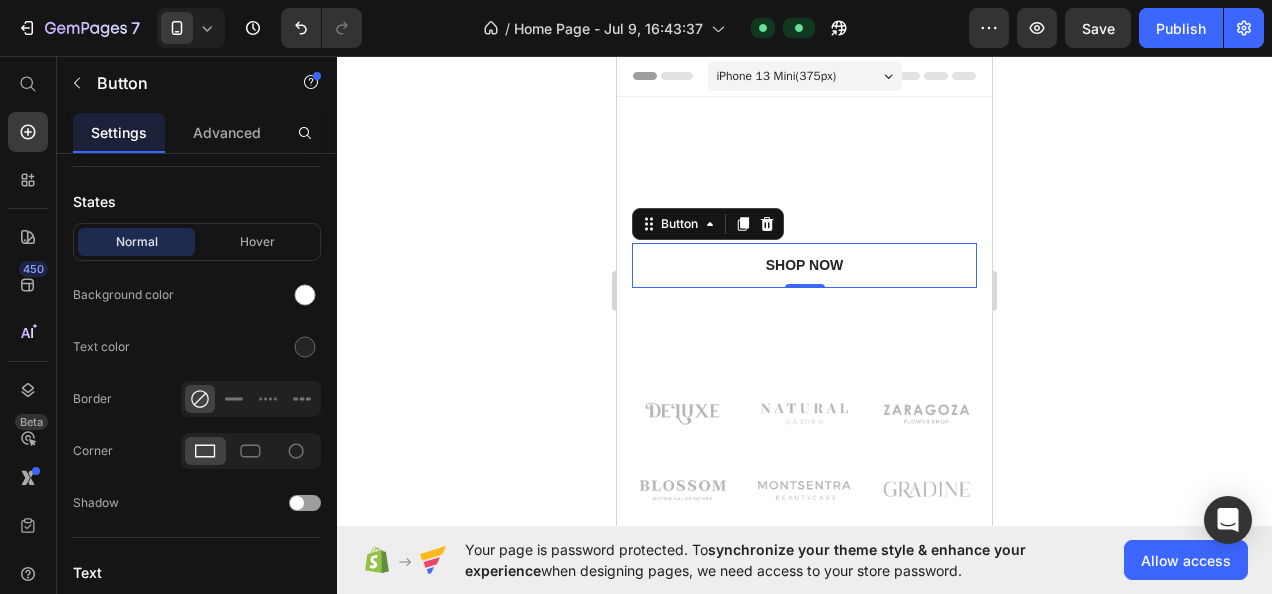 click 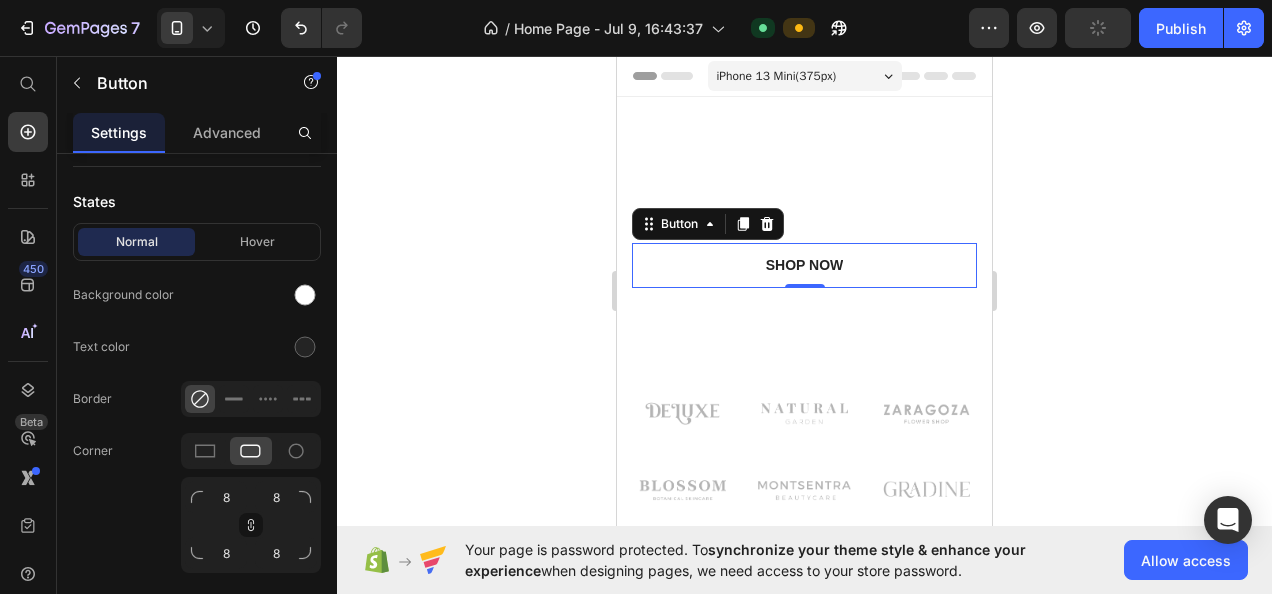 click 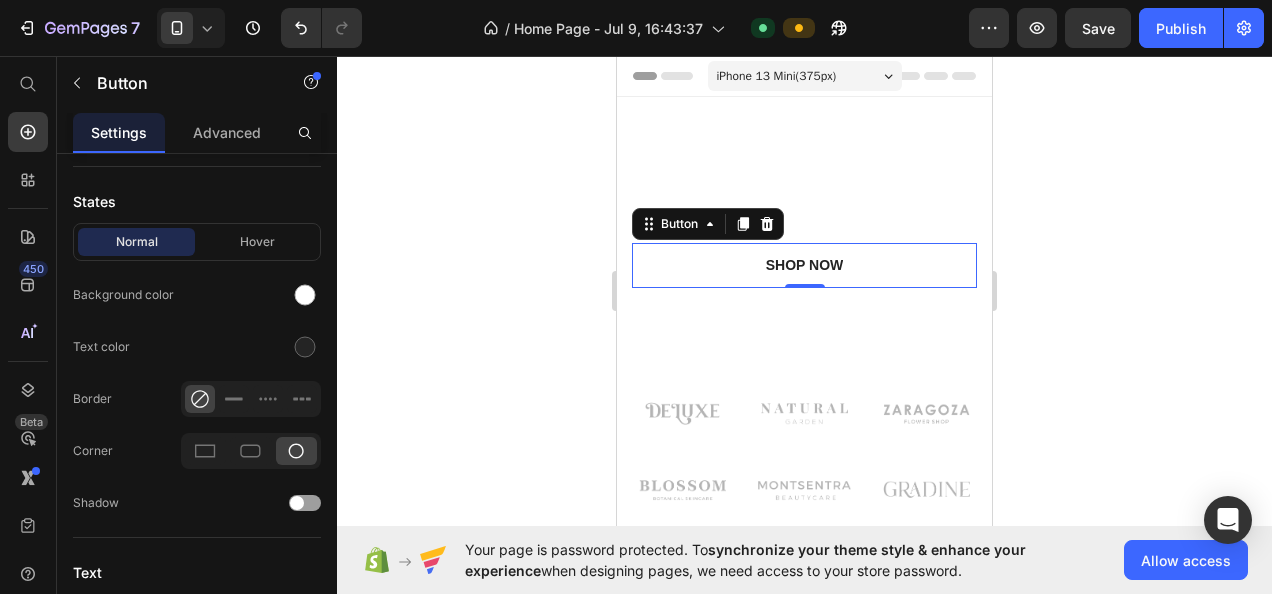 click 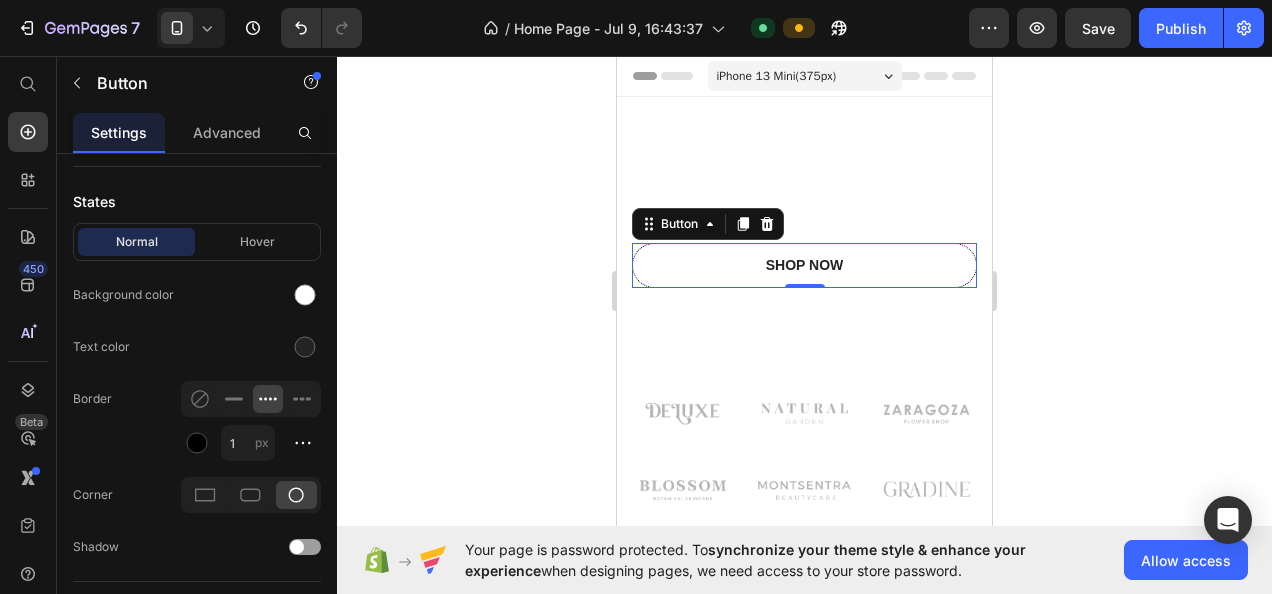 click 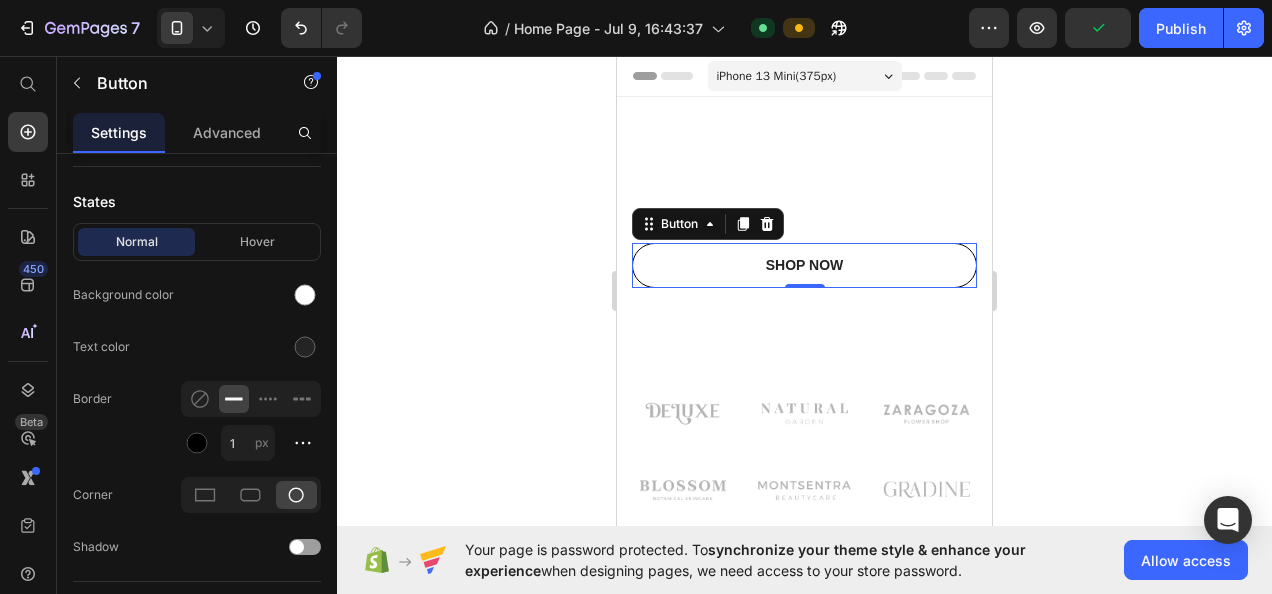 click at bounding box center (297, 547) 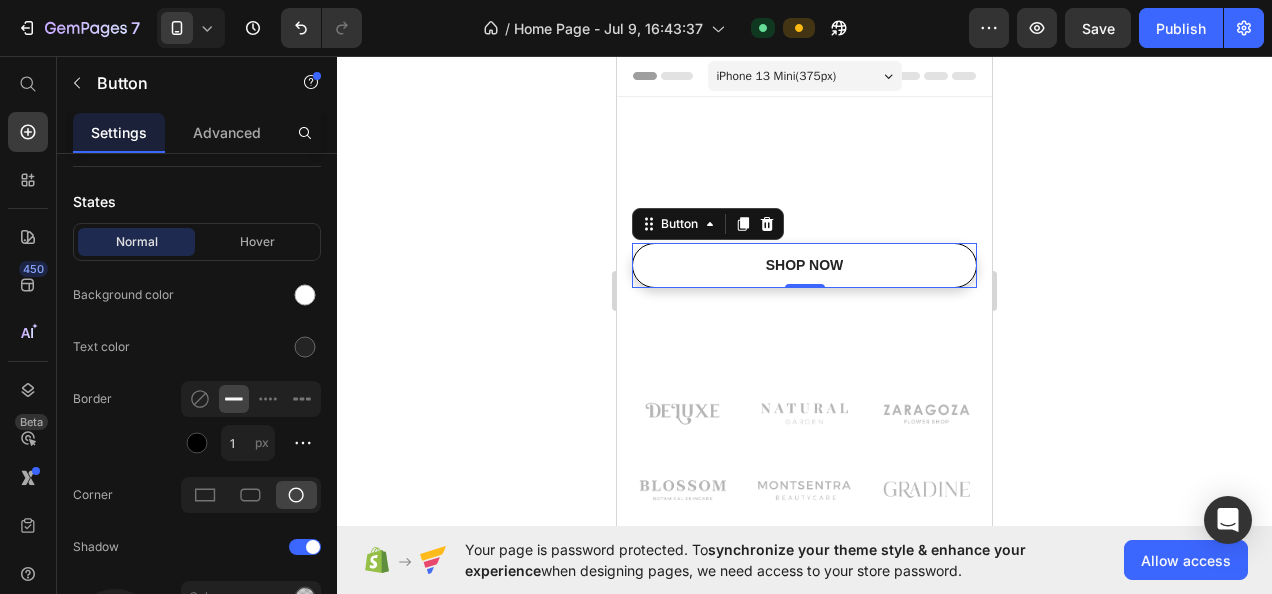 click on "Hover" at bounding box center (257, 242) 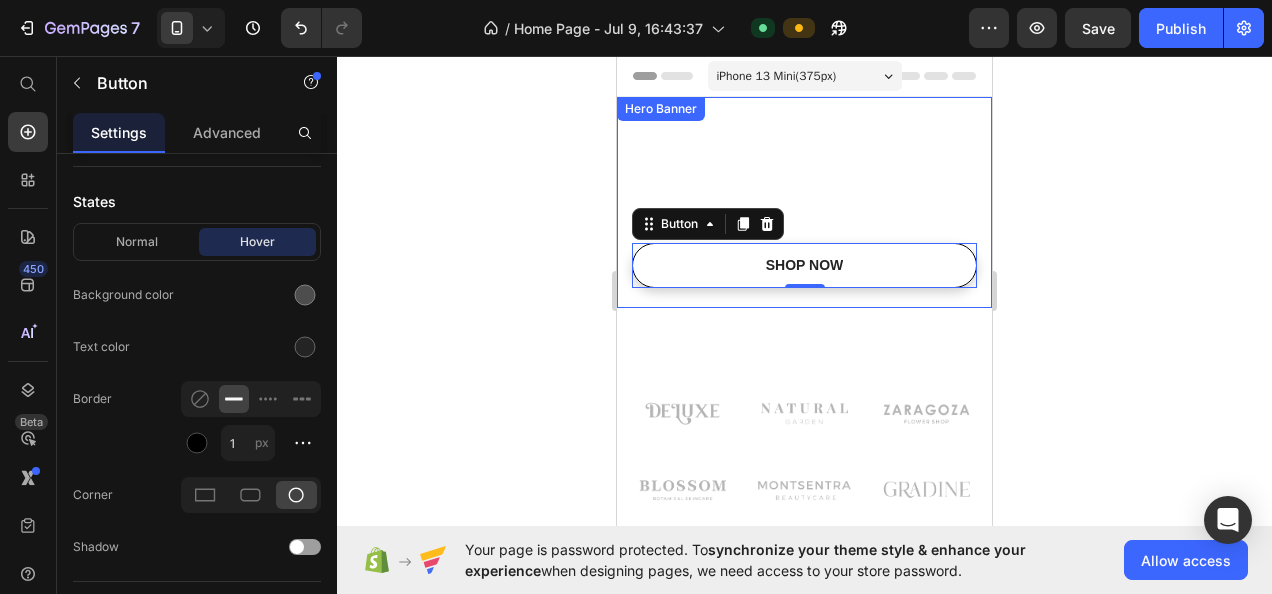 click on "Normal" at bounding box center [136, 242] 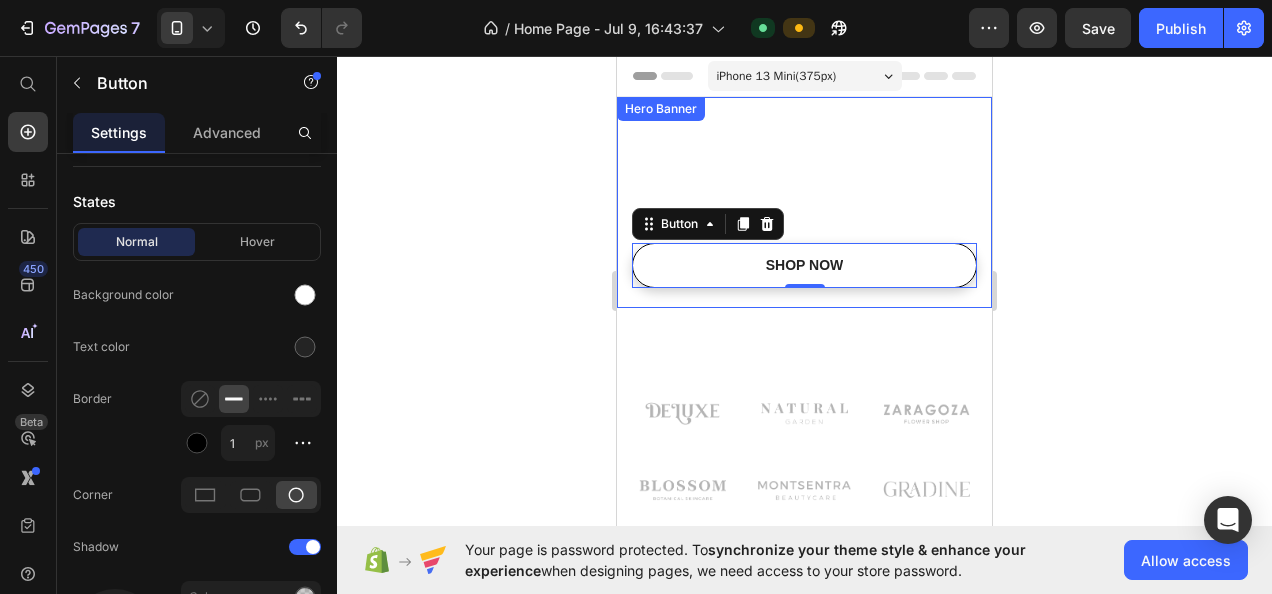 click at bounding box center (305, 347) 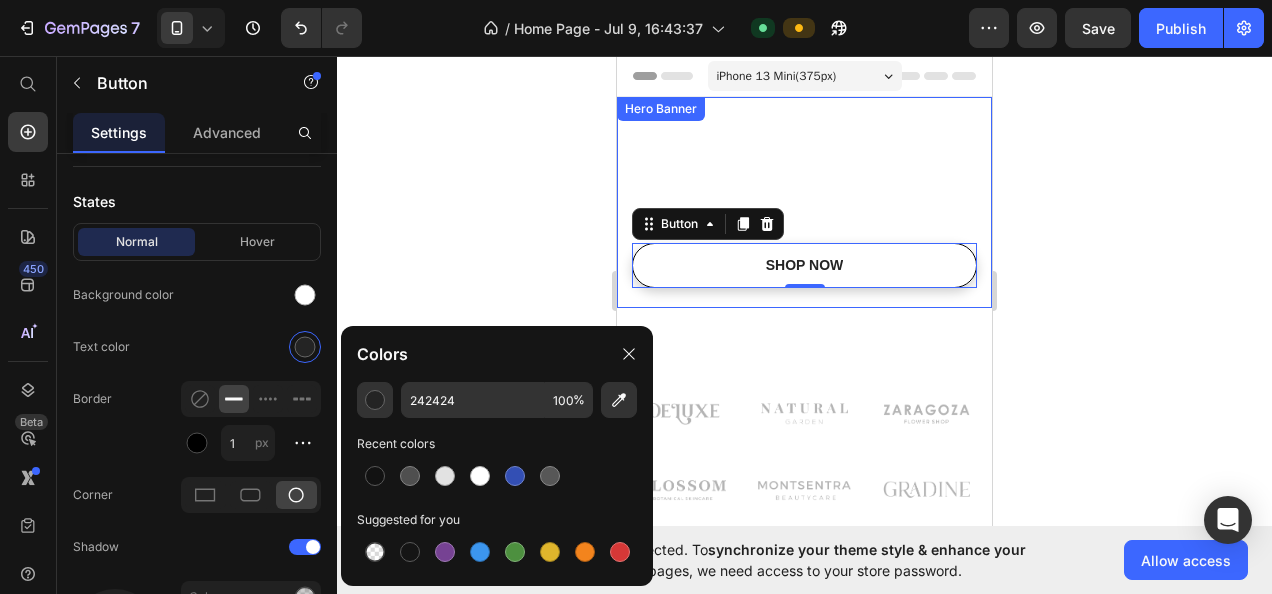 click at bounding box center (445, 476) 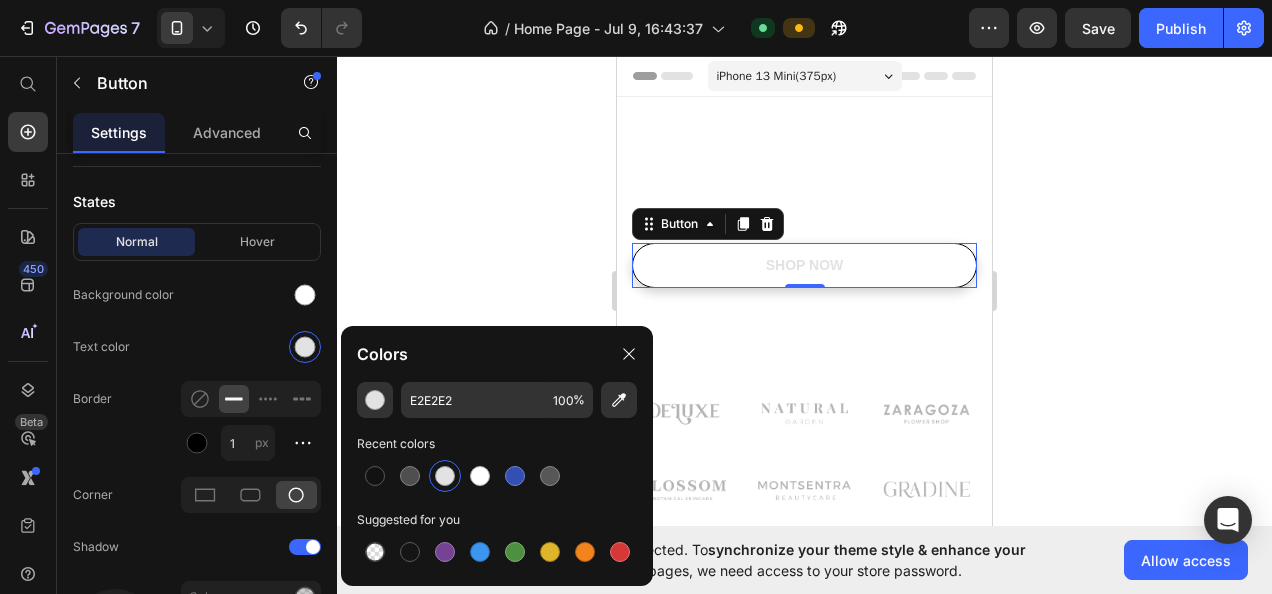 click at bounding box center [305, 347] 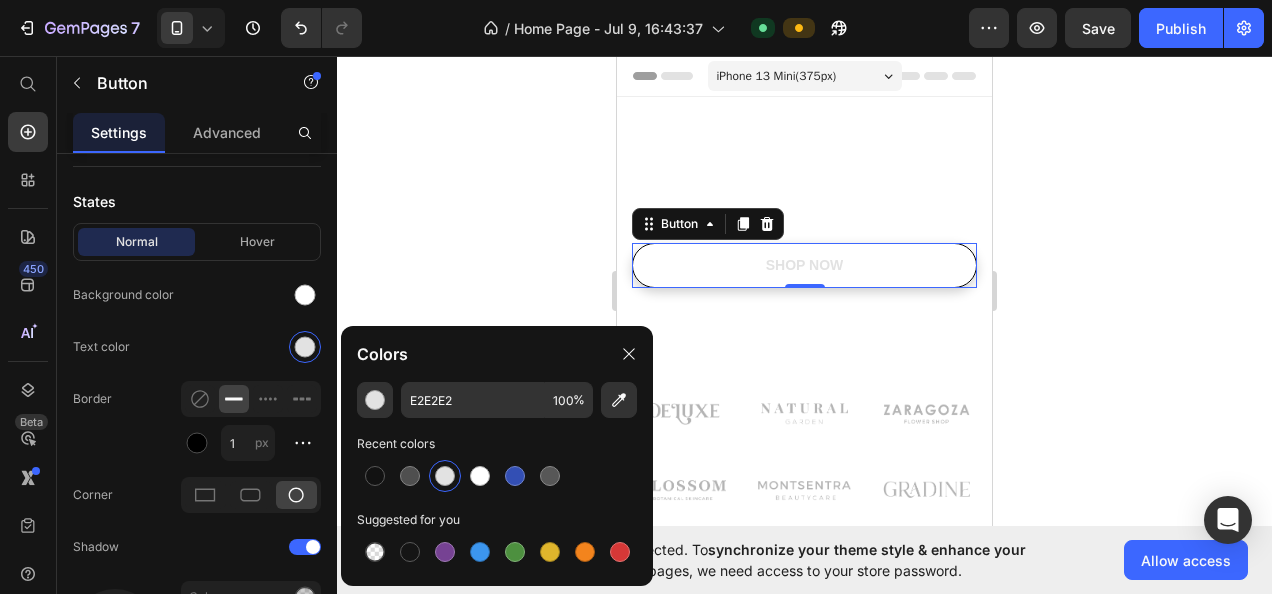 click at bounding box center (375, 476) 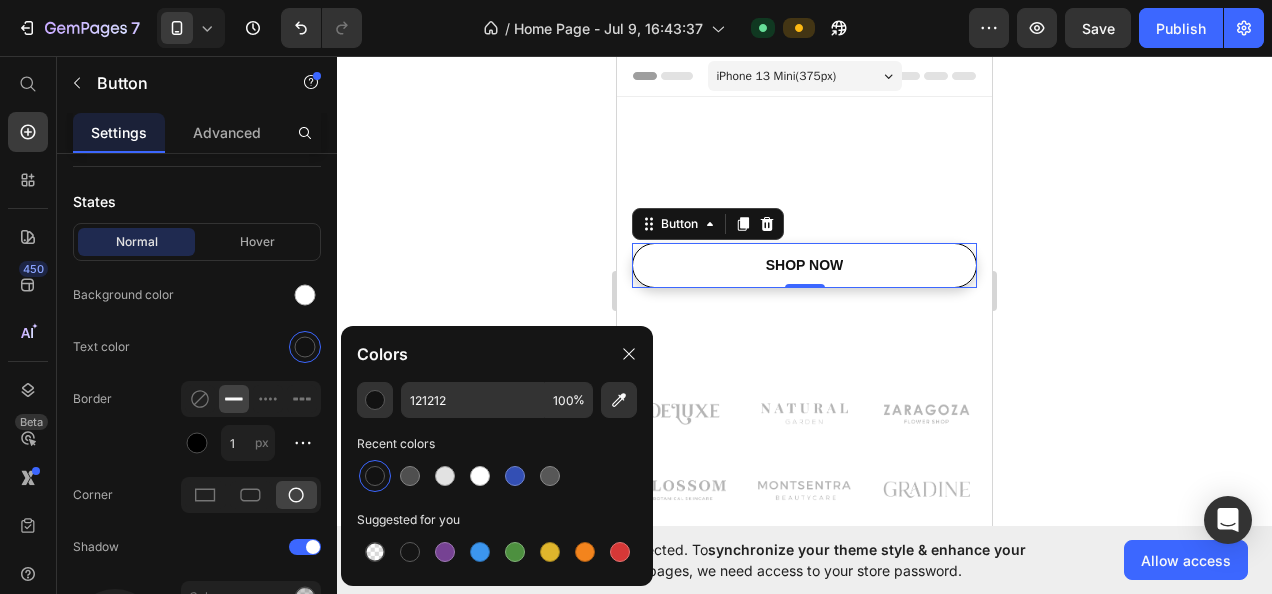 click at bounding box center (480, 476) 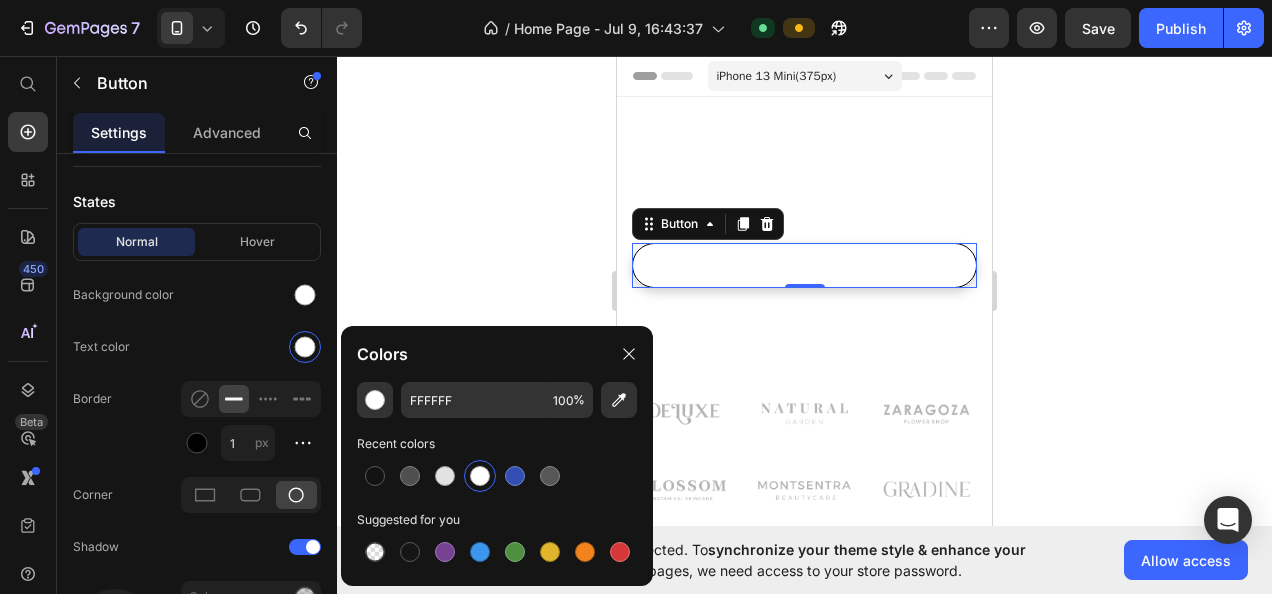 click at bounding box center (375, 476) 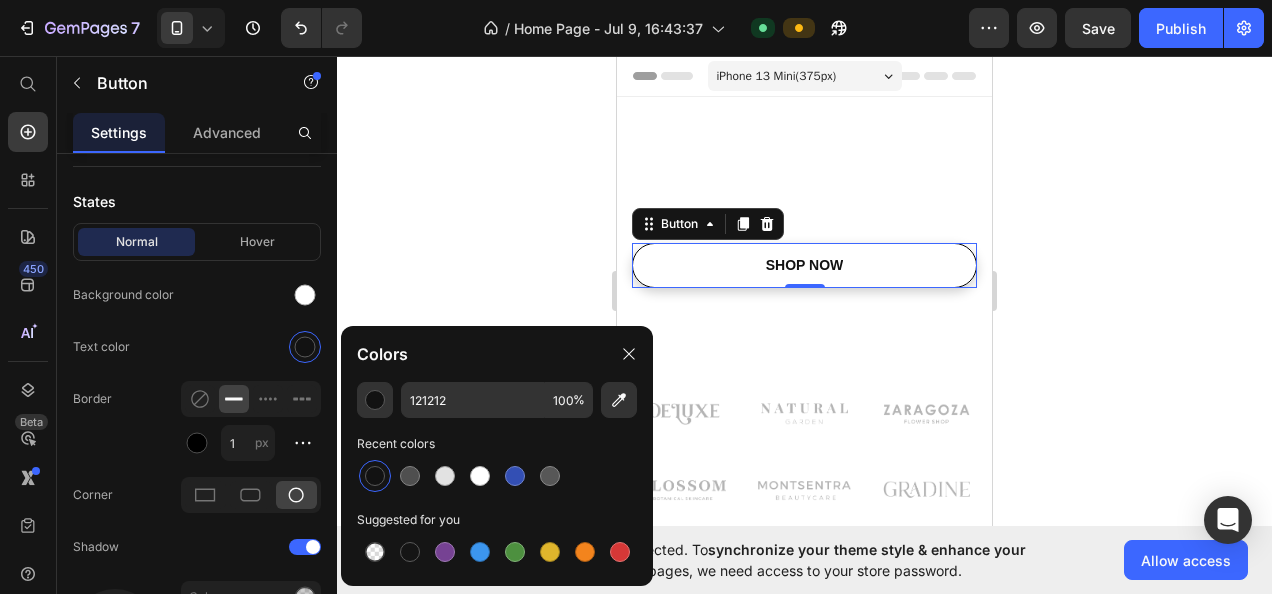 click on "Normal" at bounding box center [136, 242] 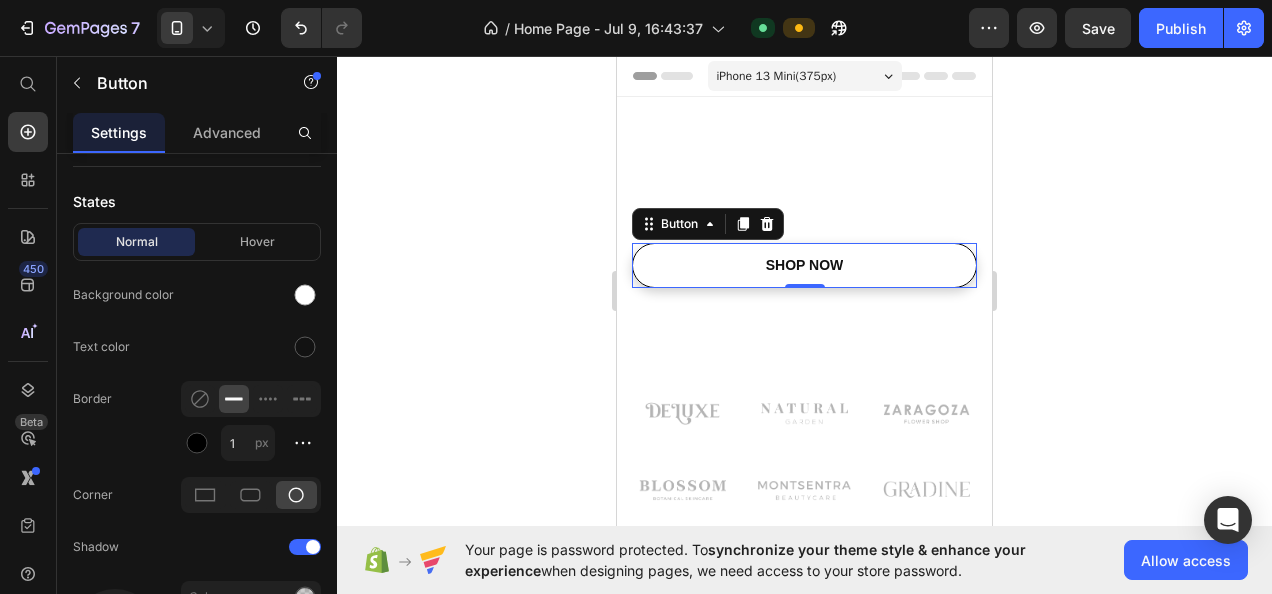 click at bounding box center [305, 295] 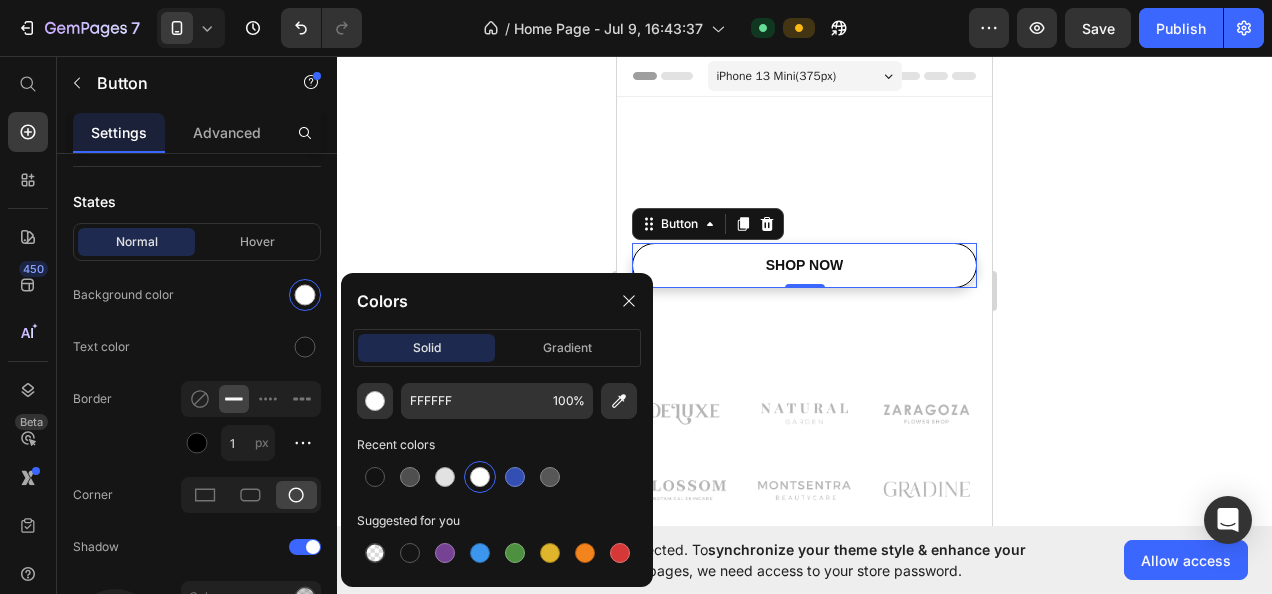 click at bounding box center [375, 401] 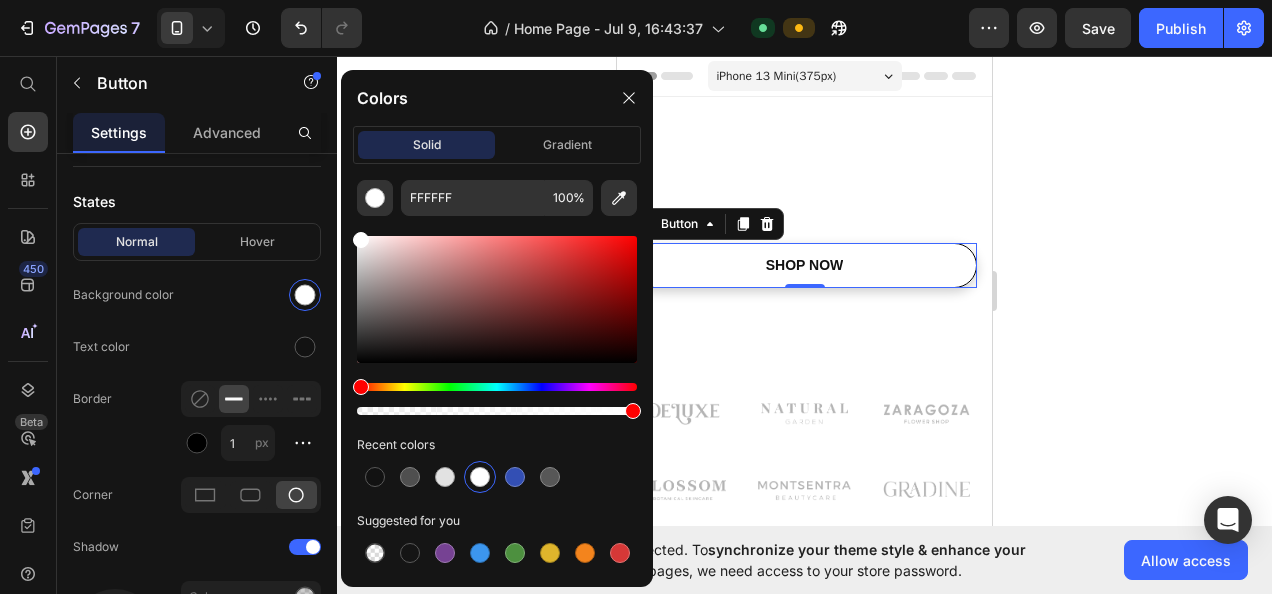 click on "FFFFFF 100 % Recent colors Suggested for you" 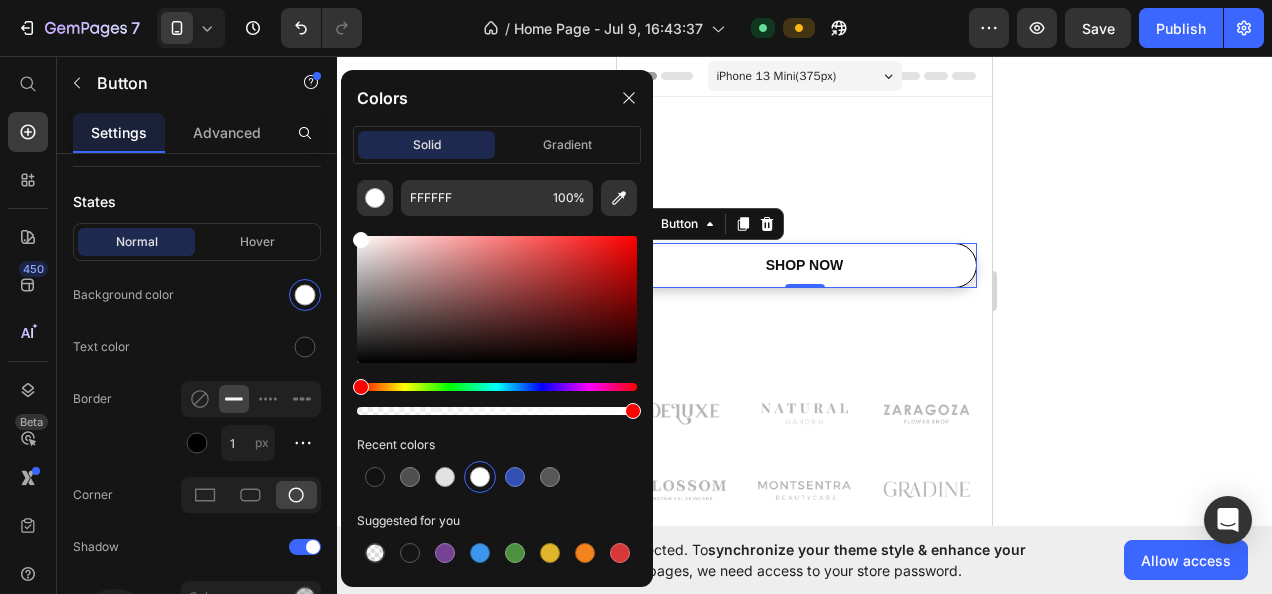 click at bounding box center (445, 477) 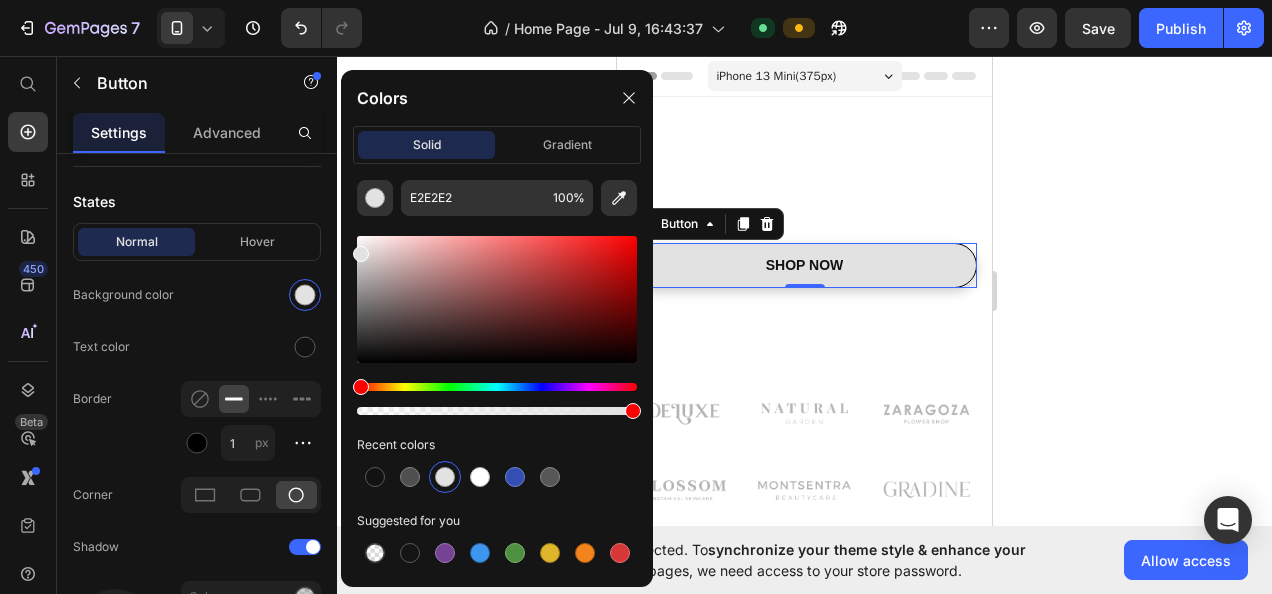 click on "Text color" 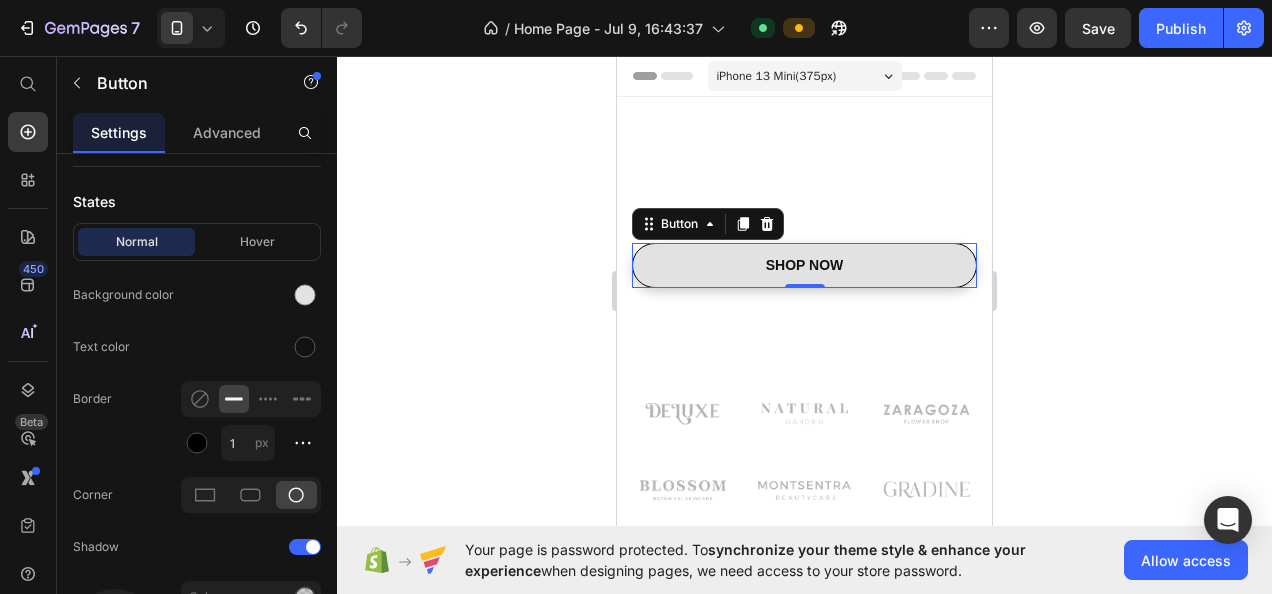 click at bounding box center [305, 295] 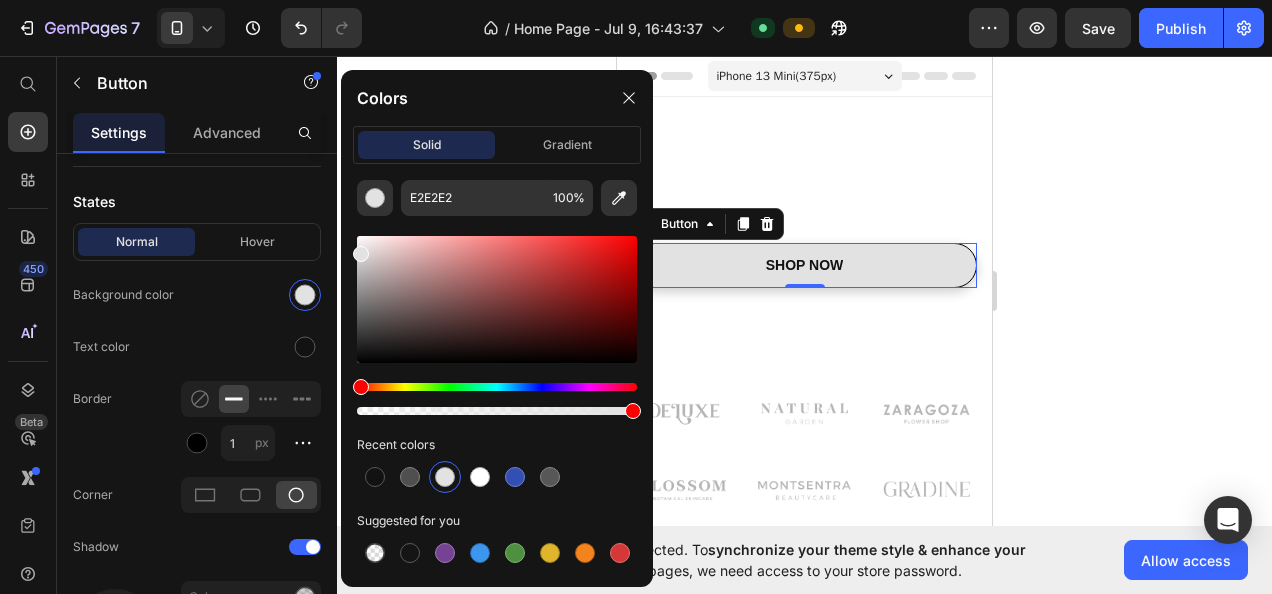 click at bounding box center (480, 477) 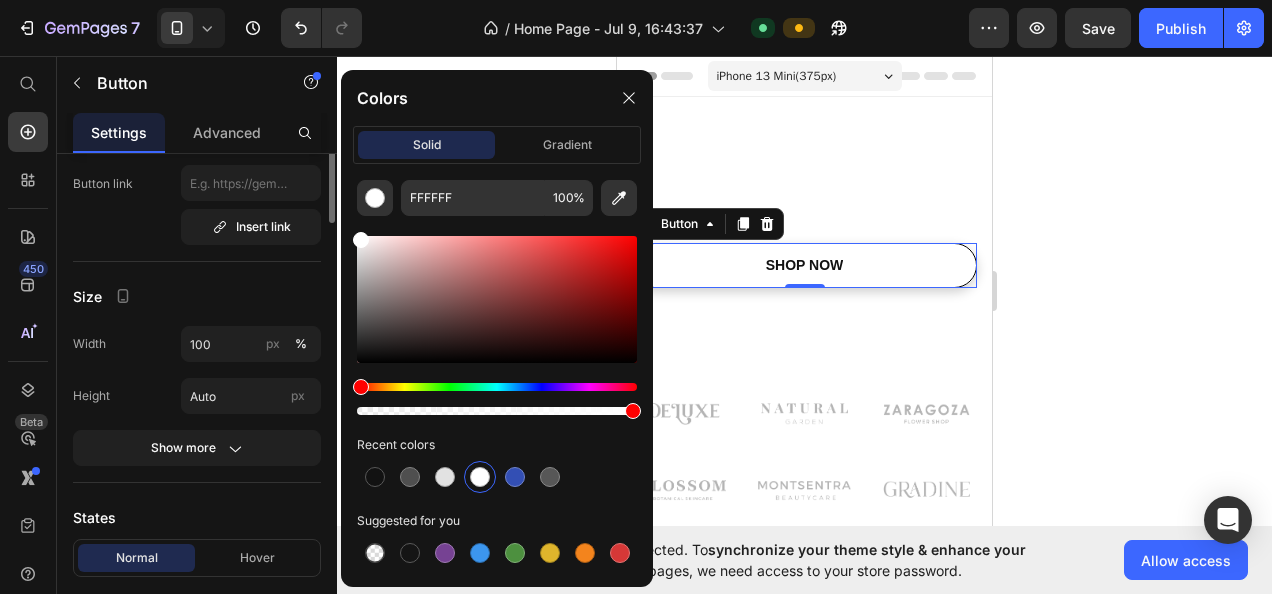 scroll, scrollTop: 0, scrollLeft: 0, axis: both 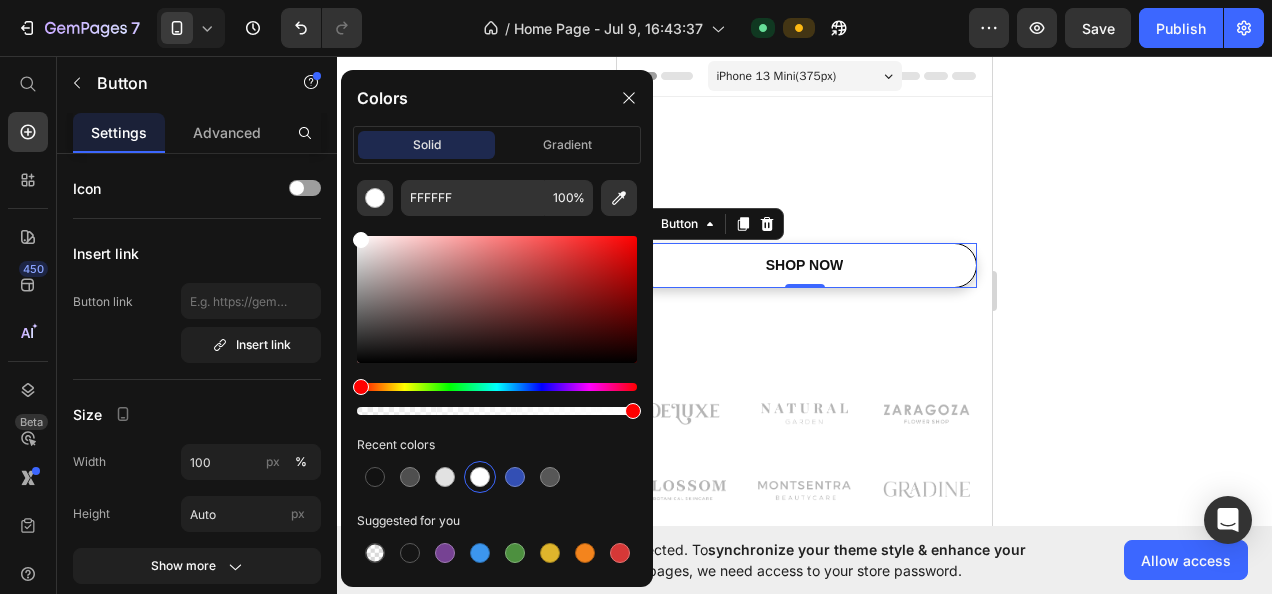 click 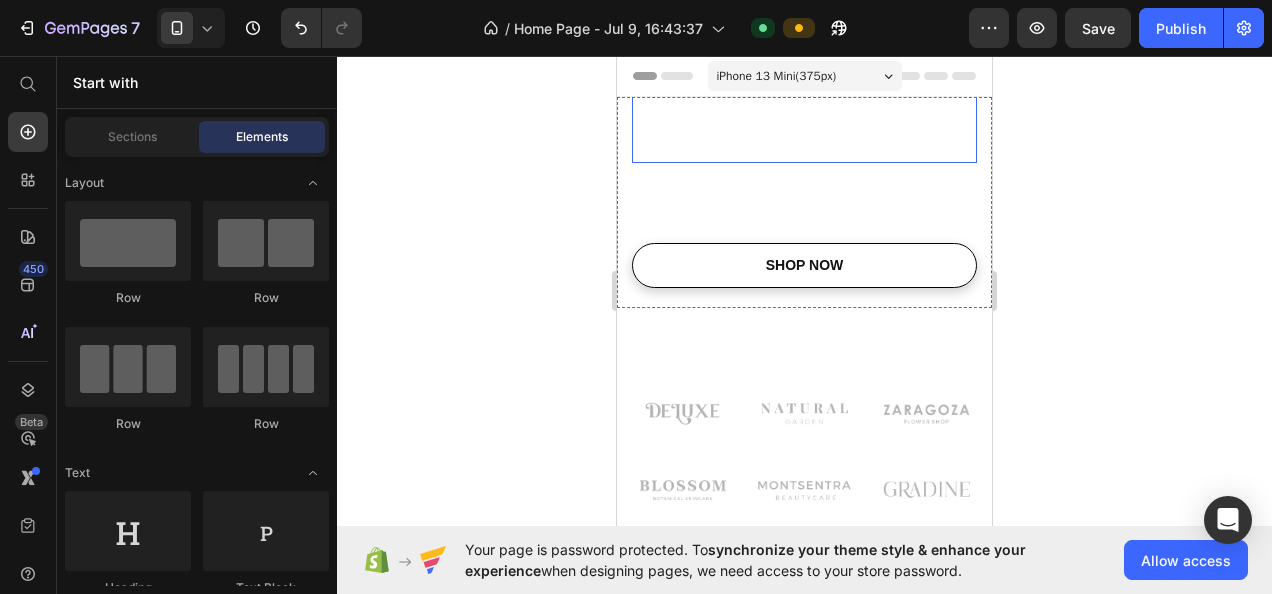 click on "Be Confident, Be You" at bounding box center [775, 115] 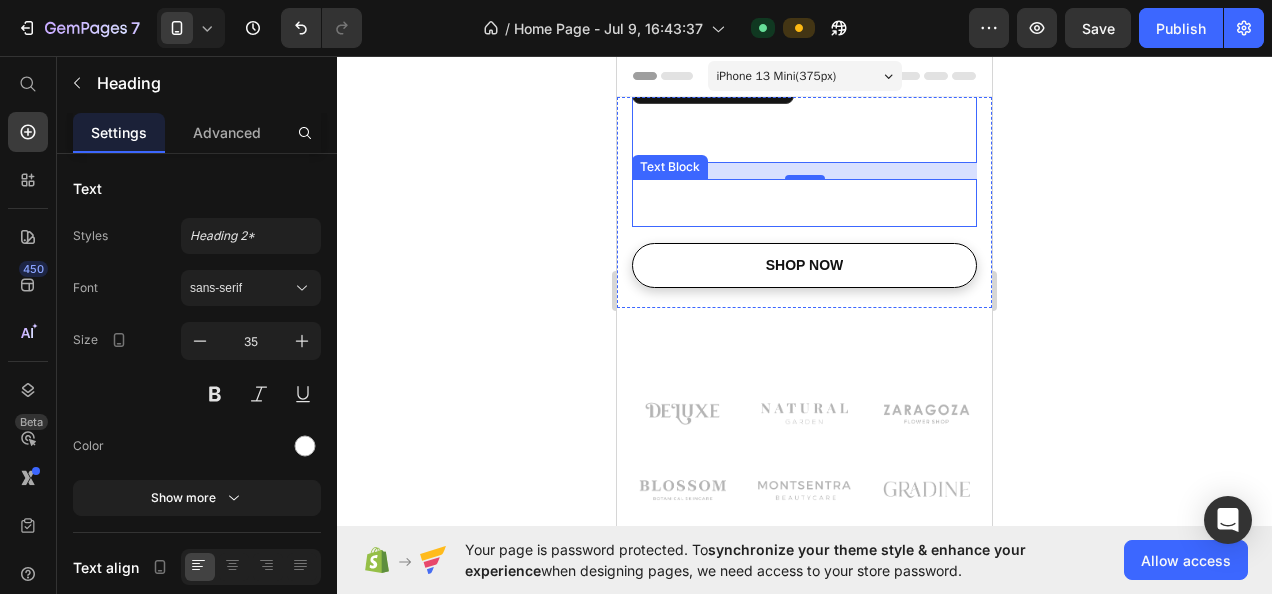 click on "We are firm believers that comfort equals confidence." at bounding box center (804, 203) 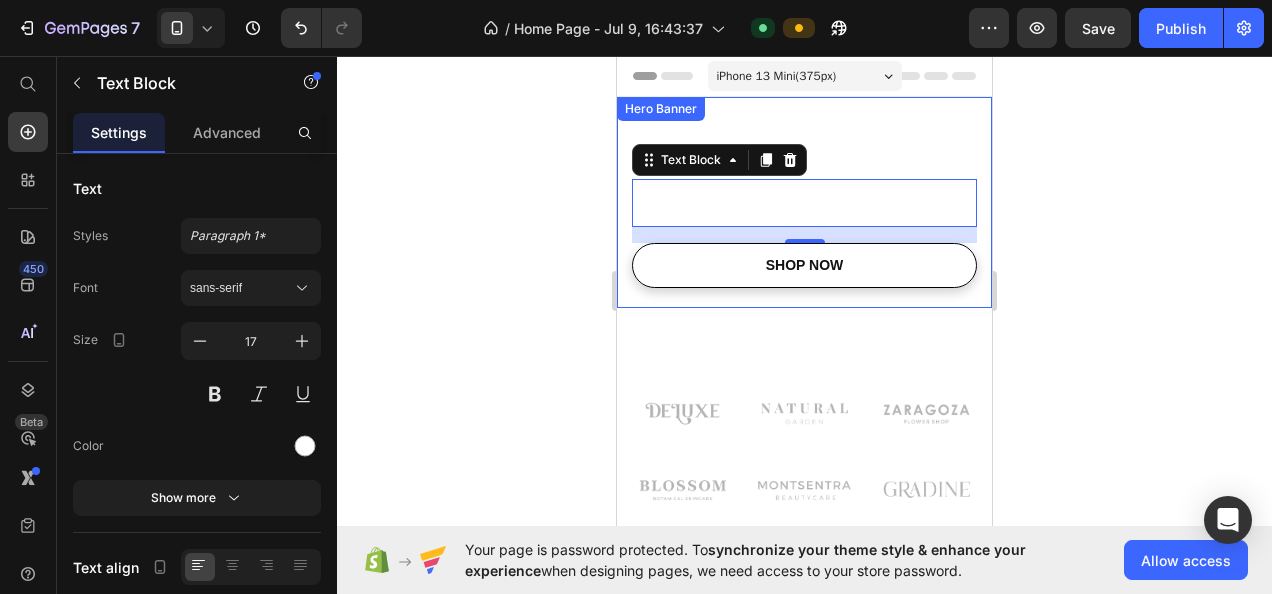 click on "Hero Banner" at bounding box center (661, 109) 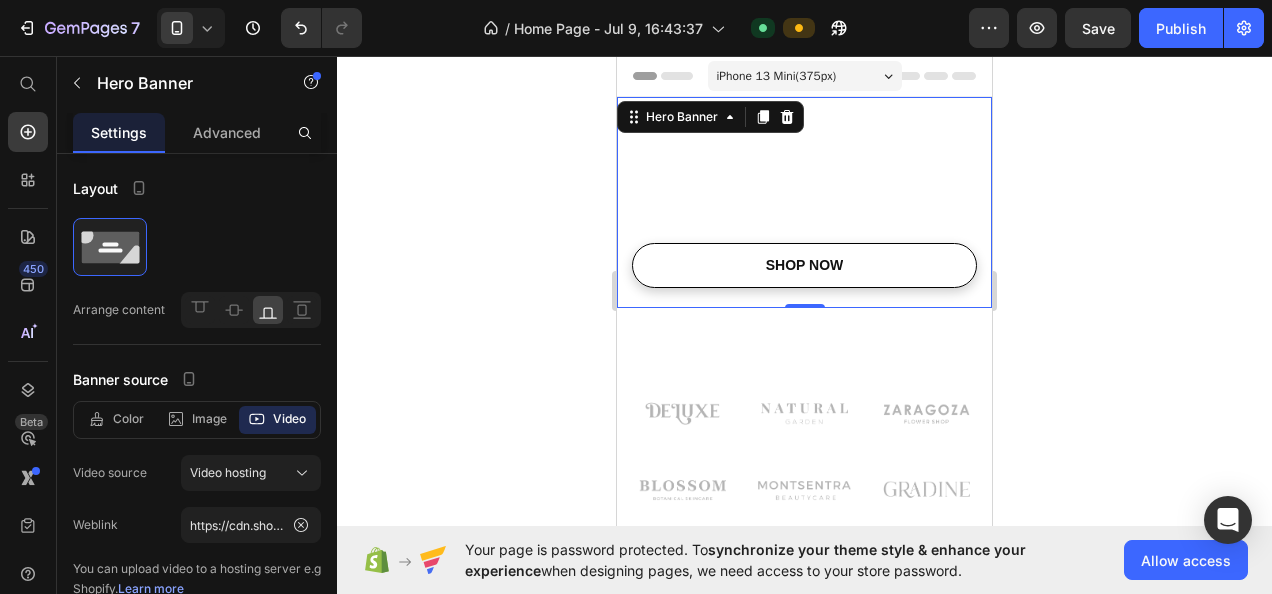 click 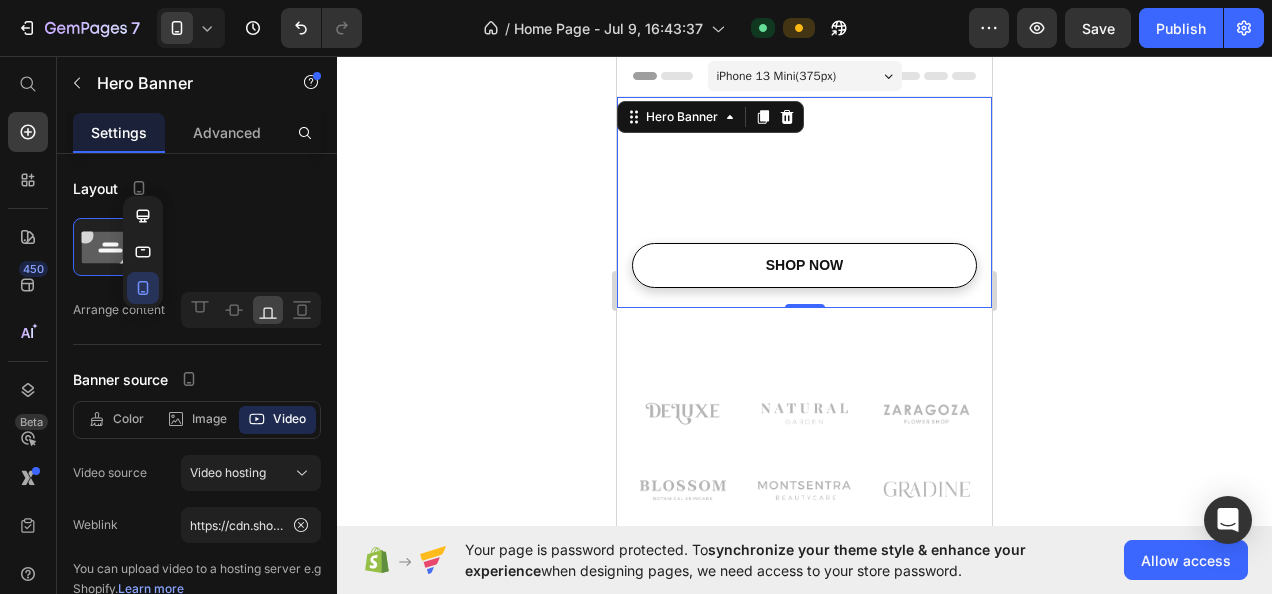 click 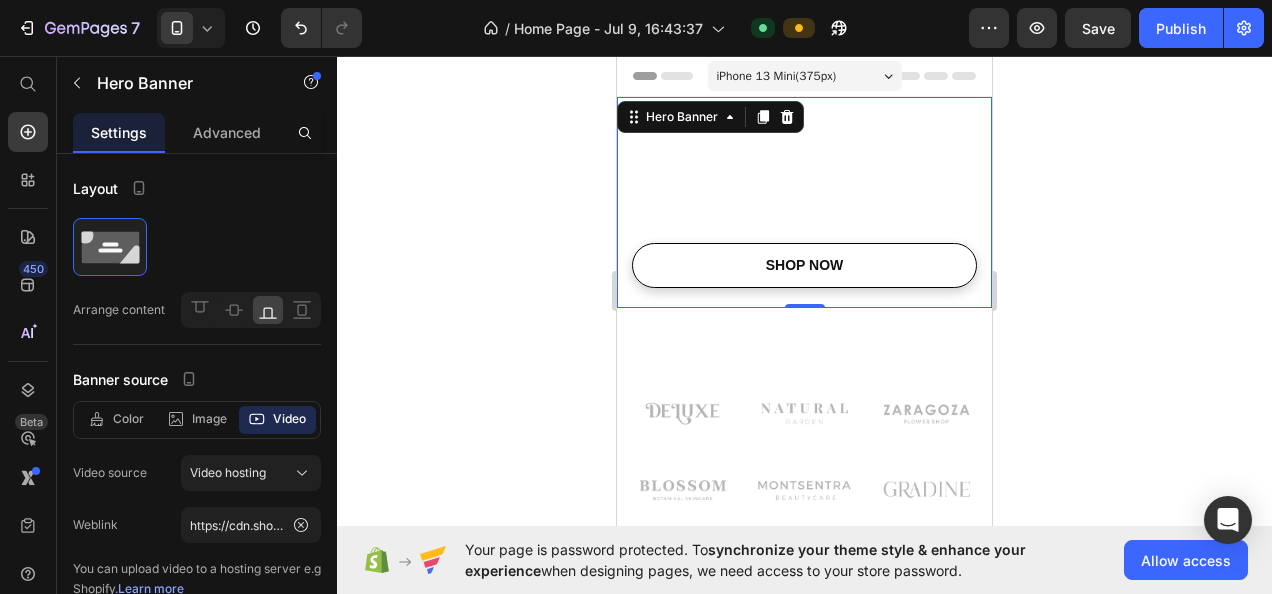 click 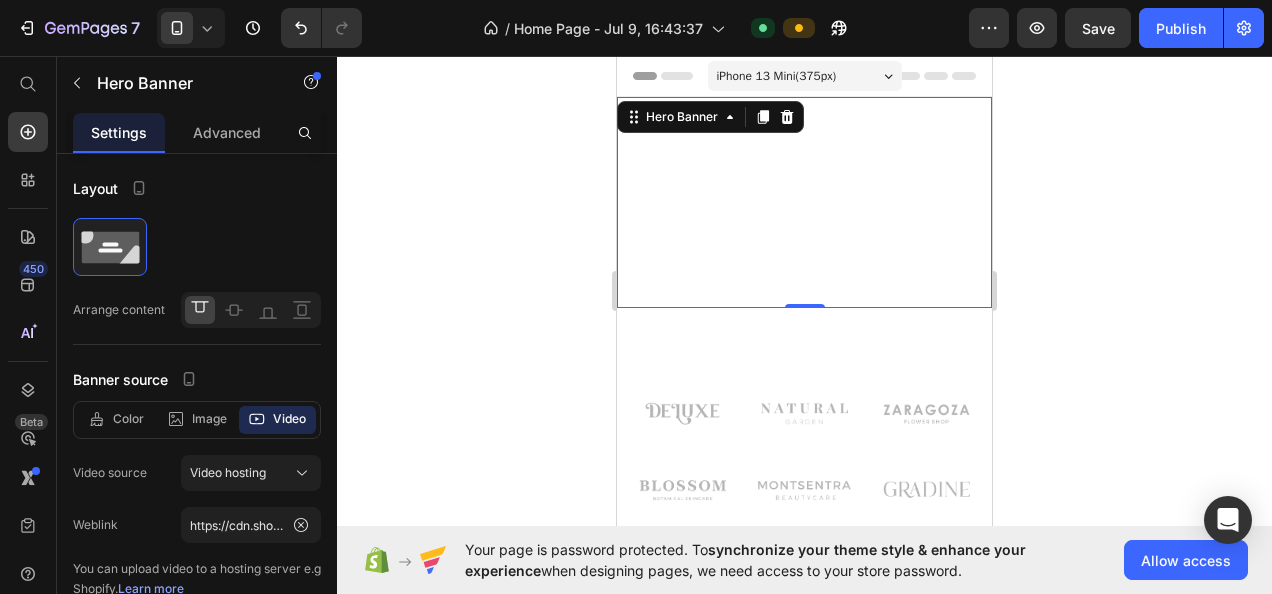 click 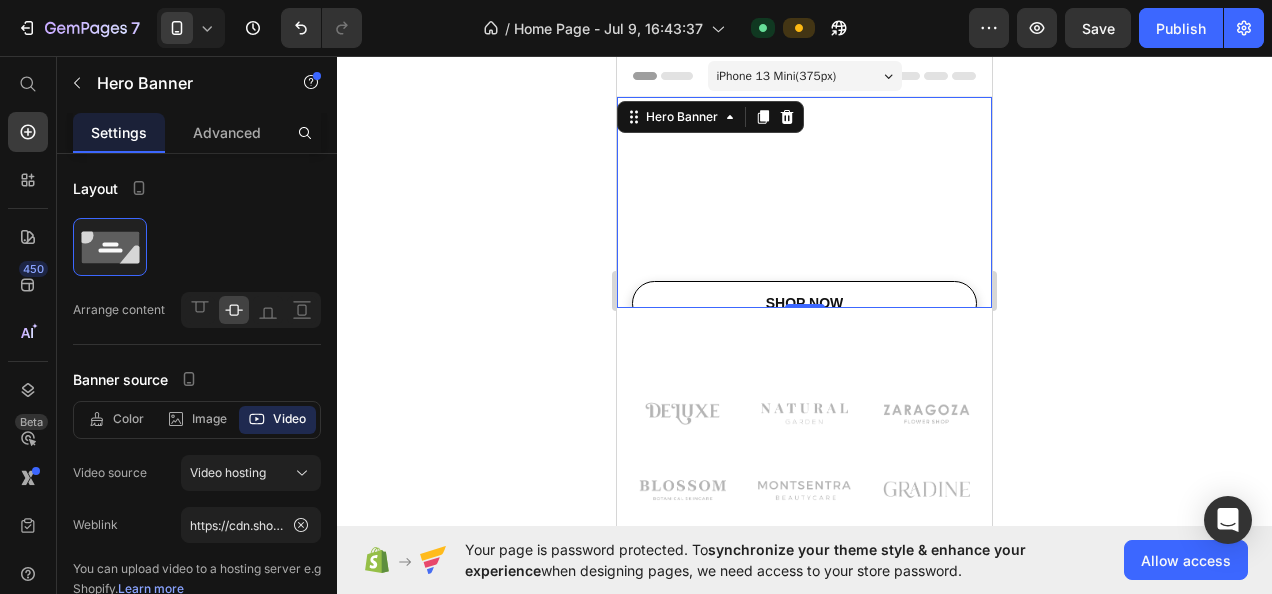 click 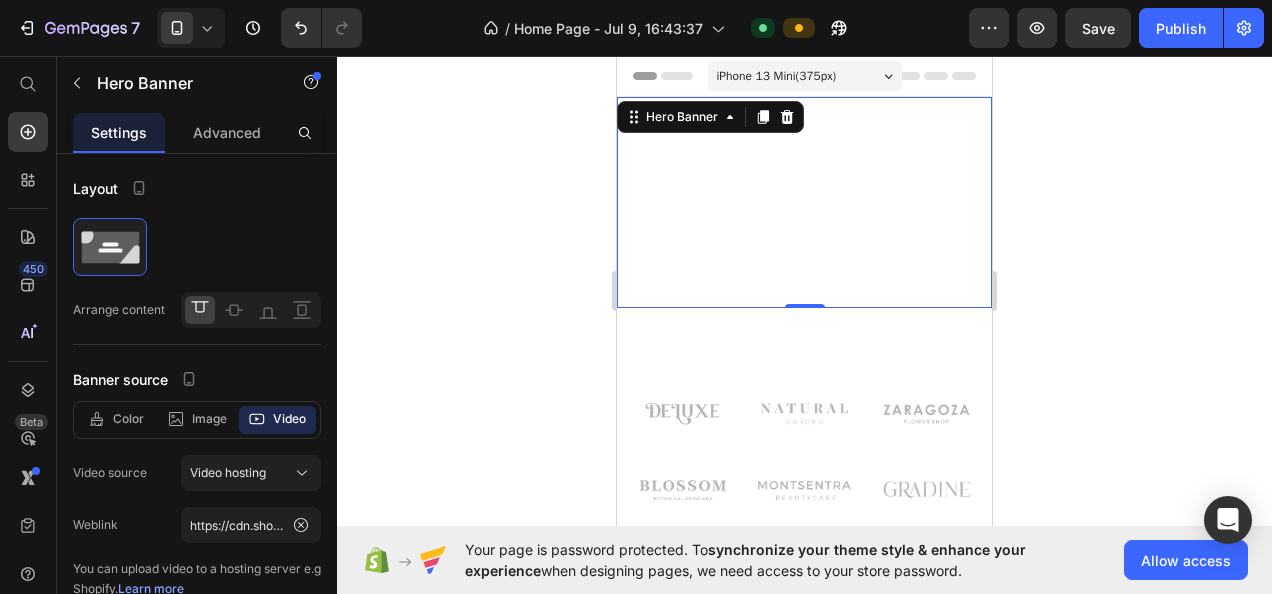 click on "Publish" at bounding box center [1181, 28] 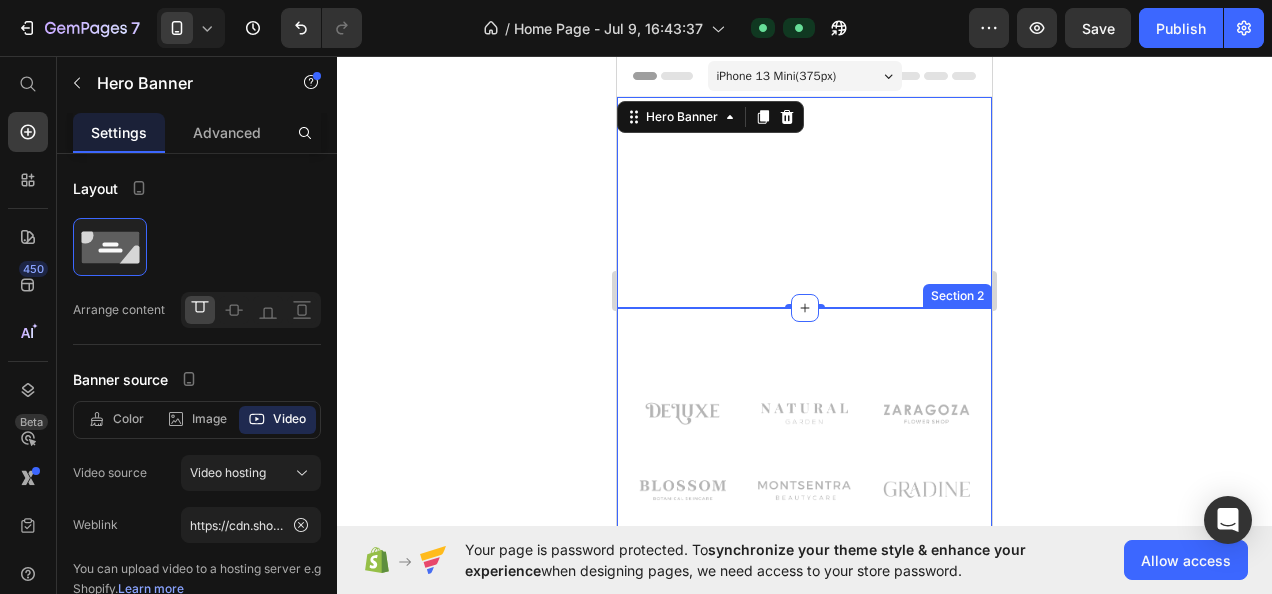 click 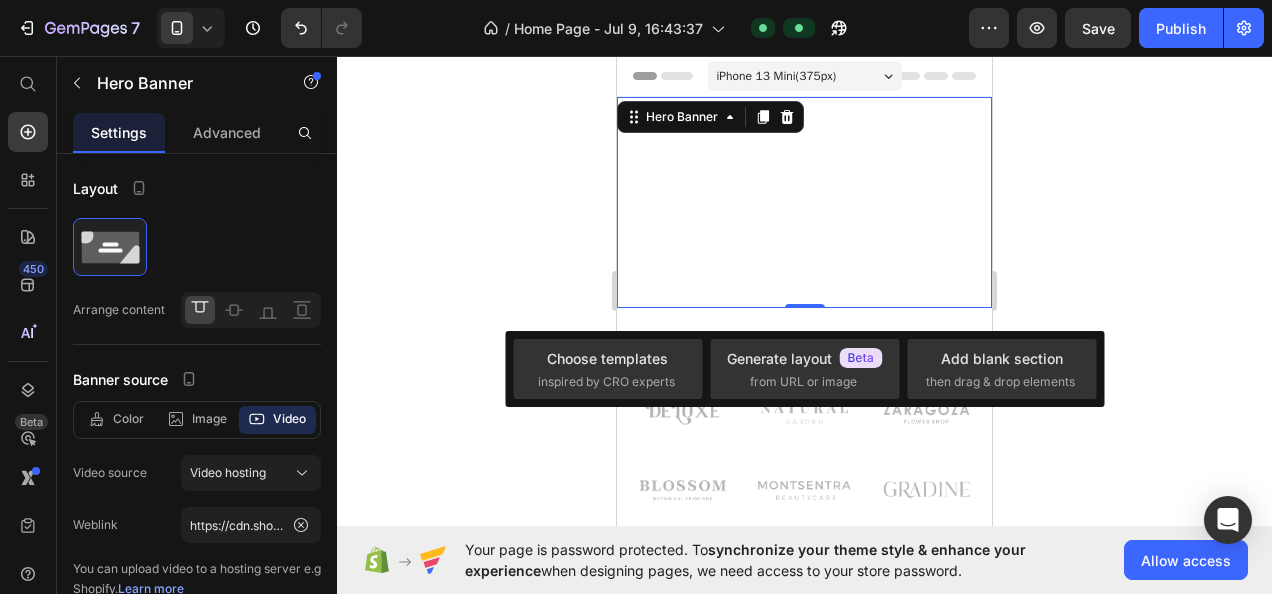 click on "then drag & drop elements" at bounding box center (1000, 382) 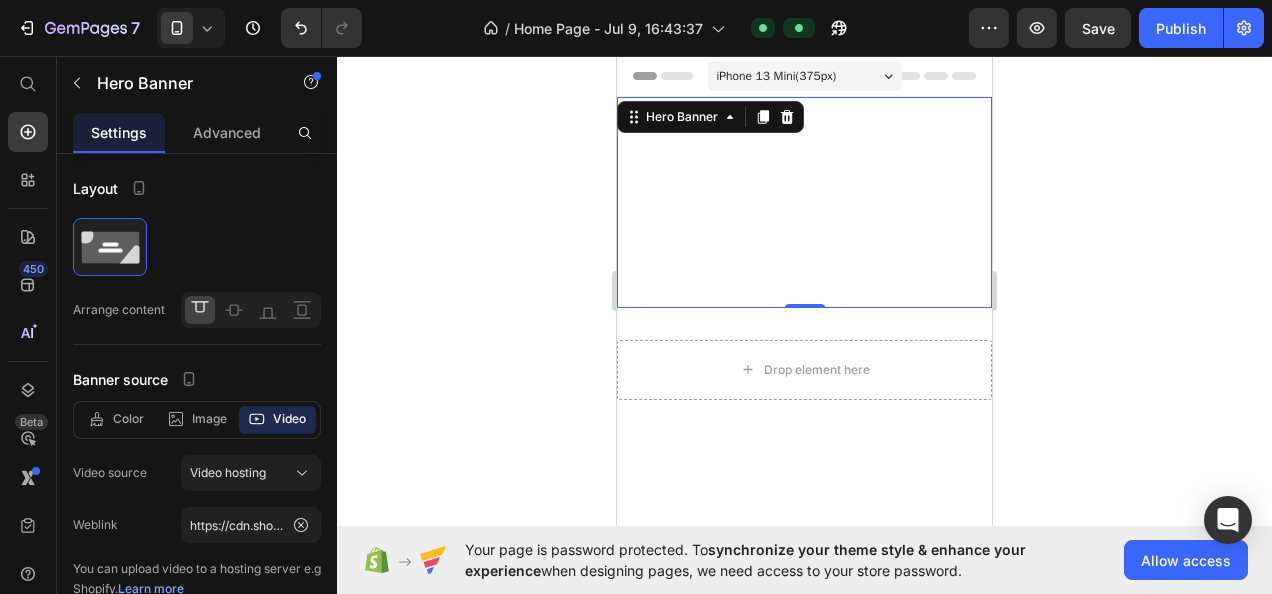 click 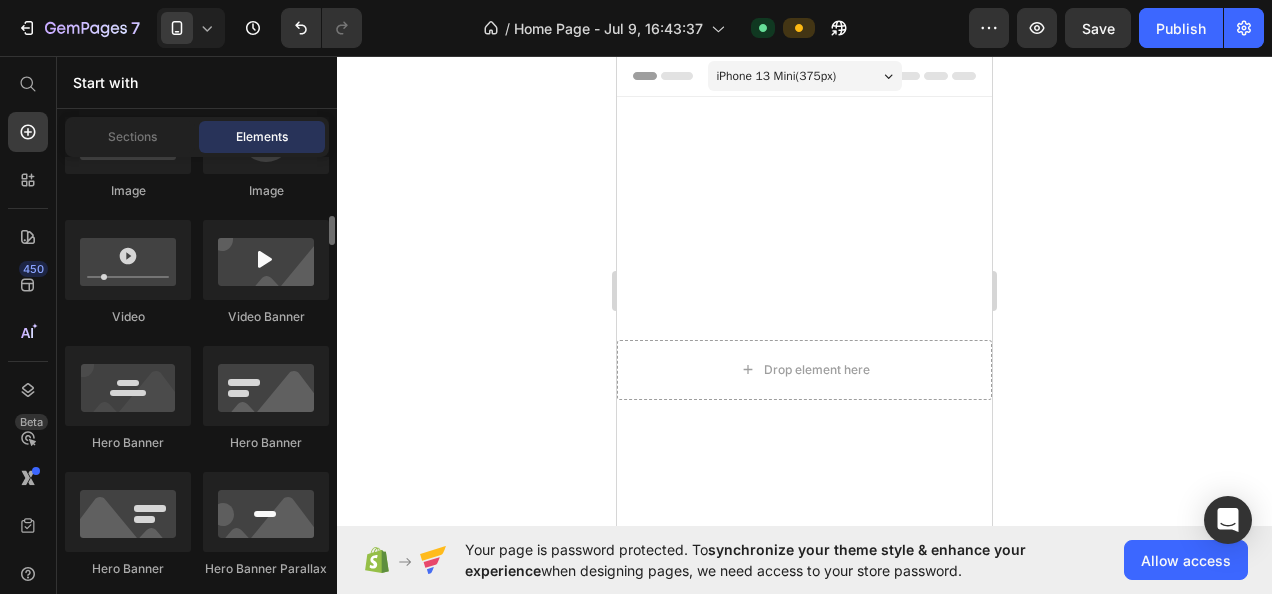 scroll, scrollTop: 850, scrollLeft: 0, axis: vertical 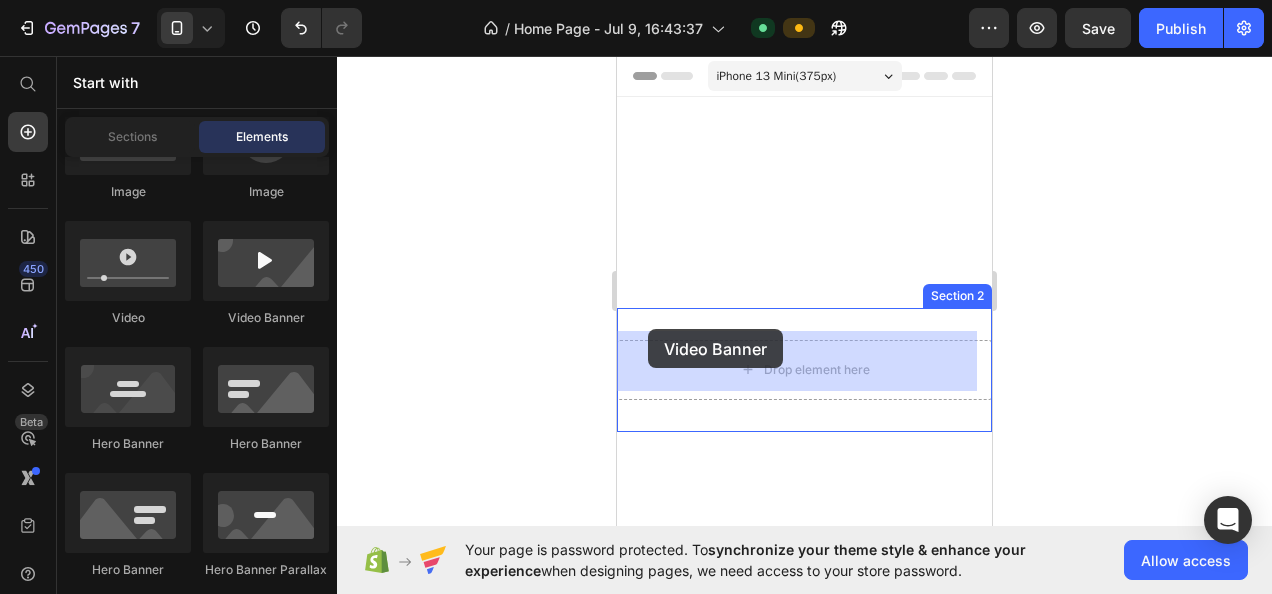 drag, startPoint x: 840, startPoint y: 327, endPoint x: 648, endPoint y: 329, distance: 192.01042 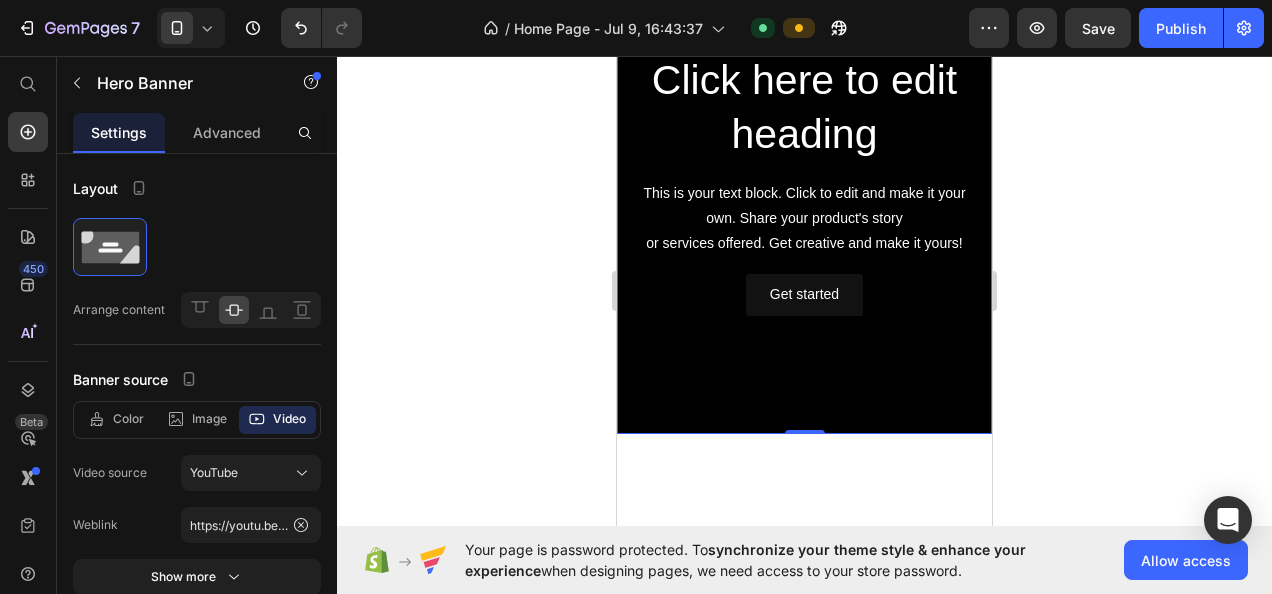 scroll, scrollTop: 403, scrollLeft: 0, axis: vertical 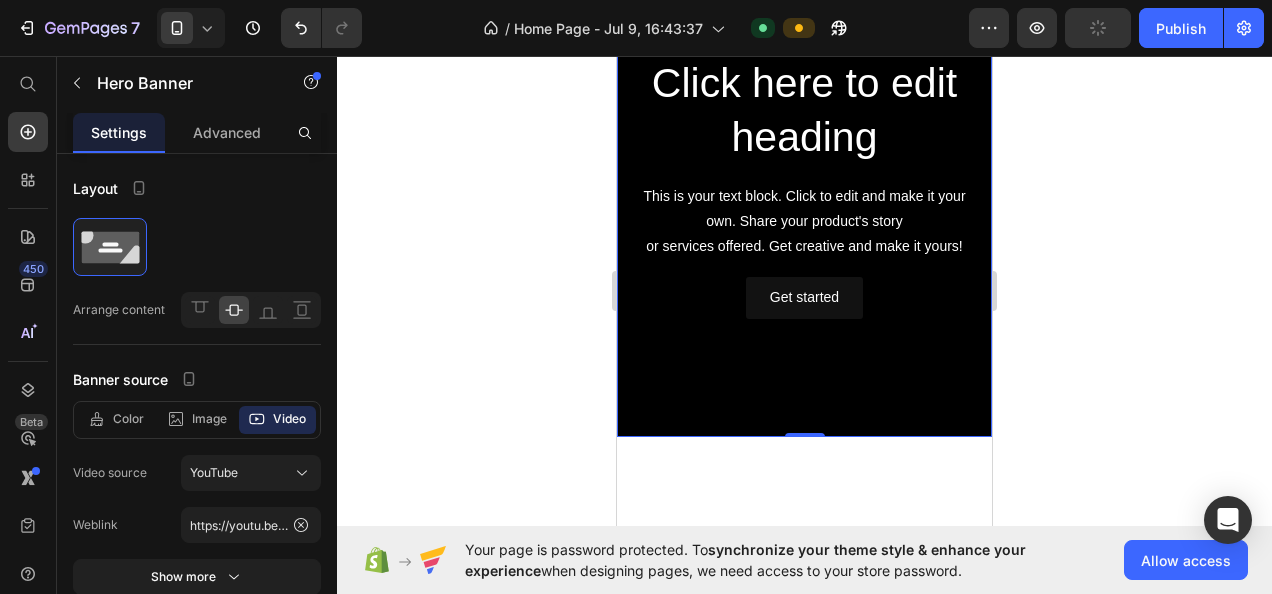 click on "YouTube" 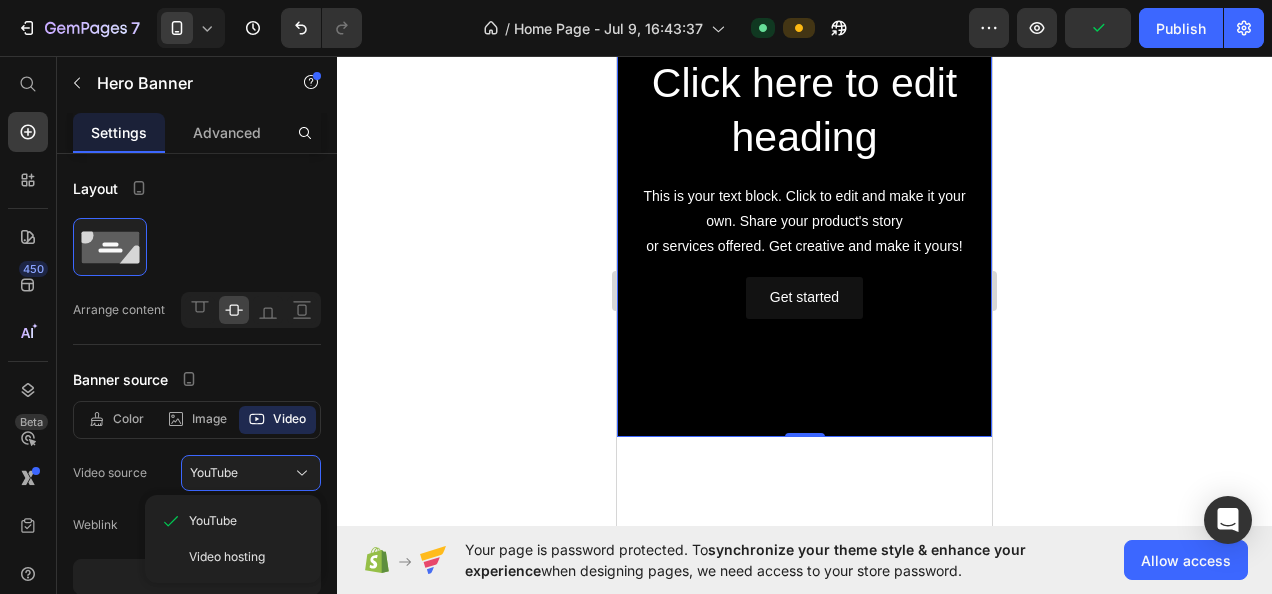 click on "Video hosting" 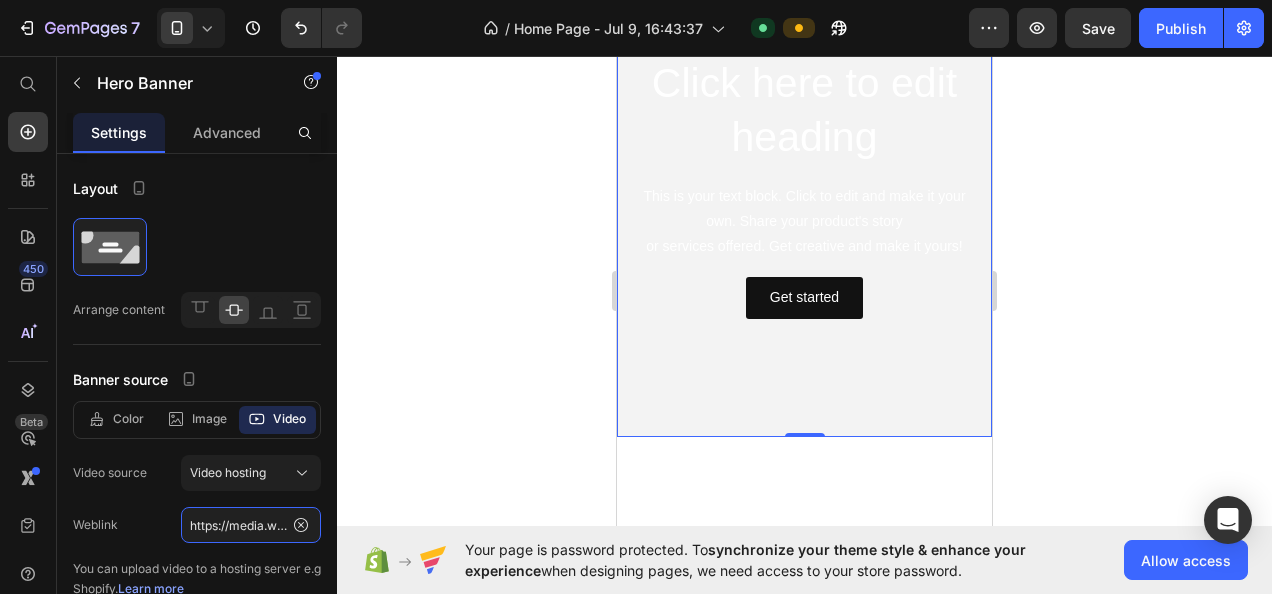 click on "https://media.w3.org/2010/05/sintel/trailer.mp4" 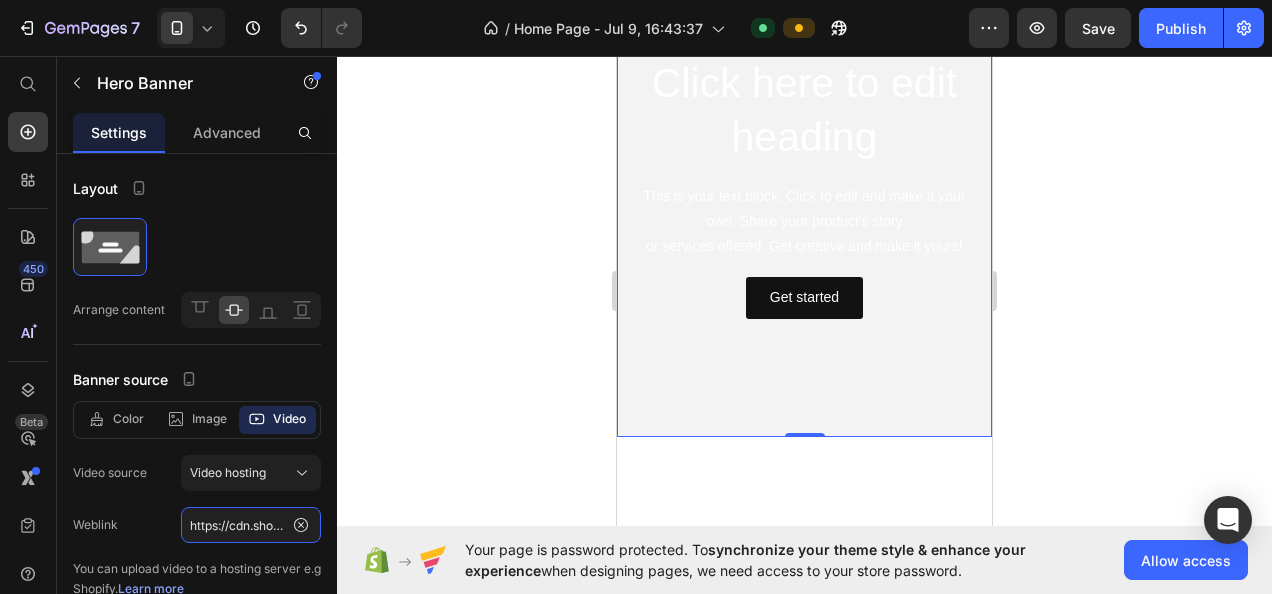 scroll, scrollTop: 0, scrollLeft: 373, axis: horizontal 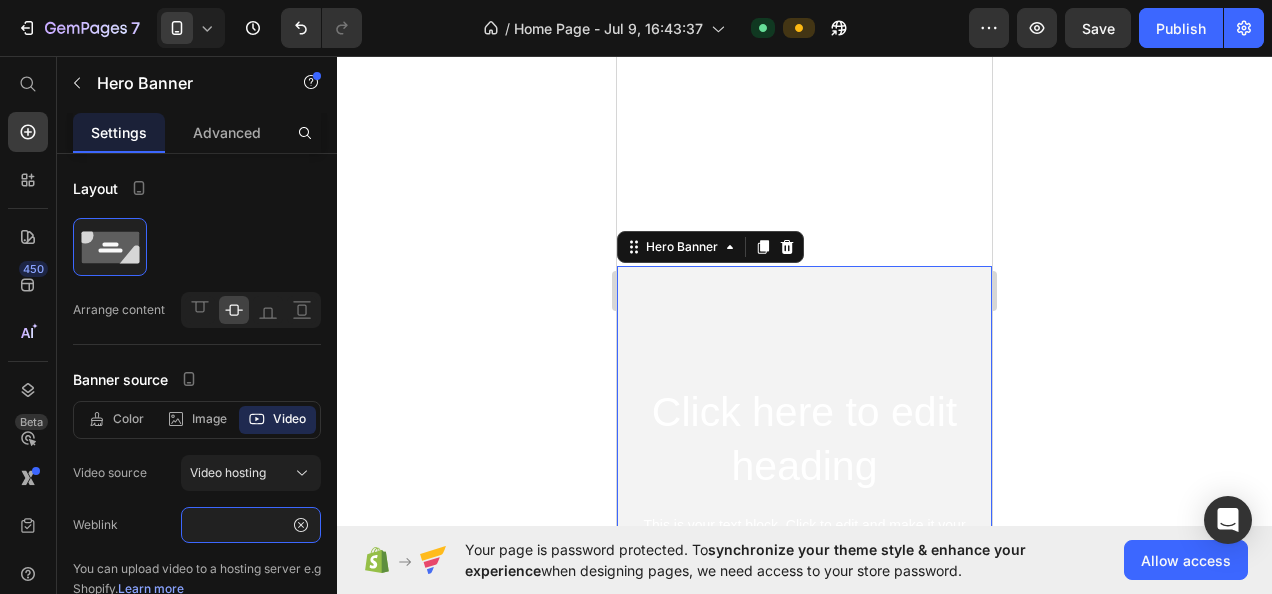 type on "https://cdn.shopify.com/videos/c/o/v/569293b62bd8428da326e1c2767375cc.mp4" 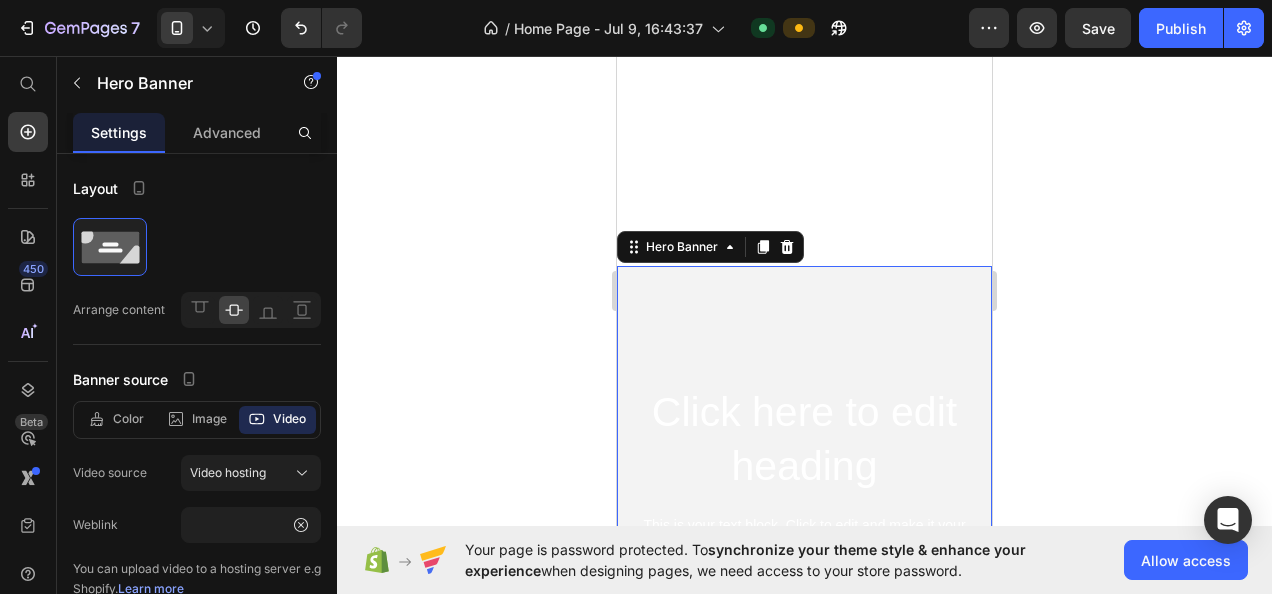 click at bounding box center (804, 516) 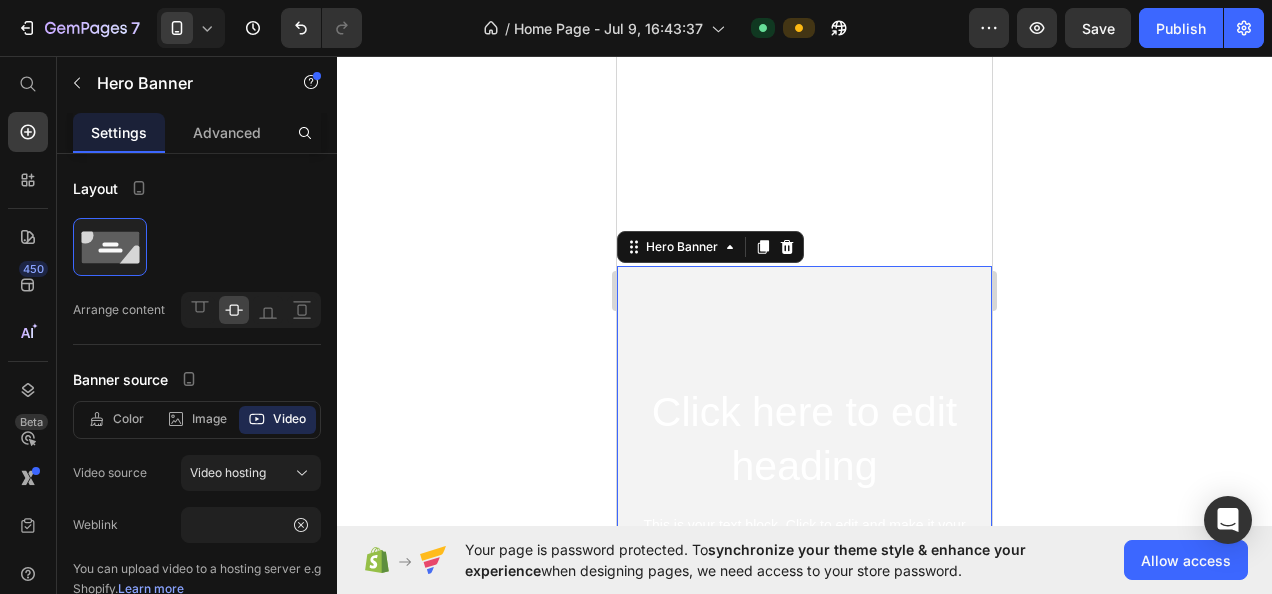 scroll, scrollTop: 0, scrollLeft: 0, axis: both 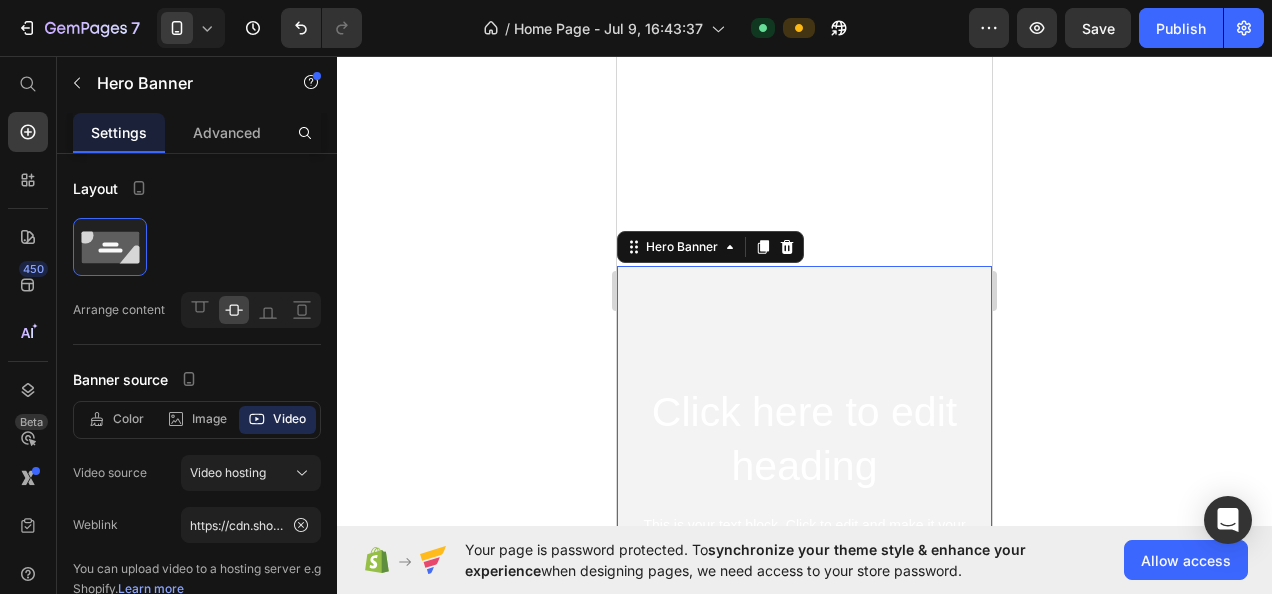 click 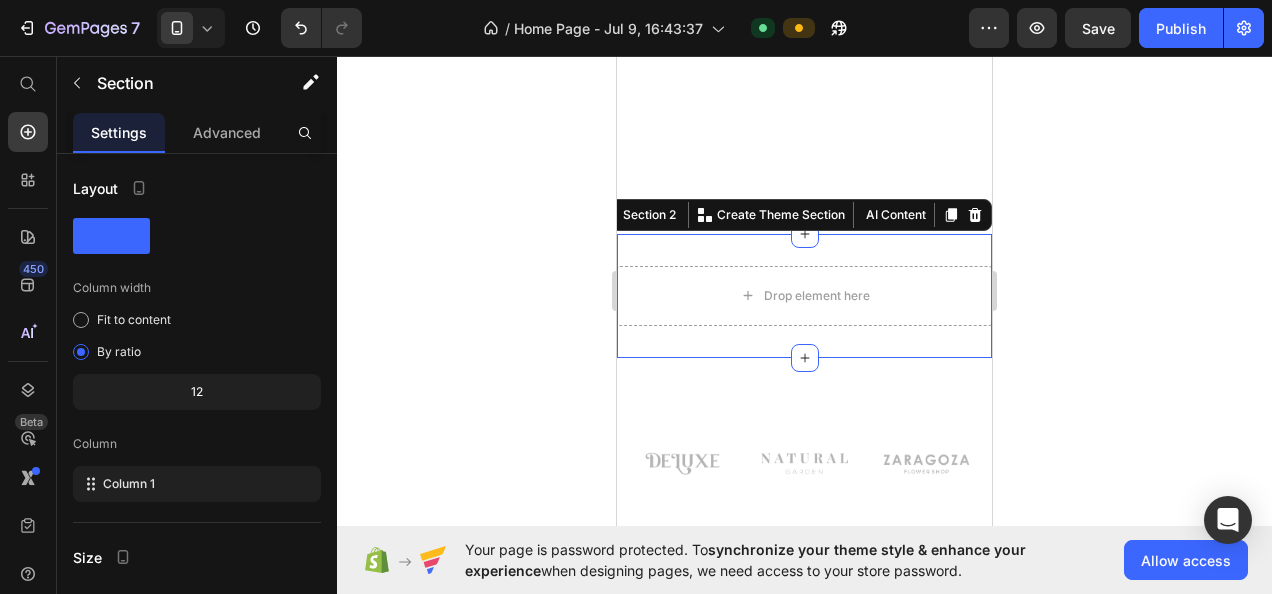 click 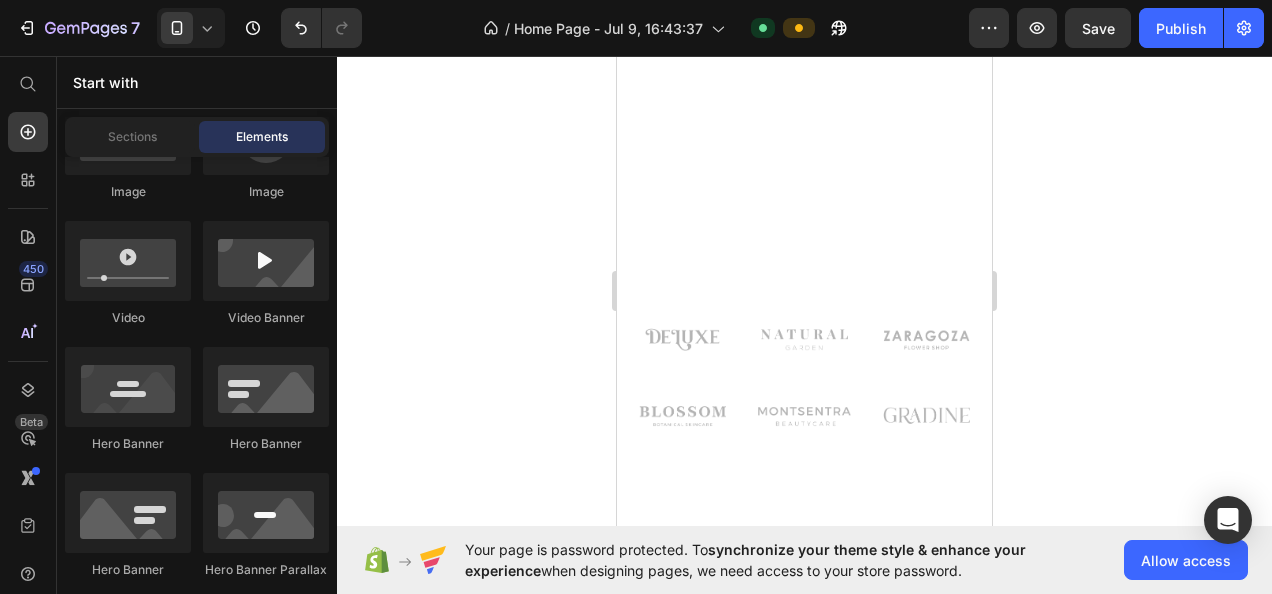 click 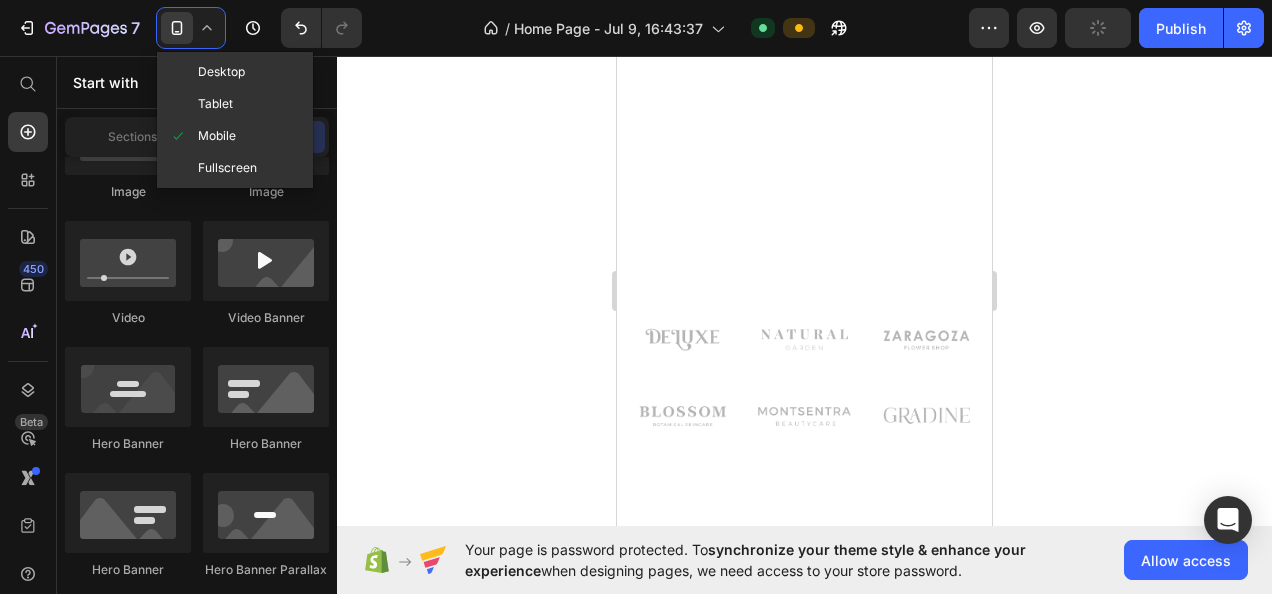 click on "Desktop" at bounding box center (221, 72) 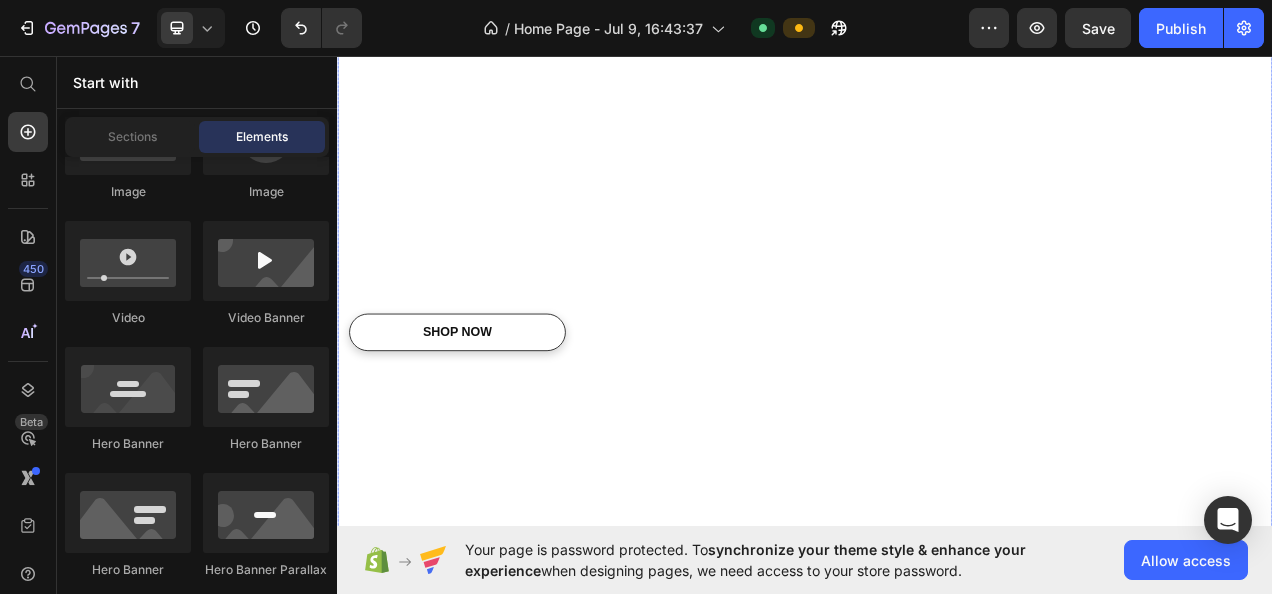 click on "Icon Icon Icon Icon Icon Icon List (2000+) REVIEWS Text Block Row Be Confident, Be You Heading We are firm believers that comfort equals confidence. Text Block Shop now Button" at bounding box center [937, 352] 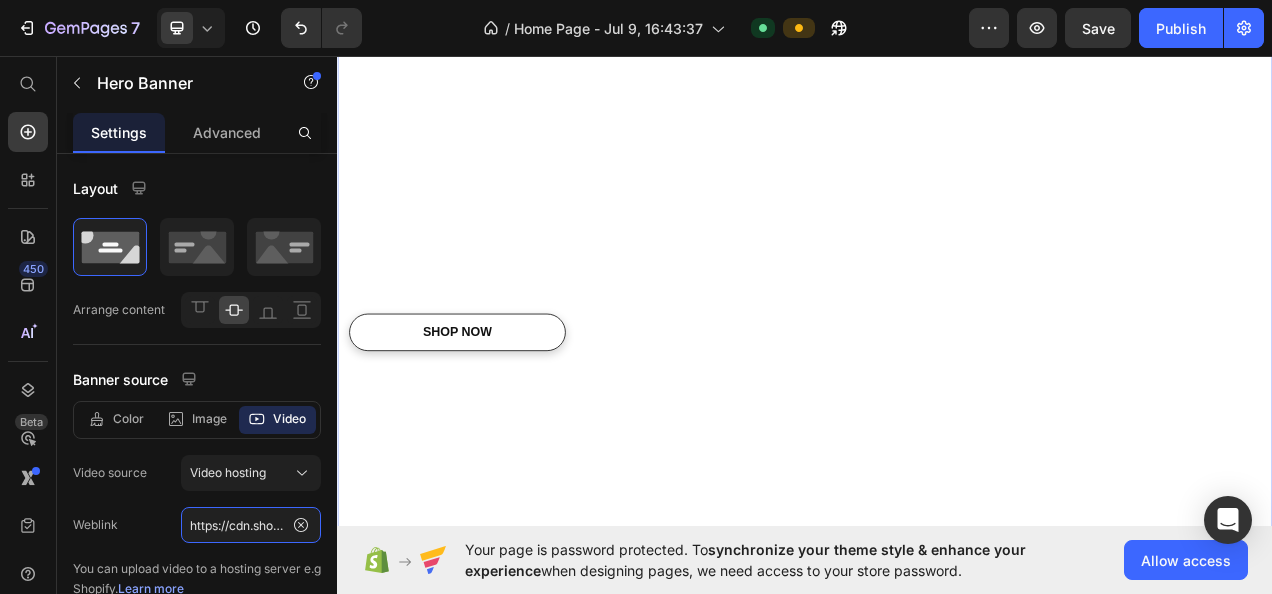 click on "https://cdn.shopify.com/videos/c/o/v/41d9744a5b334bfeba151b26232459e8.mp4" 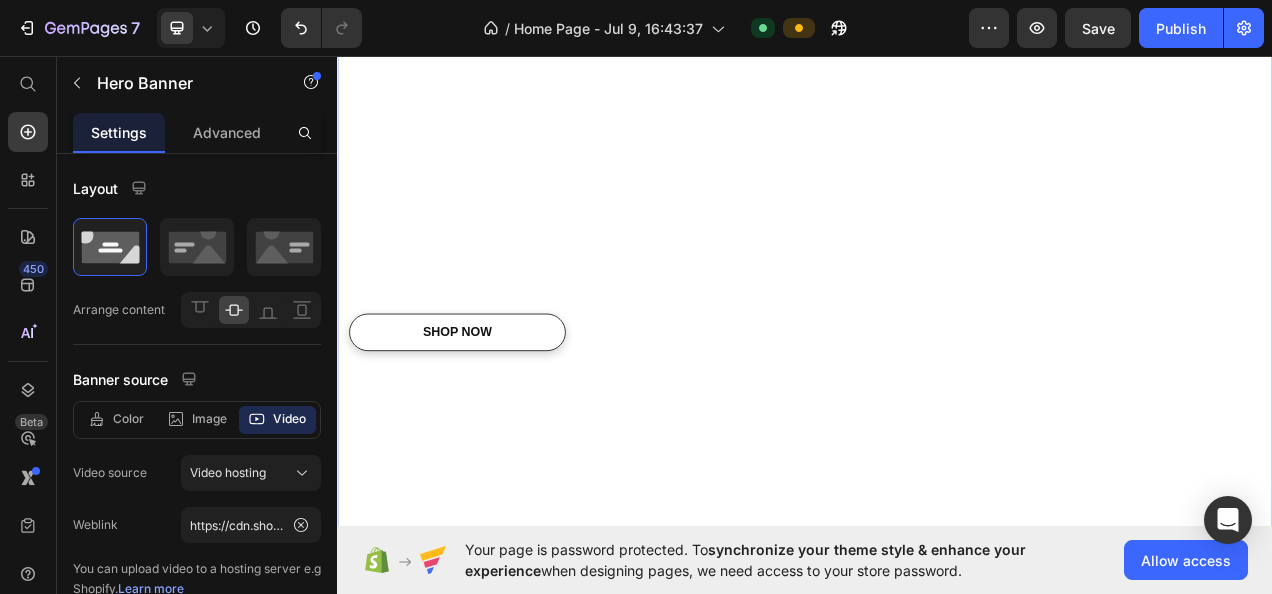 click 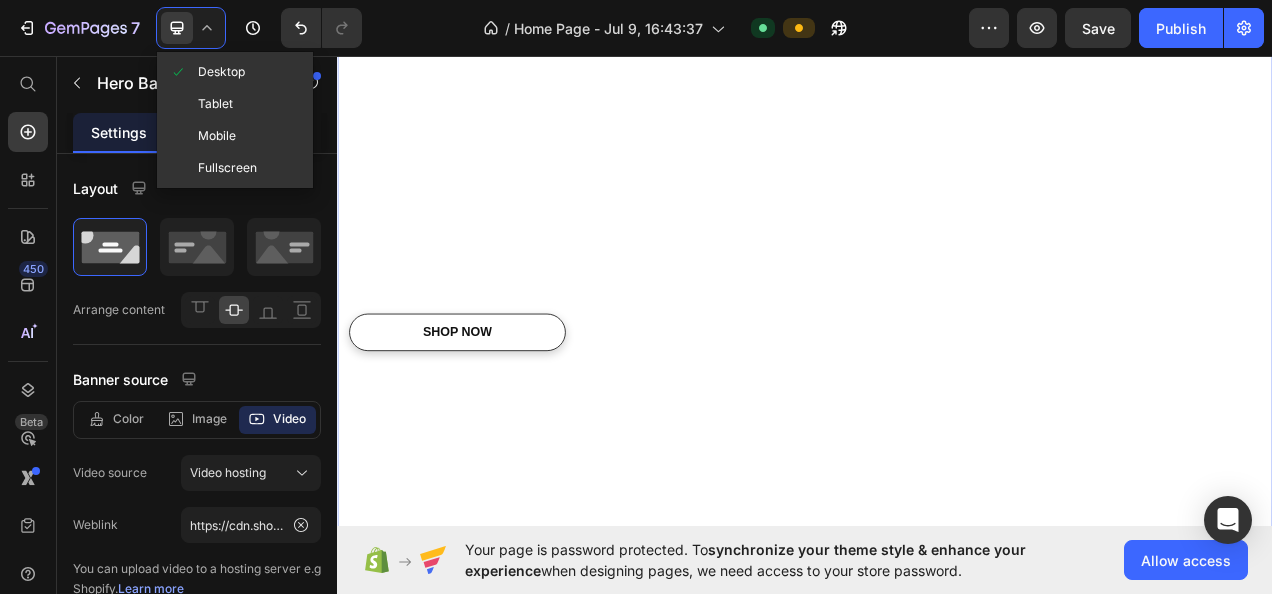 click on "Mobile" 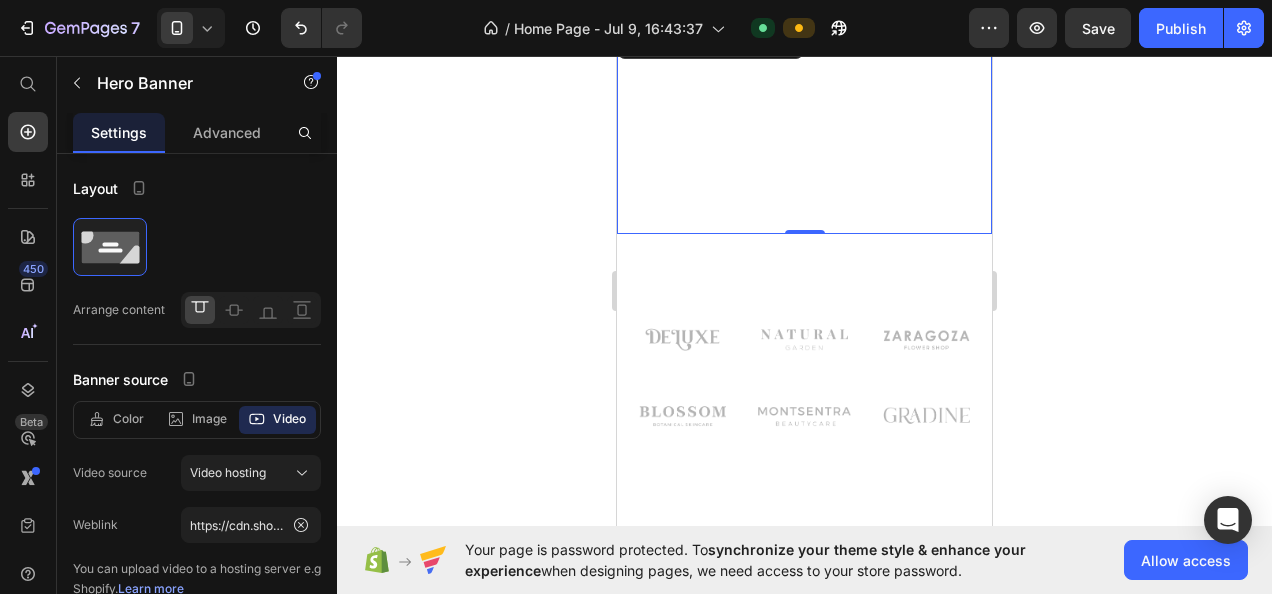 scroll, scrollTop: 0, scrollLeft: 0, axis: both 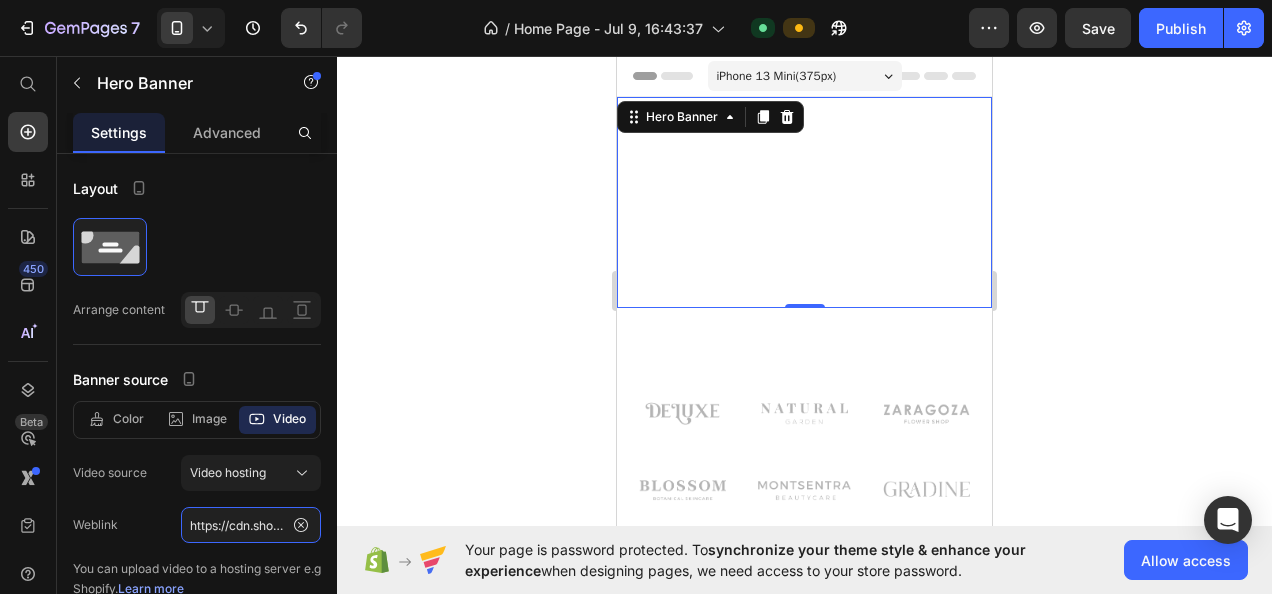 click on "https://cdn.shopify.com/videos/c/o/v/569293b62bd8428da326e1c2767375cc.mp4" 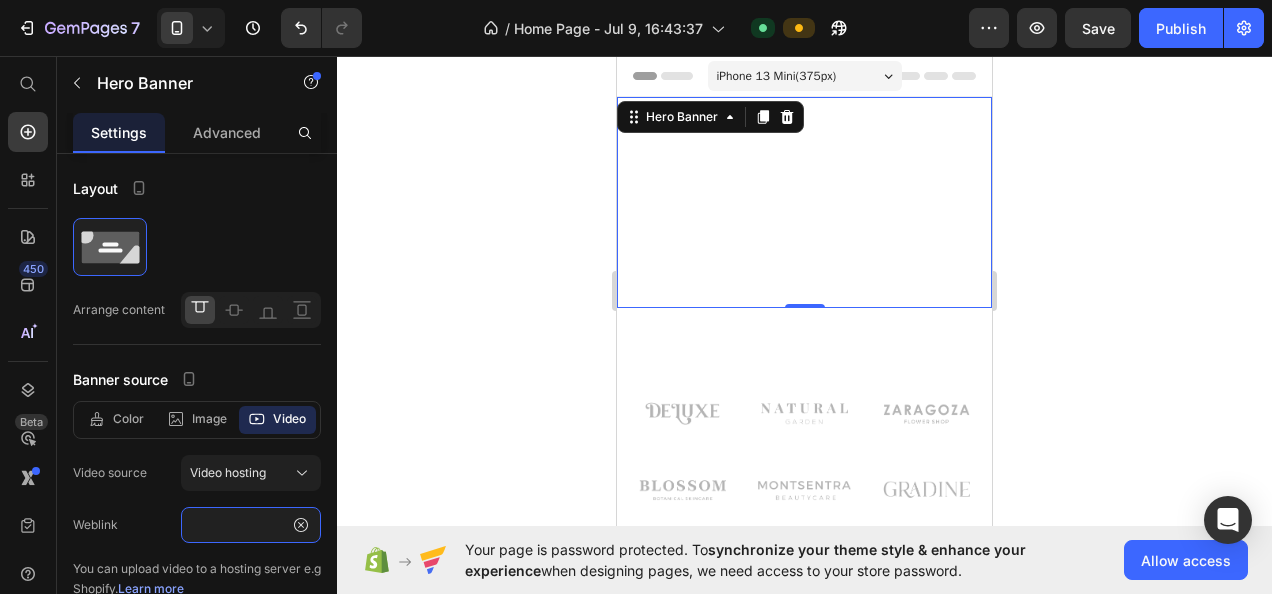 type on "https://cdn.shopify.com/videos/c/o/v/41d9744a5b334bfeba151b26232459e8.mp4" 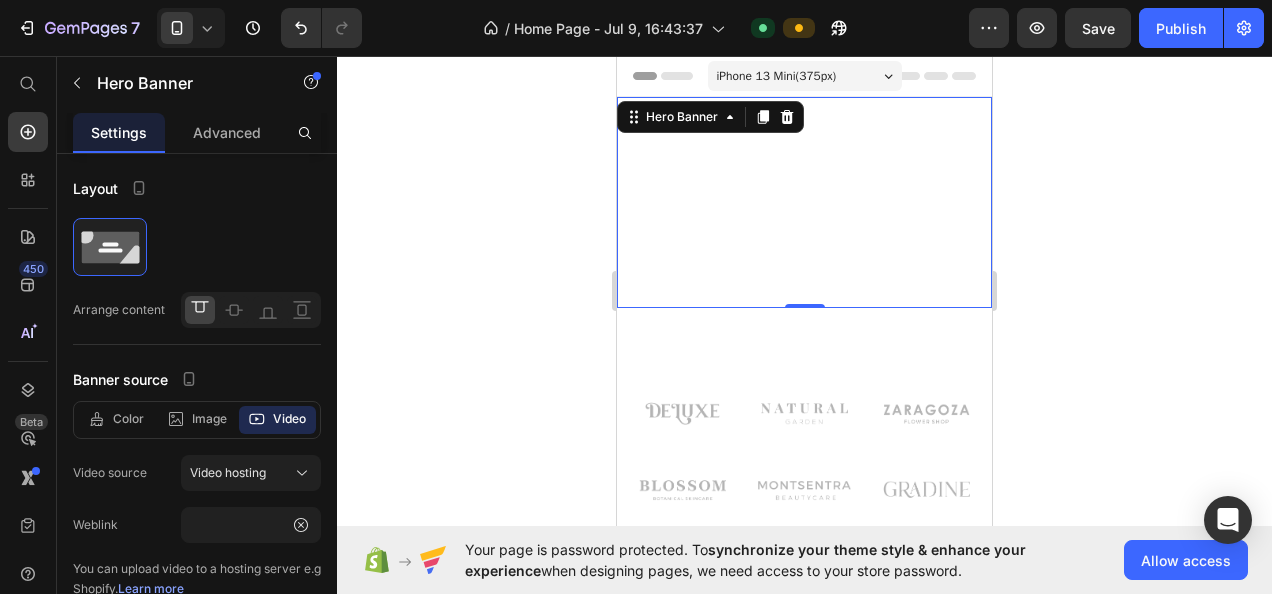 click on "Publish" 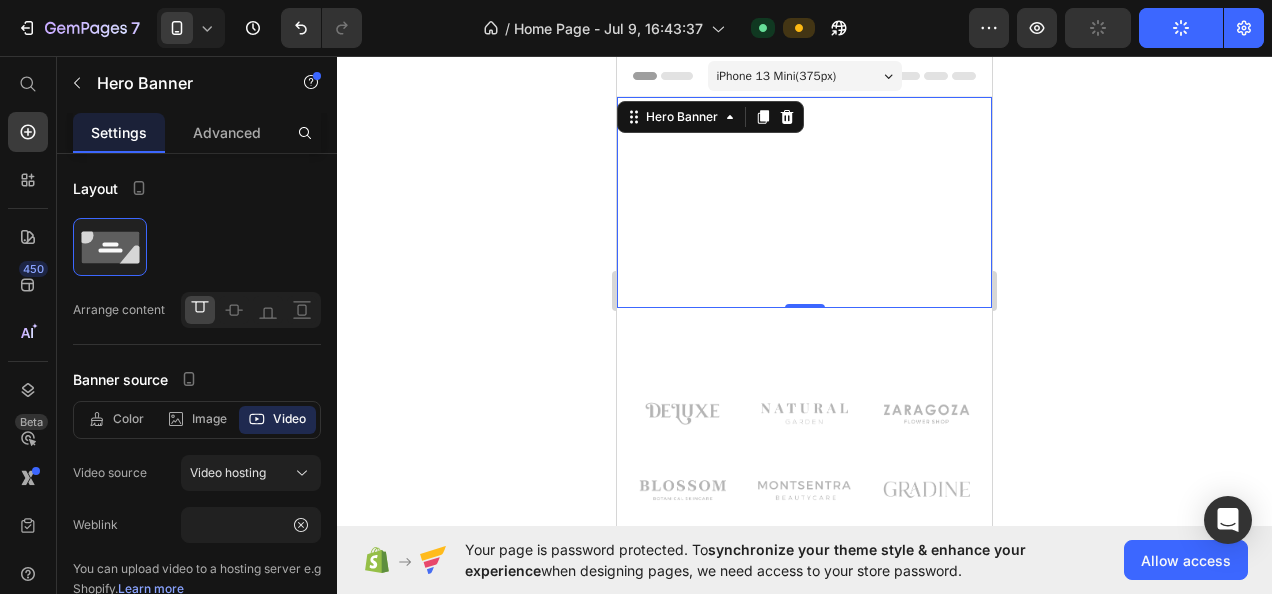 scroll, scrollTop: 0, scrollLeft: 0, axis: both 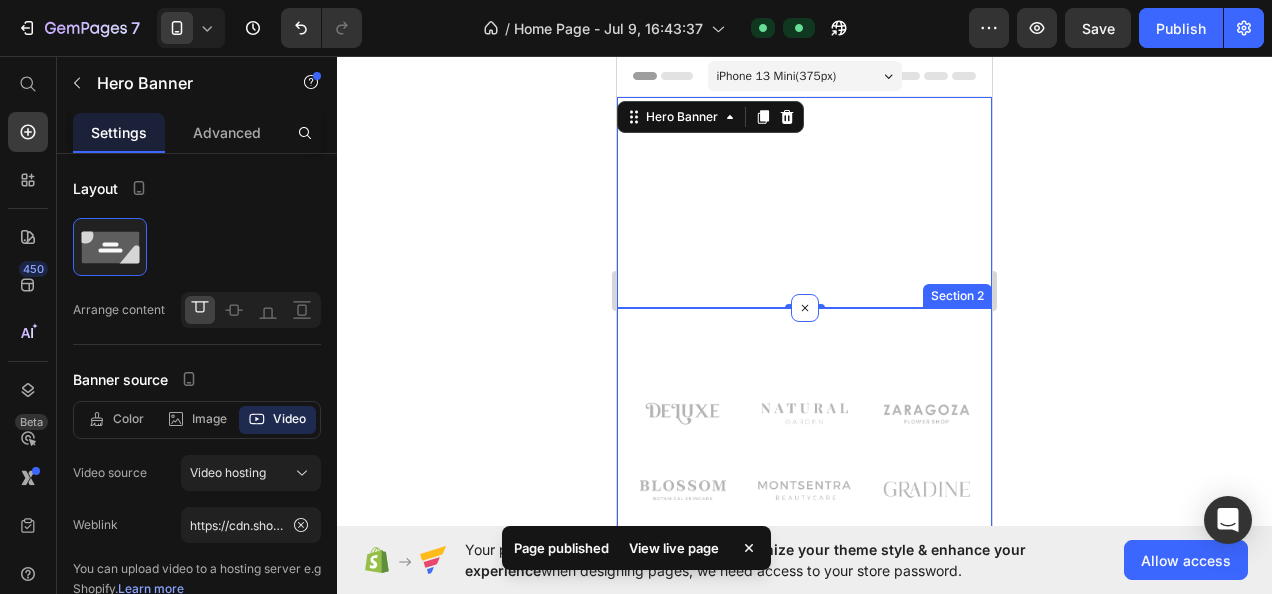 click at bounding box center [805, 308] 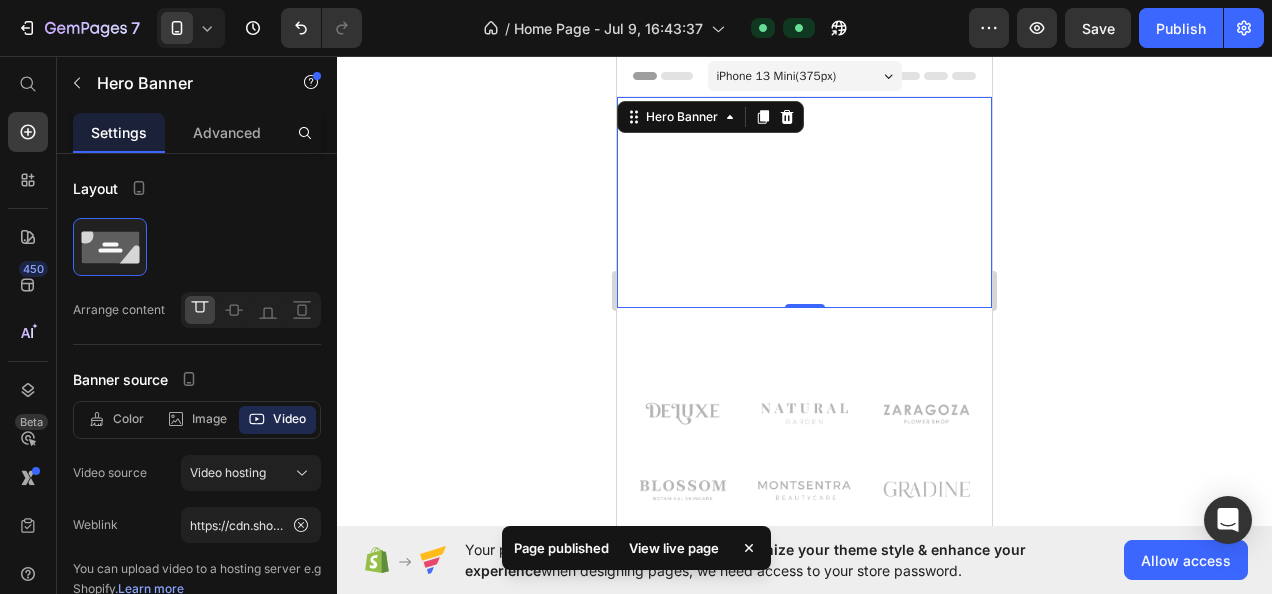 click 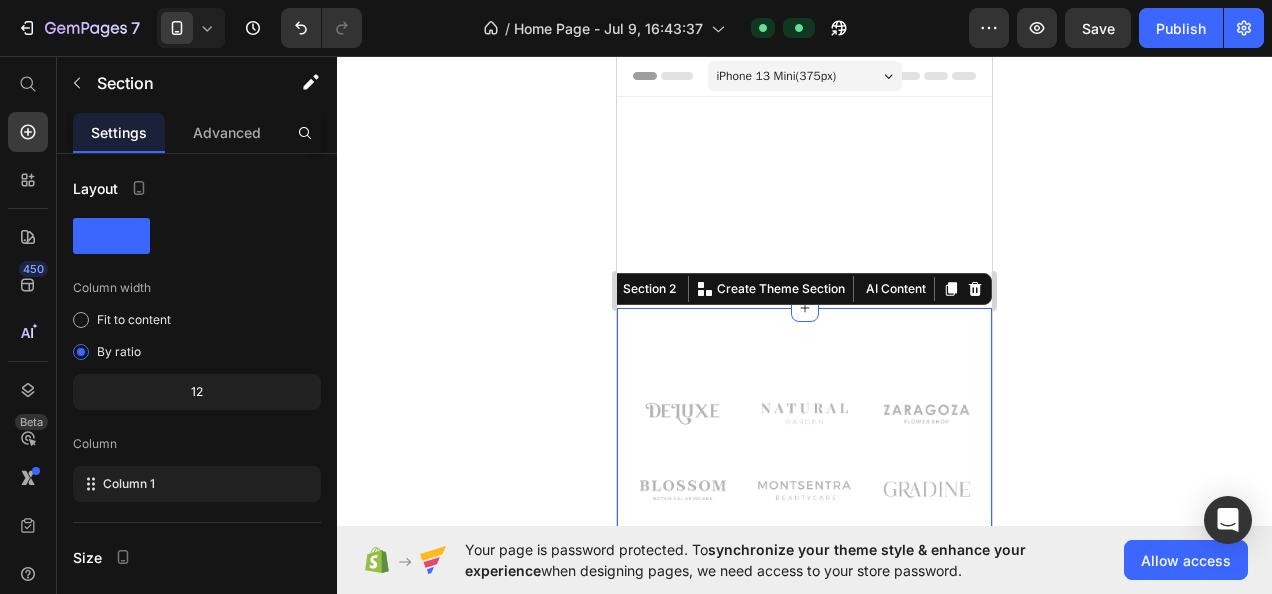 click at bounding box center [81, 320] 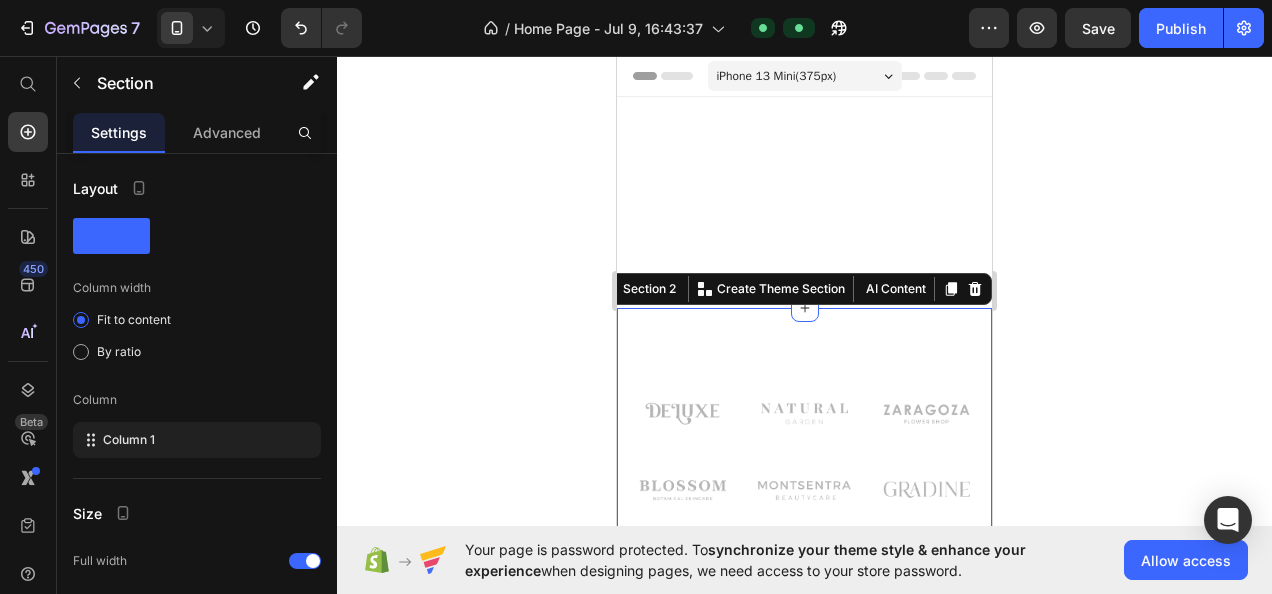 click on "By ratio" 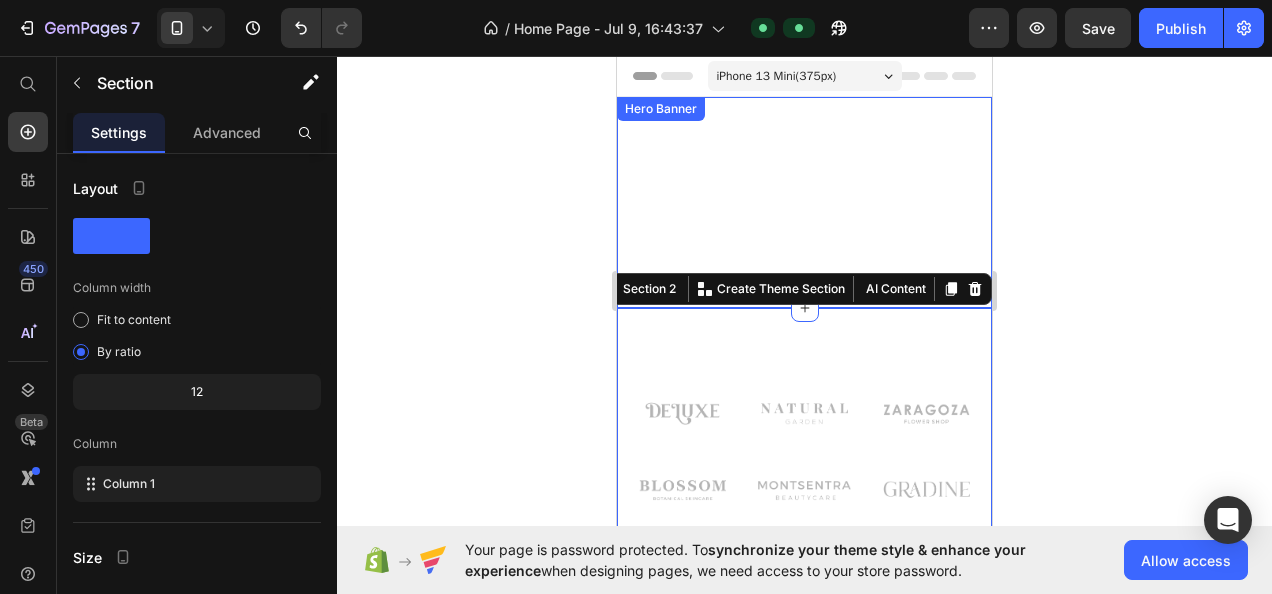 click on "Icon Icon Icon Icon Icon Icon List (2000+) REVIEWS Text Block Row Be Confident, Be You Heading We are firm believers that comfort equals confidence. Text Block Shop now Button" at bounding box center (804, 240) 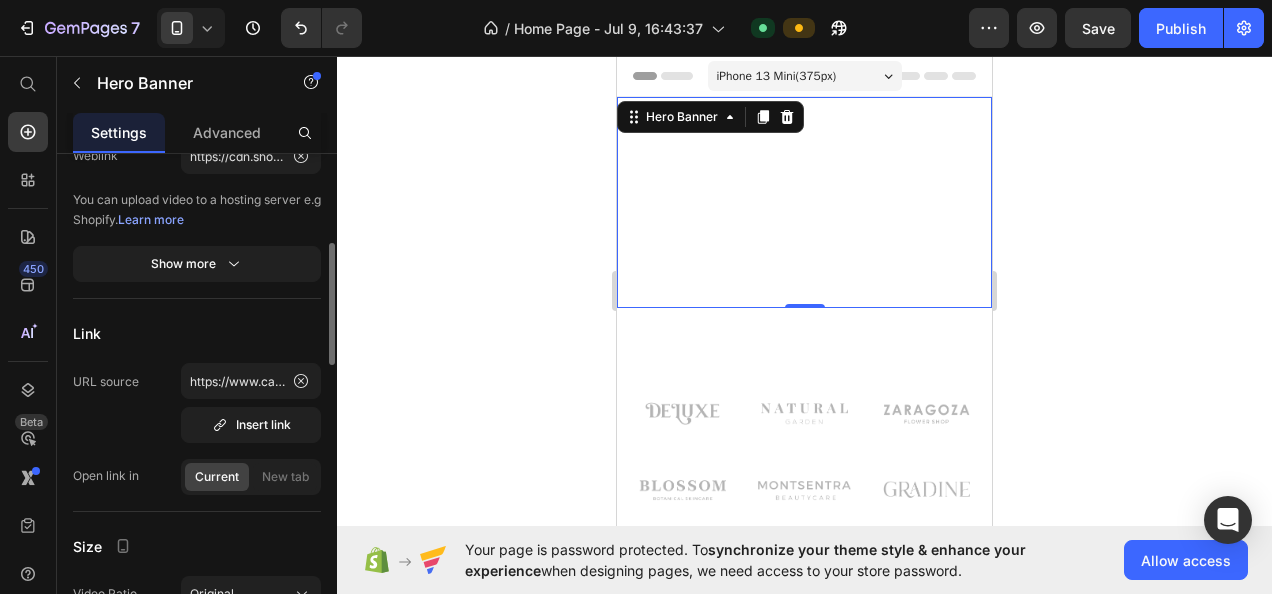 scroll, scrollTop: 337, scrollLeft: 0, axis: vertical 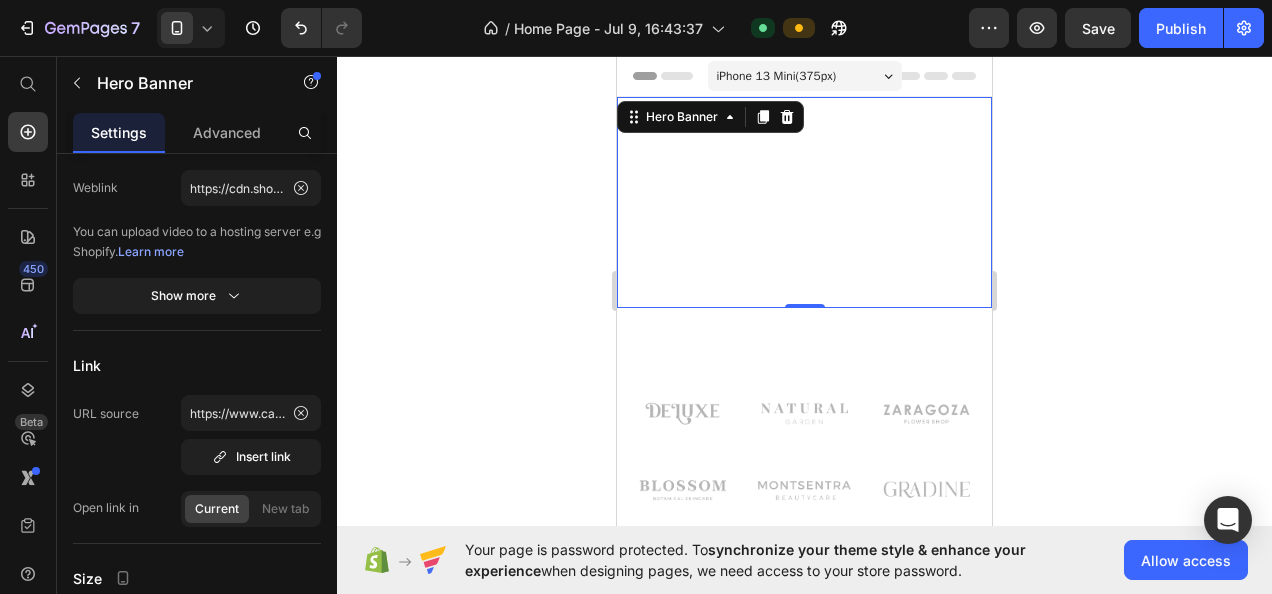 click on "Show more" at bounding box center [197, 296] 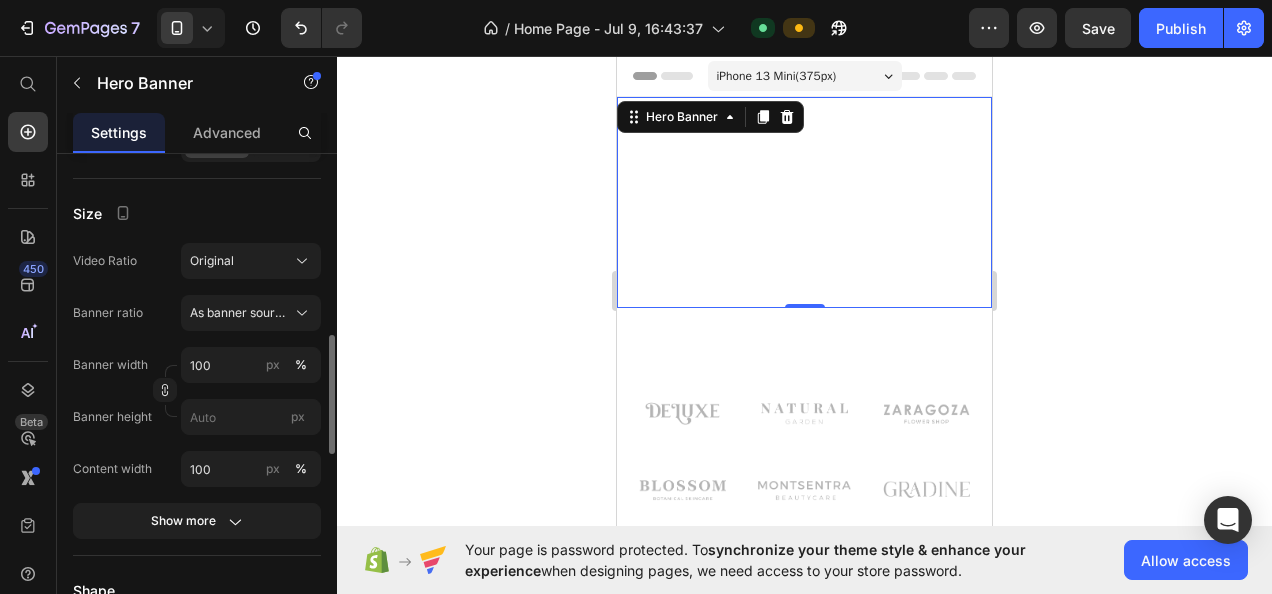 scroll, scrollTop: 755, scrollLeft: 0, axis: vertical 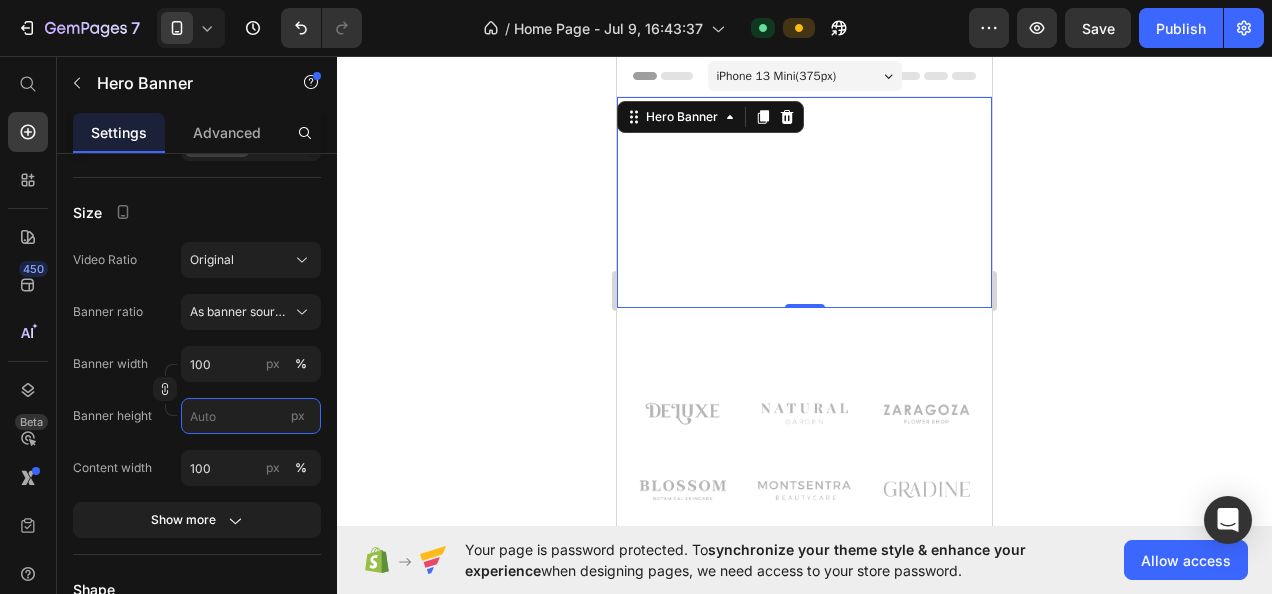 click on "px" at bounding box center (251, 416) 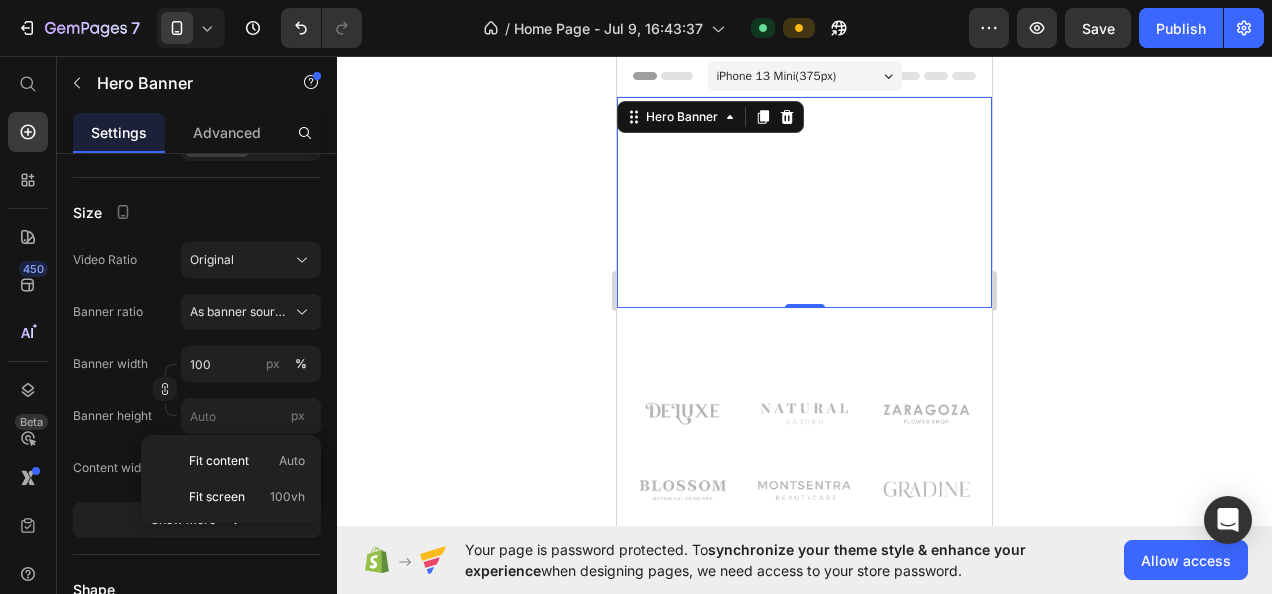 click on "Fit screen" at bounding box center [217, 497] 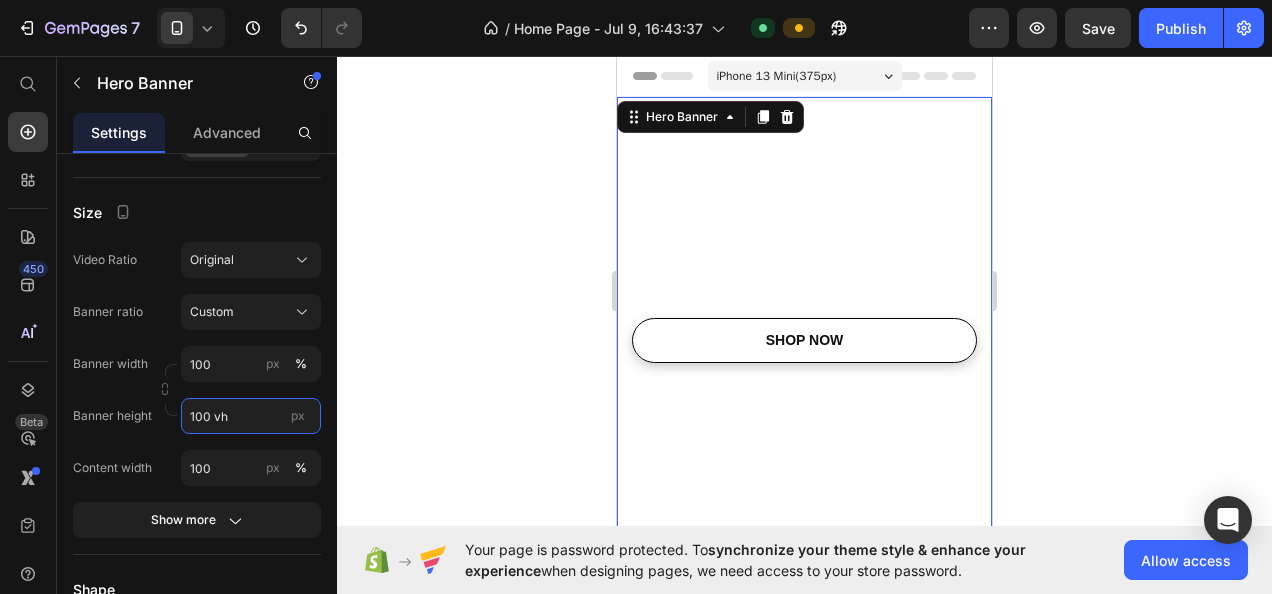 click on "100 vh" at bounding box center (251, 416) 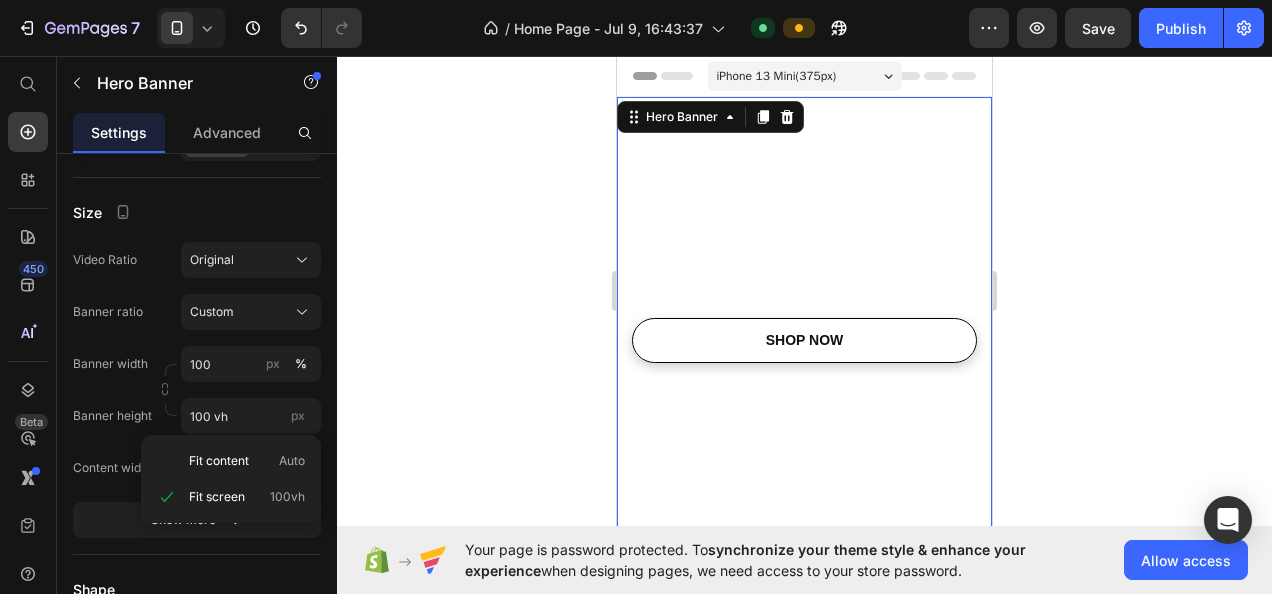 click on "Fit content" at bounding box center (219, 461) 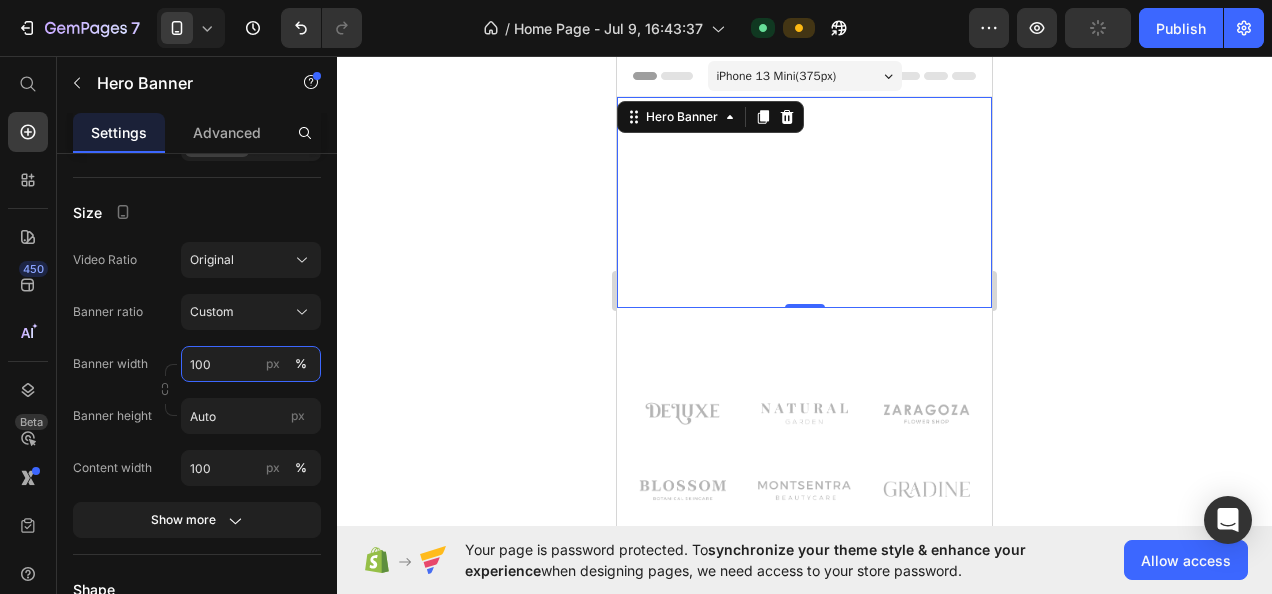 click on "100" at bounding box center (251, 364) 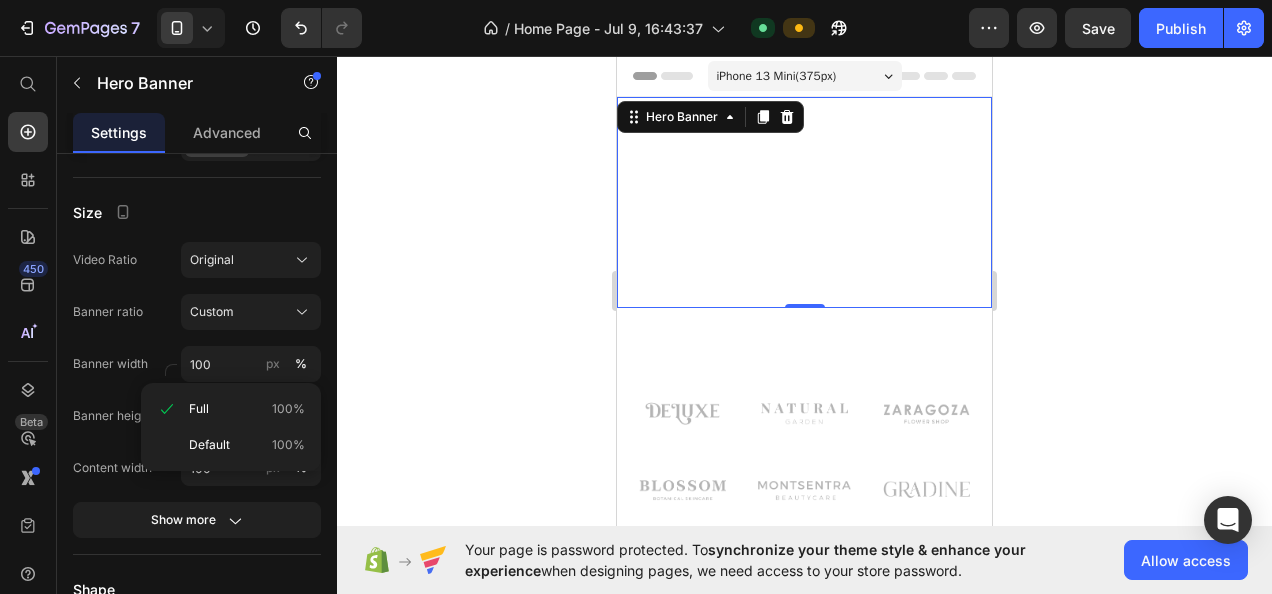 click on "Full 100%" at bounding box center [247, 409] 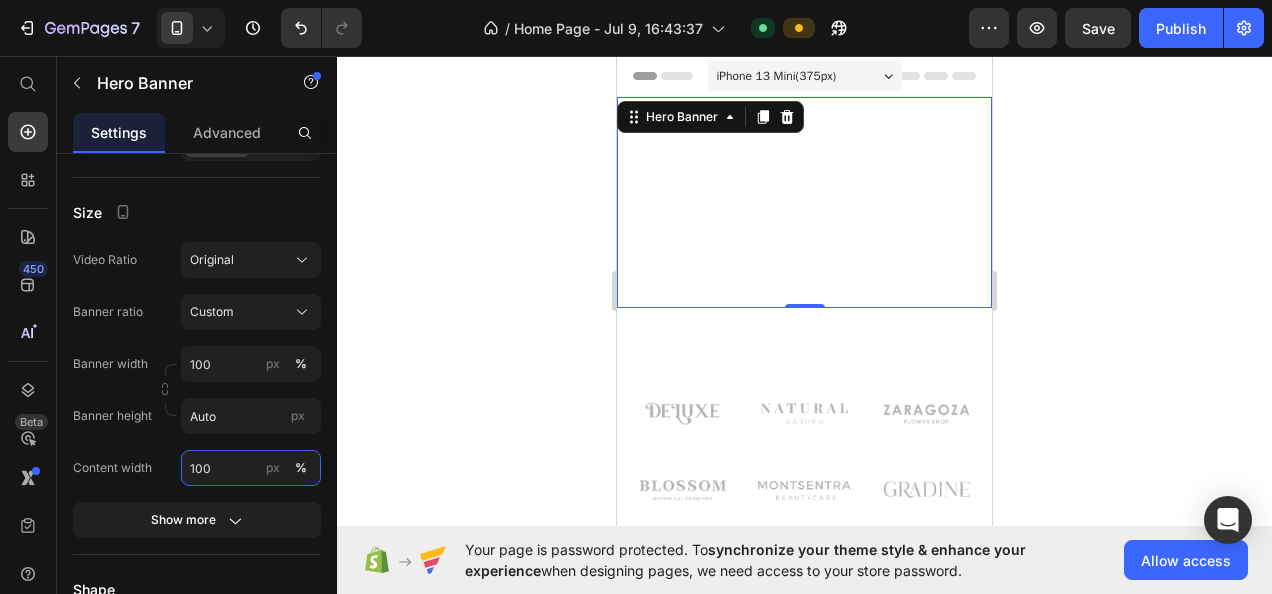 click on "100" at bounding box center (251, 468) 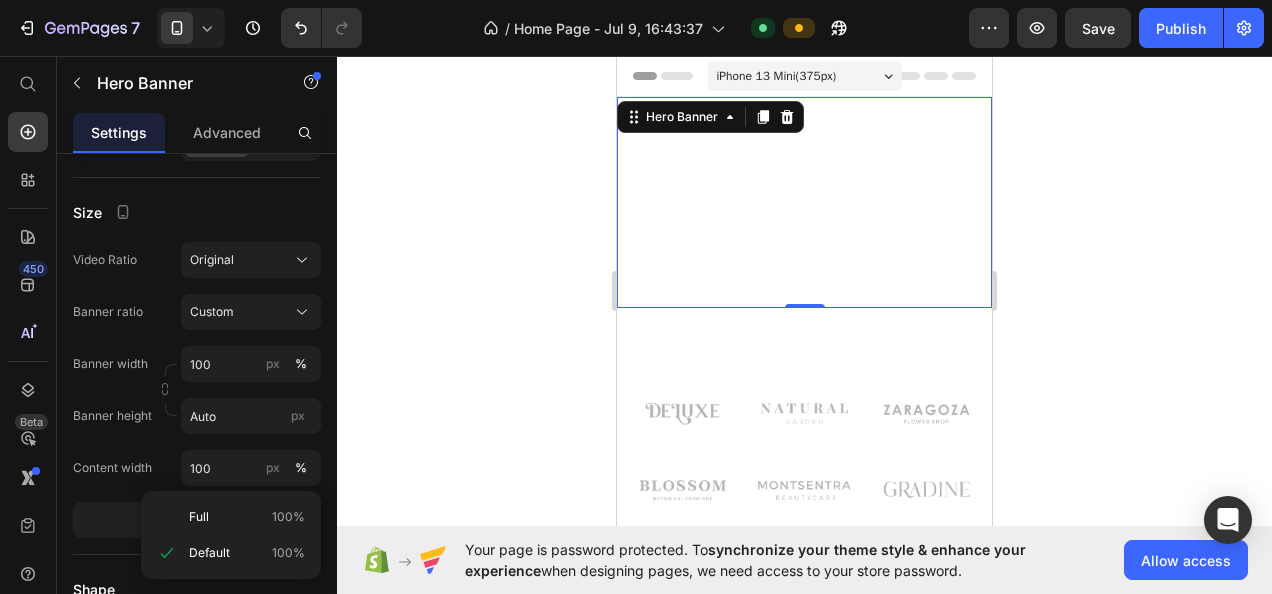 click on "Full 100%" at bounding box center (247, 517) 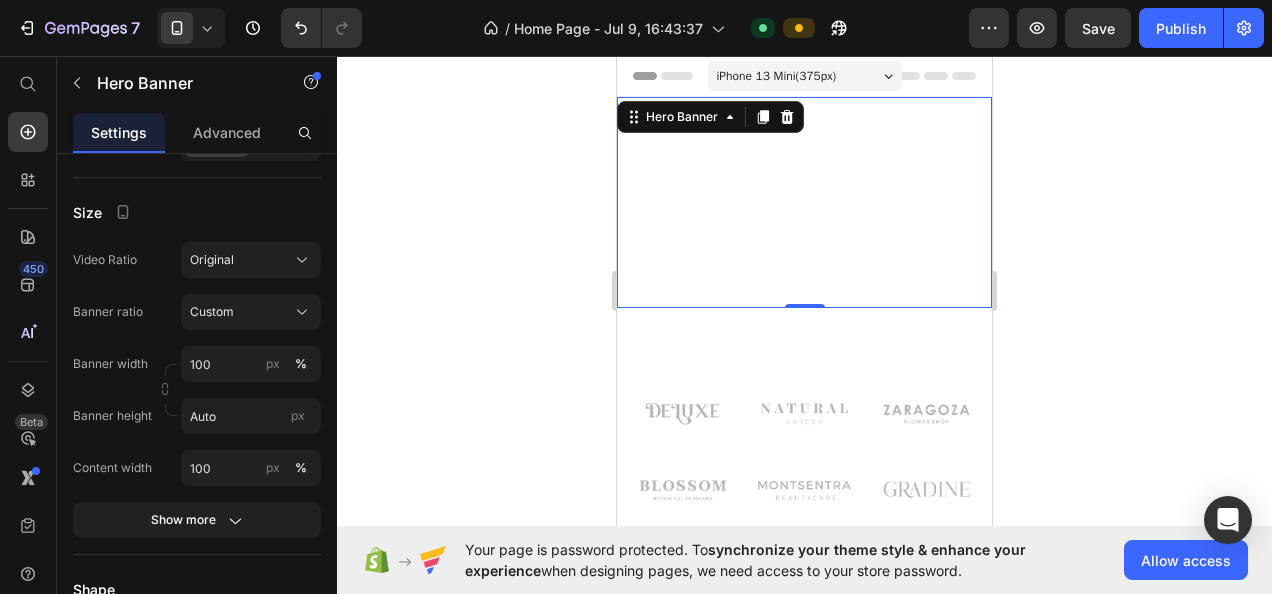 click 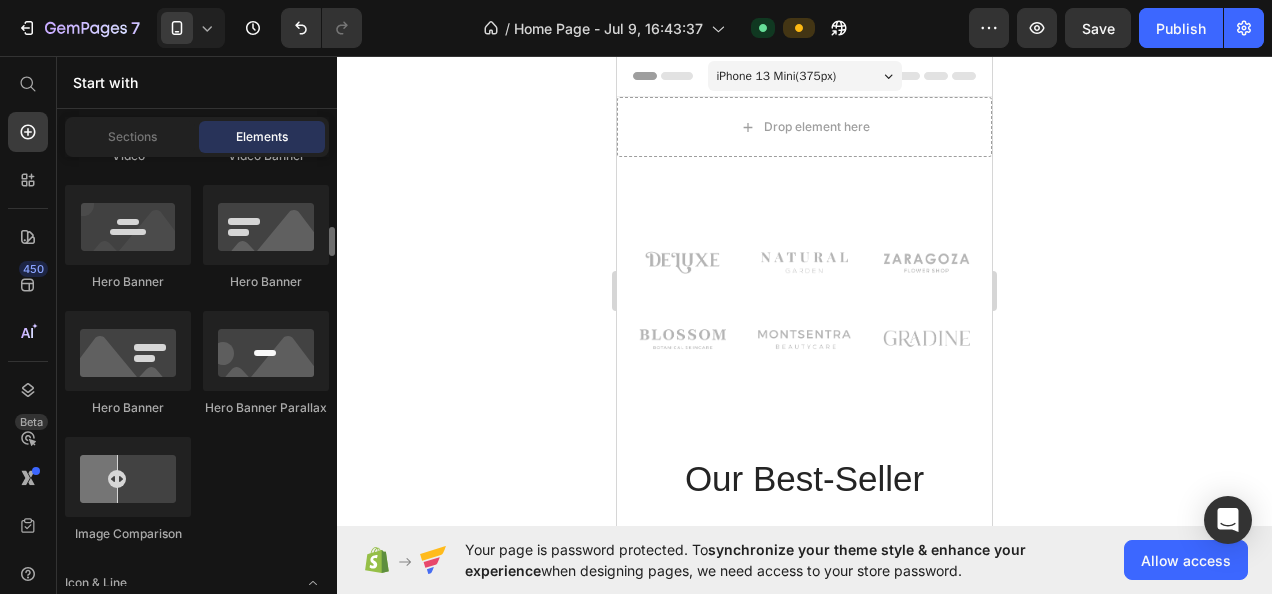 scroll, scrollTop: 1014, scrollLeft: 0, axis: vertical 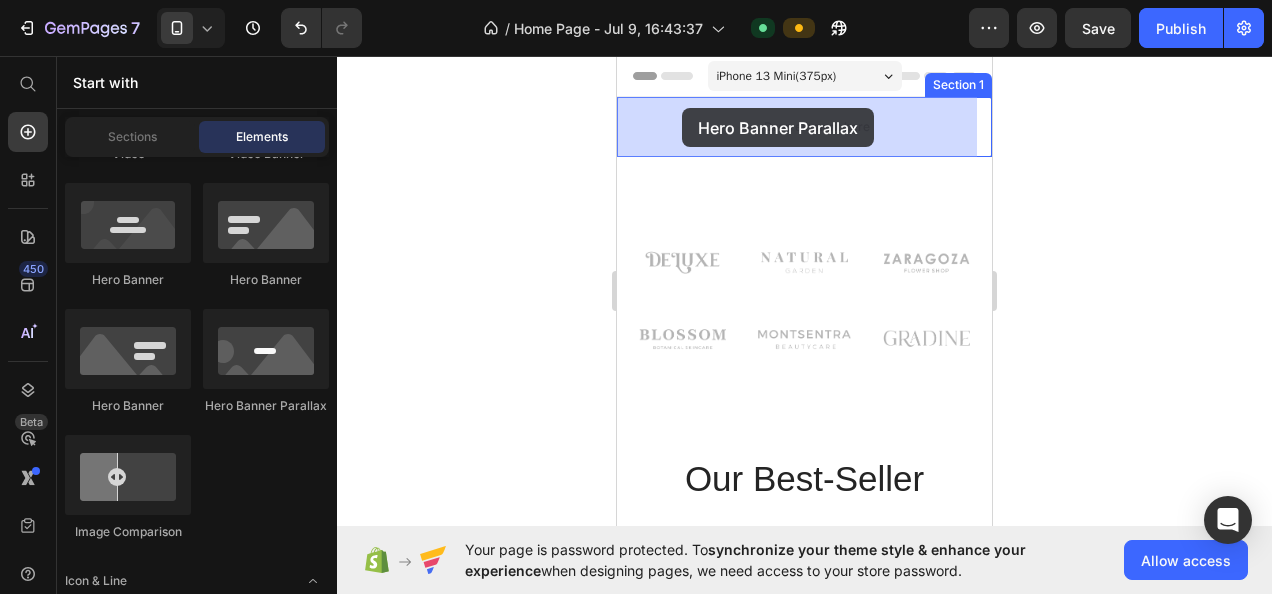 drag, startPoint x: 875, startPoint y: 419, endPoint x: 656, endPoint y: 146, distance: 349.98572 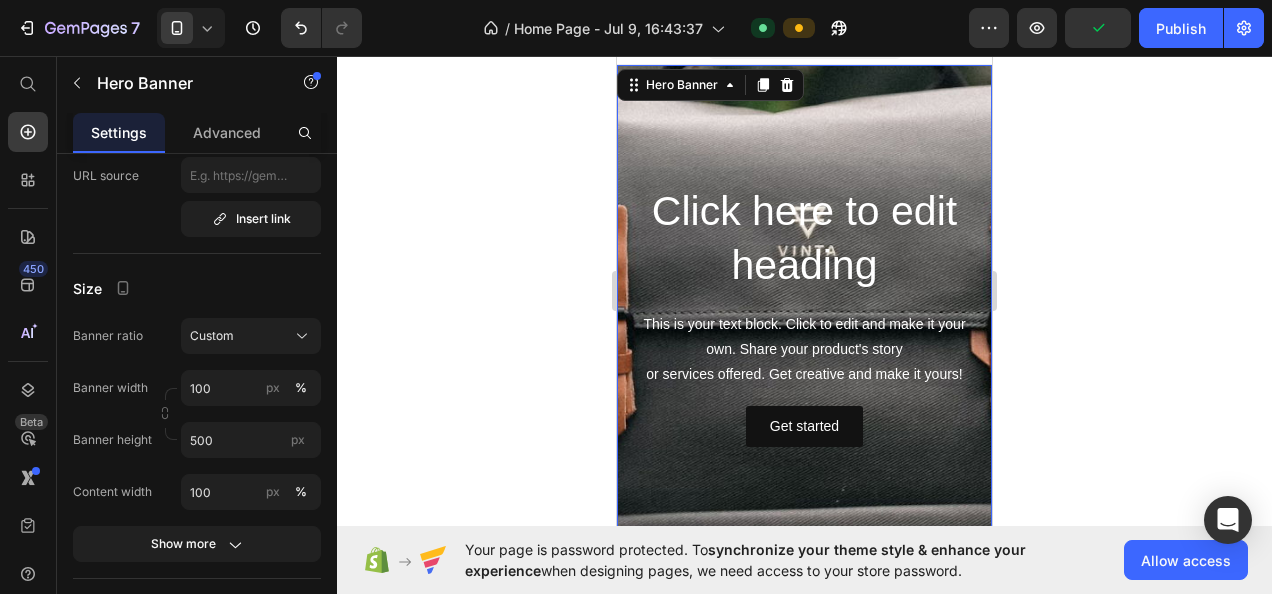 scroll, scrollTop: 63, scrollLeft: 0, axis: vertical 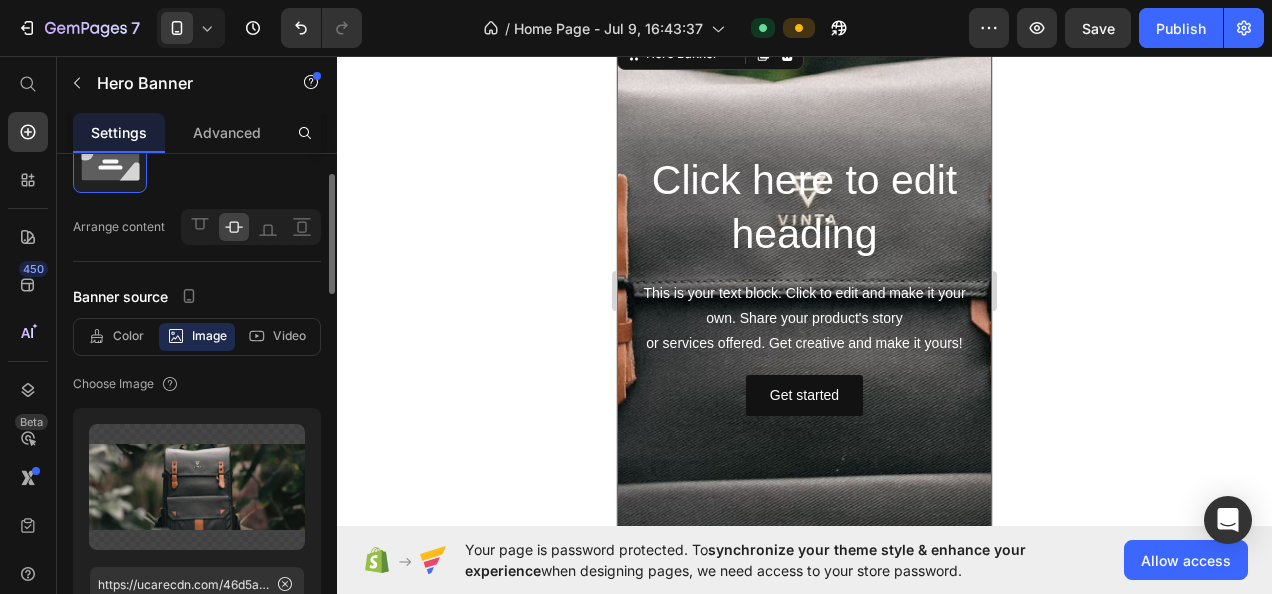 click on "Video" at bounding box center [289, 336] 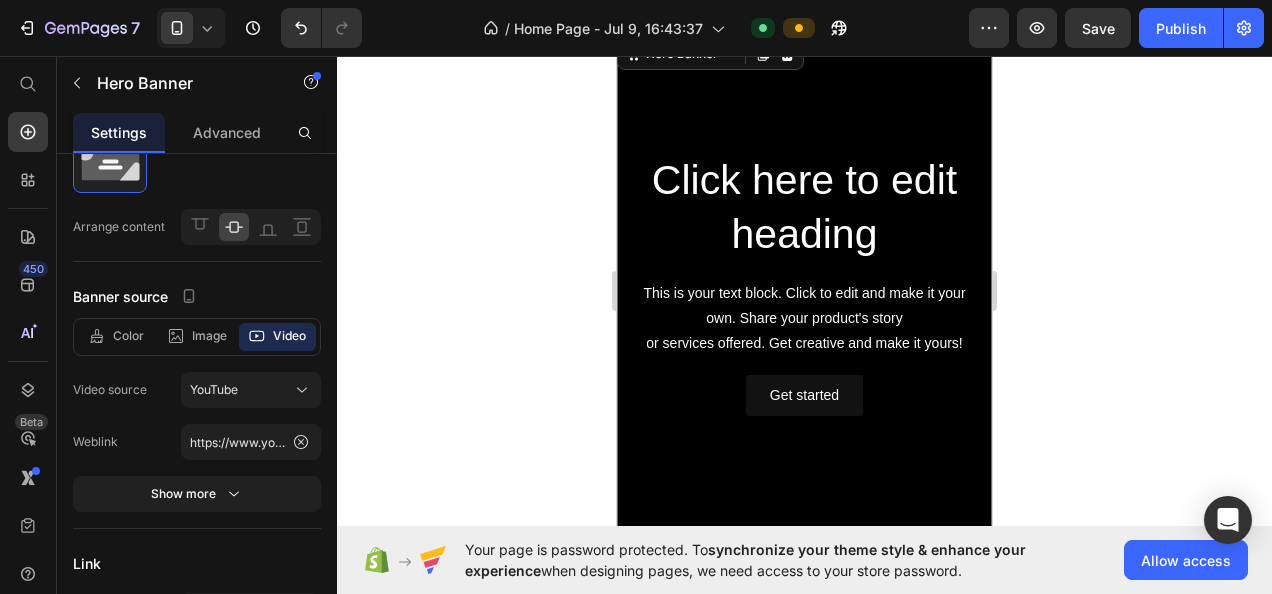 click on "YouTube" at bounding box center [251, 390] 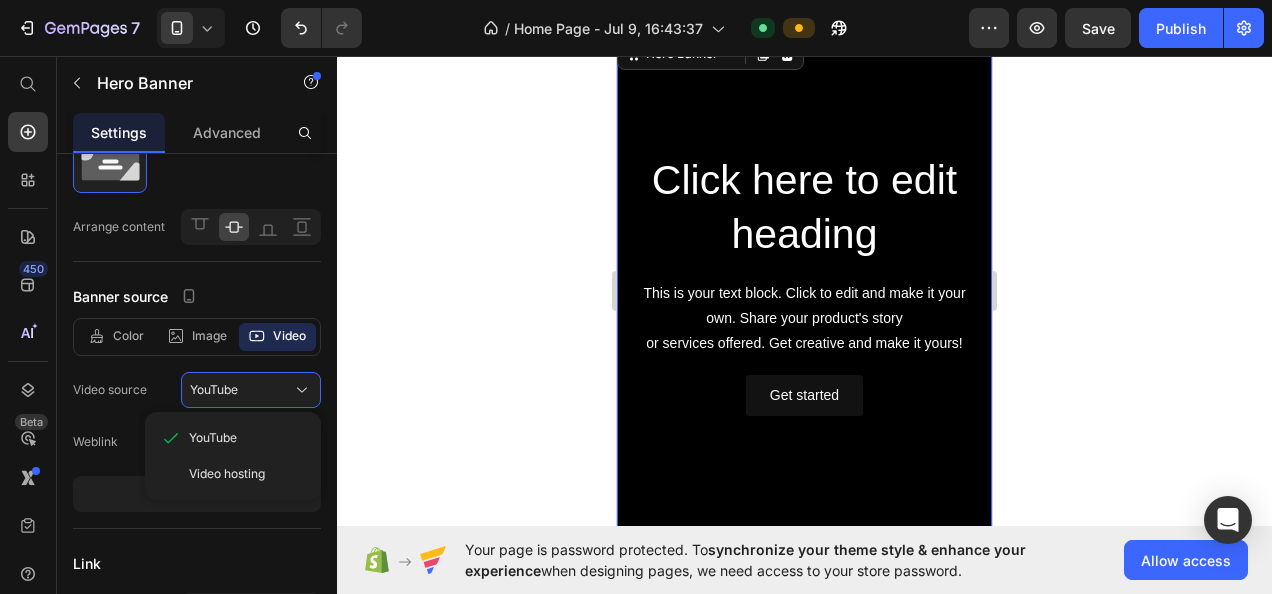 click on "Video hosting" at bounding box center (227, 474) 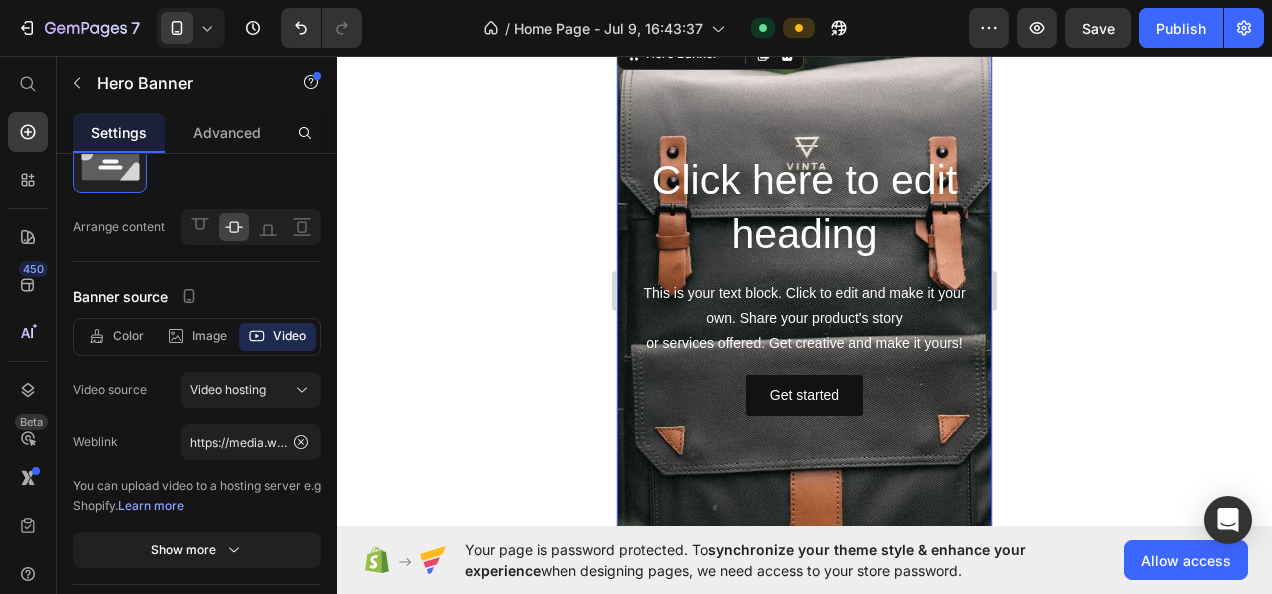 click 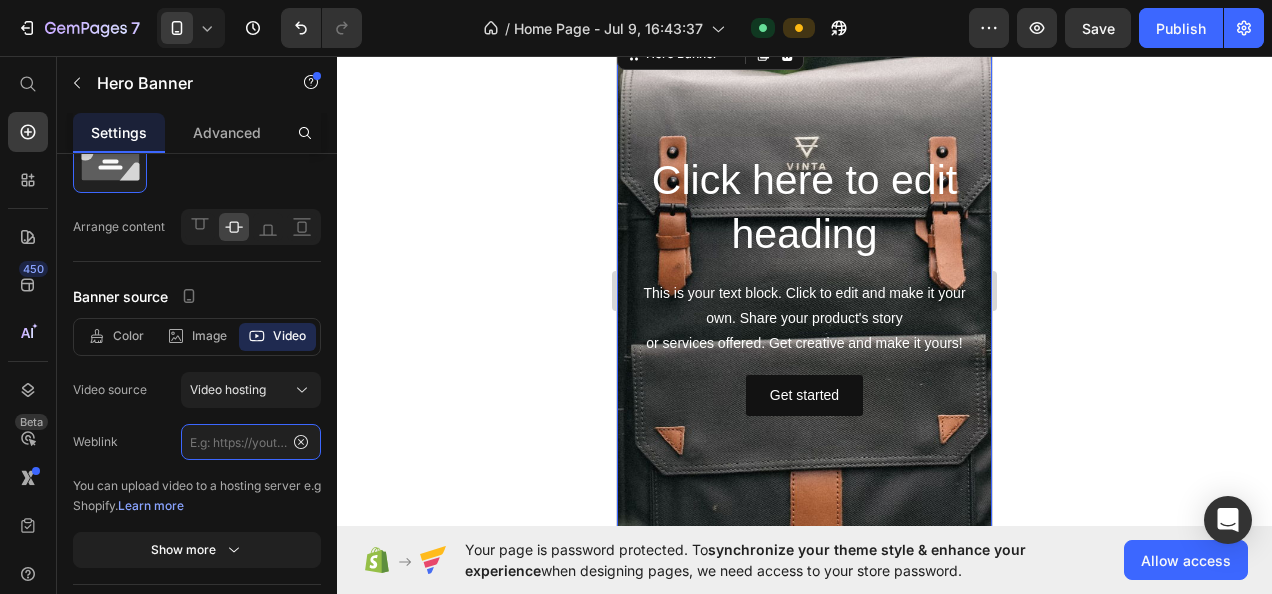 scroll, scrollTop: 0, scrollLeft: 0, axis: both 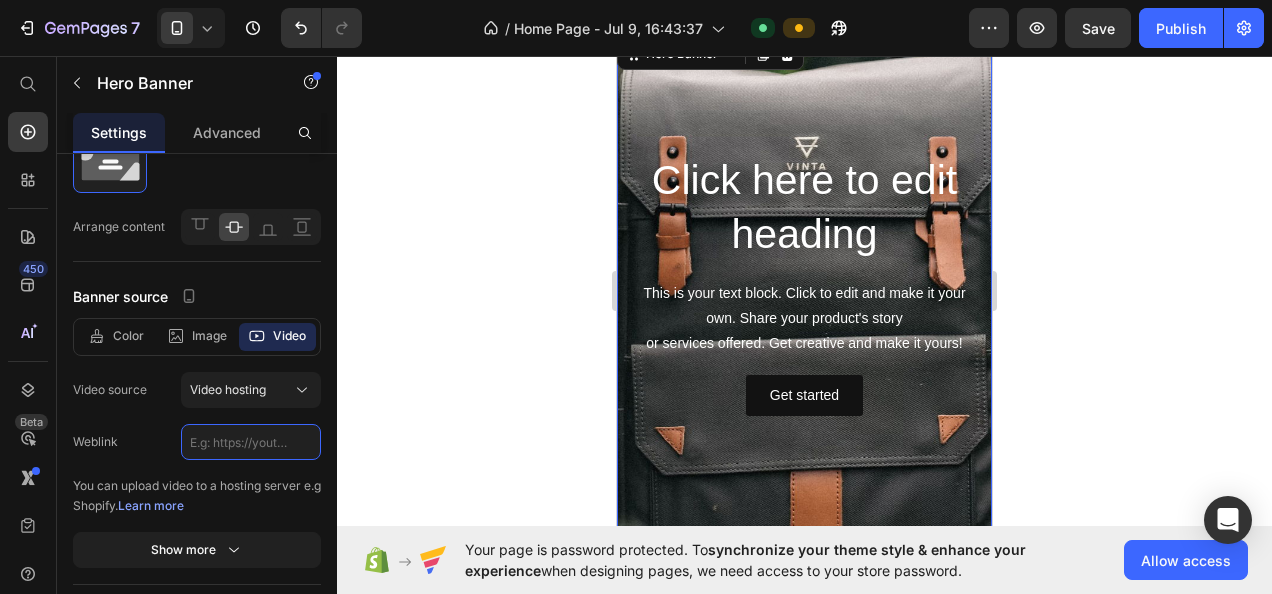 click 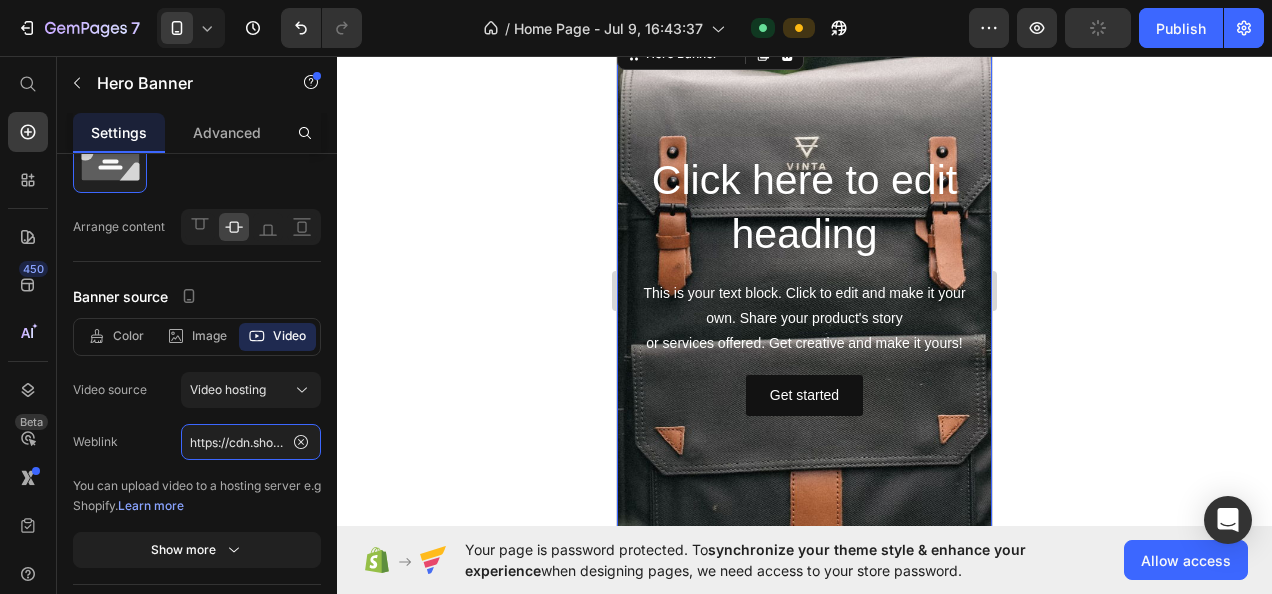 scroll, scrollTop: 0, scrollLeft: 366, axis: horizontal 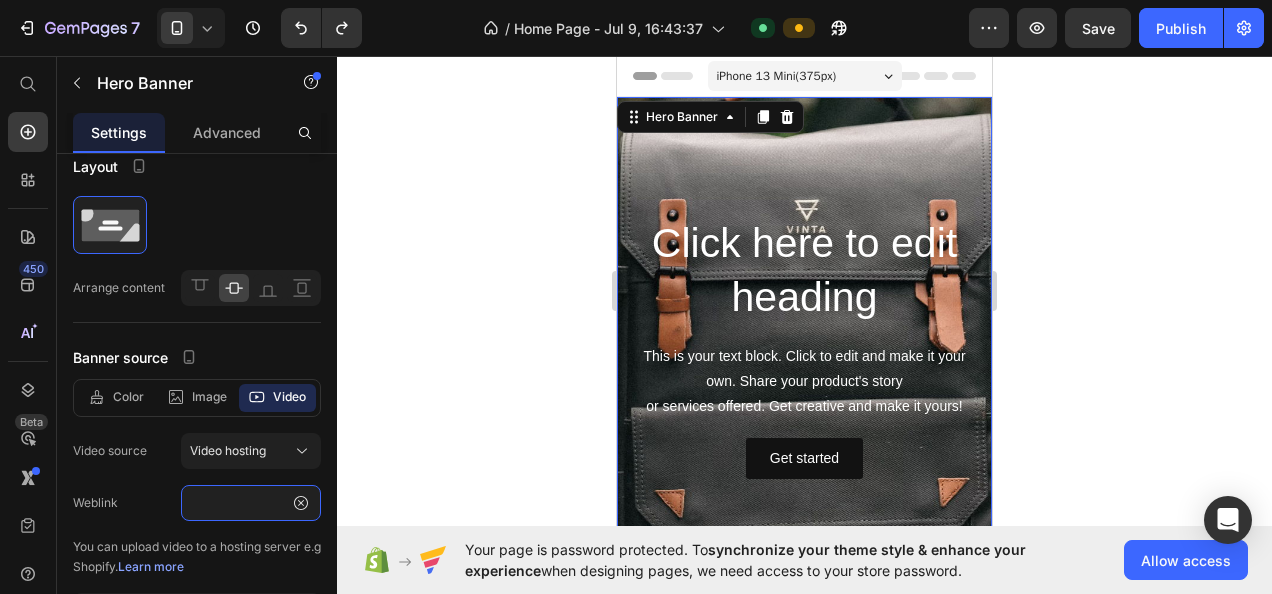 type on "https://www.youtube.com/watch?v=cyzh48XRS4M" 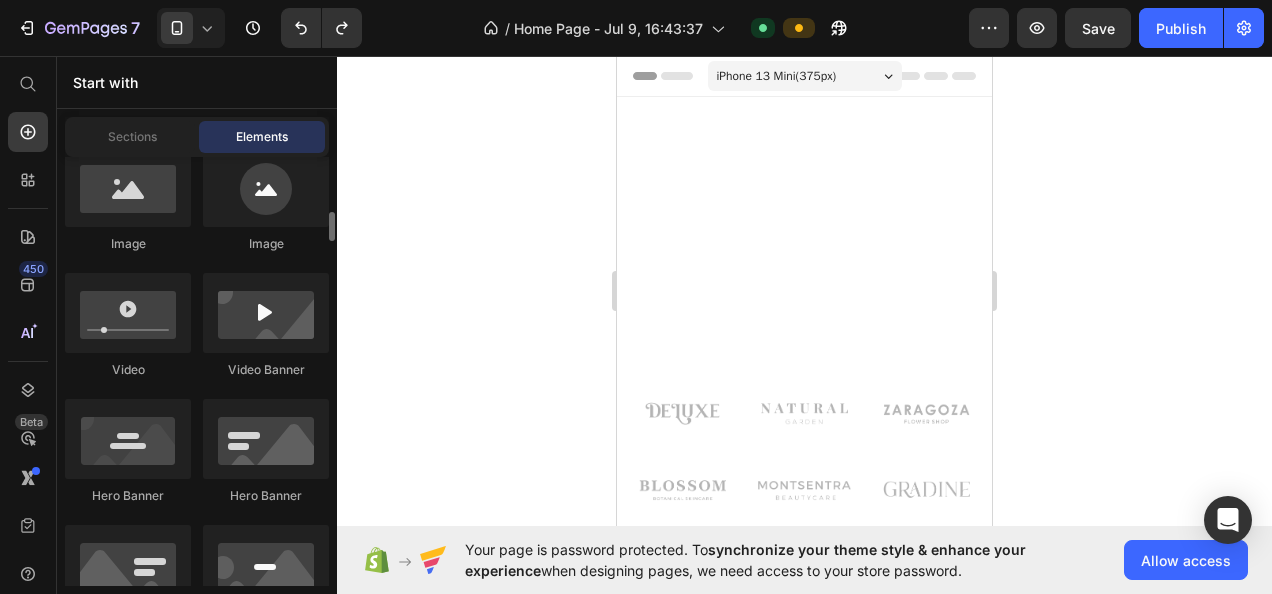 scroll, scrollTop: 788, scrollLeft: 0, axis: vertical 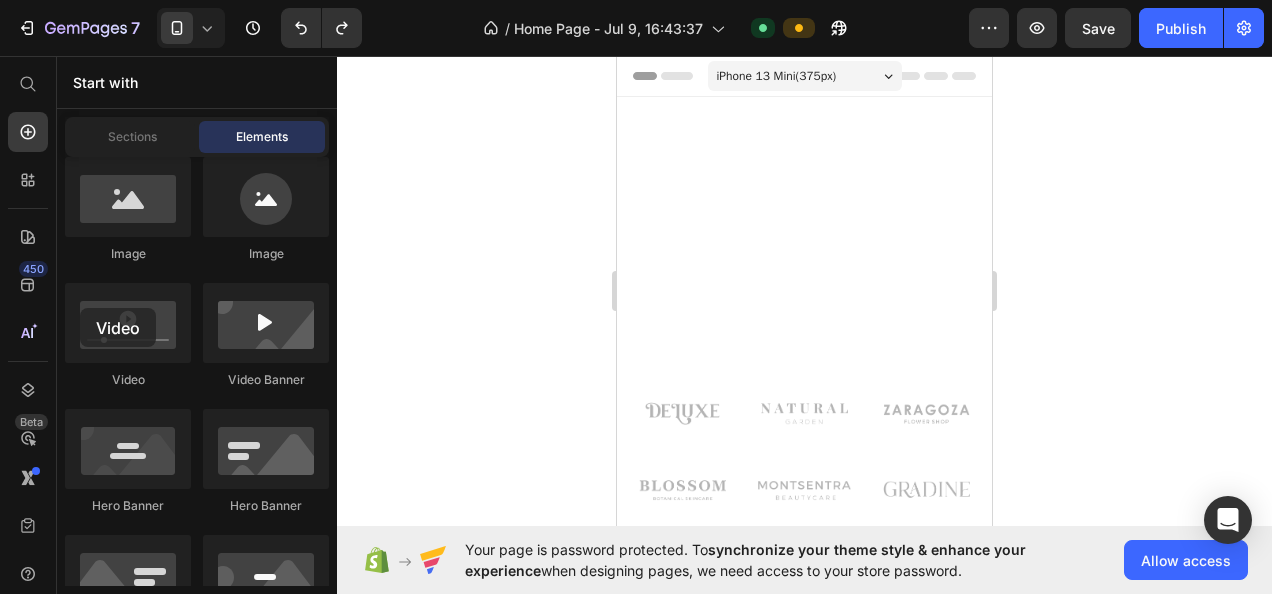 drag, startPoint x: 149, startPoint y: 338, endPoint x: 80, endPoint y: 308, distance: 75.23962 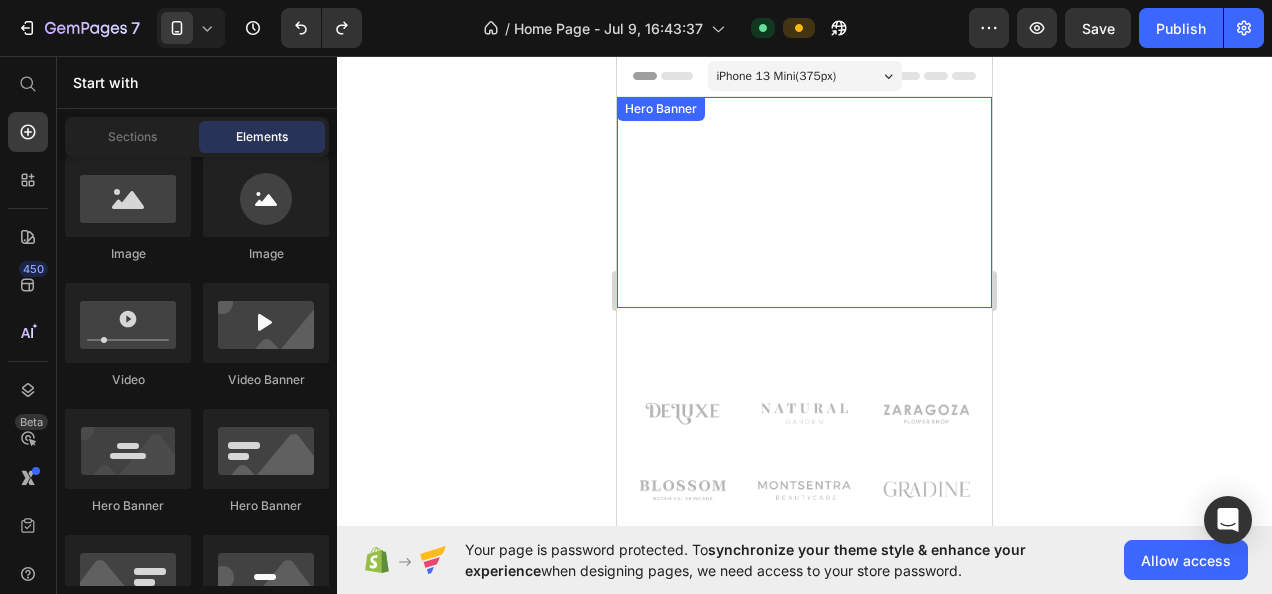 click on "Icon Icon Icon Icon Icon Icon List (2000+) REVIEWS Text Block Row Be Confident, Be You Heading We are firm believers that comfort equals confidence. Text Block Shop now Button" at bounding box center (804, 240) 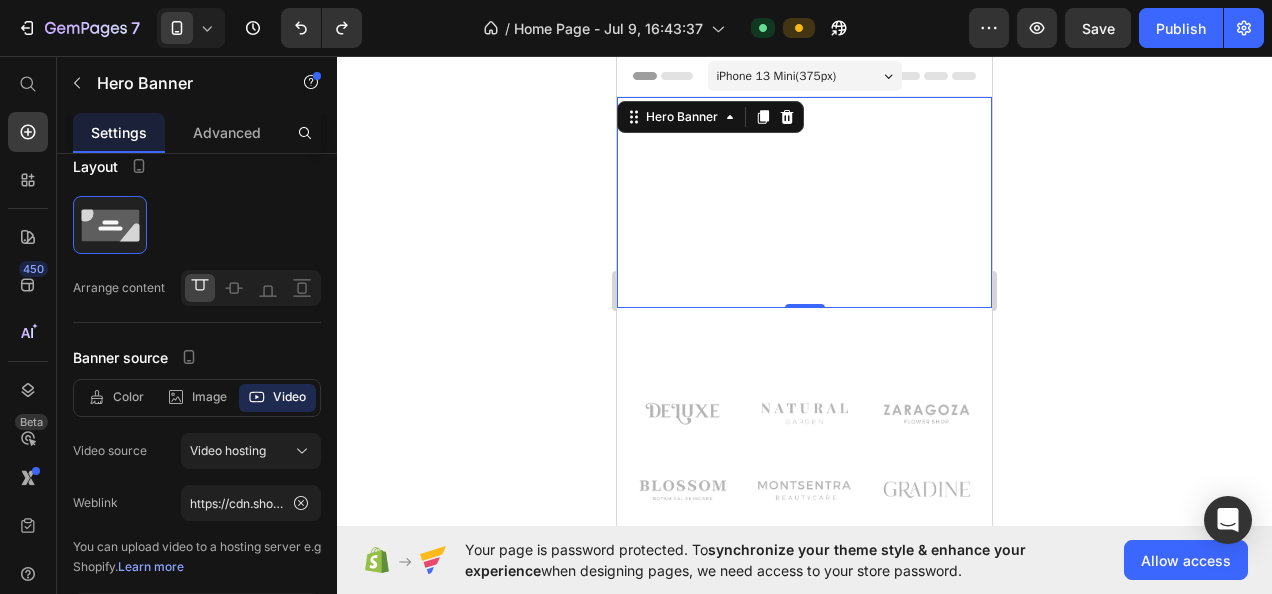 click 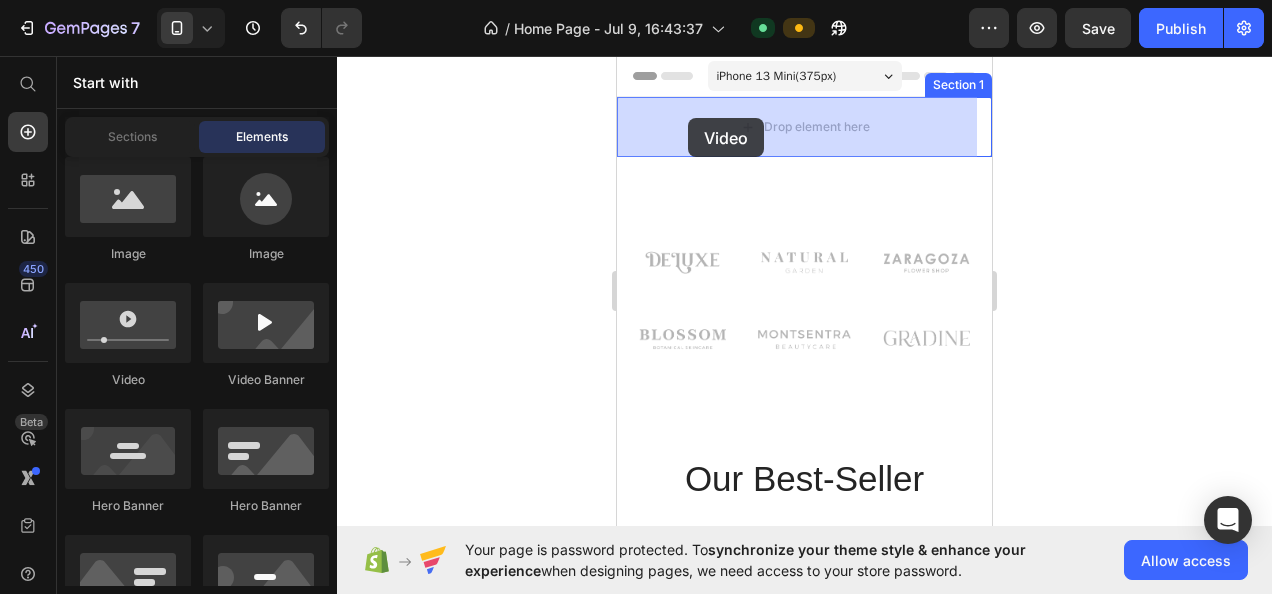 drag, startPoint x: 779, startPoint y: 384, endPoint x: 688, endPoint y: 118, distance: 281.1352 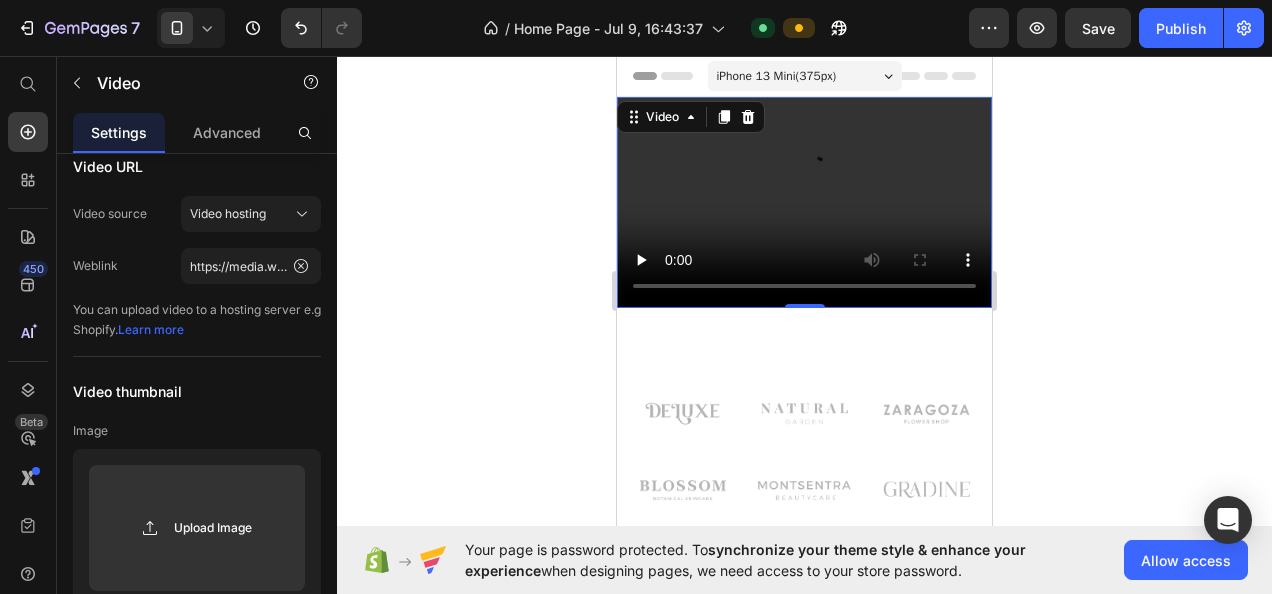 scroll, scrollTop: 0, scrollLeft: 0, axis: both 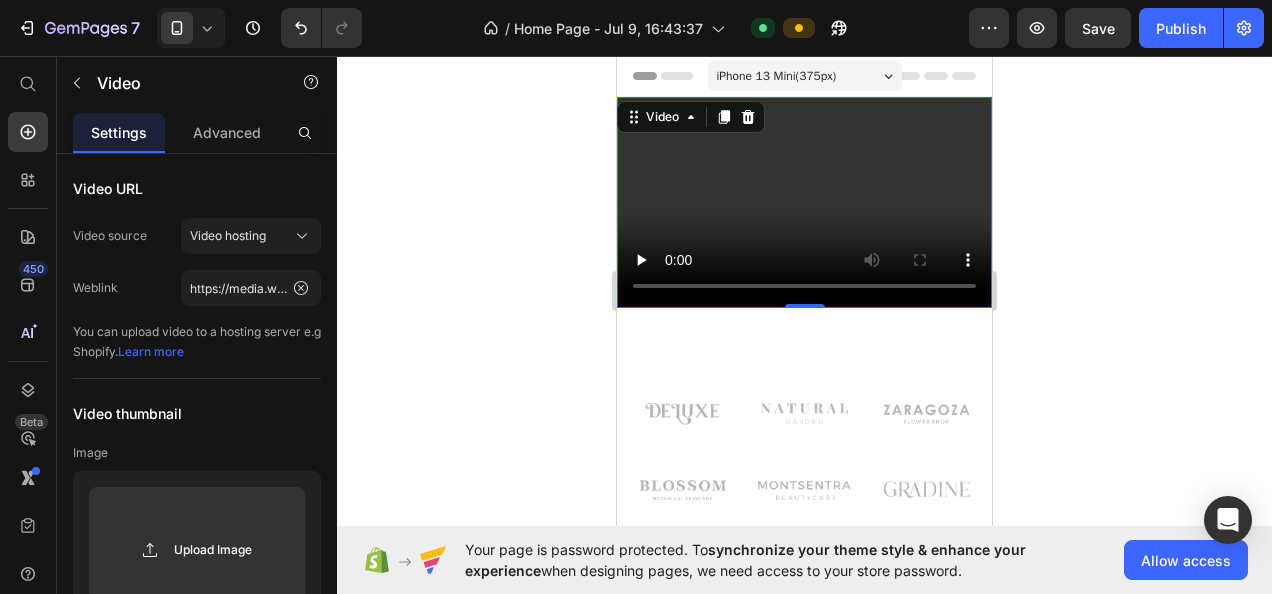 click 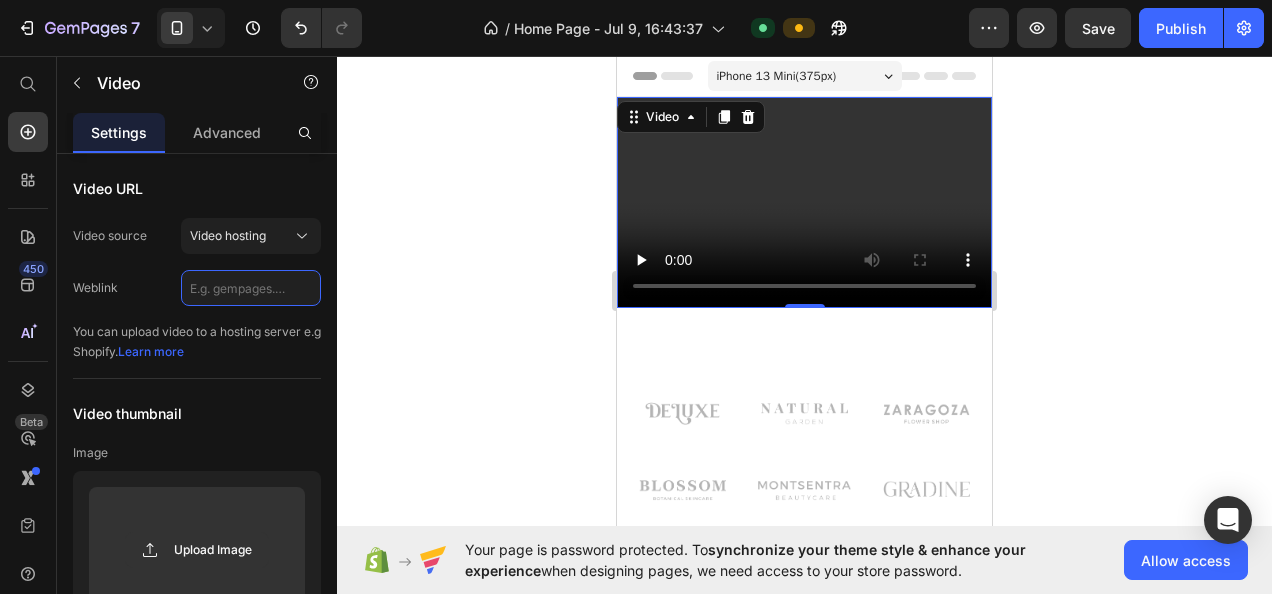 scroll, scrollTop: 0, scrollLeft: 0, axis: both 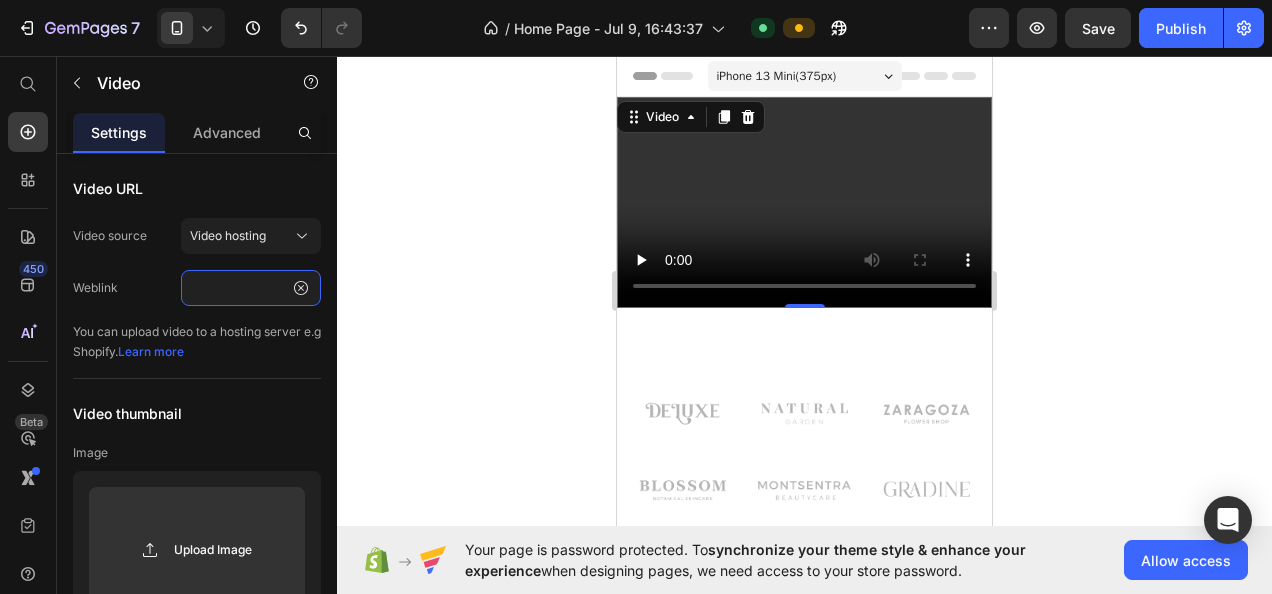 type on "https://cdn.shopify.com/videos/c/o/v/41d9744a5b334bfeba151b26232459e8.mp4" 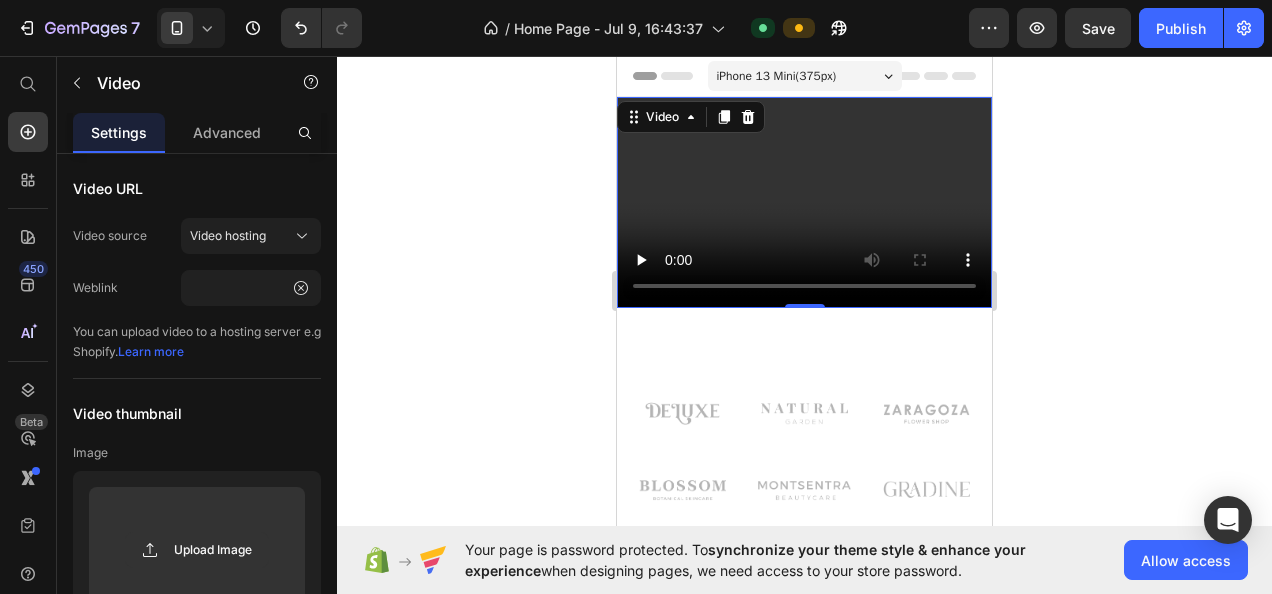 scroll, scrollTop: 0, scrollLeft: 0, axis: both 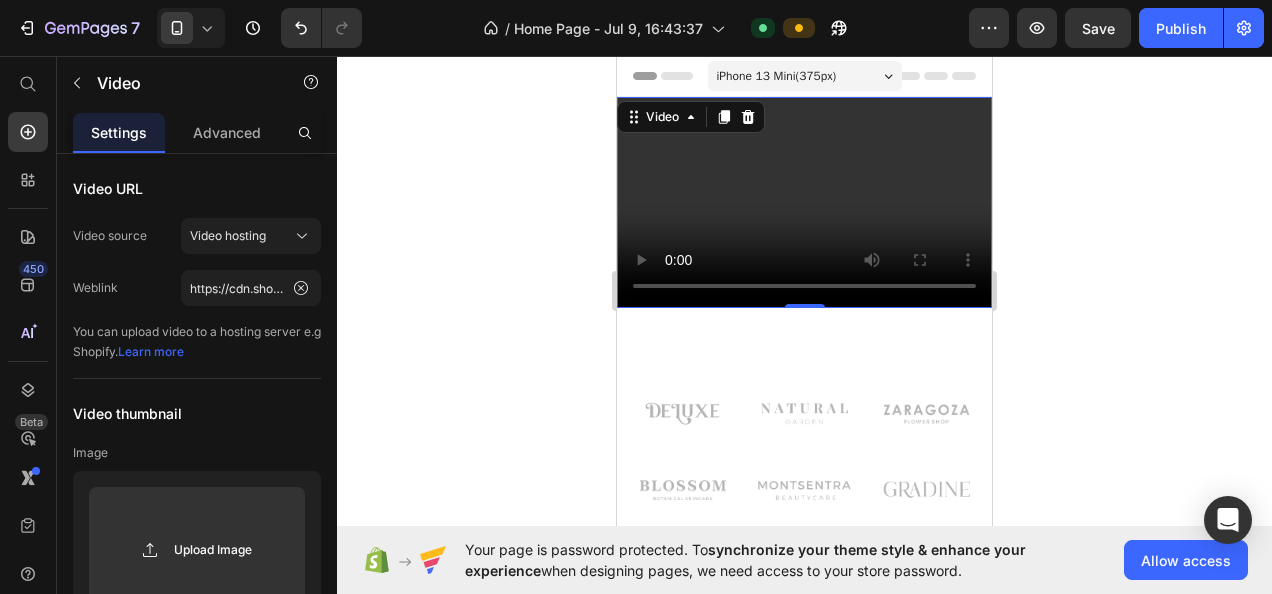 click 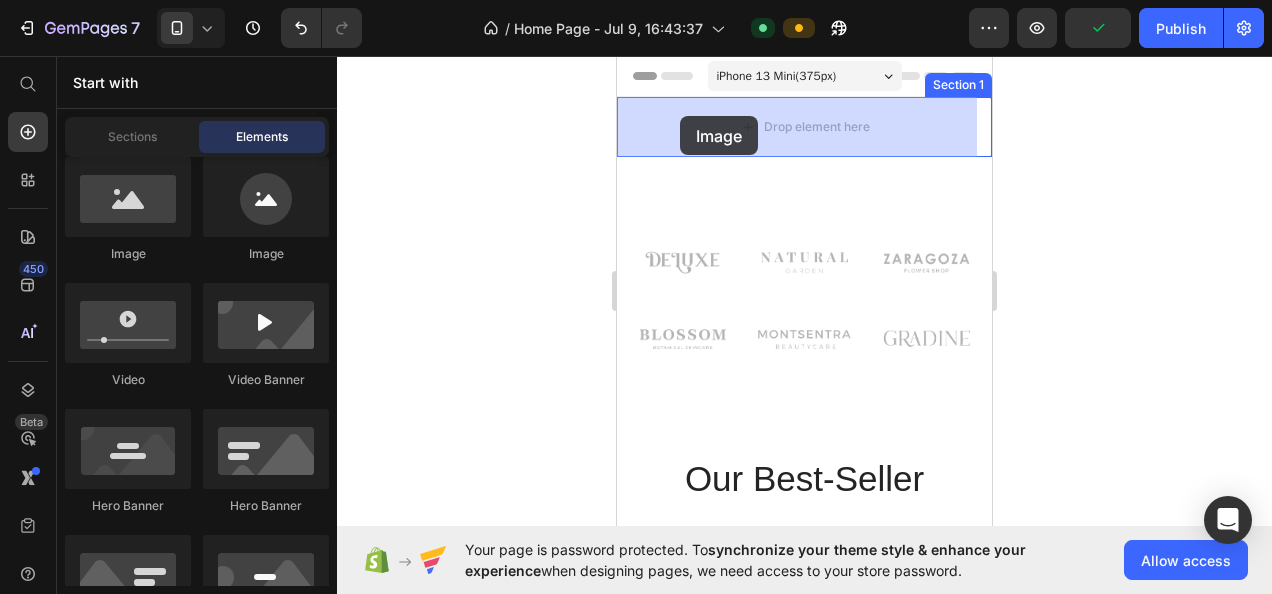 drag, startPoint x: 784, startPoint y: 263, endPoint x: 688, endPoint y: 110, distance: 180.62392 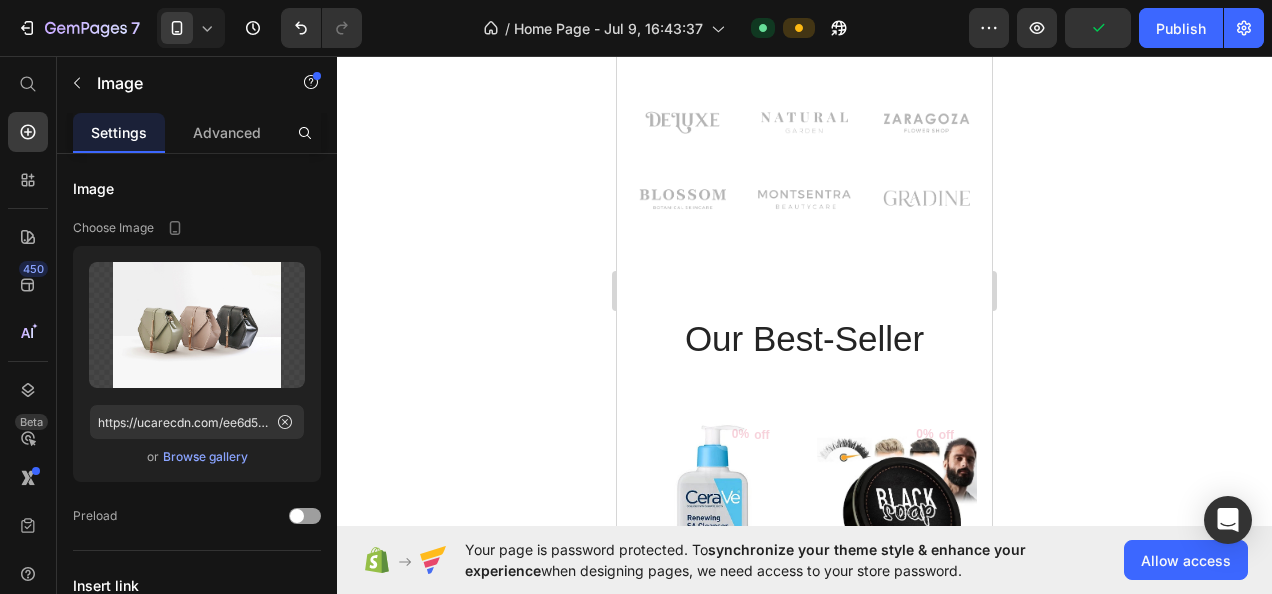 scroll, scrollTop: 0, scrollLeft: 0, axis: both 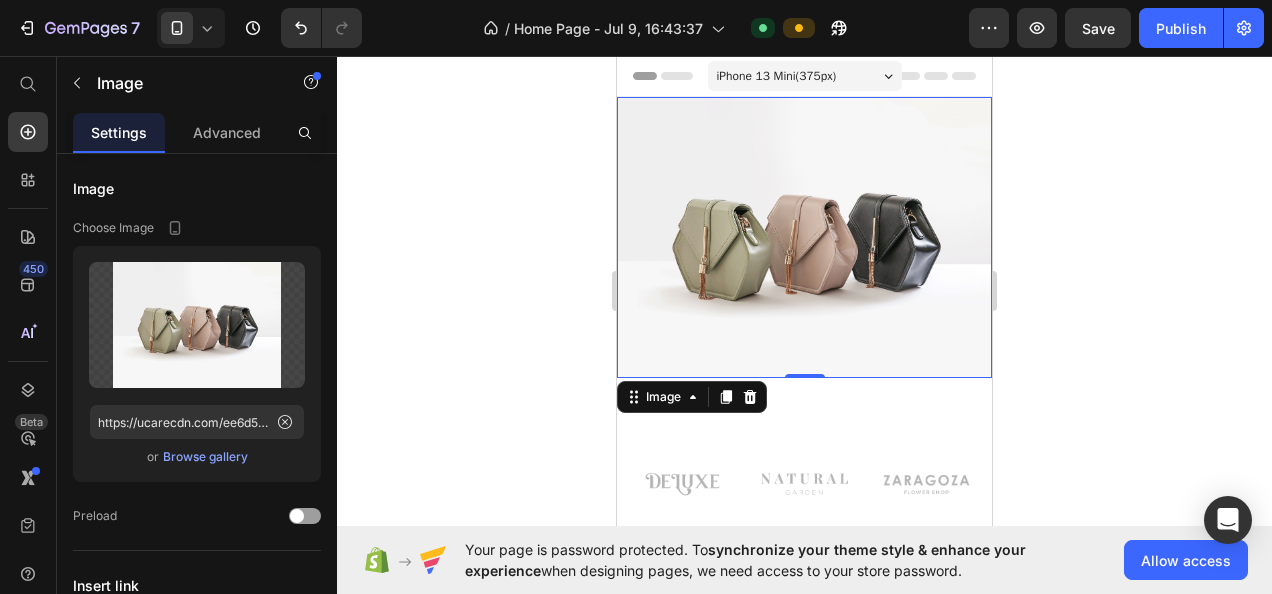 click 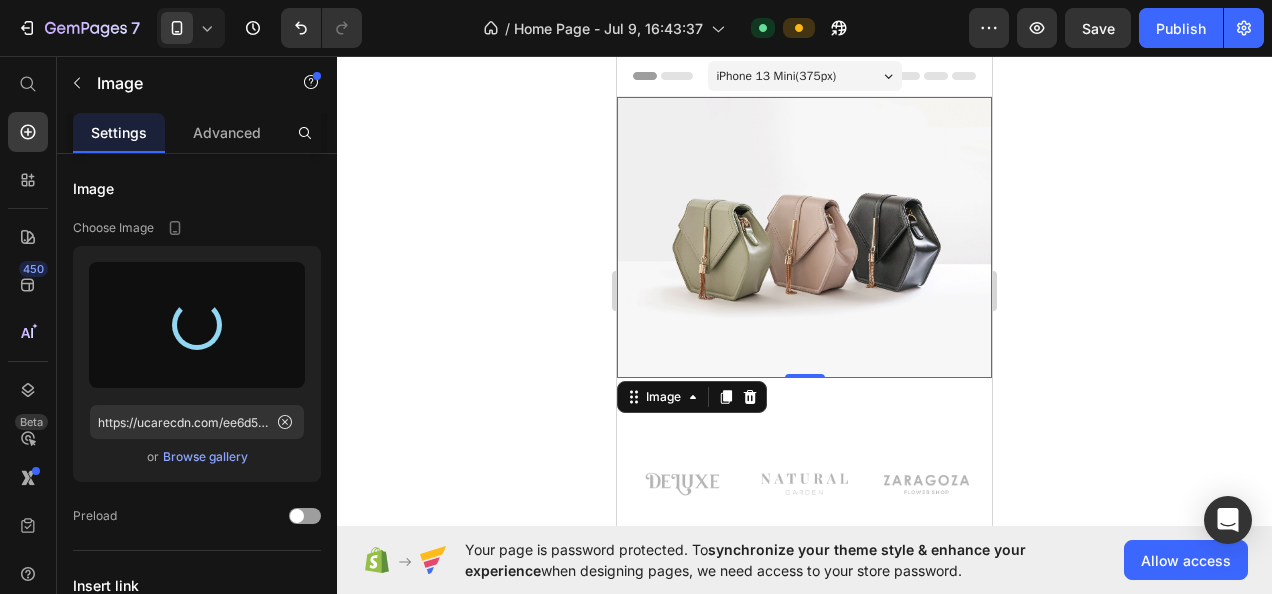 type on "https://cdn.shopify.com/s/files/1/0714/3057/0153/files/gempages_574678874558825701-52240a45-d74e-4af8-af27-2a0d12d2f4a9.jpg" 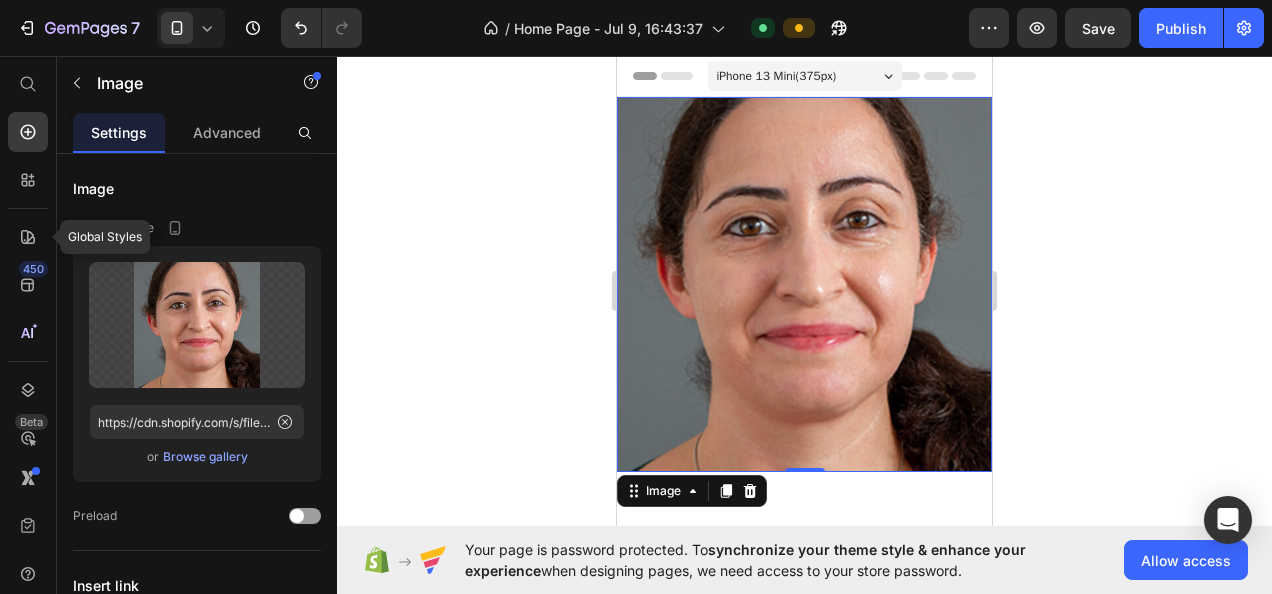 click 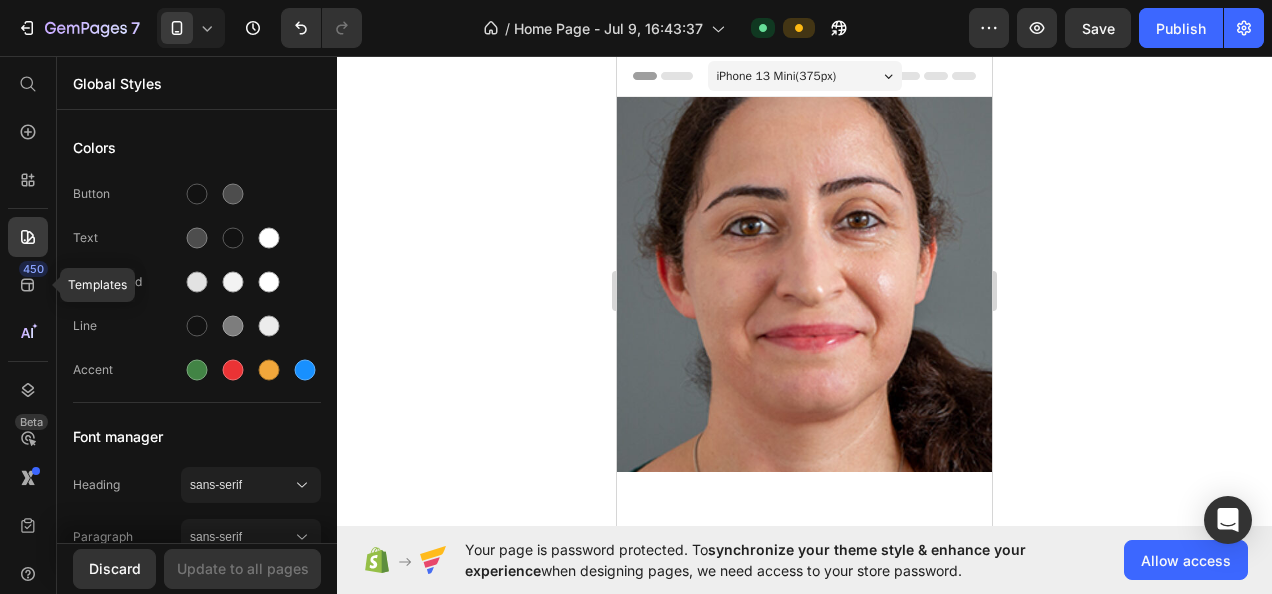 click on "450" 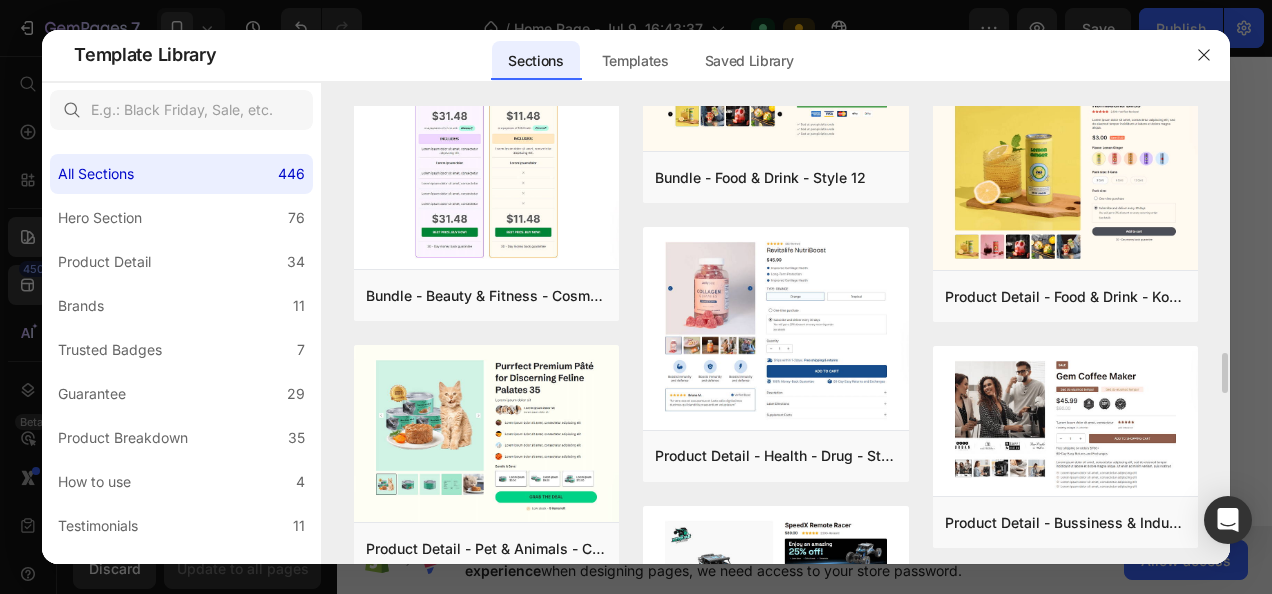 scroll, scrollTop: 2202, scrollLeft: 0, axis: vertical 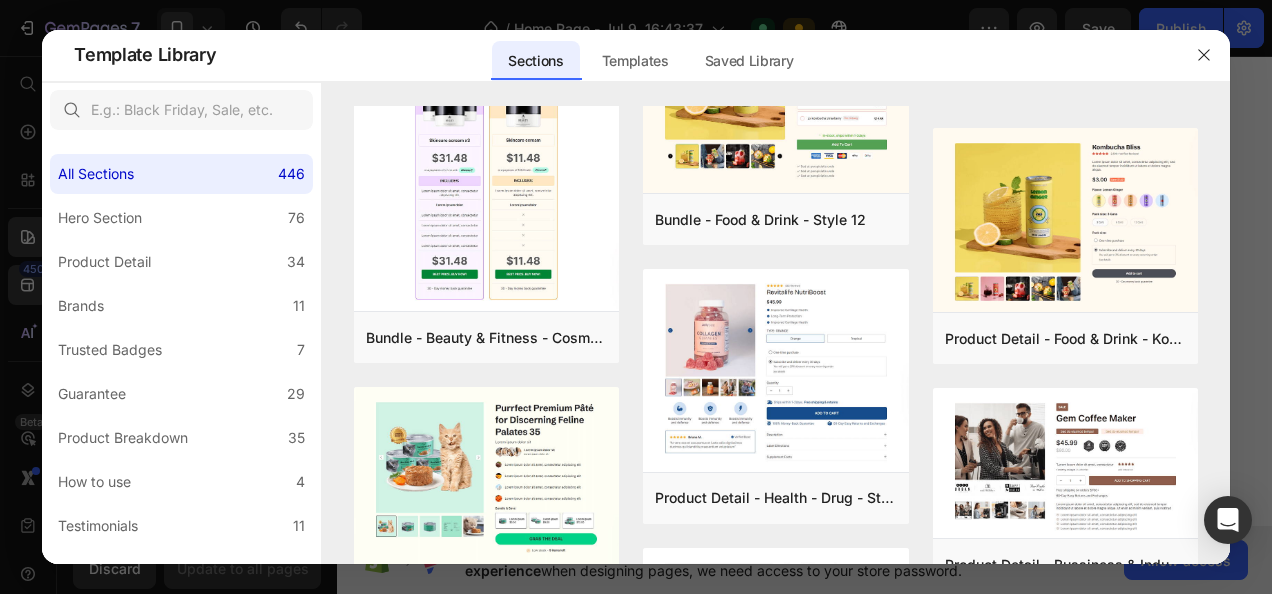 click 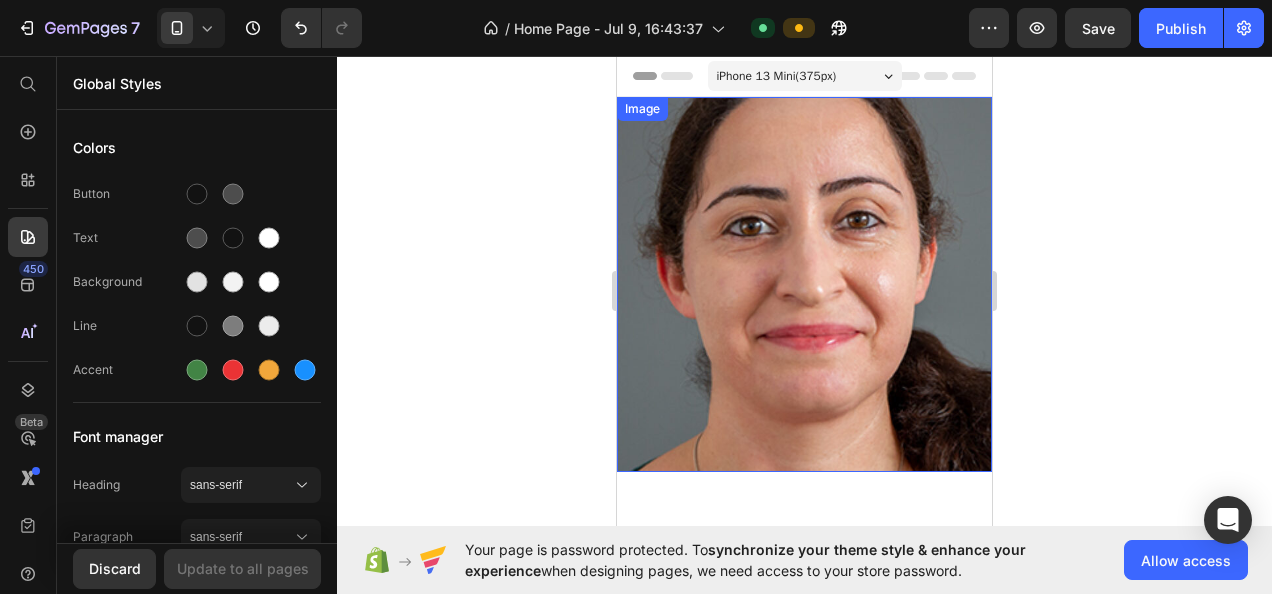 click at bounding box center (804, 284) 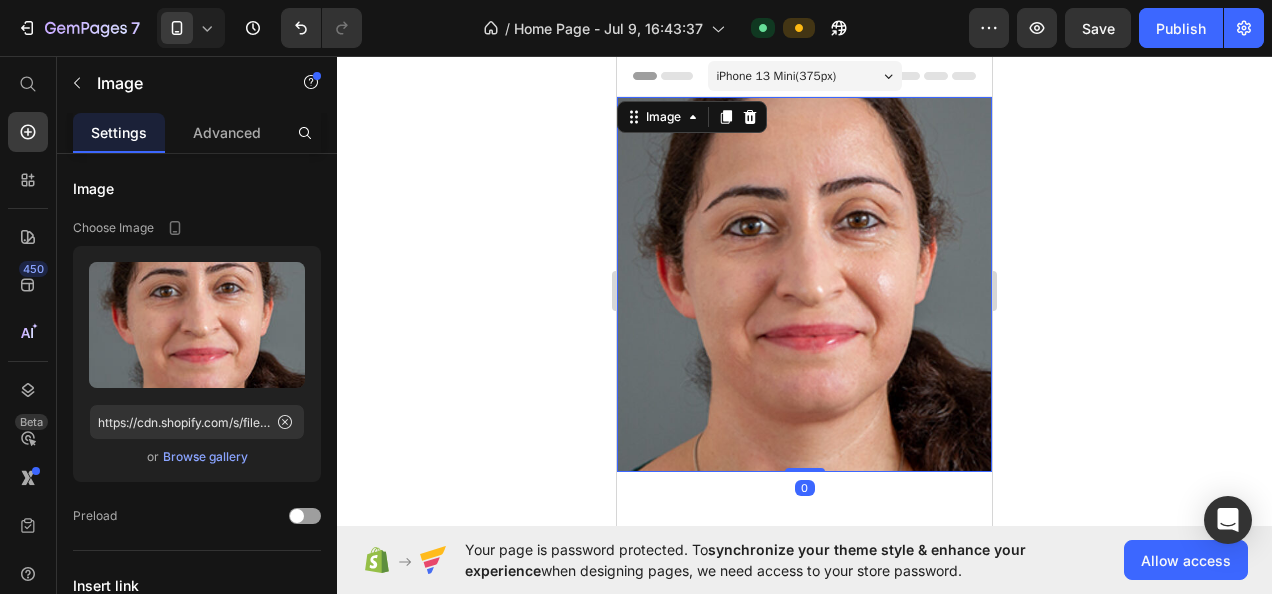 click 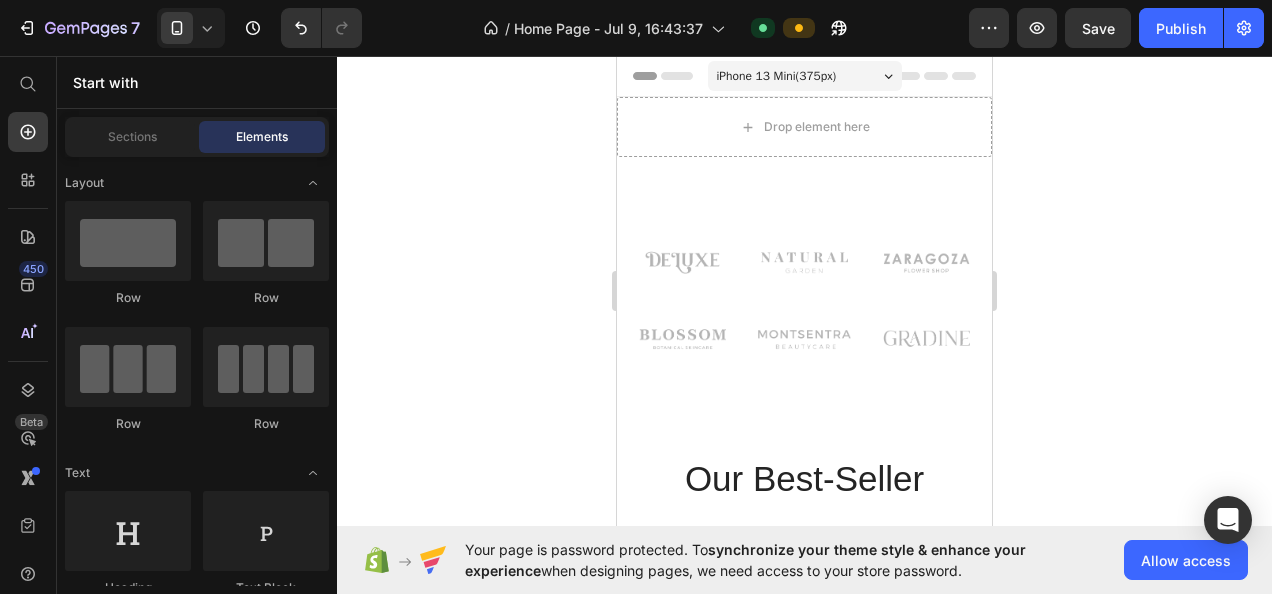 click 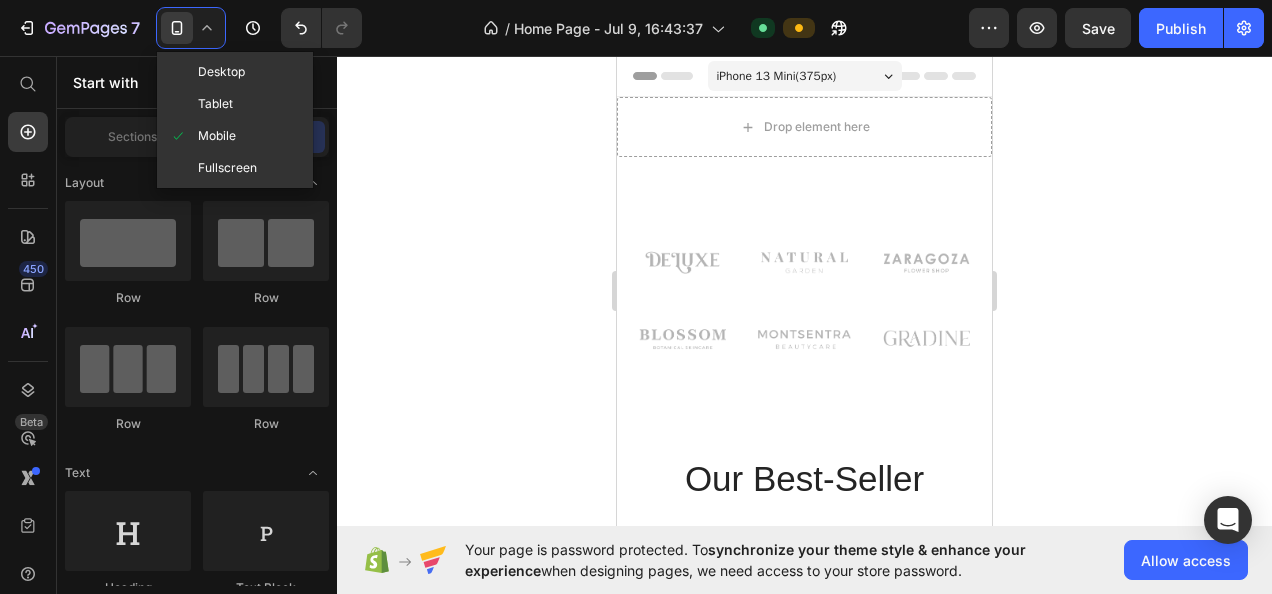 click on "Desktop" 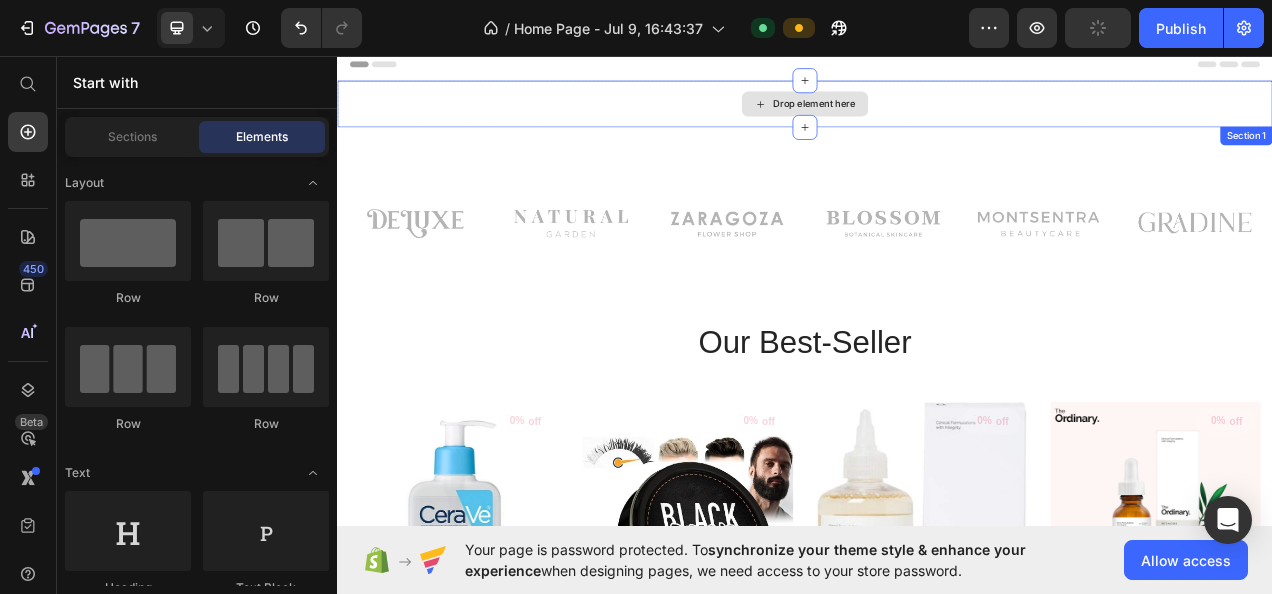 click on "Drop element here" at bounding box center (937, 119) 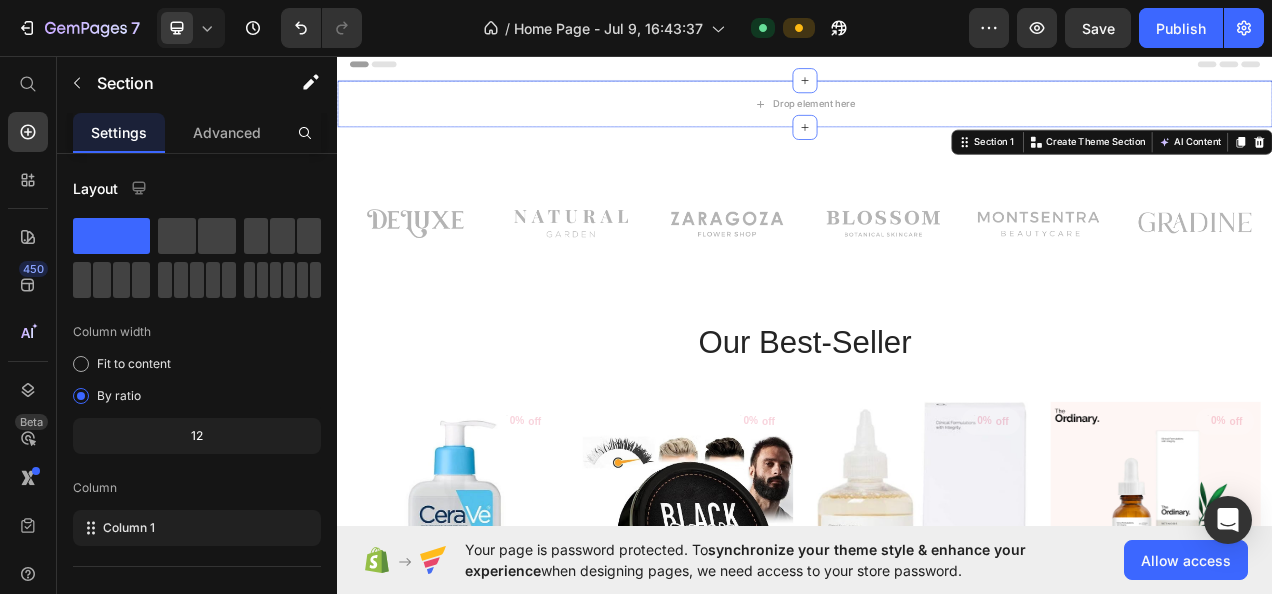 click 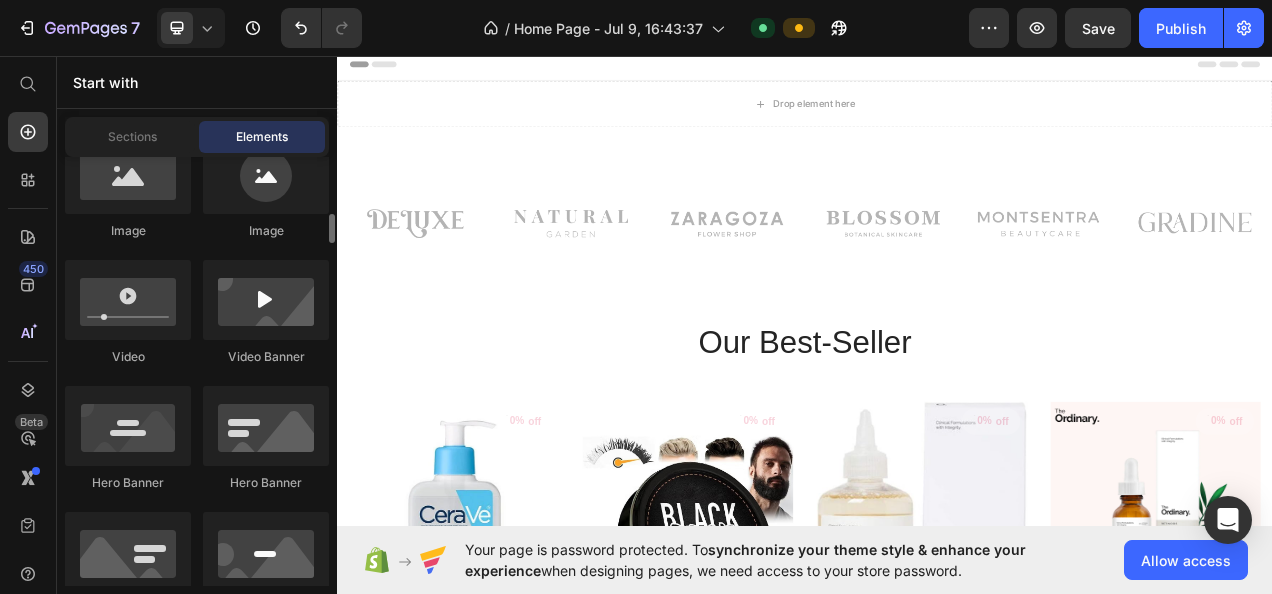 scroll, scrollTop: 812, scrollLeft: 0, axis: vertical 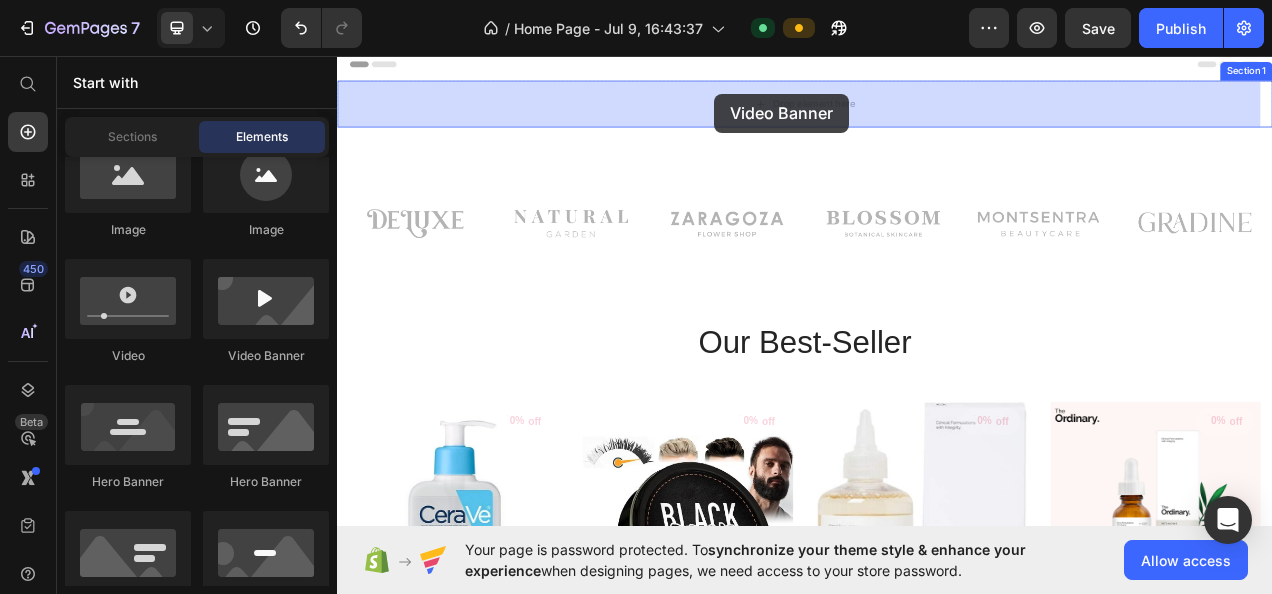 drag, startPoint x: 590, startPoint y: 371, endPoint x: 821, endPoint y: 106, distance: 351.548 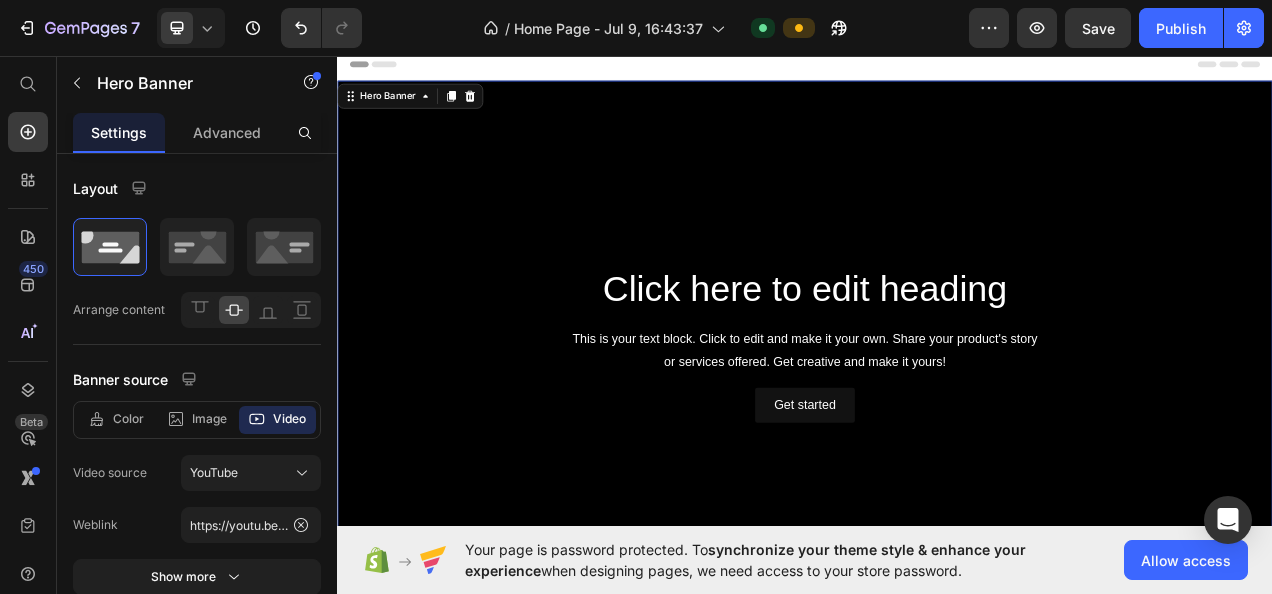 scroll, scrollTop: 150, scrollLeft: 0, axis: vertical 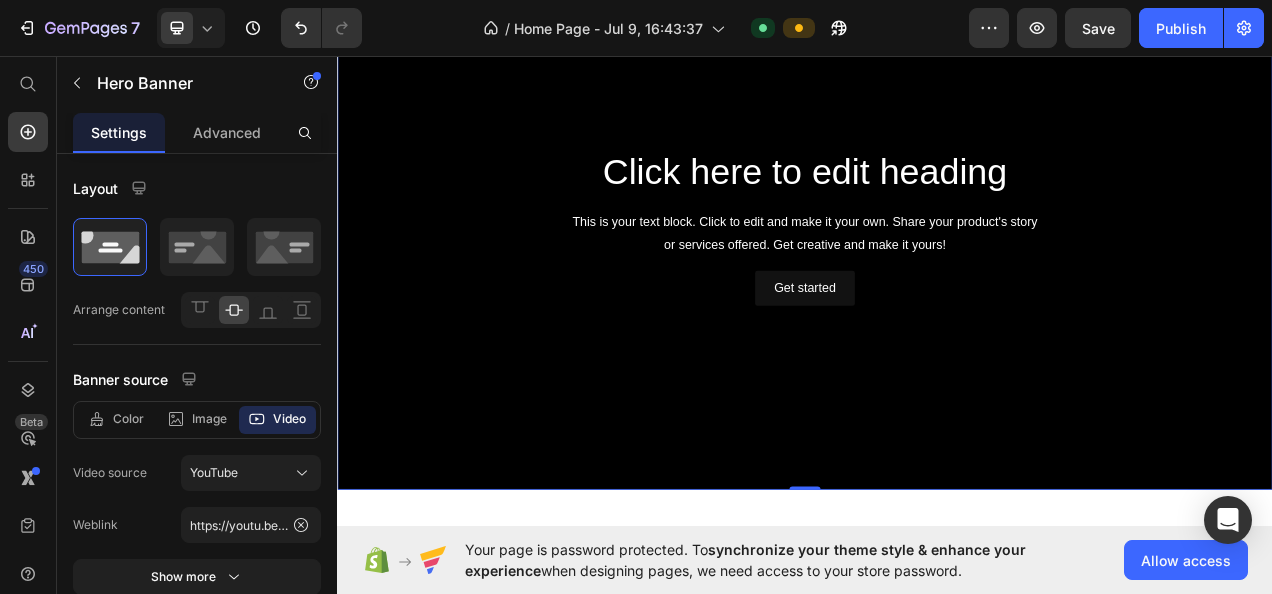 click on "YouTube" at bounding box center [251, 473] 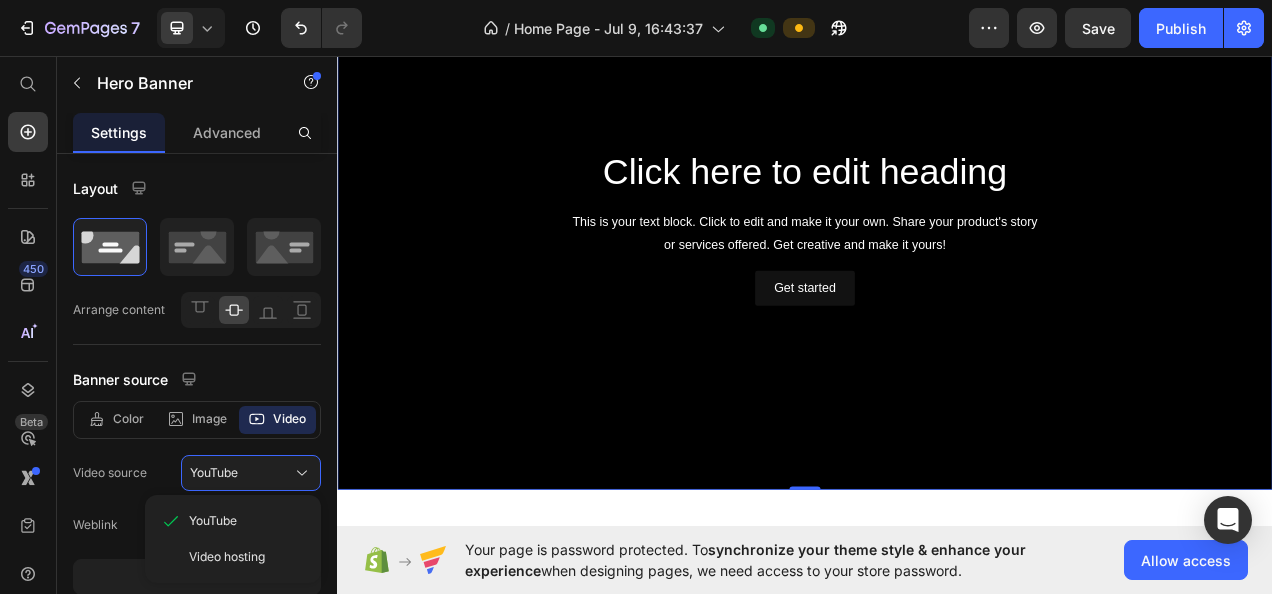 click on "Video hosting" at bounding box center [227, 557] 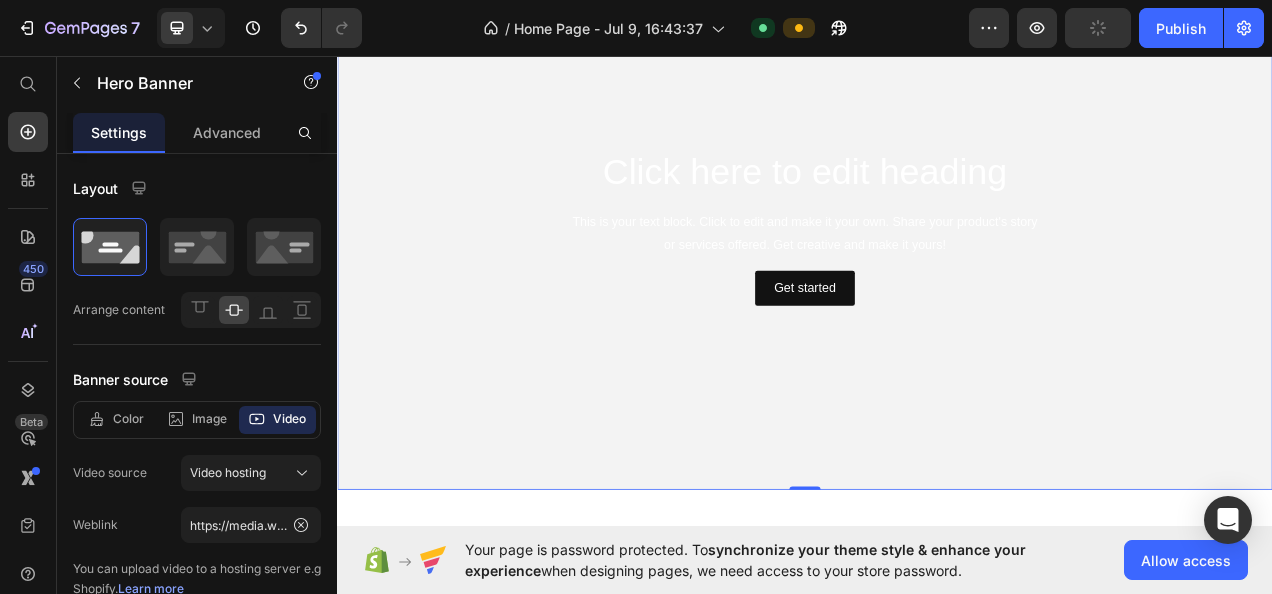 click 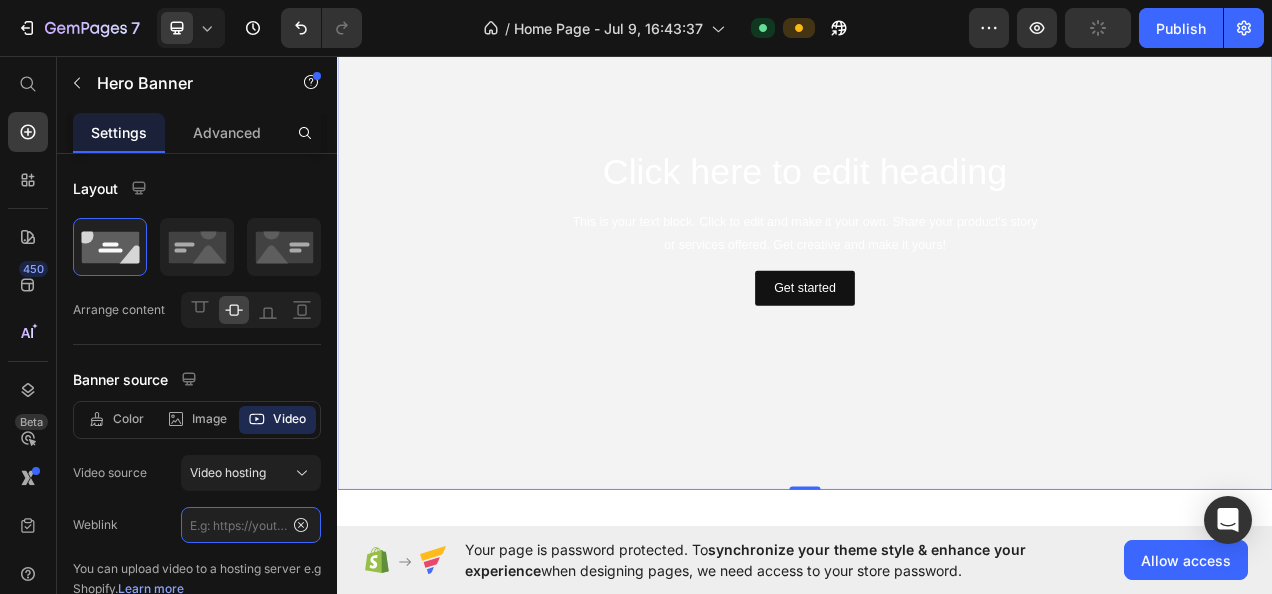 scroll, scrollTop: 0, scrollLeft: 0, axis: both 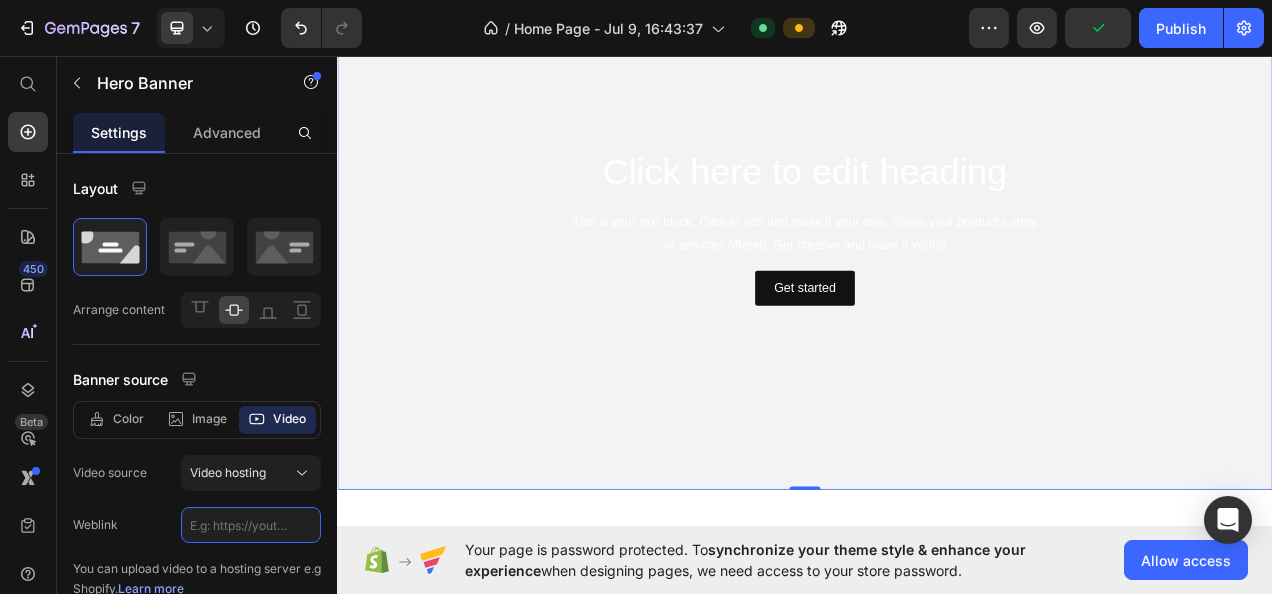 click 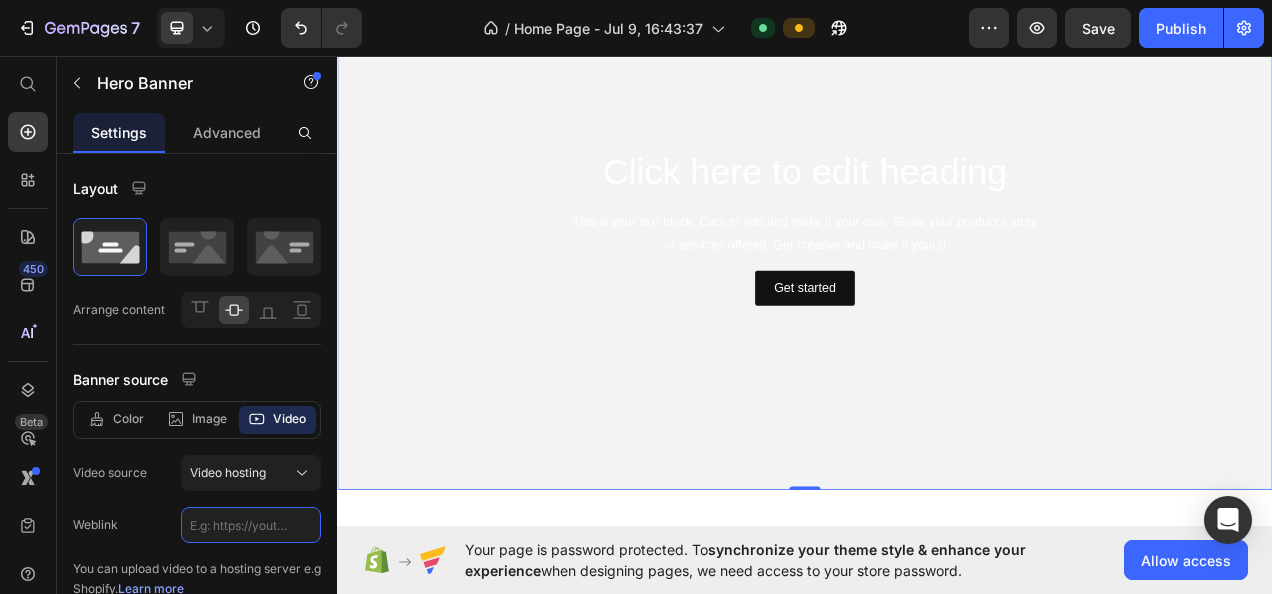 paste on "https://cdn.shopify.com/videos/c/o/v/41d9744a5b334bfeba151b26232459e8.mp4" 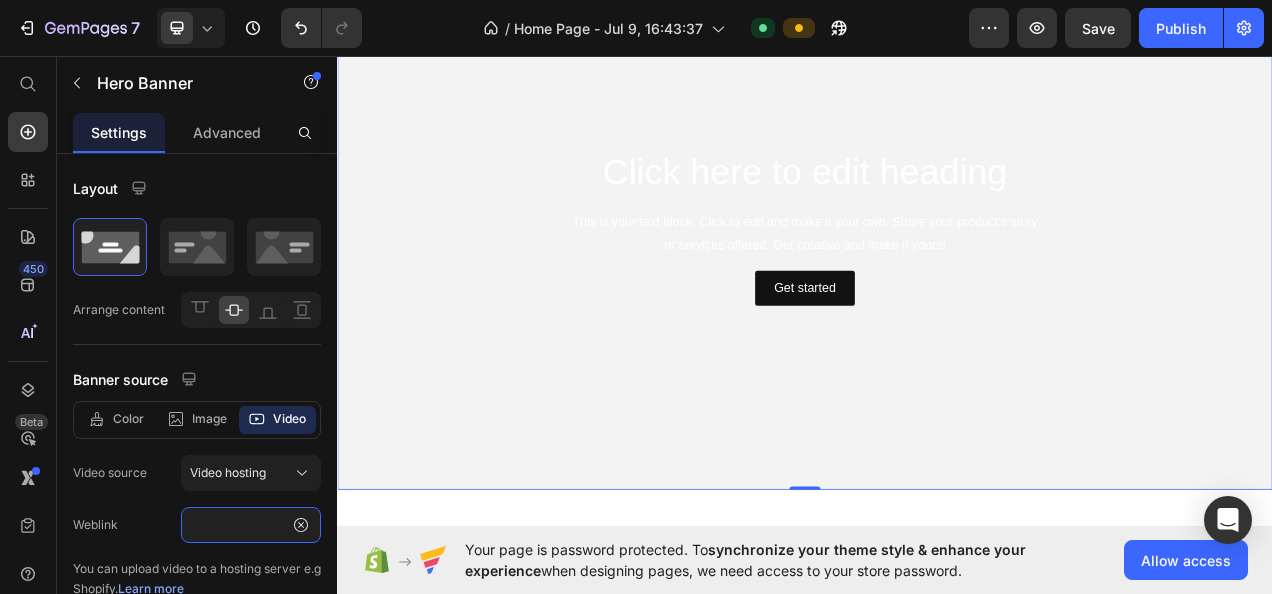 scroll, scrollTop: 0, scrollLeft: 366, axis: horizontal 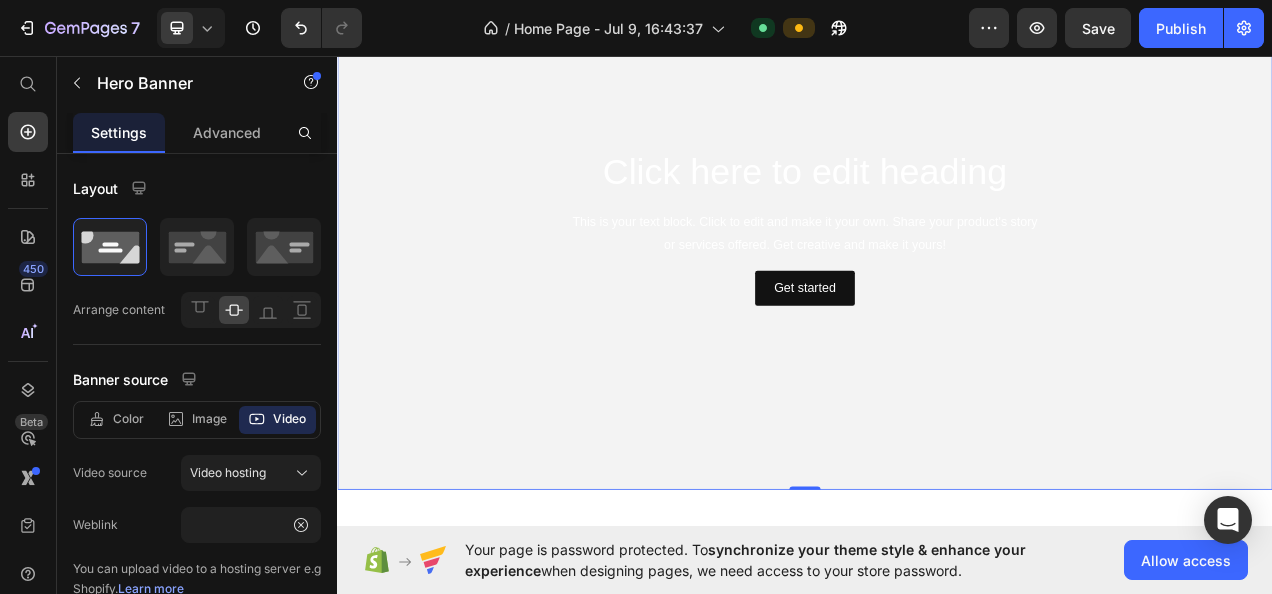 click on "Publish" at bounding box center (1181, 28) 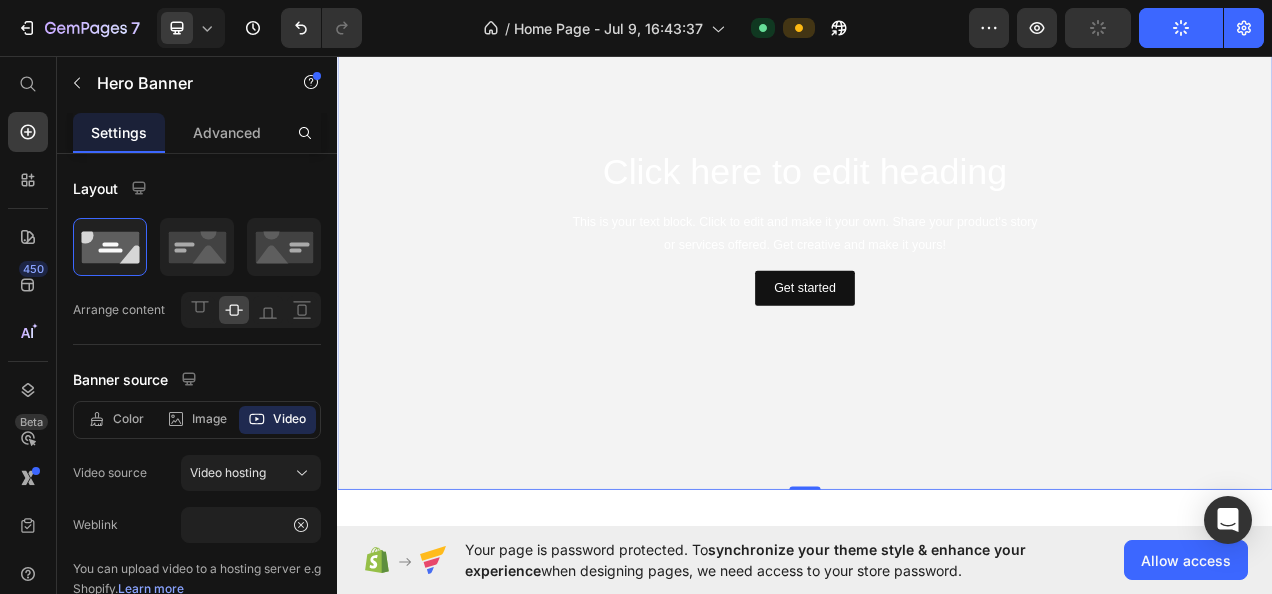 scroll, scrollTop: 0, scrollLeft: 0, axis: both 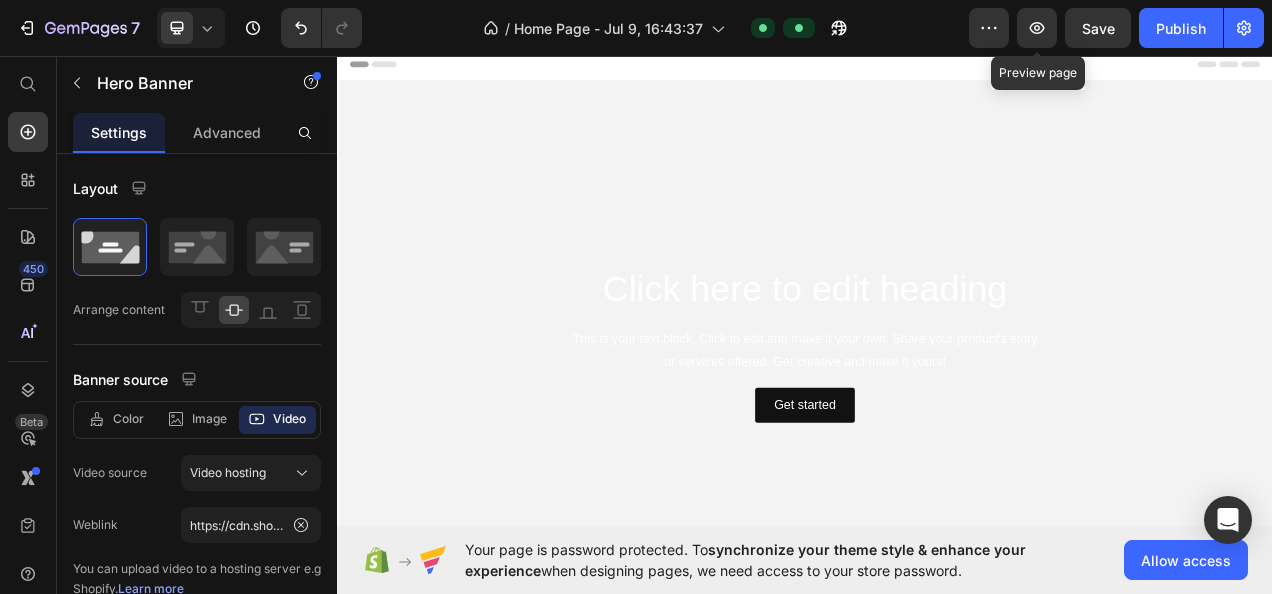 click 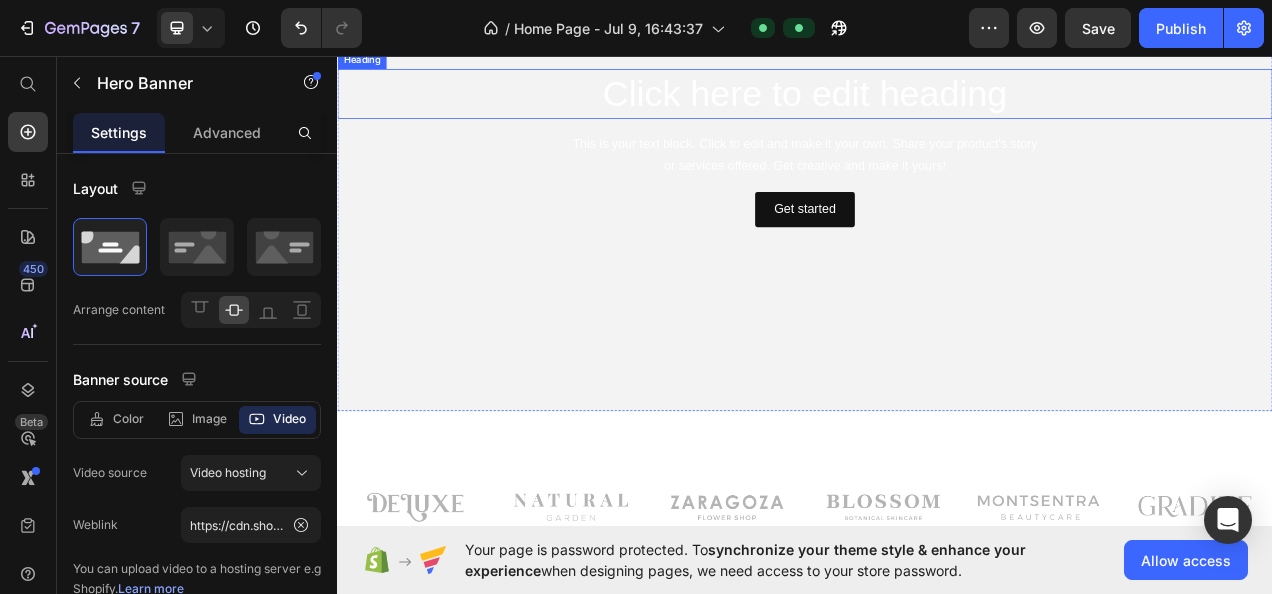 scroll, scrollTop: 0, scrollLeft: 0, axis: both 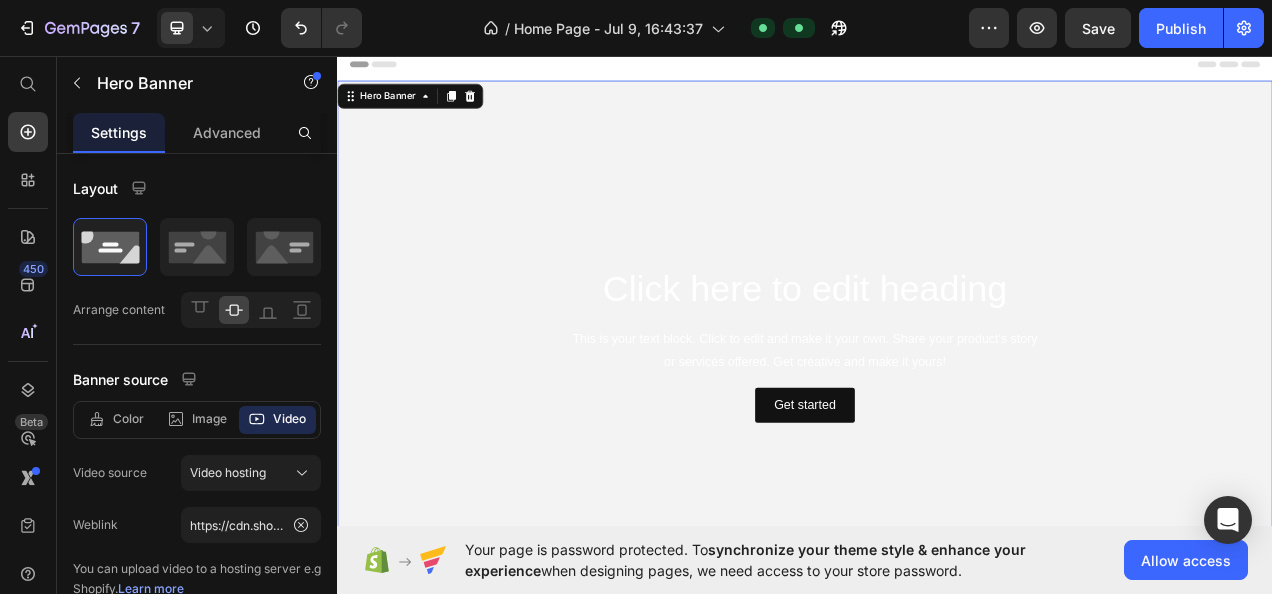 click 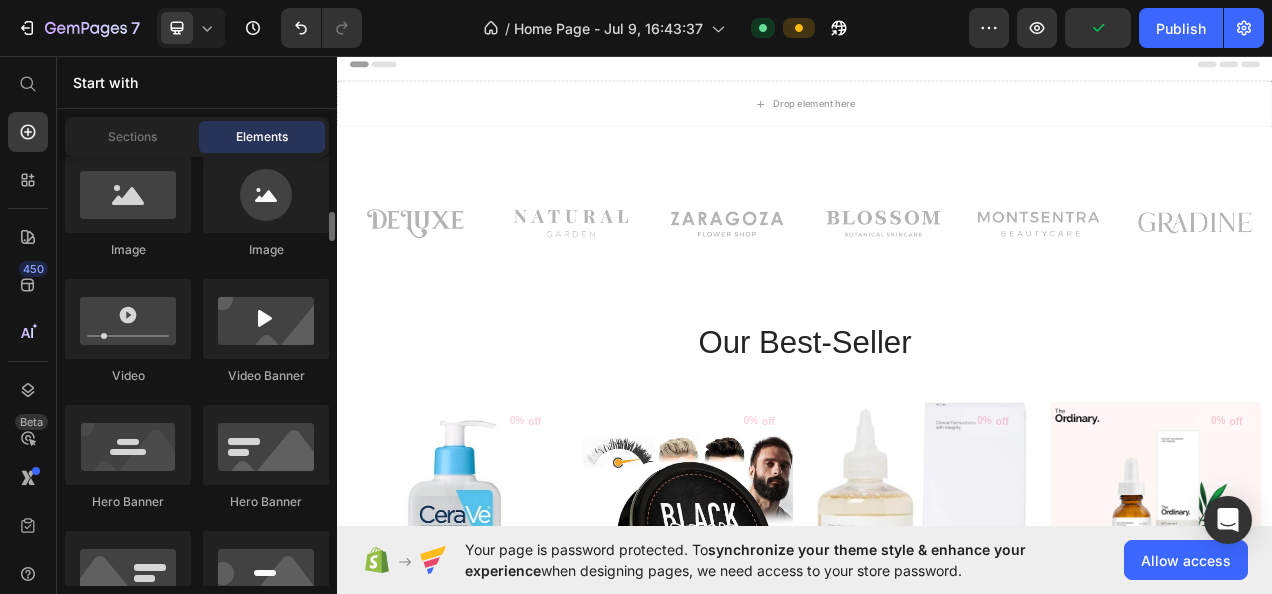 scroll, scrollTop: 794, scrollLeft: 0, axis: vertical 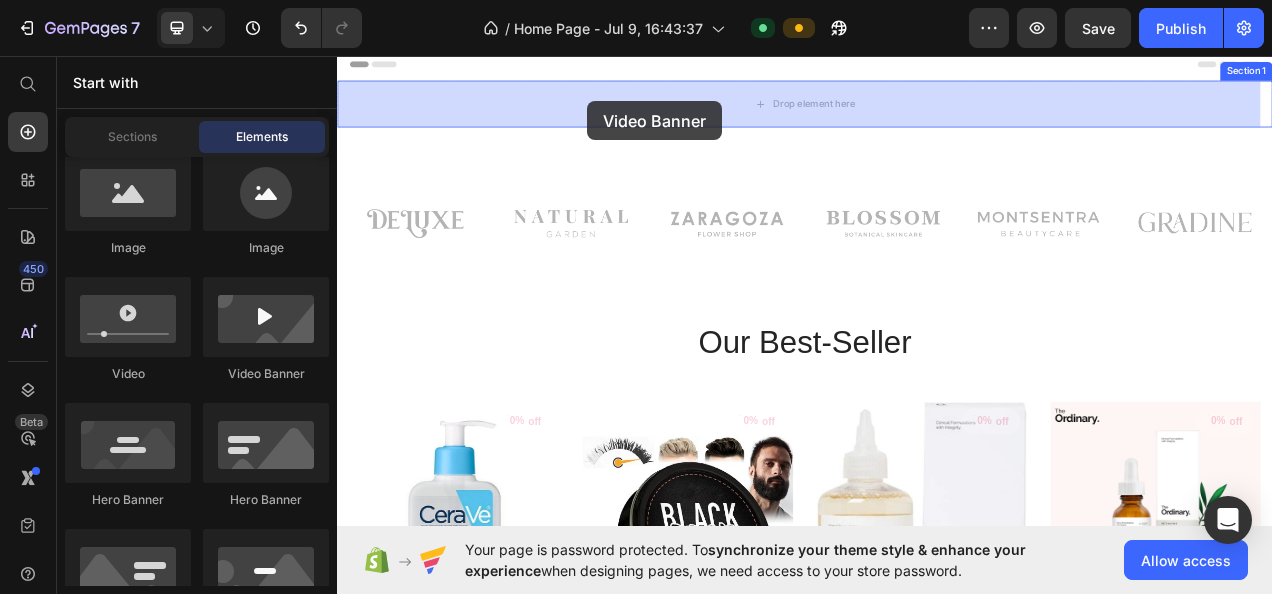 drag, startPoint x: 569, startPoint y: 383, endPoint x: 661, endPoint y: 114, distance: 284.2974 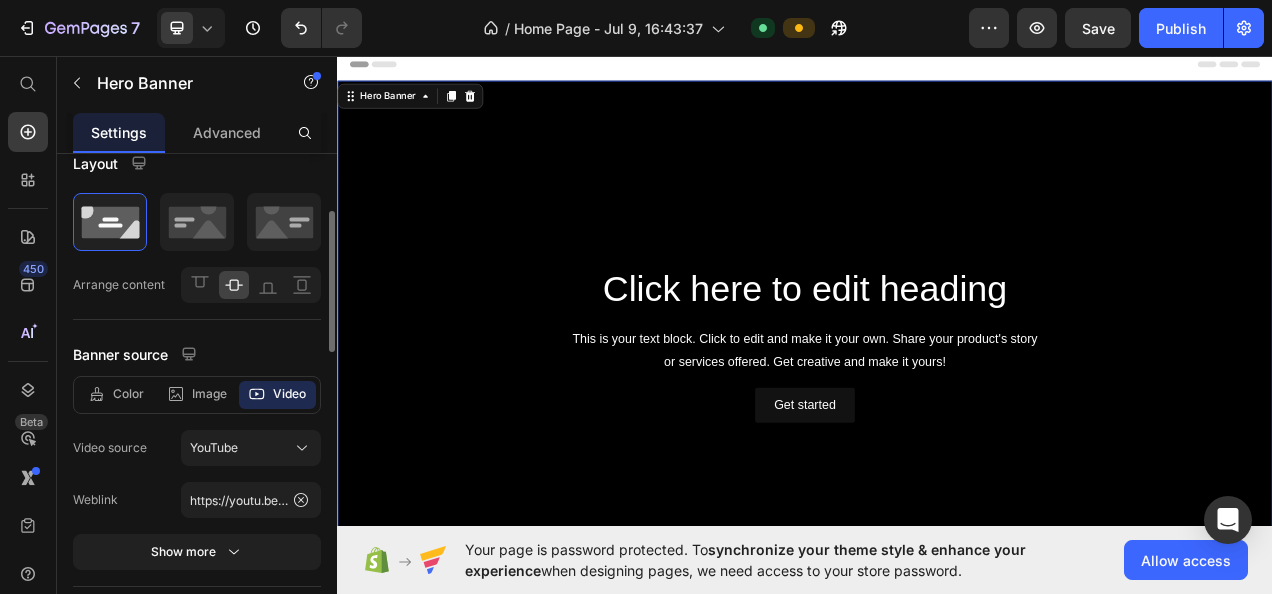scroll, scrollTop: 0, scrollLeft: 0, axis: both 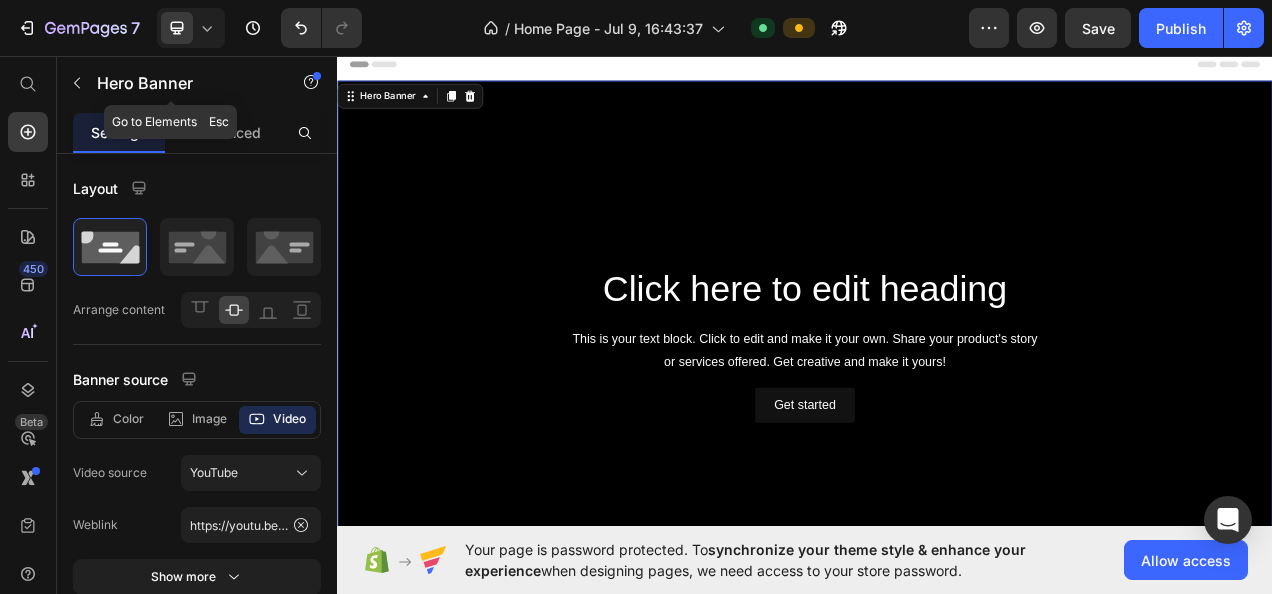click 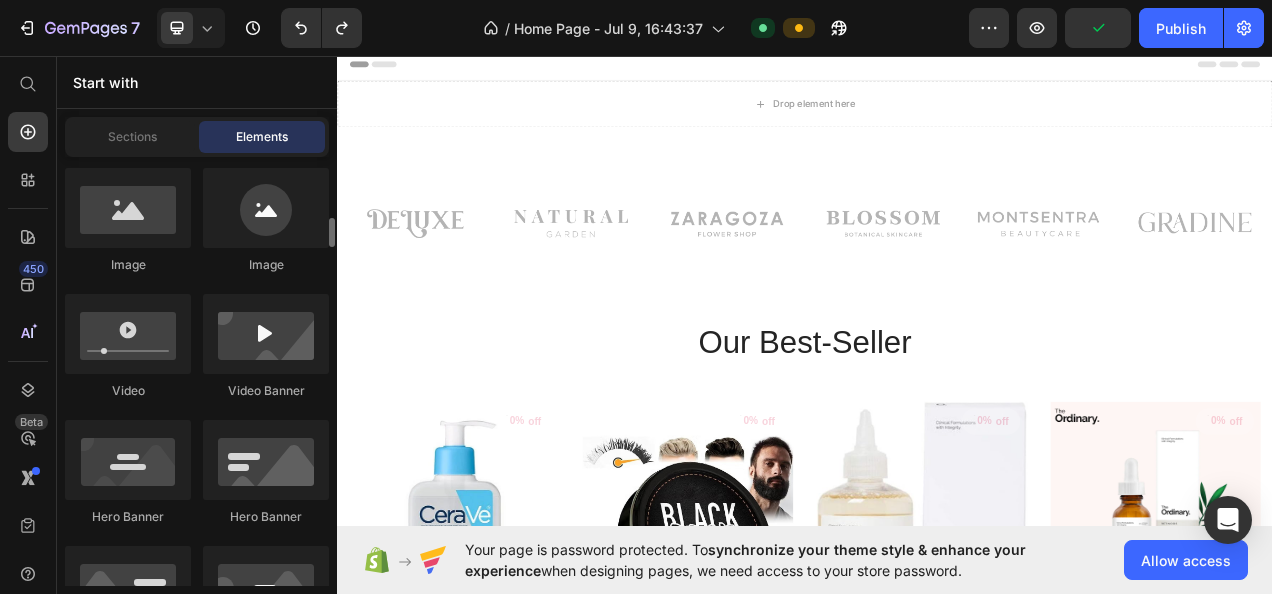 scroll, scrollTop: 785, scrollLeft: 0, axis: vertical 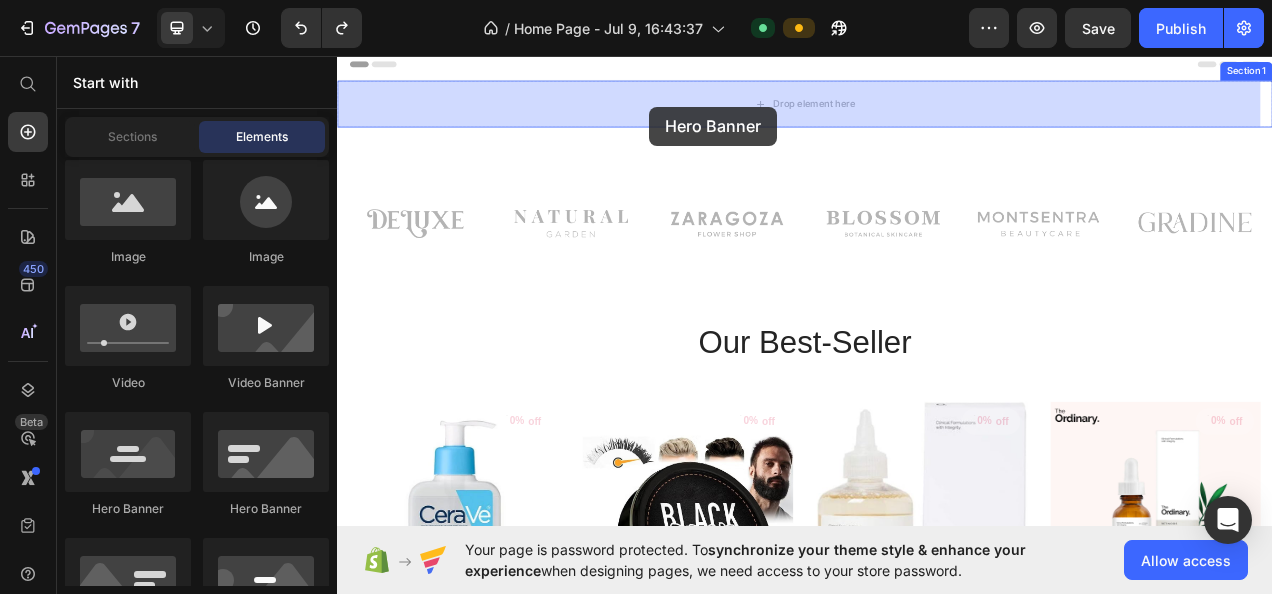 drag, startPoint x: 571, startPoint y: 490, endPoint x: 739, endPoint y: 123, distance: 403.62482 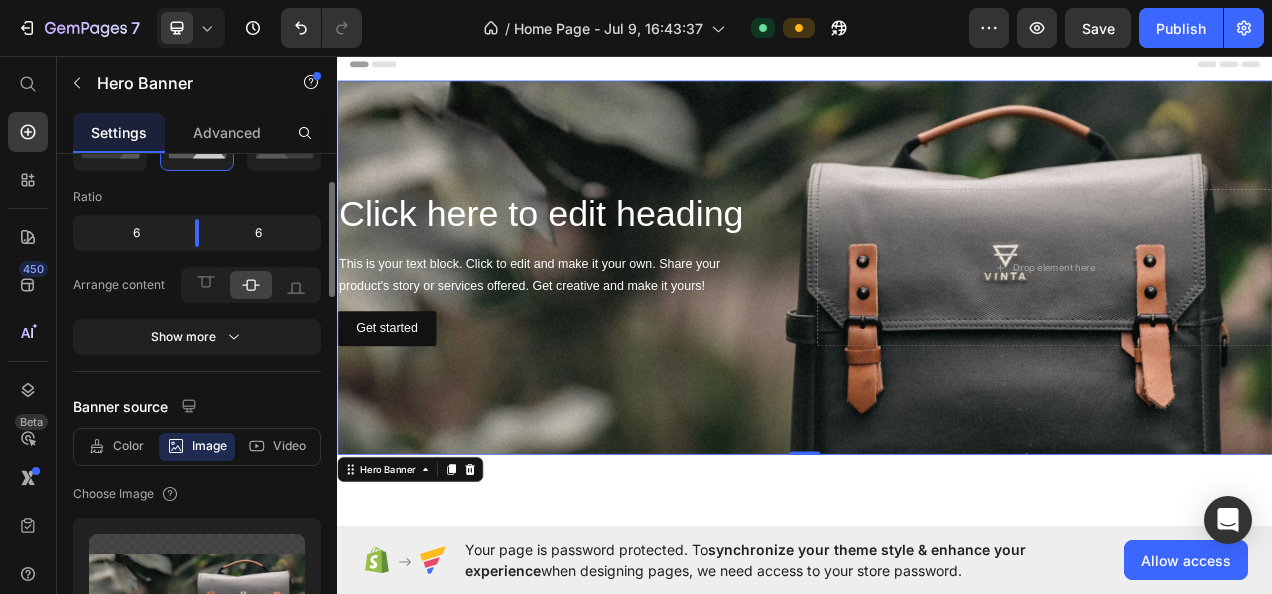 scroll, scrollTop: 108, scrollLeft: 0, axis: vertical 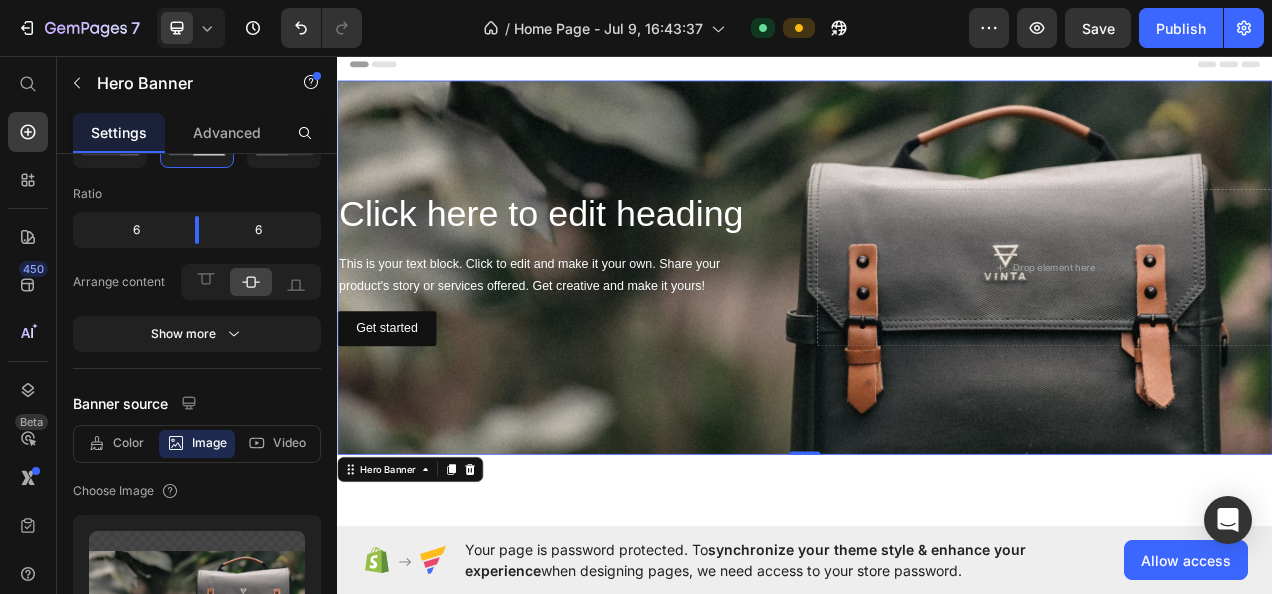 click on "Video" at bounding box center [289, 443] 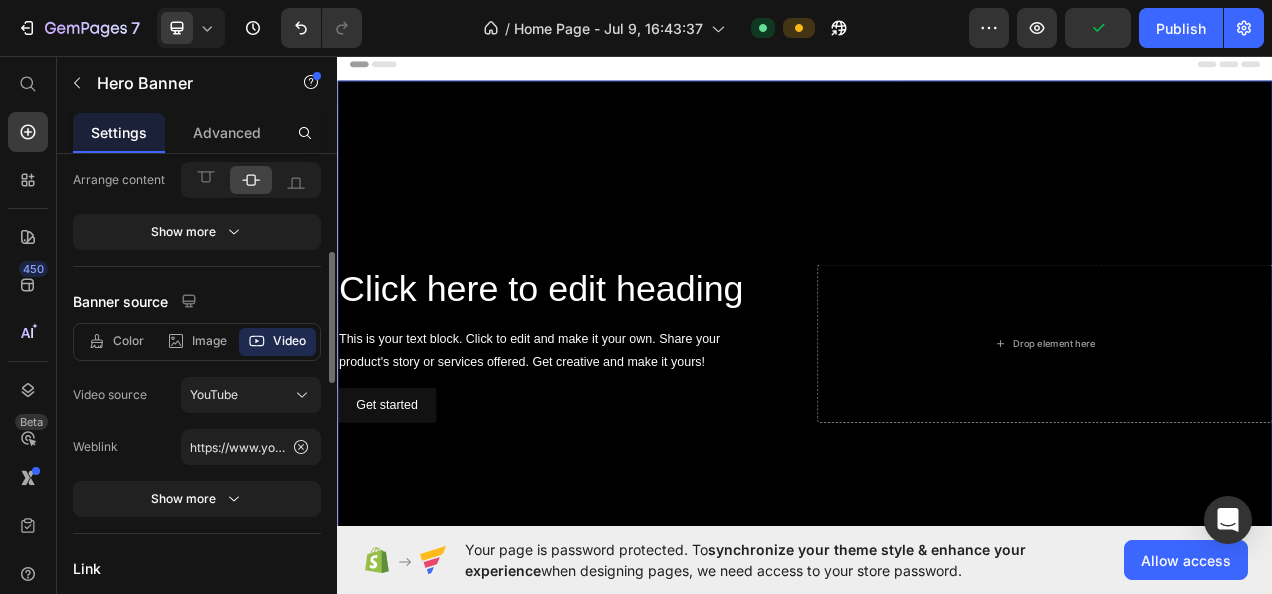 scroll, scrollTop: 247, scrollLeft: 0, axis: vertical 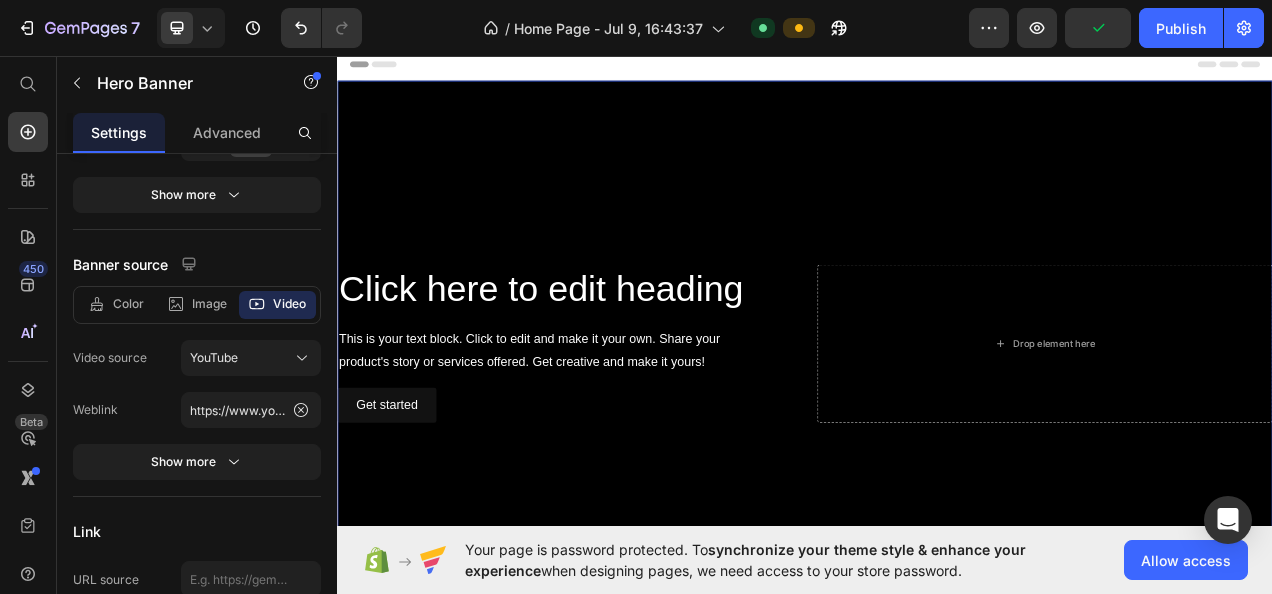 click 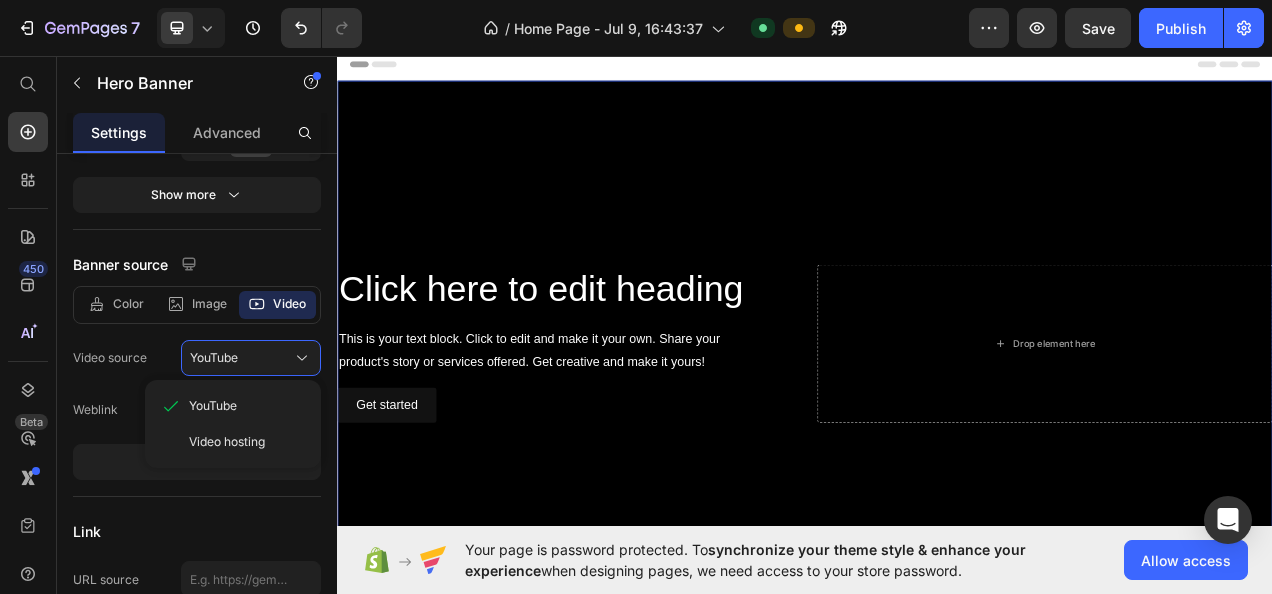 click on "Video hosting" at bounding box center [227, 442] 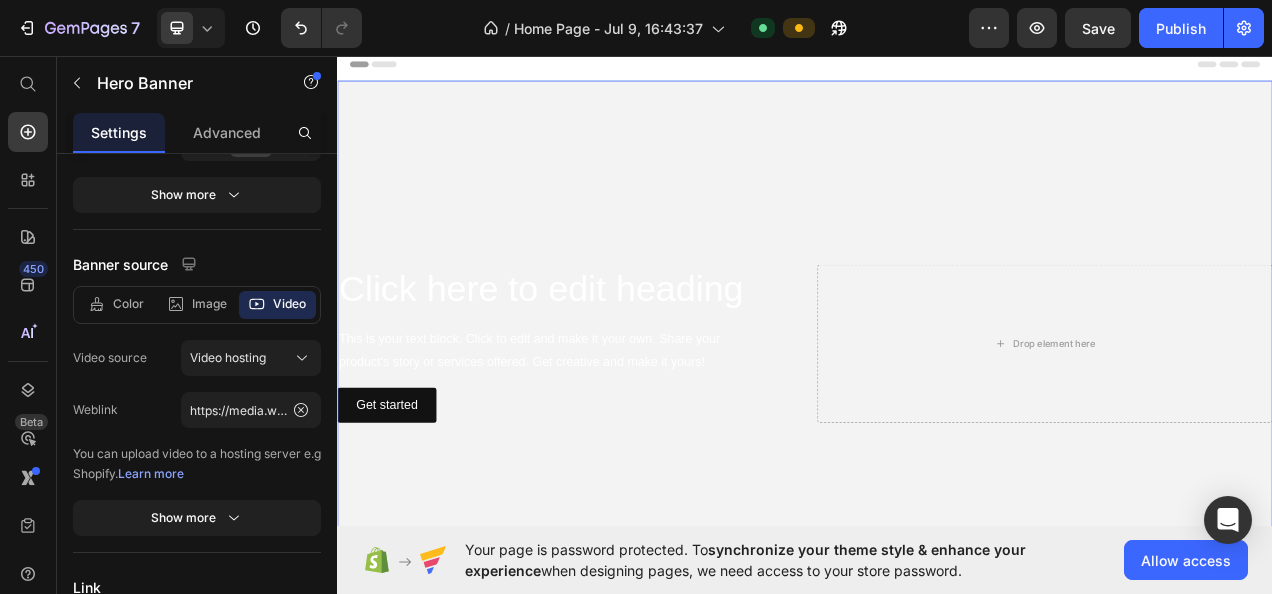 click 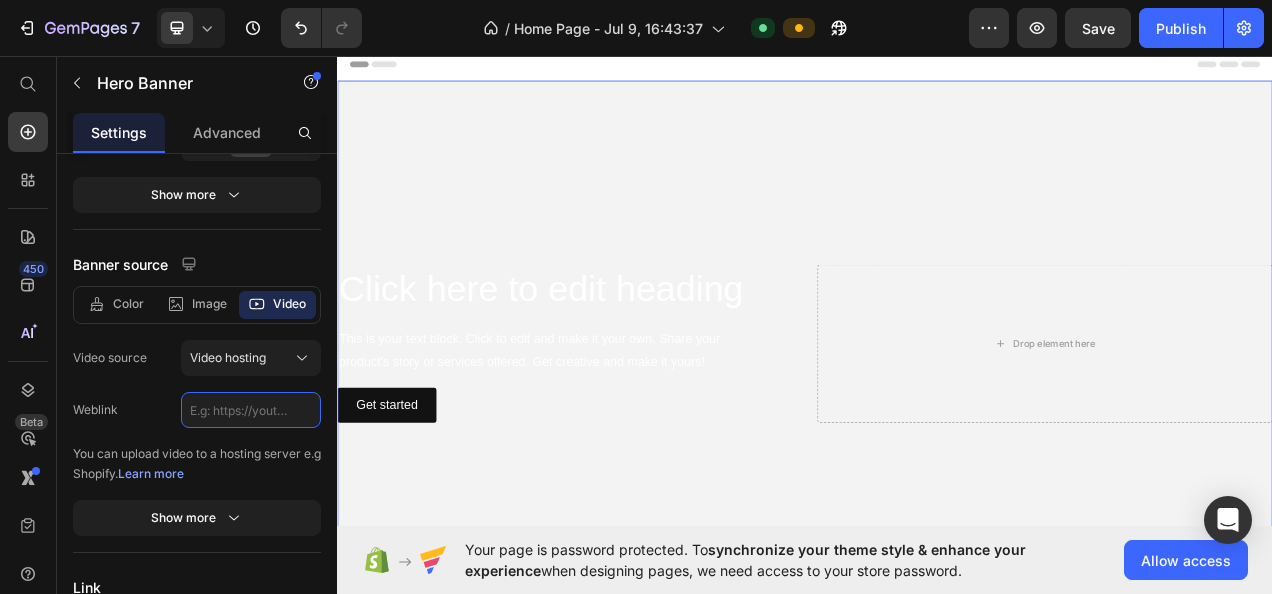 scroll, scrollTop: 0, scrollLeft: 0, axis: both 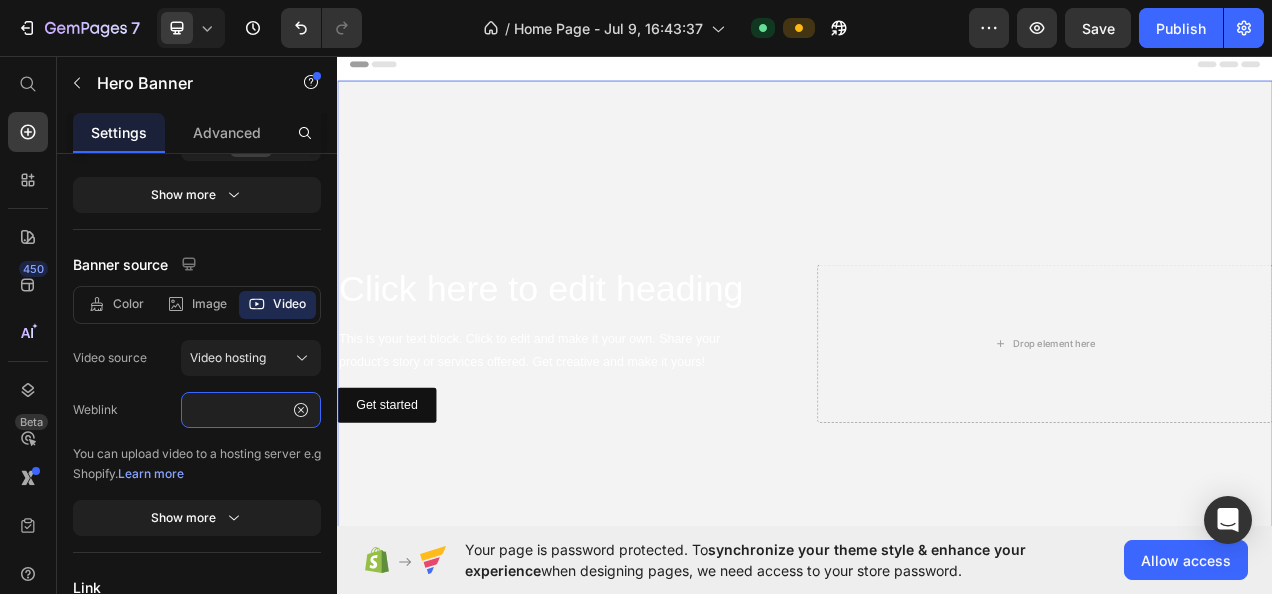 type on "https://cdn.shopify.com/videos/c/o/v/41d9744a5b334bfeba151b26232459e8.mp4" 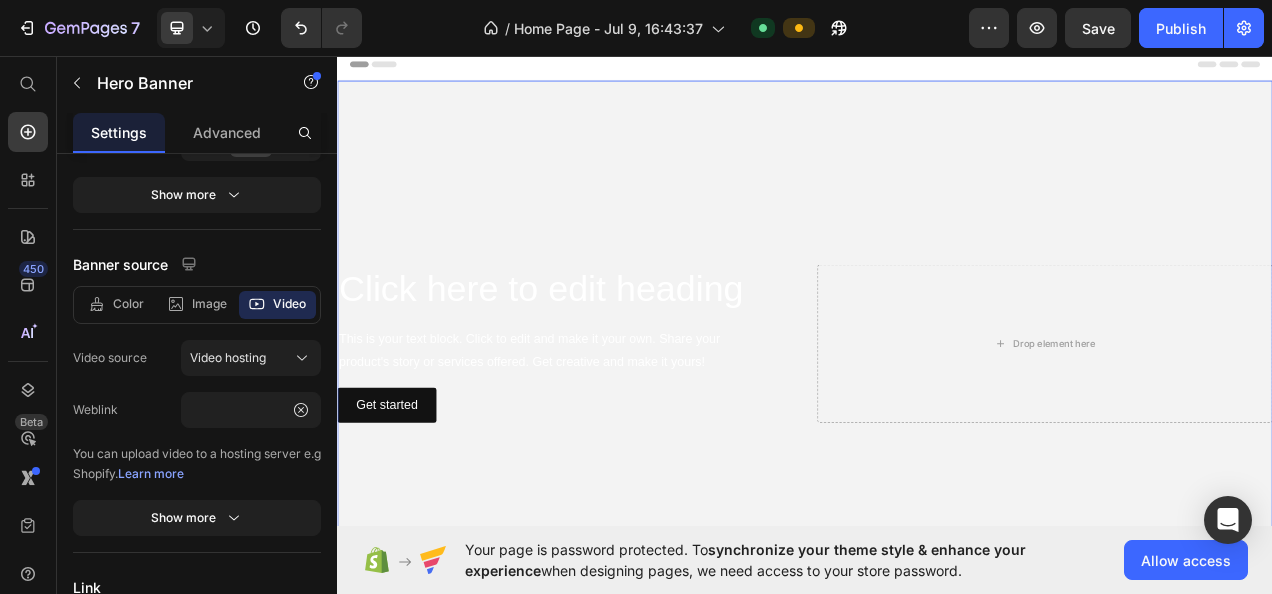 click on "Publish" at bounding box center [1181, 28] 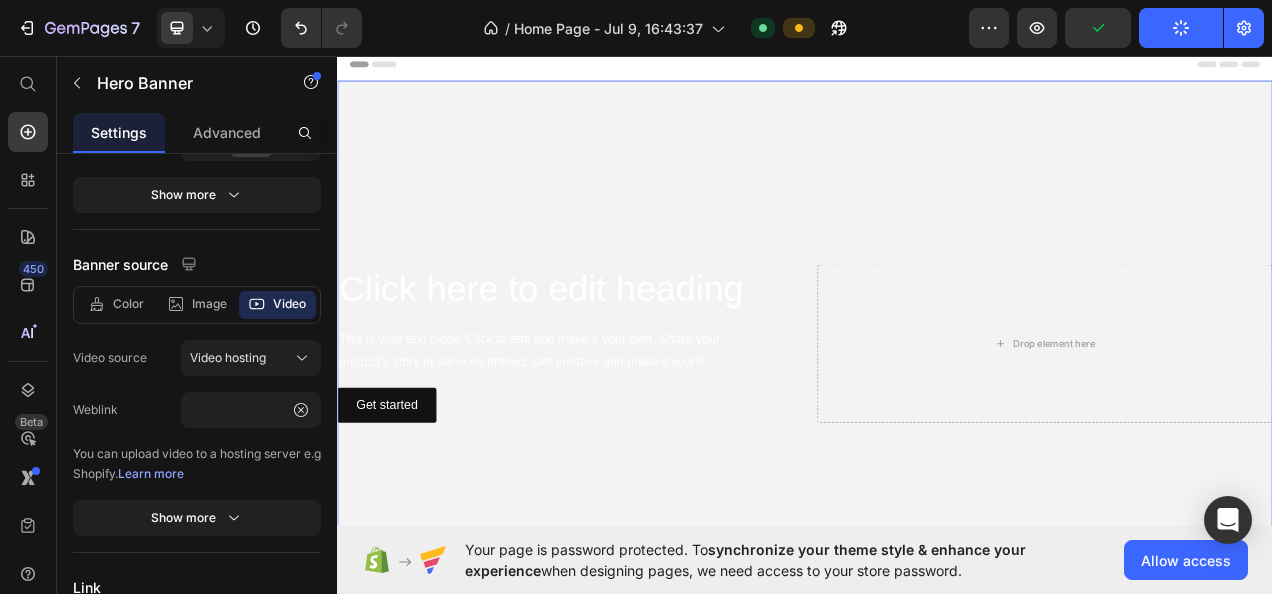 scroll, scrollTop: 0, scrollLeft: 0, axis: both 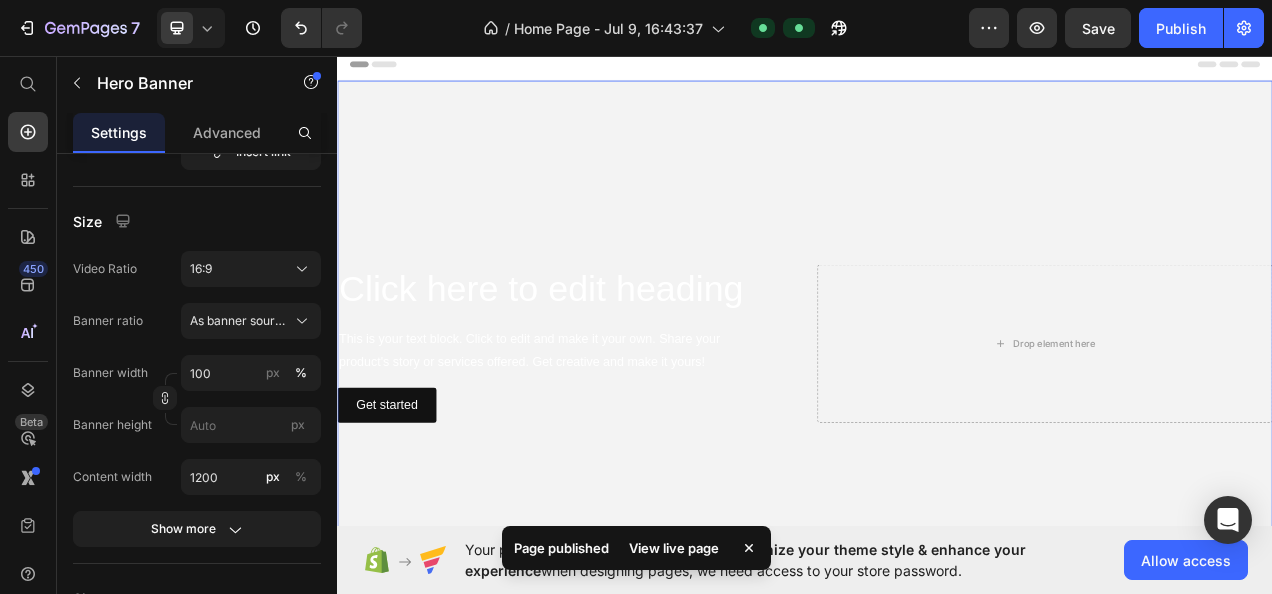 click 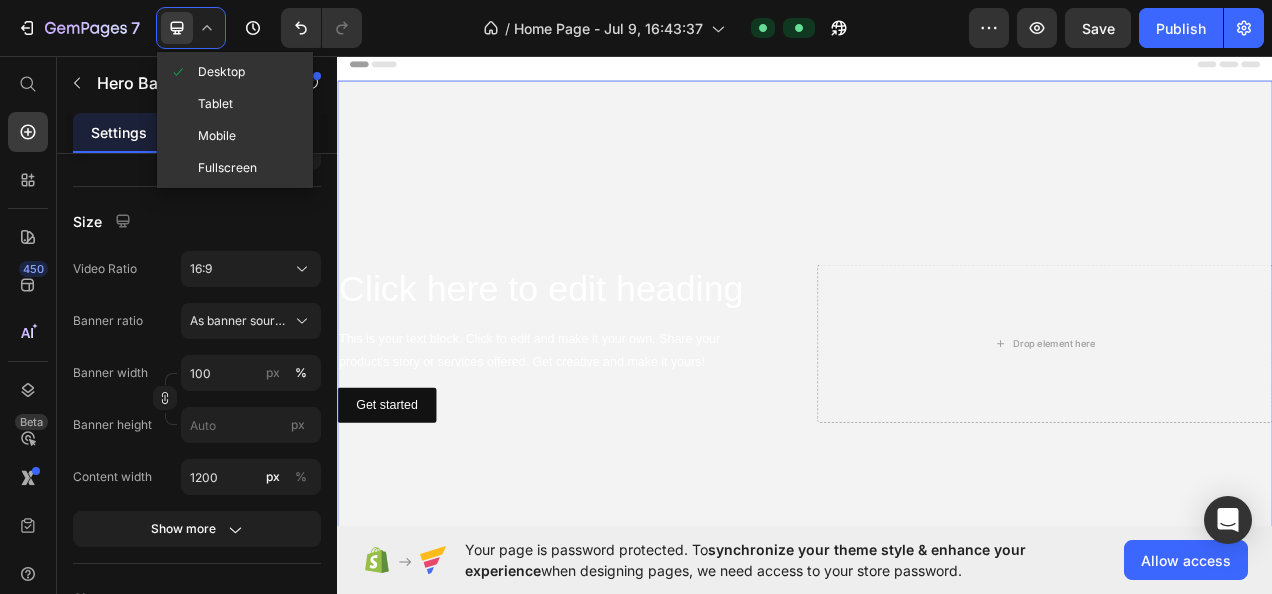 click on "Mobile" at bounding box center (217, 136) 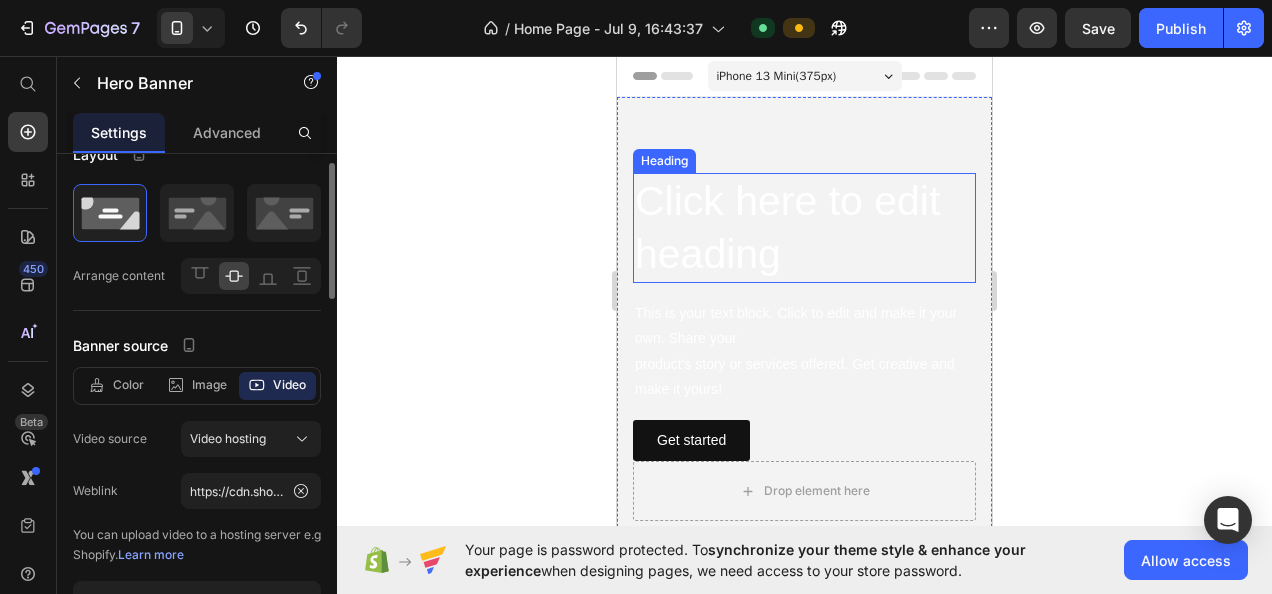 scroll, scrollTop: 0, scrollLeft: 0, axis: both 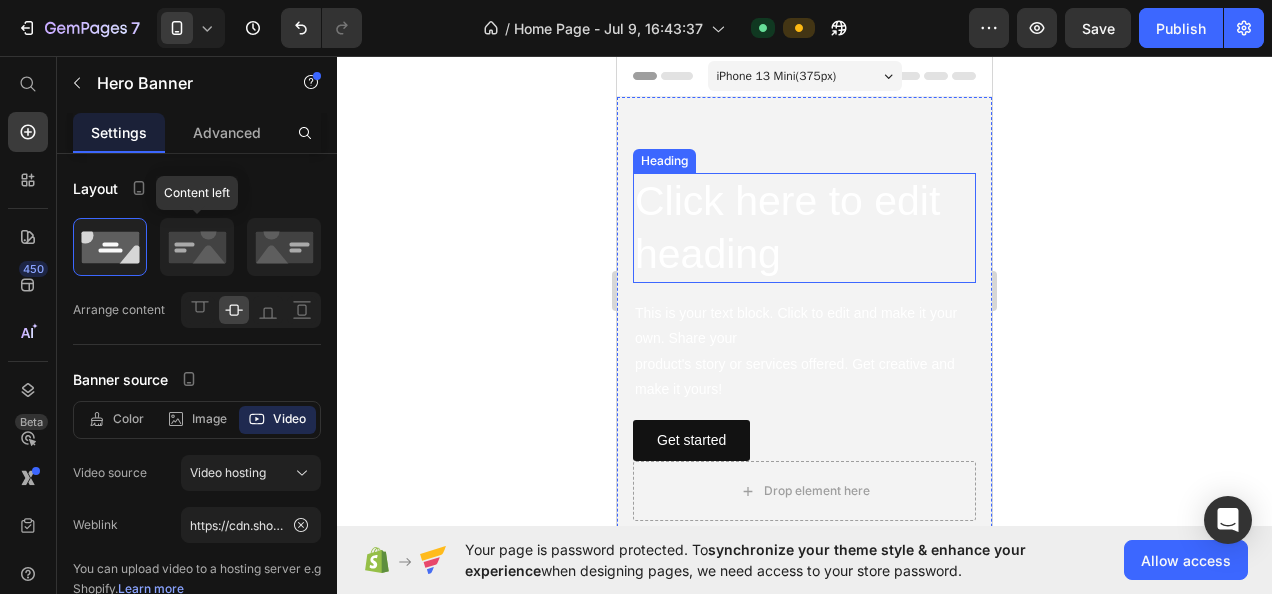 click 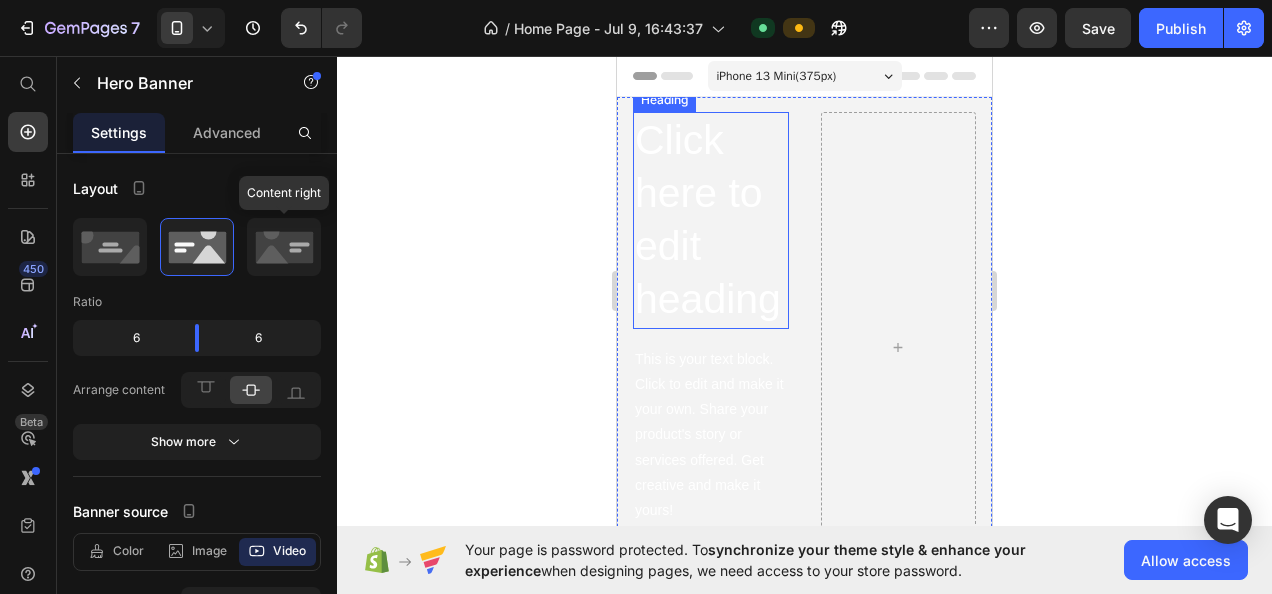 click 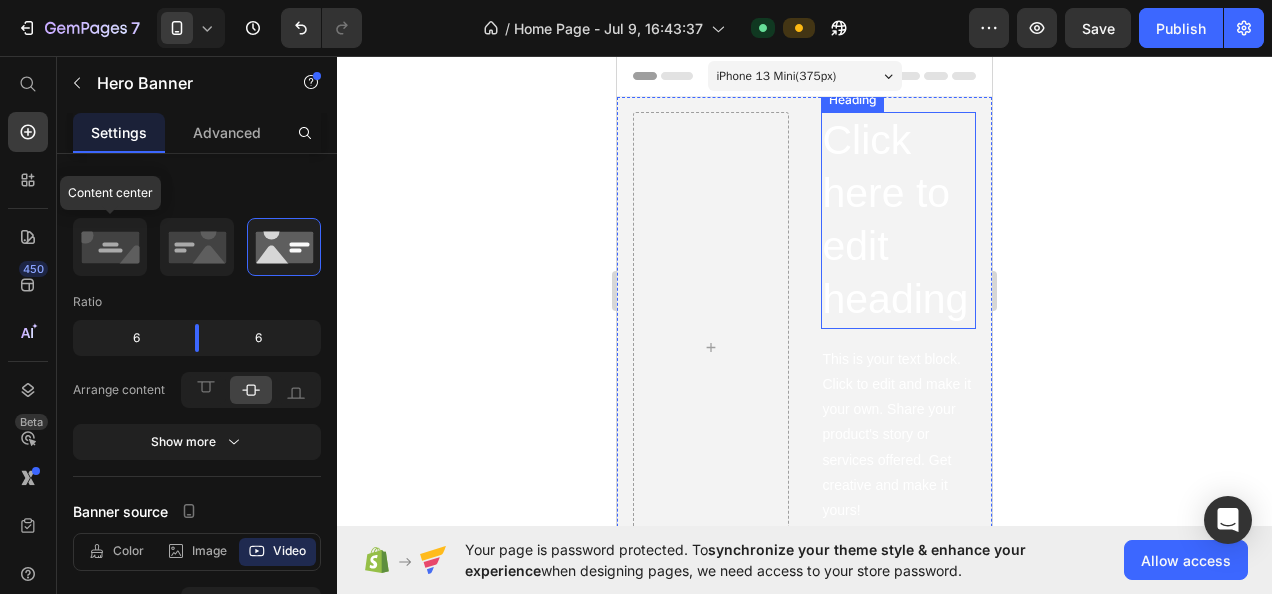 click 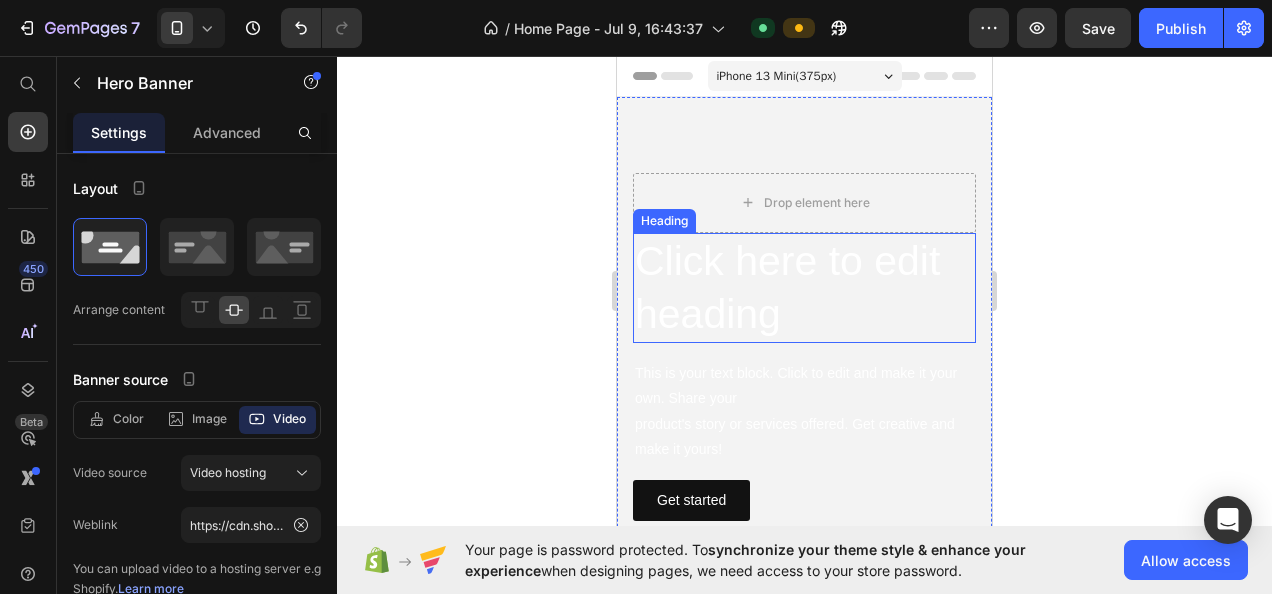 click on "Image" at bounding box center (209, 419) 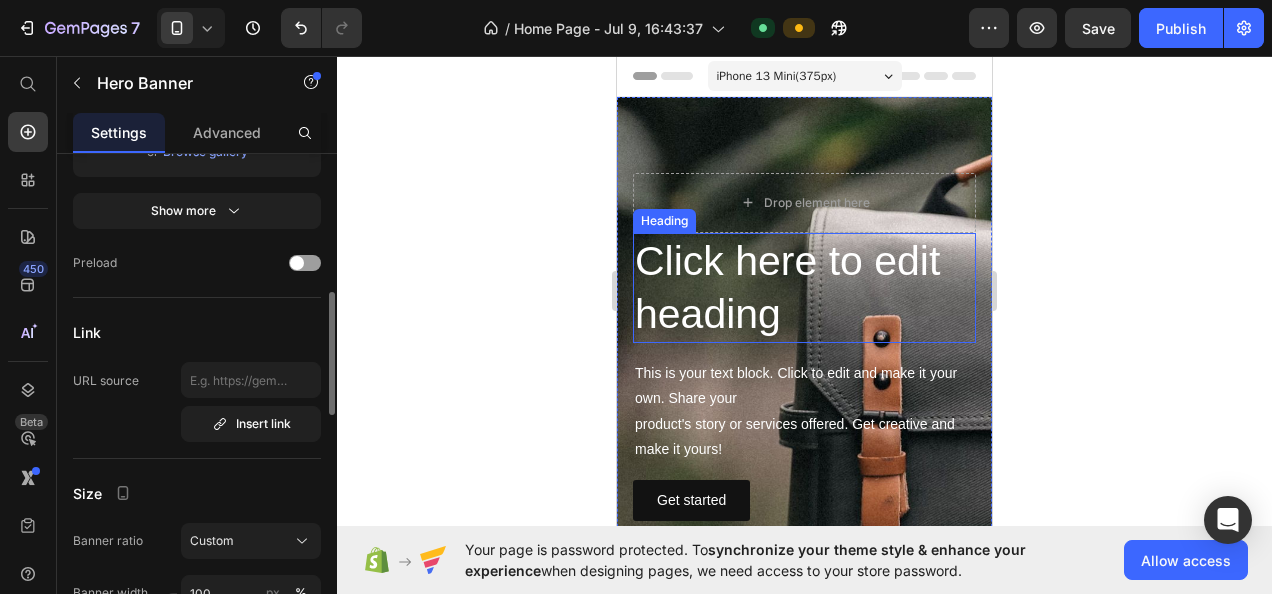 scroll, scrollTop: 551, scrollLeft: 0, axis: vertical 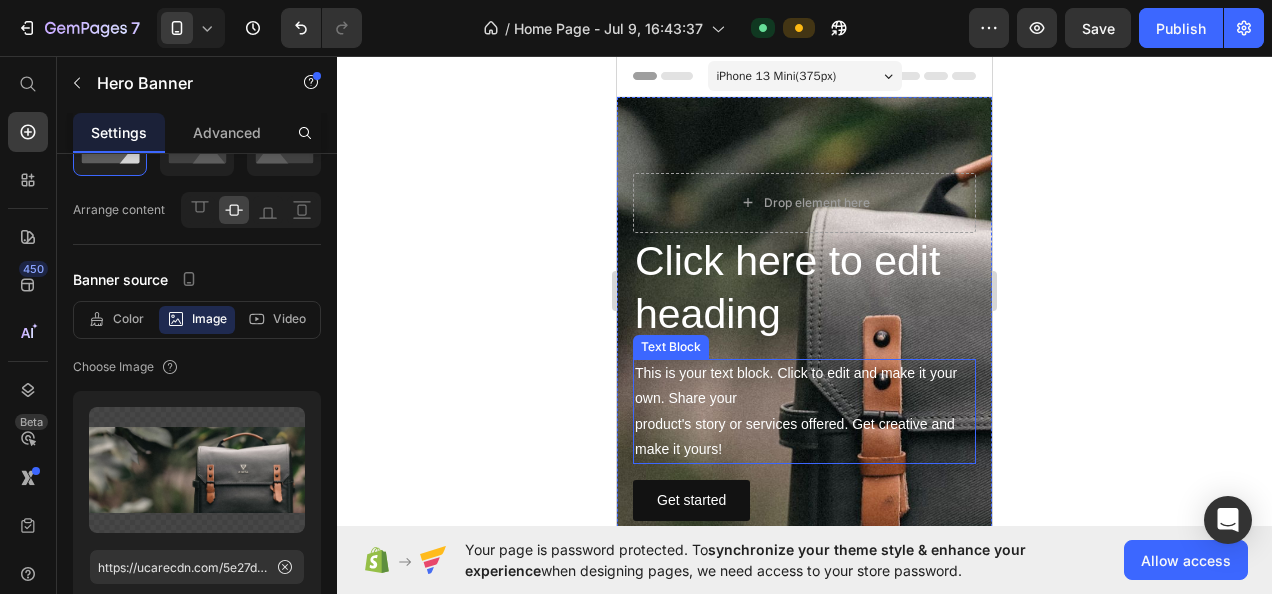 click on "Color" at bounding box center [128, 319] 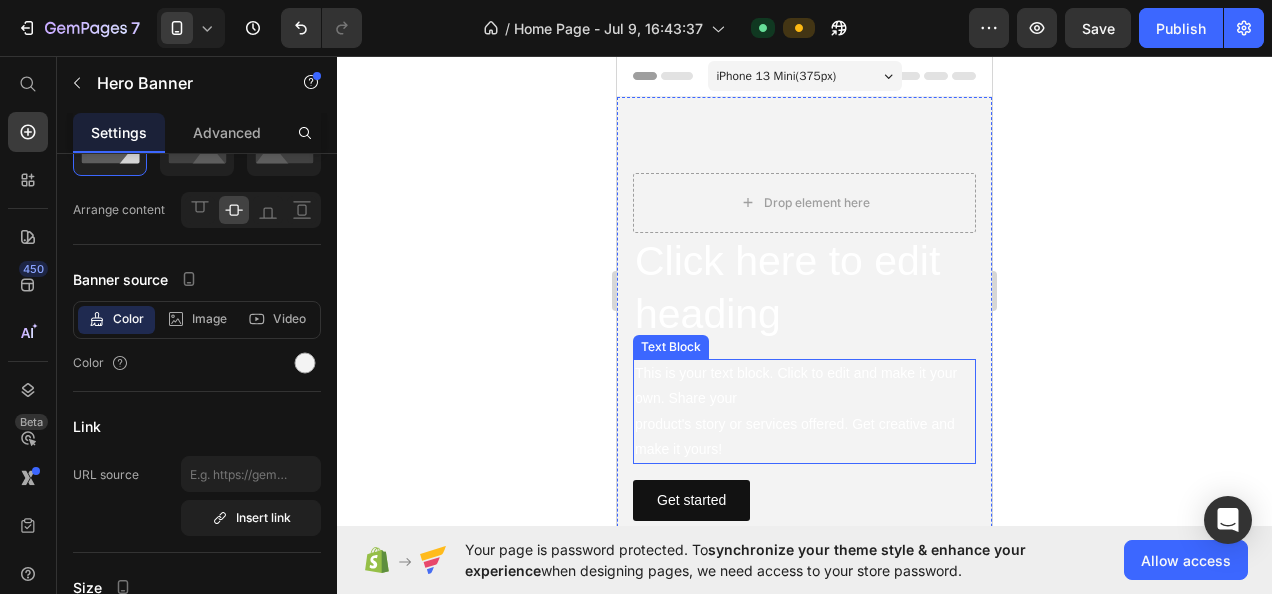 click on "Image" at bounding box center (209, 319) 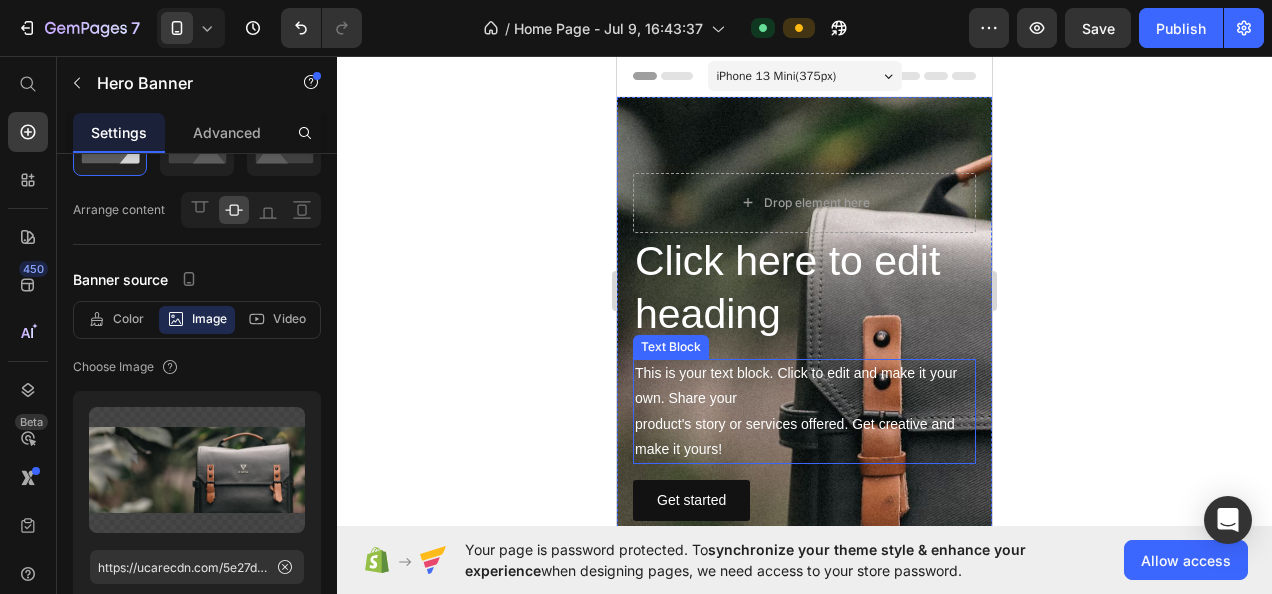 click 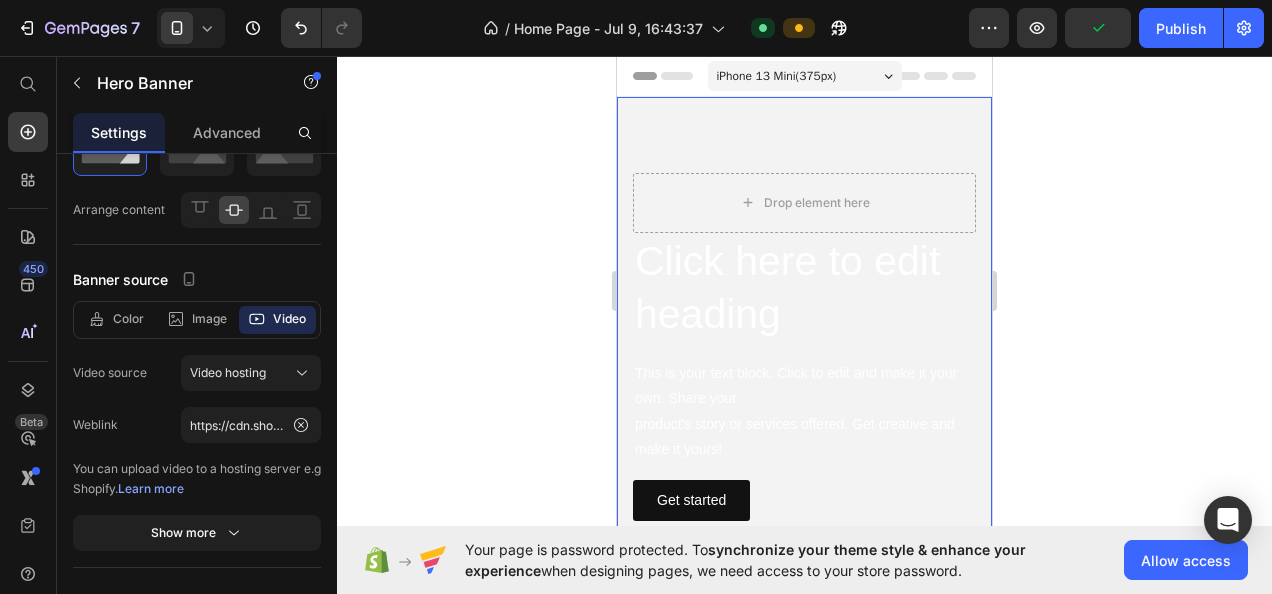 scroll, scrollTop: 0, scrollLeft: 0, axis: both 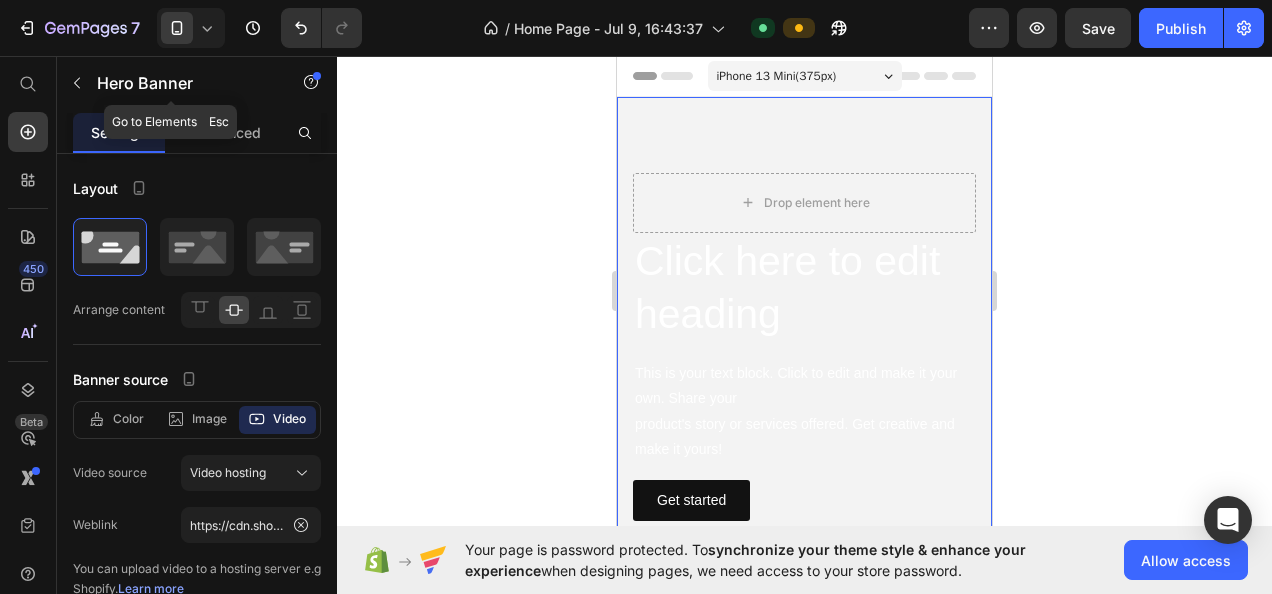 click 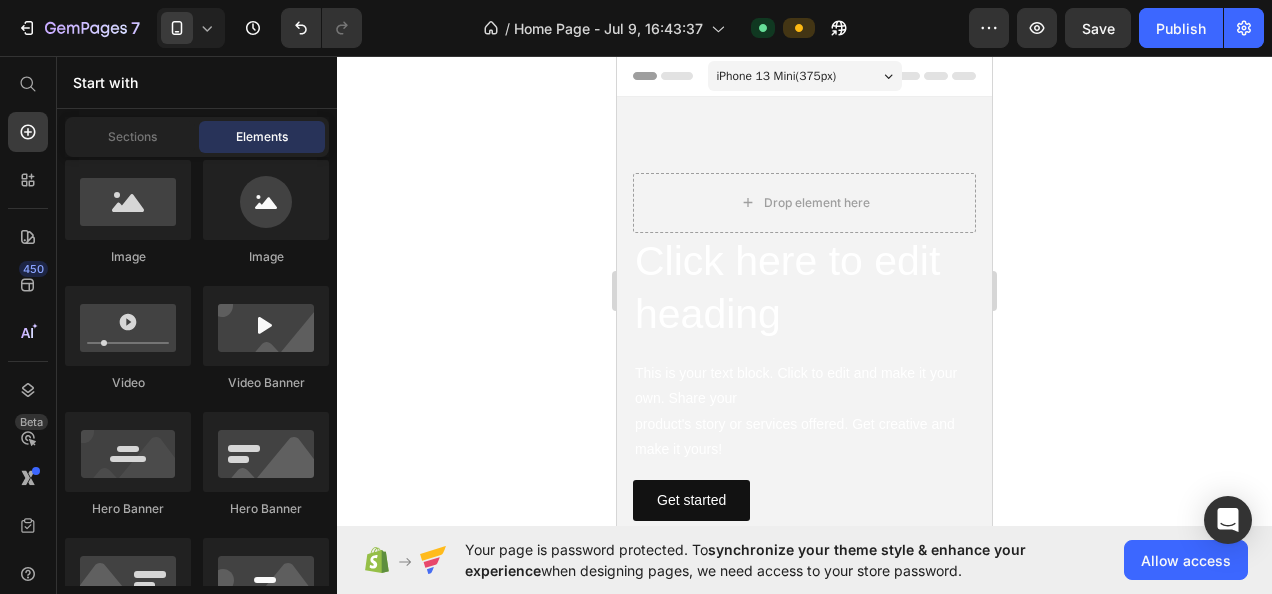 click 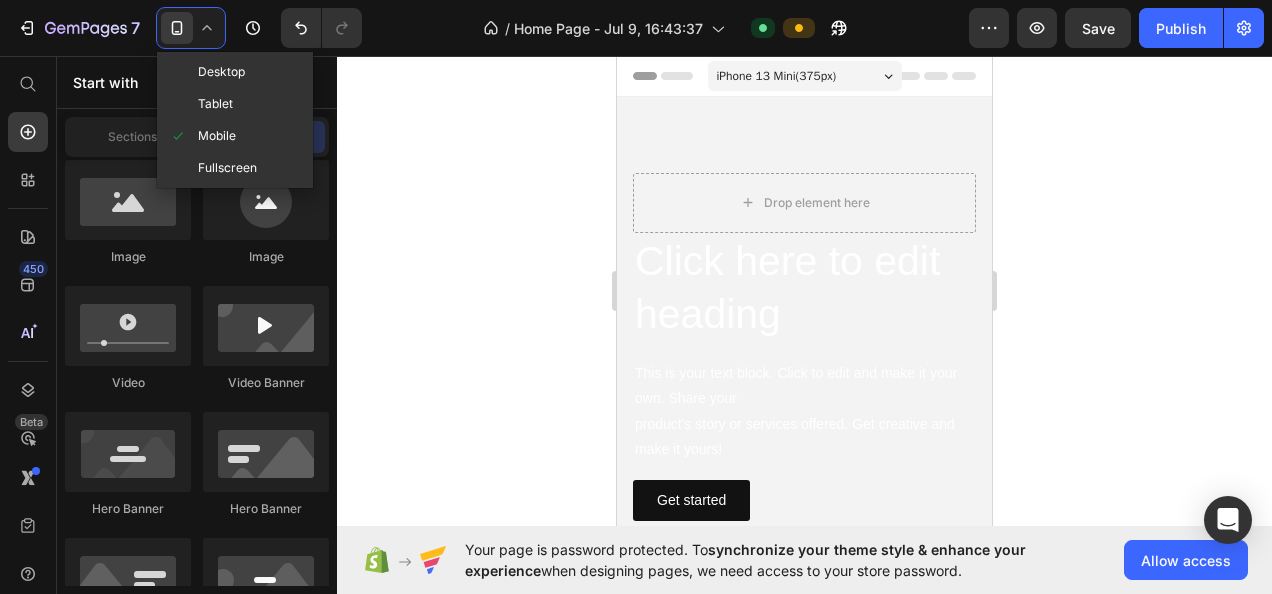 click on "Desktop" at bounding box center [221, 72] 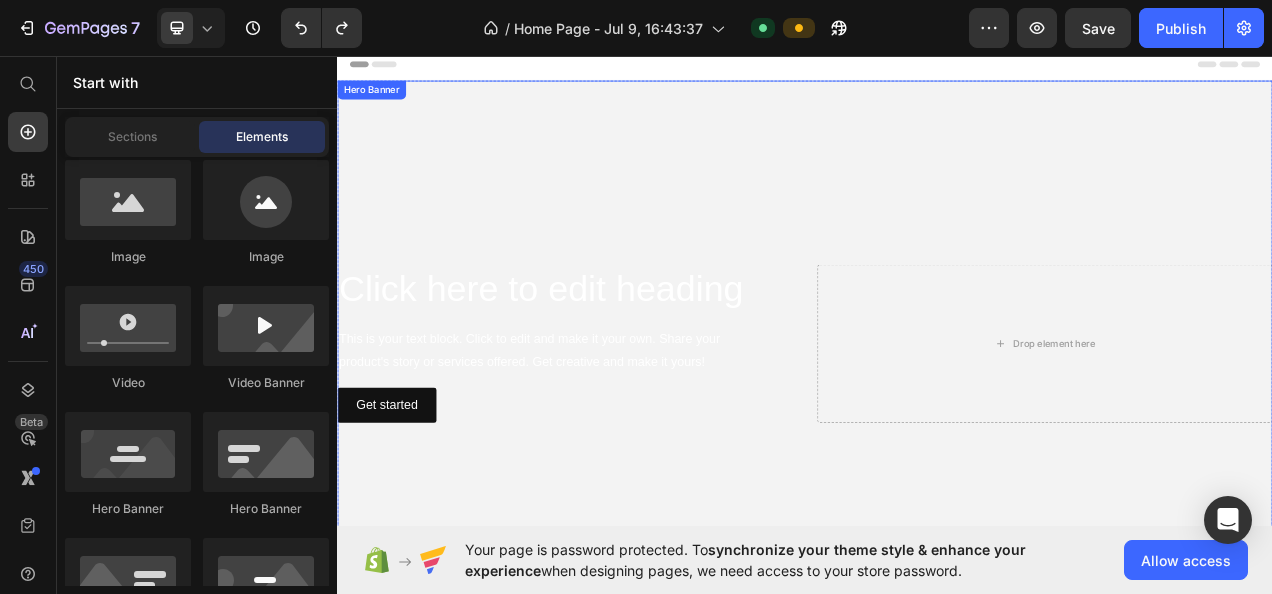 click at bounding box center (937, 426) 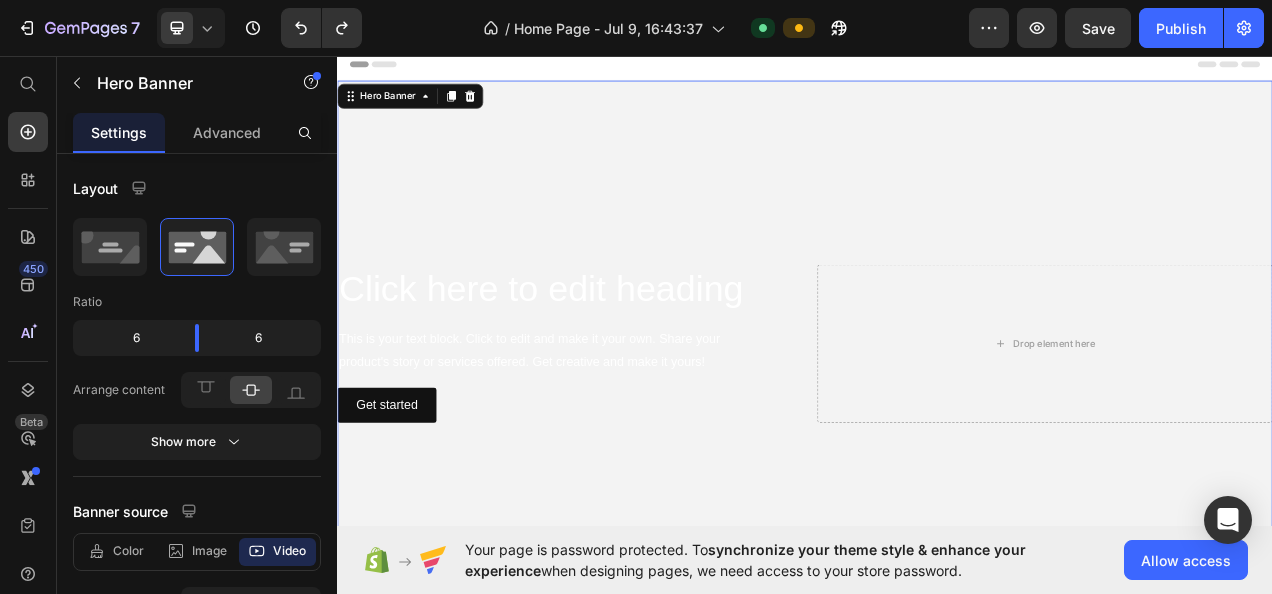 click 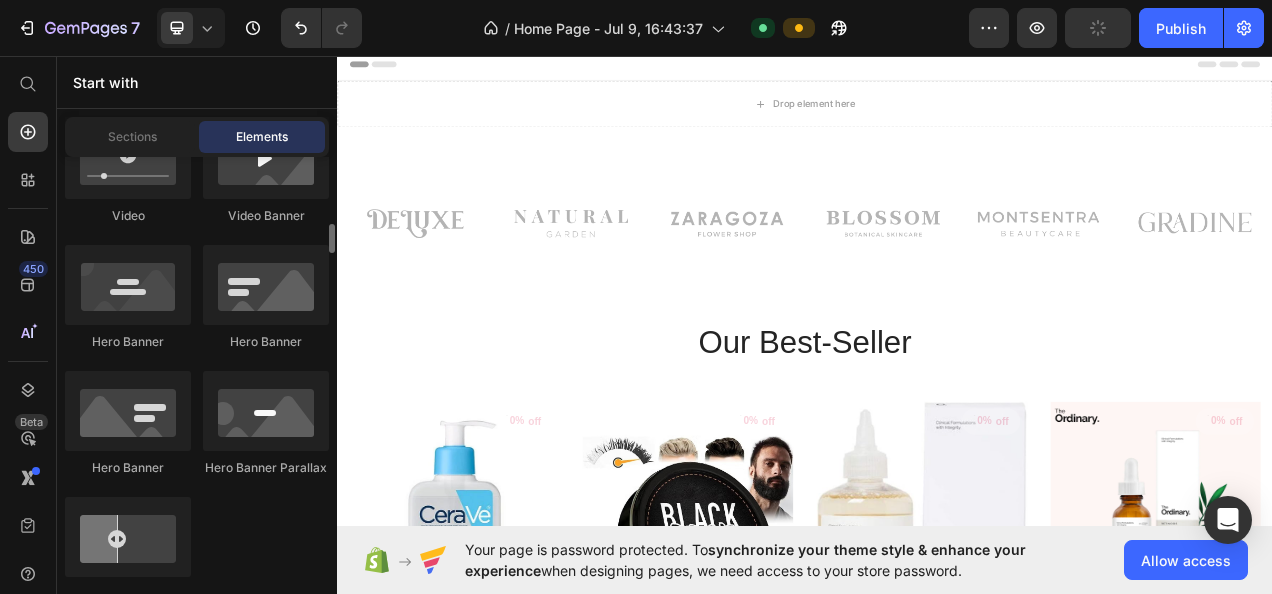 scroll, scrollTop: 953, scrollLeft: 0, axis: vertical 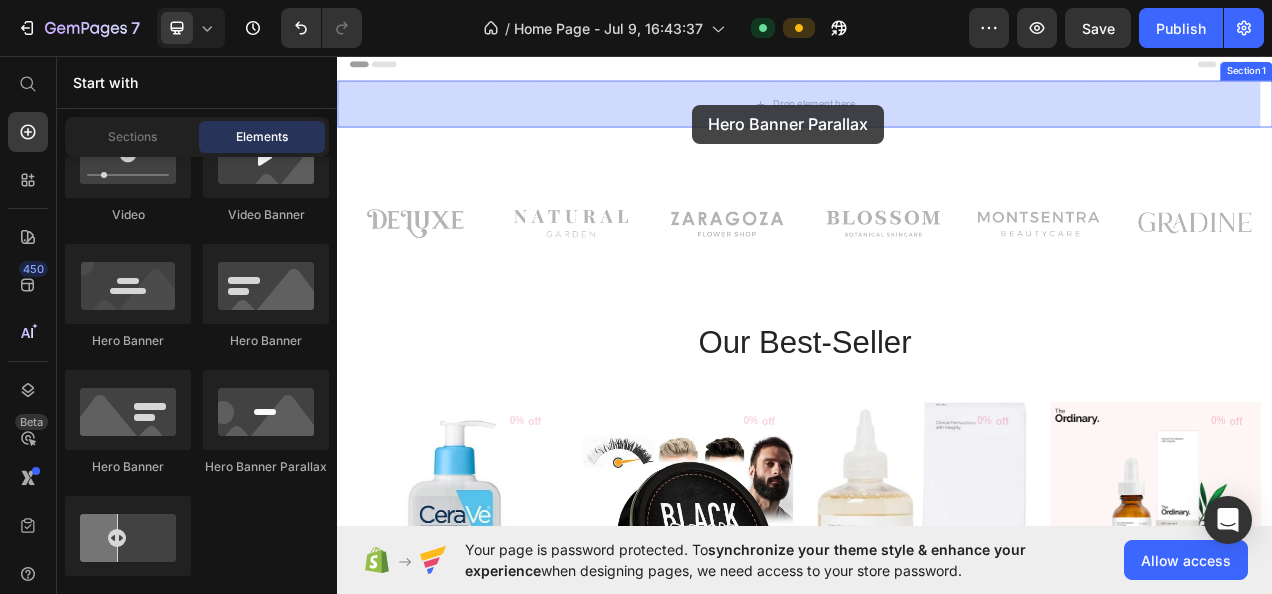 drag, startPoint x: 587, startPoint y: 472, endPoint x: 793, endPoint y: 120, distance: 407.84802 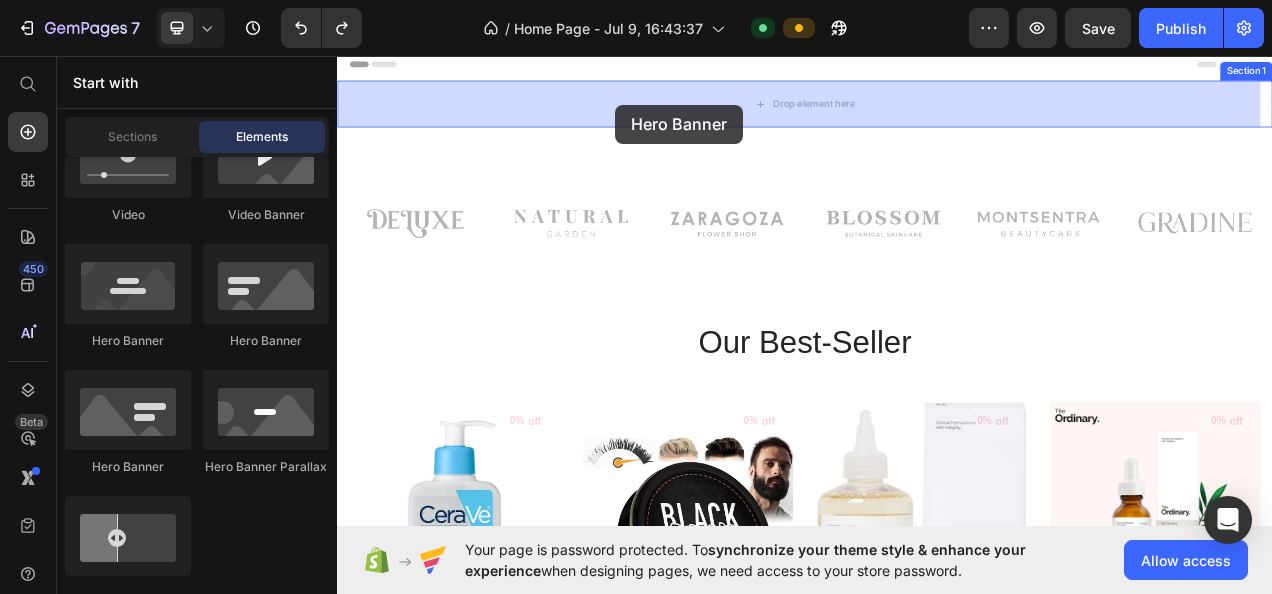 drag, startPoint x: 481, startPoint y: 456, endPoint x: 694, endPoint y: 119, distance: 398.6703 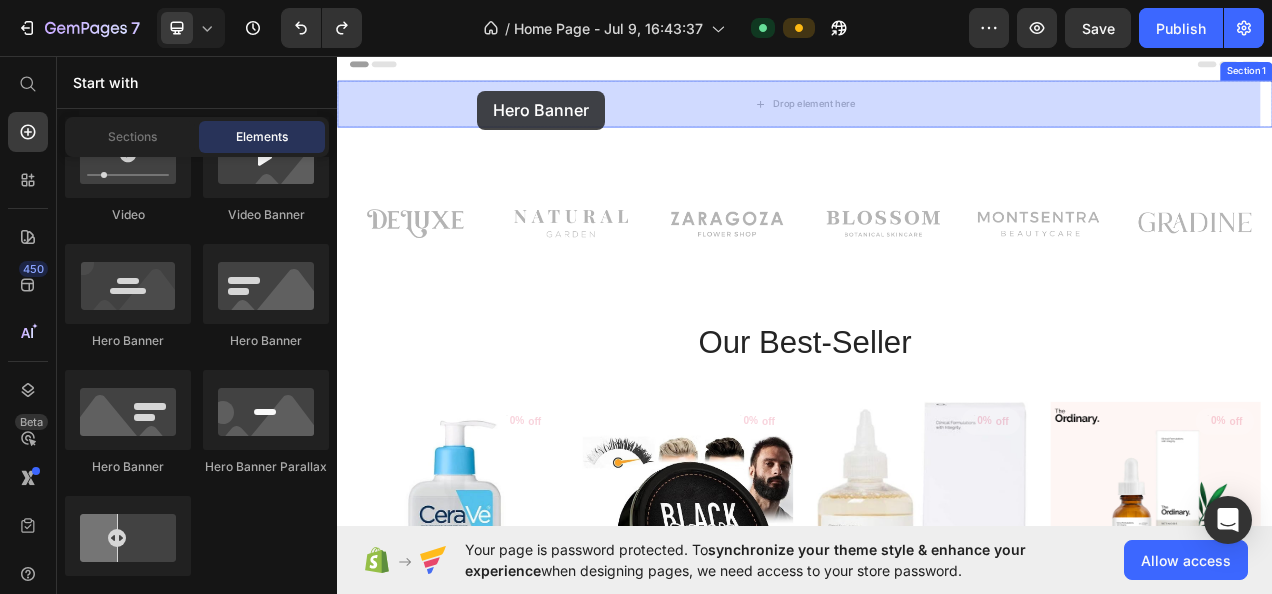drag, startPoint x: 479, startPoint y: 328, endPoint x: 517, endPoint y: 100, distance: 231.14497 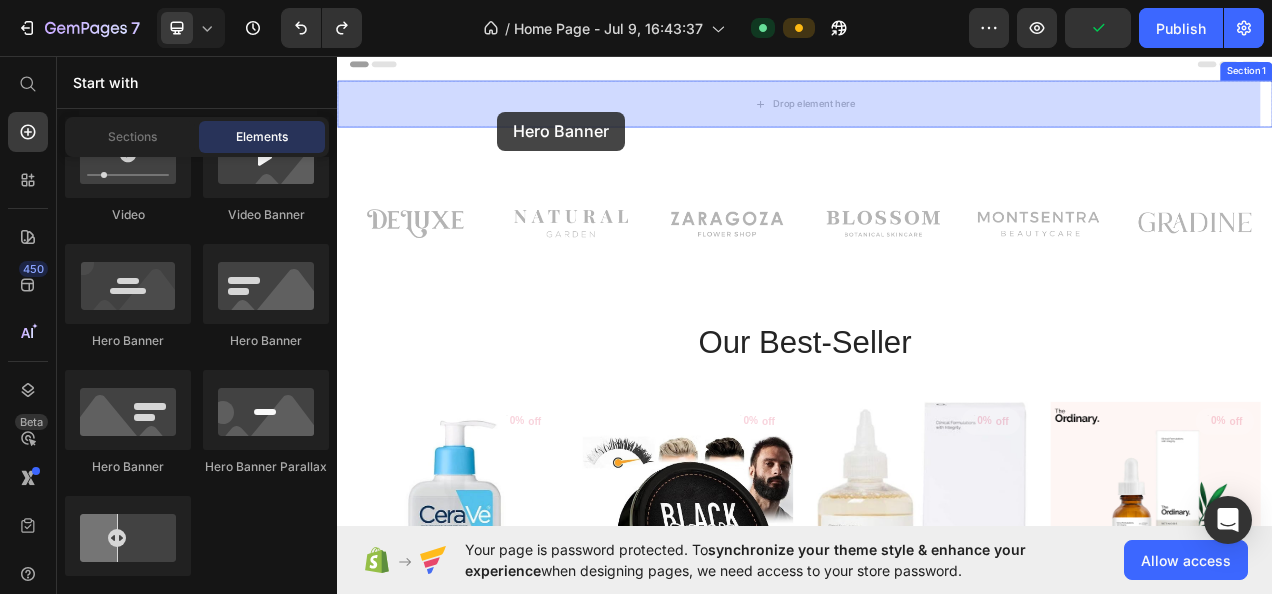 drag, startPoint x: 588, startPoint y: 356, endPoint x: 542, endPoint y: 129, distance: 231.6139 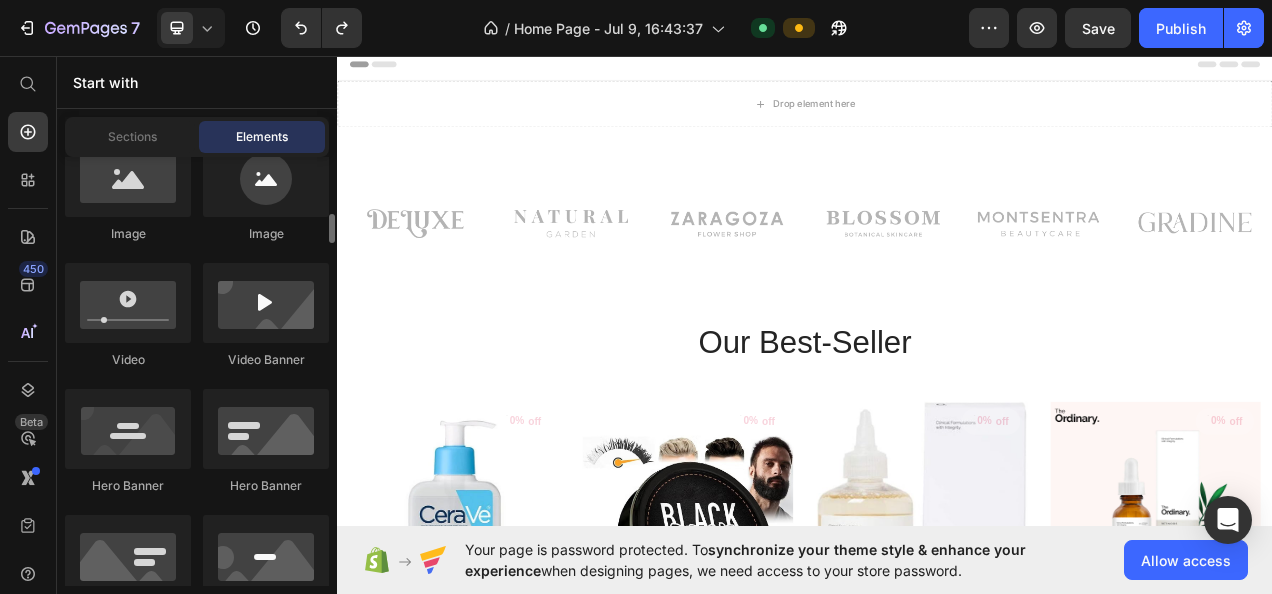 scroll, scrollTop: 807, scrollLeft: 0, axis: vertical 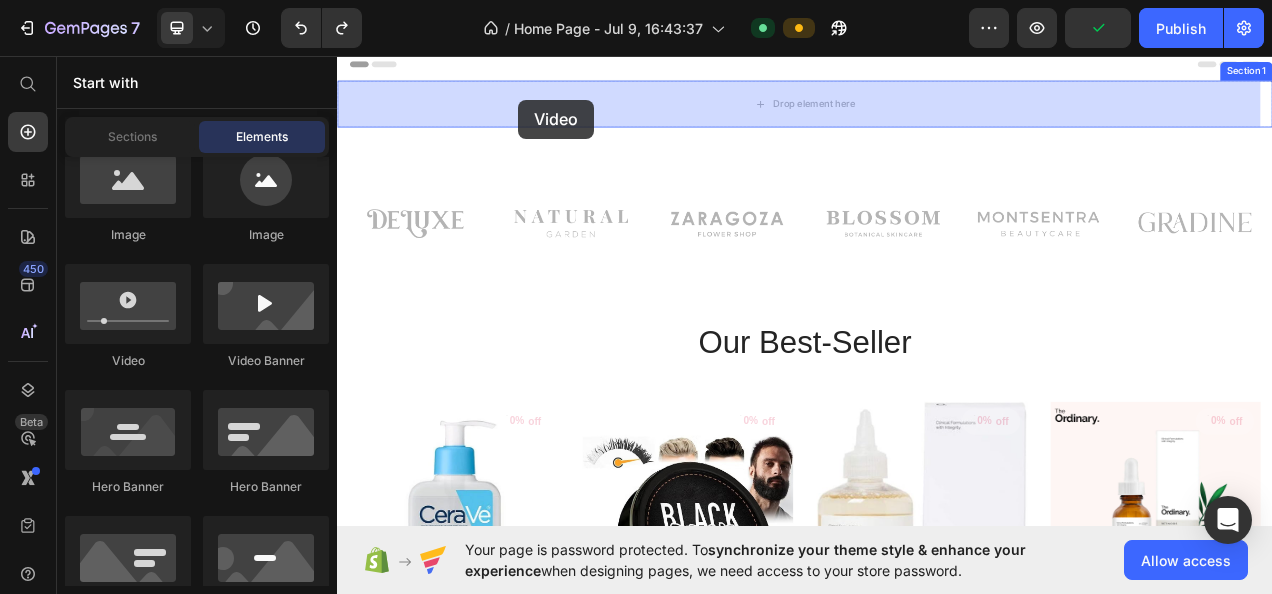 drag, startPoint x: 433, startPoint y: 348, endPoint x: 569, endPoint y: 110, distance: 274.11676 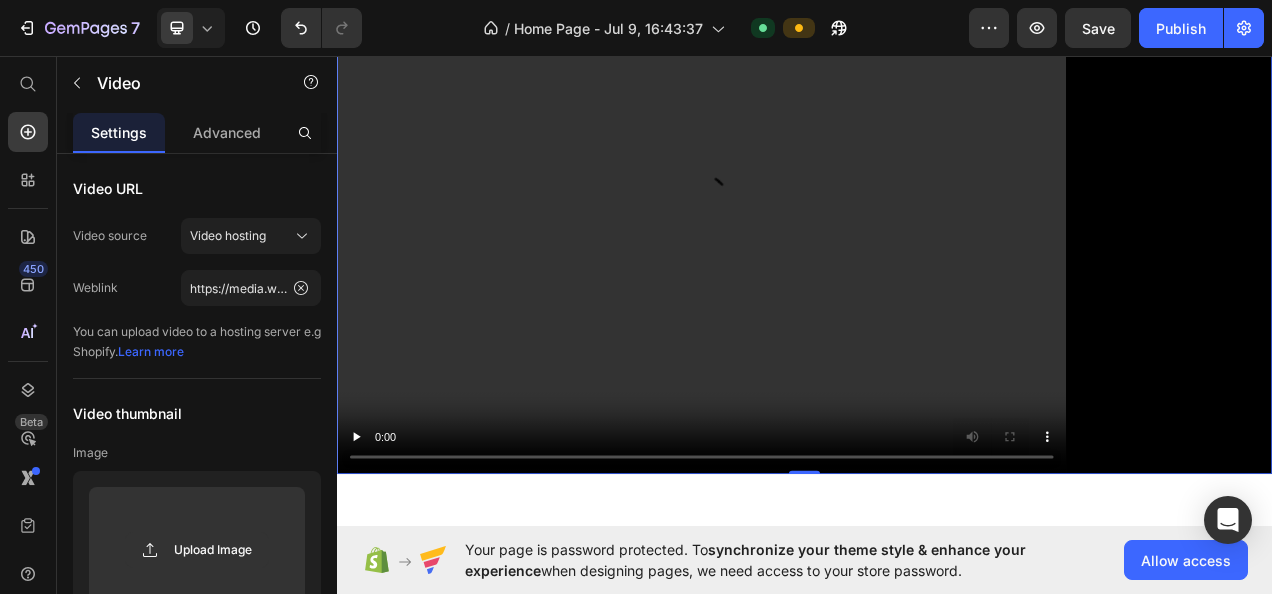 scroll, scrollTop: 243, scrollLeft: 0, axis: vertical 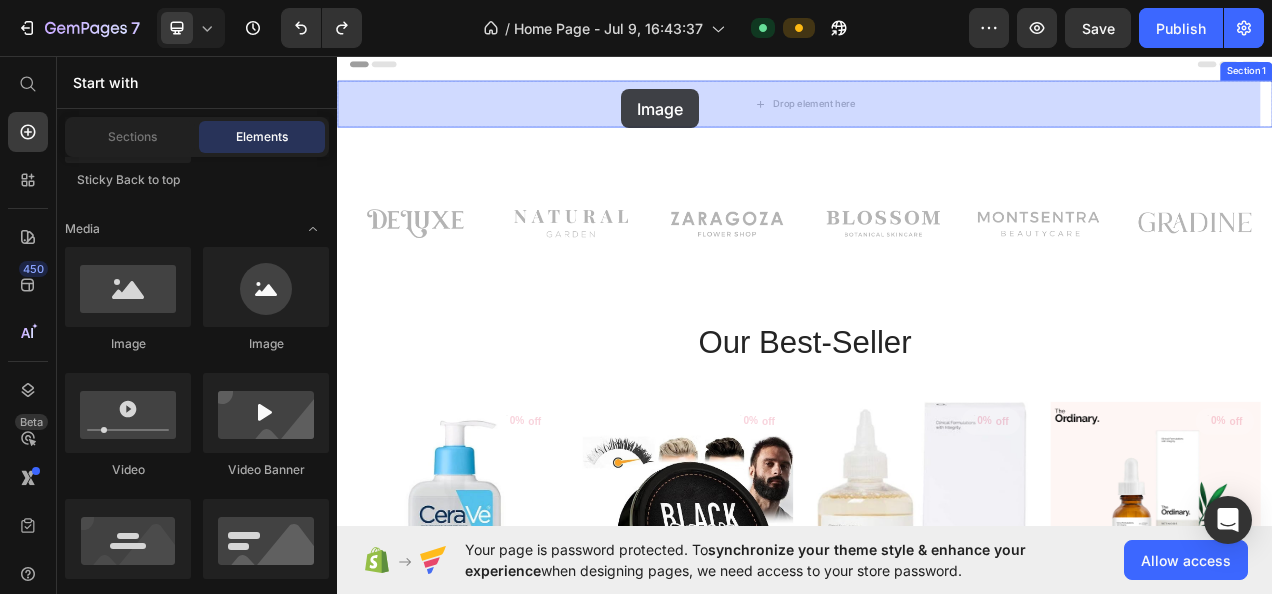 drag, startPoint x: 476, startPoint y: 335, endPoint x: 703, endPoint y: 98, distance: 328.17374 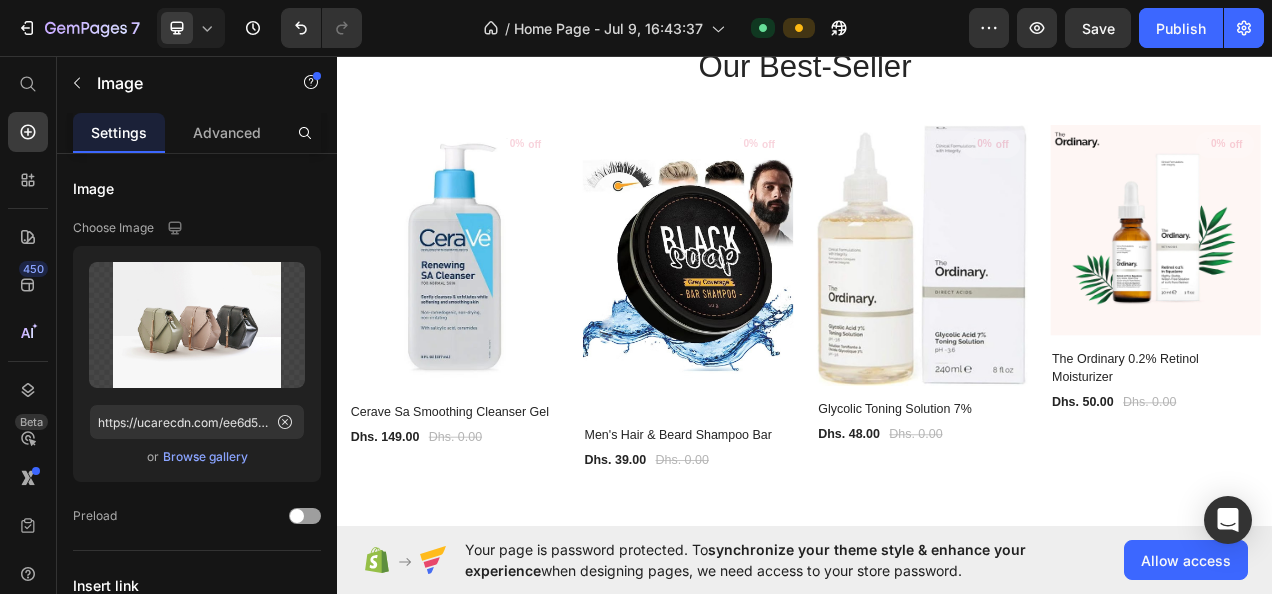 scroll, scrollTop: 289, scrollLeft: 0, axis: vertical 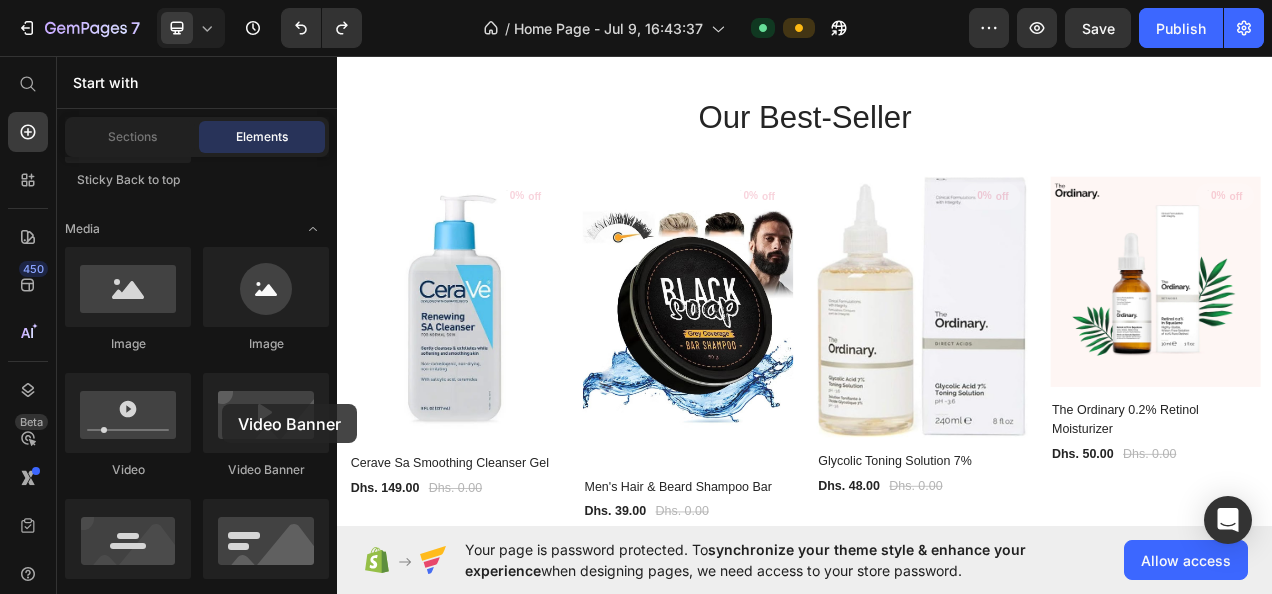 drag, startPoint x: 273, startPoint y: 415, endPoint x: 217, endPoint y: 413, distance: 56.0357 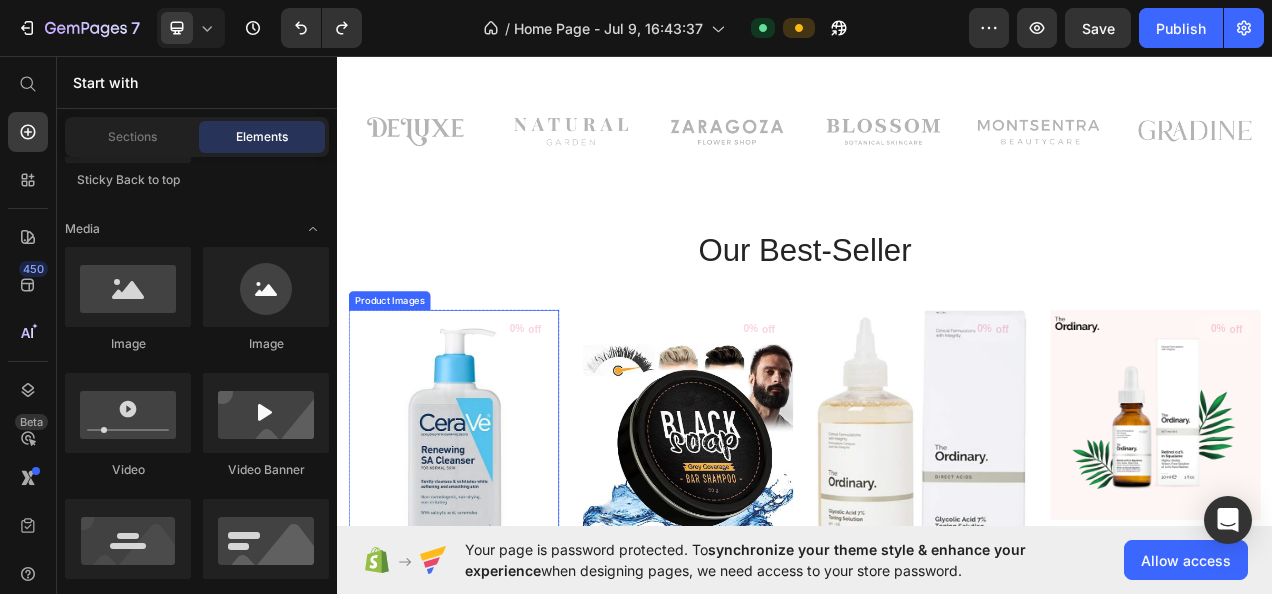 scroll, scrollTop: 0, scrollLeft: 0, axis: both 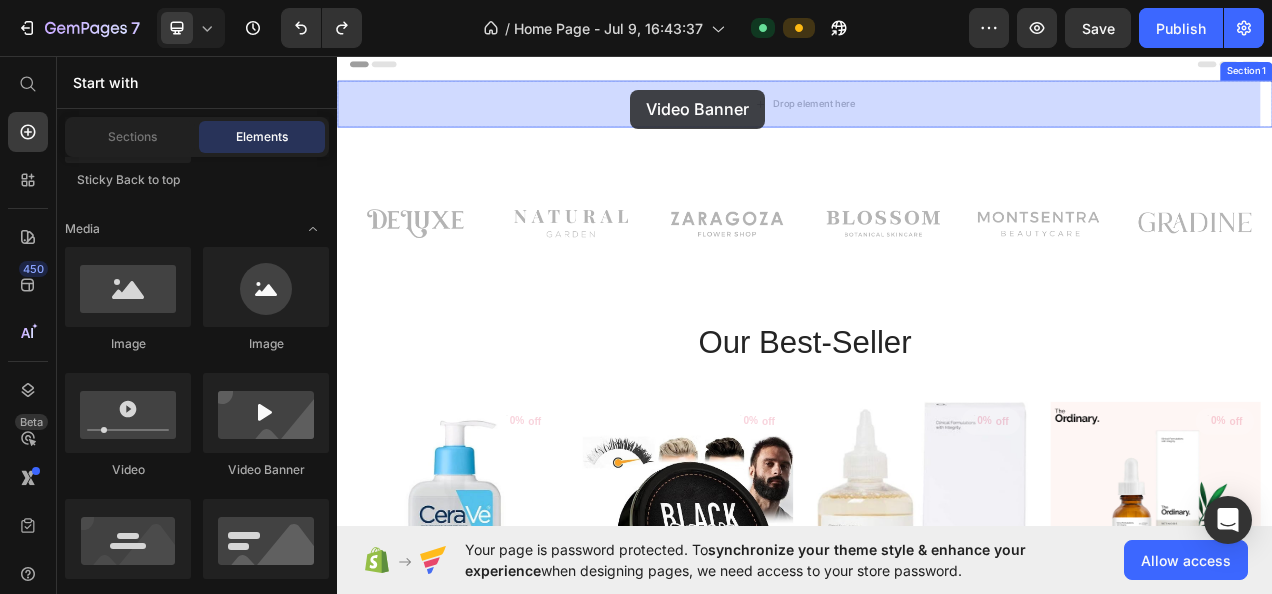drag, startPoint x: 579, startPoint y: 469, endPoint x: 713, endPoint y: 98, distance: 394.45786 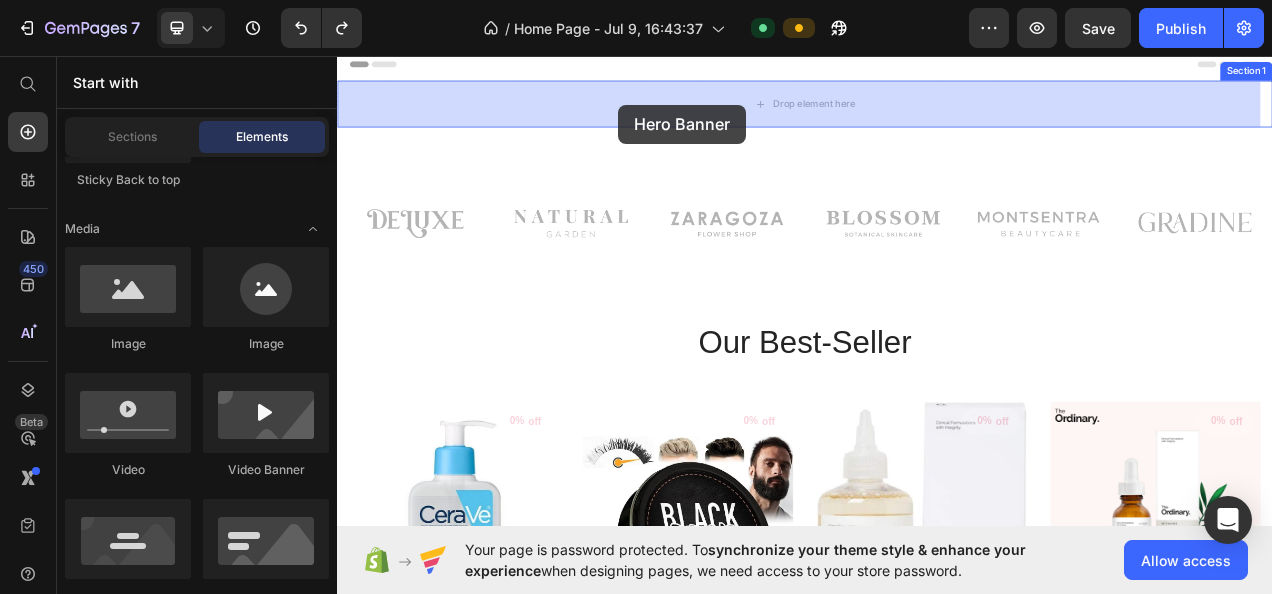 drag, startPoint x: 431, startPoint y: 535, endPoint x: 701, endPoint y: 139, distance: 479.28696 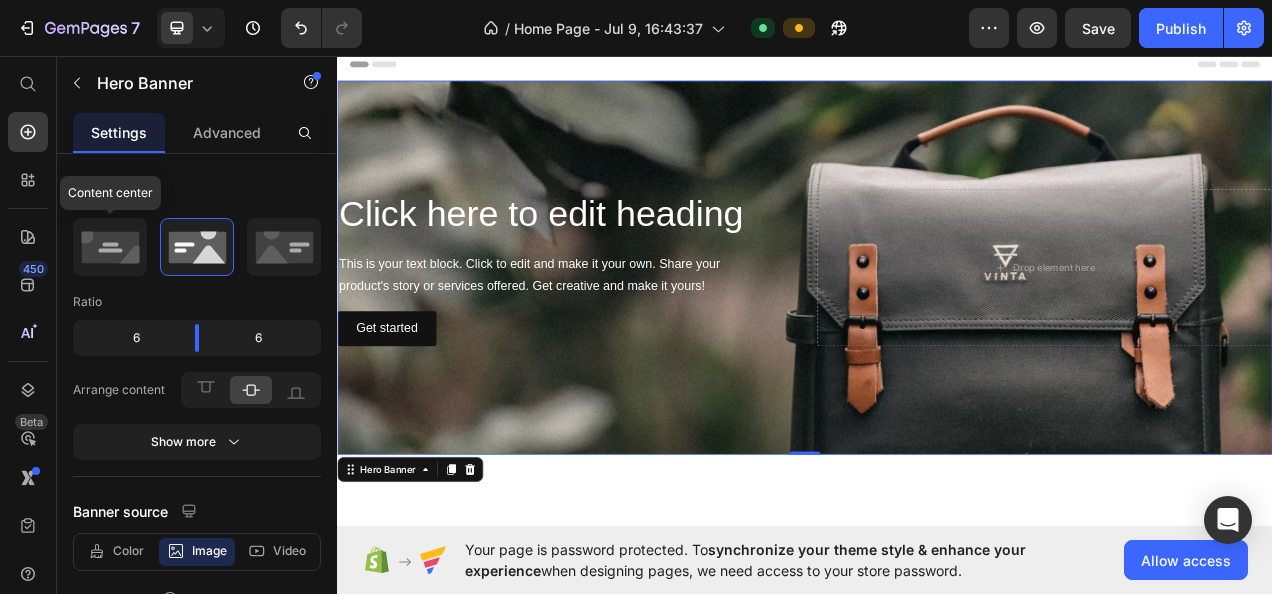 click 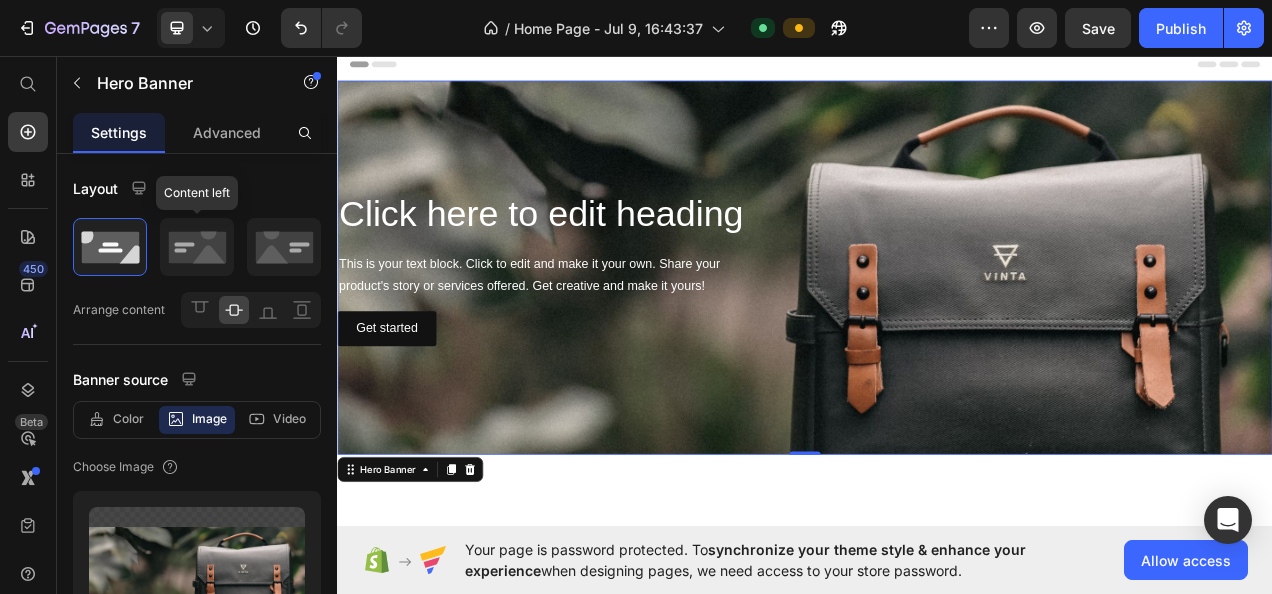 click 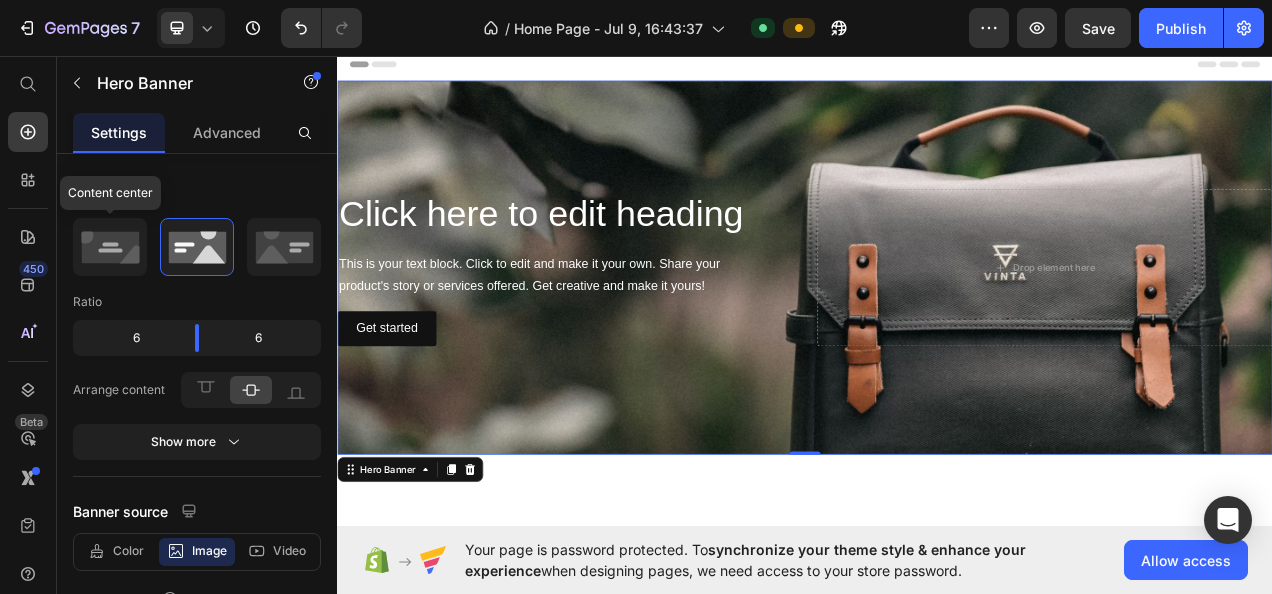 click 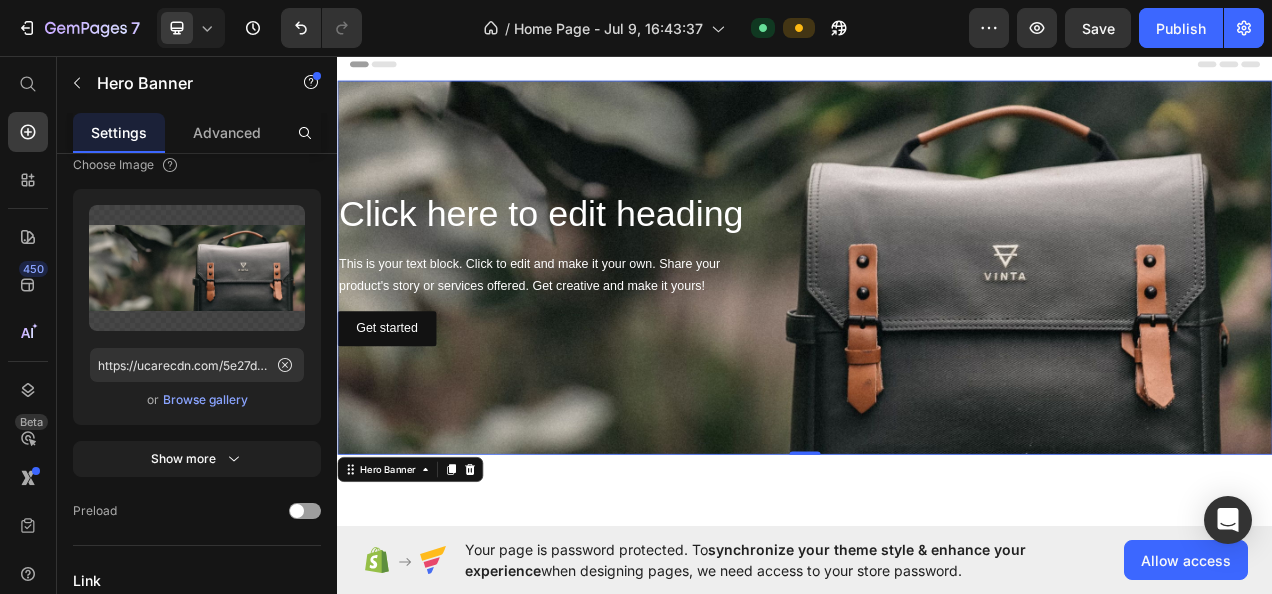 scroll, scrollTop: 0, scrollLeft: 0, axis: both 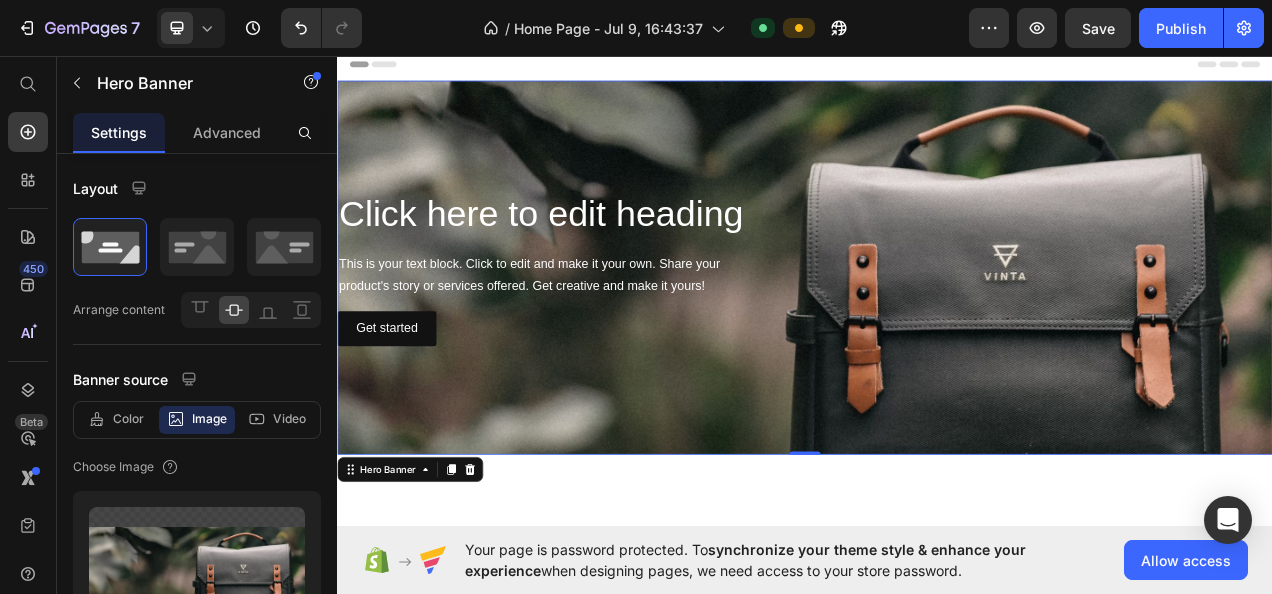 click on "Video" at bounding box center (289, 419) 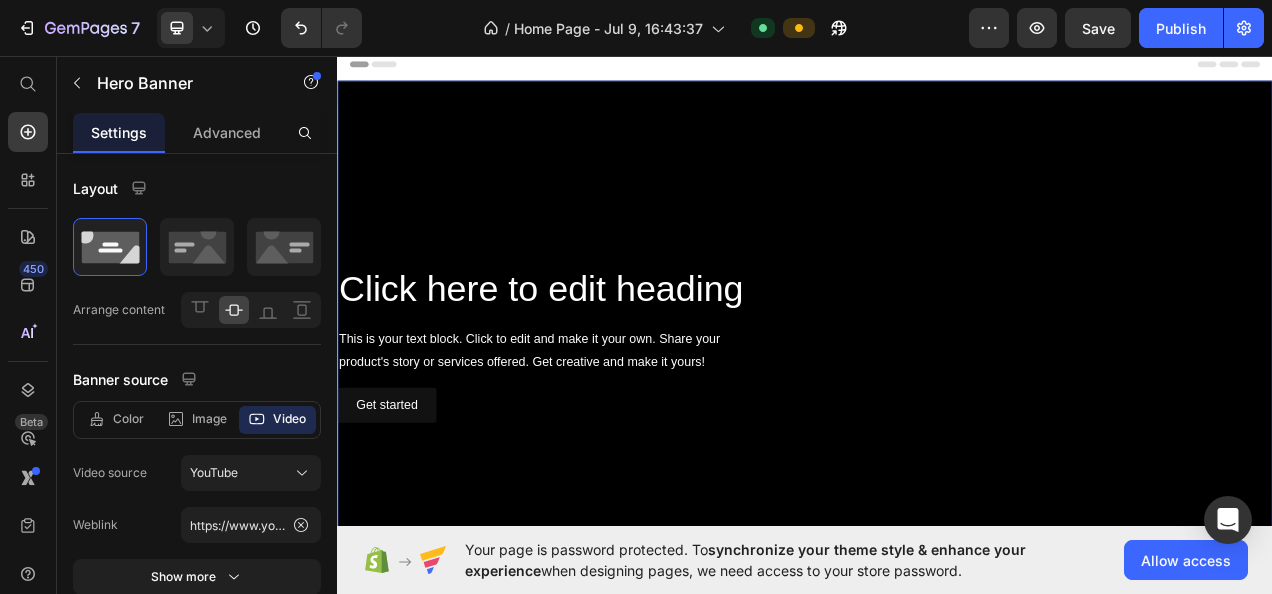click on "YouTube" at bounding box center [251, 473] 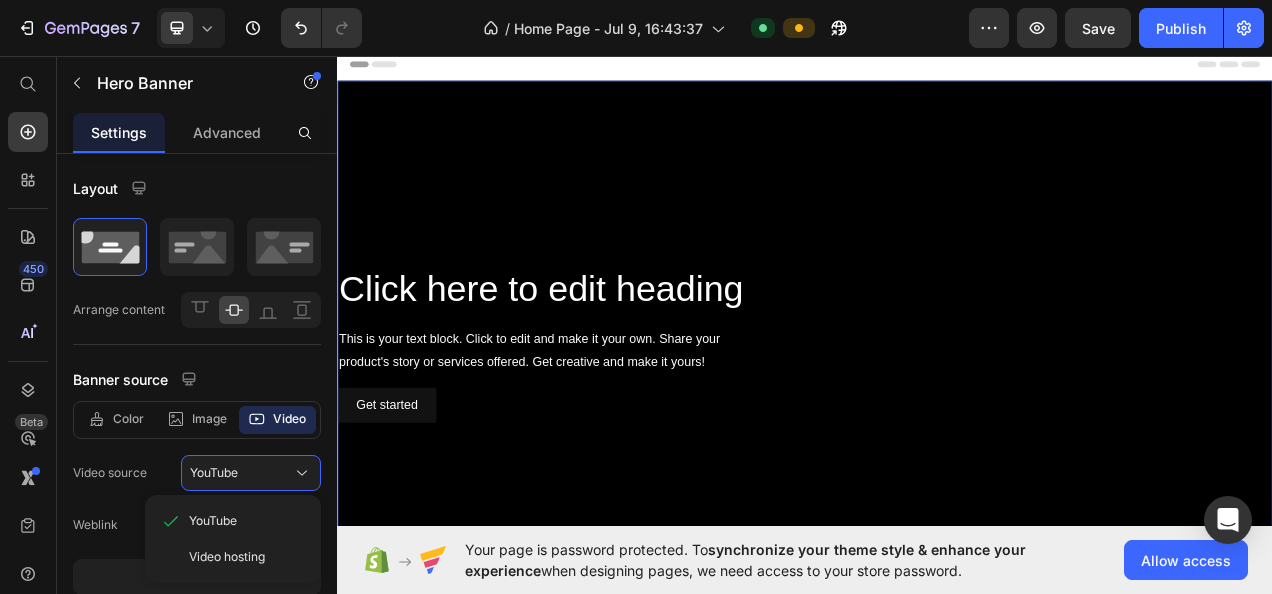 click on "YouTube" at bounding box center [247, 521] 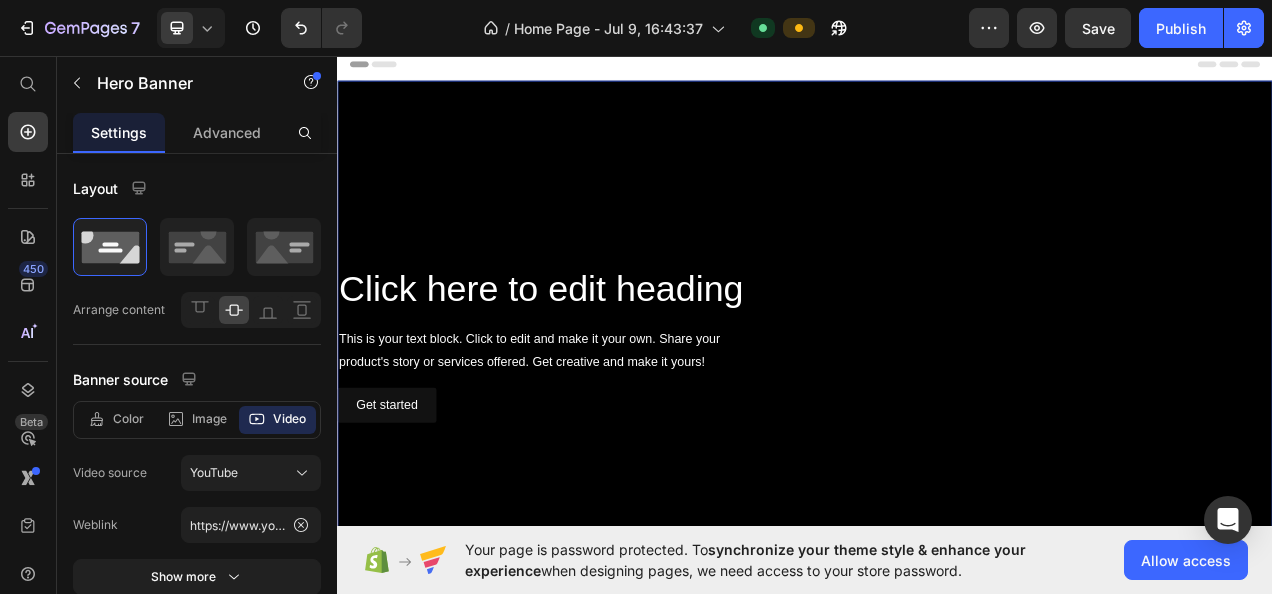 click 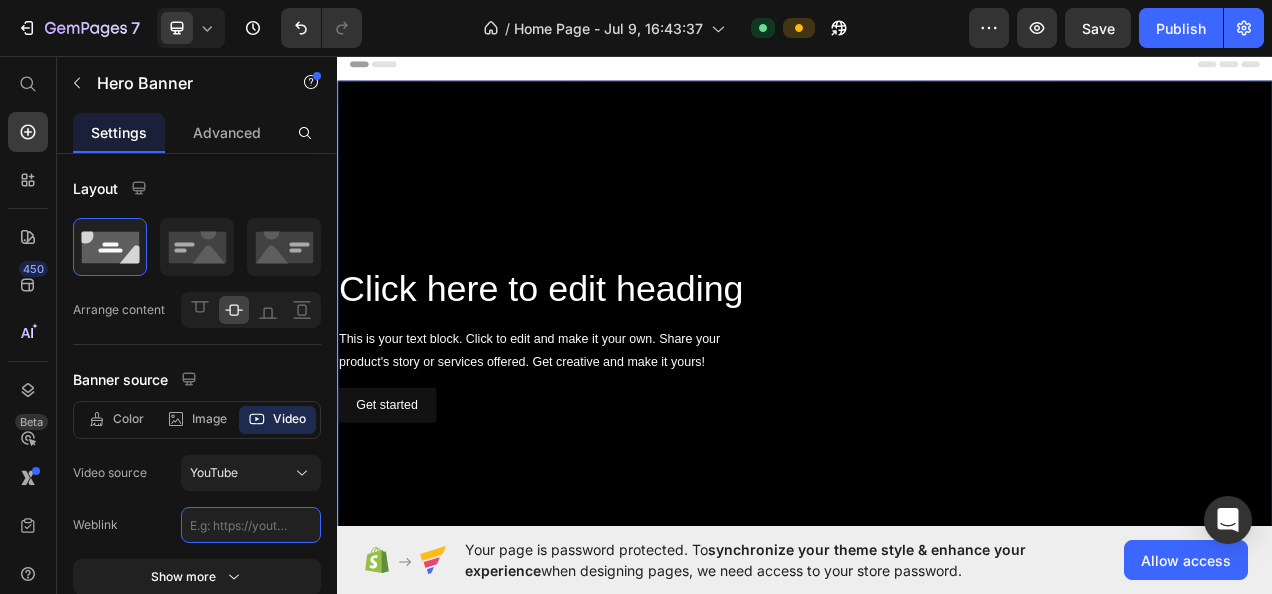 scroll, scrollTop: 0, scrollLeft: 0, axis: both 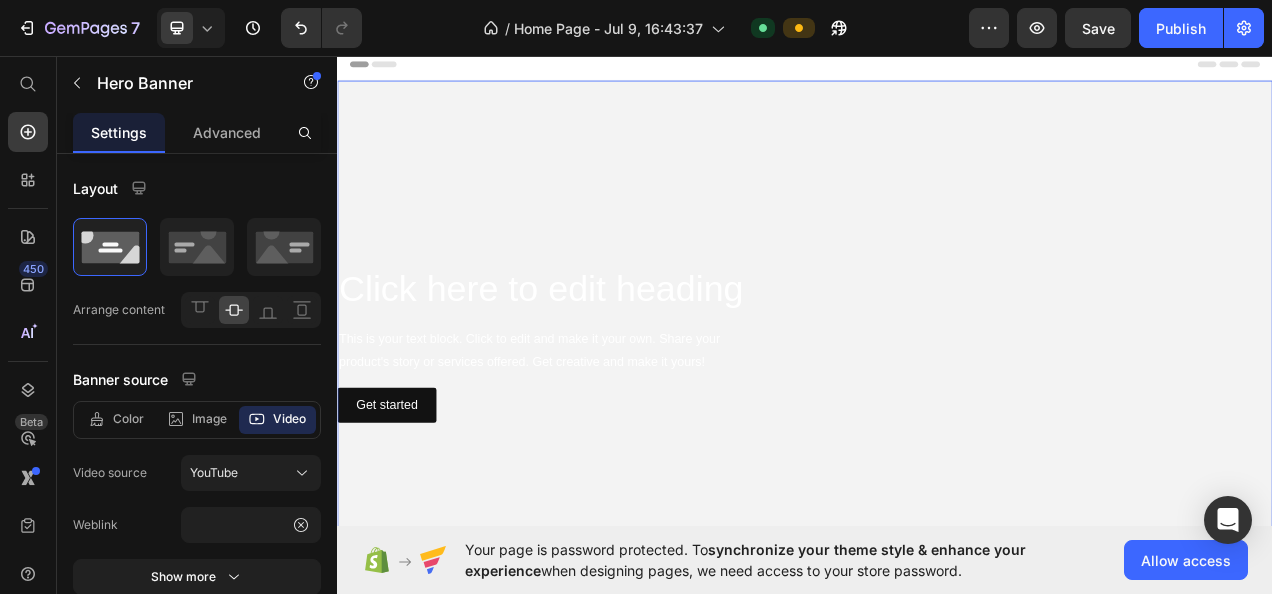 click on "YouTube" at bounding box center (251, 473) 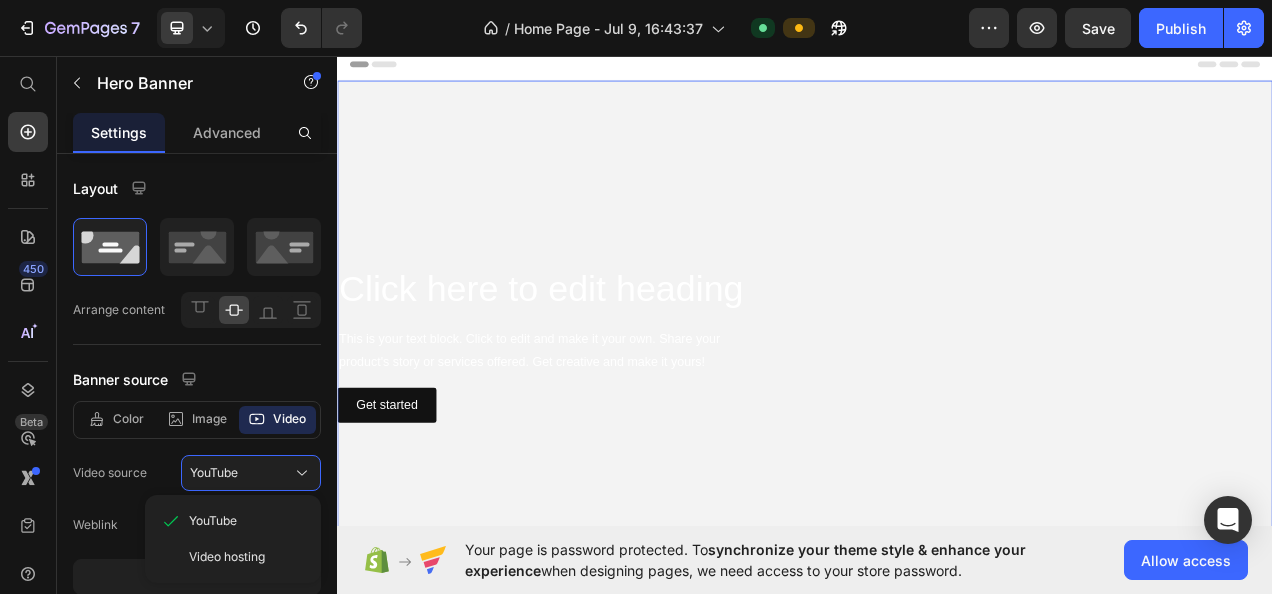 click on "Video hosting" at bounding box center (227, 557) 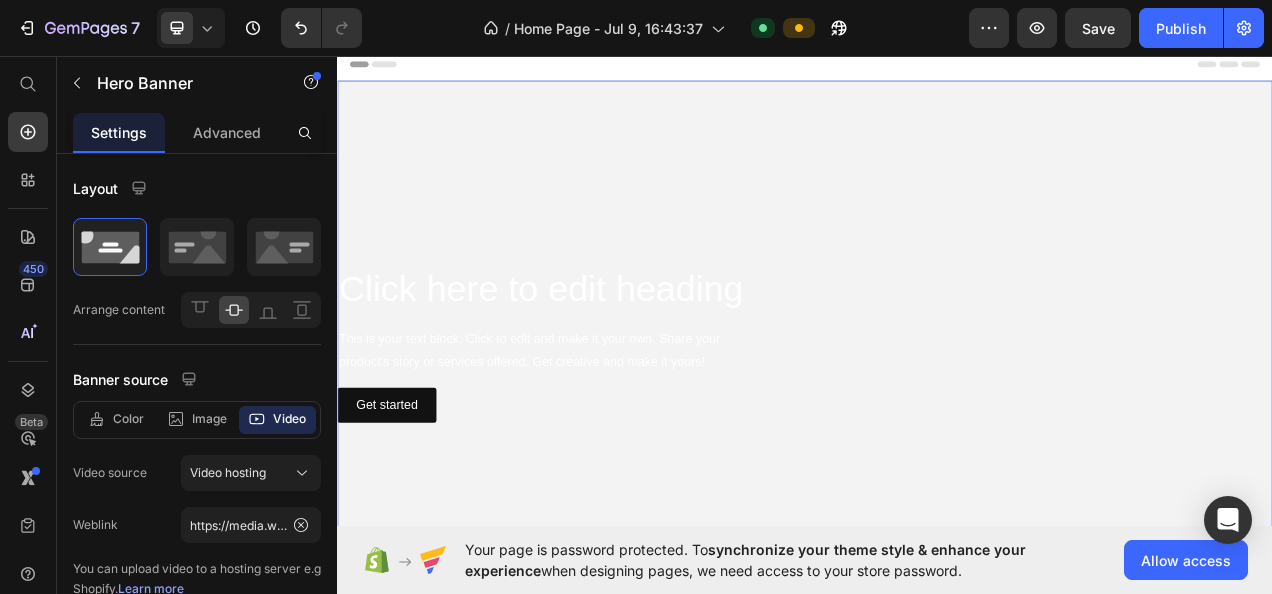 click 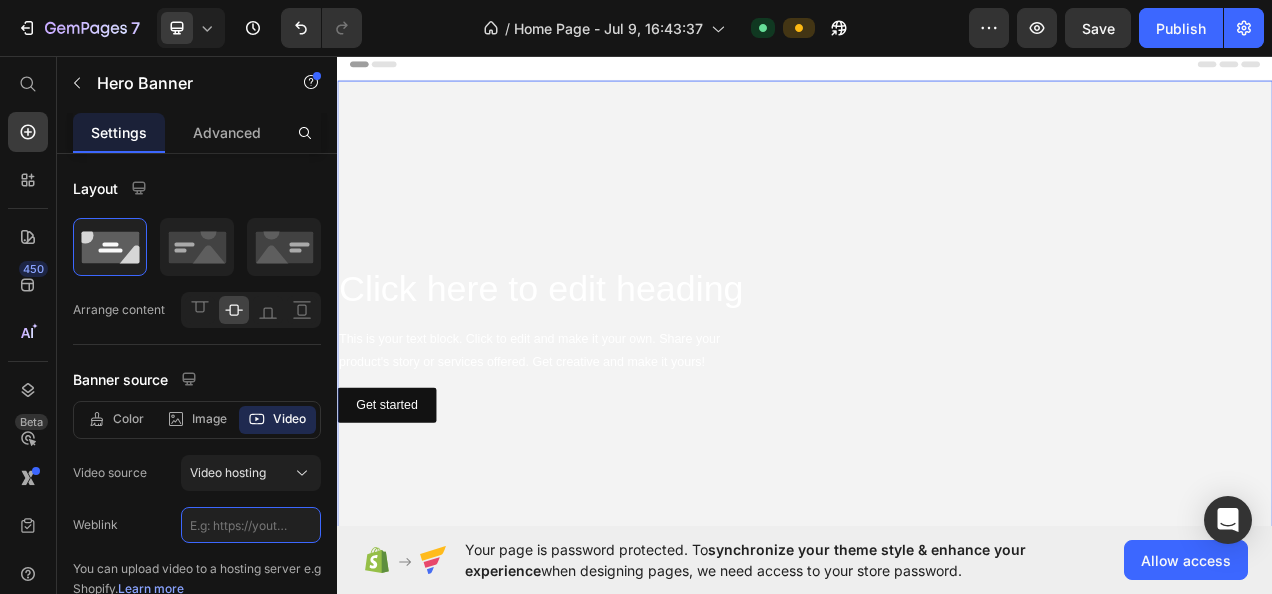 paste on "https://cdn.shopify.com/videos/c/o/v/41d9744a5b334bfeba151b26232459e8.mp4" 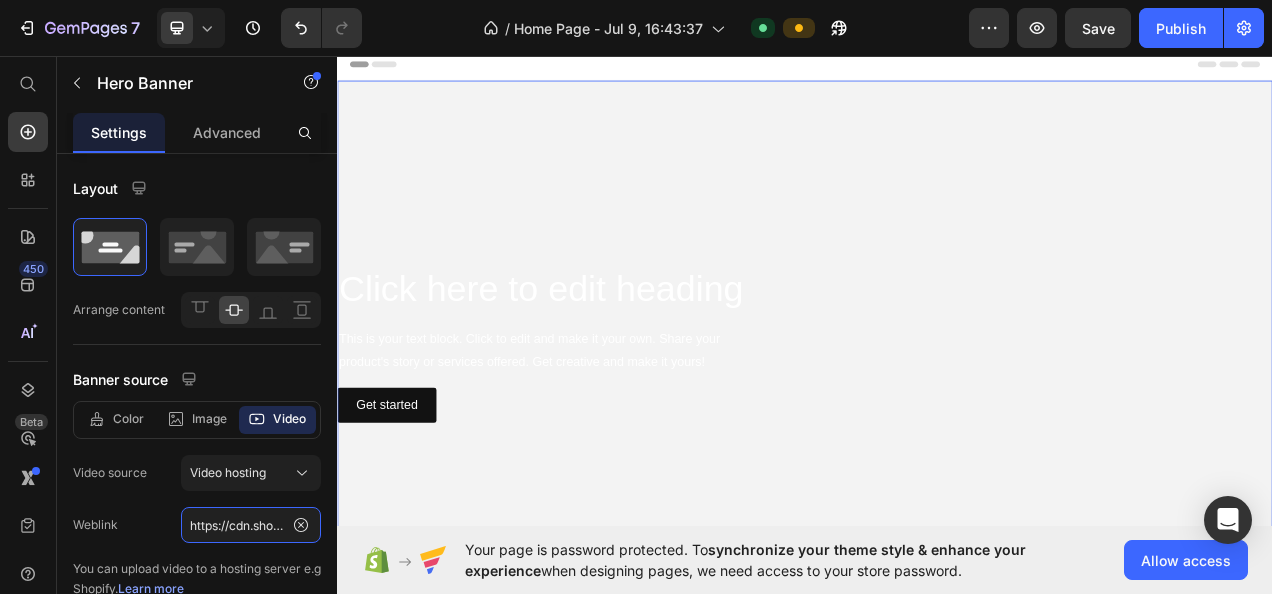 scroll, scrollTop: 0, scrollLeft: 366, axis: horizontal 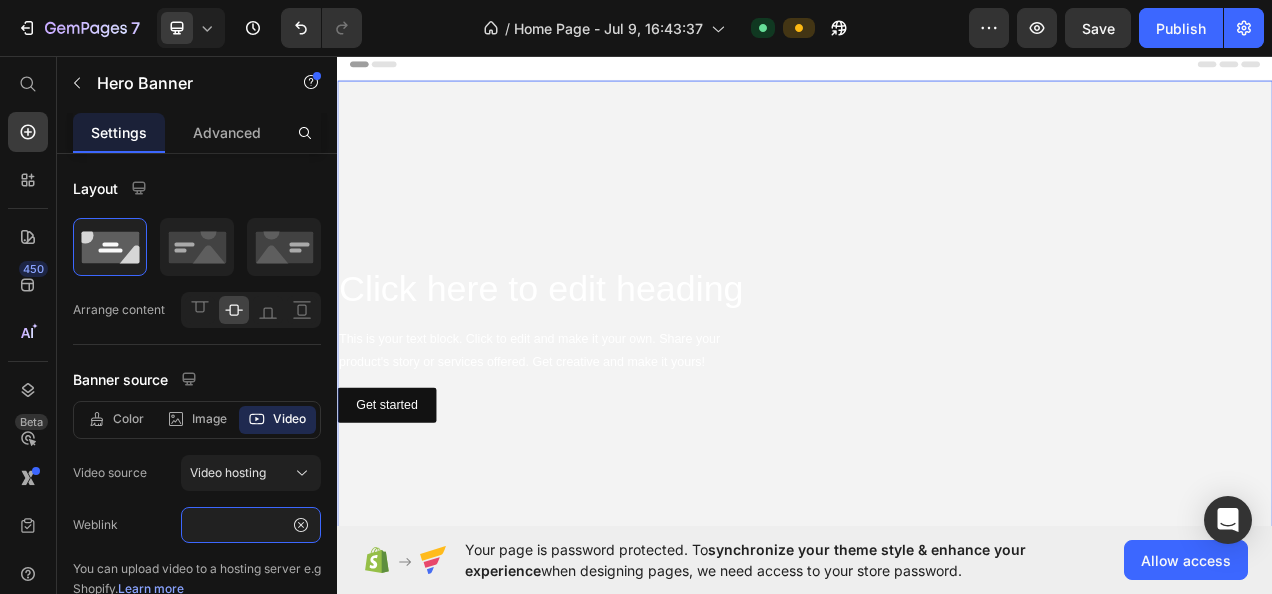 type on "https://cdn.shopify.com/videos/c/o/v/41d9744a5b334bfeba151b26232459e8.mp4" 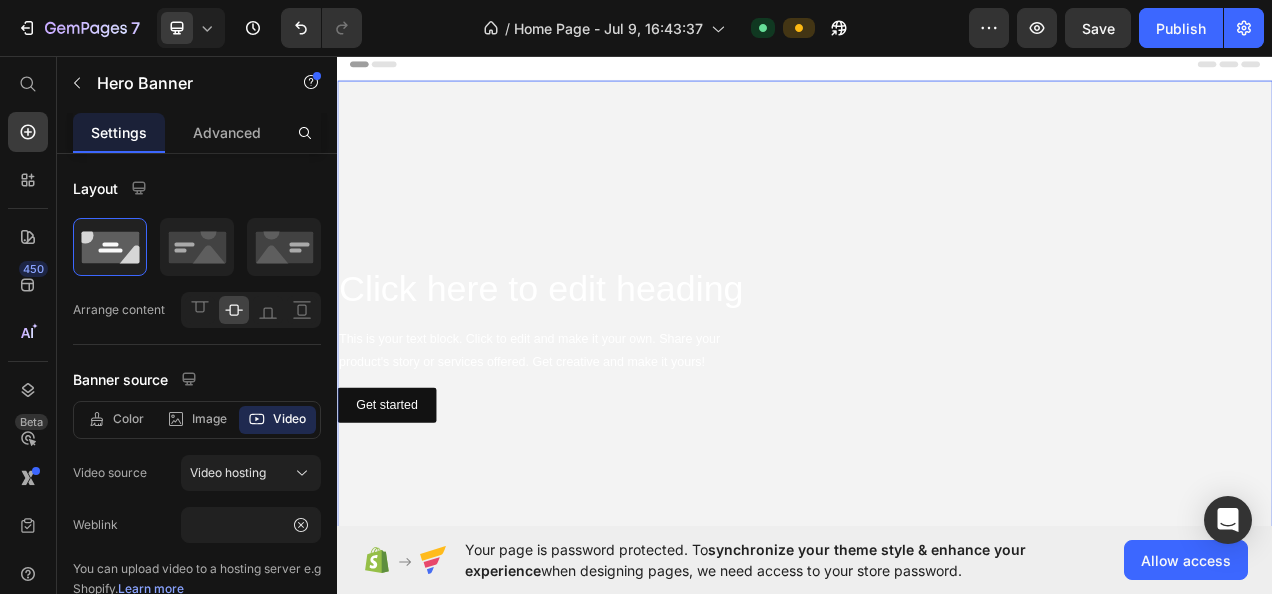 click 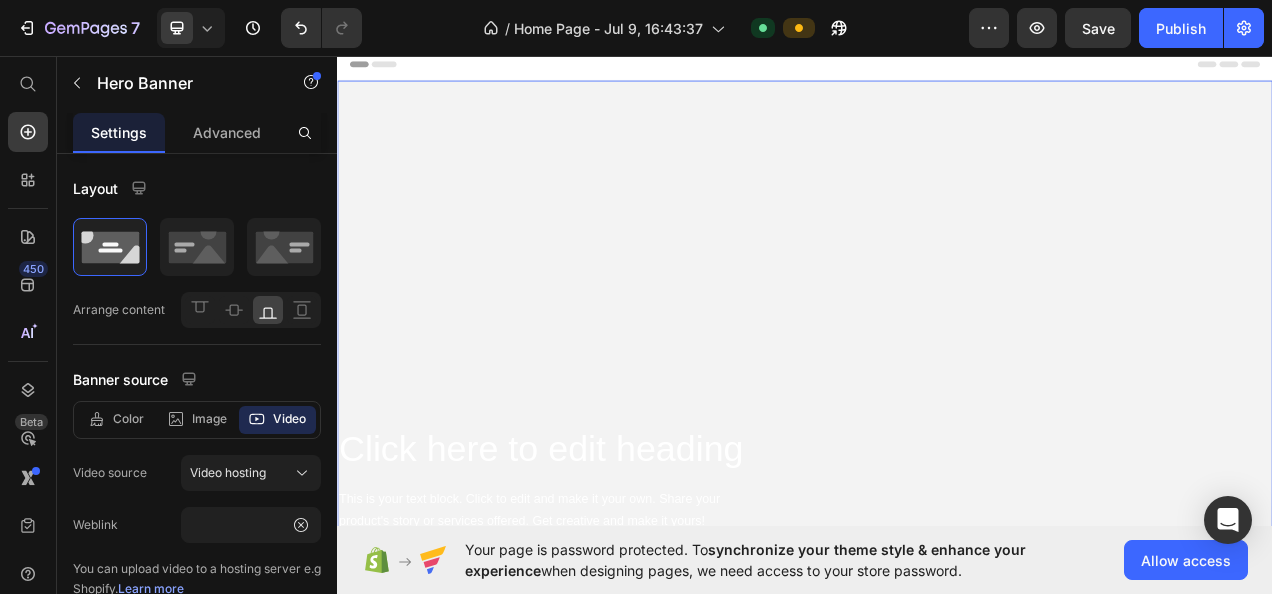 scroll, scrollTop: 0, scrollLeft: 0, axis: both 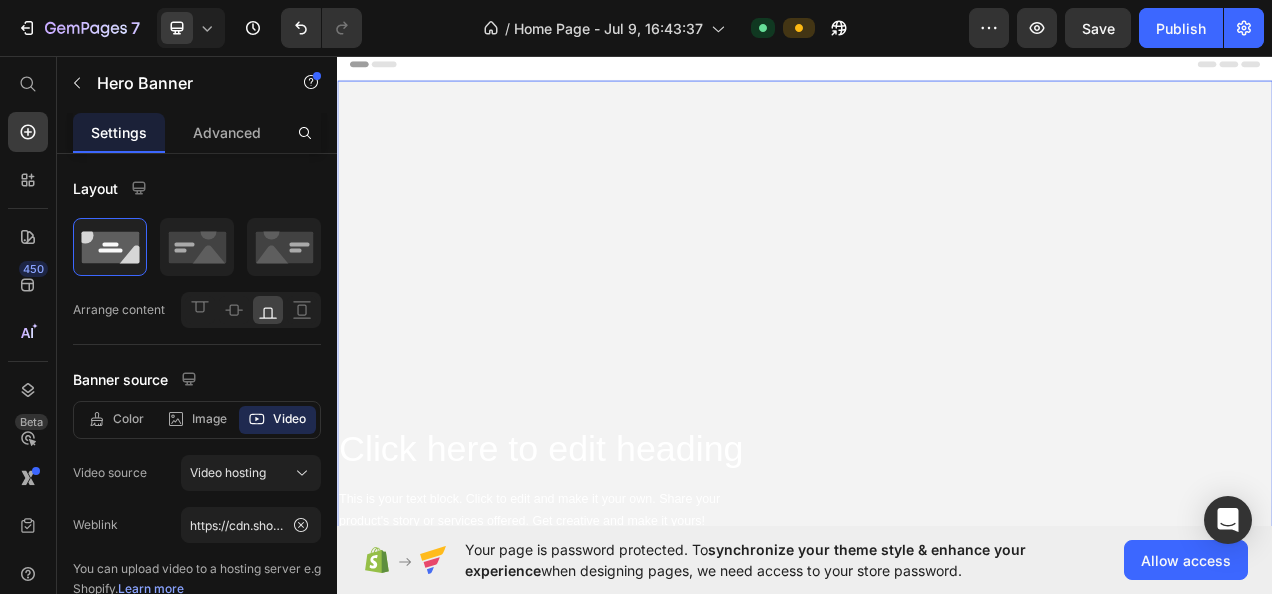 click 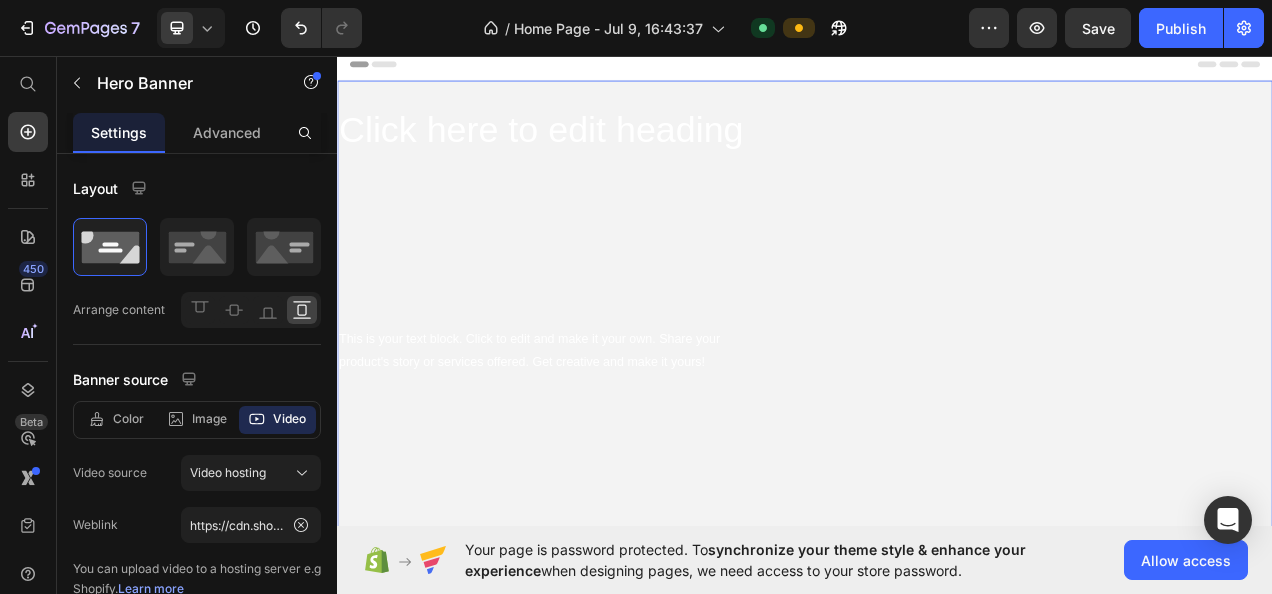 click 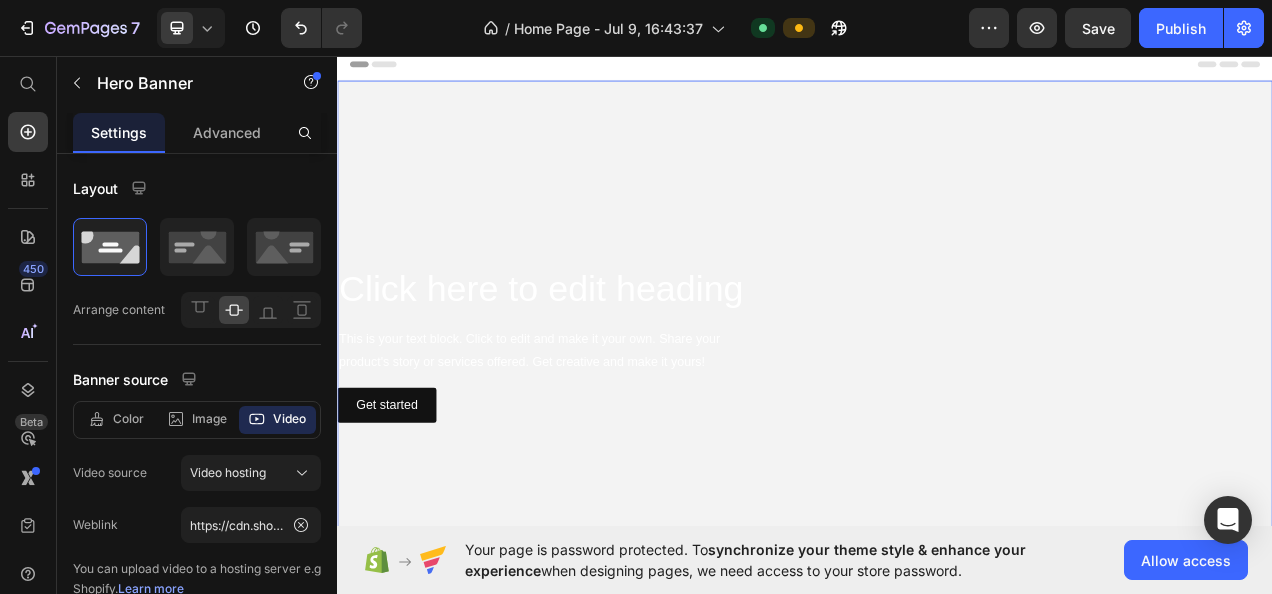 click 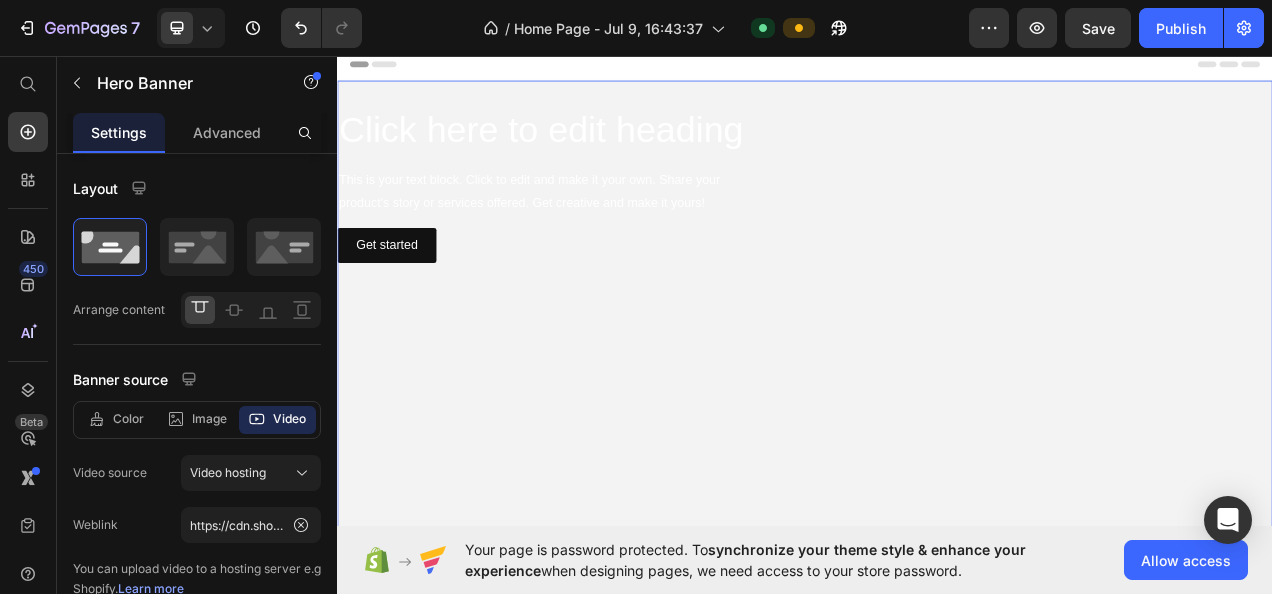 click 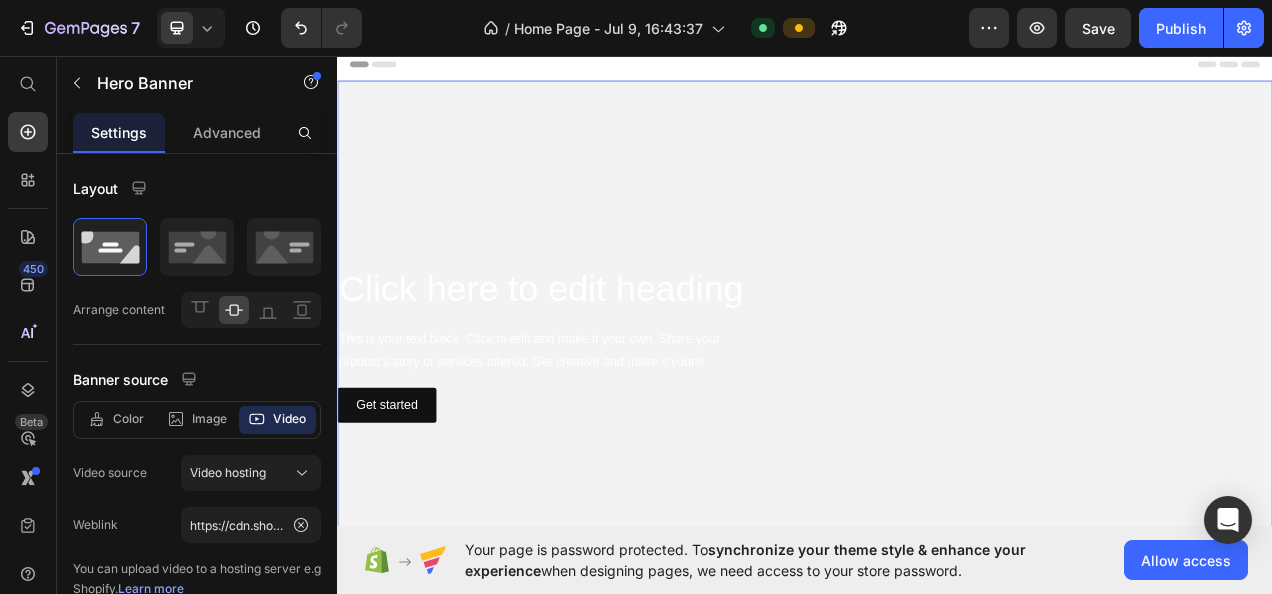 click 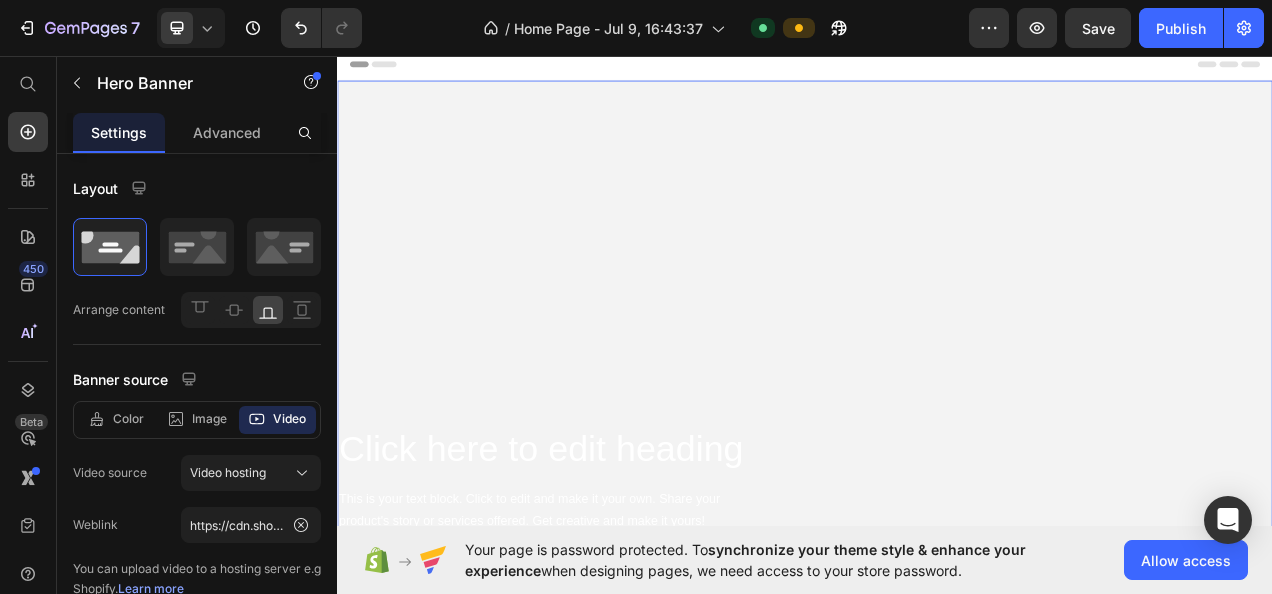 click 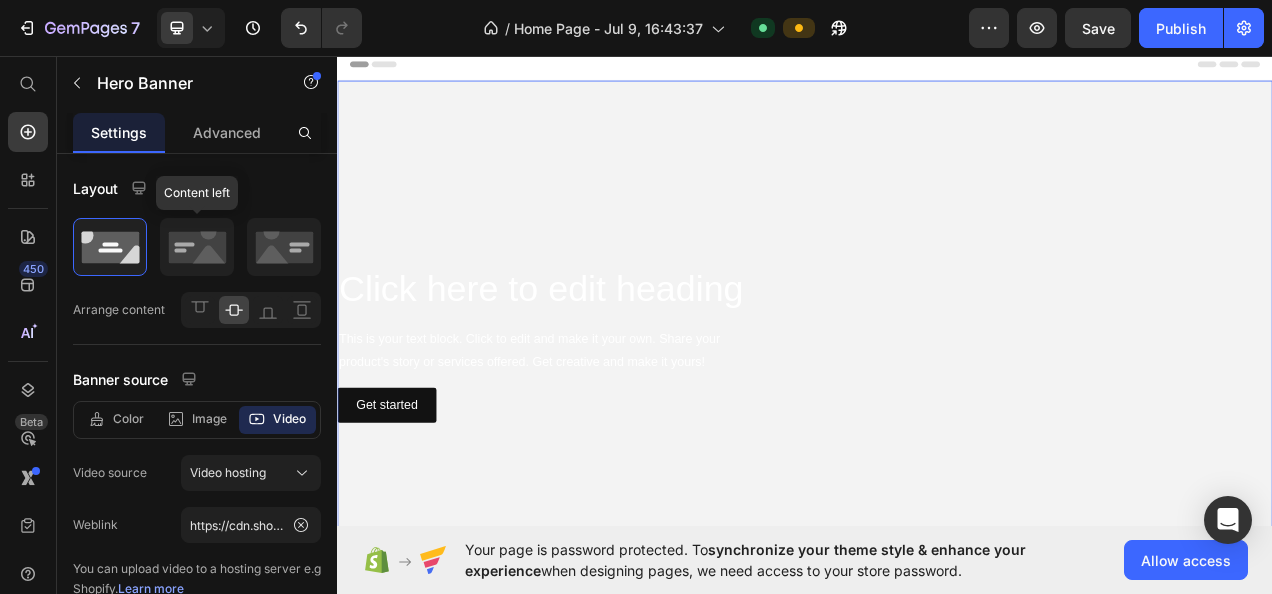 click 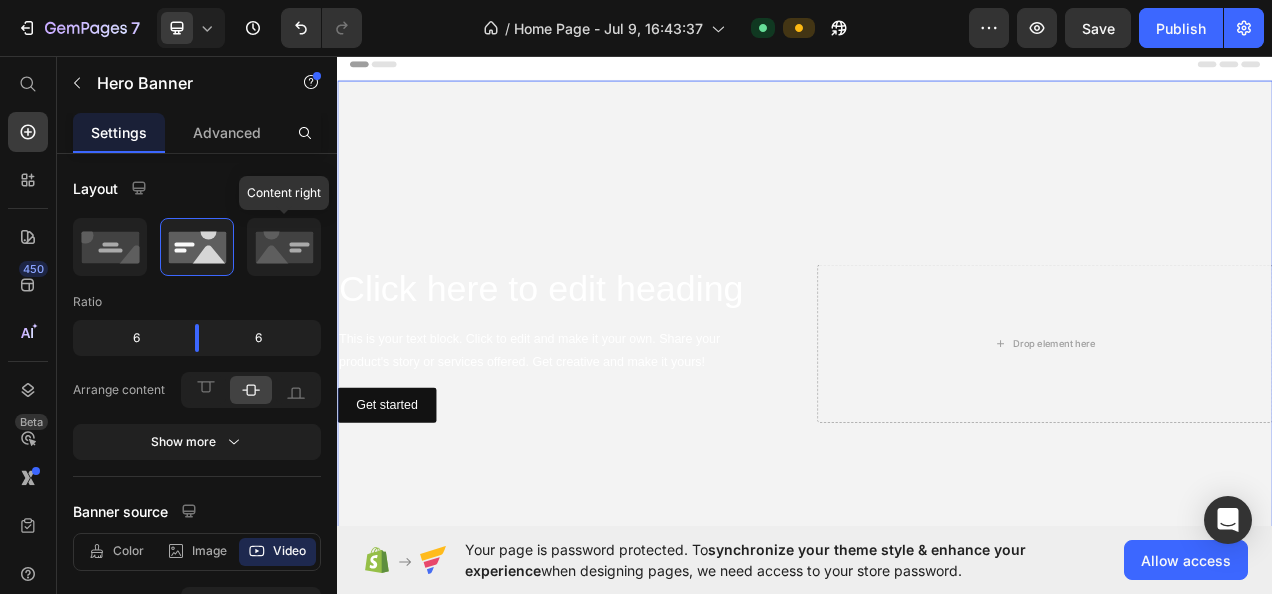 click 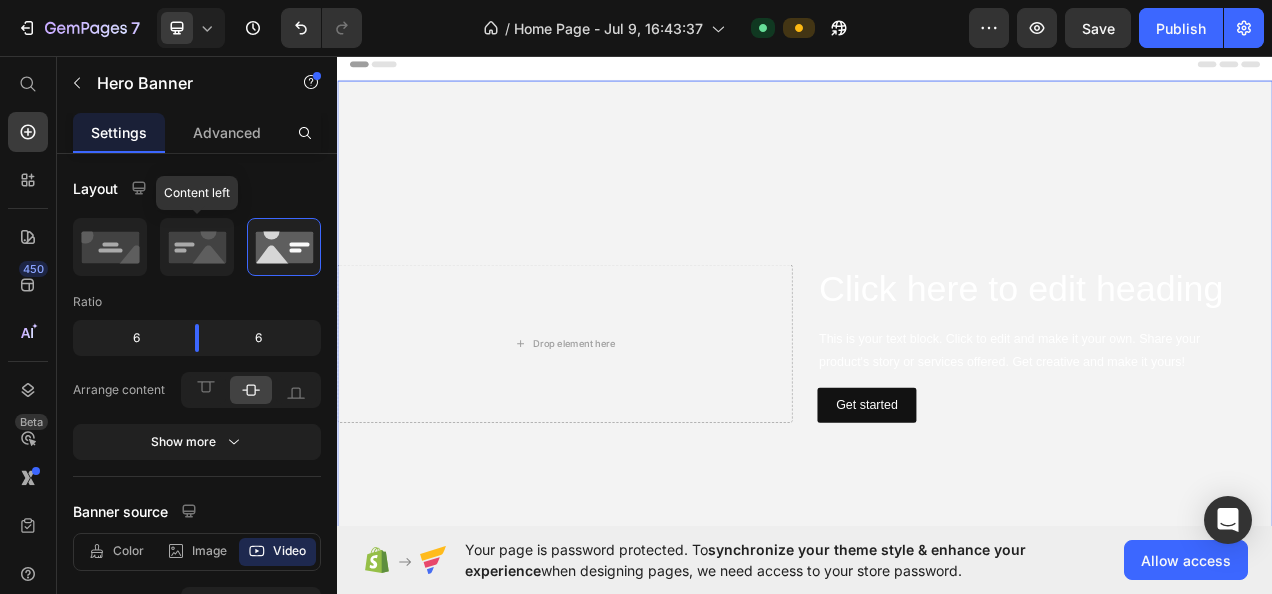 click 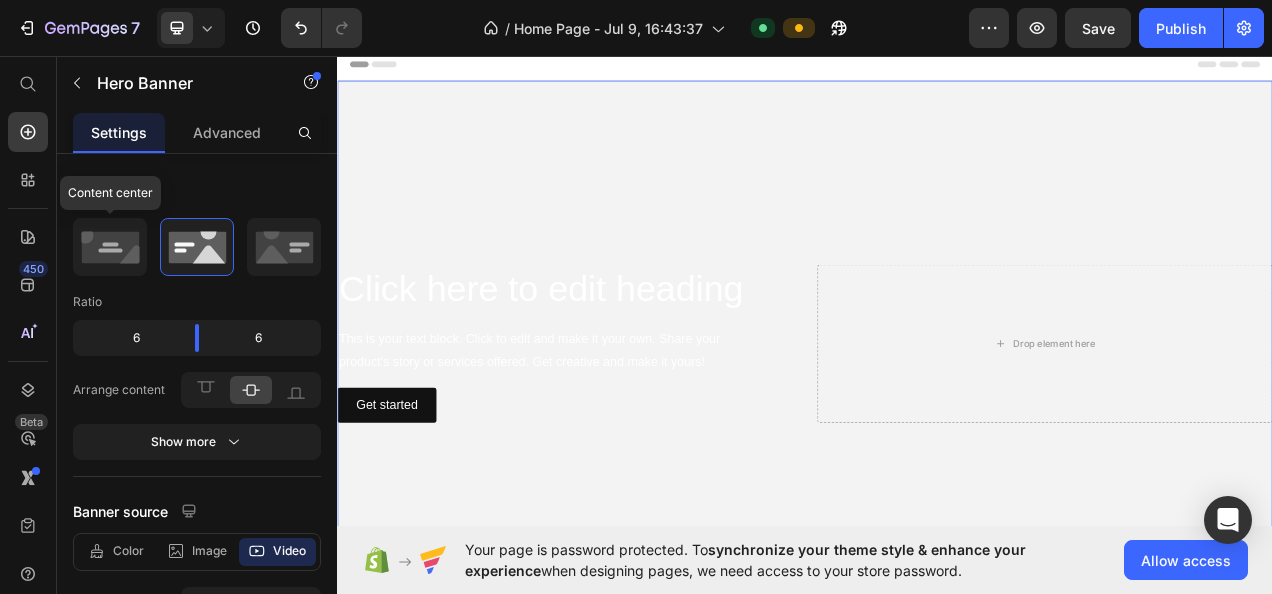 click 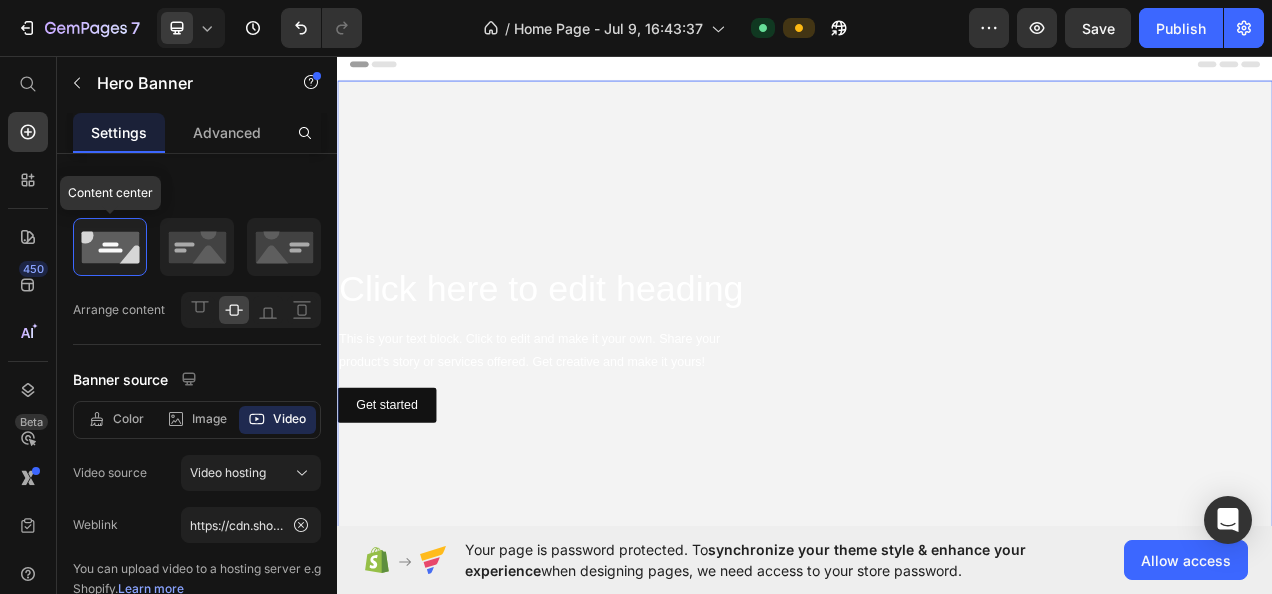 click 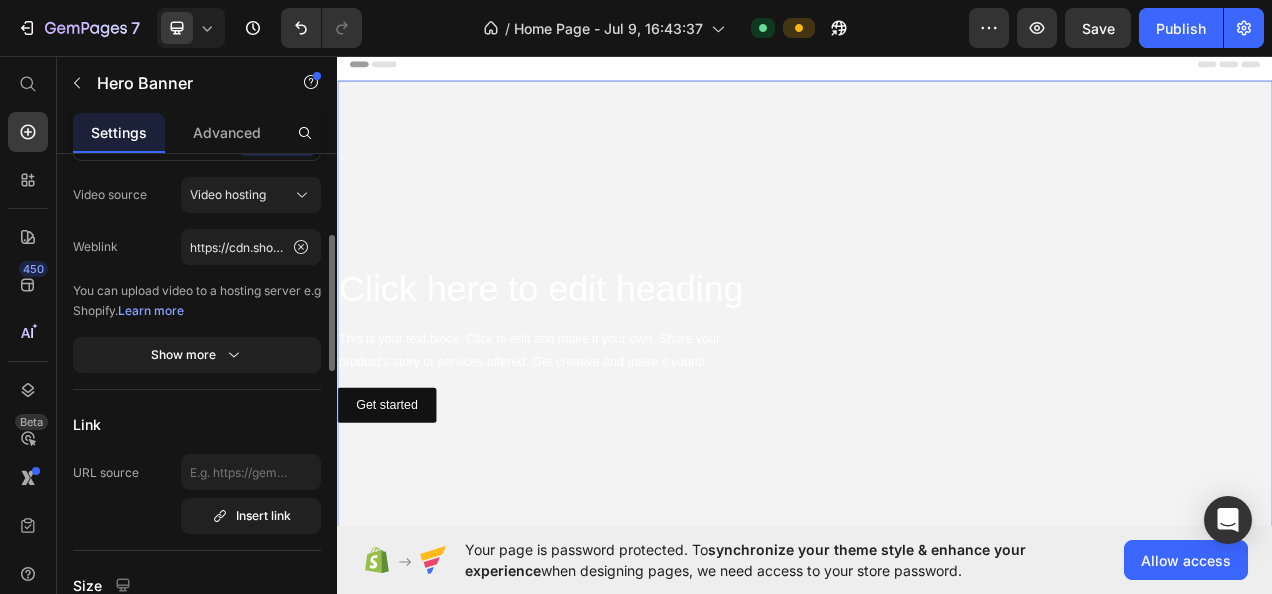 scroll, scrollTop: 282, scrollLeft: 0, axis: vertical 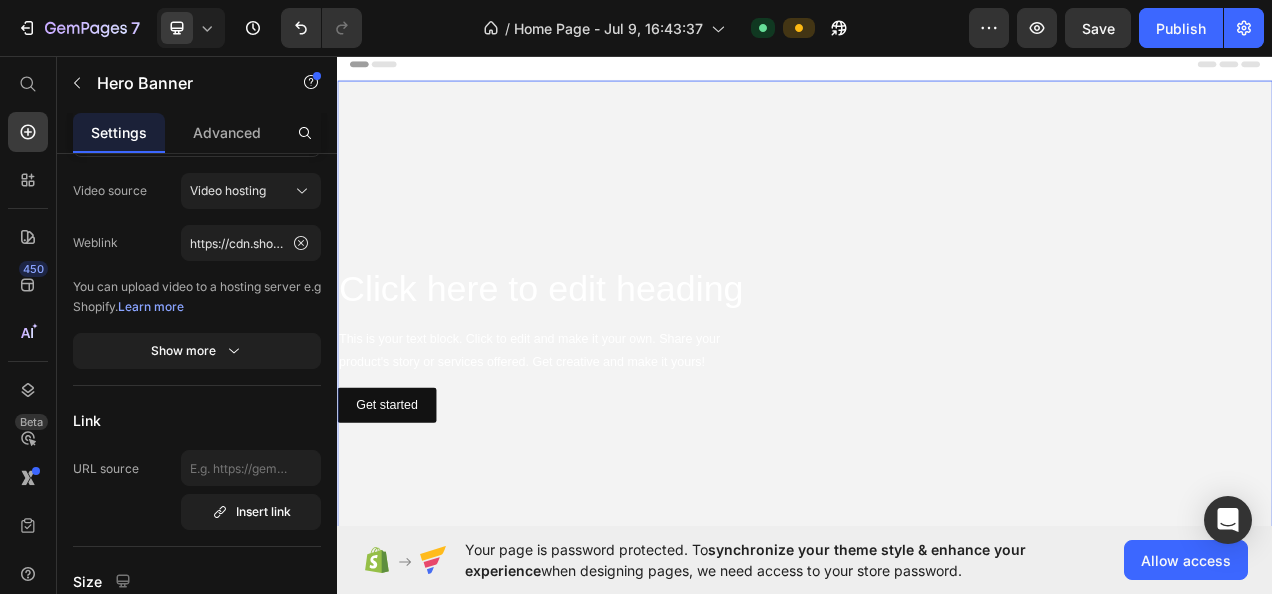 click 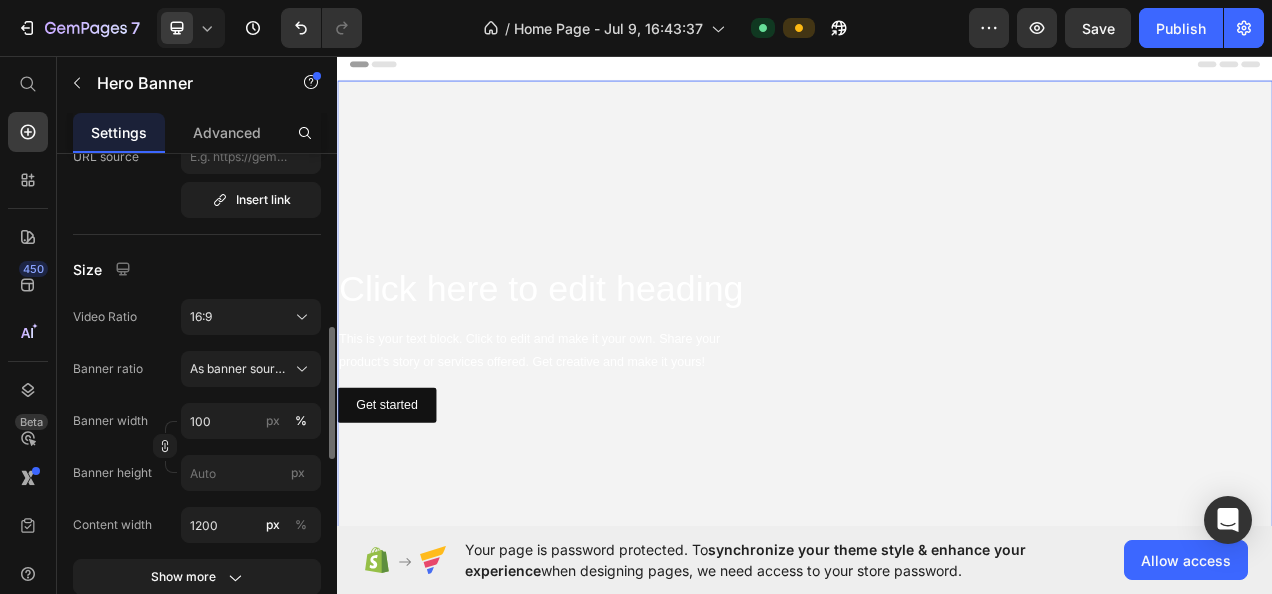 scroll, scrollTop: 669, scrollLeft: 0, axis: vertical 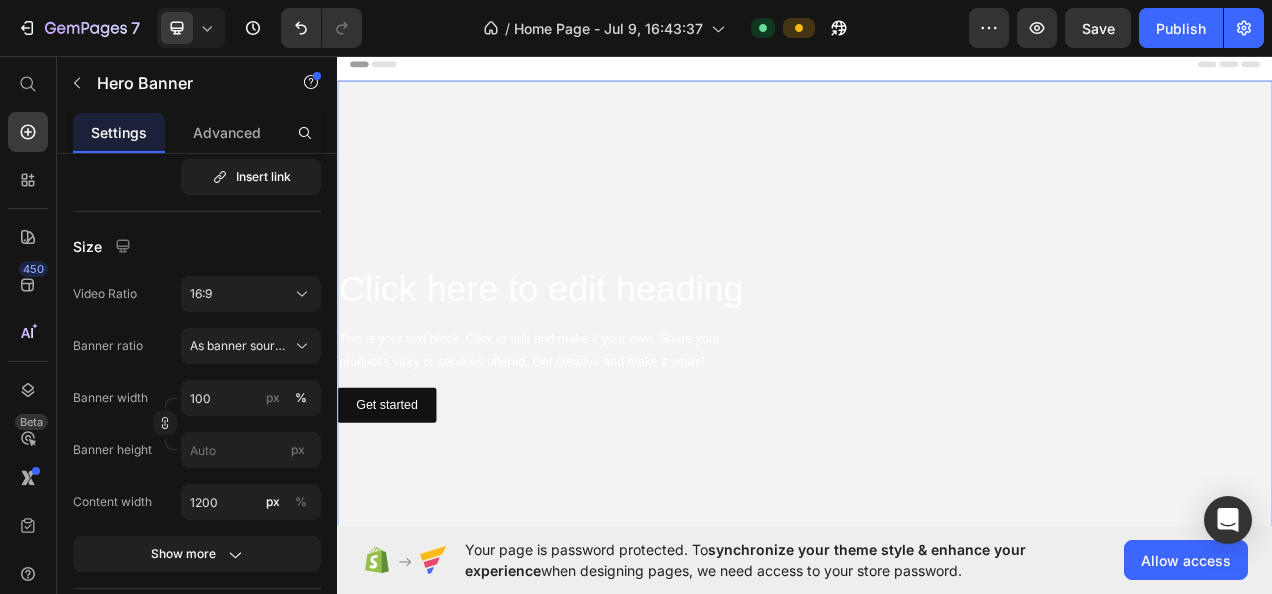 click on "16:9" at bounding box center (251, 294) 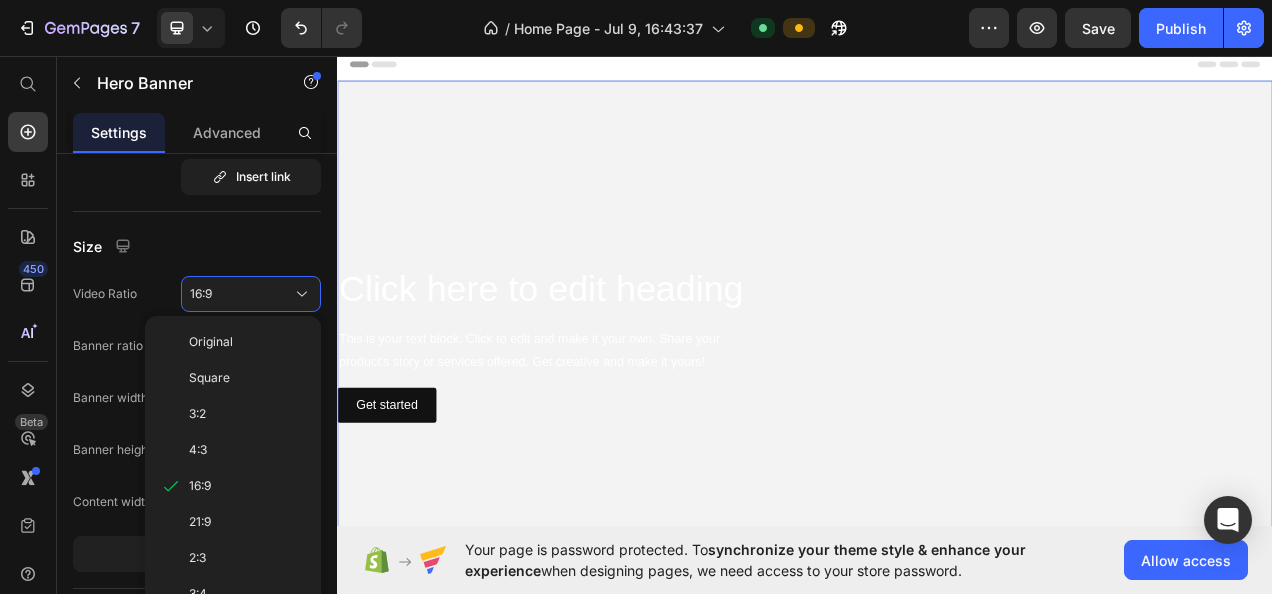click on "21:9" 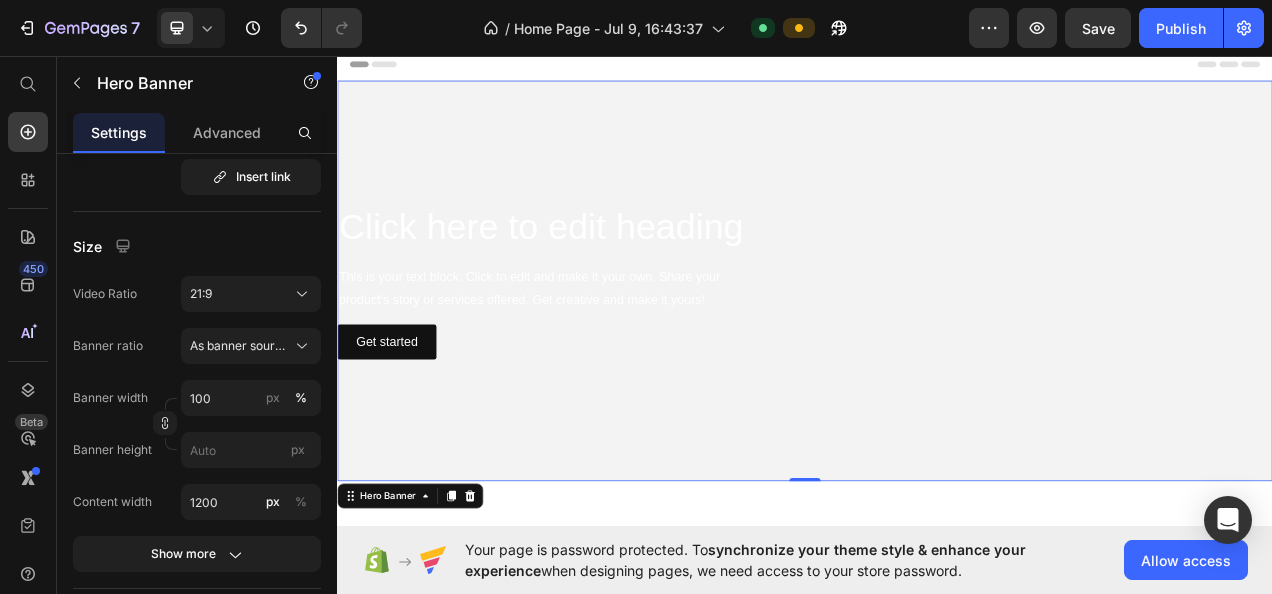 click on "21:9" at bounding box center [251, 294] 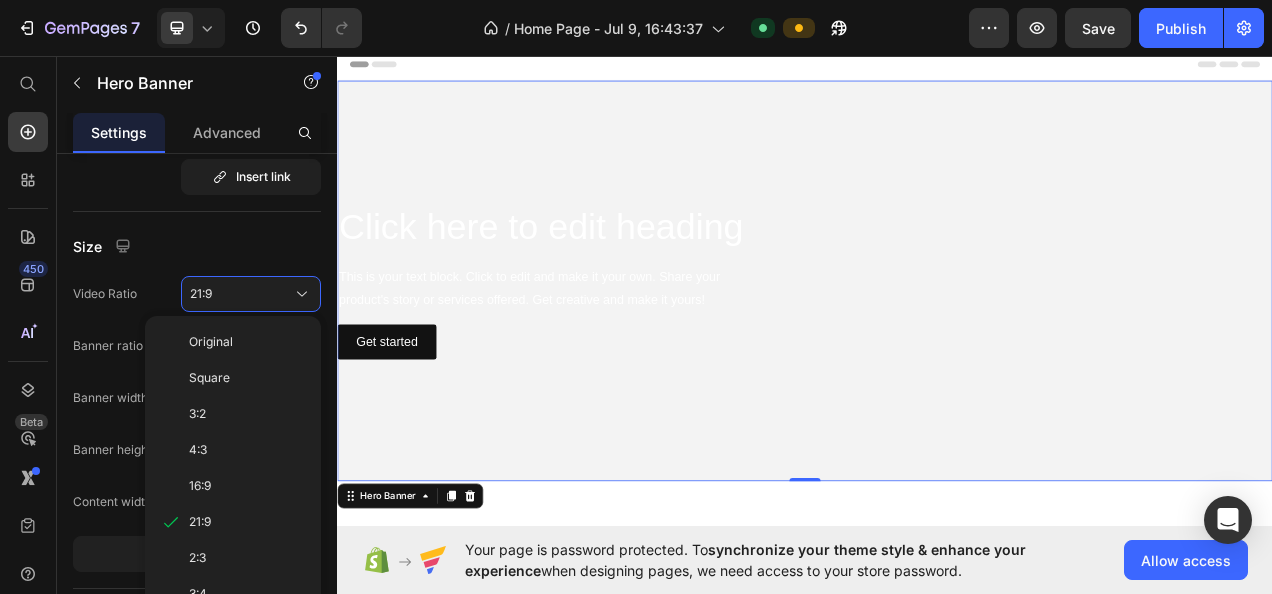 click on "4:3" at bounding box center [247, 450] 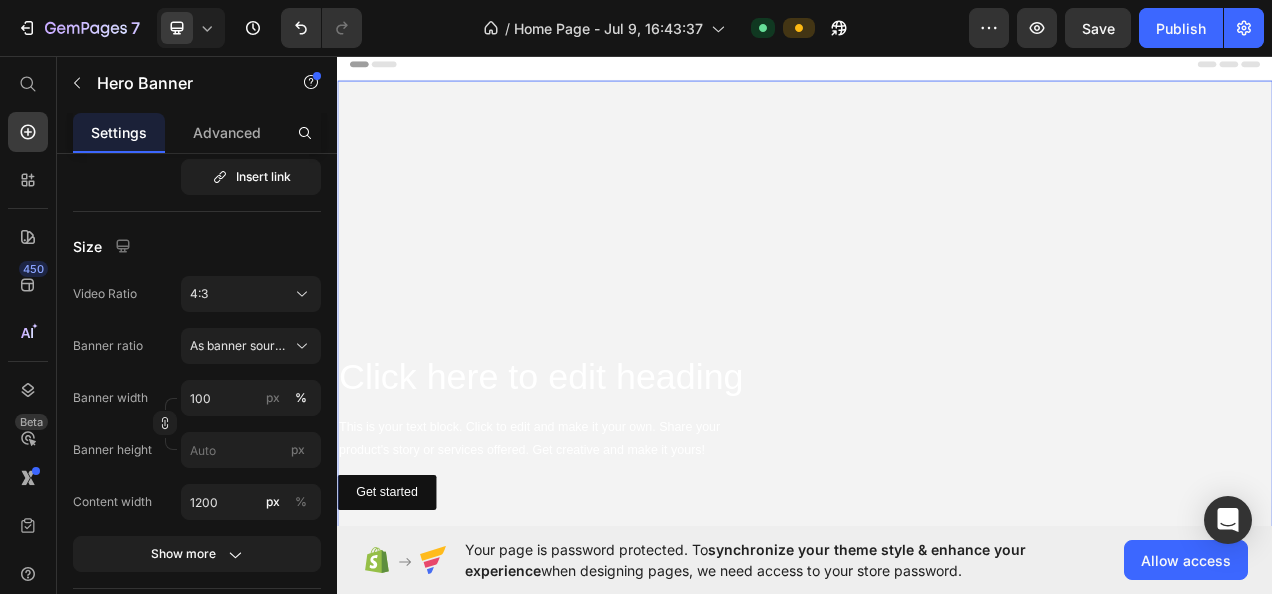 click 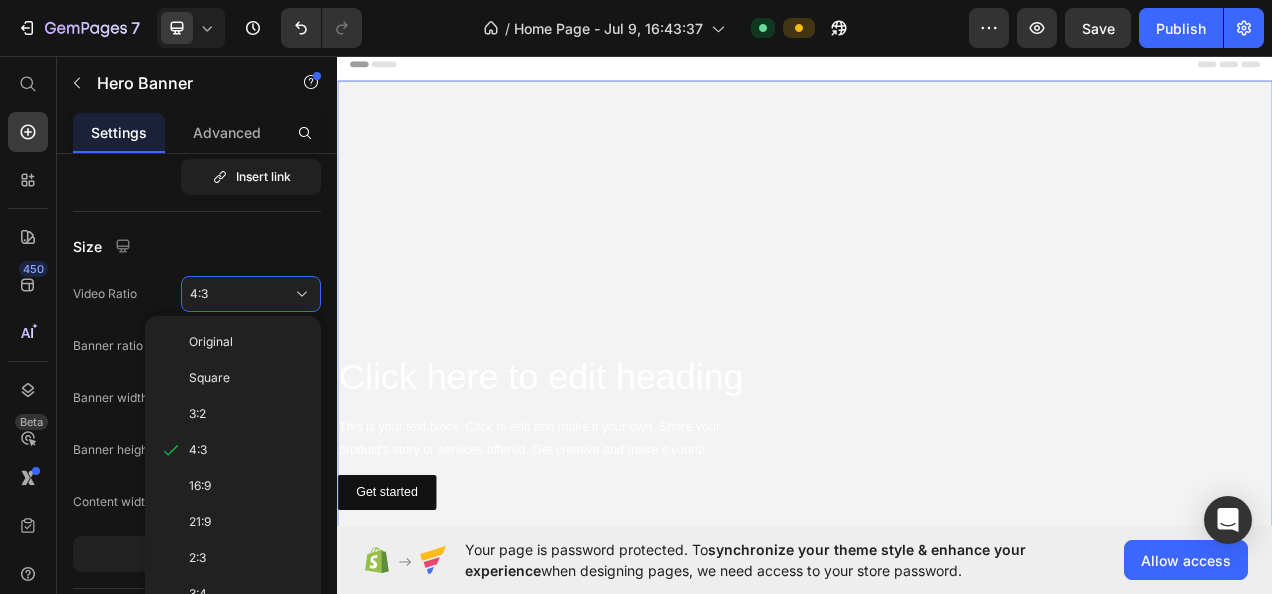 click on "16:9" at bounding box center (247, 486) 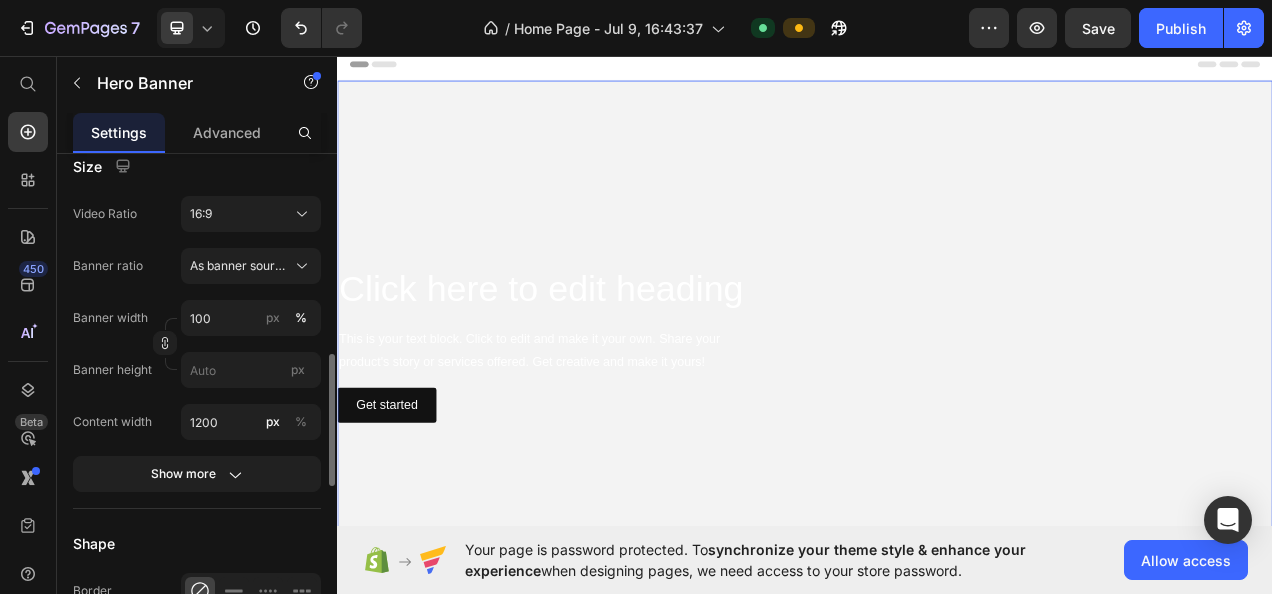 scroll, scrollTop: 750, scrollLeft: 0, axis: vertical 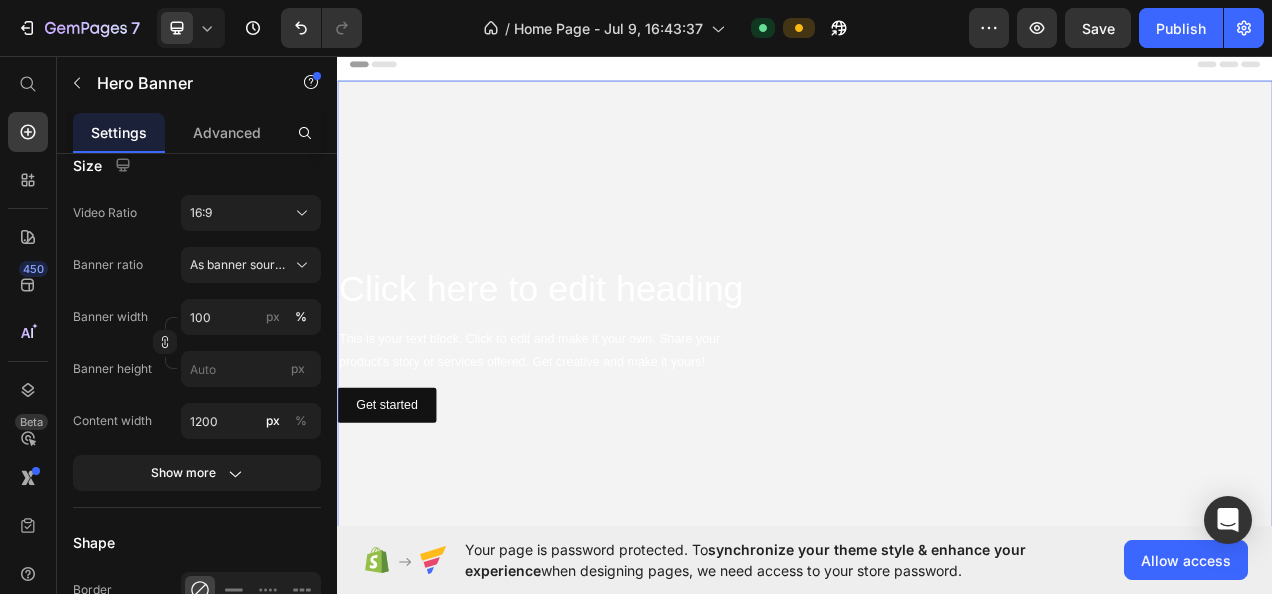 click 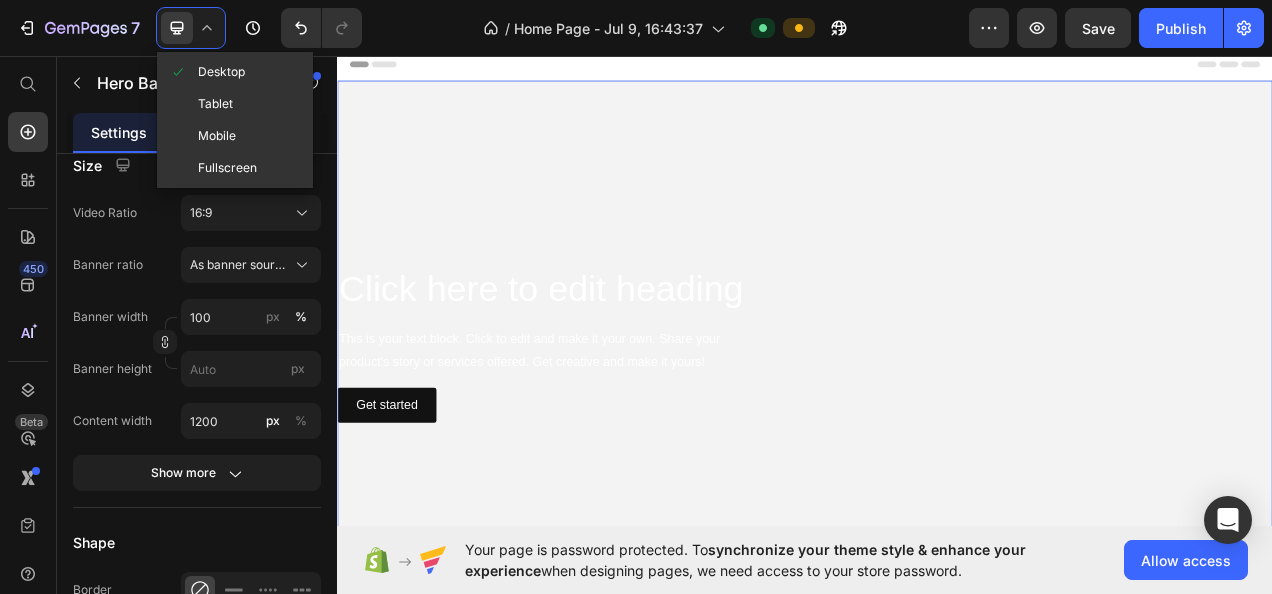 click on "Mobile" 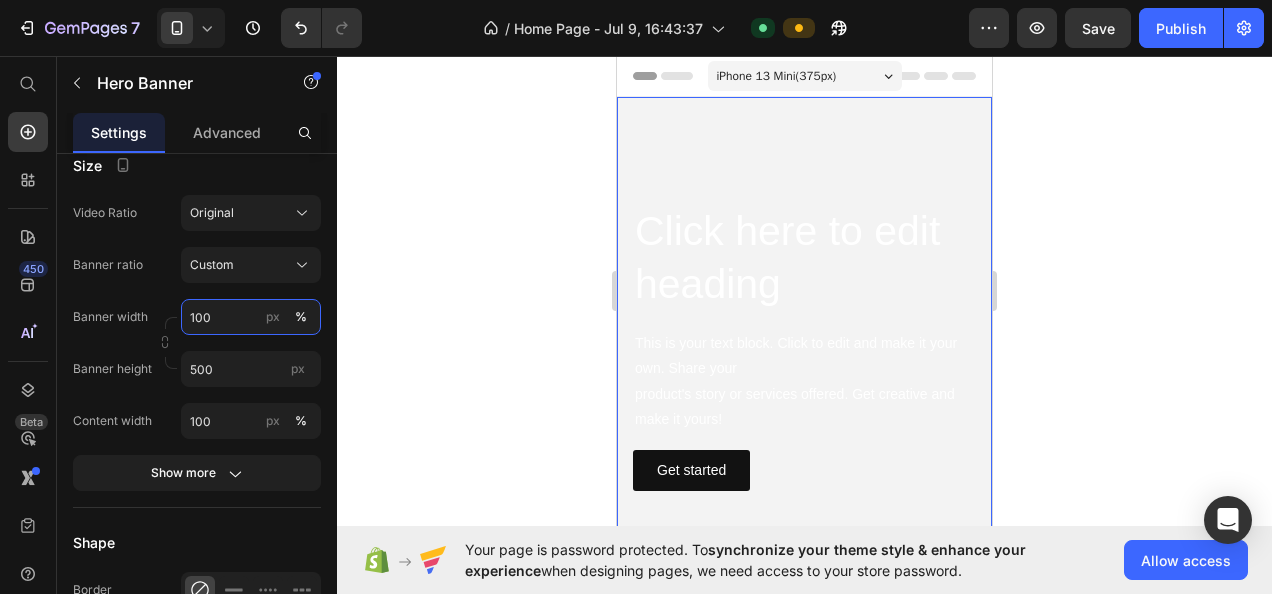 click on "100" at bounding box center [251, 317] 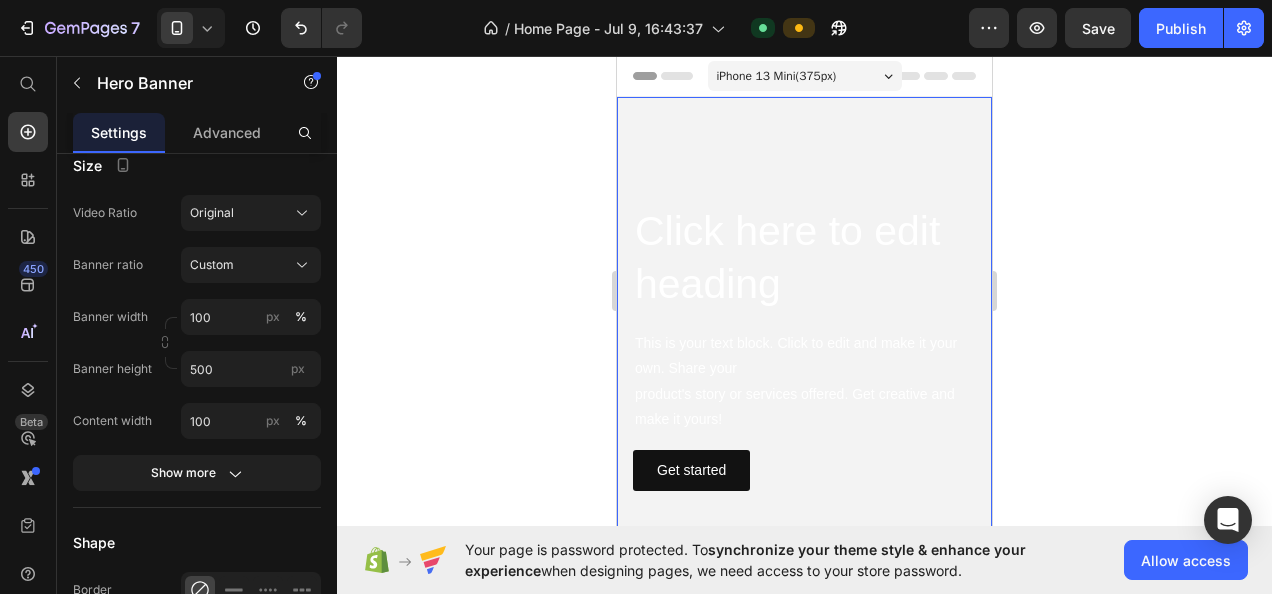 click on "%" at bounding box center (301, 317) 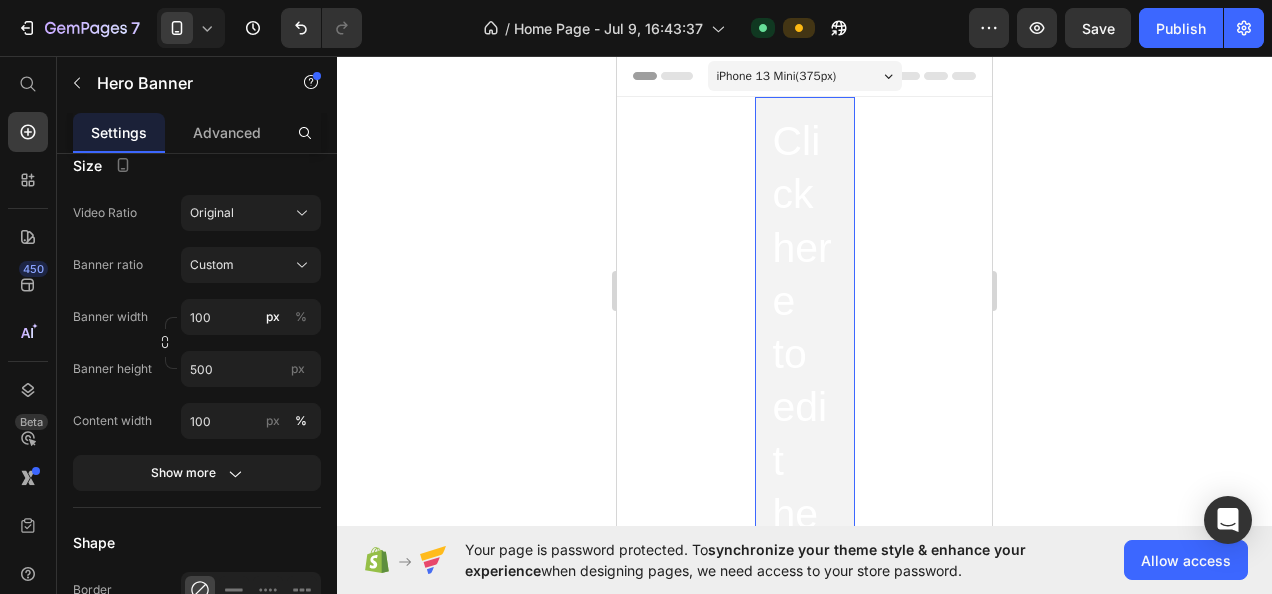 click on "%" at bounding box center [301, 317] 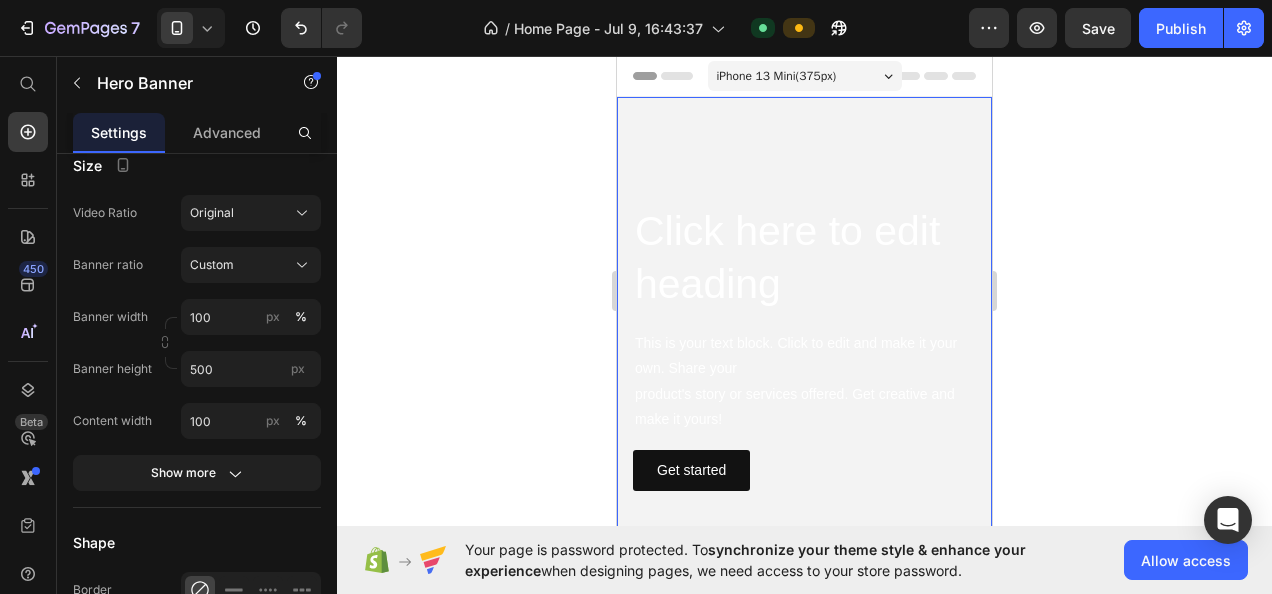click on "px" at bounding box center (298, 368) 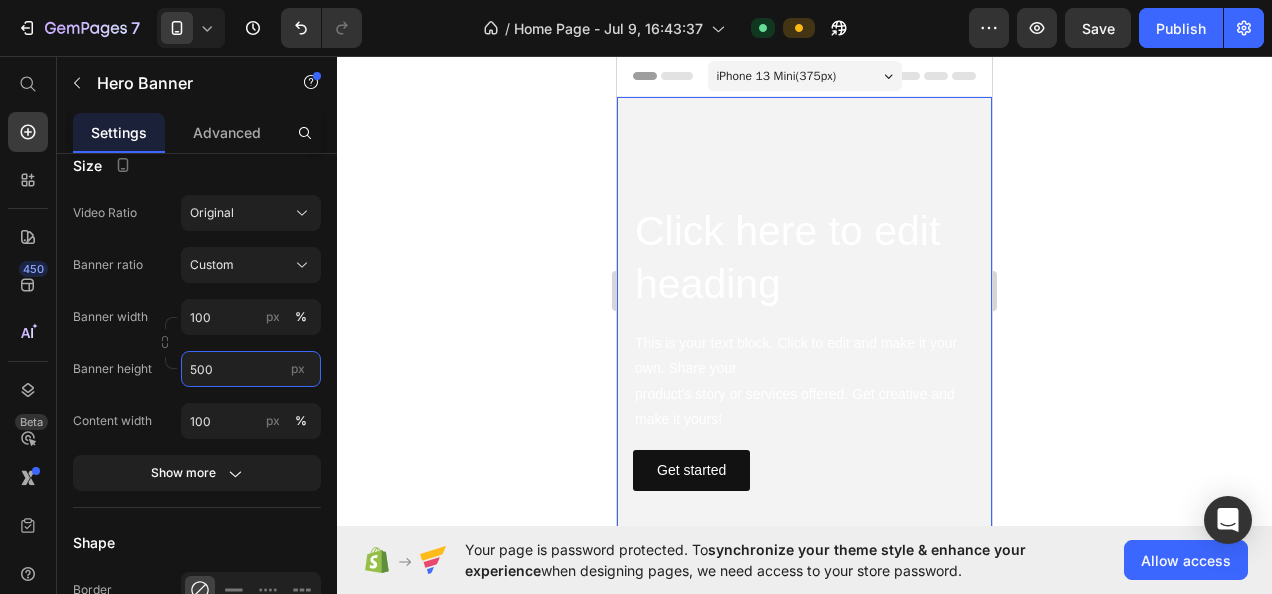 click on "500" at bounding box center [251, 369] 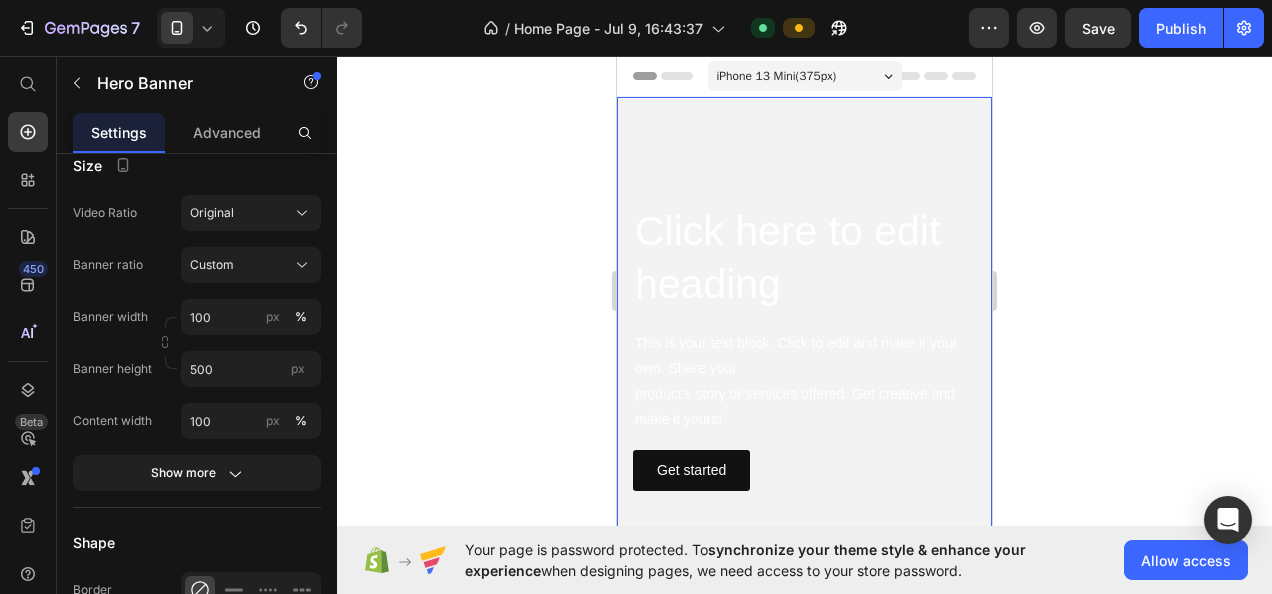 click on "px" at bounding box center [298, 368] 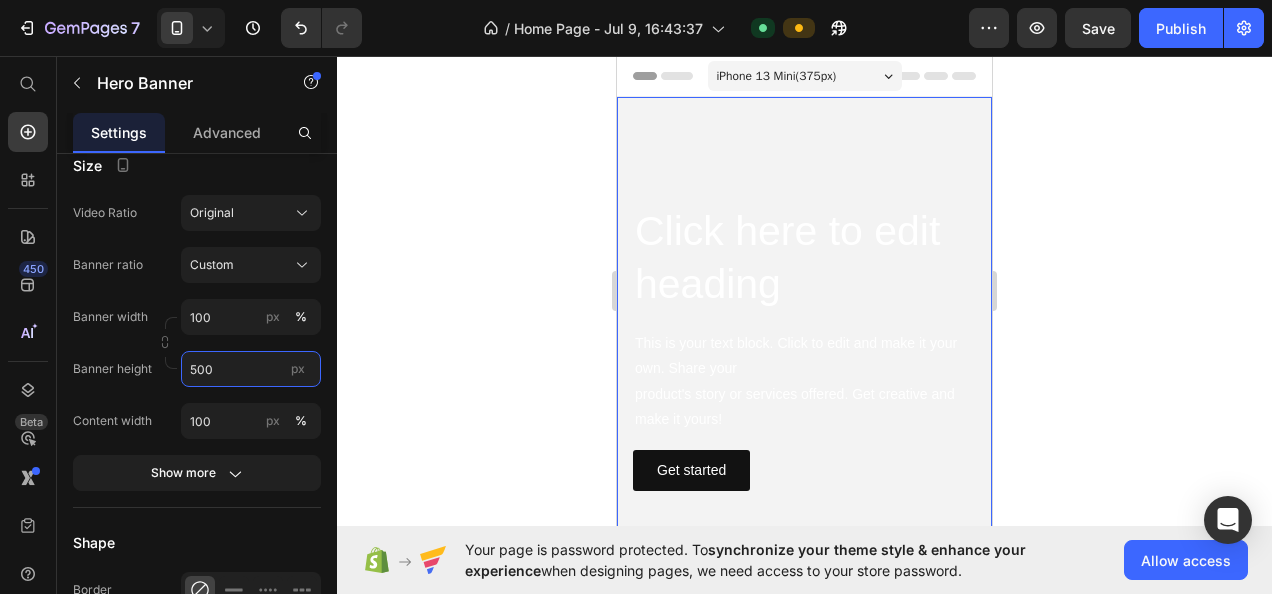 click on "500" at bounding box center [251, 369] 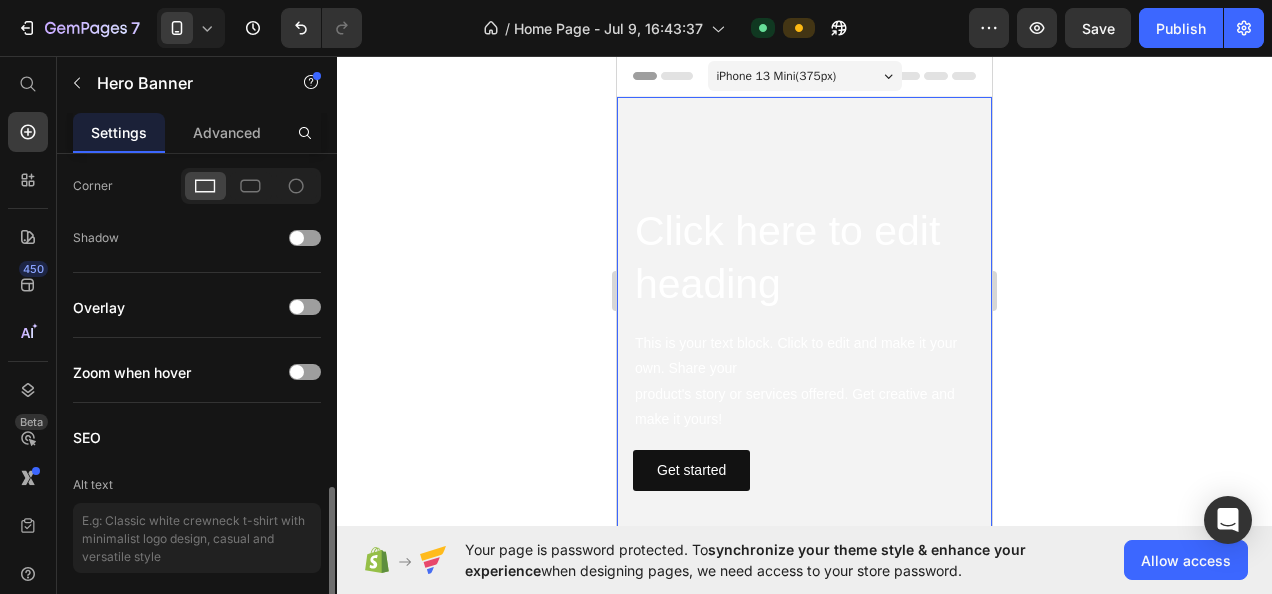 scroll, scrollTop: 1214, scrollLeft: 0, axis: vertical 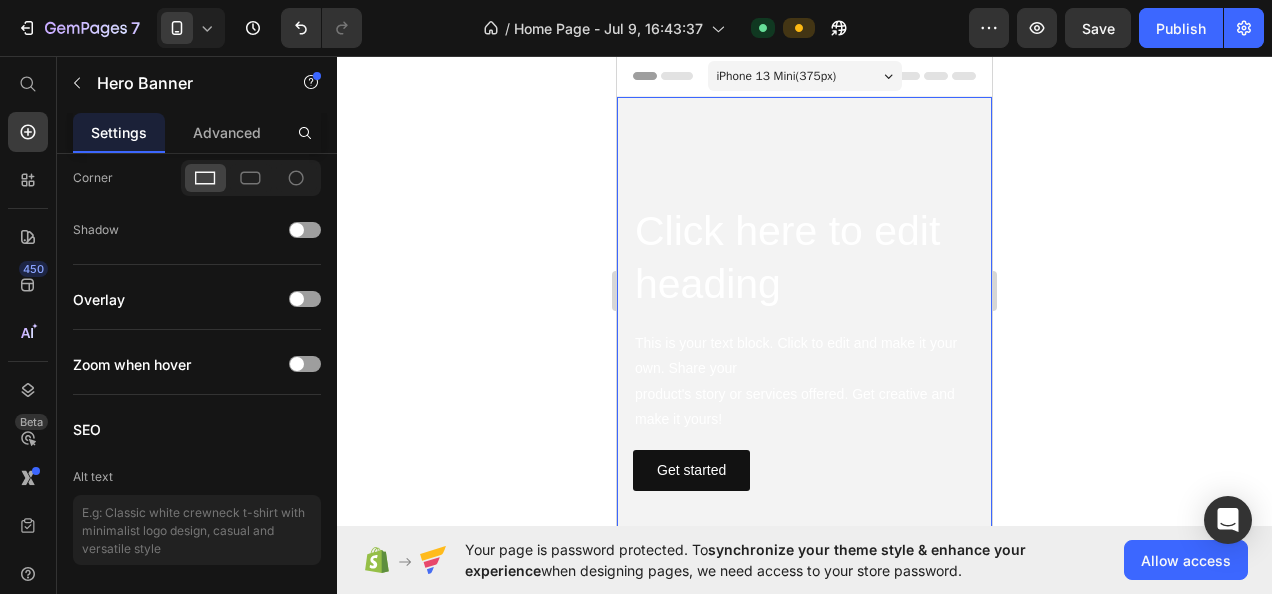 click at bounding box center [305, 299] 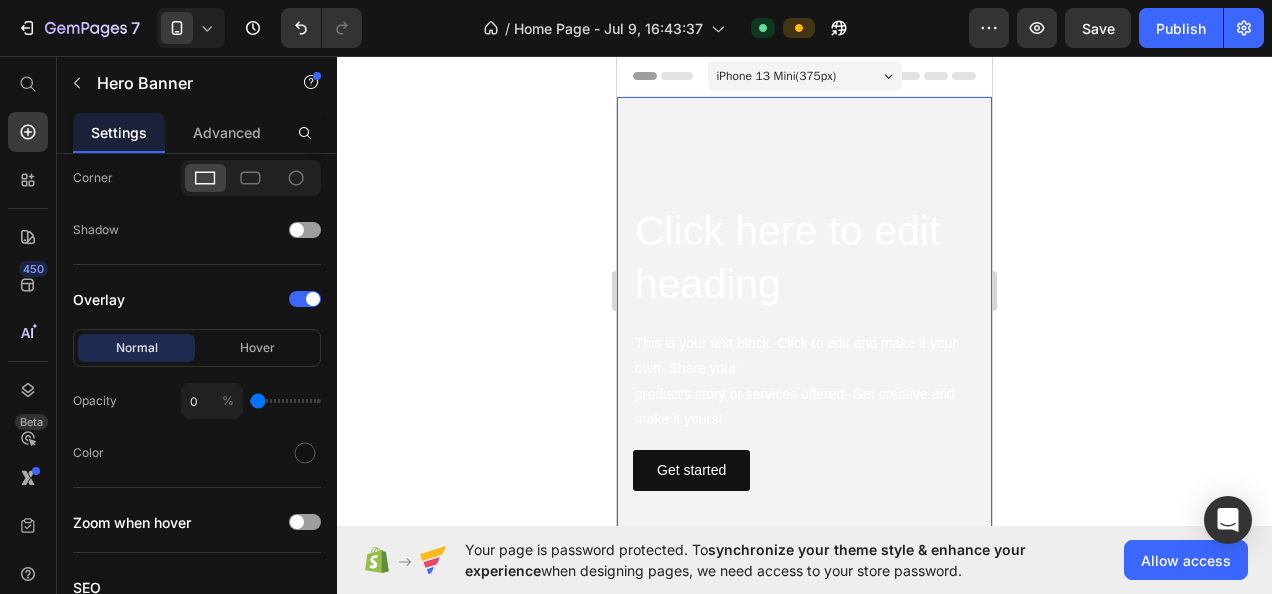 click at bounding box center [313, 299] 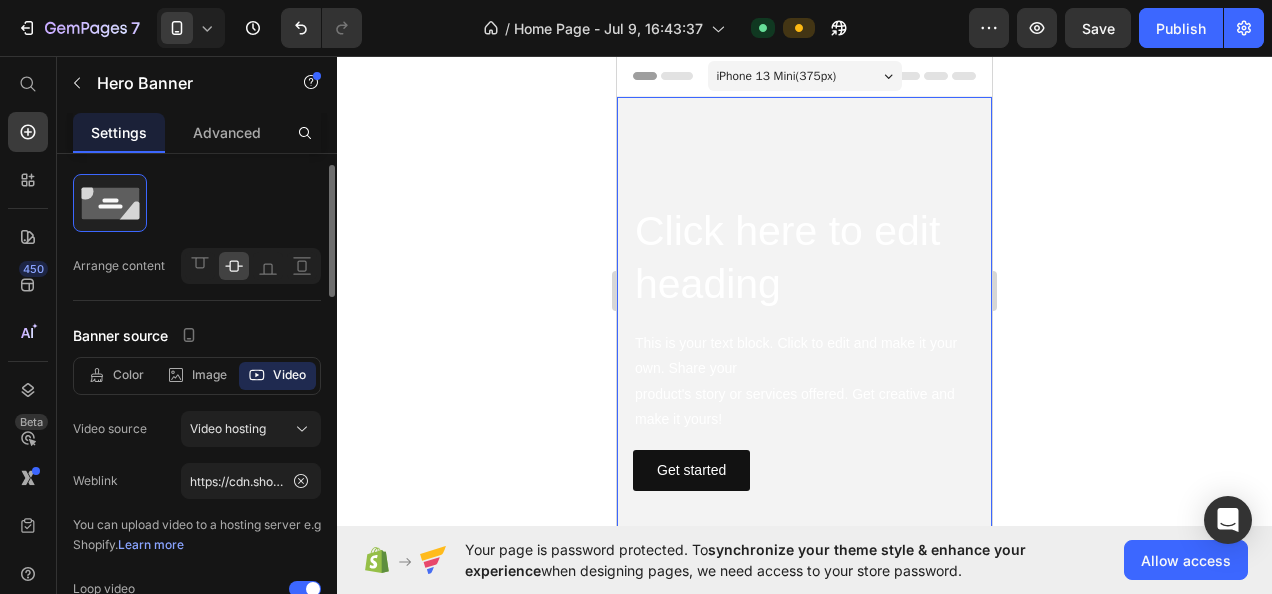 scroll, scrollTop: 0, scrollLeft: 0, axis: both 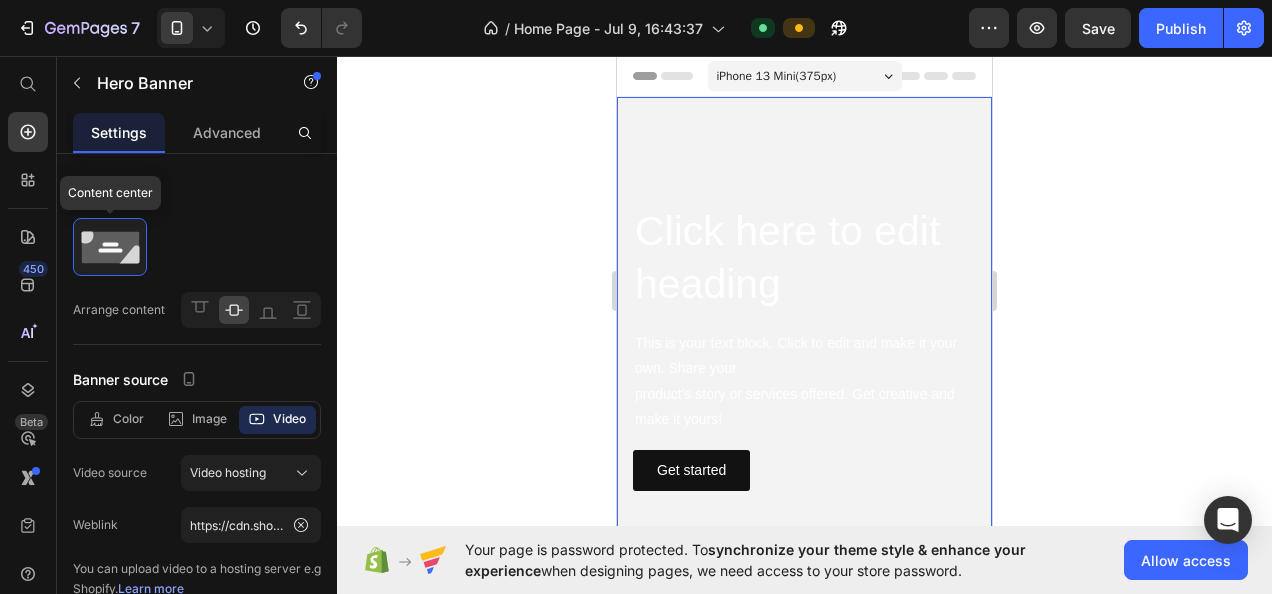 click 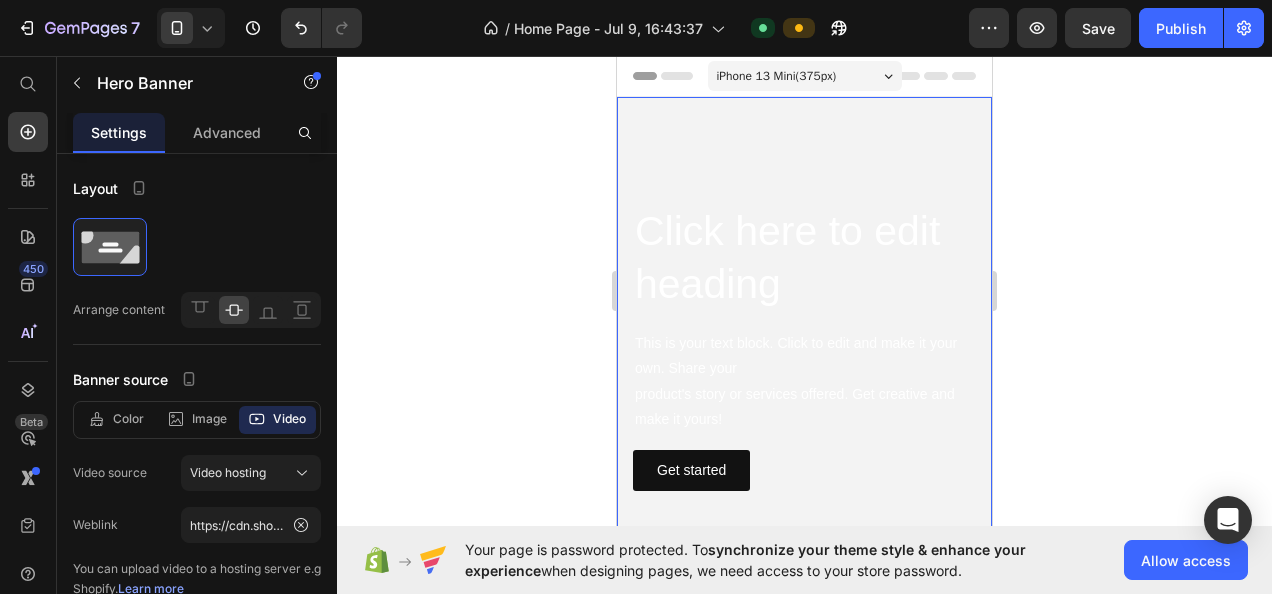 click on "Image" 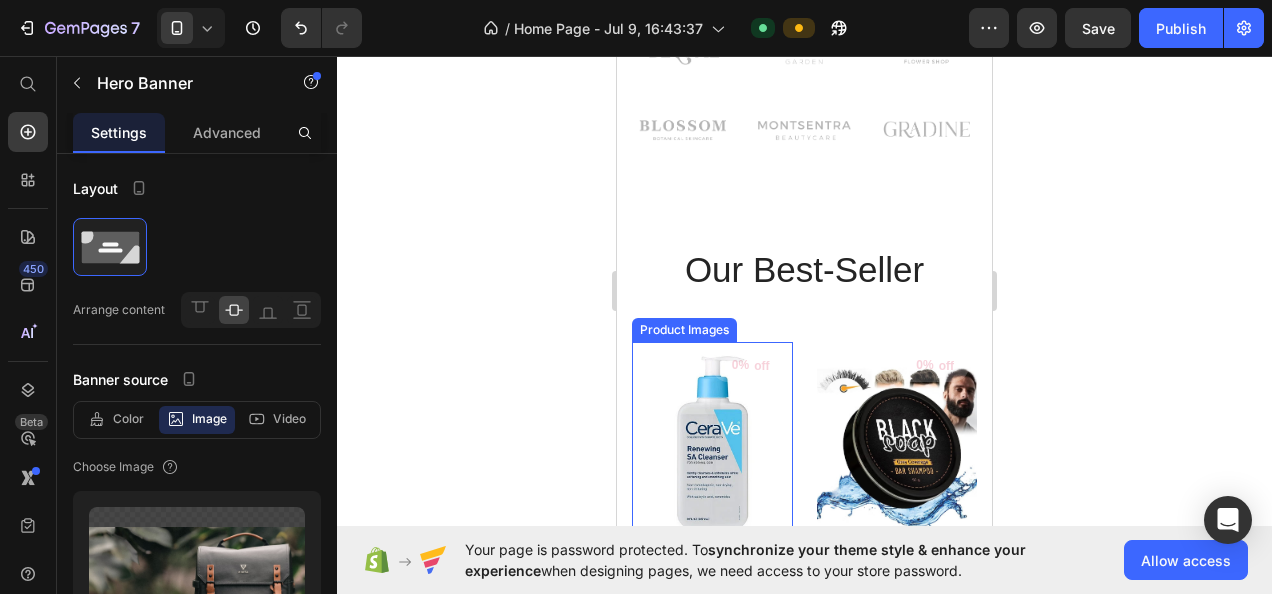 scroll, scrollTop: 818, scrollLeft: 0, axis: vertical 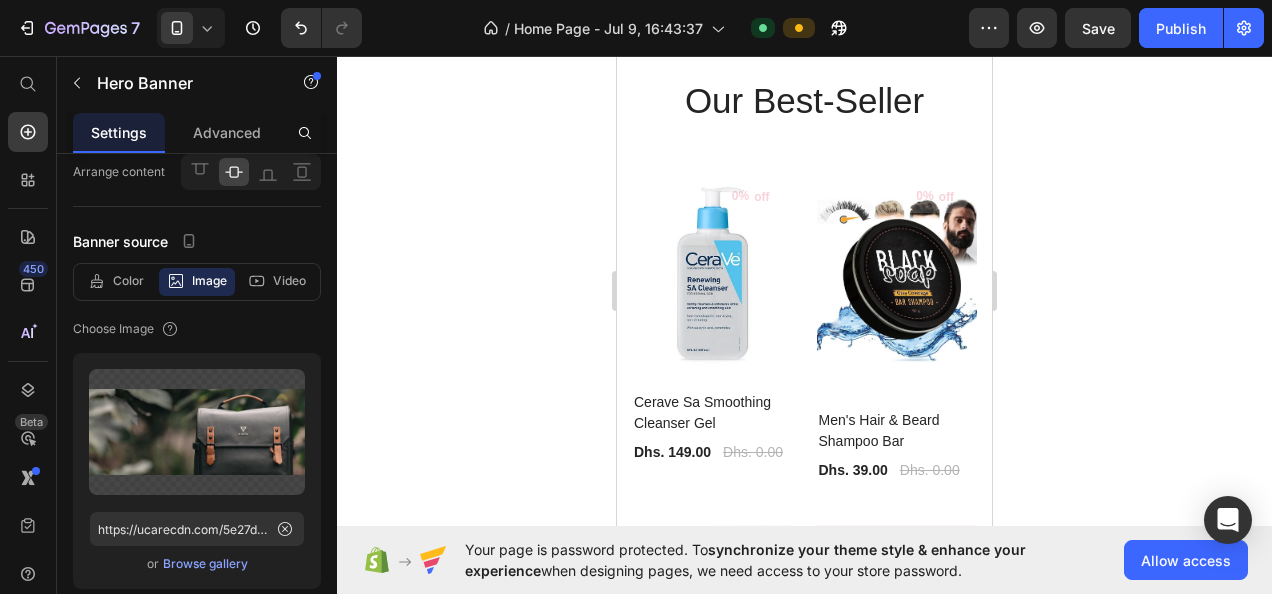 click 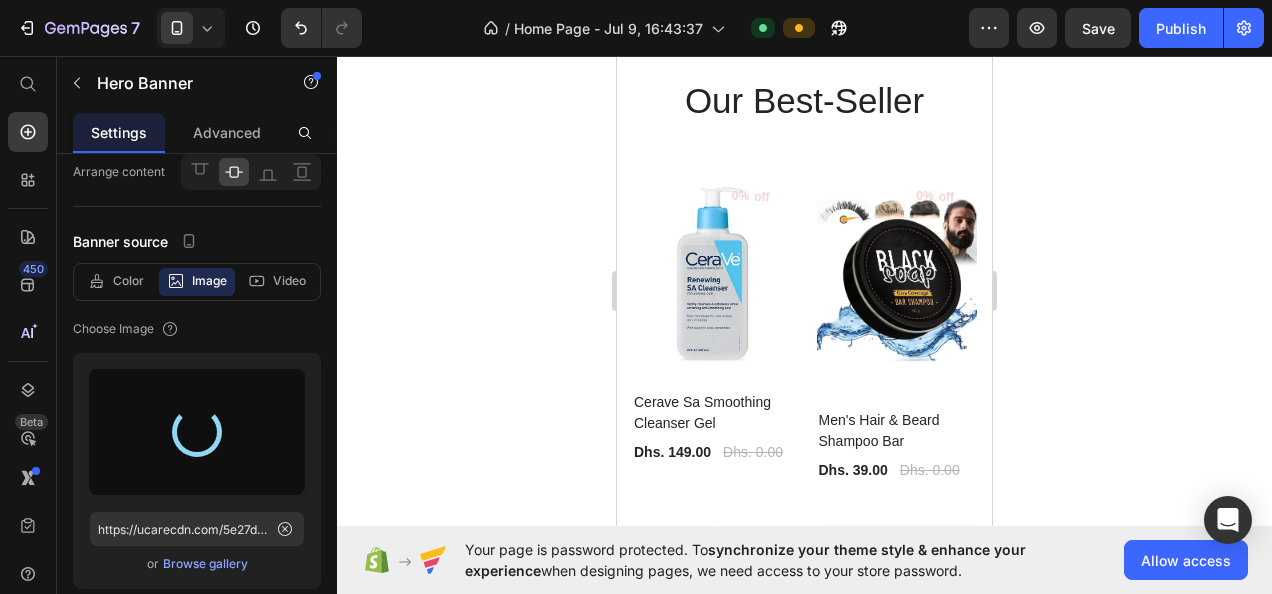 type on "https://cdn.shopify.com/s/files/1/0714/3057/0153/files/gempages_574678874558825701-0981afcd-8d8d-4edf-8041-4f1fc8f29d1e.png" 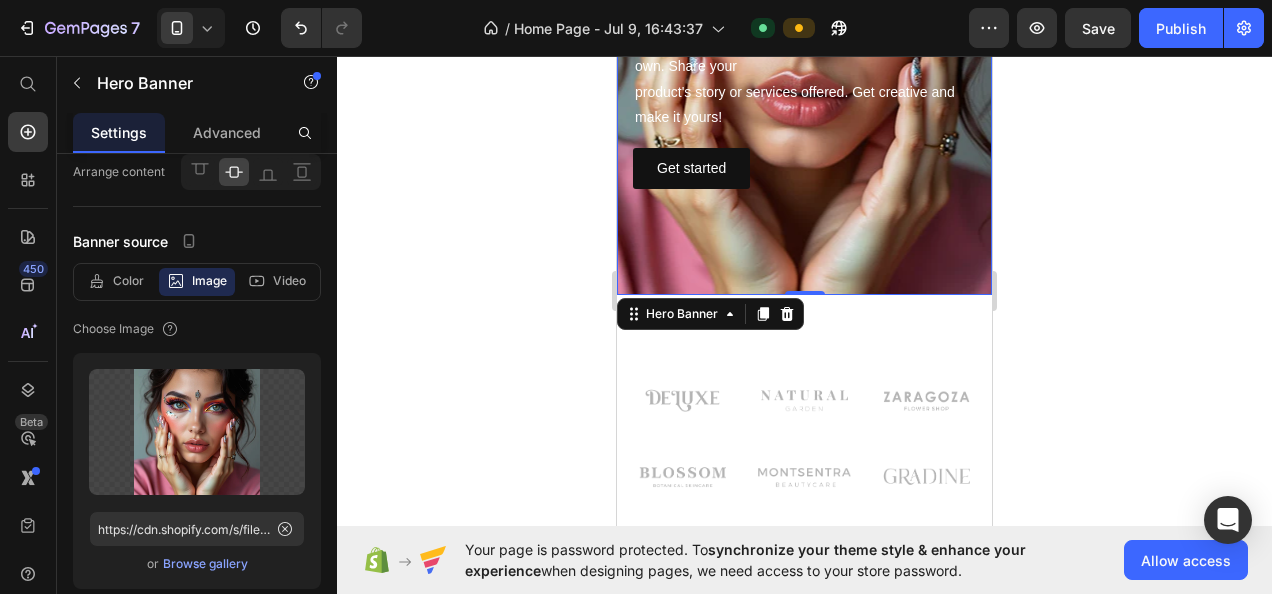 scroll, scrollTop: 75, scrollLeft: 0, axis: vertical 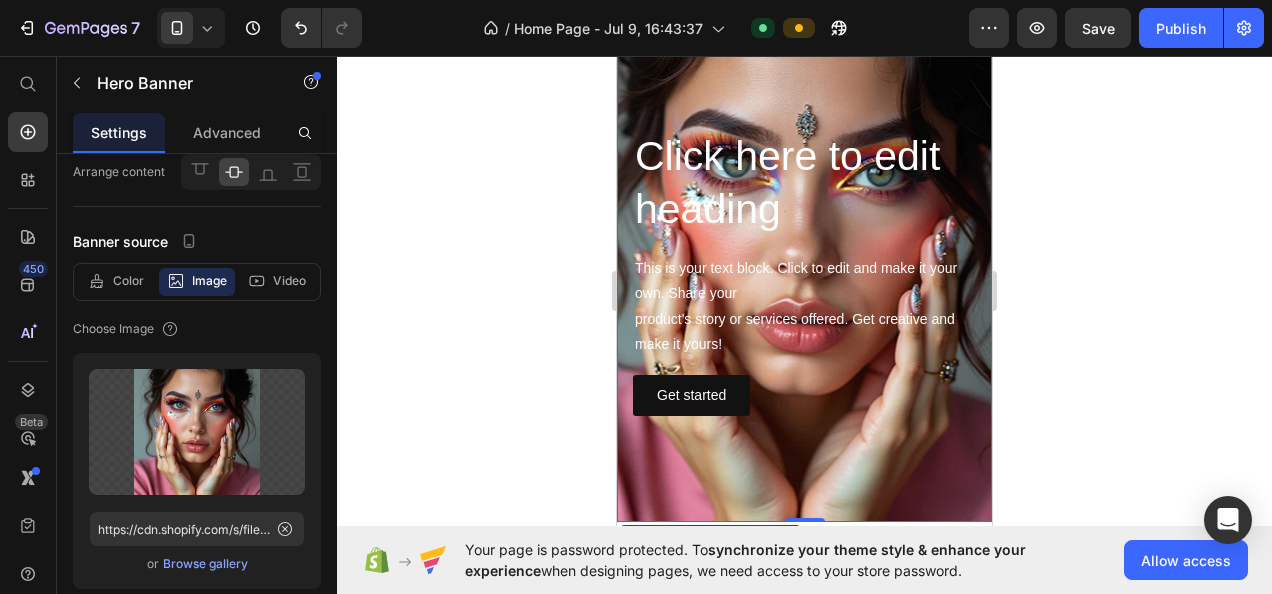 click on "Publish" at bounding box center [1181, 28] 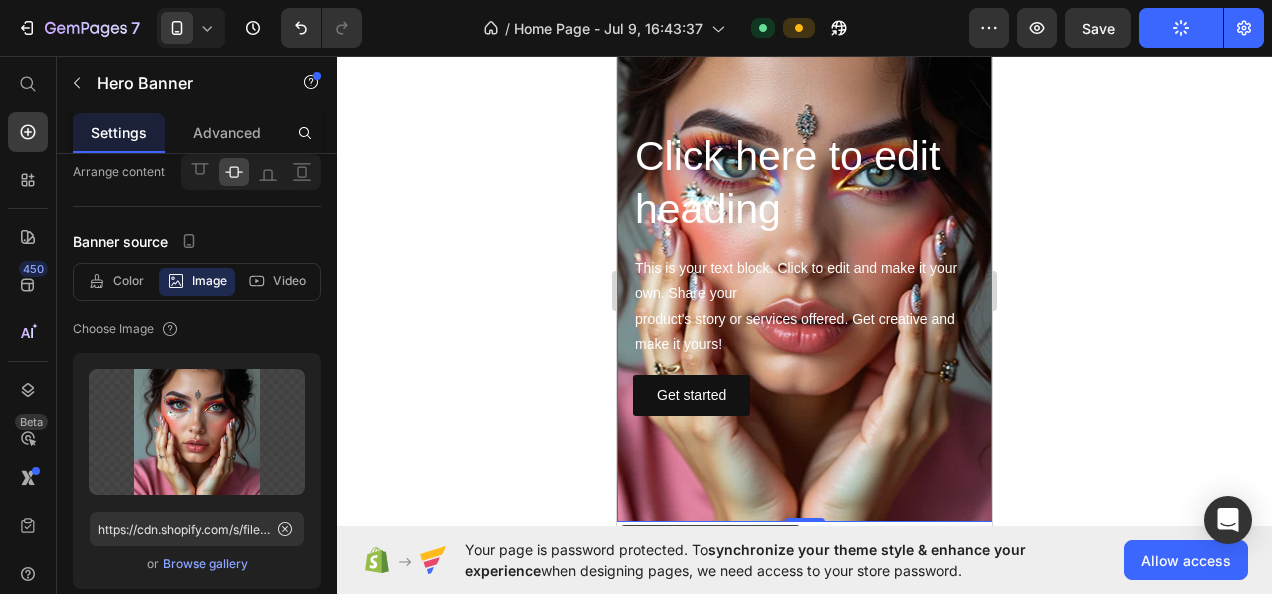 click 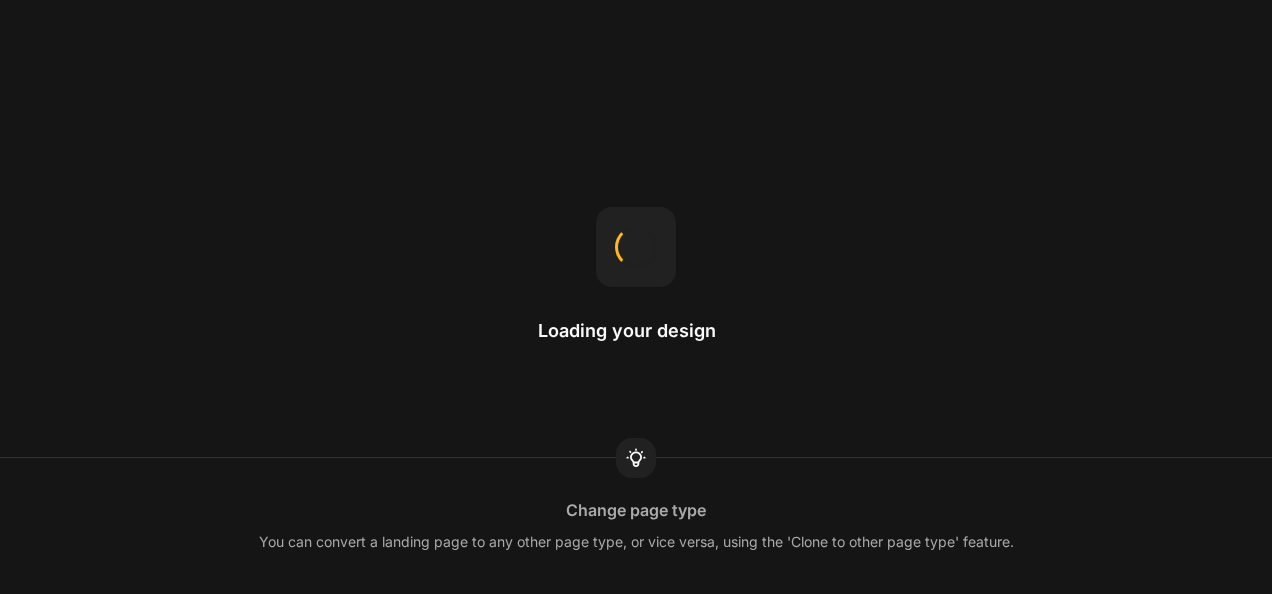 scroll, scrollTop: 0, scrollLeft: 0, axis: both 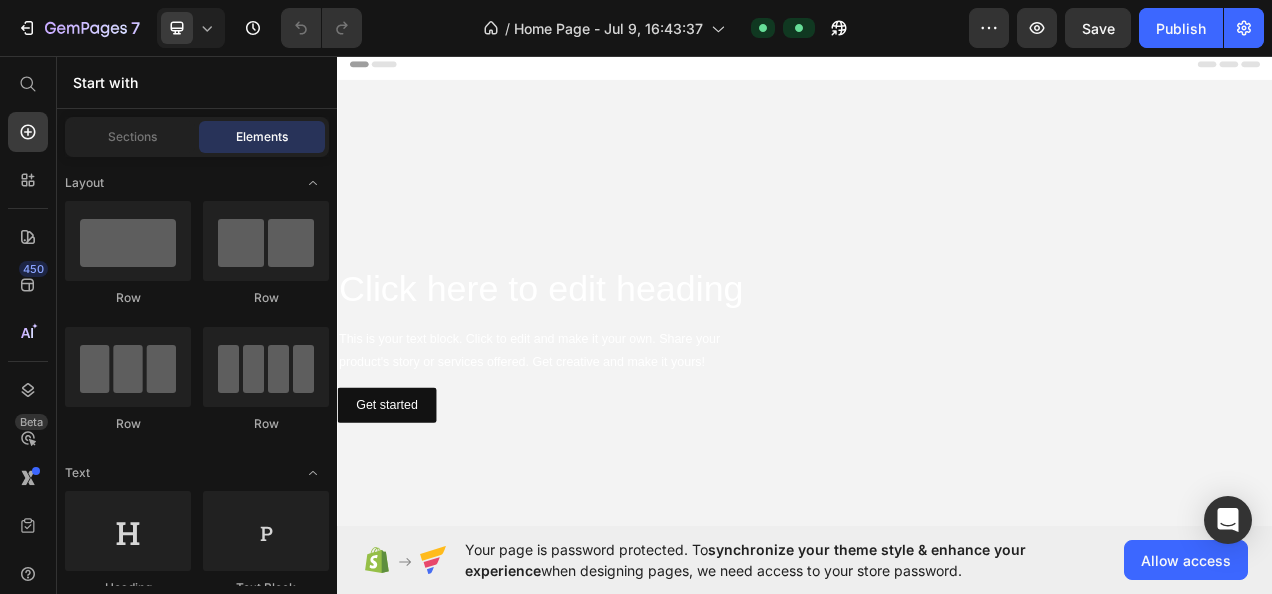 click at bounding box center (937, 426) 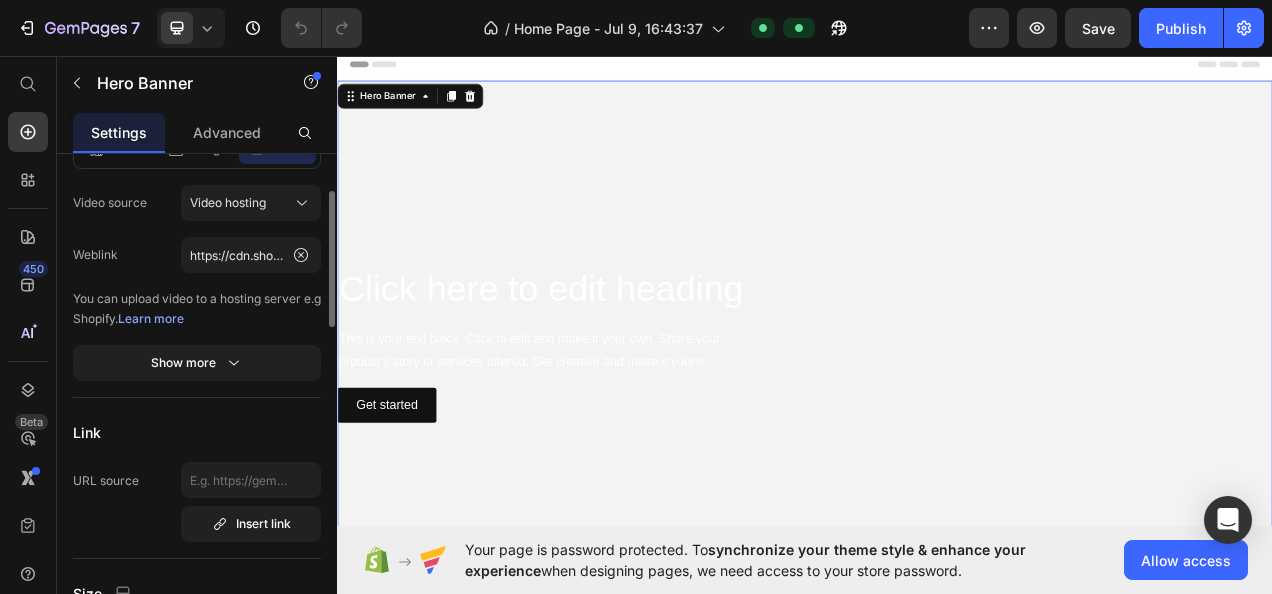 scroll, scrollTop: 225, scrollLeft: 0, axis: vertical 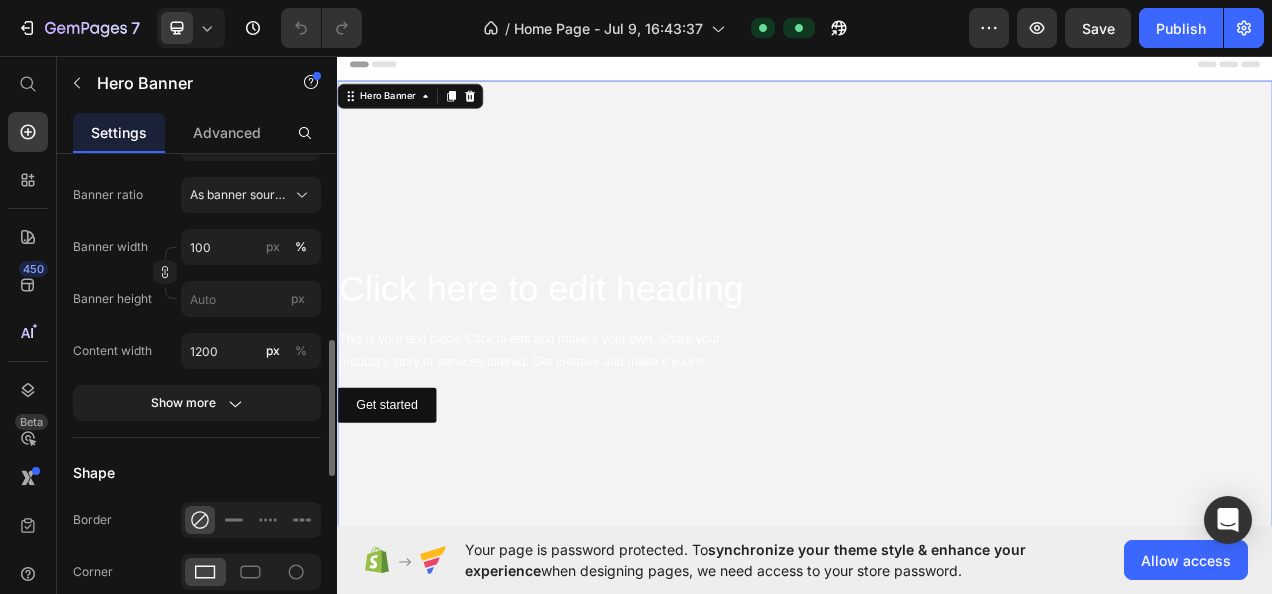click on "Banner height" at bounding box center [112, 299] 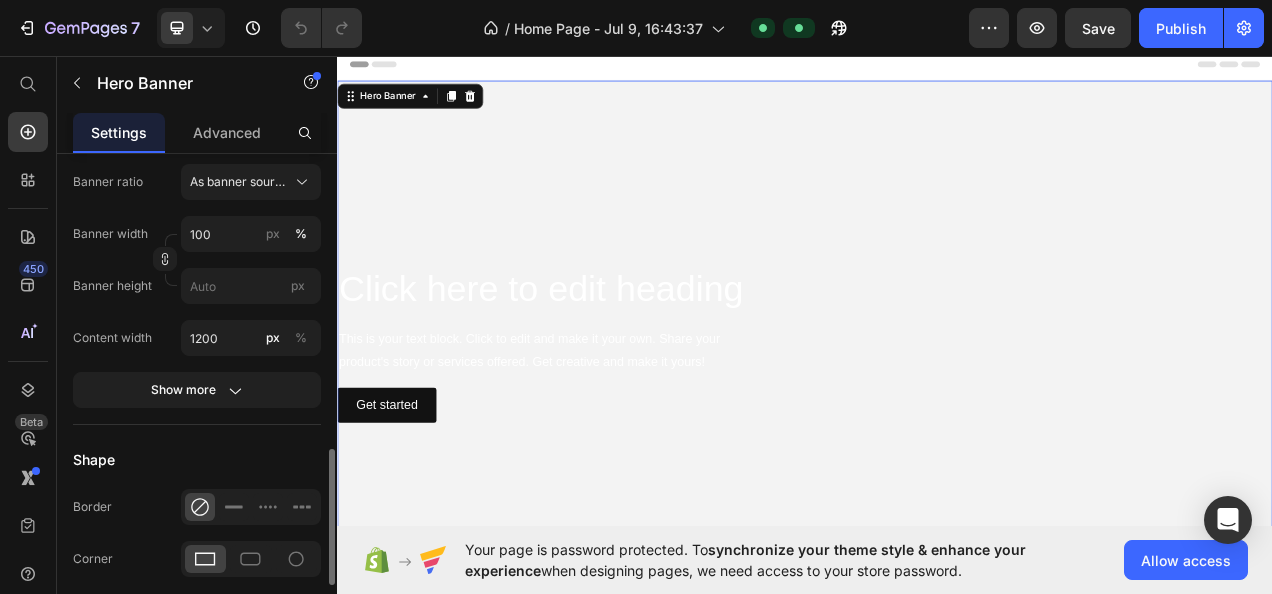 scroll, scrollTop: 880, scrollLeft: 0, axis: vertical 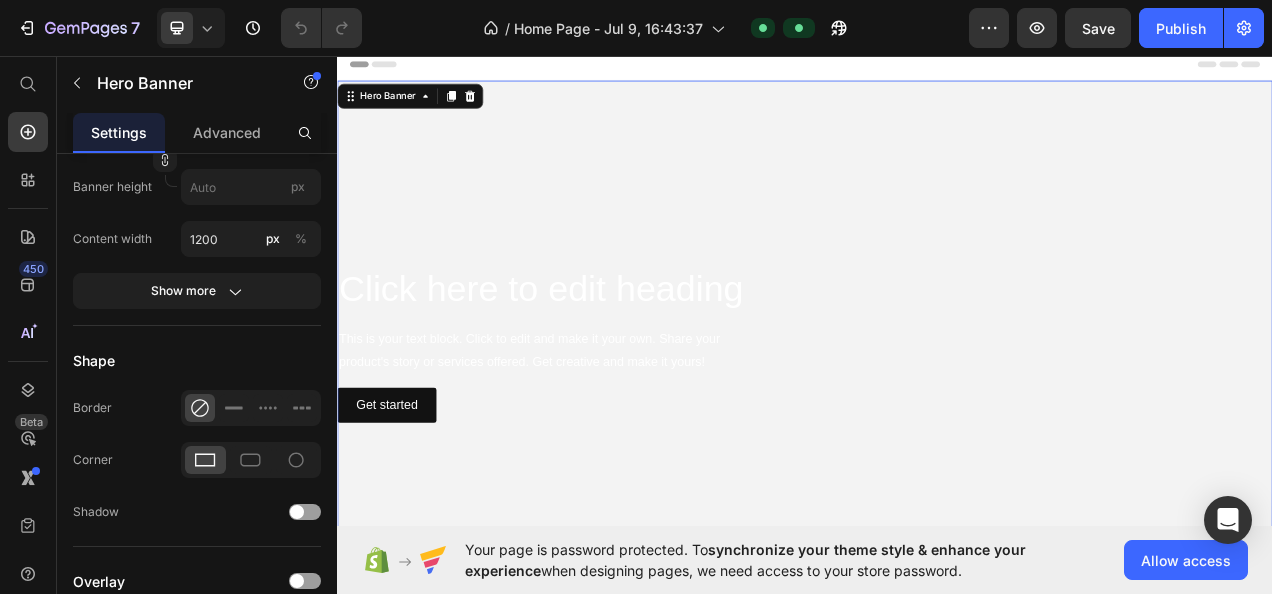 click on "Click here to edit heading" at bounding box center [937, 357] 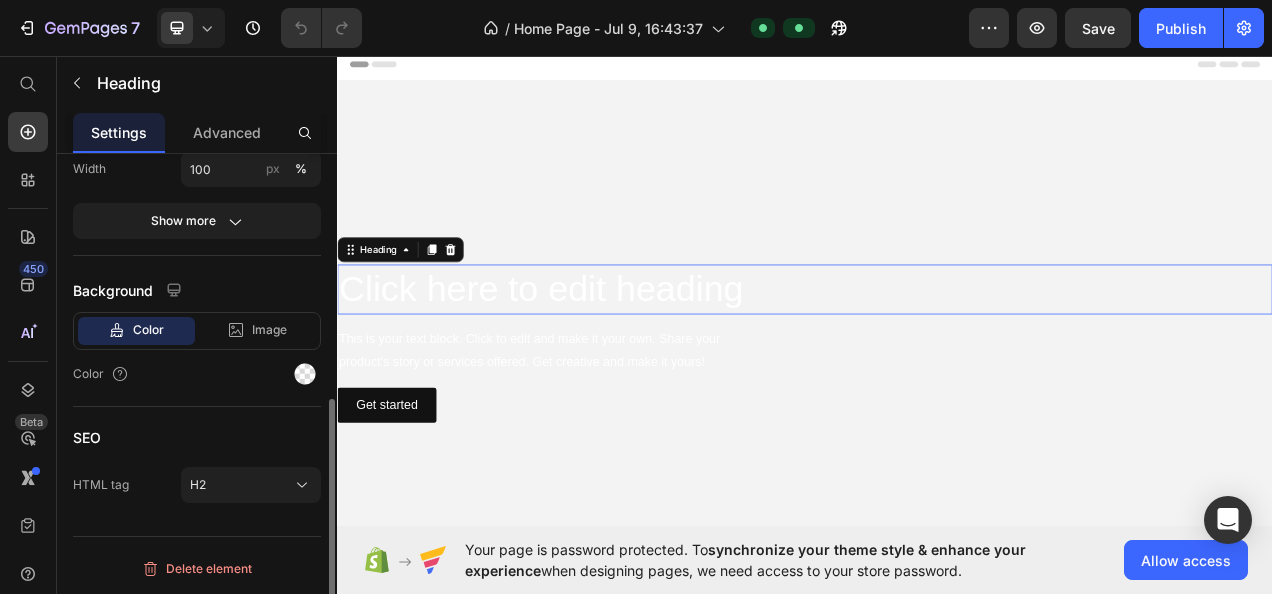scroll, scrollTop: 0, scrollLeft: 0, axis: both 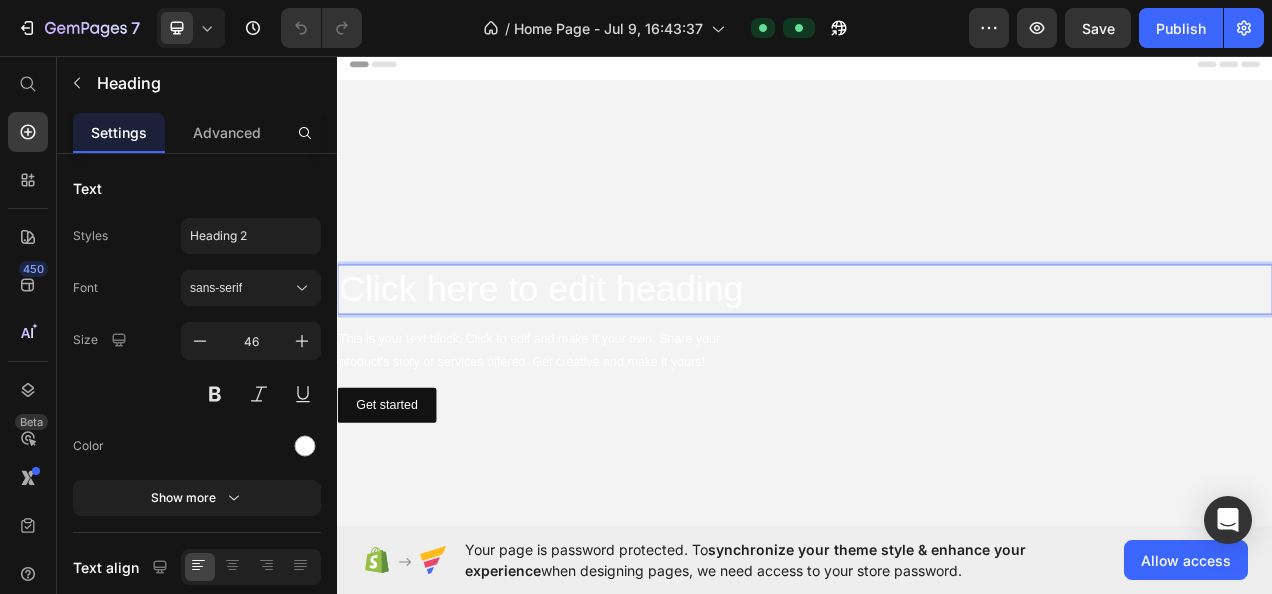 click 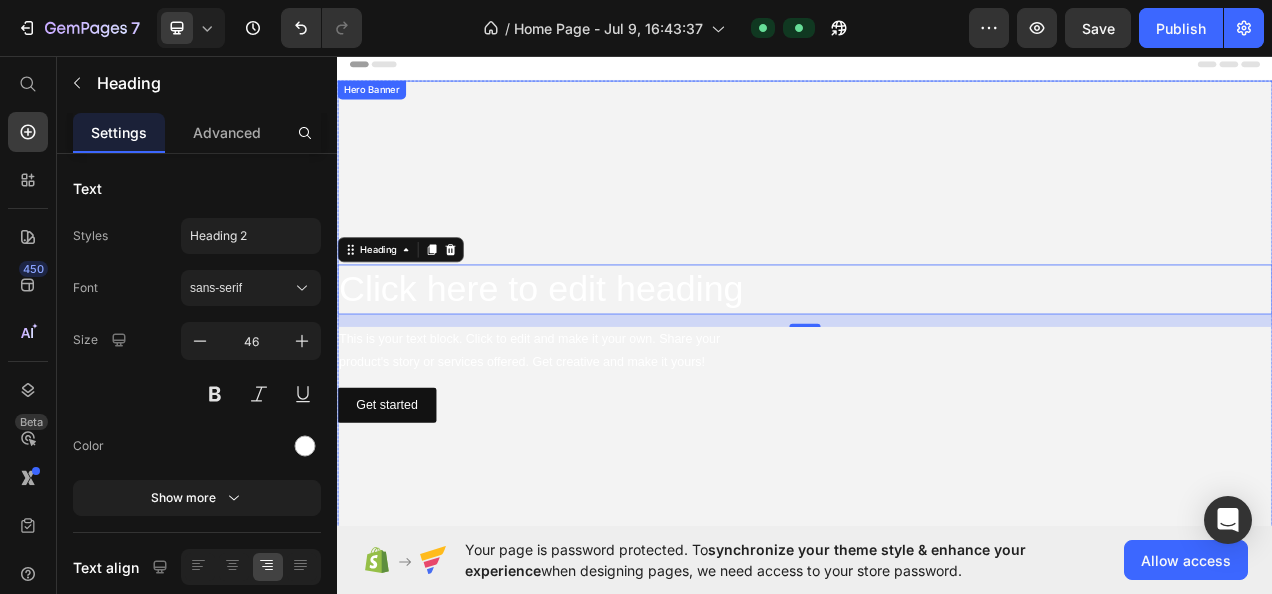 click 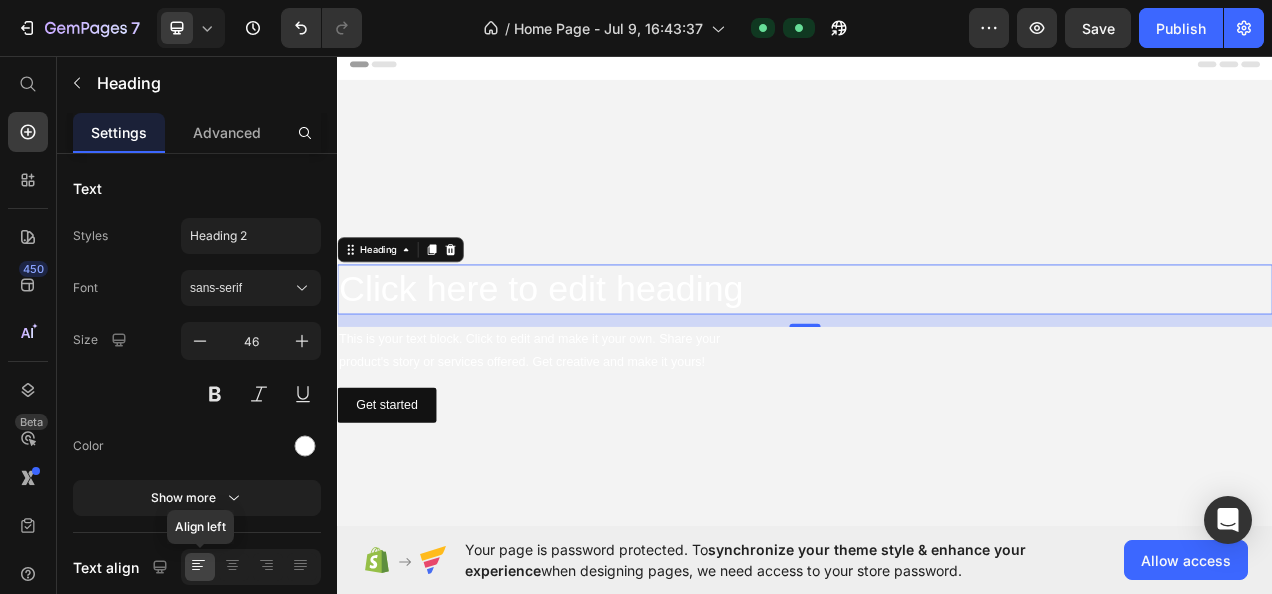 click at bounding box center [937, 426] 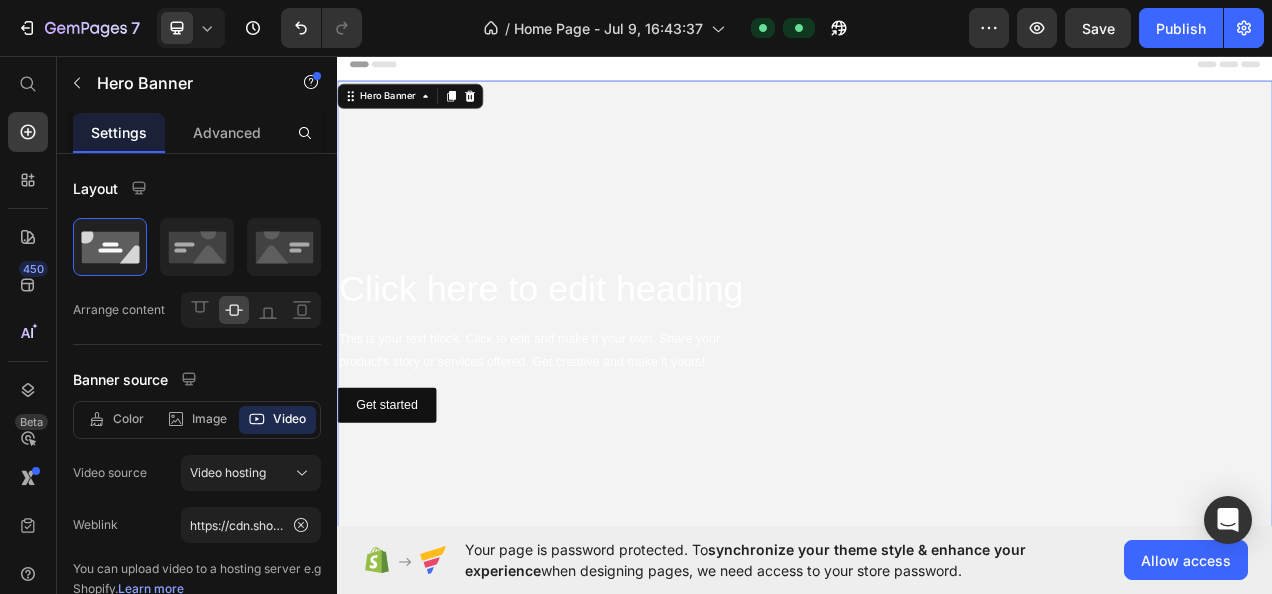click 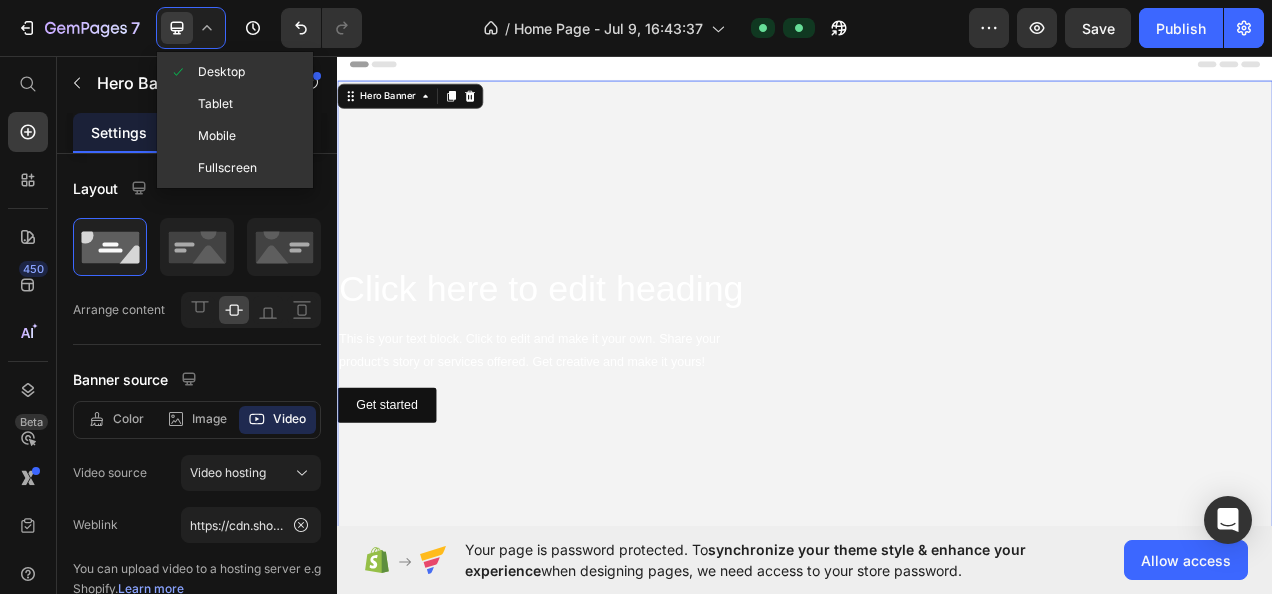 click on "Mobile" at bounding box center (217, 136) 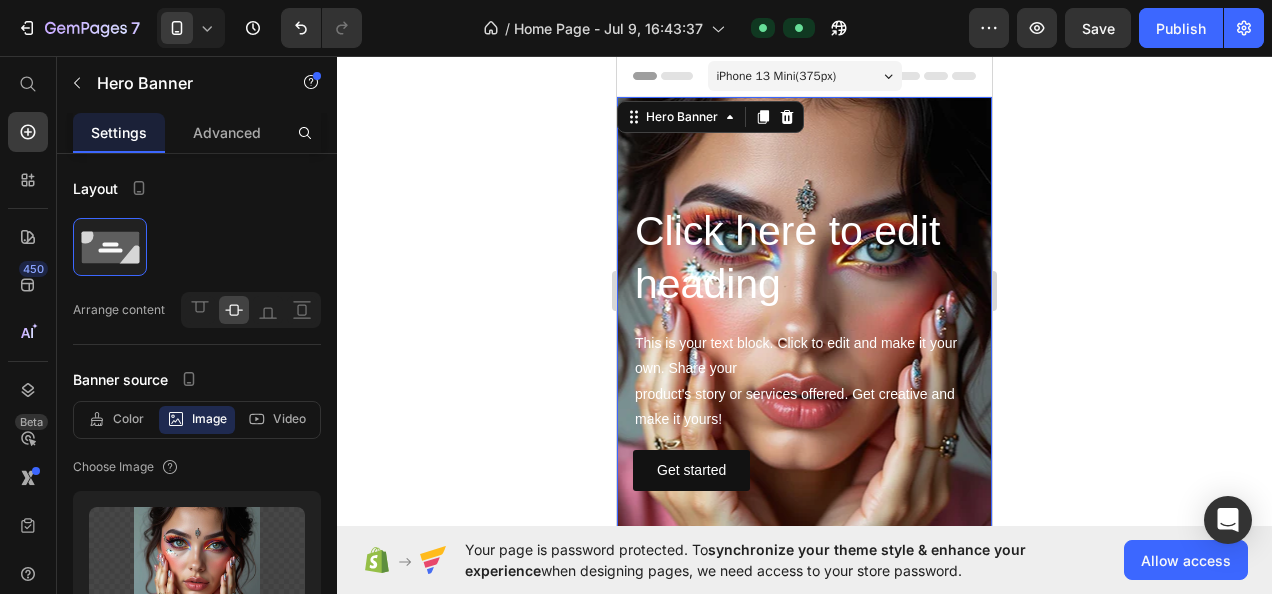 click on "Video" at bounding box center [289, 419] 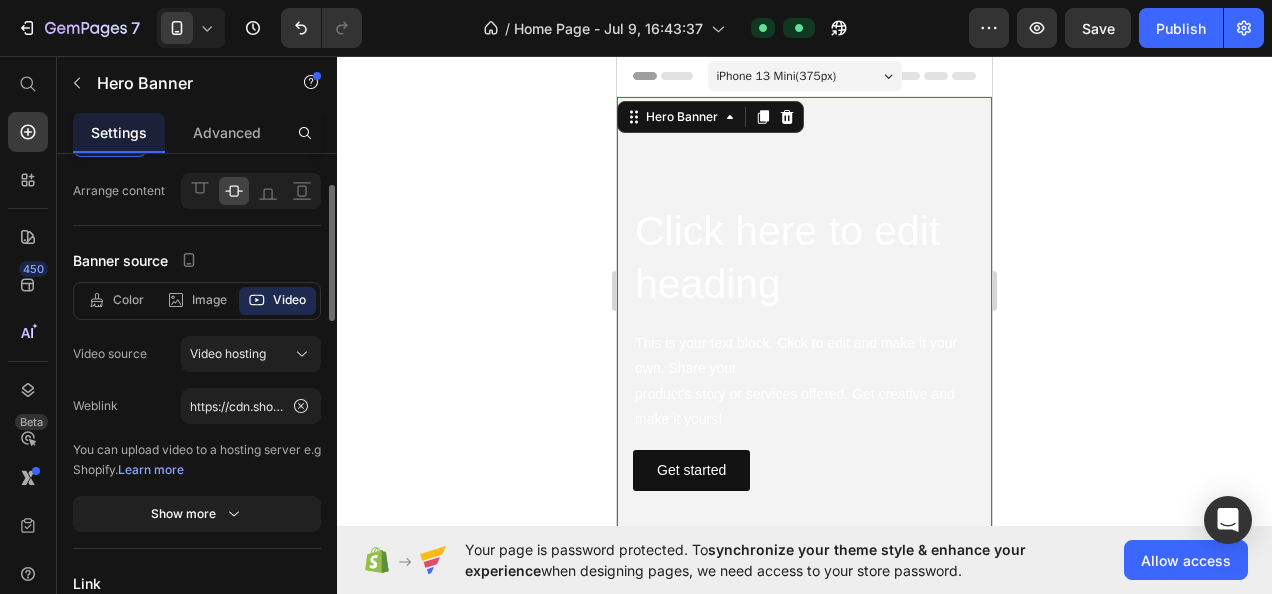 scroll, scrollTop: 122, scrollLeft: 0, axis: vertical 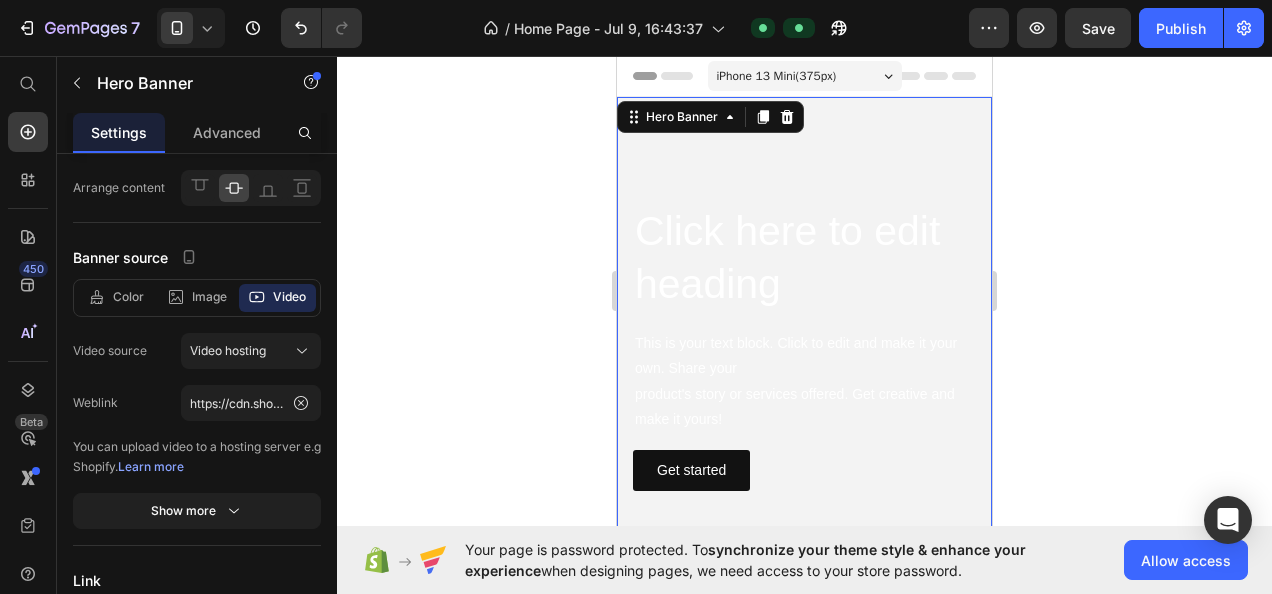 click 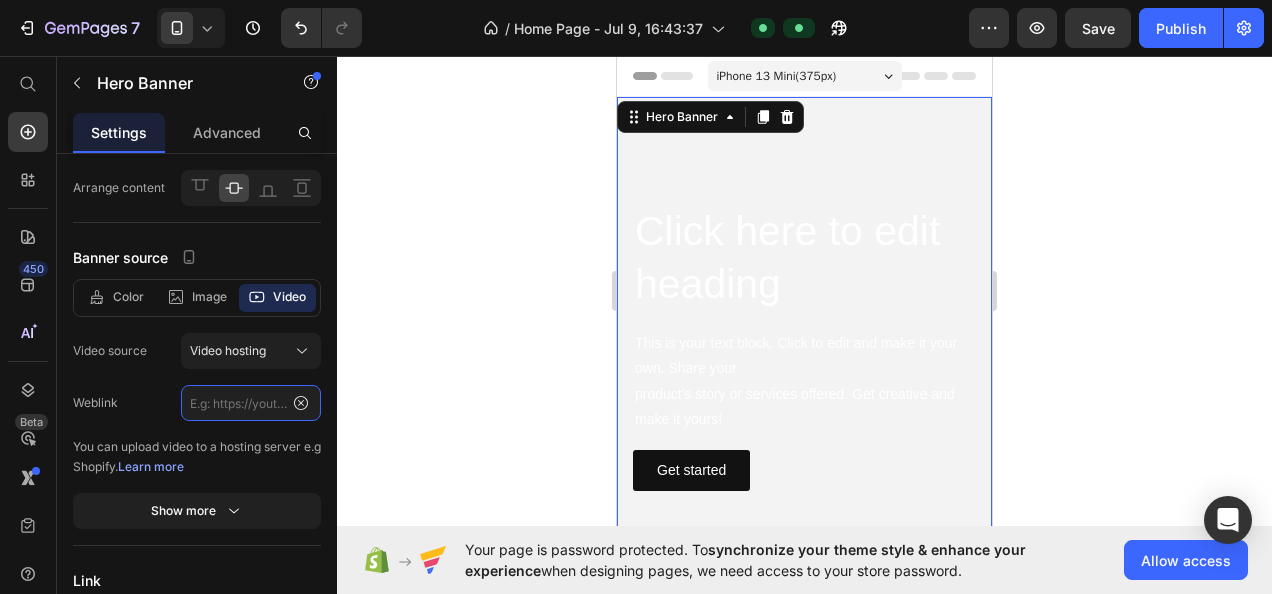 scroll, scrollTop: 0, scrollLeft: 0, axis: both 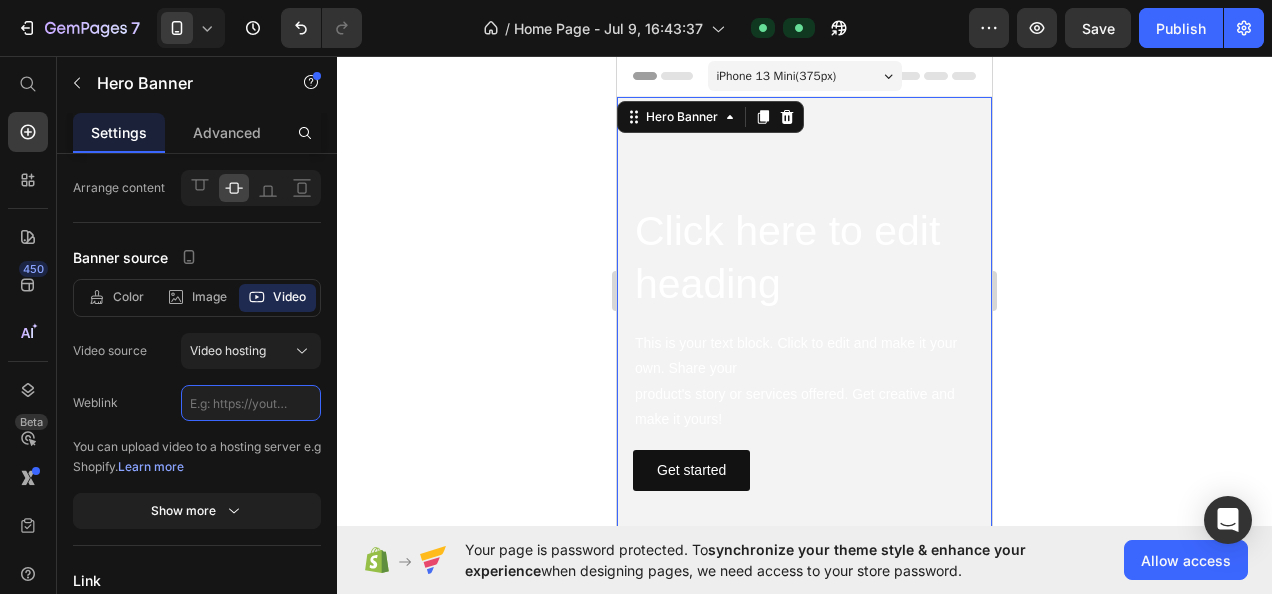 click 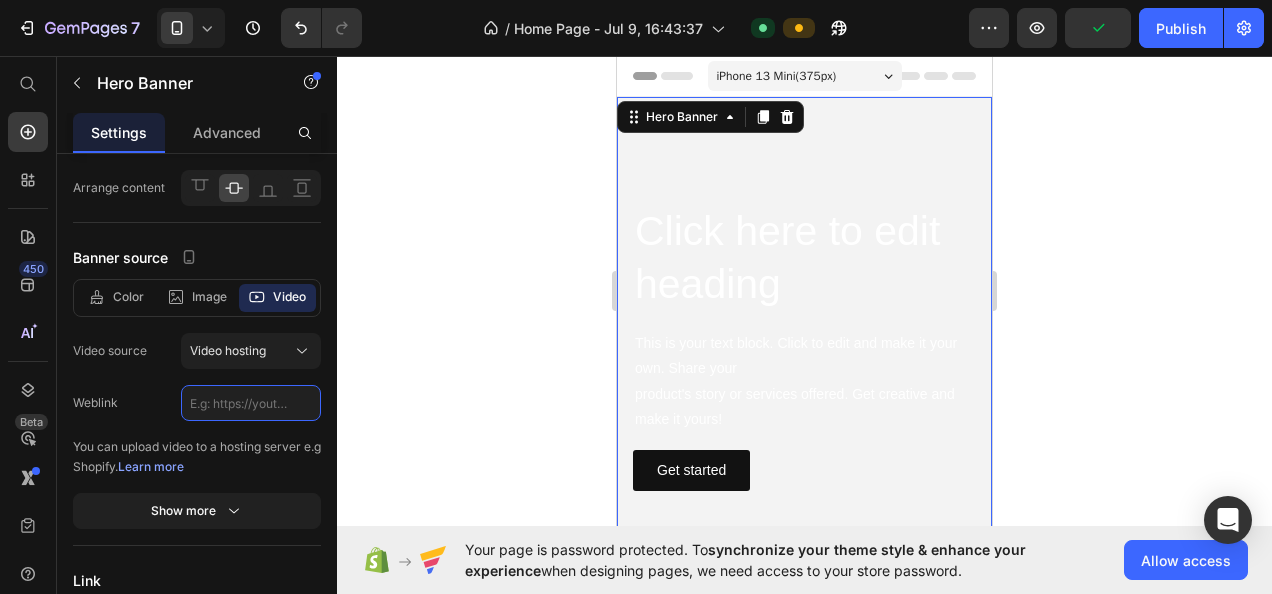 paste on "https://cdn.shopify.com/videos/c/o/v/068802dffb2e4c83a5508632ac87bae8.mp4" 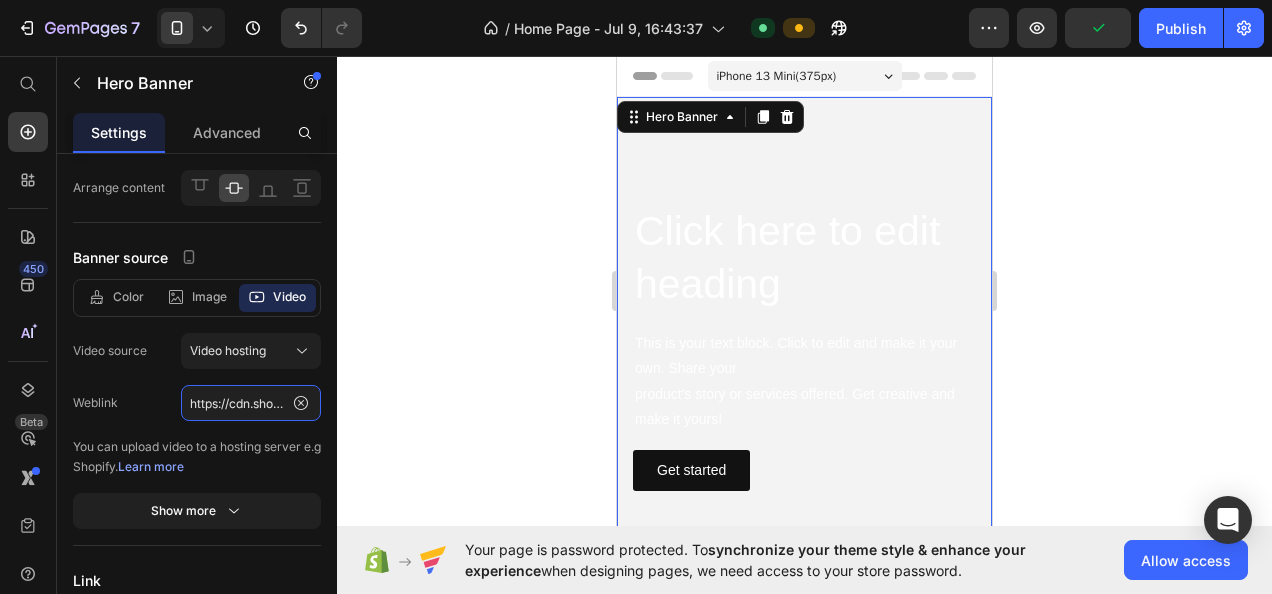 scroll, scrollTop: 0, scrollLeft: 370, axis: horizontal 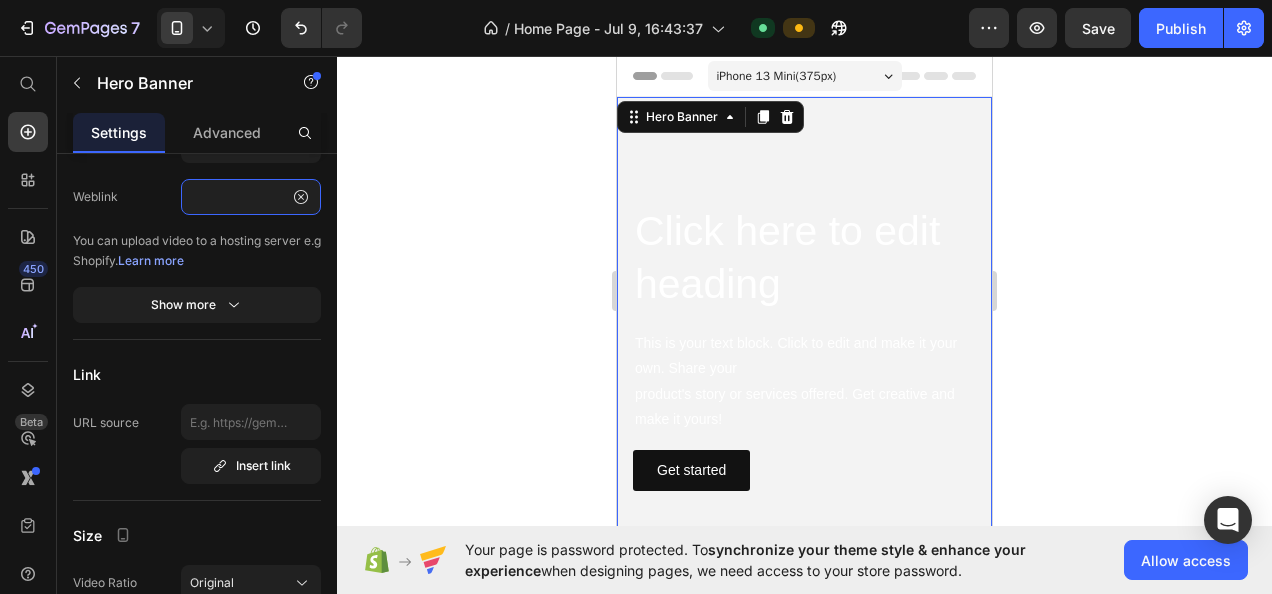 type on "https://cdn.shopify.com/videos/c/o/v/068802dffb2e4c83a5508632ac87bae8.mp4" 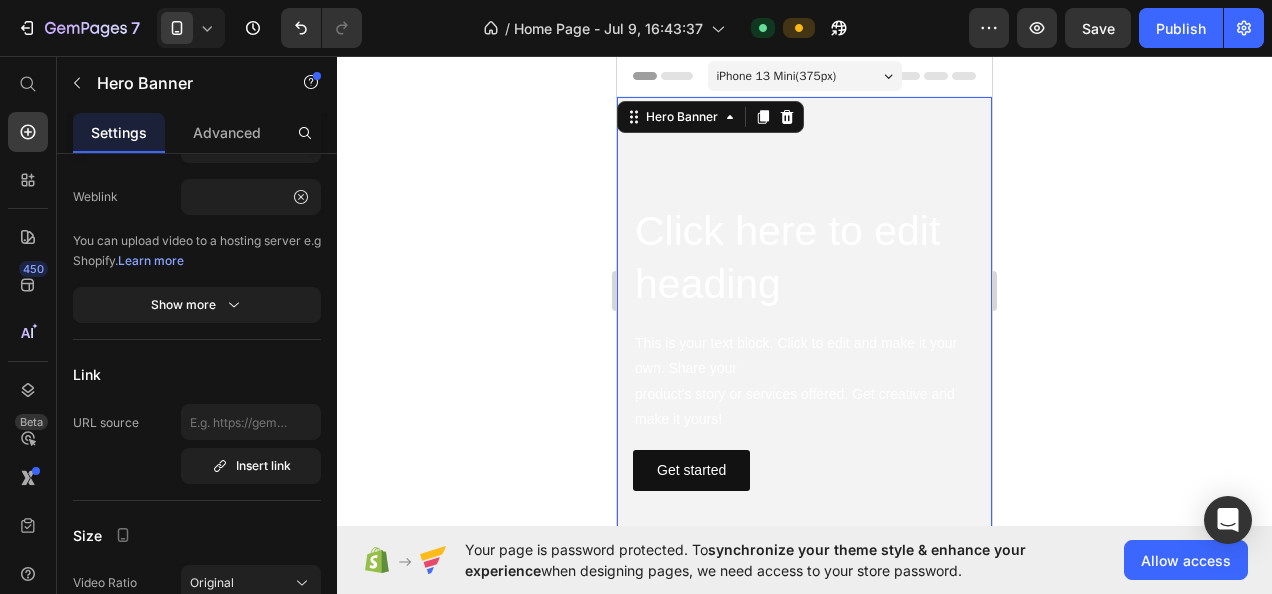 click on "Publish" 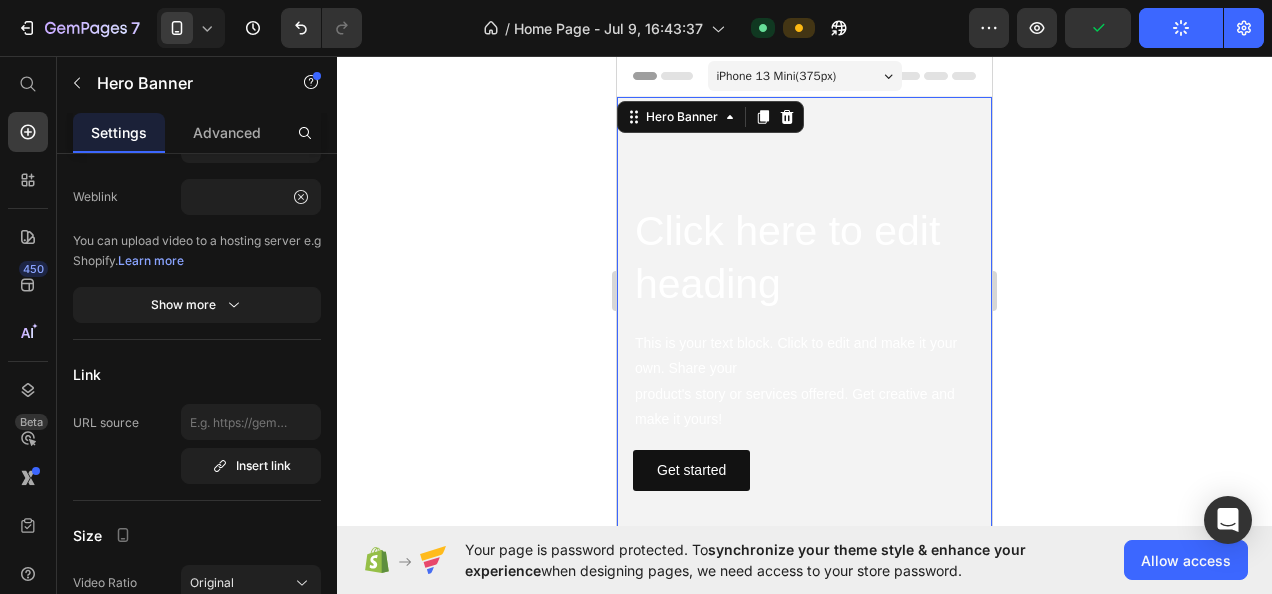 scroll, scrollTop: 0, scrollLeft: 0, axis: both 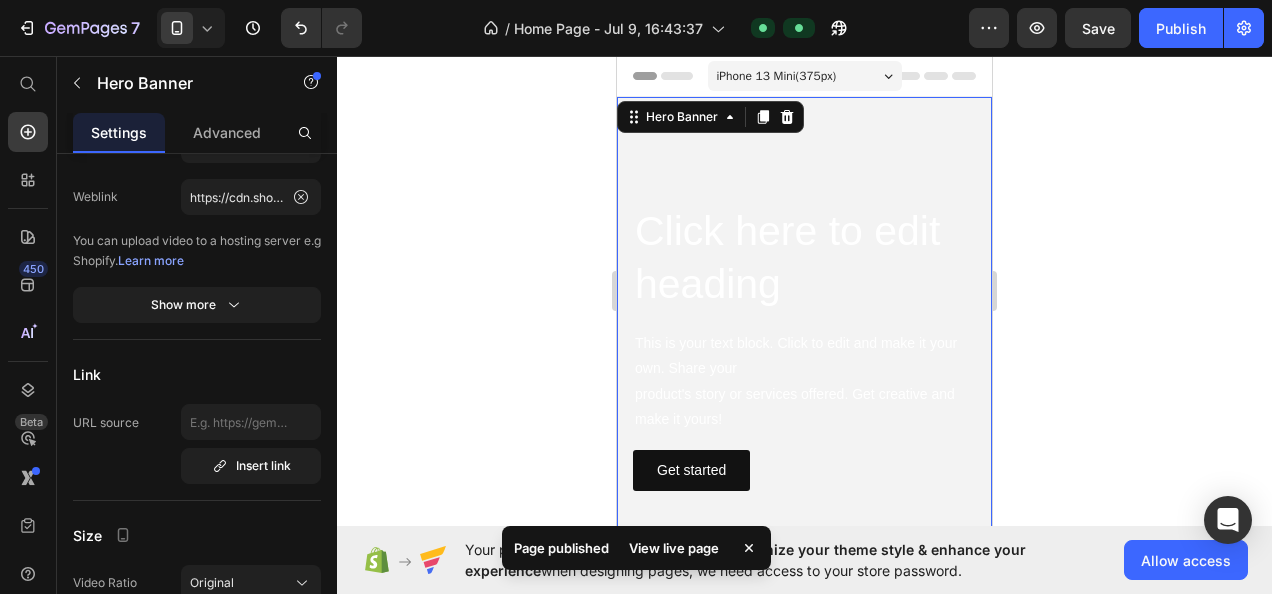click 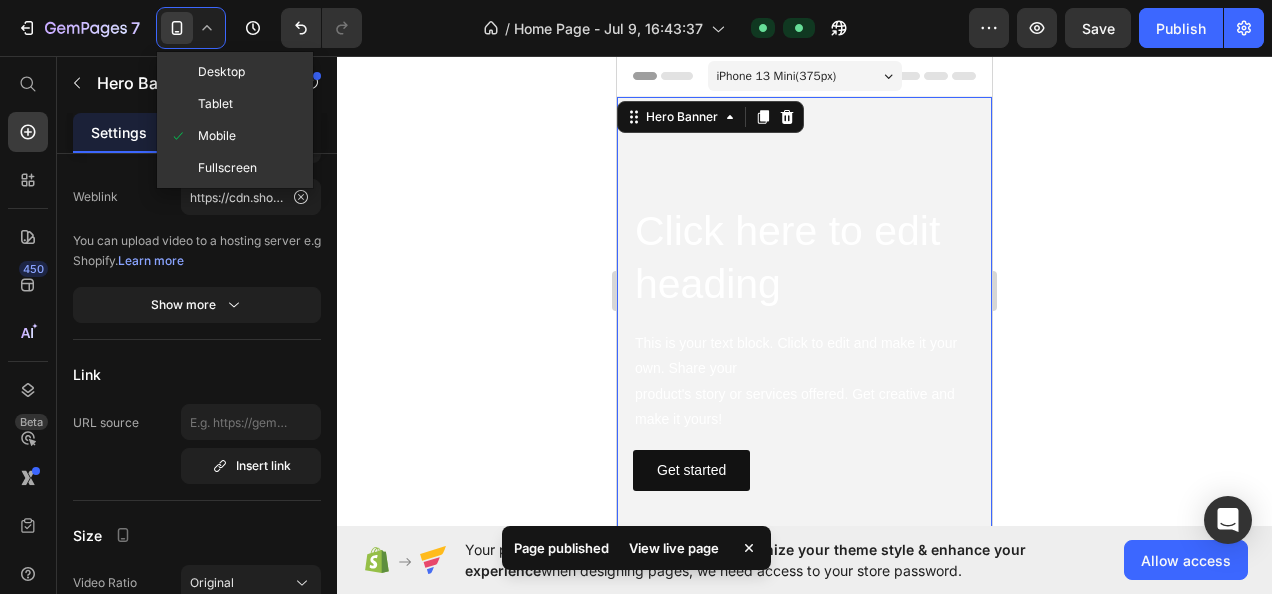 click on "Desktop" at bounding box center [221, 72] 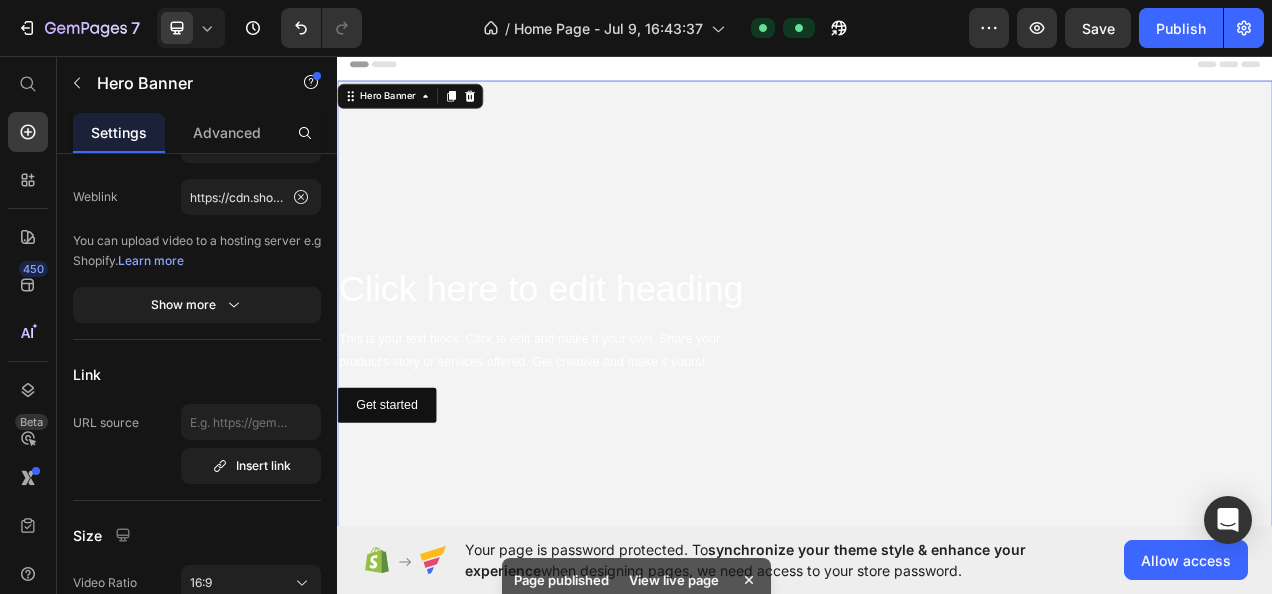 click 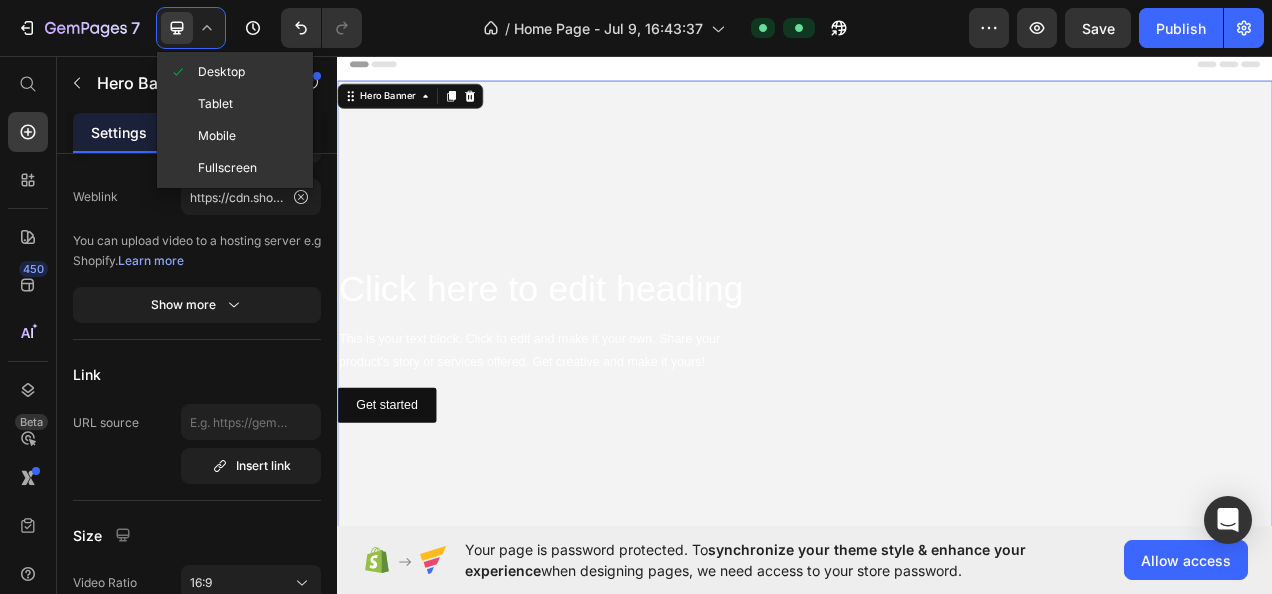 click on "Mobile" at bounding box center [217, 136] 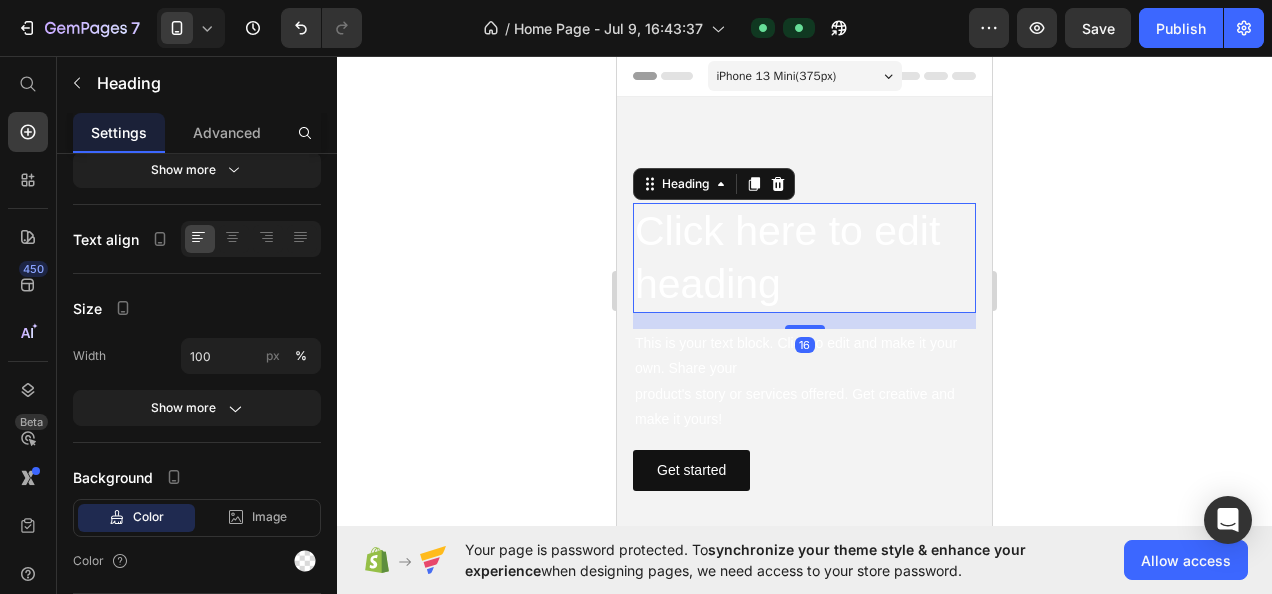 scroll, scrollTop: 0, scrollLeft: 0, axis: both 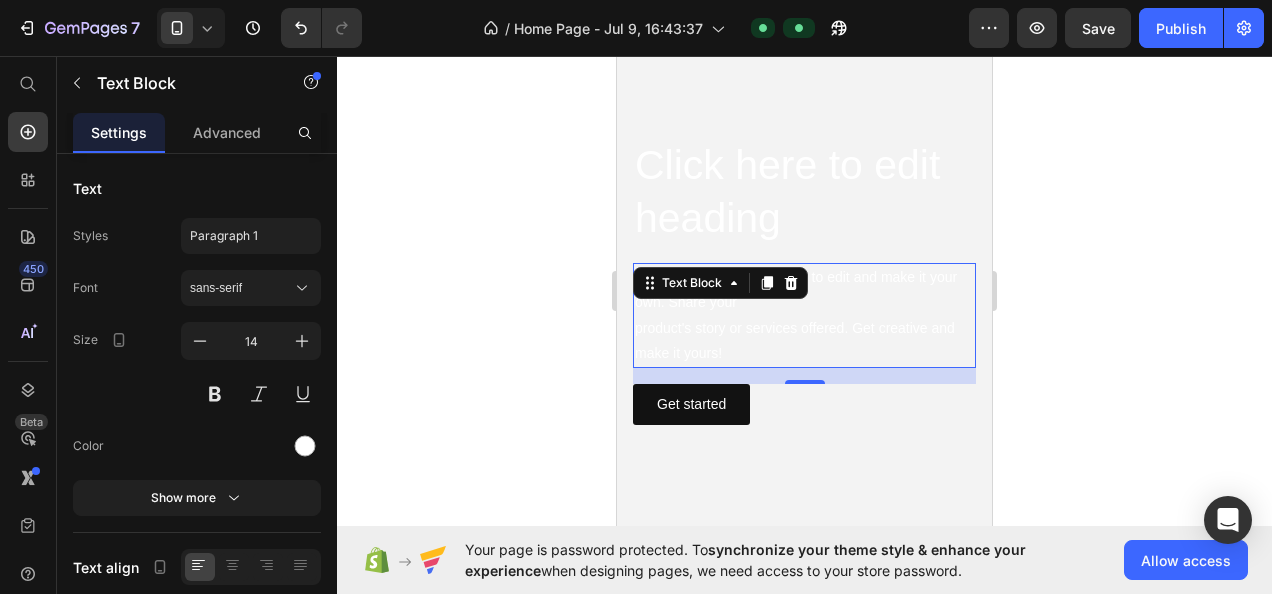 click 